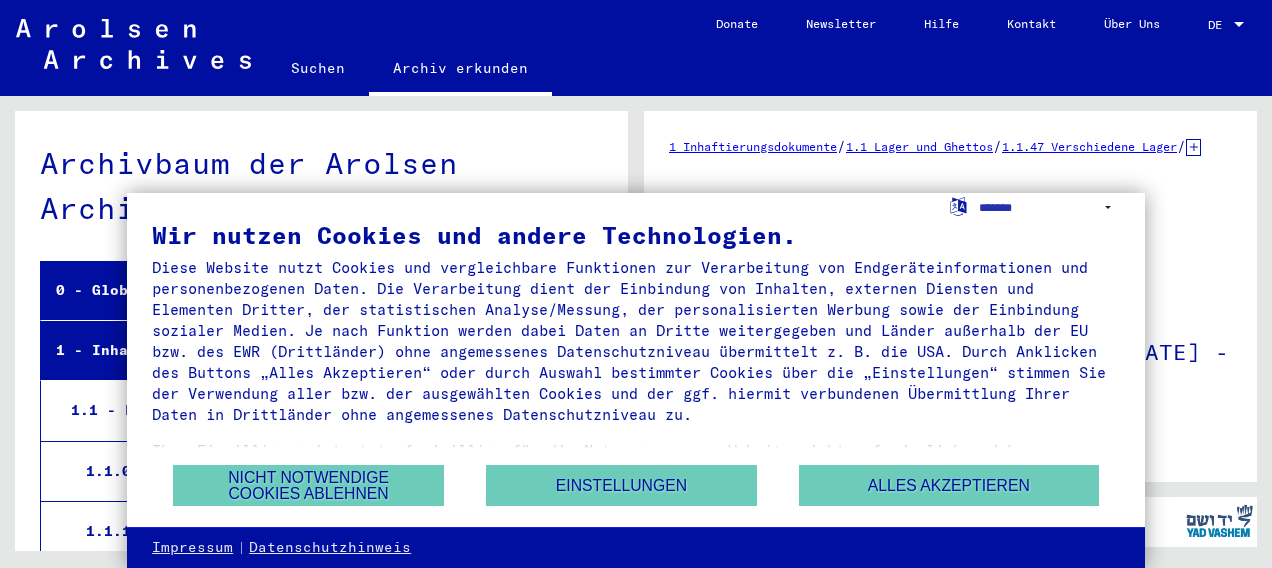 scroll, scrollTop: 0, scrollLeft: 0, axis: both 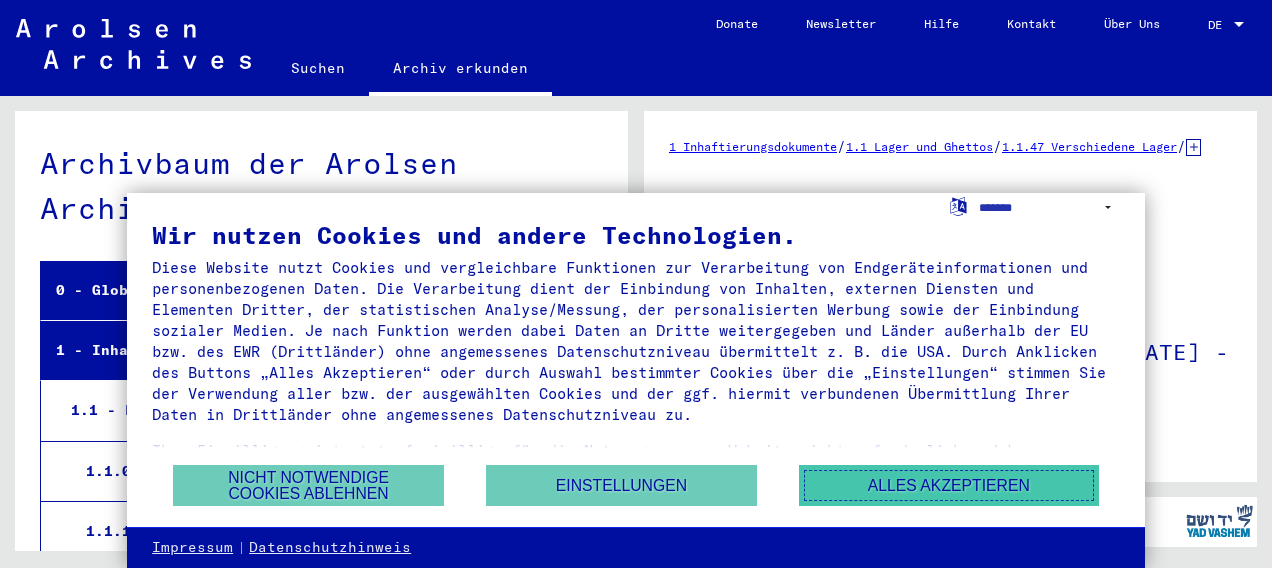 click on "Alles akzeptieren" at bounding box center (949, 485) 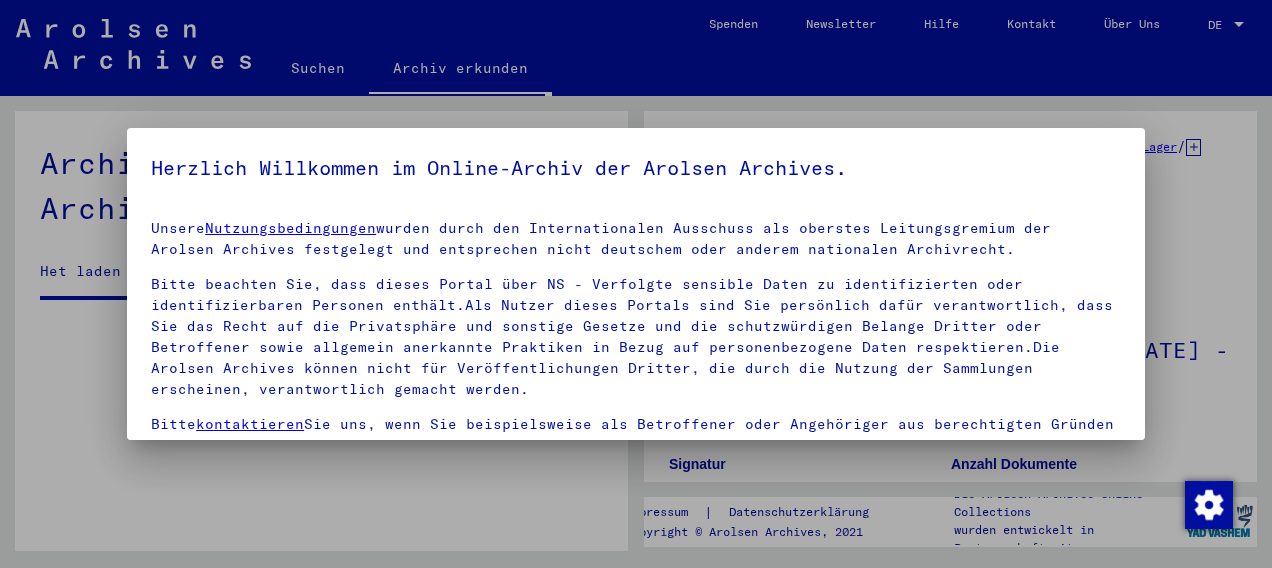 scroll, scrollTop: 35983, scrollLeft: 0, axis: vertical 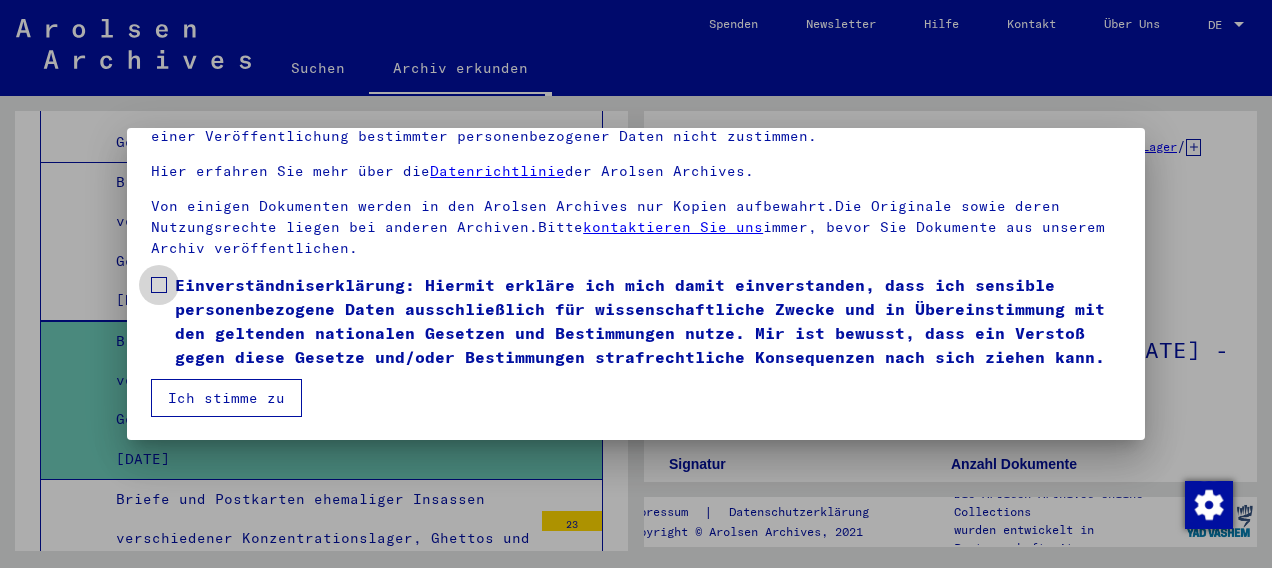 click at bounding box center (159, 285) 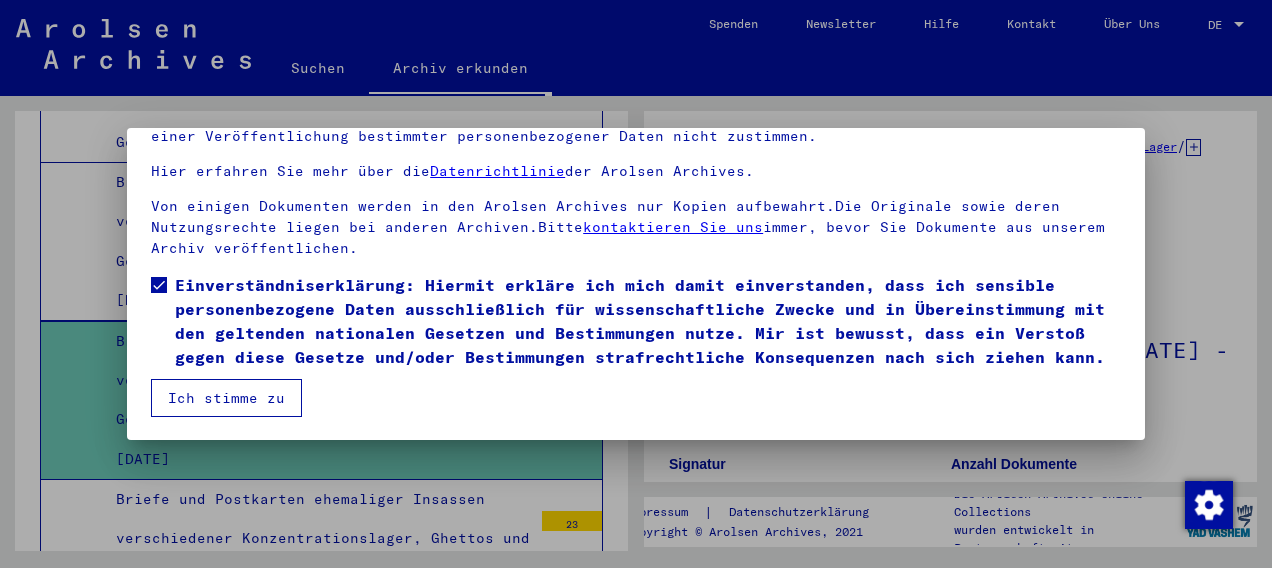 click on "Ich stimme zu" at bounding box center [226, 398] 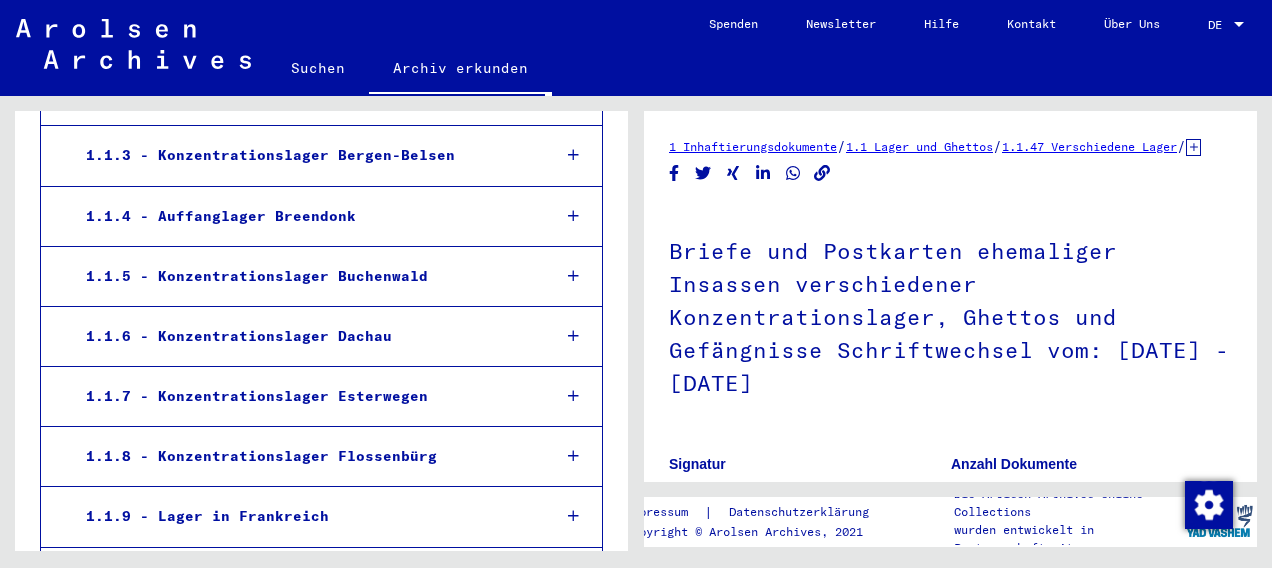 scroll, scrollTop: 0, scrollLeft: 0, axis: both 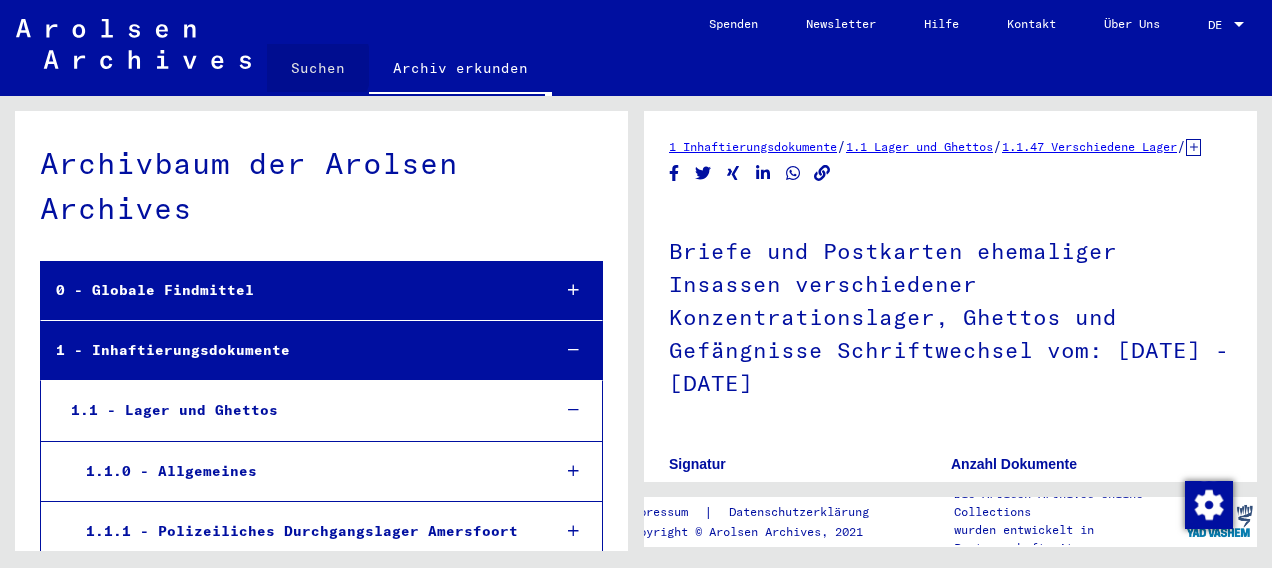 click on "Suchen" 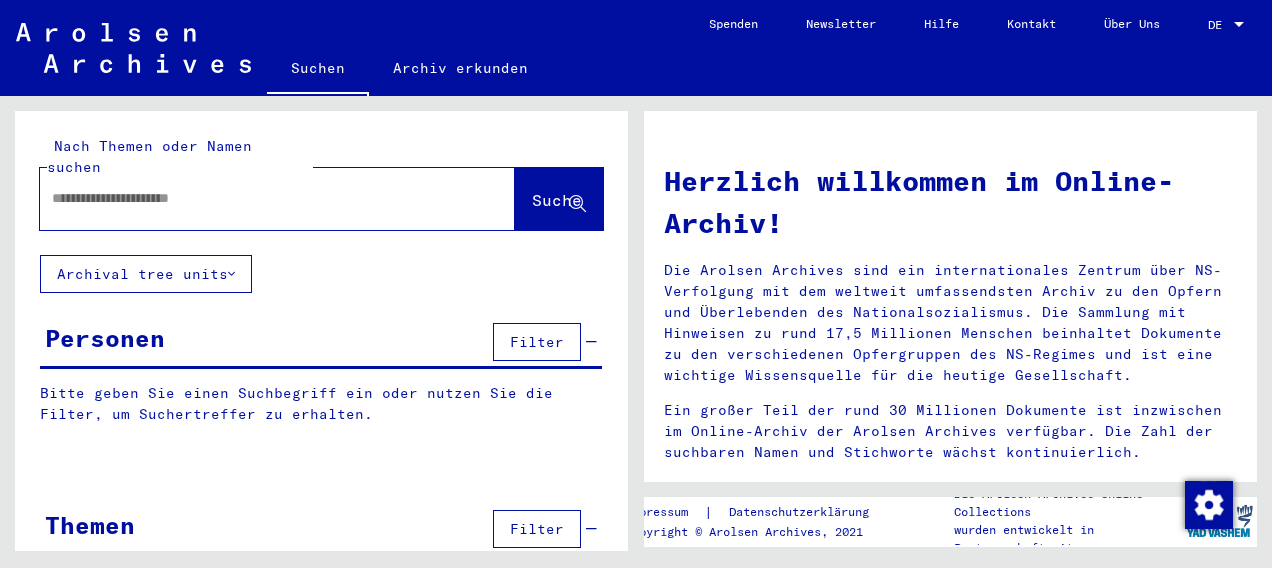 click 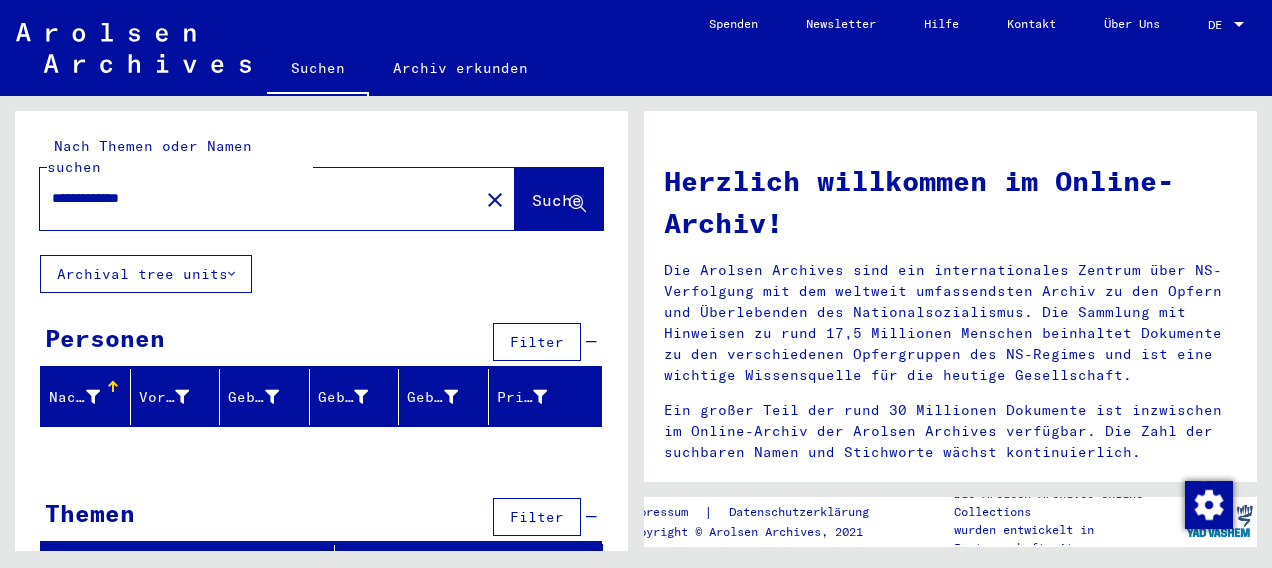 click on "**********" at bounding box center (253, 198) 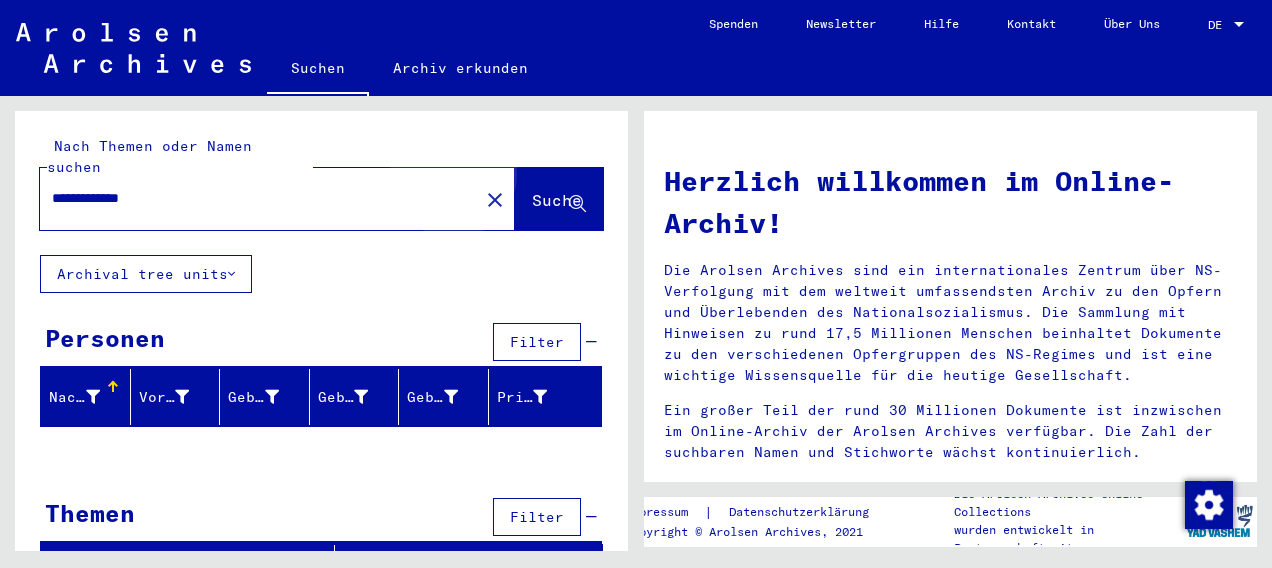 click on "Suche" 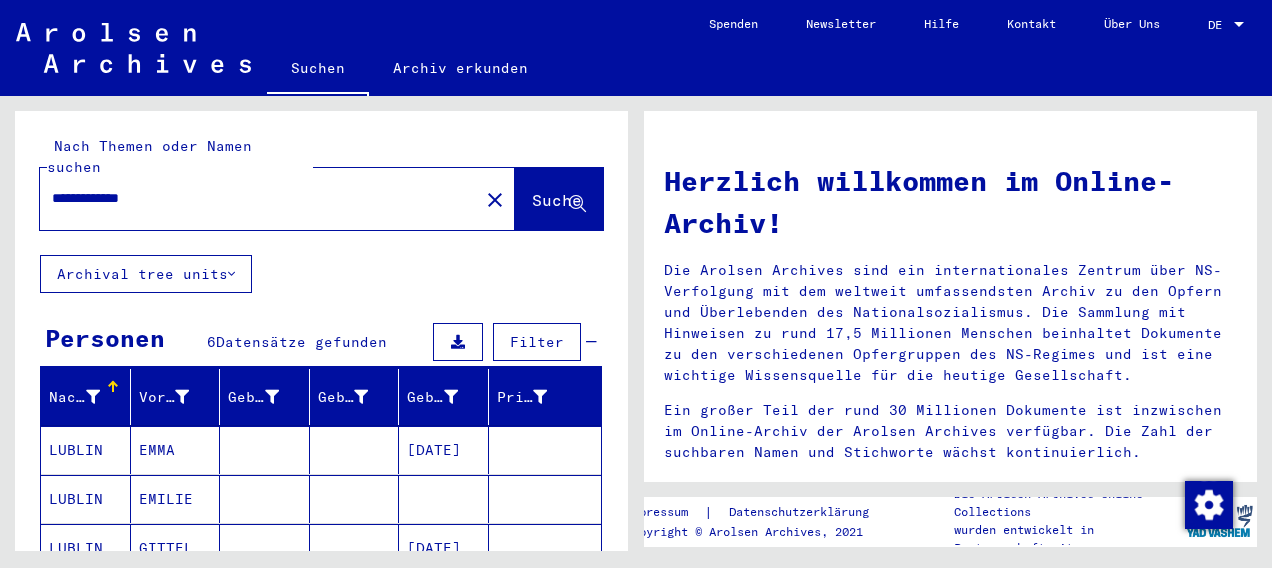 click on "LUBLIN" at bounding box center [86, 499] 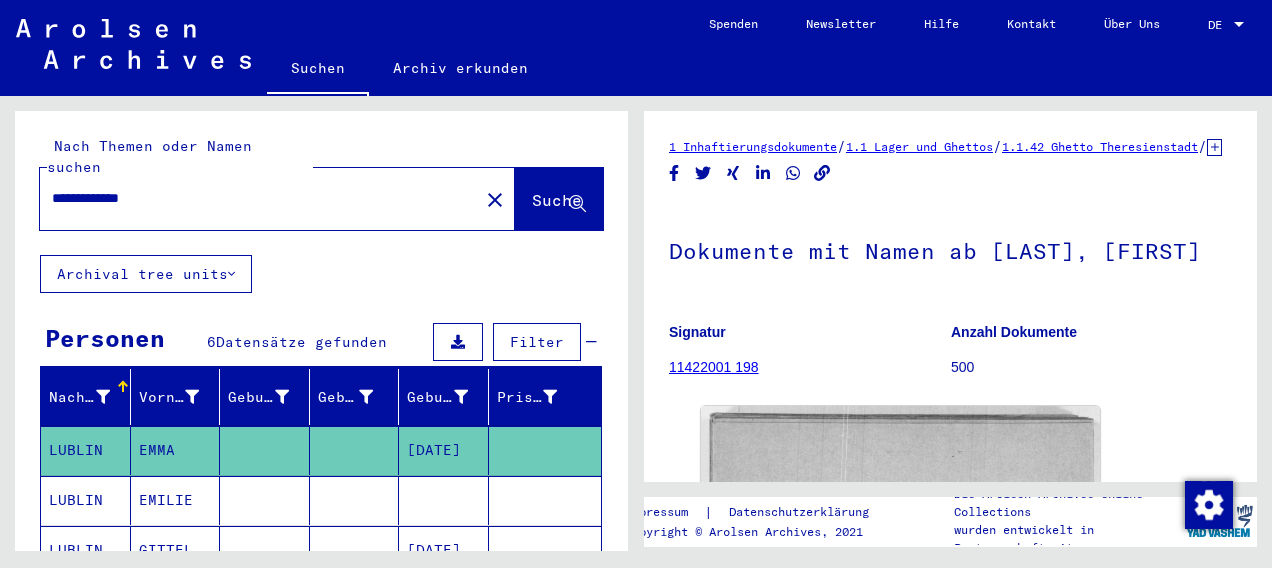 scroll, scrollTop: 0, scrollLeft: 0, axis: both 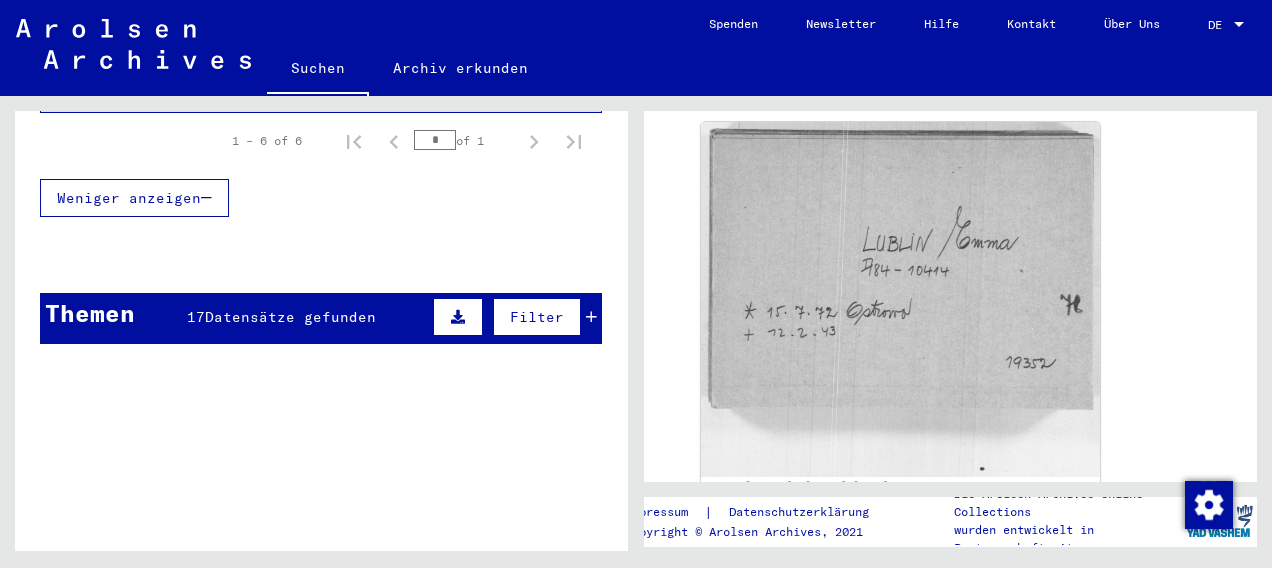 click on "Datensätze gefunden" at bounding box center (290, 317) 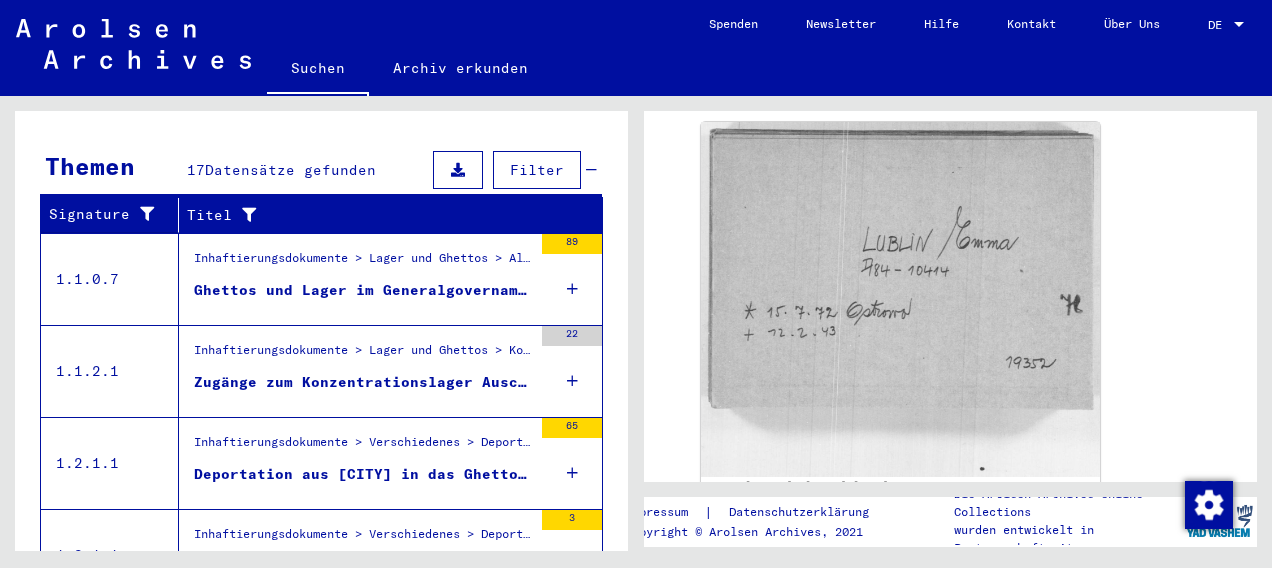 scroll, scrollTop: 777, scrollLeft: 0, axis: vertical 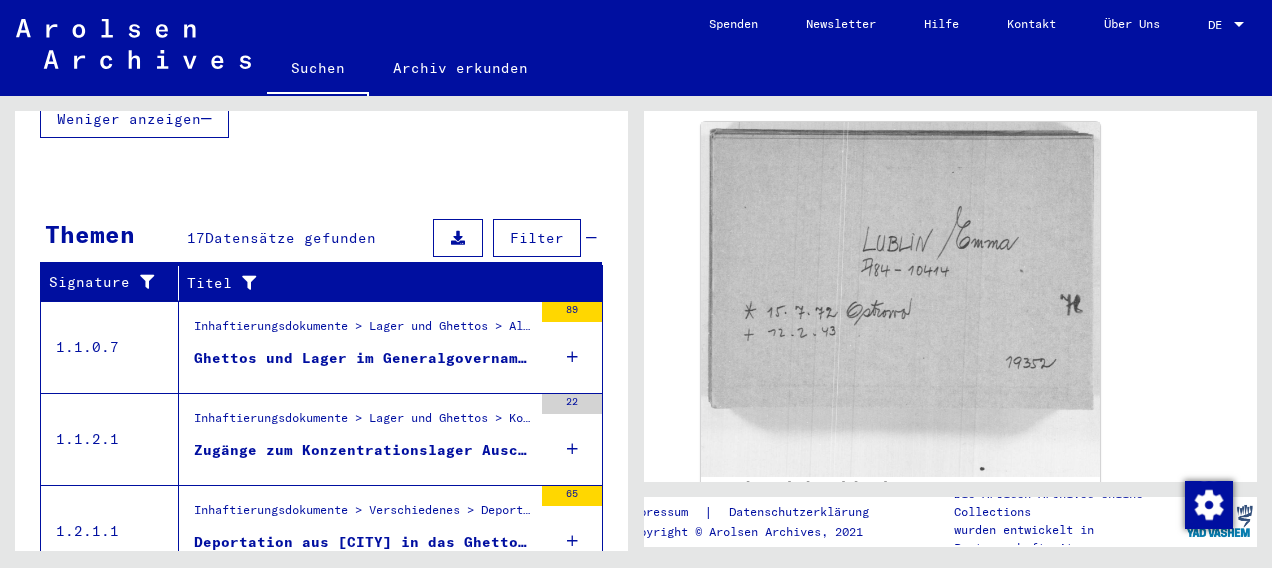 click on "Ghettos und Lager im Generalgovernament" at bounding box center (363, 358) 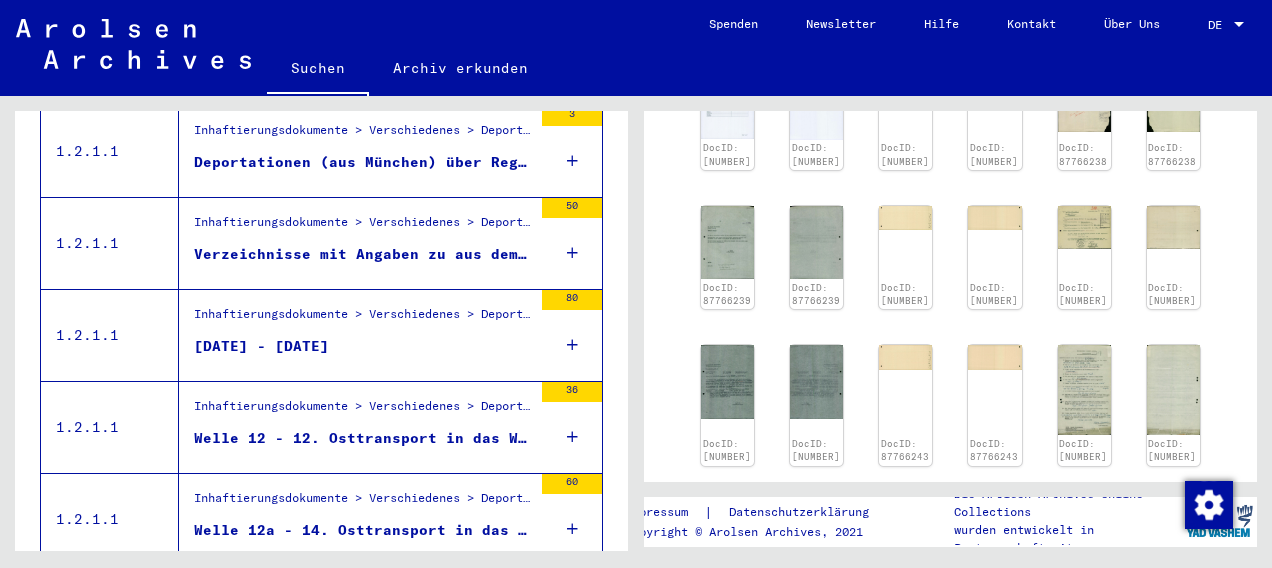 scroll, scrollTop: 1100, scrollLeft: 0, axis: vertical 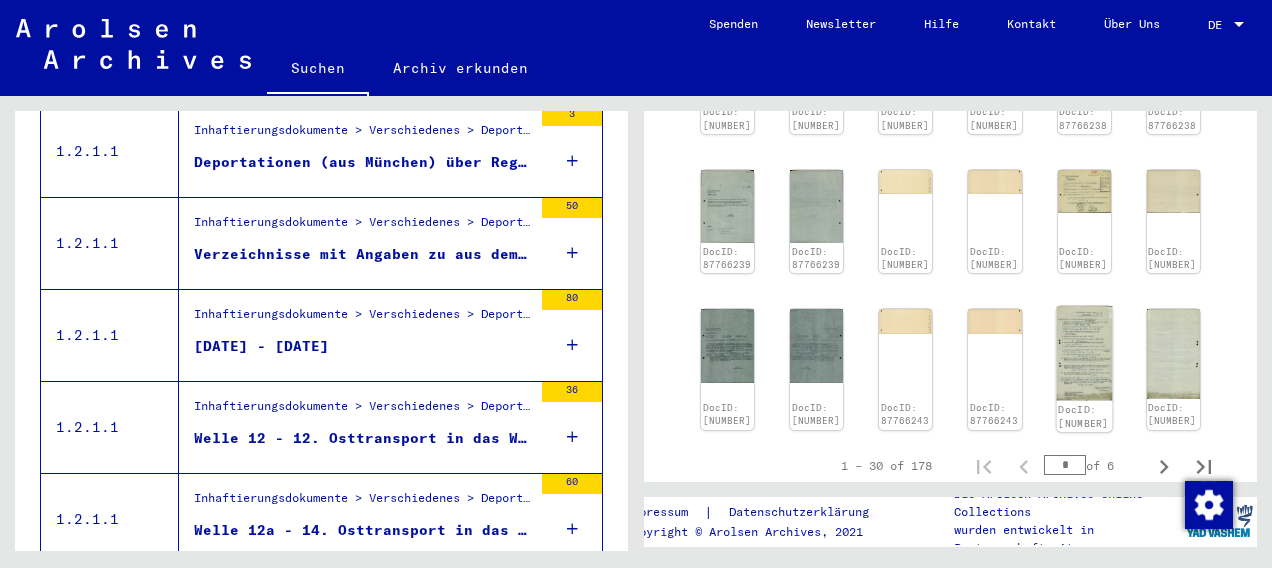 click 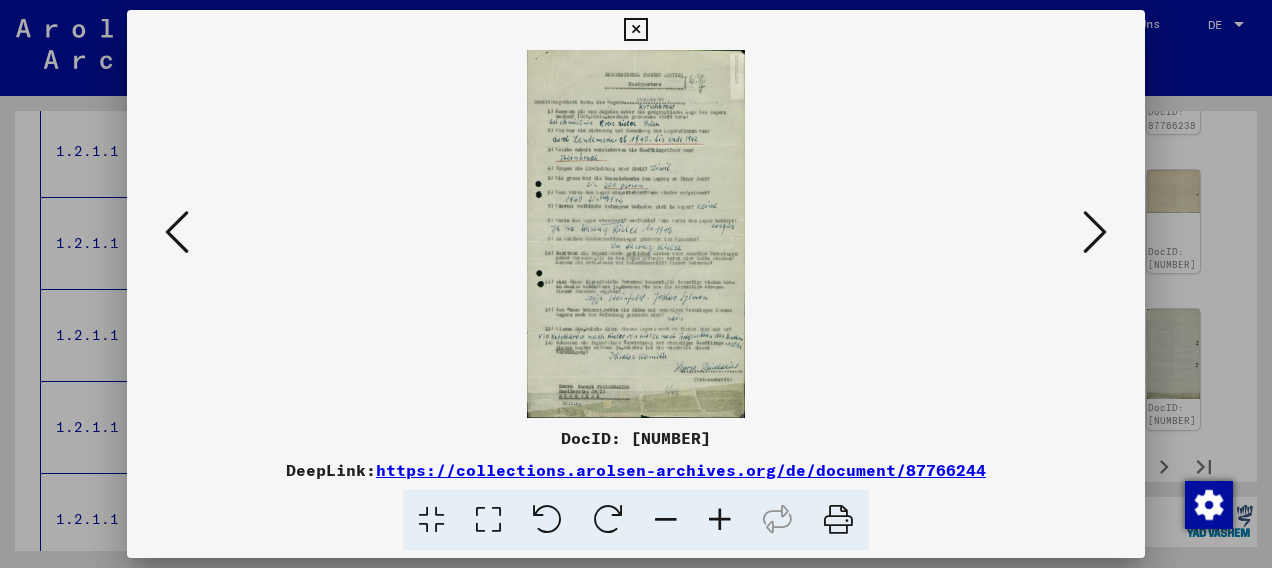 click at bounding box center [720, 520] 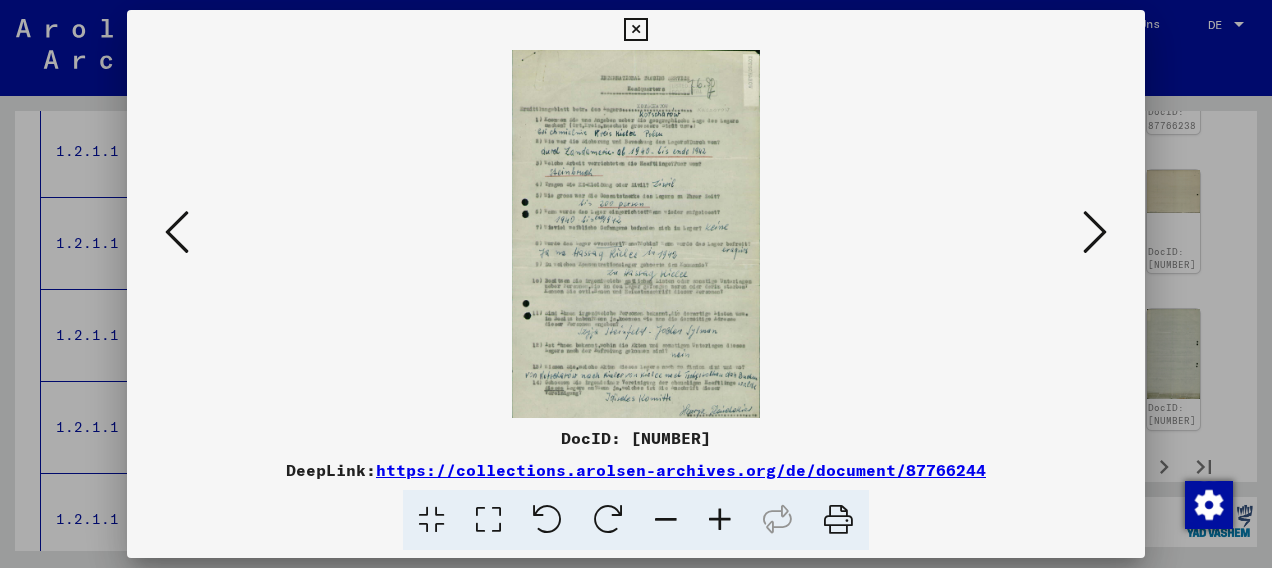 click at bounding box center [720, 520] 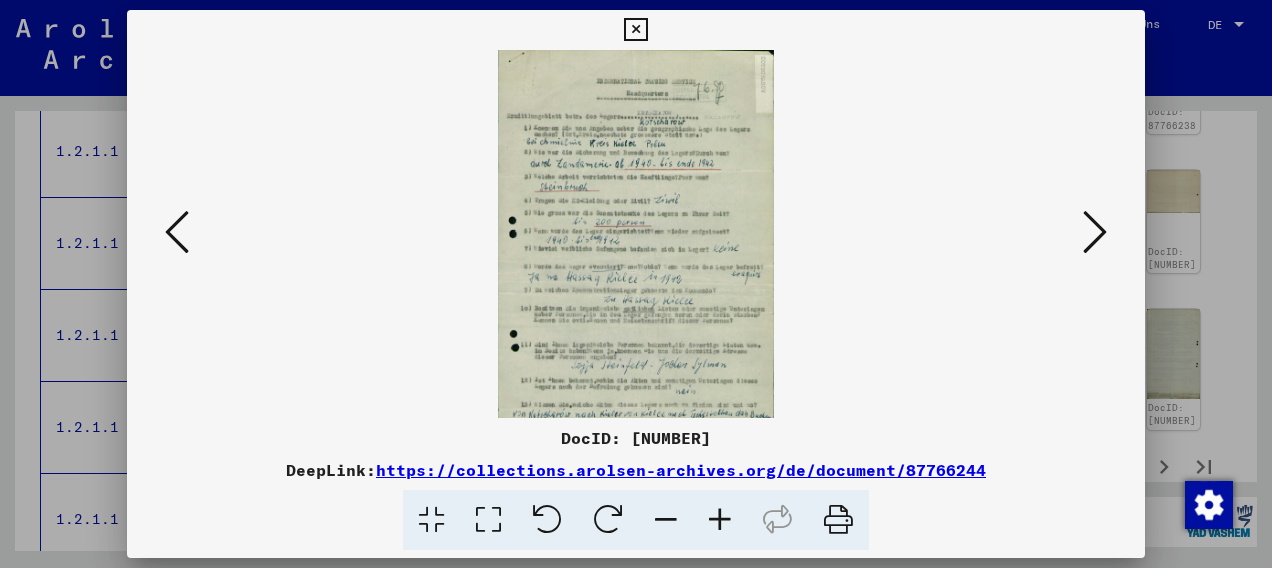 click at bounding box center (720, 520) 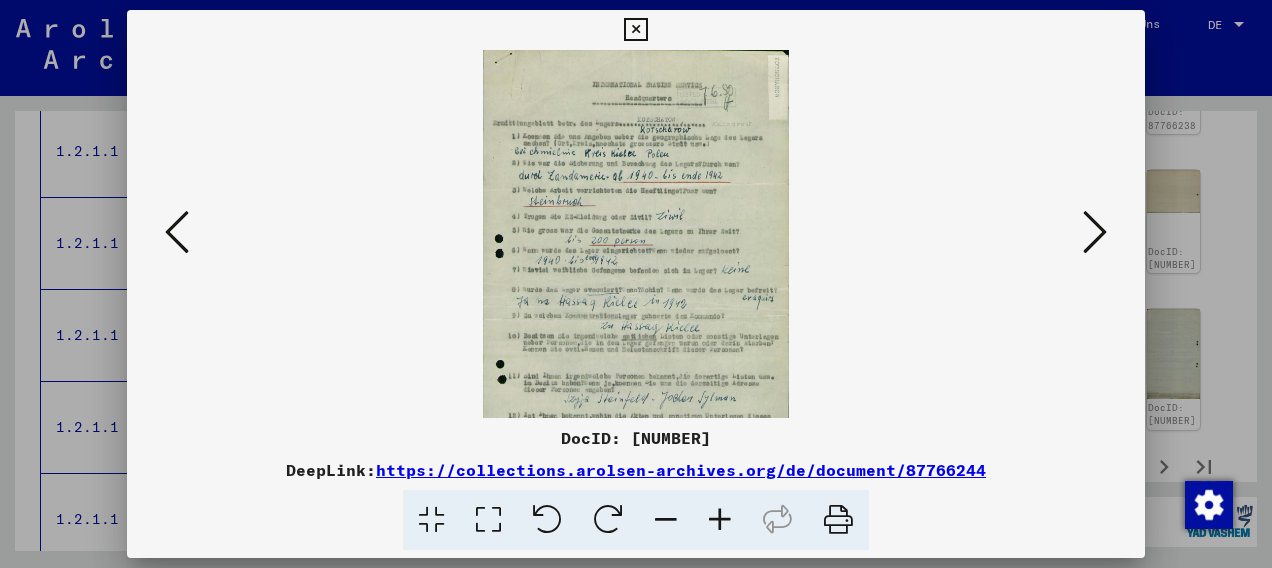 click at bounding box center (720, 520) 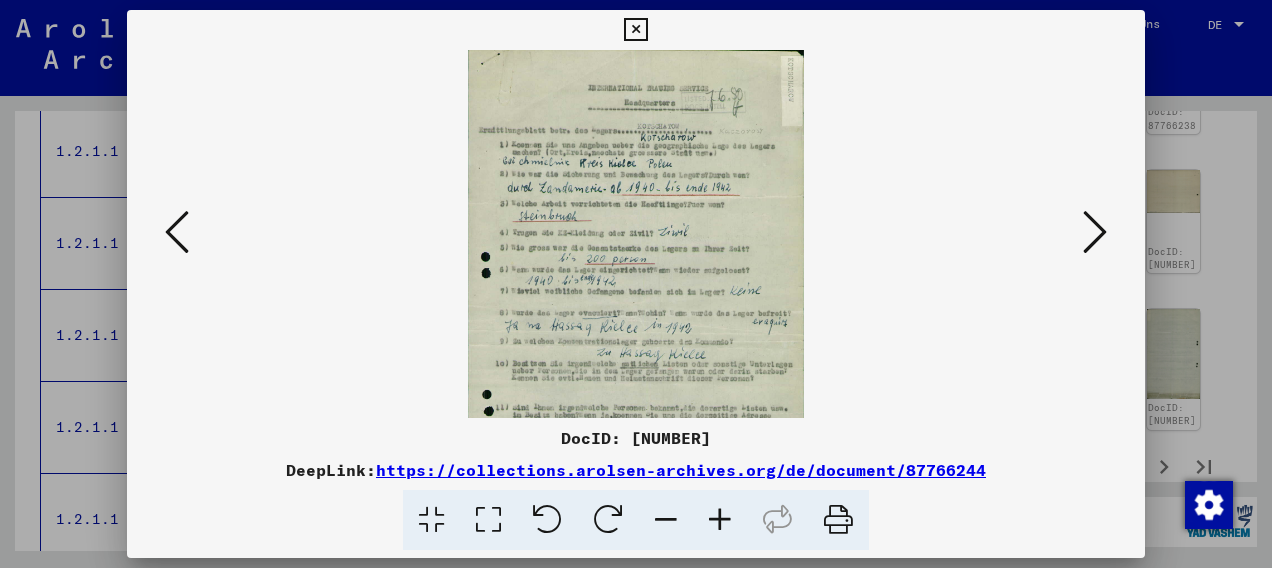click at bounding box center (720, 520) 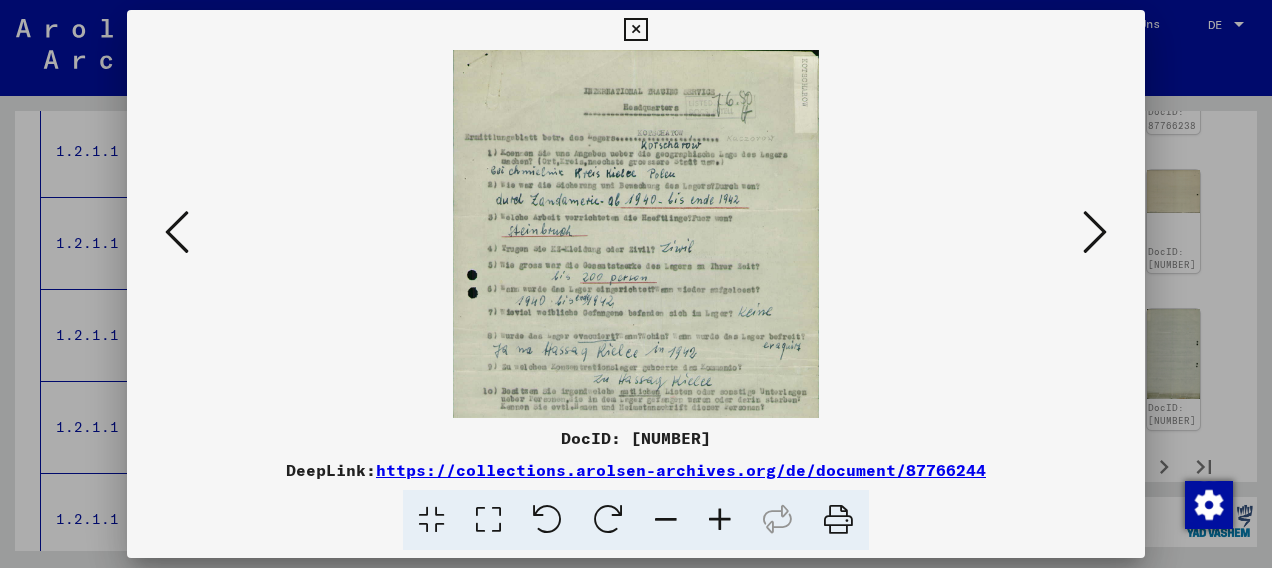 click at bounding box center [720, 520] 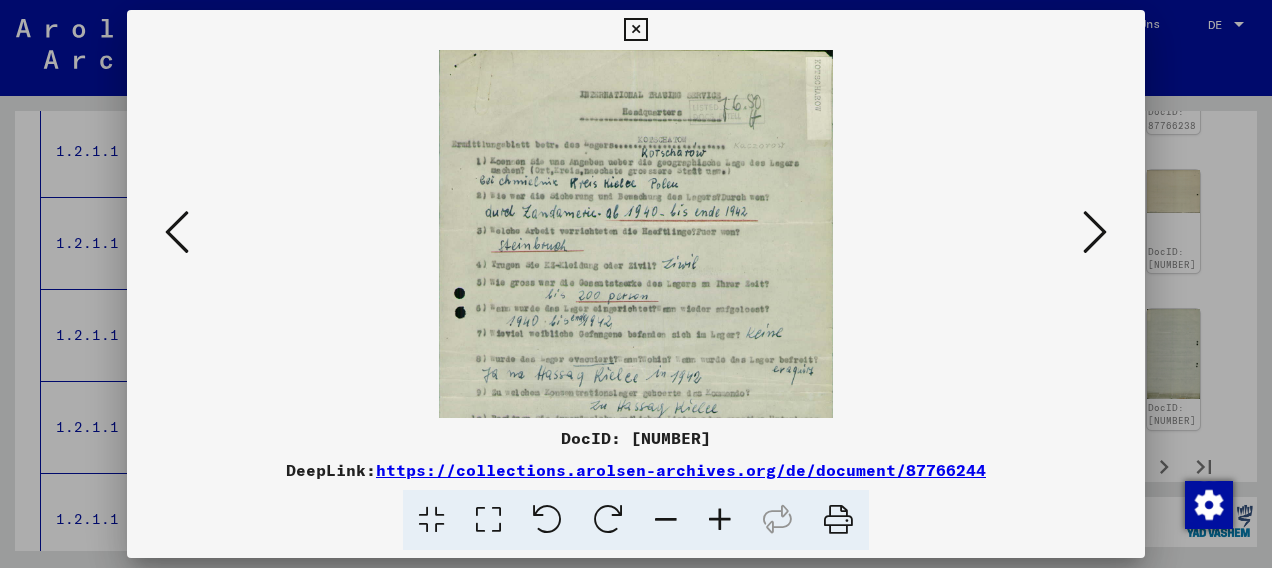 click at bounding box center [720, 520] 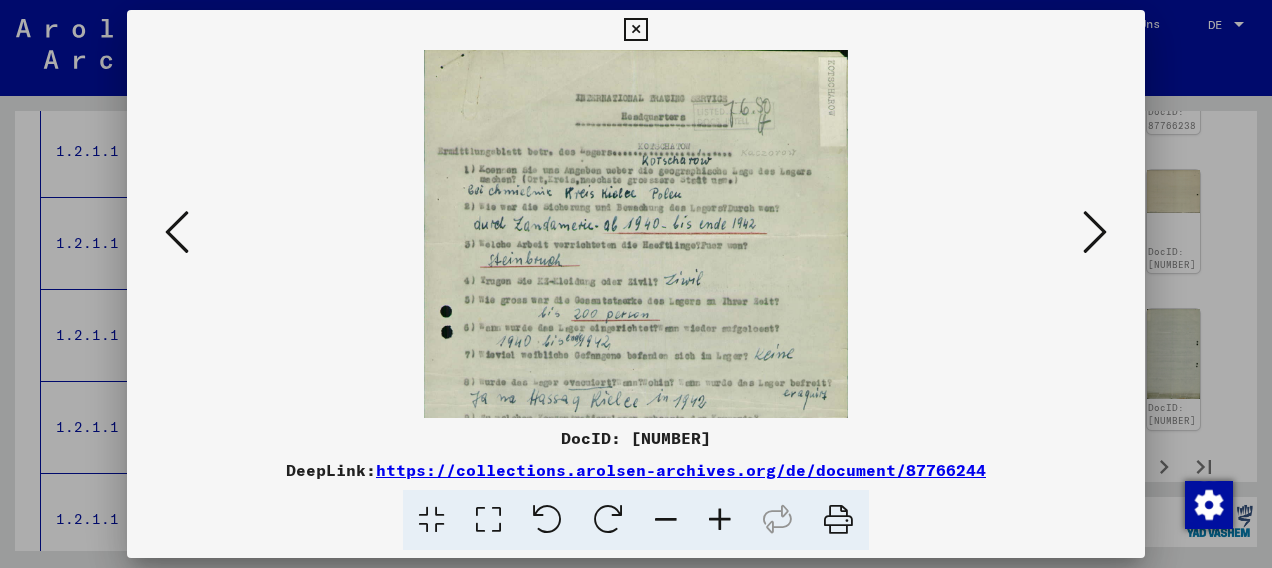 click at bounding box center [720, 520] 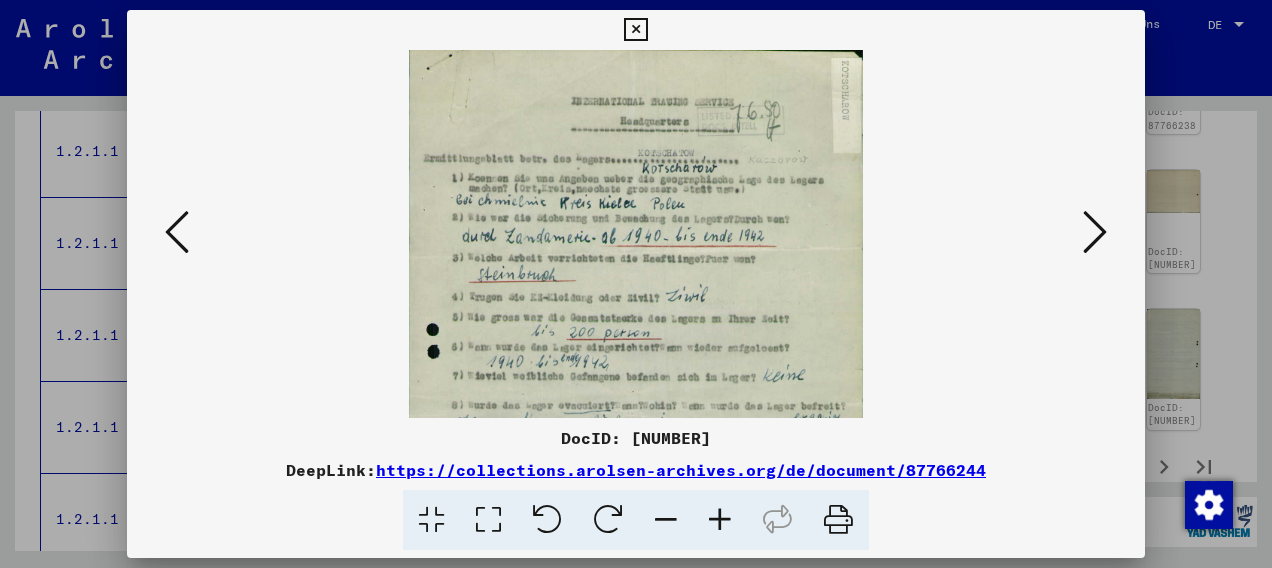 click at bounding box center (720, 520) 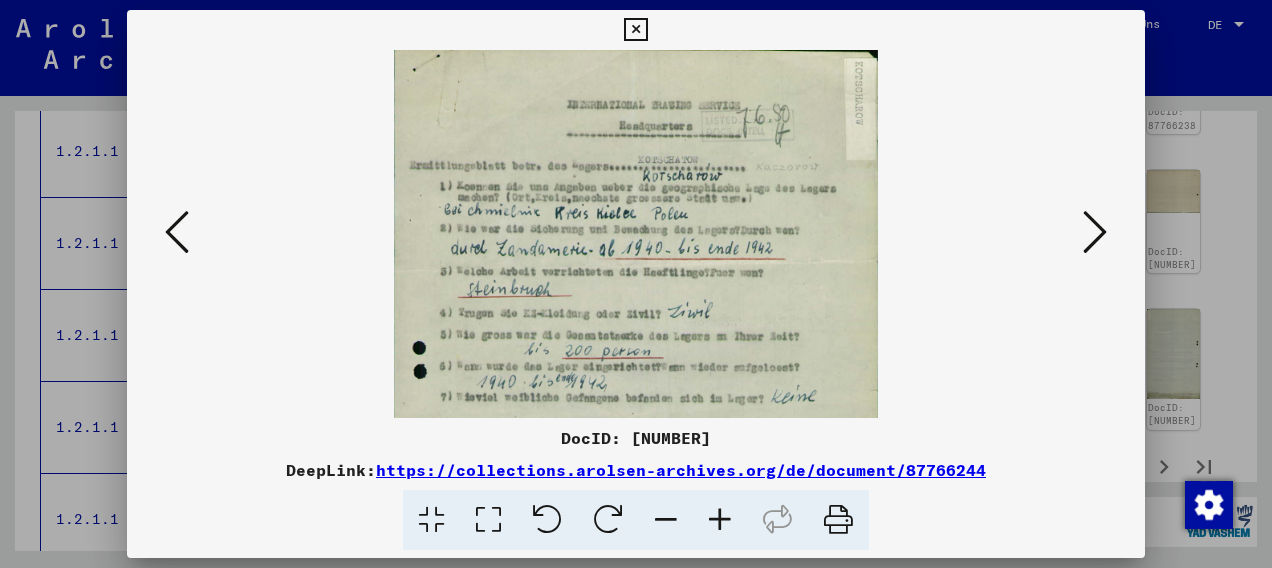 click at bounding box center (720, 520) 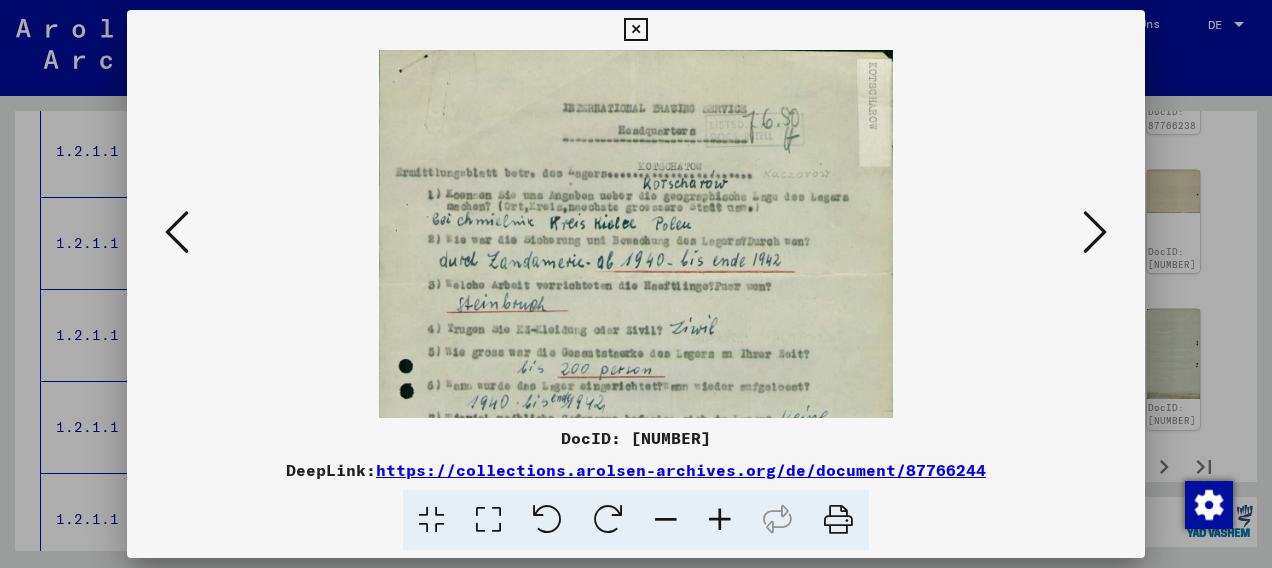 click at bounding box center (720, 520) 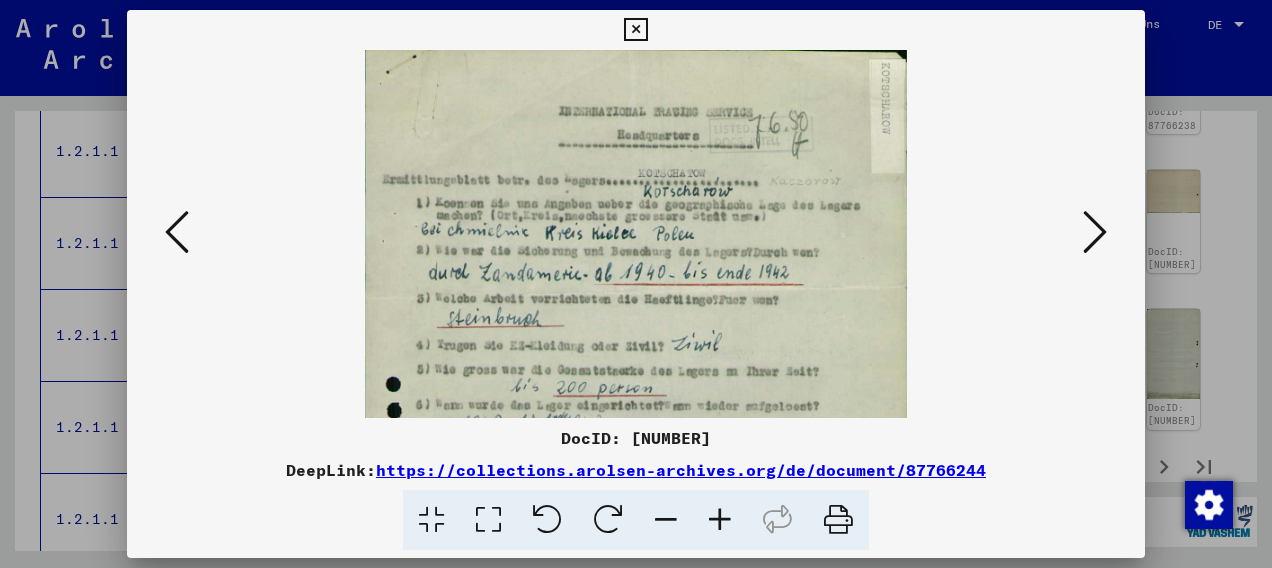 click at bounding box center (720, 520) 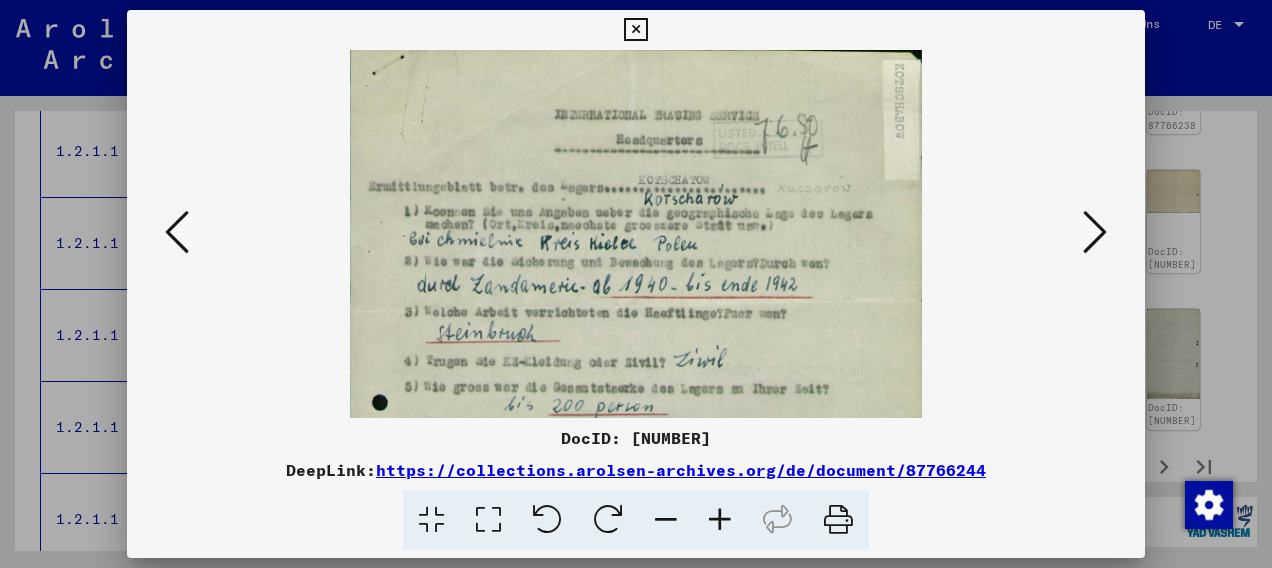 click at bounding box center [720, 520] 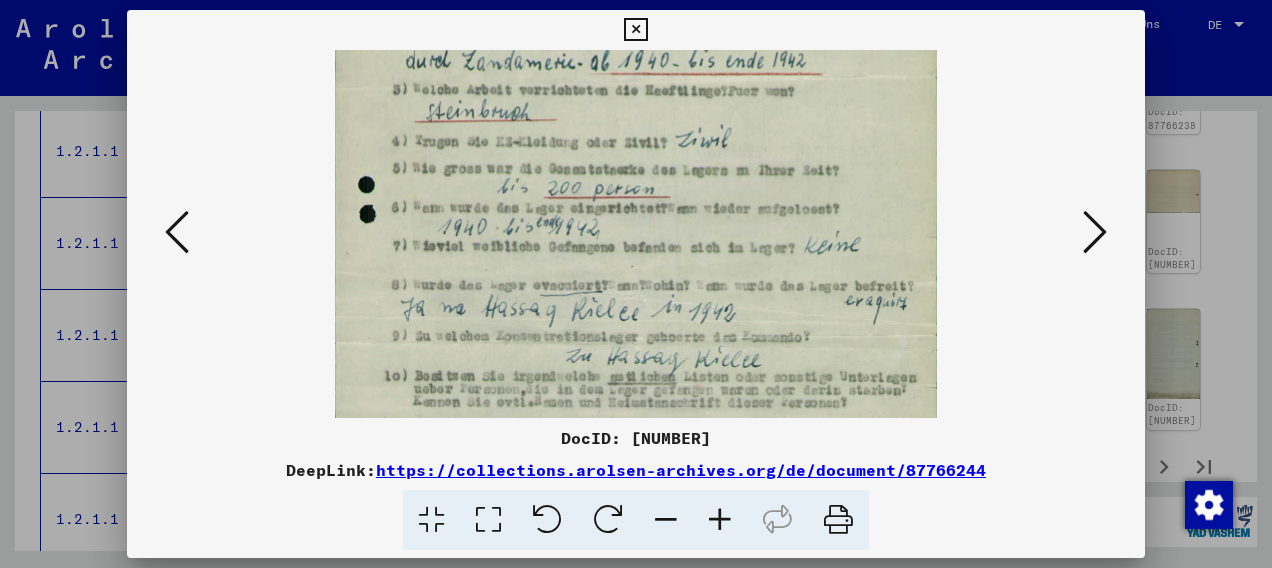 drag, startPoint x: 818, startPoint y: 364, endPoint x: 842, endPoint y: 134, distance: 231.24878 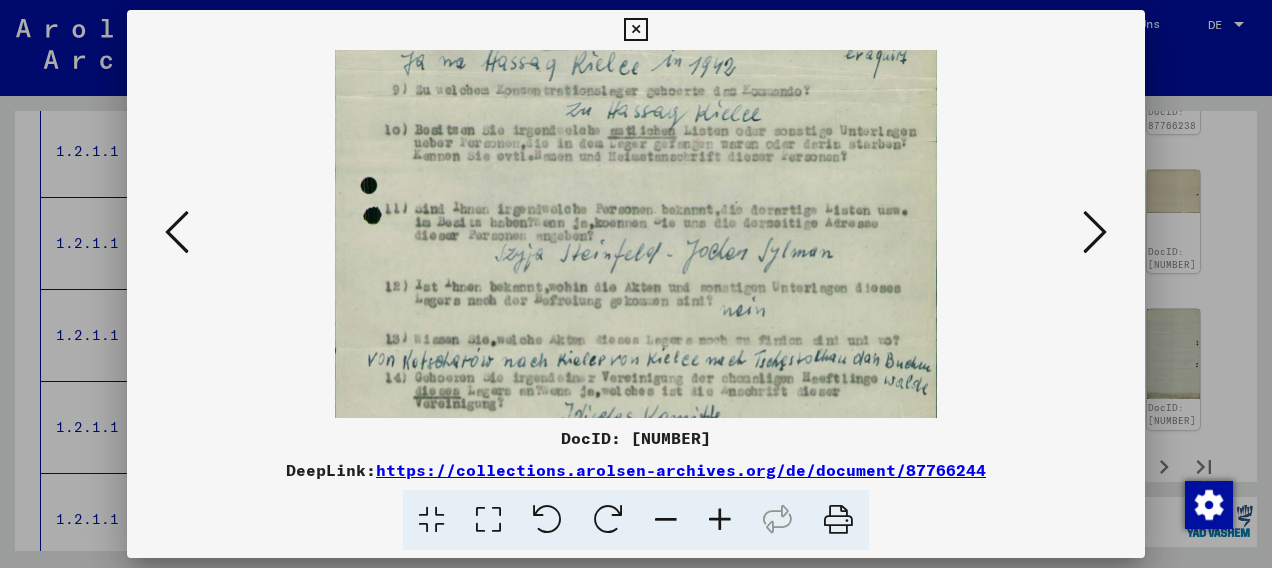 drag, startPoint x: 794, startPoint y: 365, endPoint x: 814, endPoint y: 145, distance: 220.90723 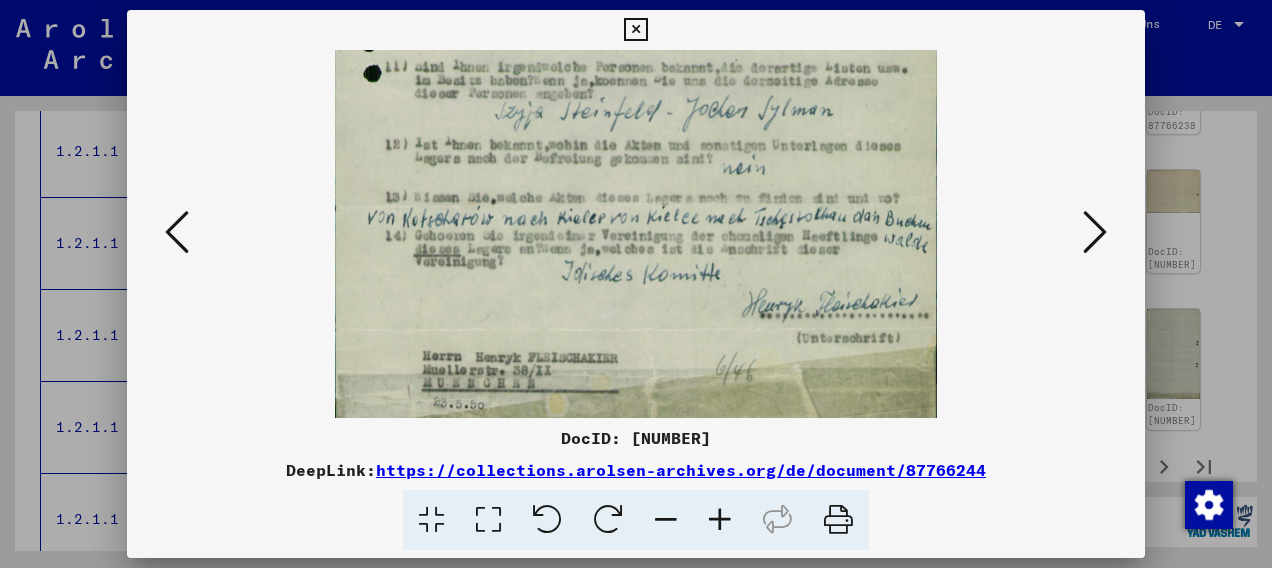 scroll, scrollTop: 650, scrollLeft: 0, axis: vertical 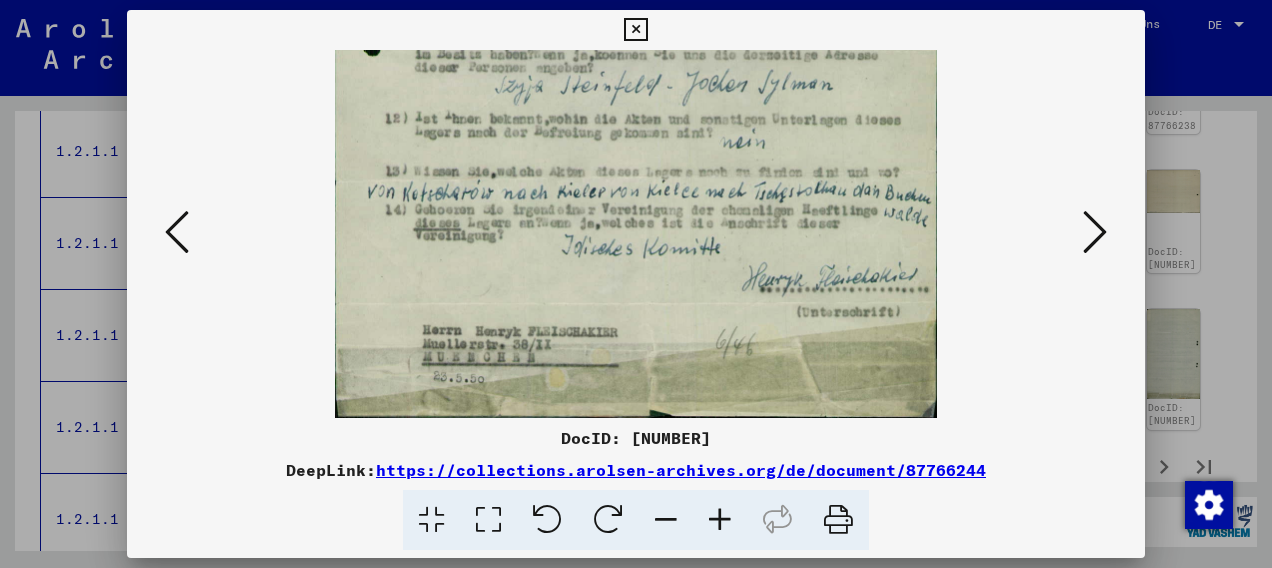 drag, startPoint x: 786, startPoint y: 374, endPoint x: 823, endPoint y: 156, distance: 221.11761 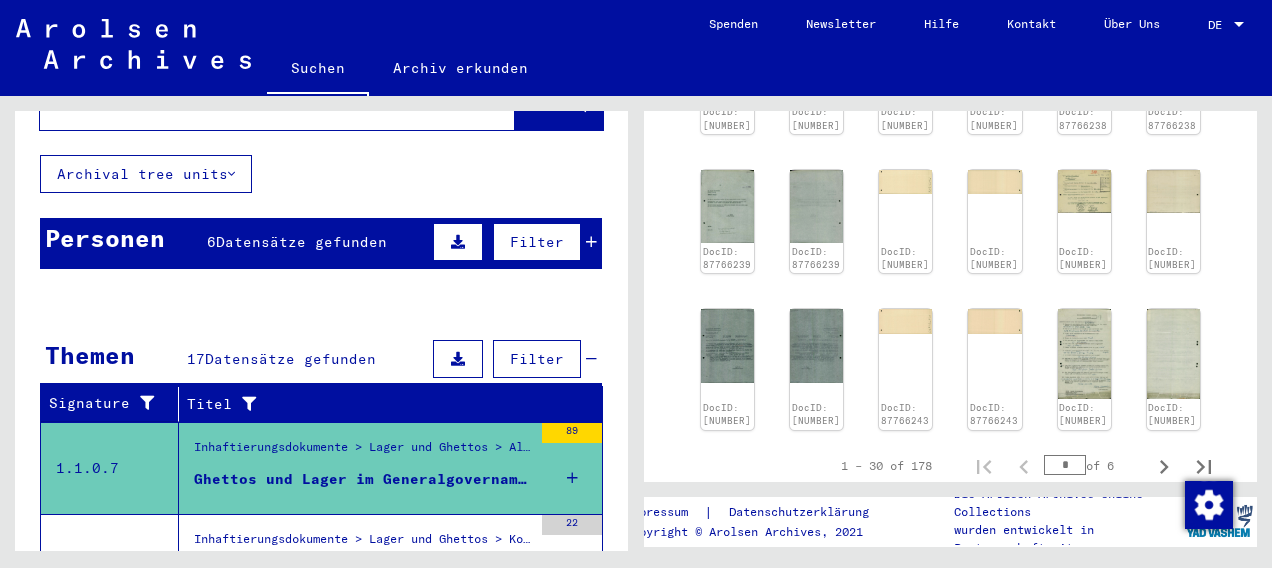 scroll, scrollTop: 0, scrollLeft: 0, axis: both 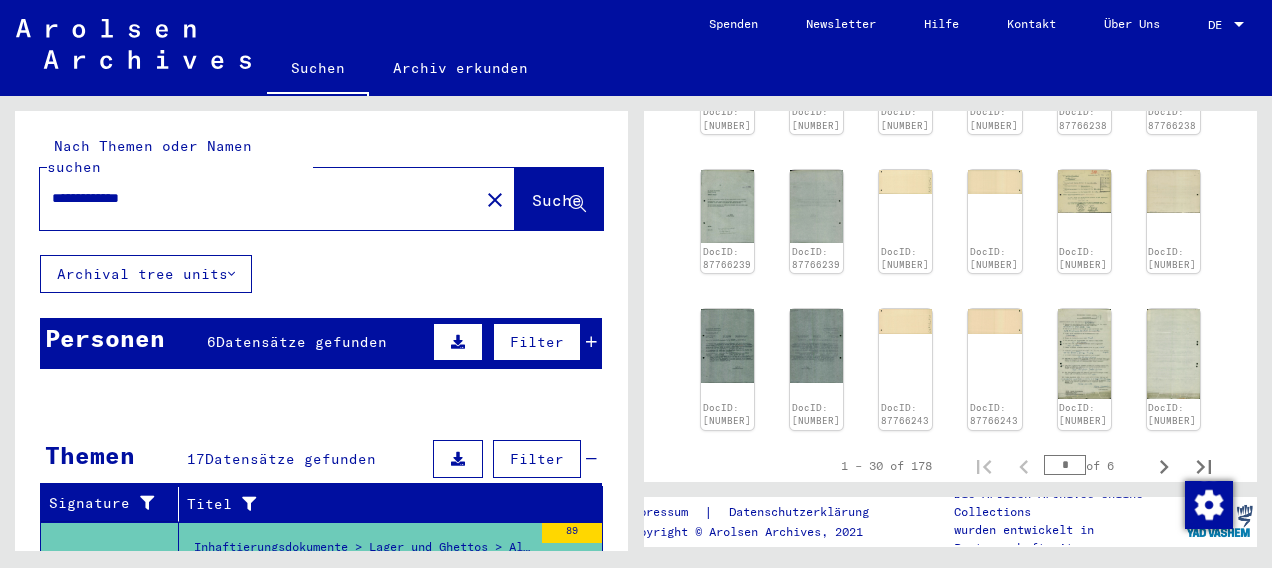 click on "**********" at bounding box center (259, 198) 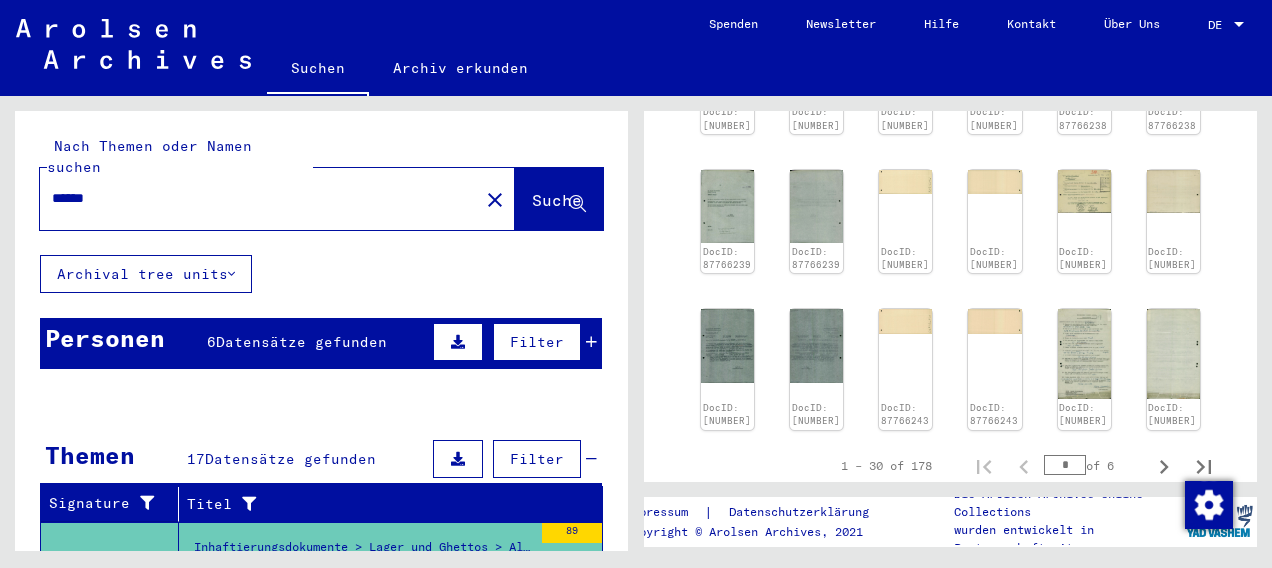 click on "******" at bounding box center (259, 198) 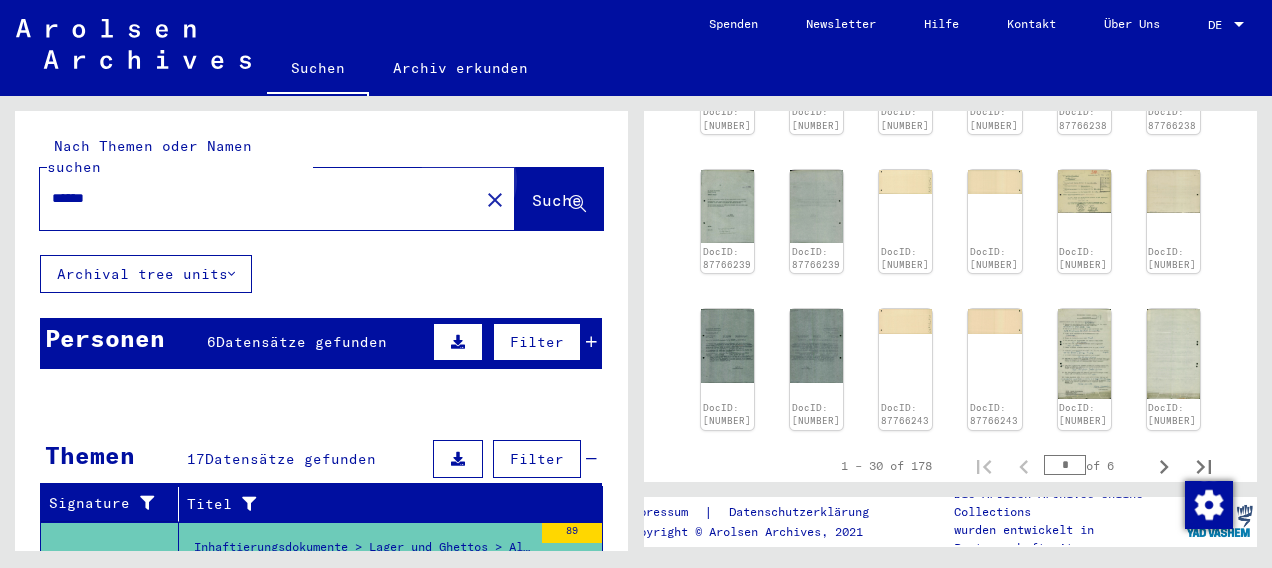 click on "Suche" 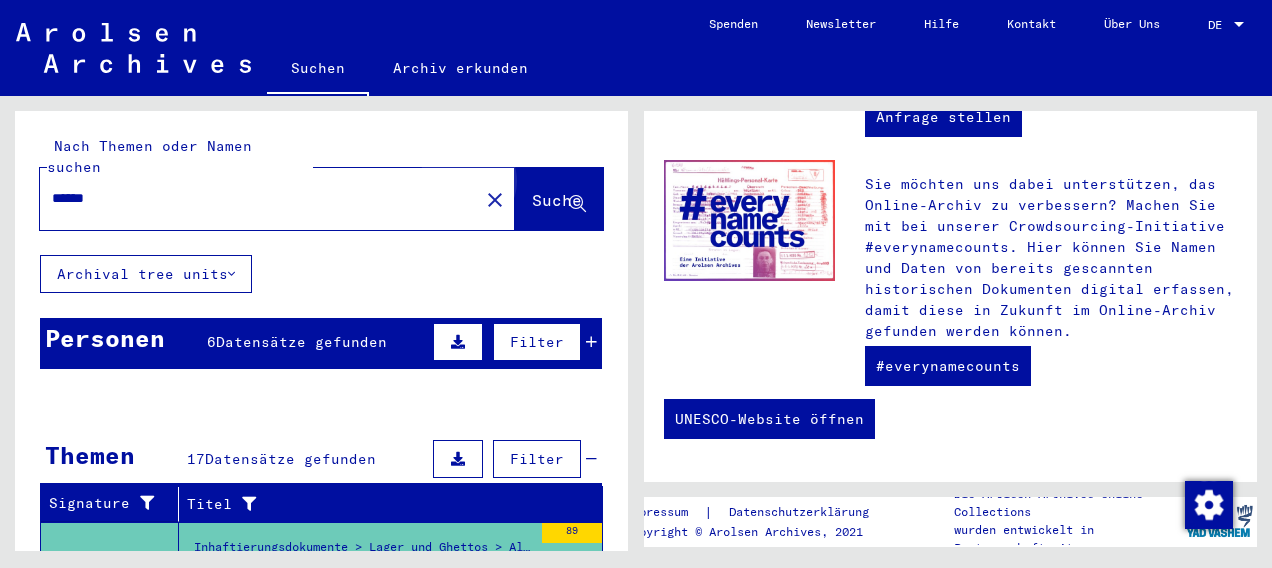 scroll, scrollTop: 0, scrollLeft: 0, axis: both 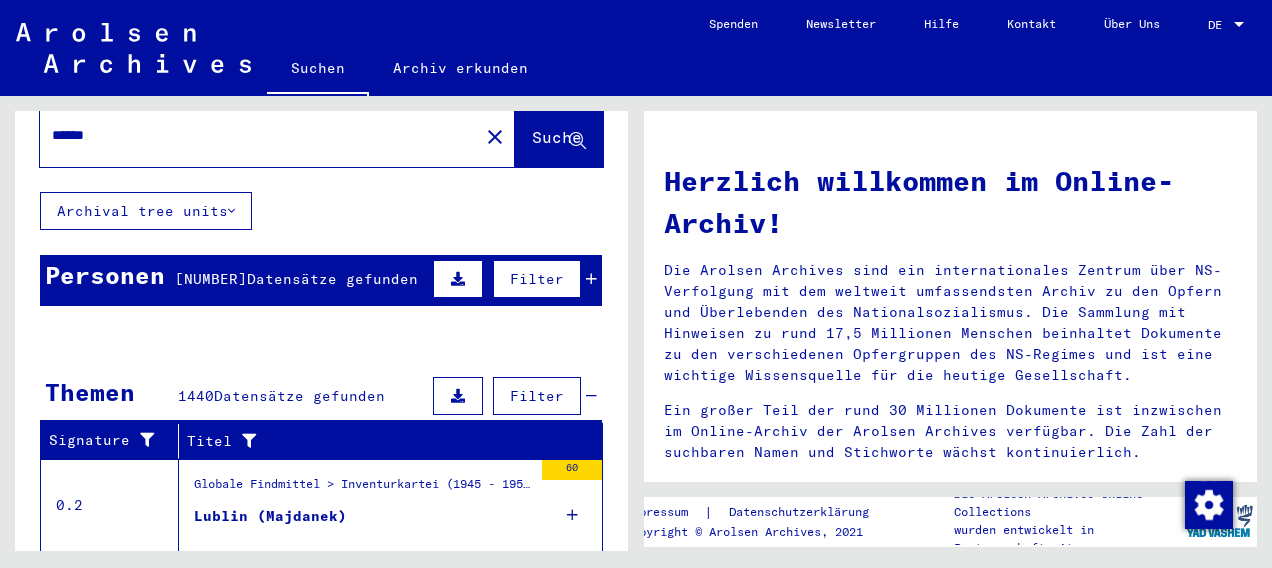 click on "Lublin (Majdanek)" at bounding box center (270, 516) 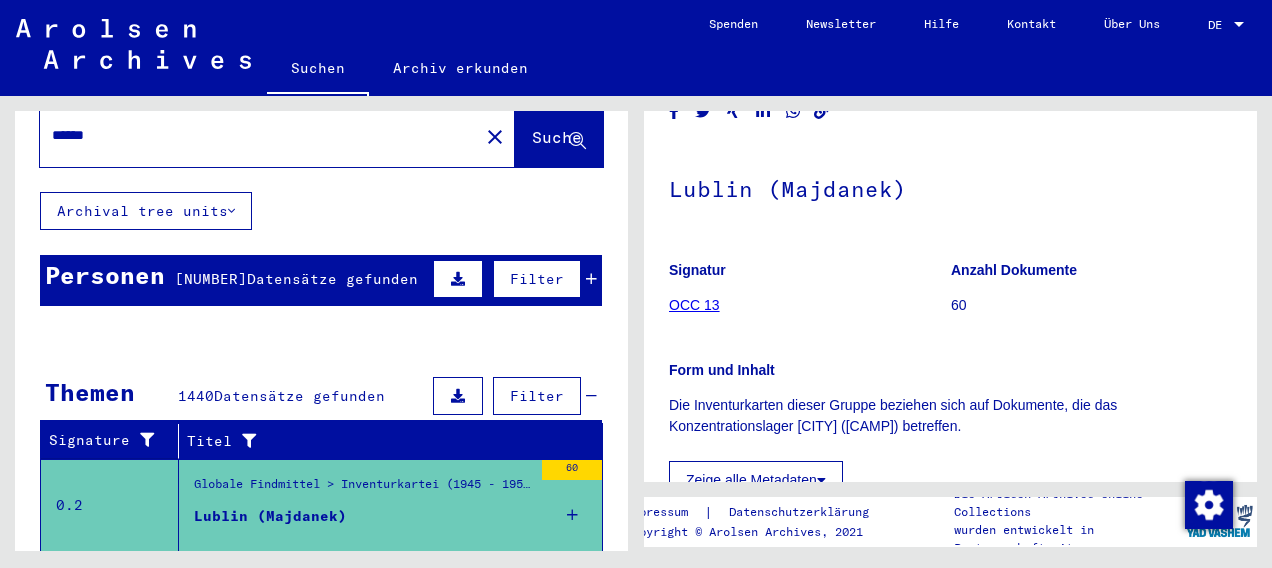 scroll, scrollTop: 0, scrollLeft: 0, axis: both 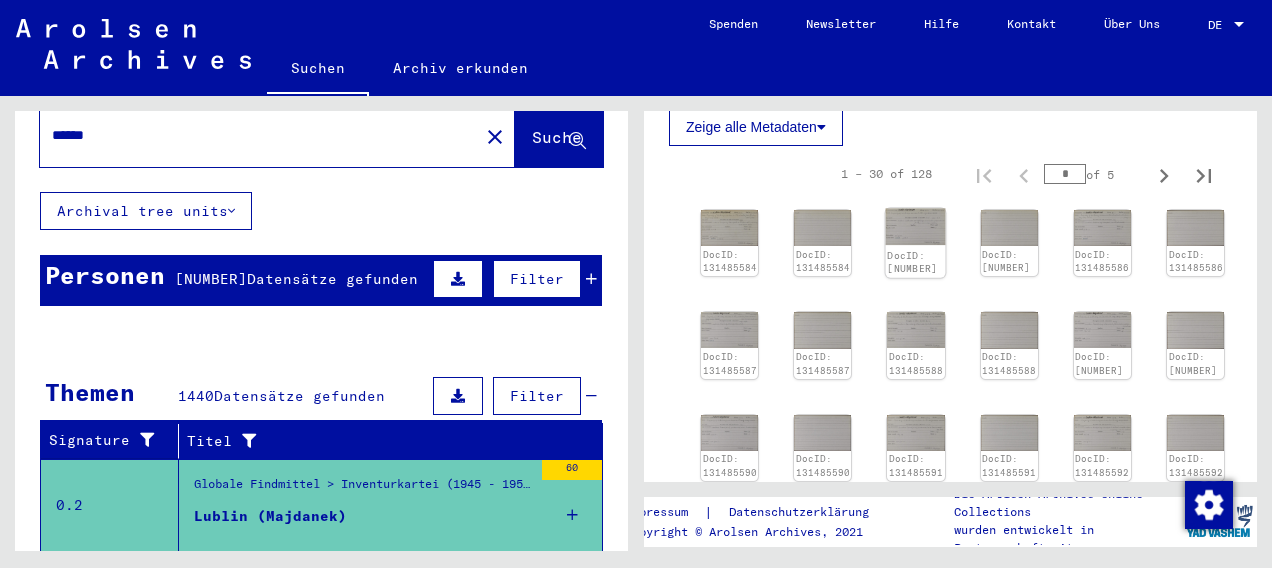 click 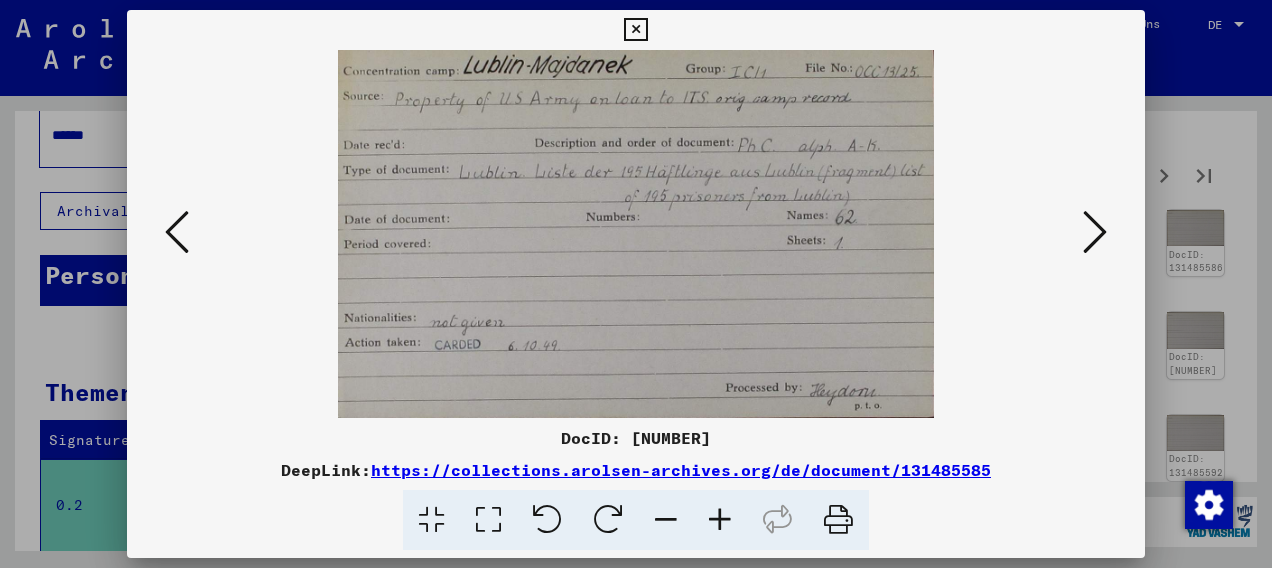 click at bounding box center (1095, 232) 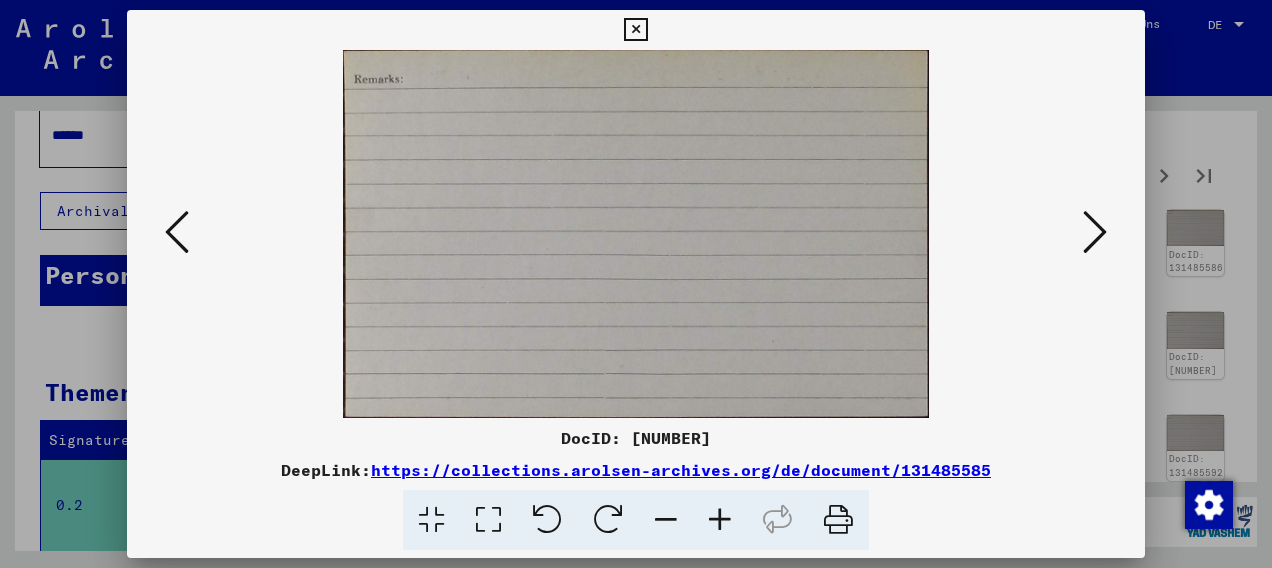 click at bounding box center (1095, 232) 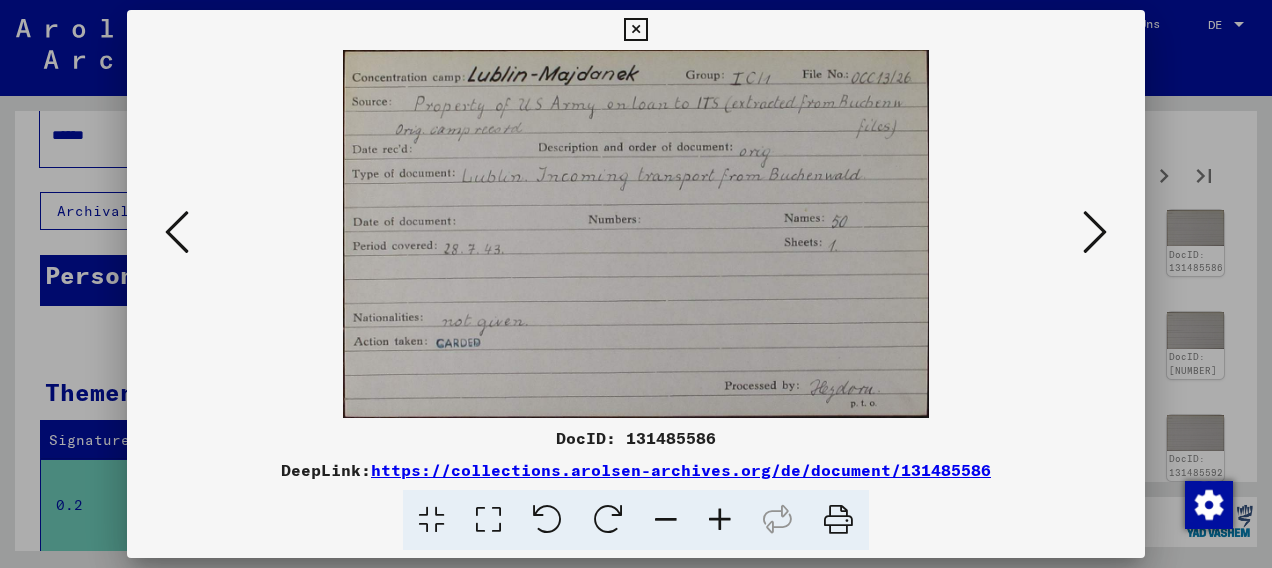 click at bounding box center [1095, 232] 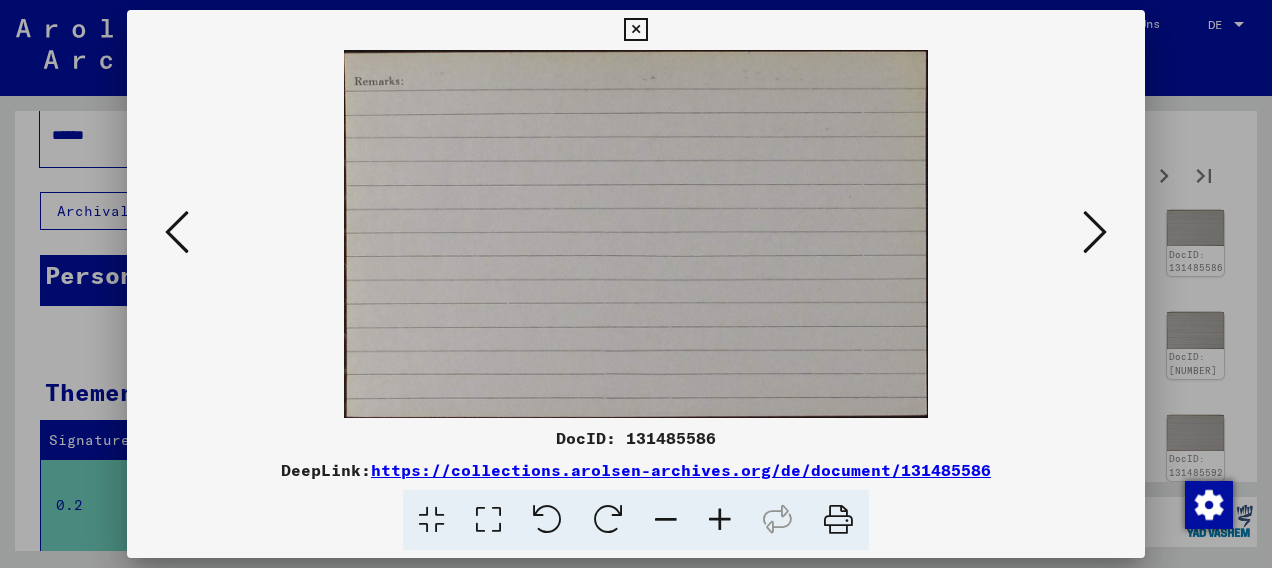 click at bounding box center (1095, 232) 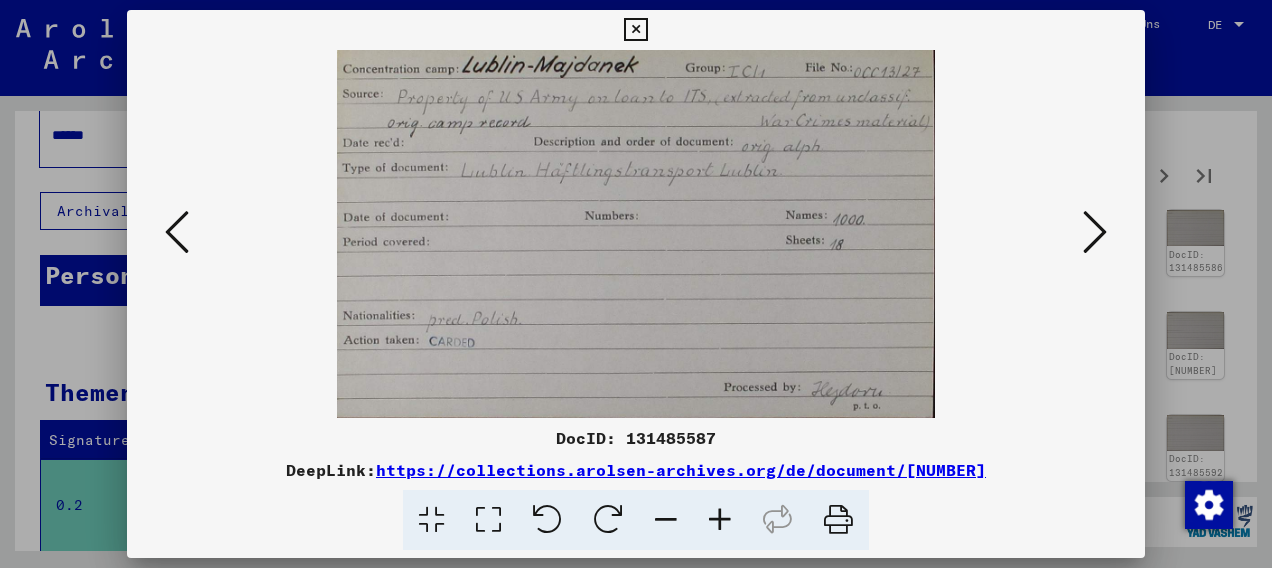 click at bounding box center [1095, 232] 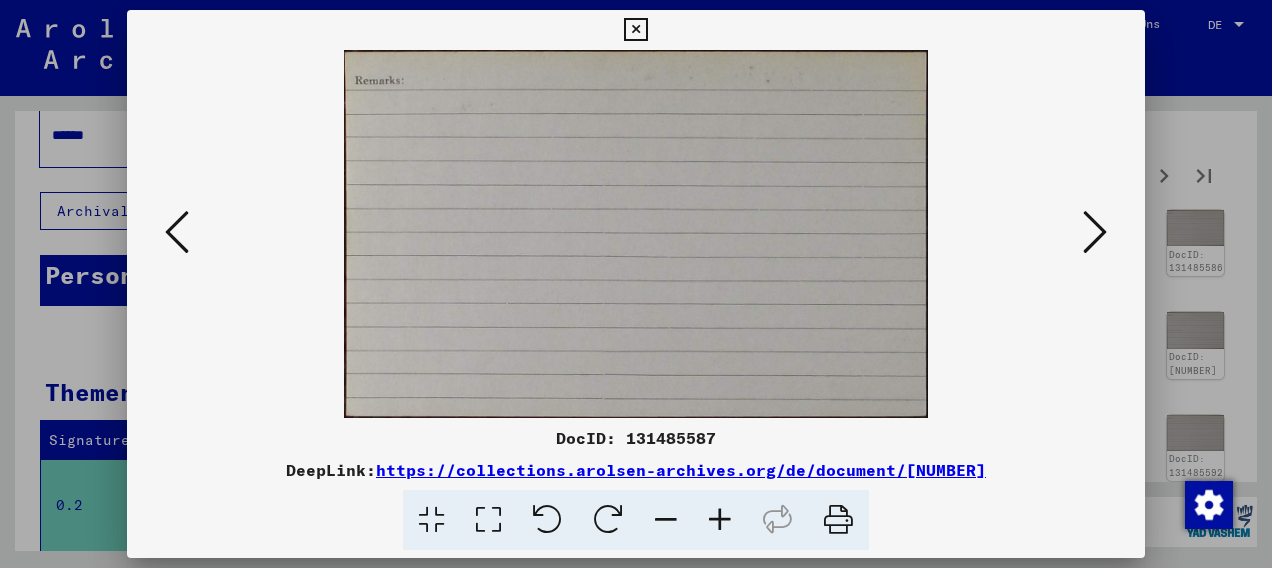 click at bounding box center (1095, 232) 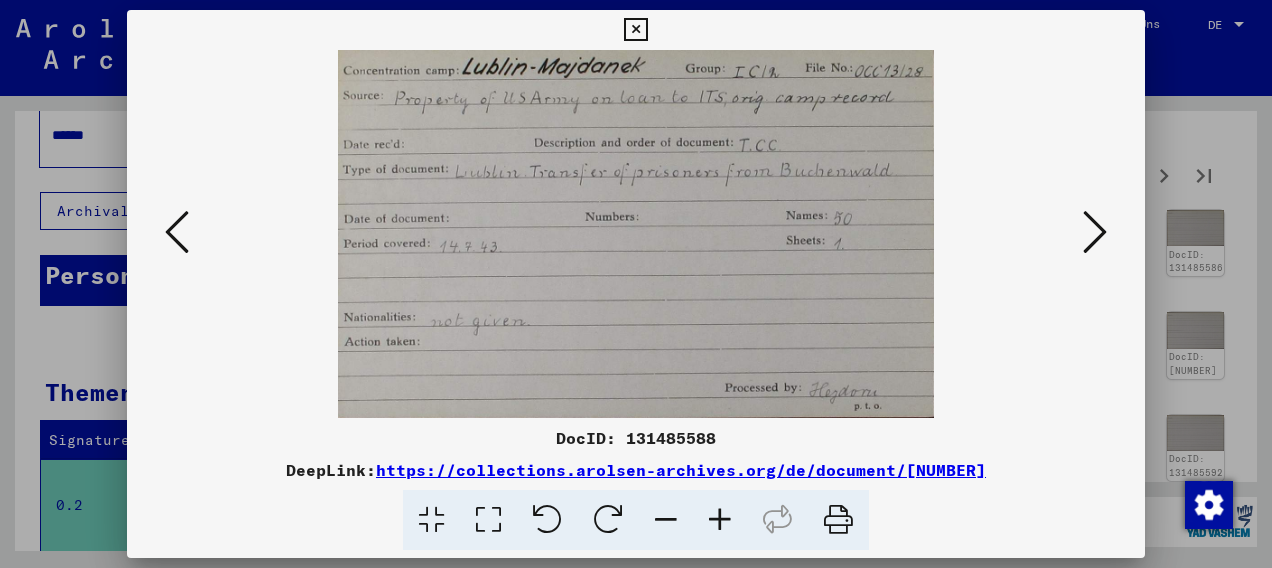 click at bounding box center [1095, 232] 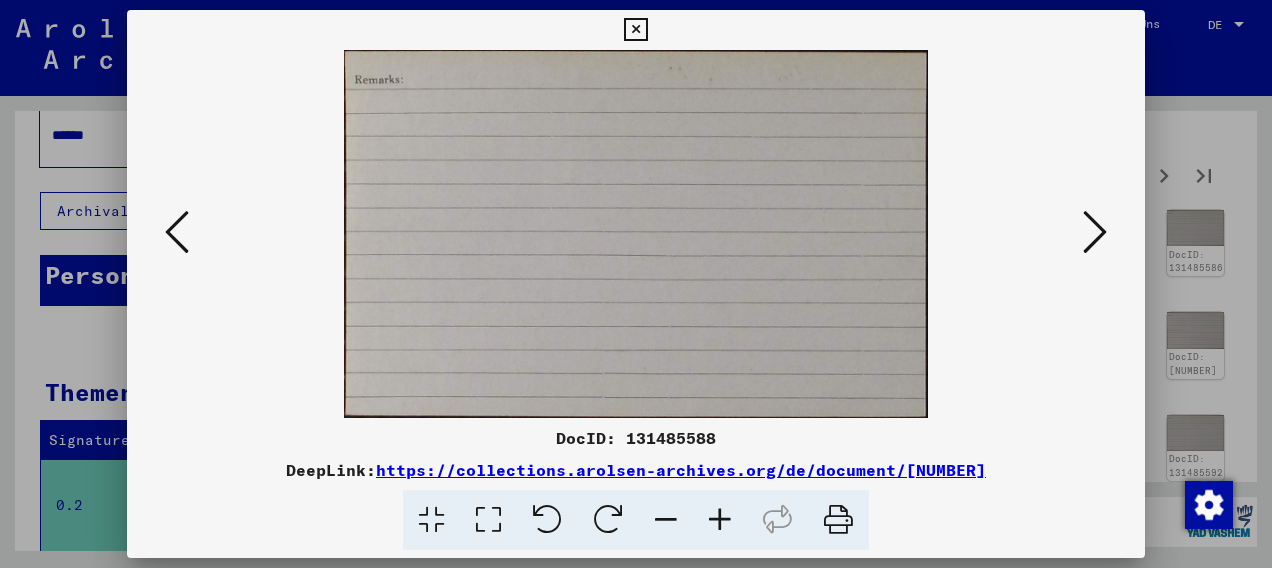 click at bounding box center (1095, 232) 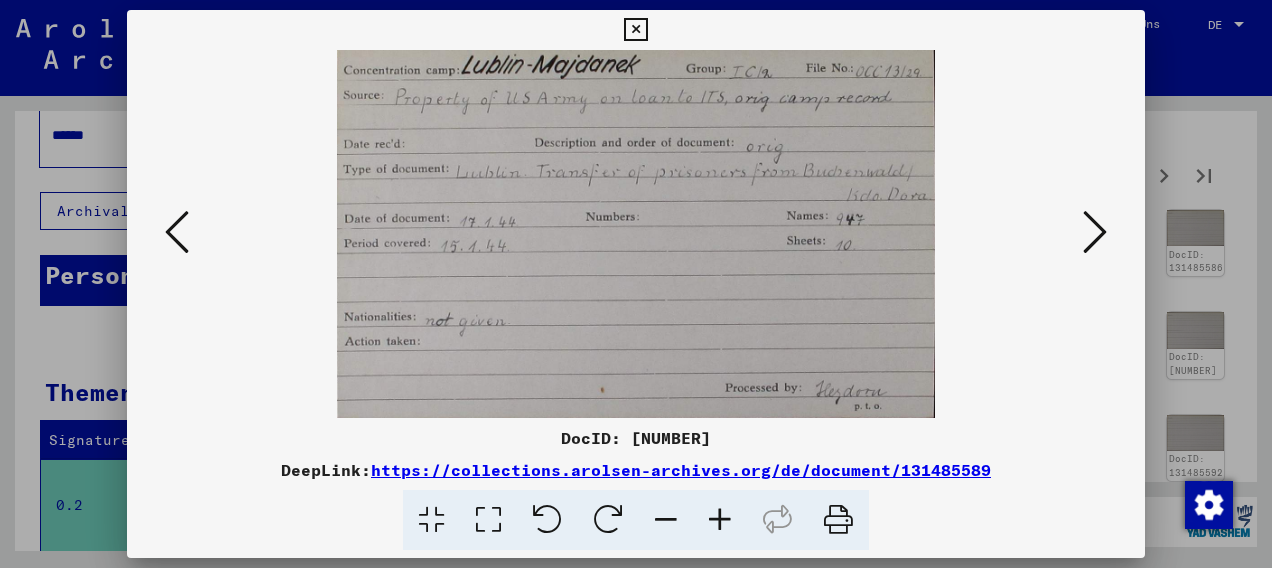 click at bounding box center (1095, 232) 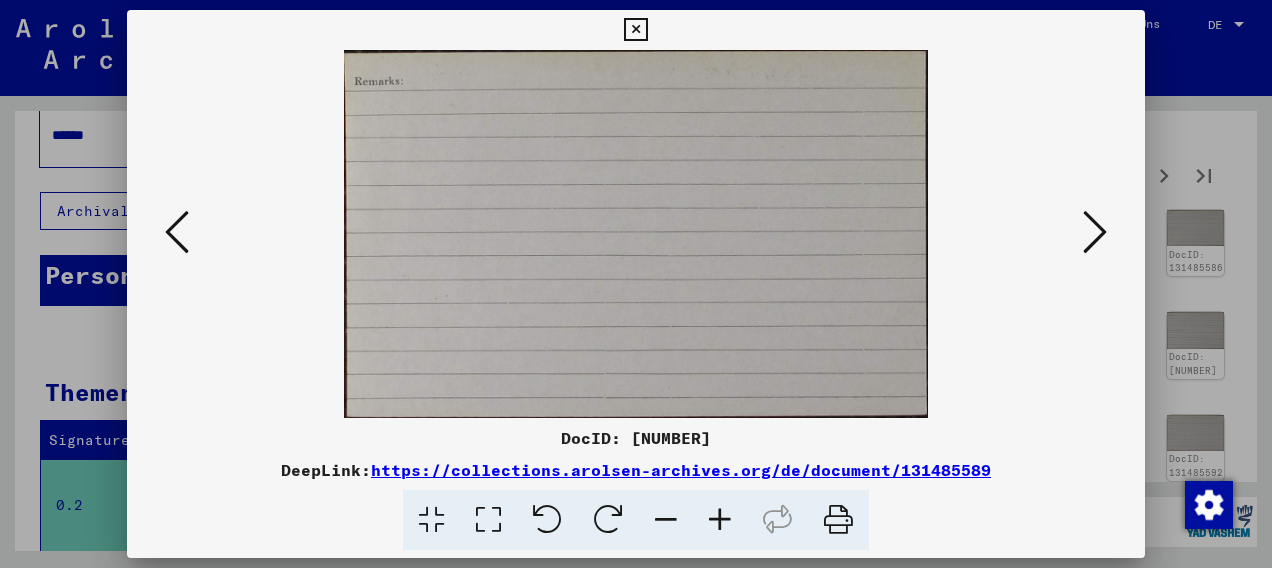 click at bounding box center [1095, 232] 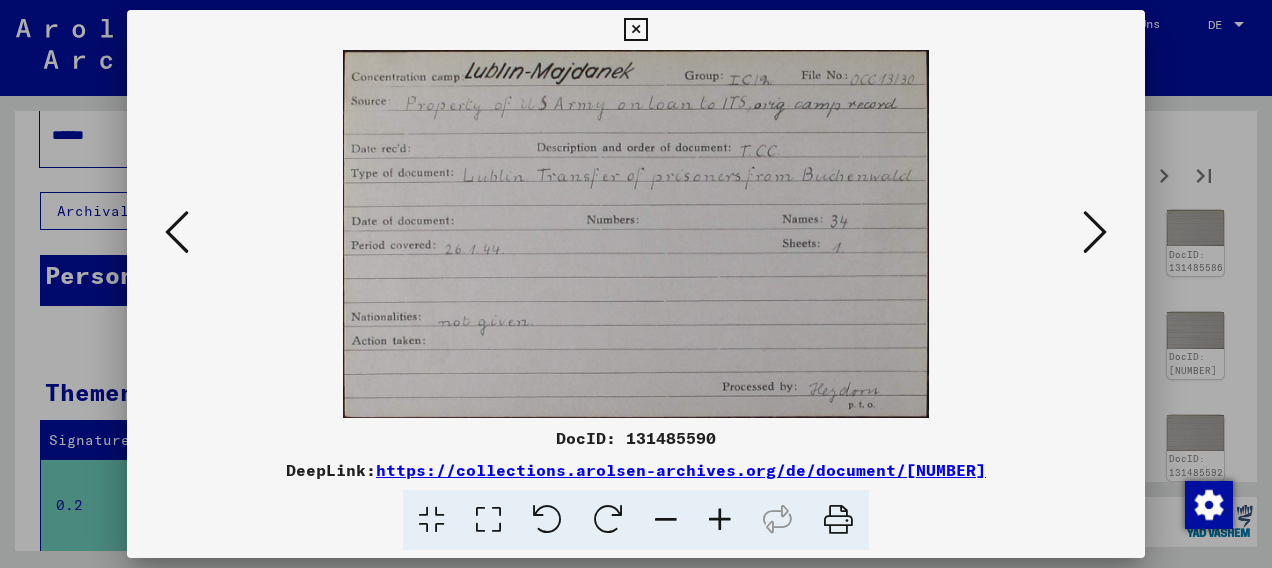 click at bounding box center (1095, 232) 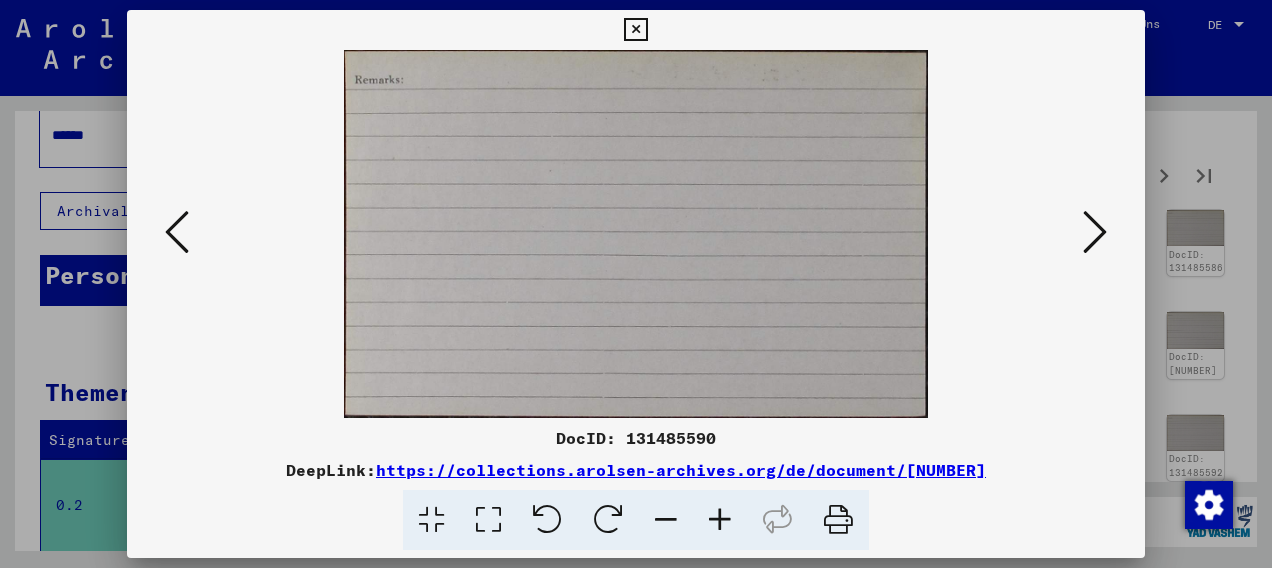 click at bounding box center [1095, 232] 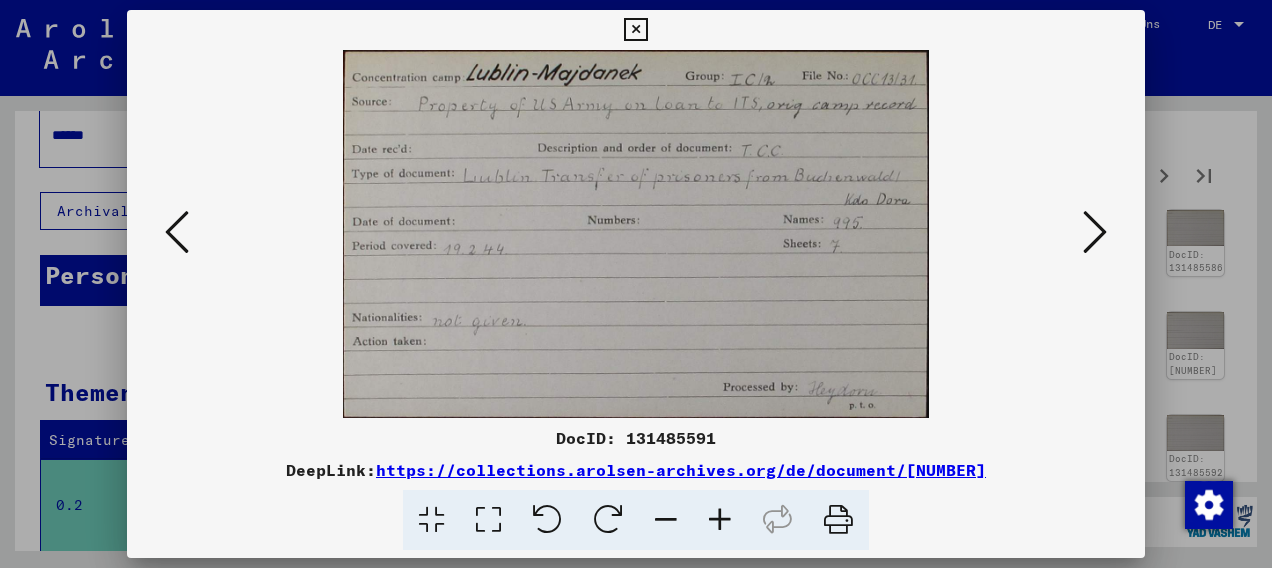 click at bounding box center (1095, 232) 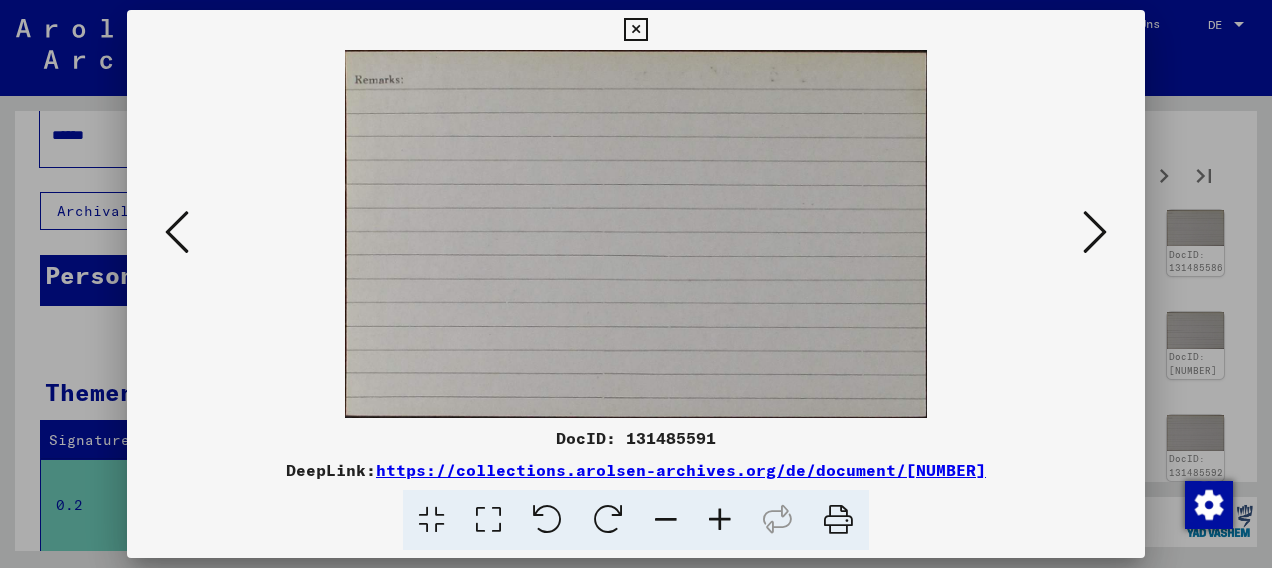 click at bounding box center [1095, 232] 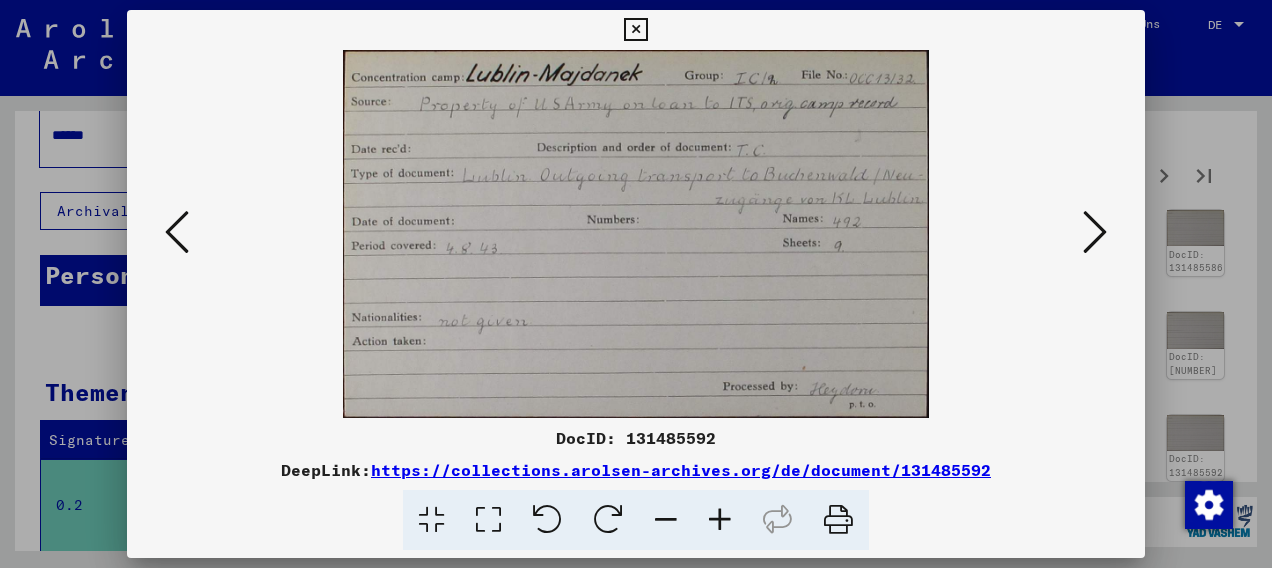 click at bounding box center [1095, 232] 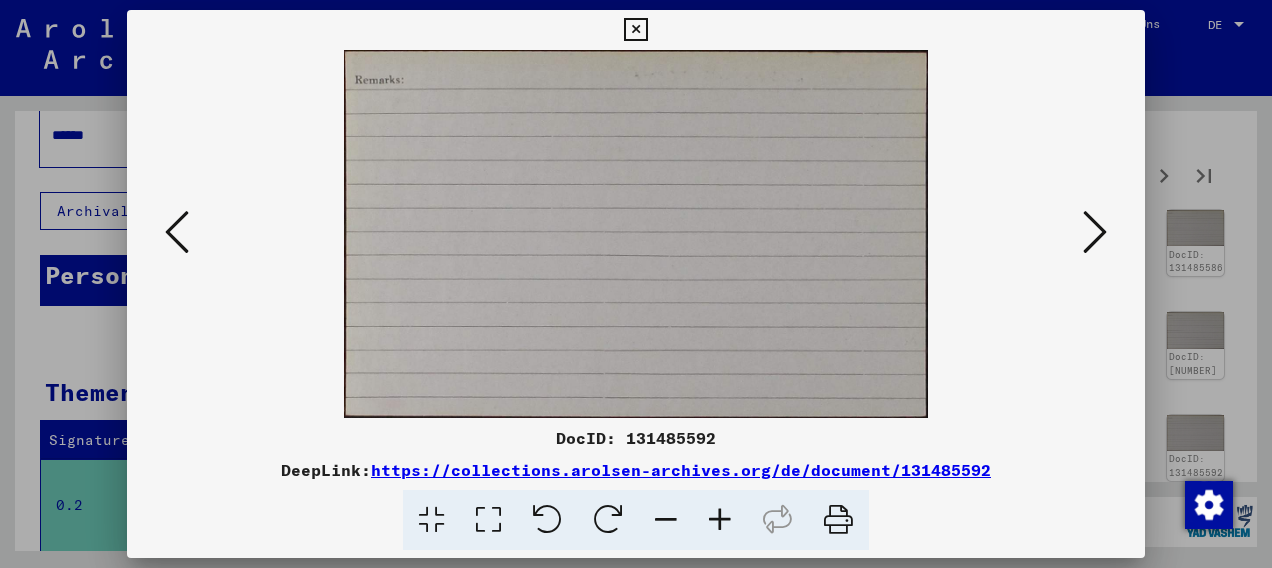 click at bounding box center (1095, 232) 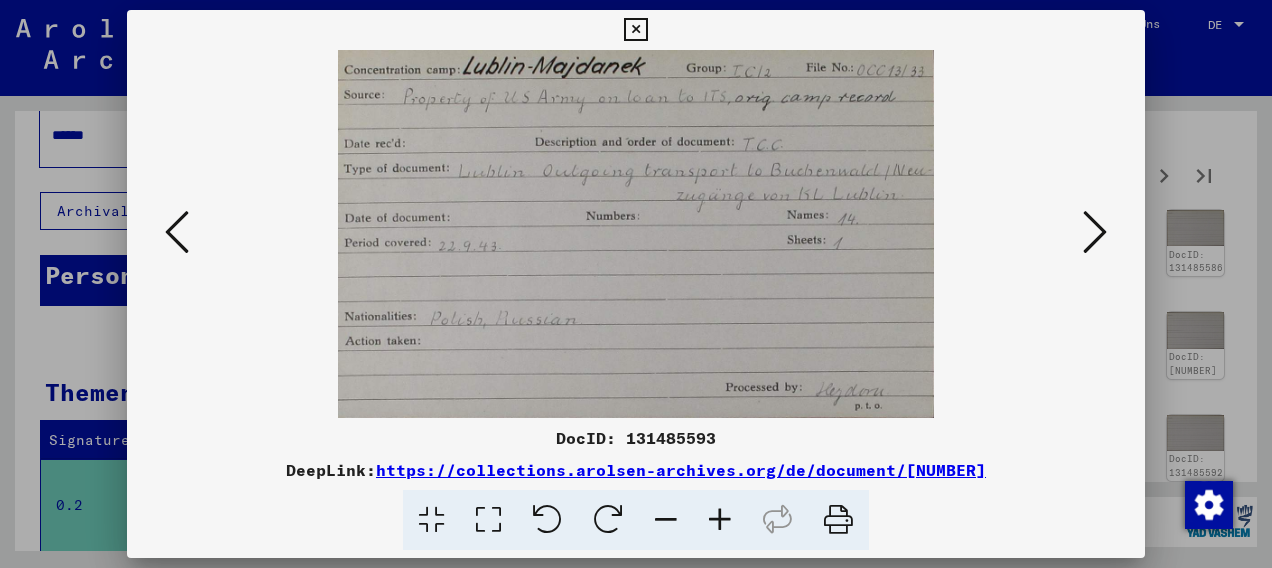 click at bounding box center (1095, 232) 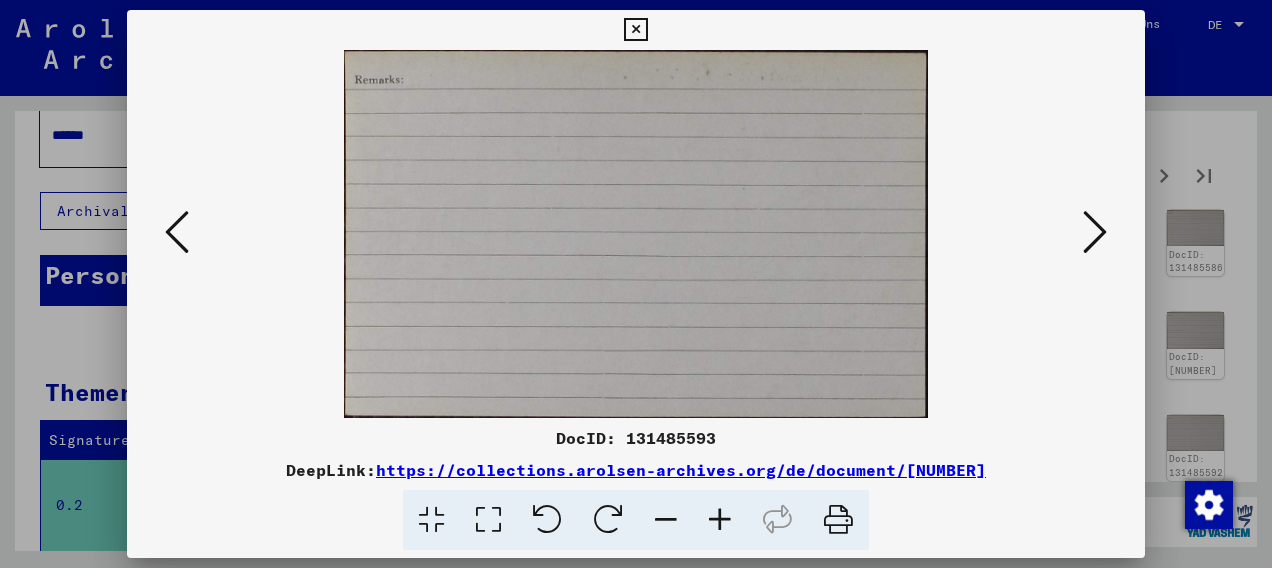 click at bounding box center [1095, 232] 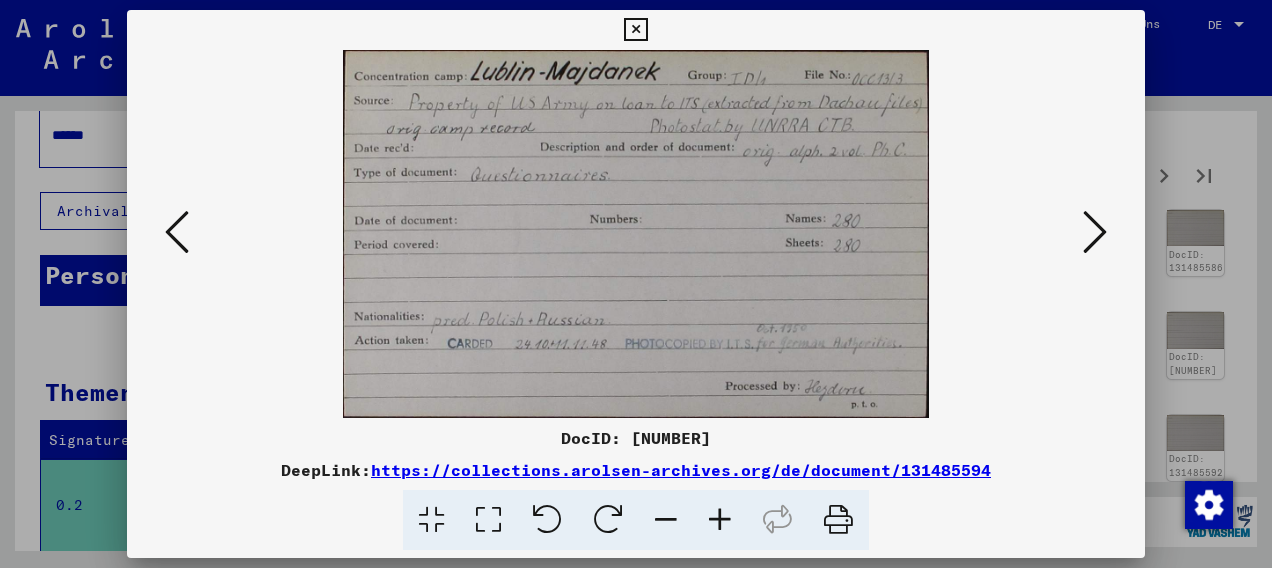 click at bounding box center [1095, 232] 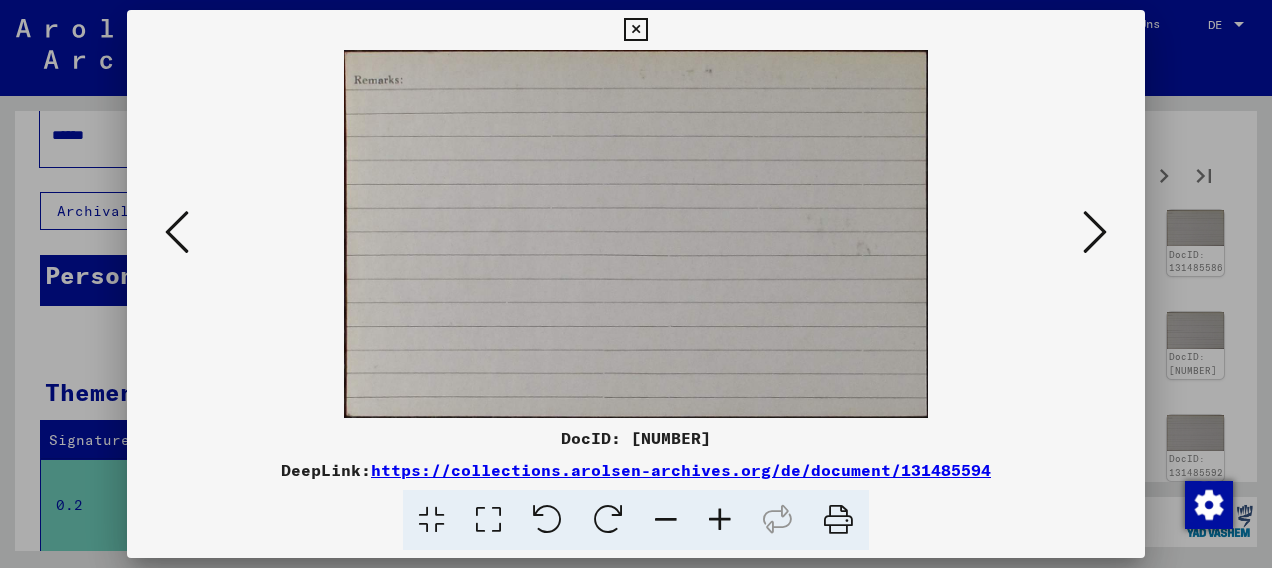 click at bounding box center (1095, 232) 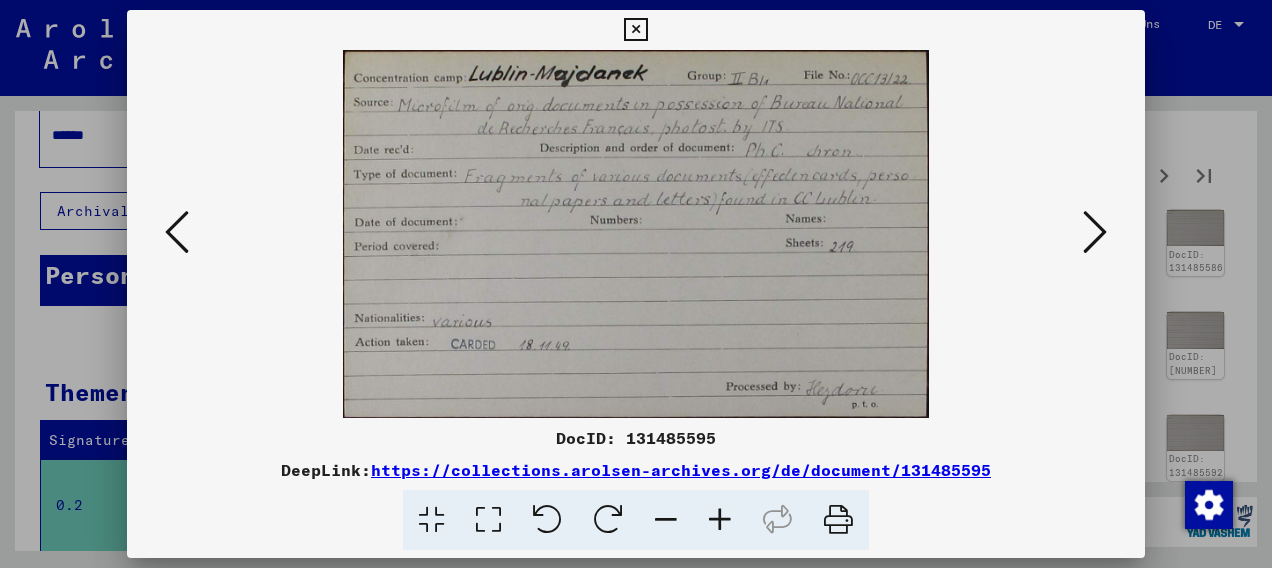 click at bounding box center (1095, 232) 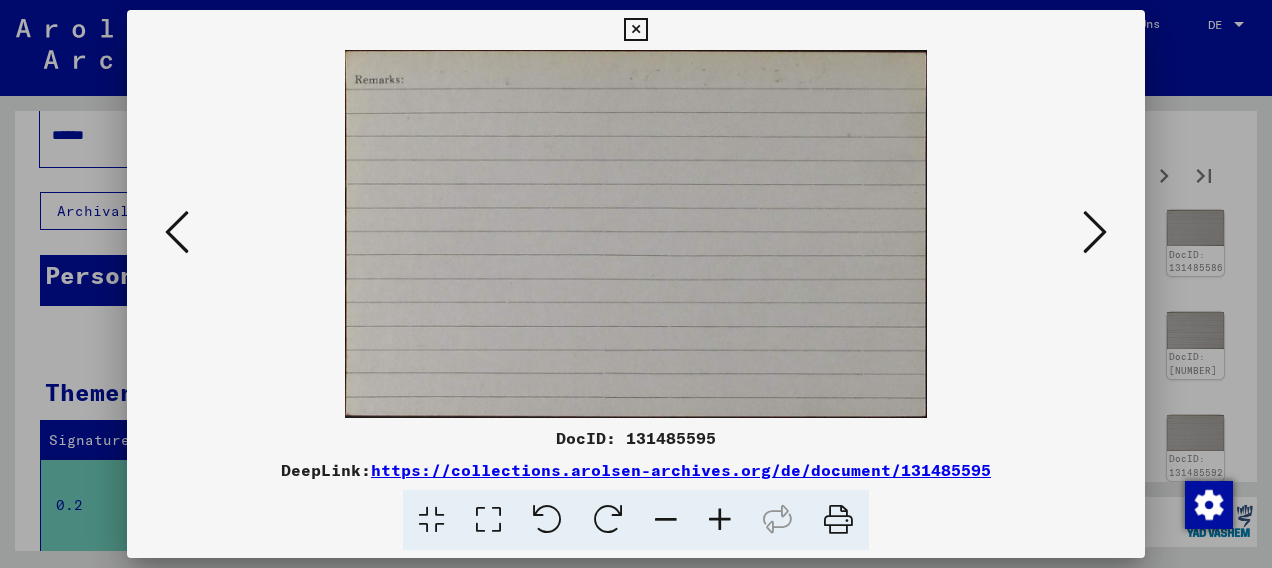 click at bounding box center [1095, 232] 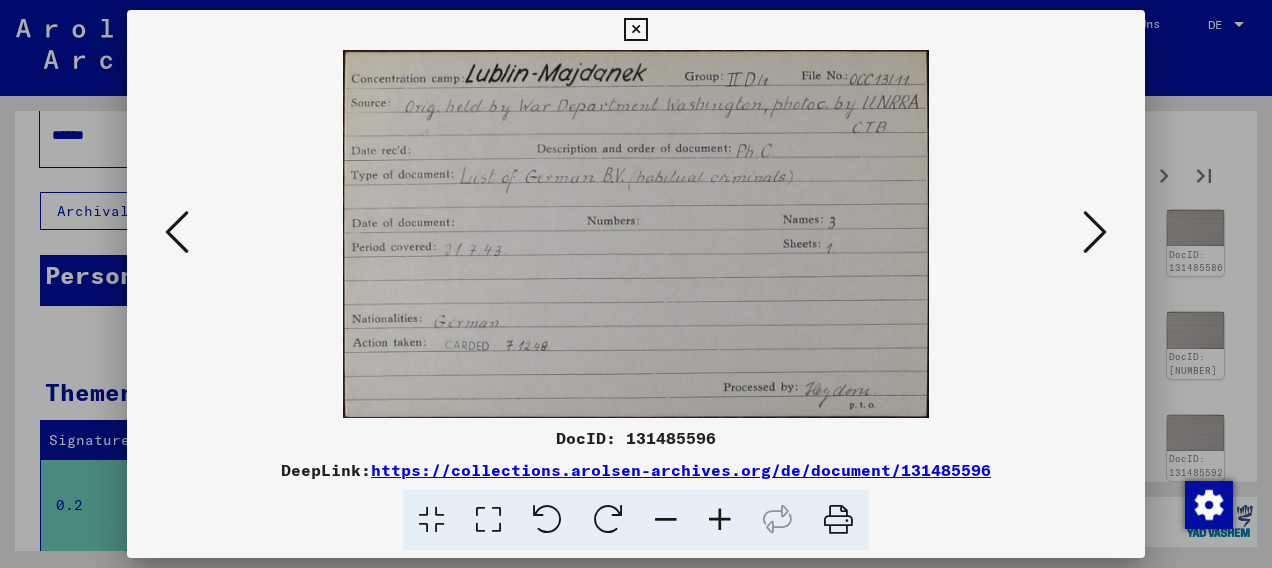 click at bounding box center [1095, 232] 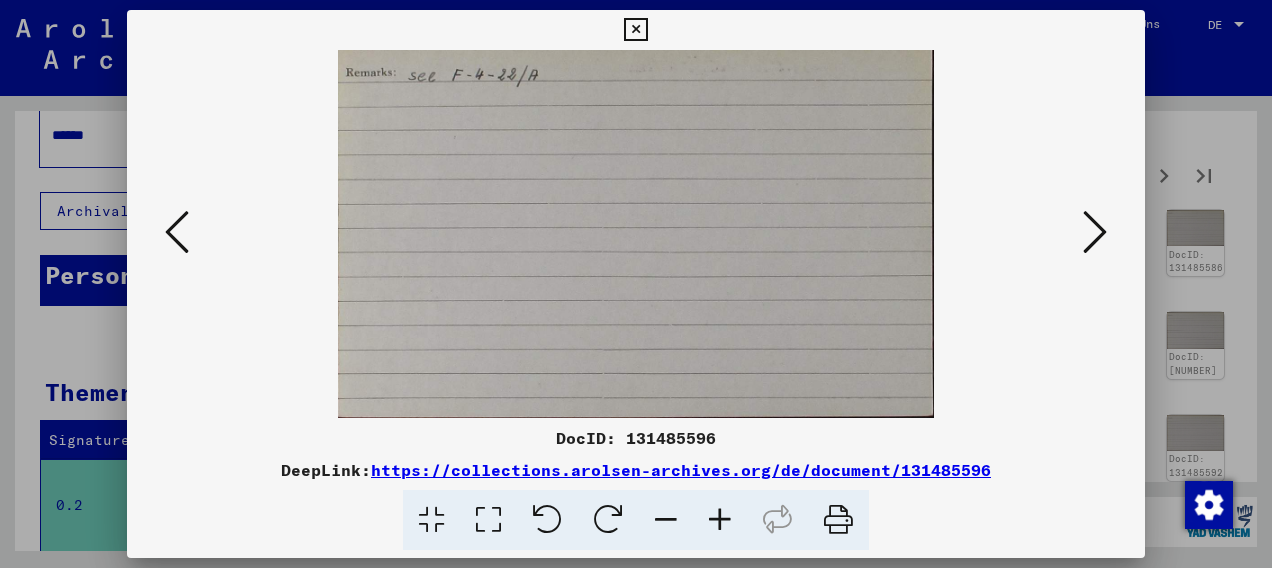 click at bounding box center (1095, 232) 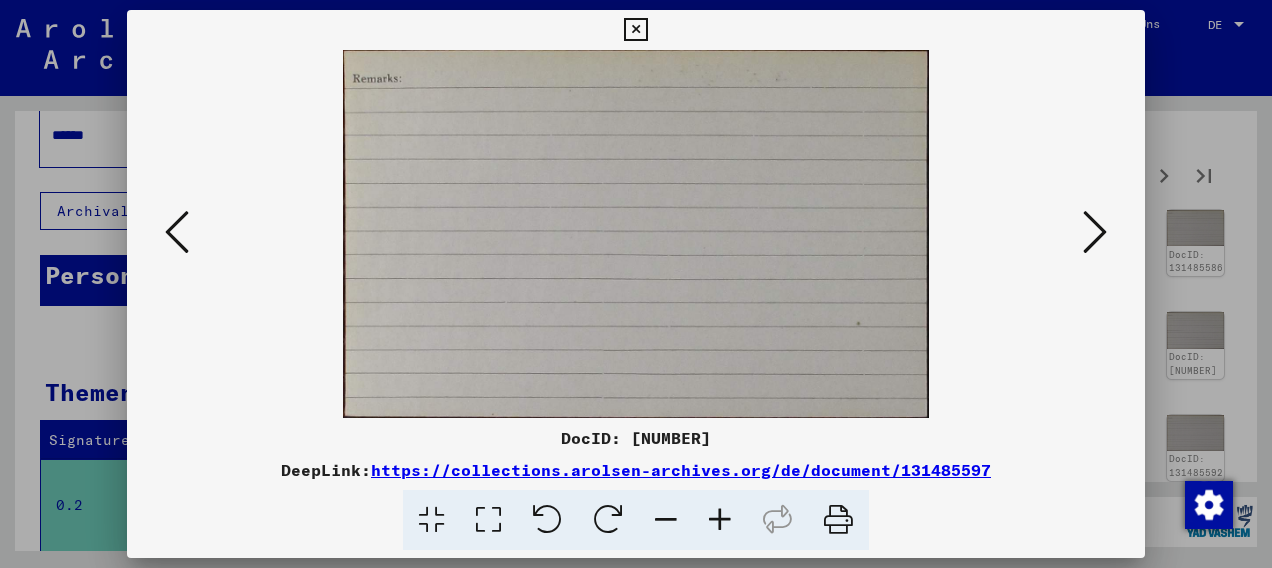 click at bounding box center [1095, 232] 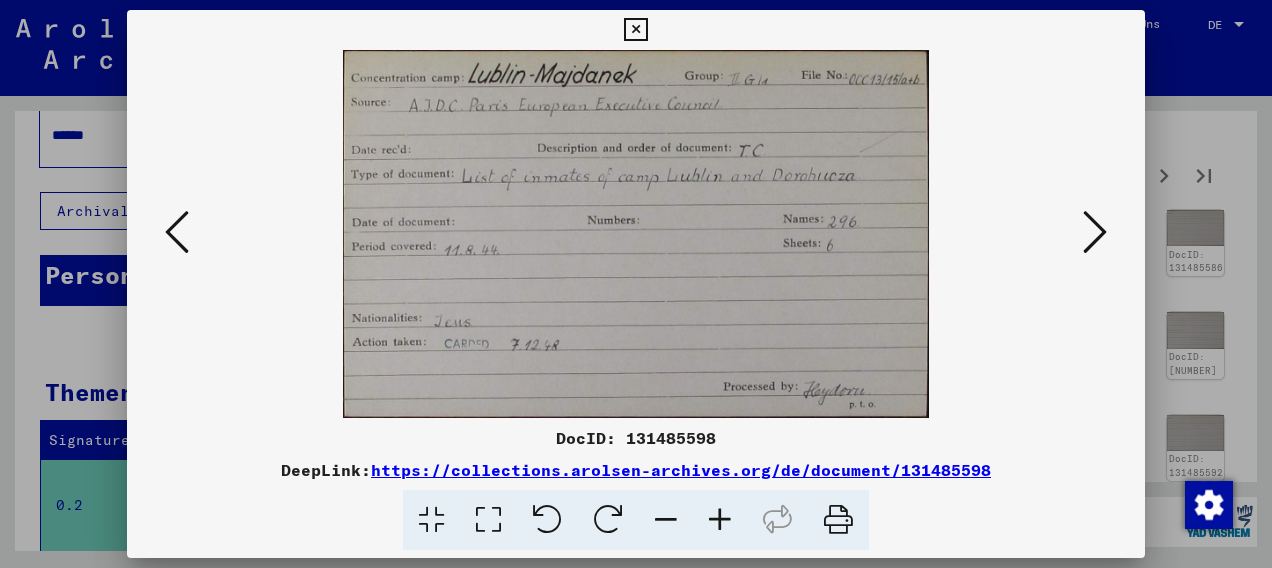 click at bounding box center [1095, 232] 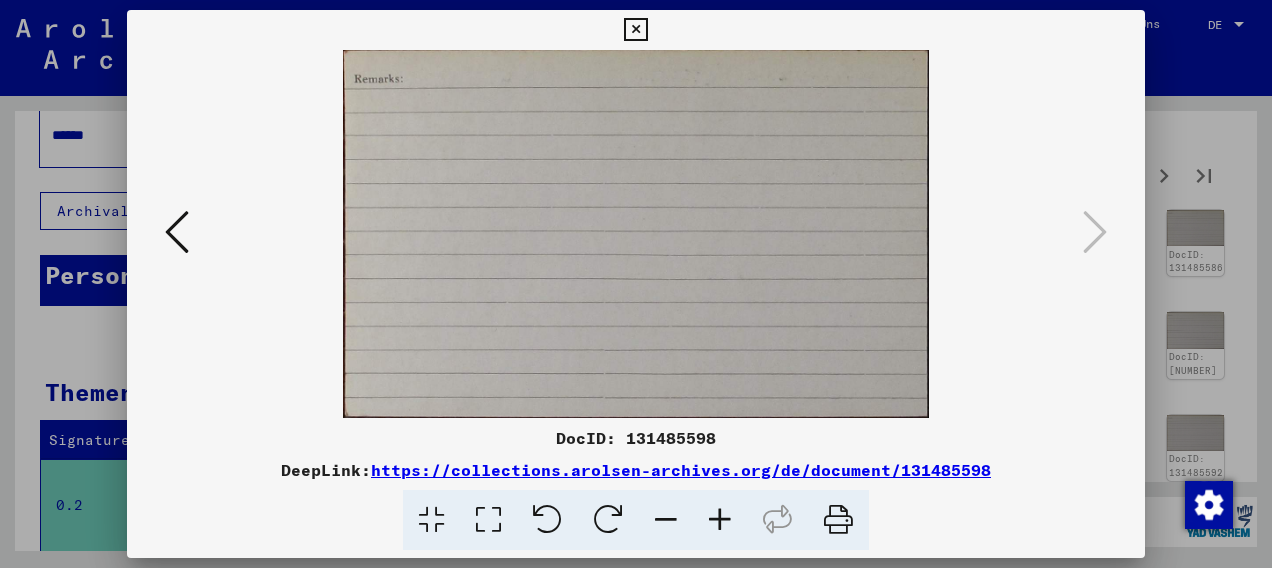 click at bounding box center [636, 234] 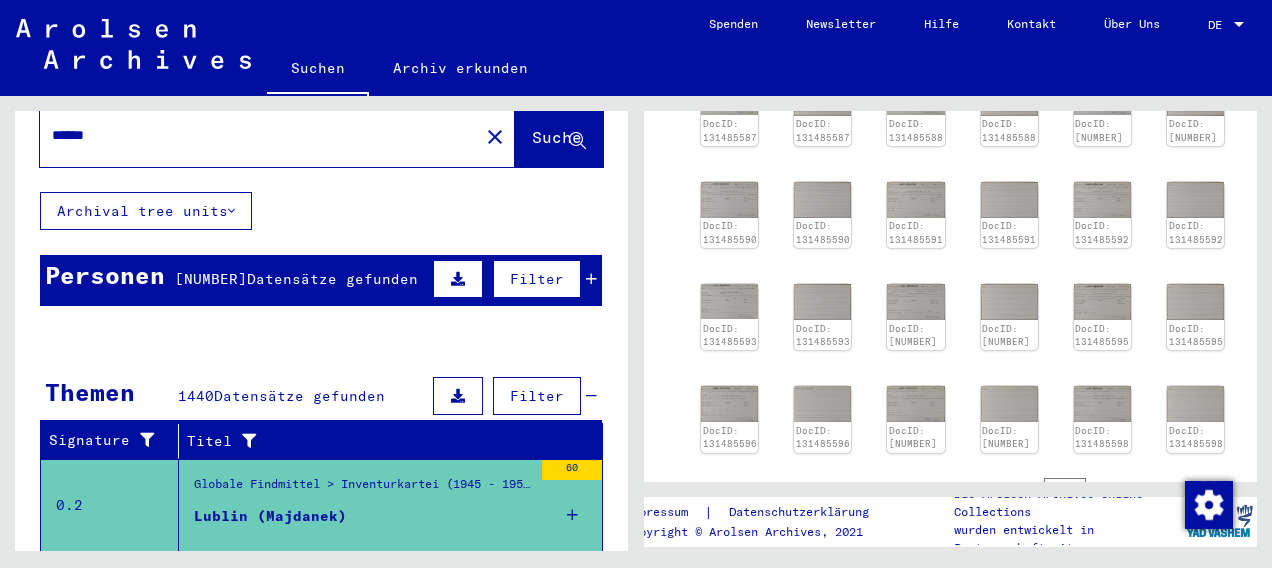 scroll, scrollTop: 661, scrollLeft: 0, axis: vertical 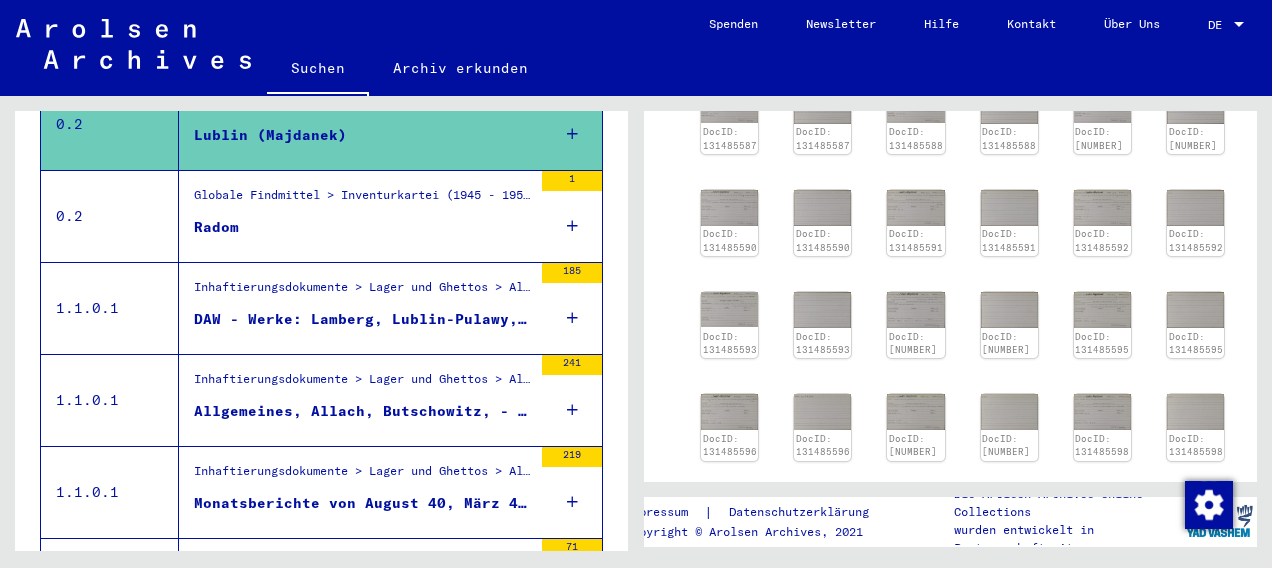 click on "DAW - Werke: Lamberg, Lublin-Pulawy, Neuengamme , Radom-Blizyn,      Ravensbrück, Sachsenhausen, Stutthof" at bounding box center (363, 319) 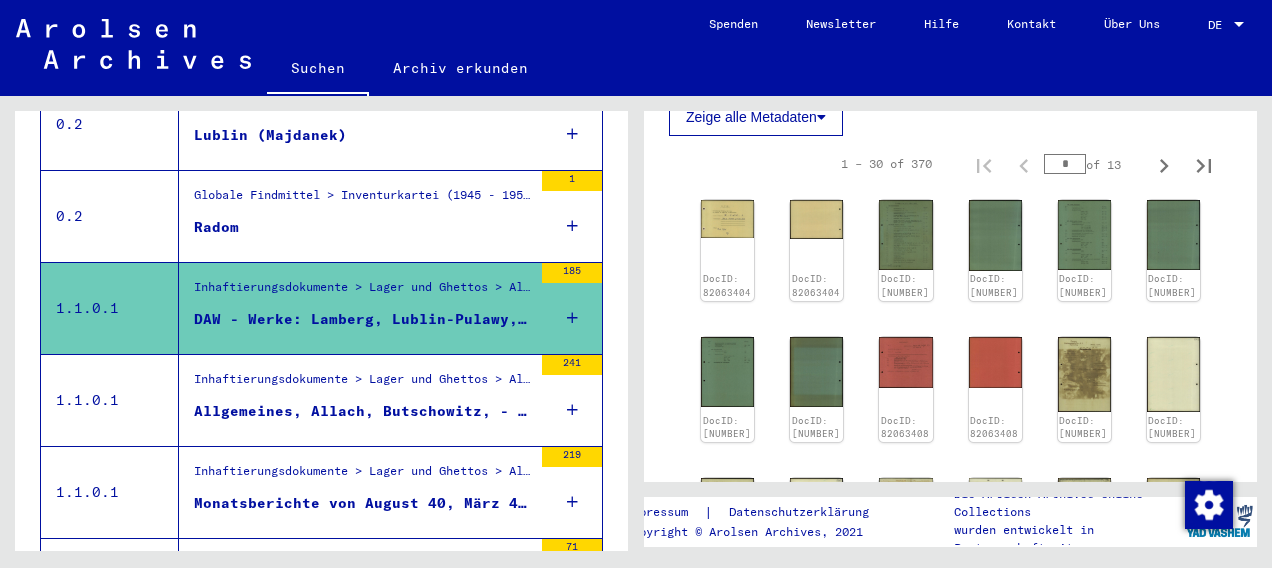 scroll, scrollTop: 732, scrollLeft: 0, axis: vertical 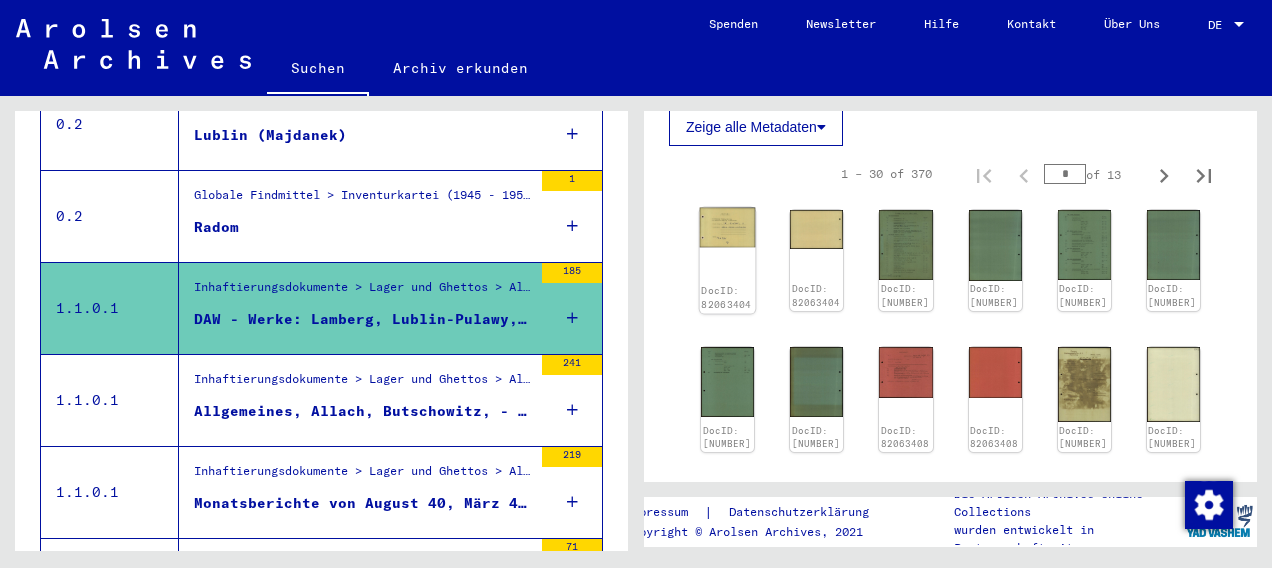 click 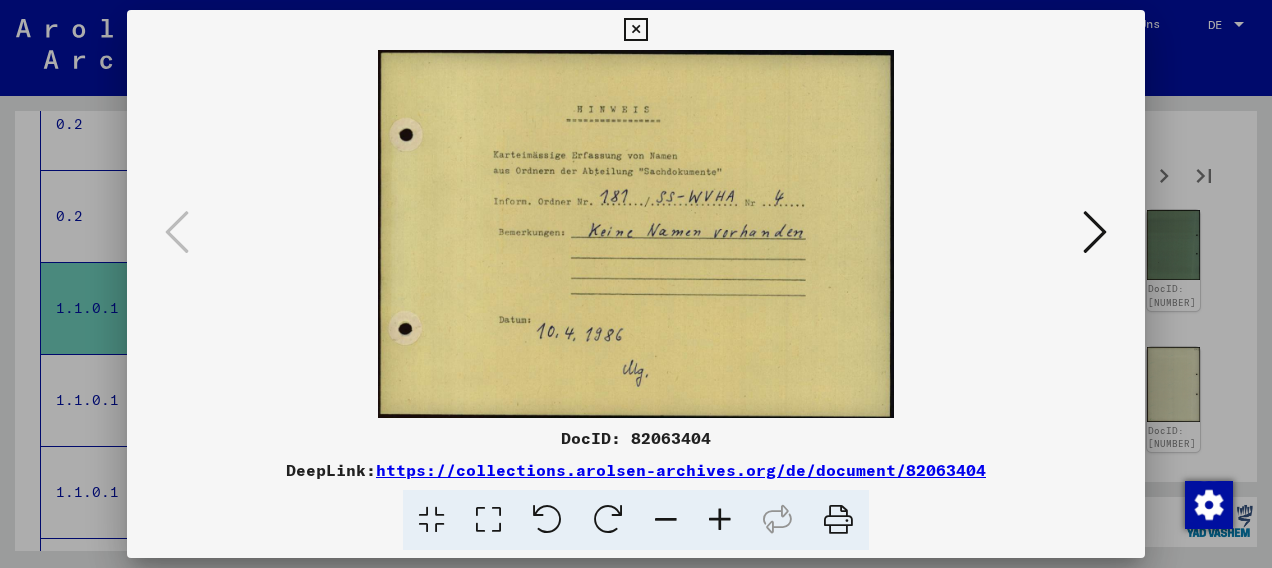 click at bounding box center (1095, 232) 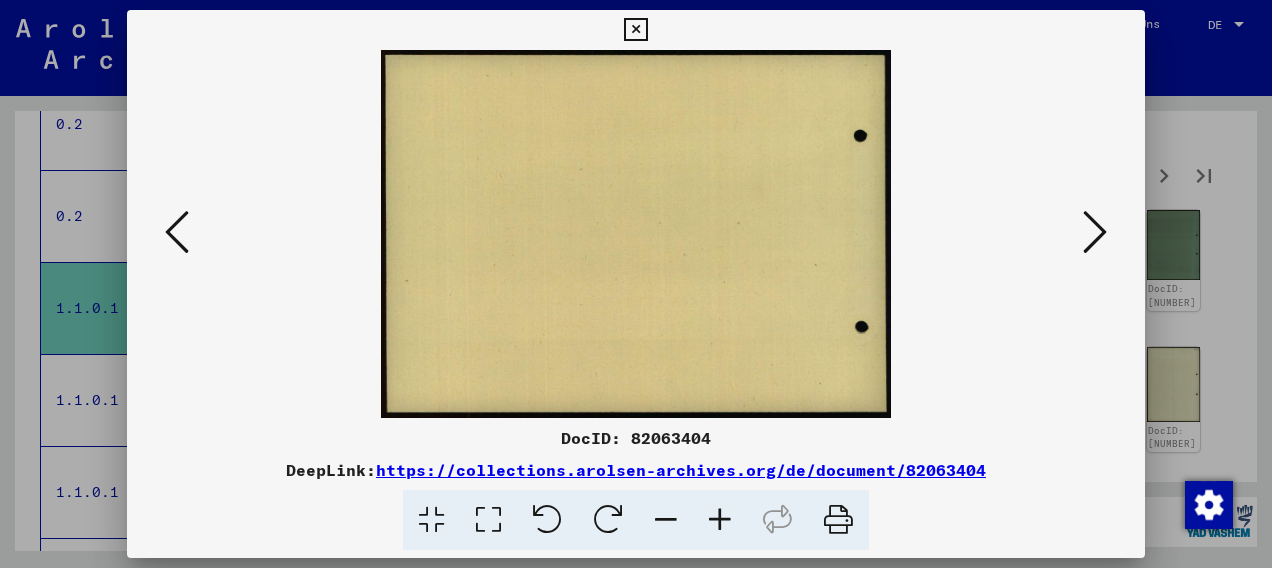 click at bounding box center (1095, 232) 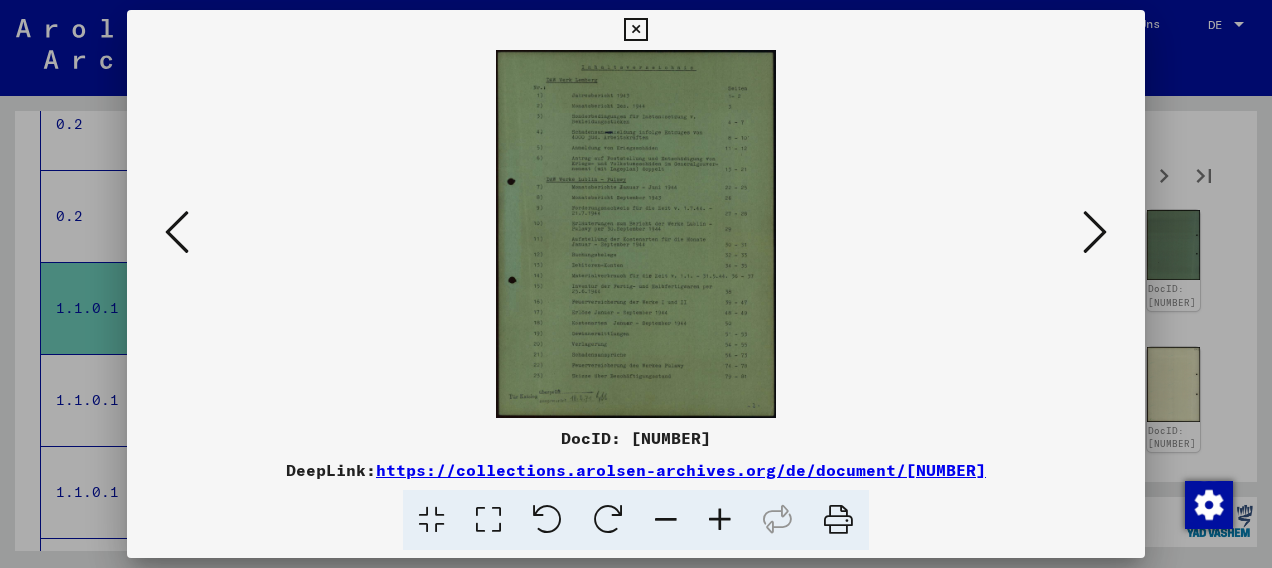 click at bounding box center (1095, 232) 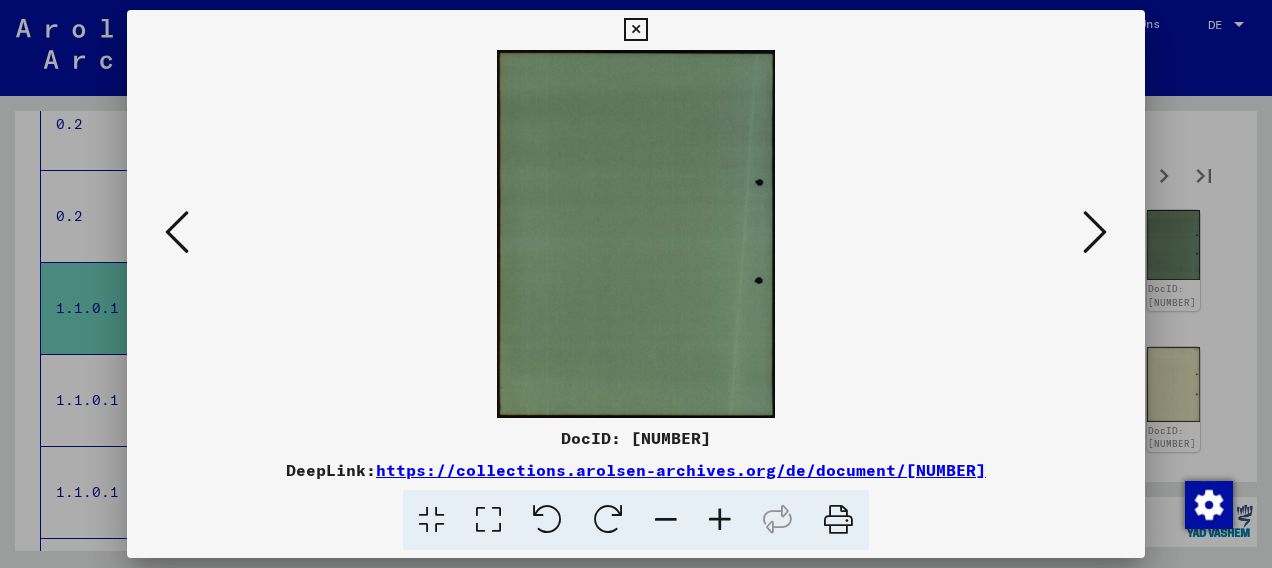 click at bounding box center [1095, 232] 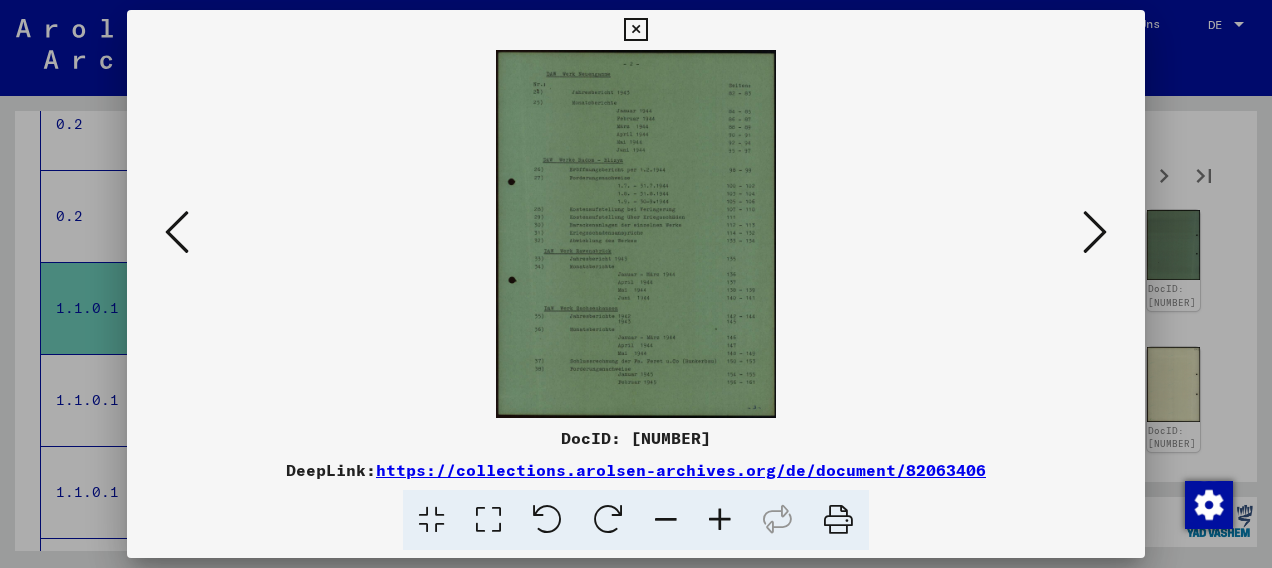 click at bounding box center [1095, 232] 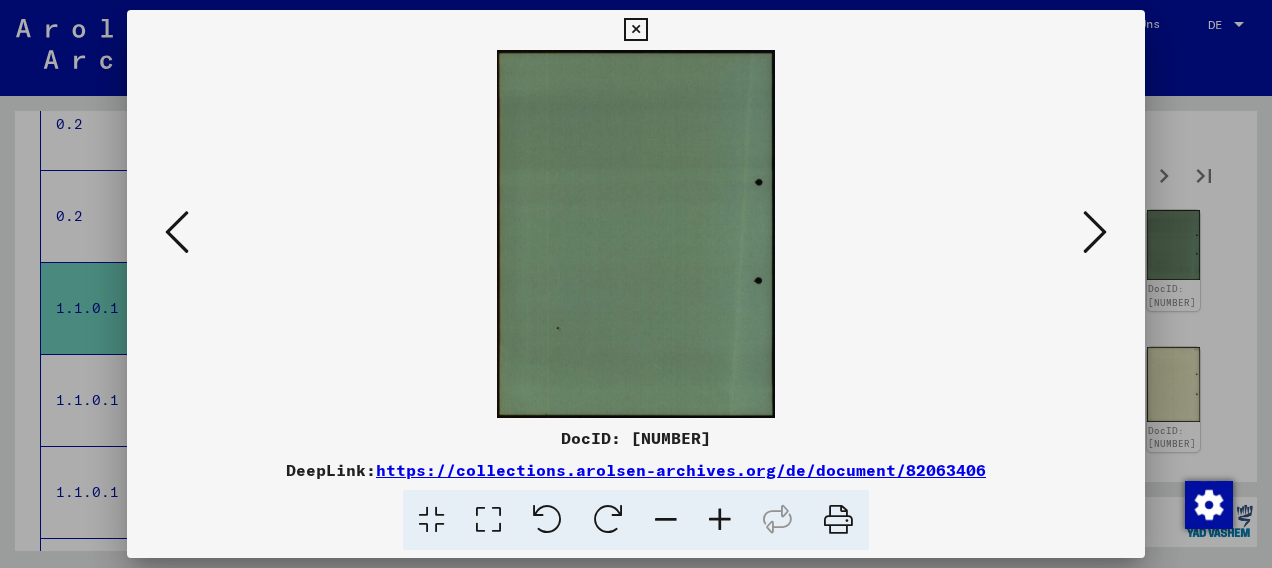 click at bounding box center (1095, 232) 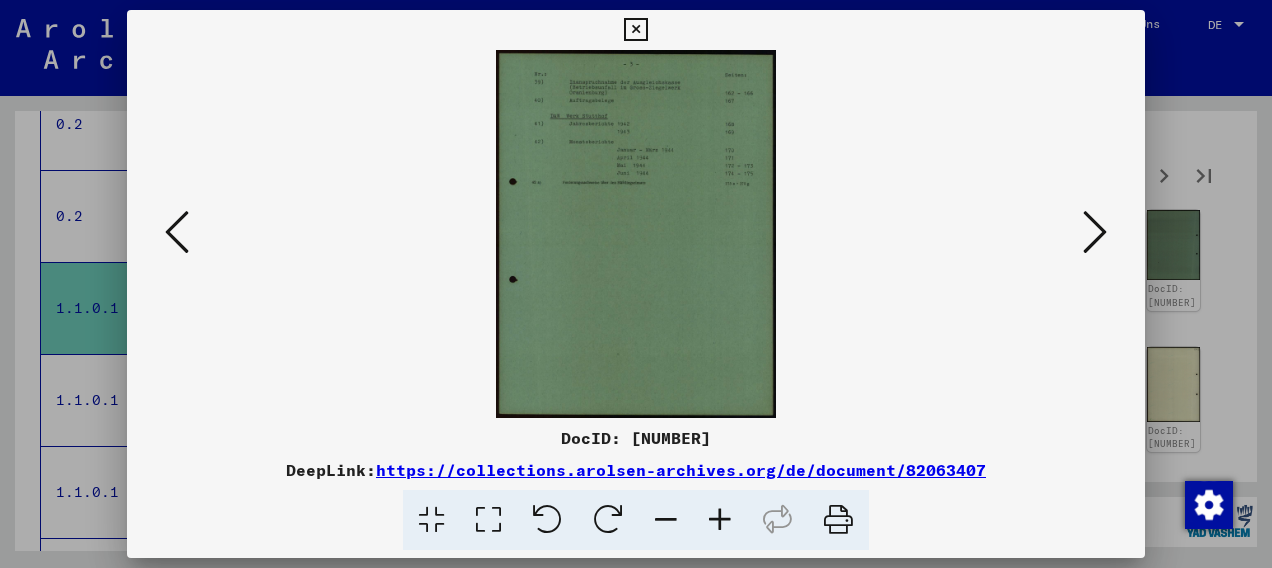 click at bounding box center [1095, 232] 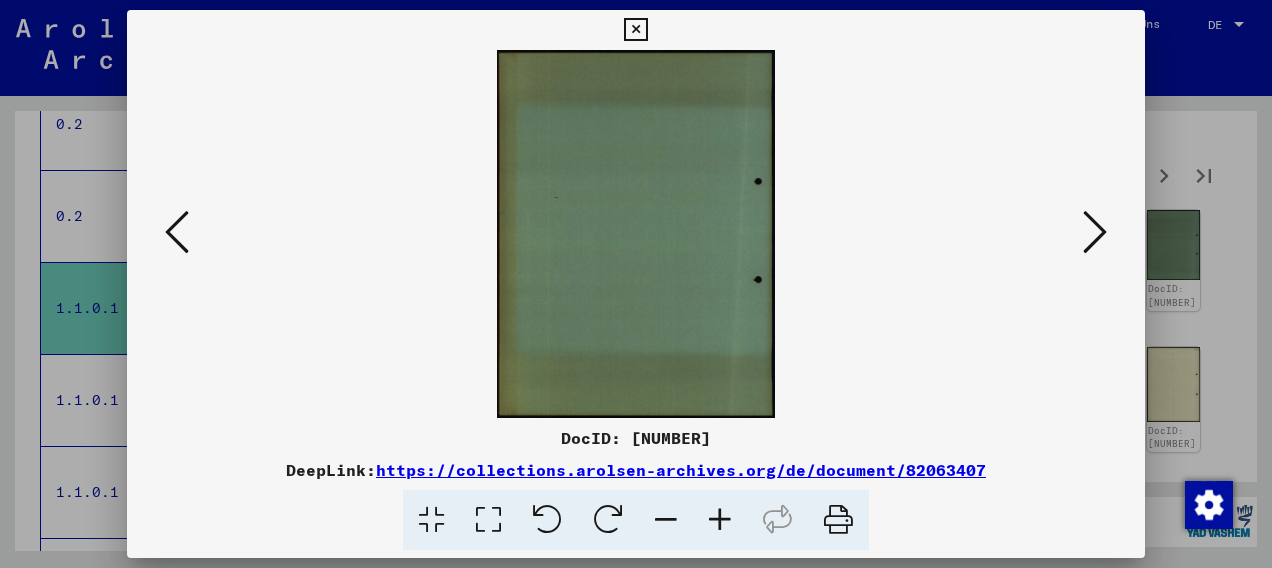 click at bounding box center [1095, 232] 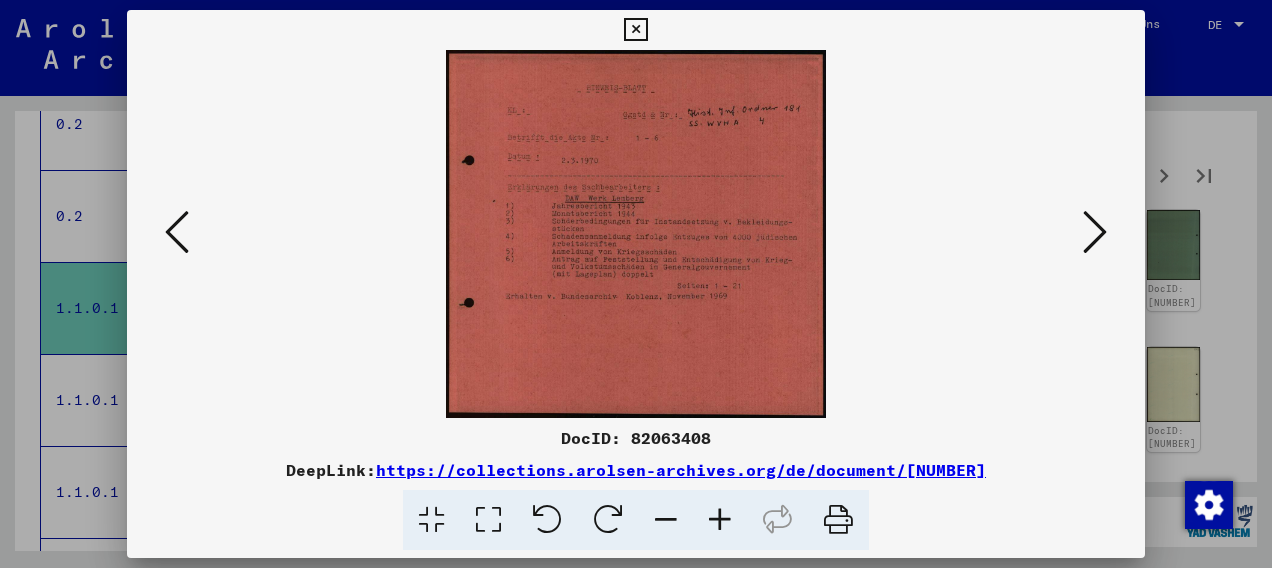 click at bounding box center (1095, 232) 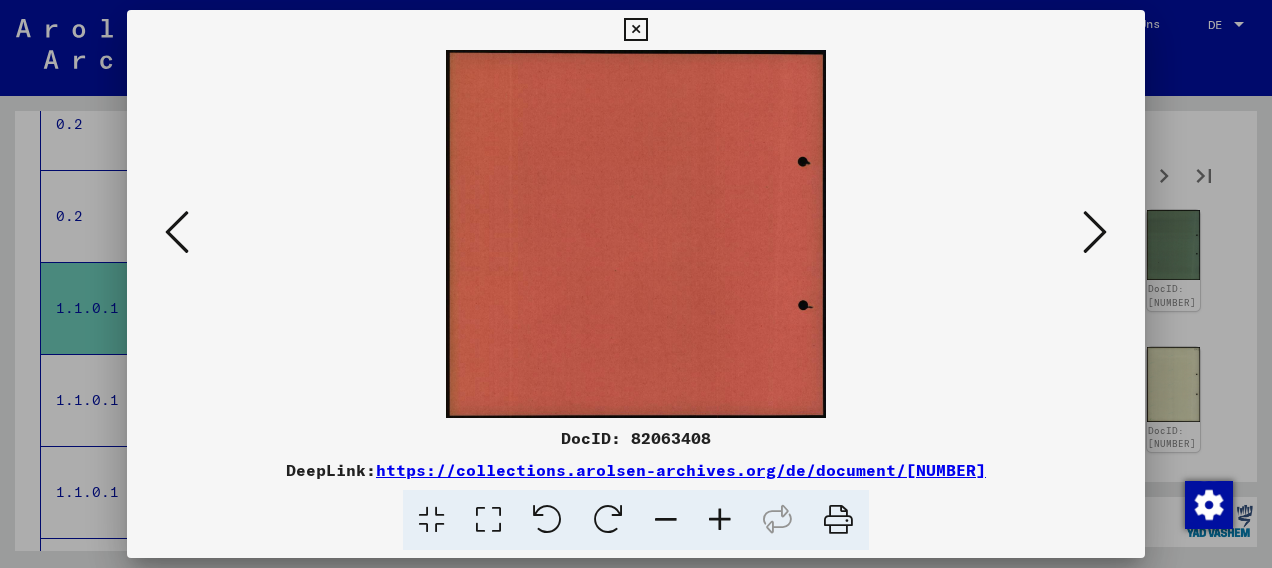 click at bounding box center (1095, 232) 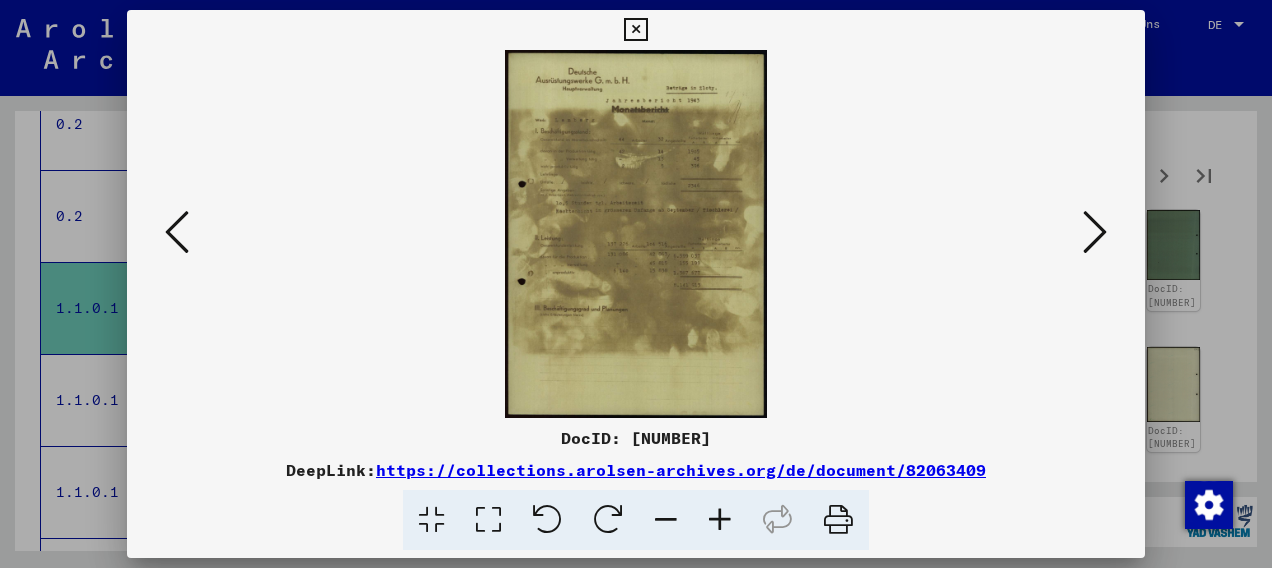 click at bounding box center [1095, 232] 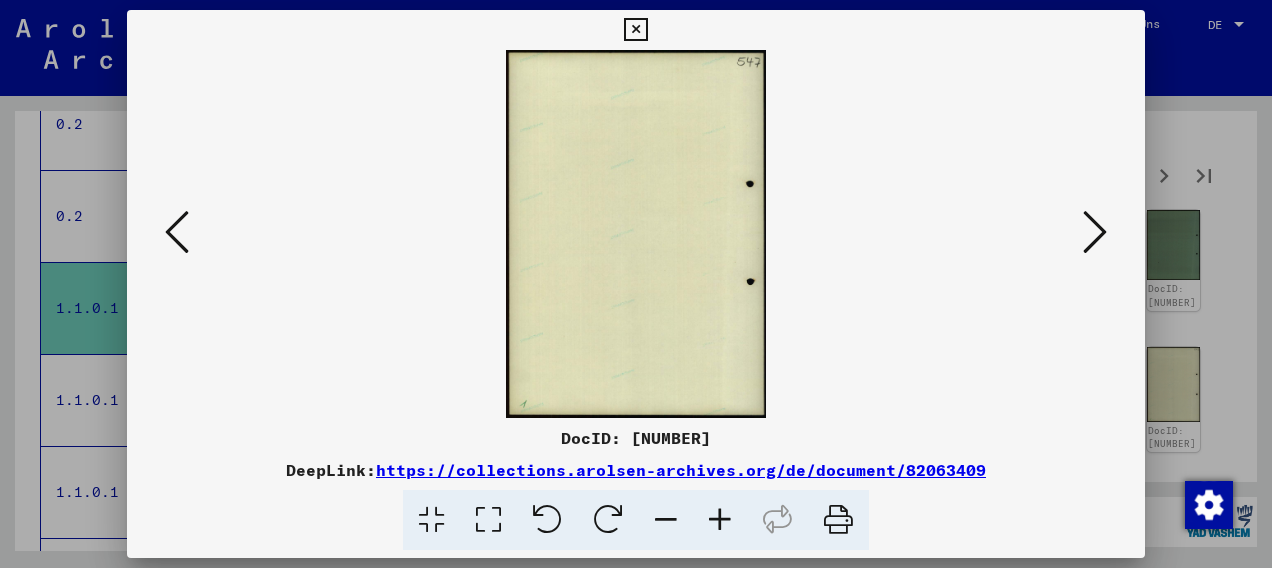 click at bounding box center (1095, 232) 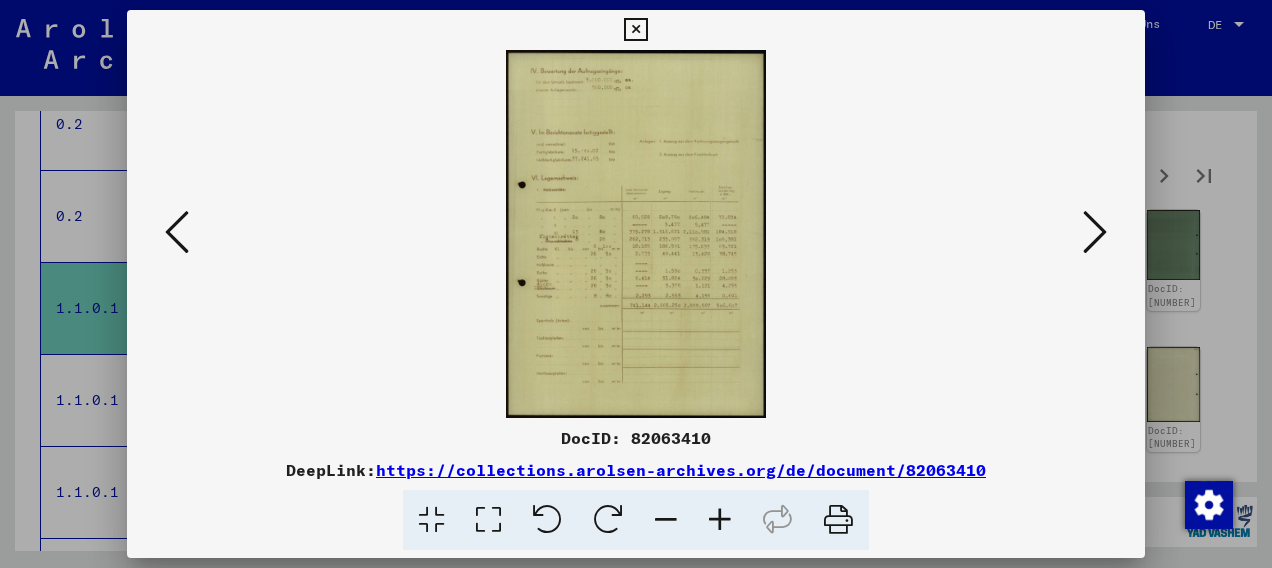 click at bounding box center [1095, 232] 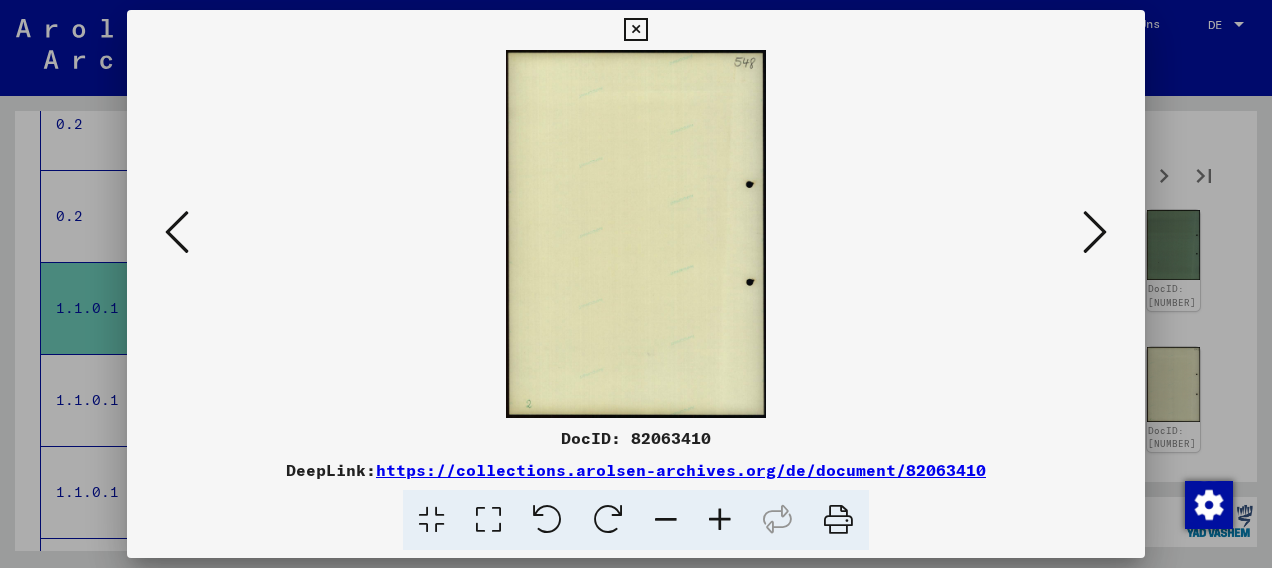 click at bounding box center [1095, 232] 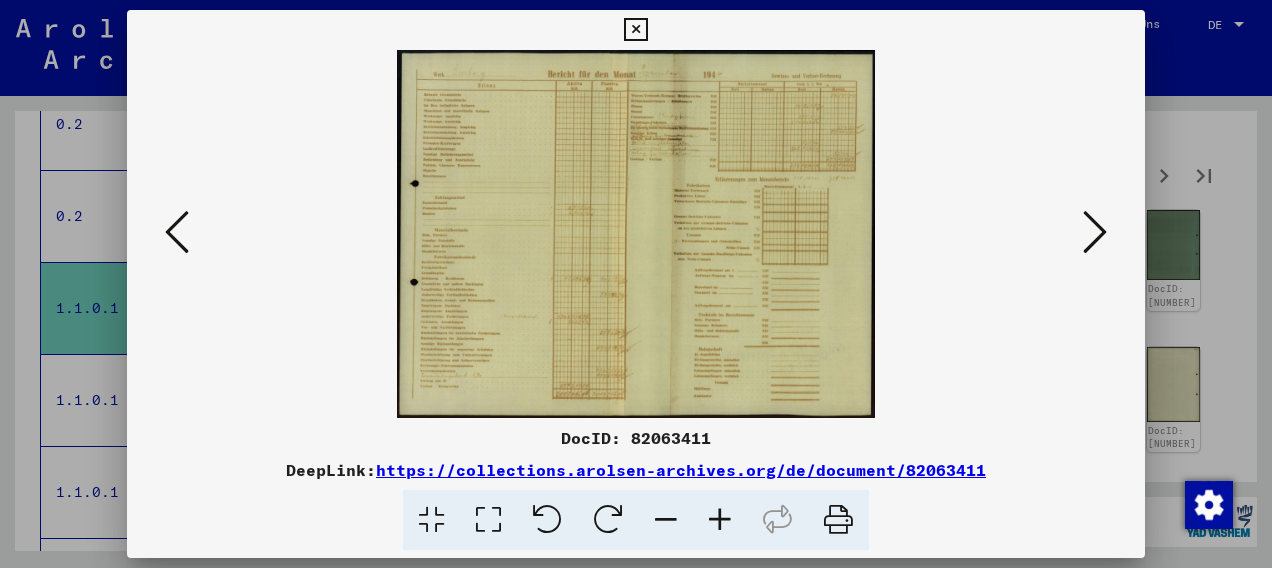 click at bounding box center [1095, 232] 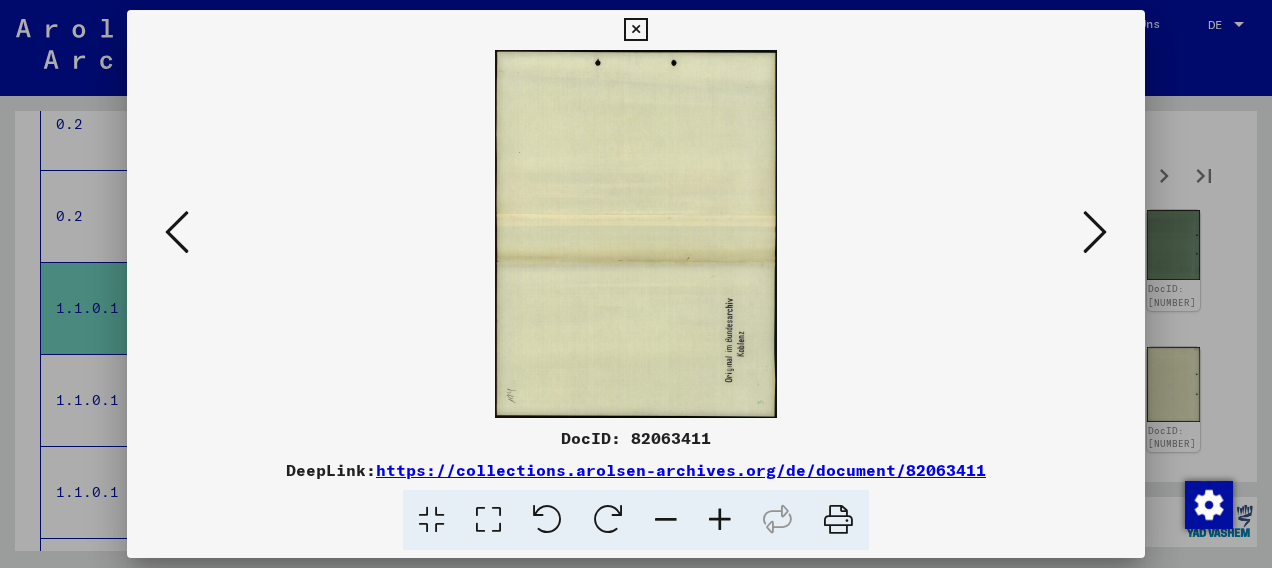 click at bounding box center [1095, 232] 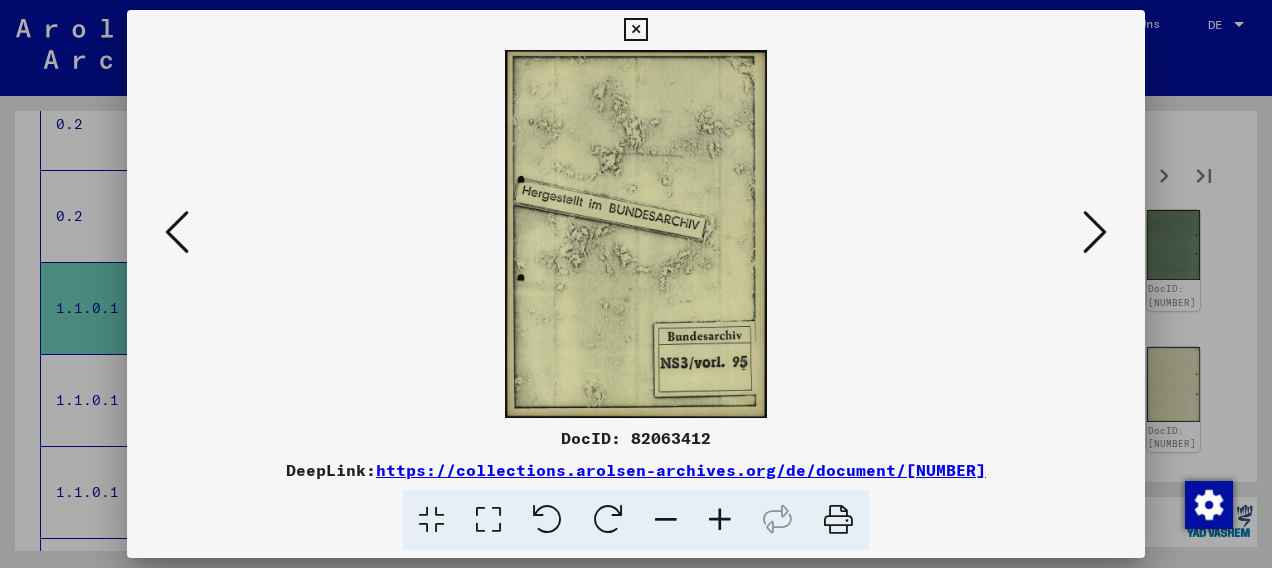 click at bounding box center (1095, 232) 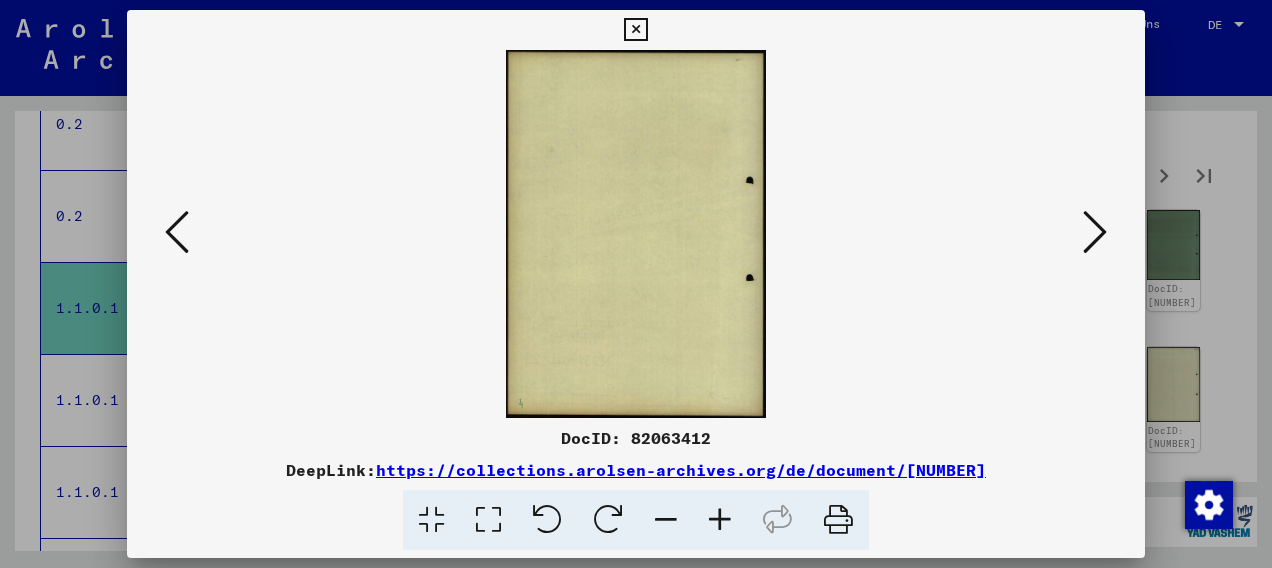 click at bounding box center (1095, 232) 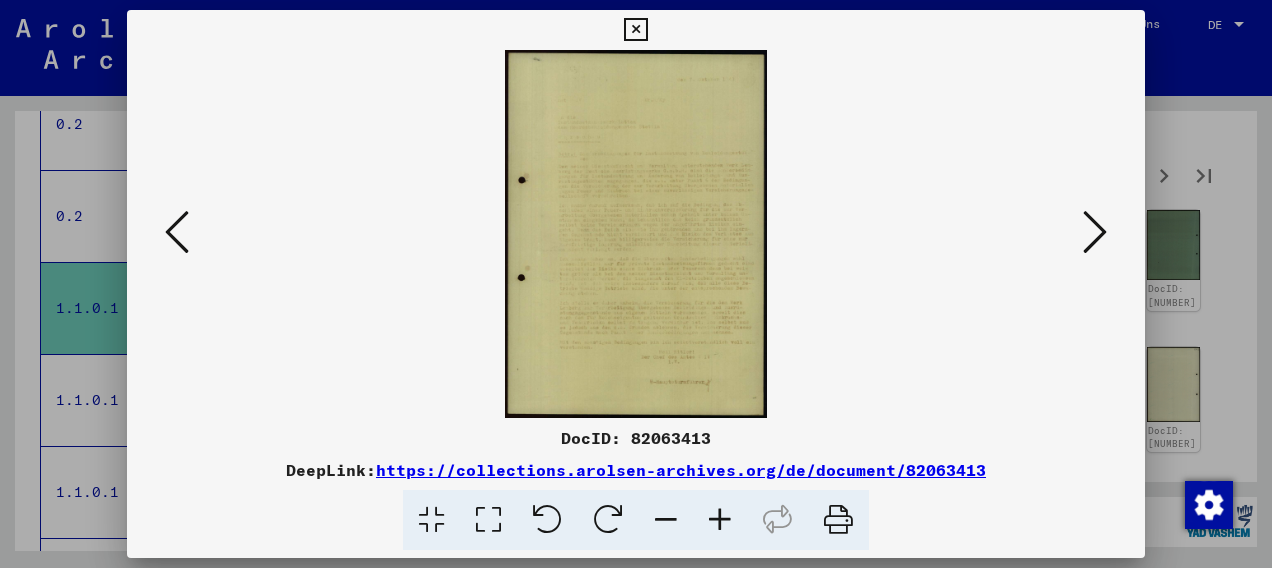 click at bounding box center [1095, 232] 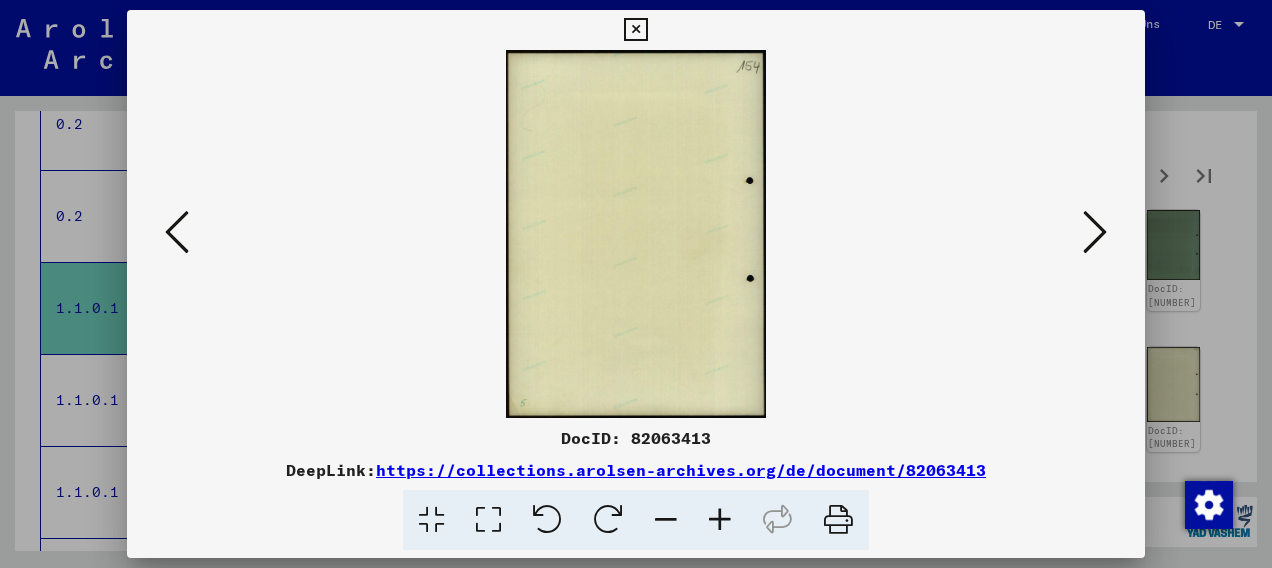click at bounding box center [1095, 232] 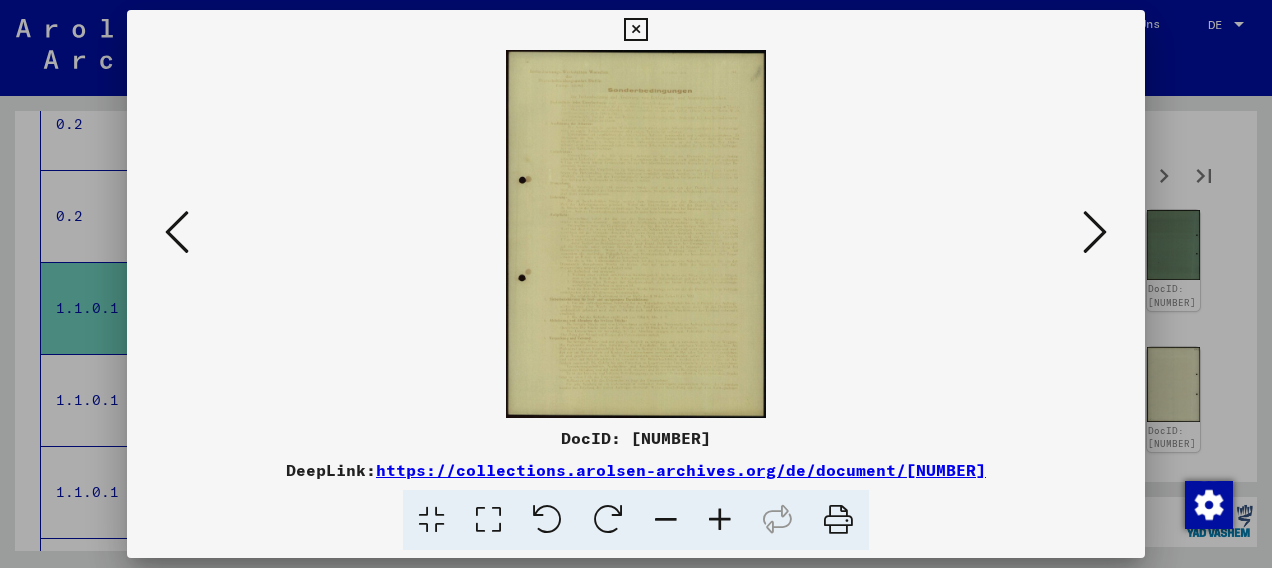 click at bounding box center [1095, 232] 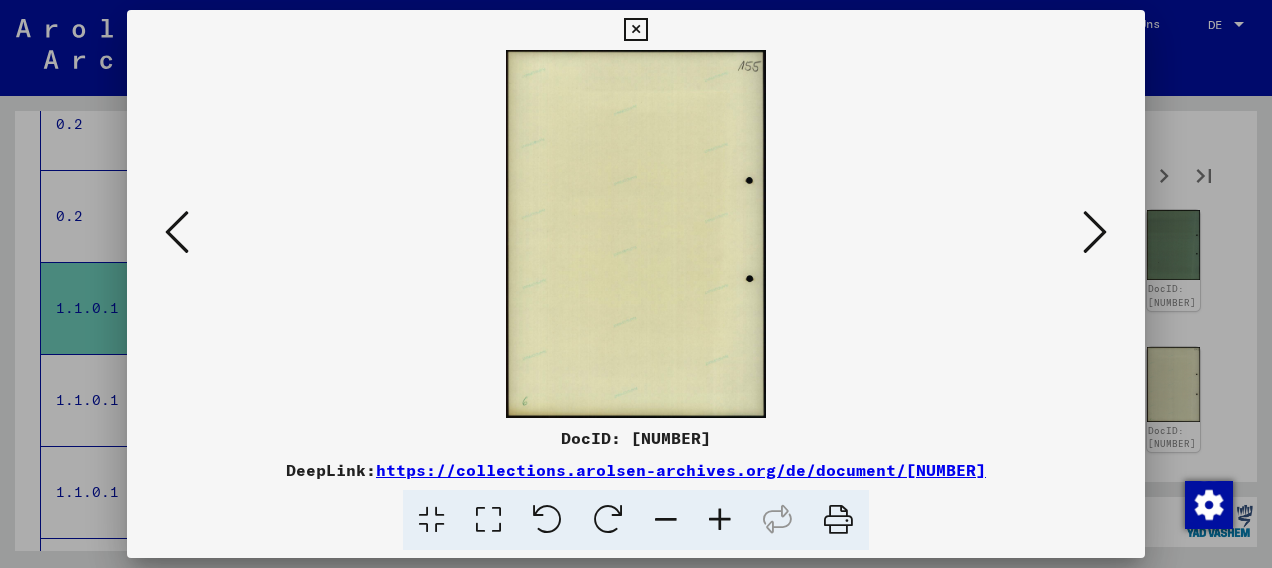 click at bounding box center [1095, 232] 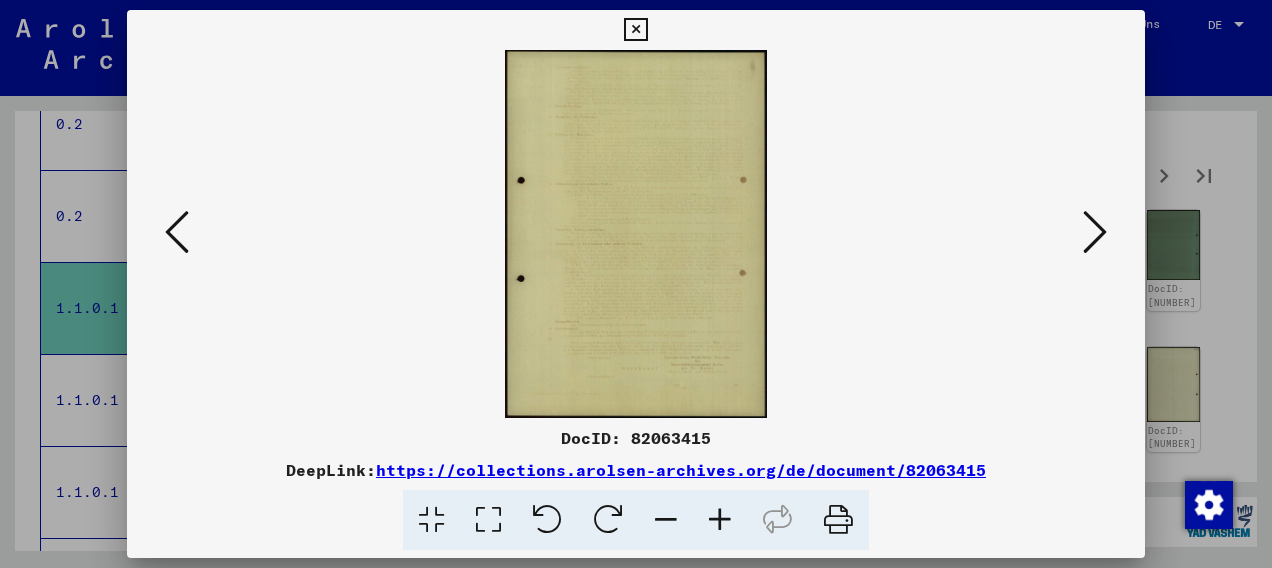 click at bounding box center [1095, 232] 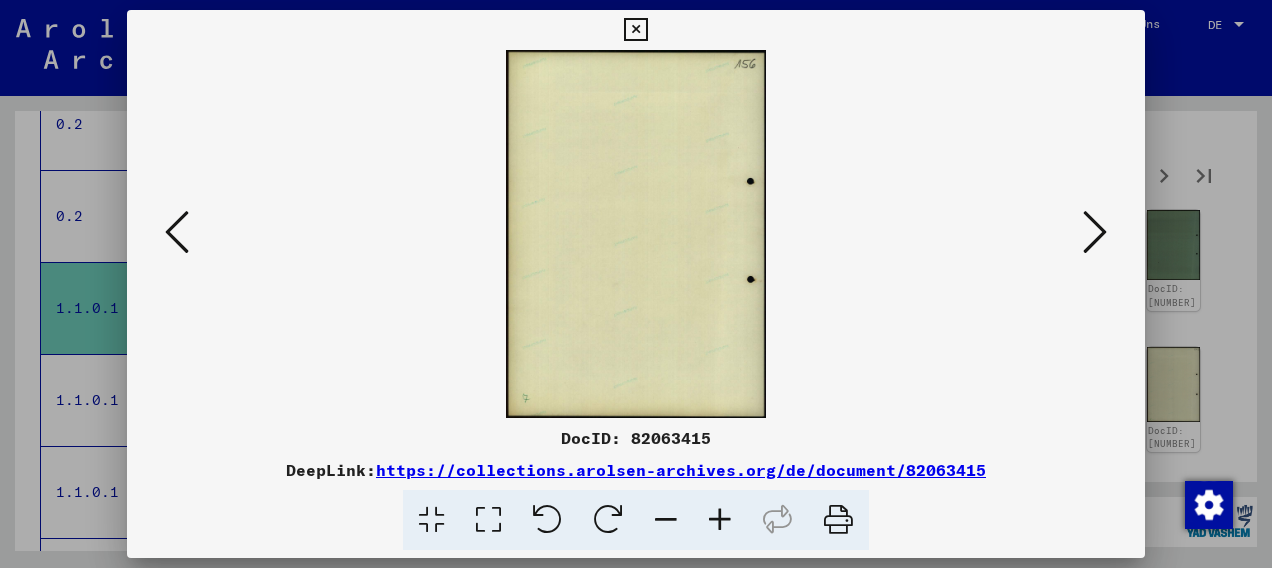 click at bounding box center (1095, 232) 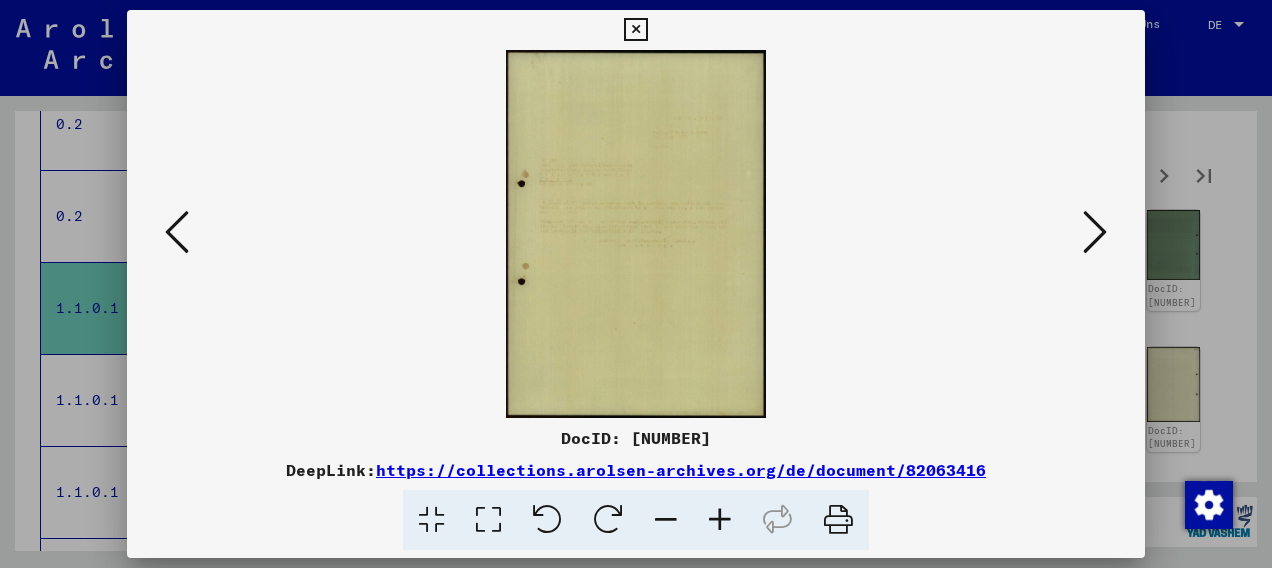 click at bounding box center [1095, 232] 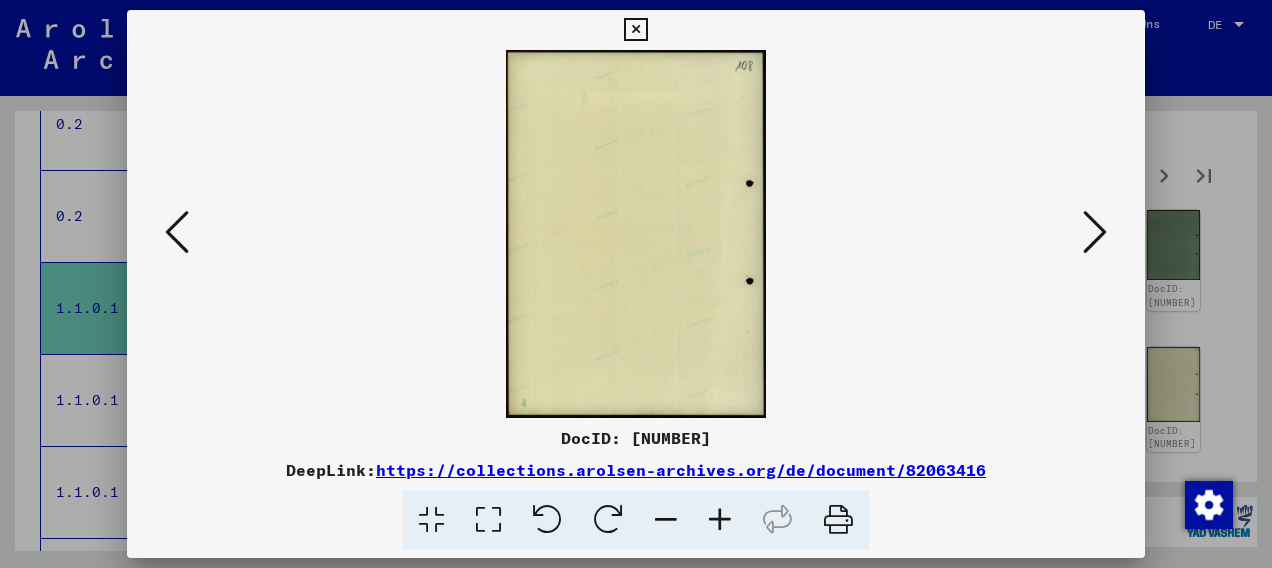 click at bounding box center (1095, 232) 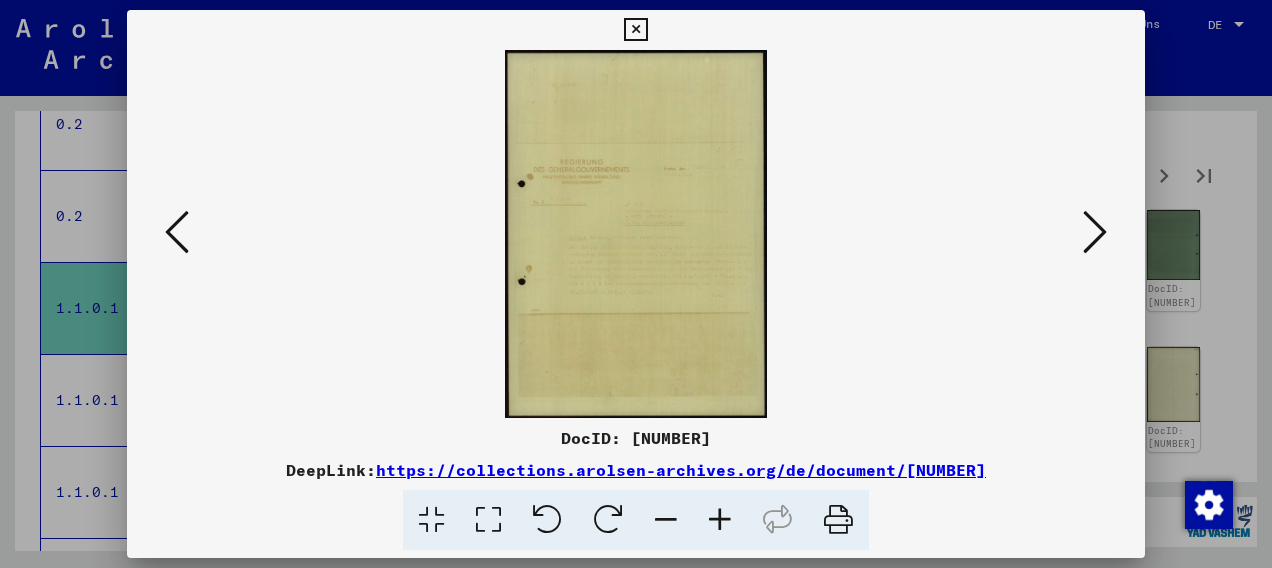 click at bounding box center [1095, 232] 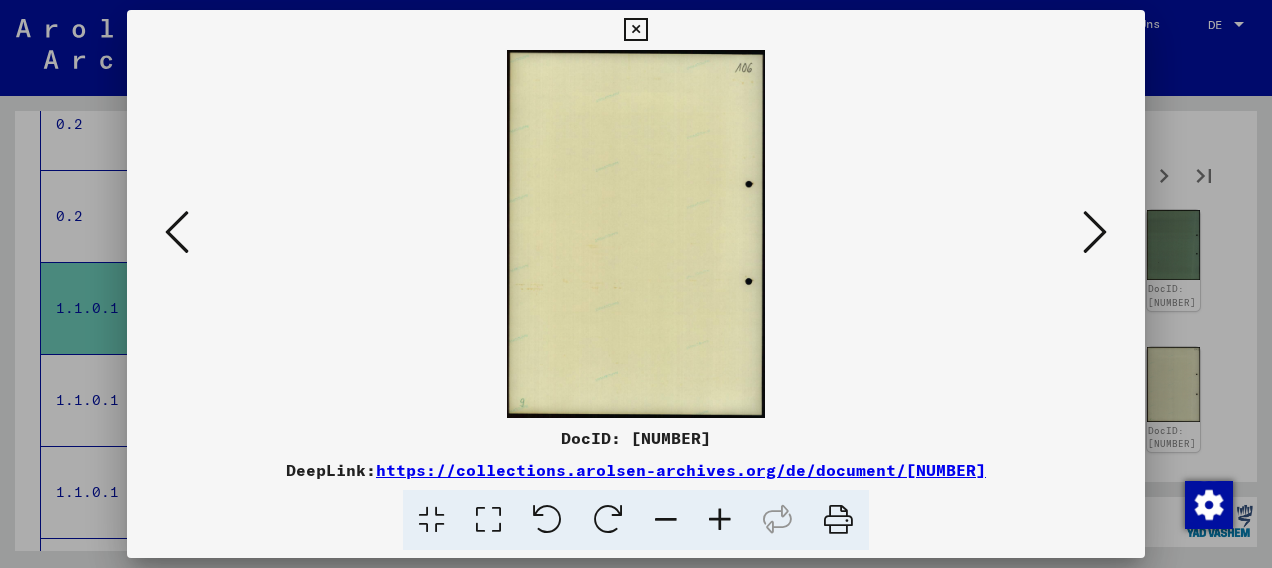 click at bounding box center [1095, 232] 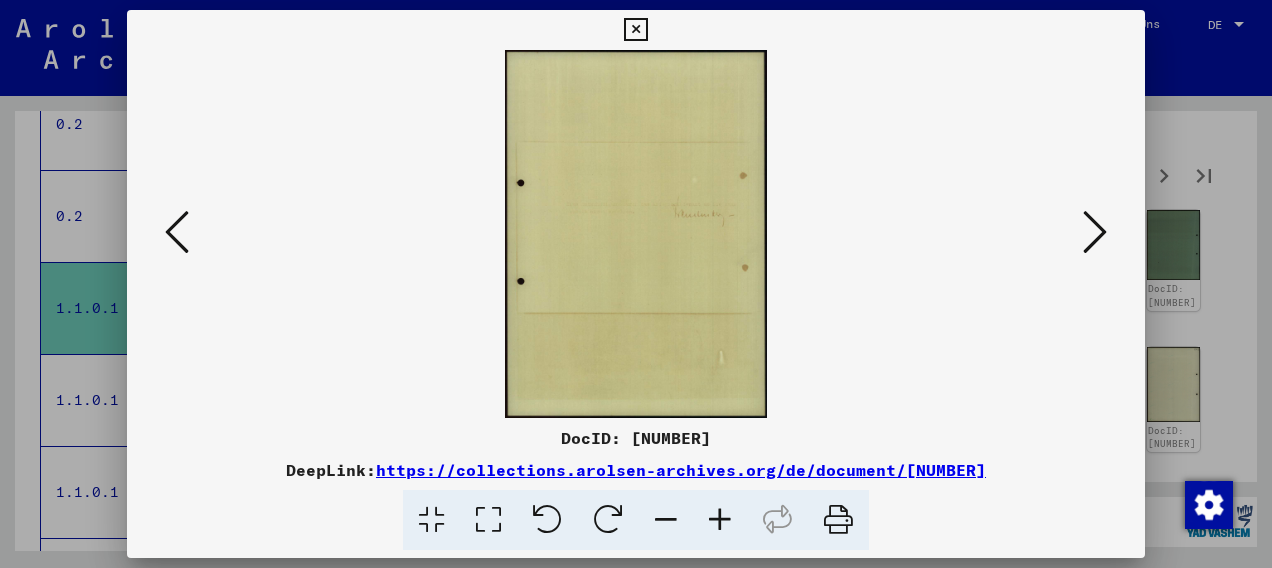 click at bounding box center [1095, 232] 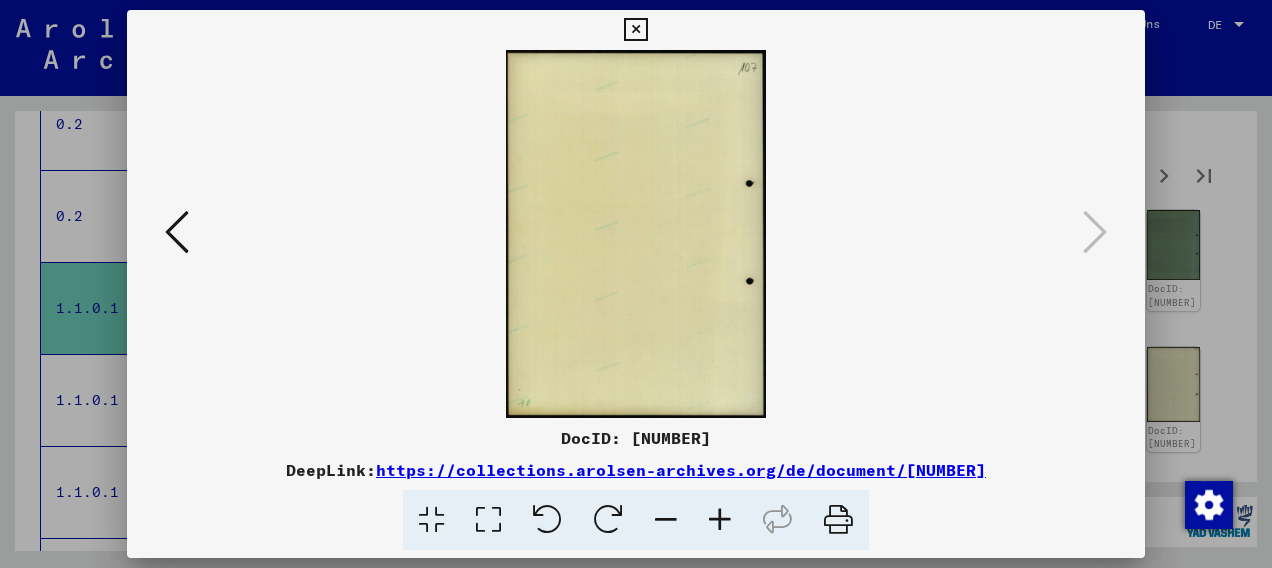 click at bounding box center [635, 30] 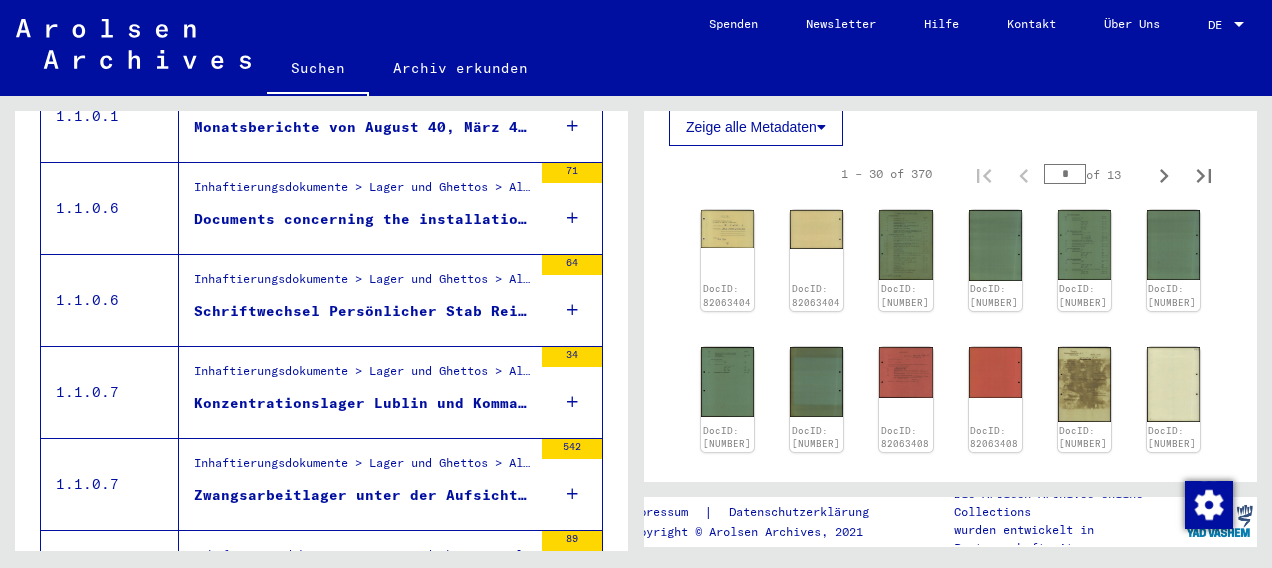 scroll, scrollTop: 824, scrollLeft: 0, axis: vertical 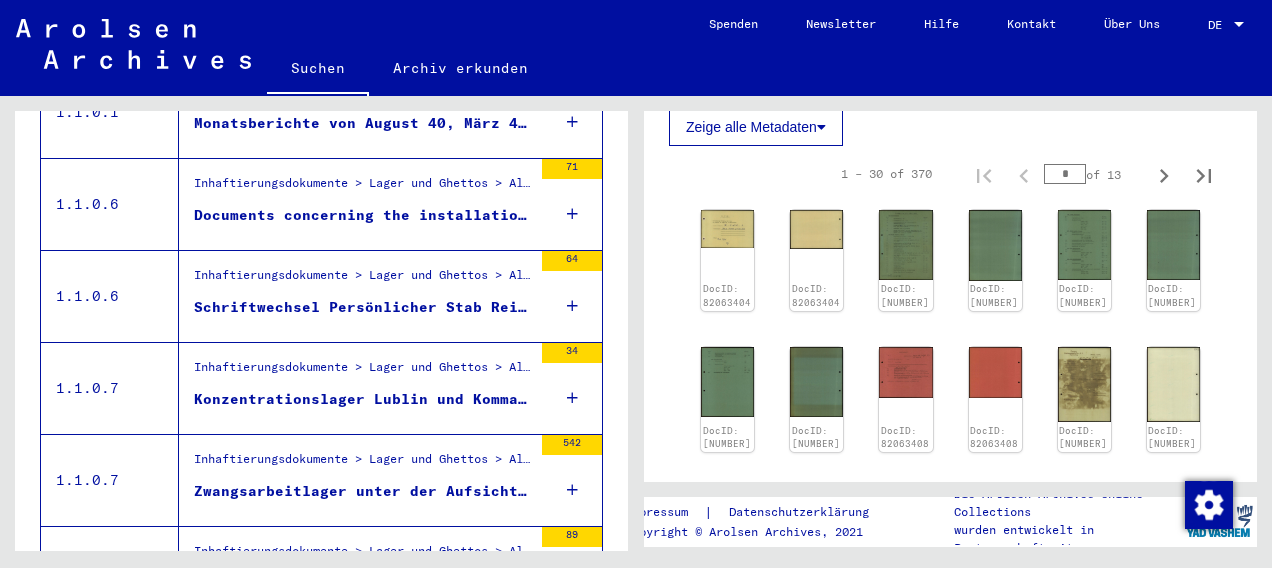 click on "Schriftwechsel Persönlicher Stab Reichsführer-SS" at bounding box center [363, 307] 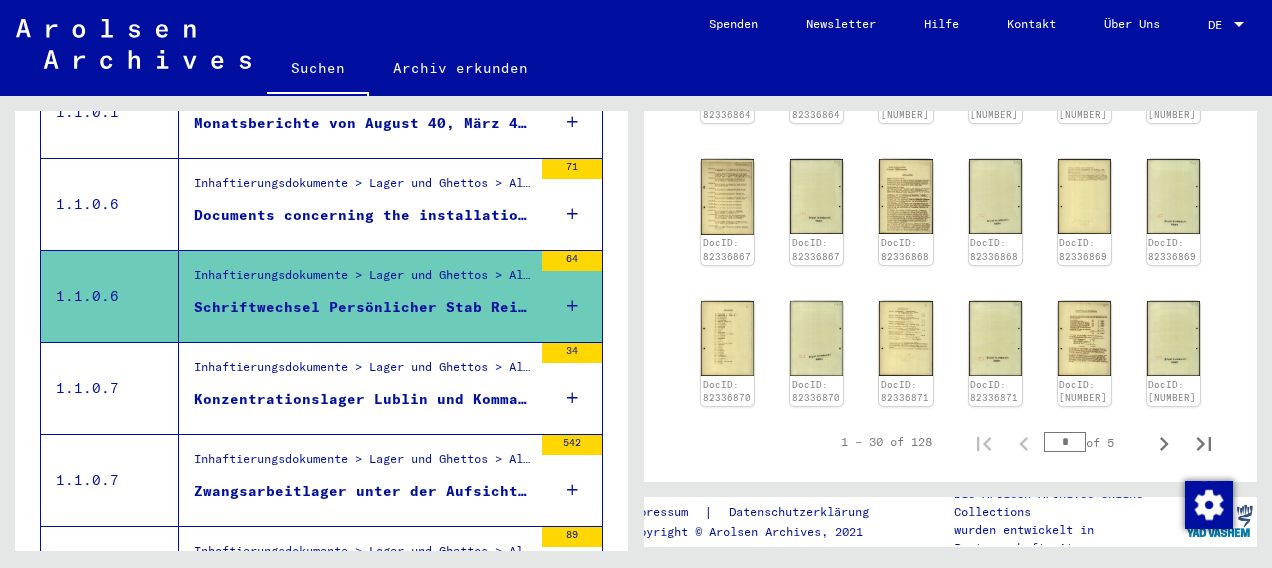scroll, scrollTop: 1508, scrollLeft: 0, axis: vertical 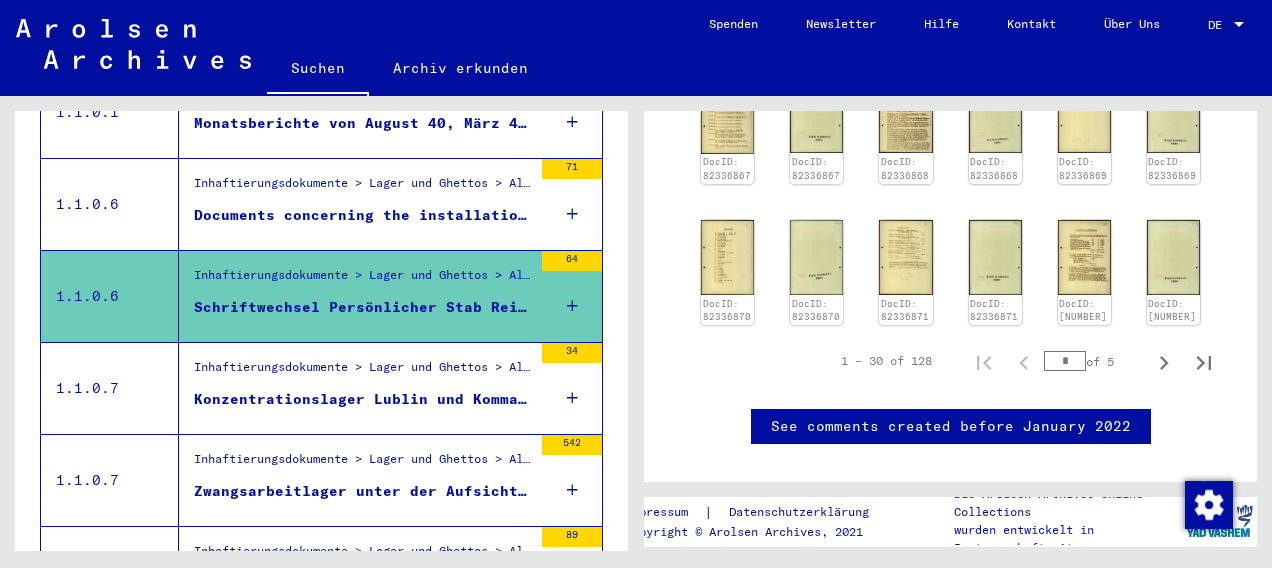 click on "Konzentrationslager Lublin und Kommandos" at bounding box center [363, 399] 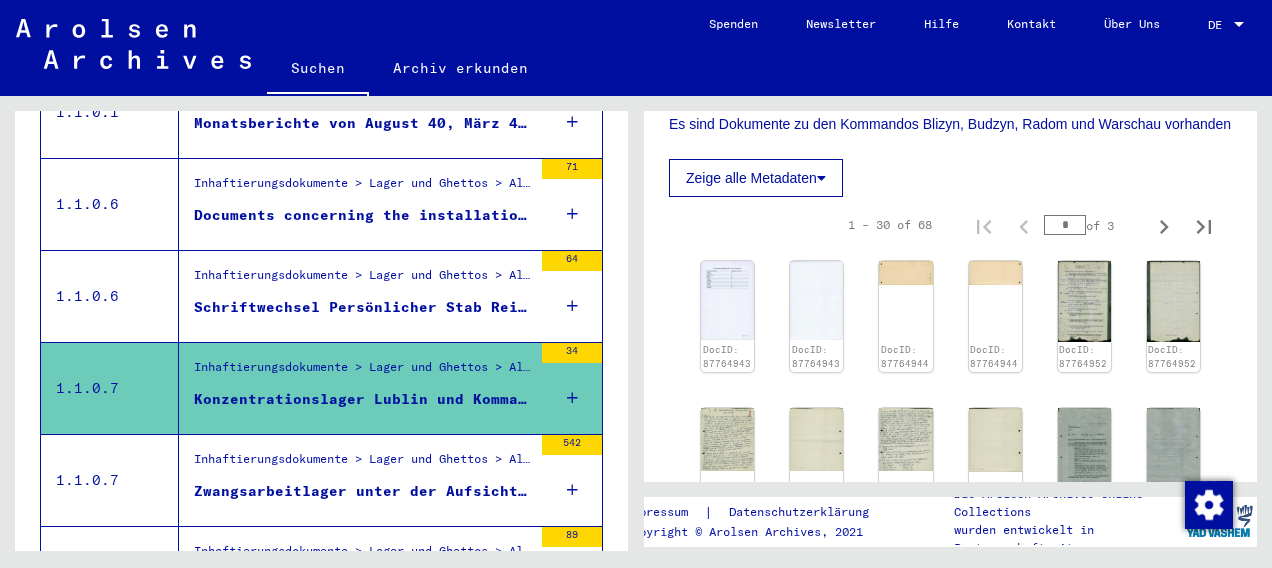 scroll, scrollTop: 534, scrollLeft: 0, axis: vertical 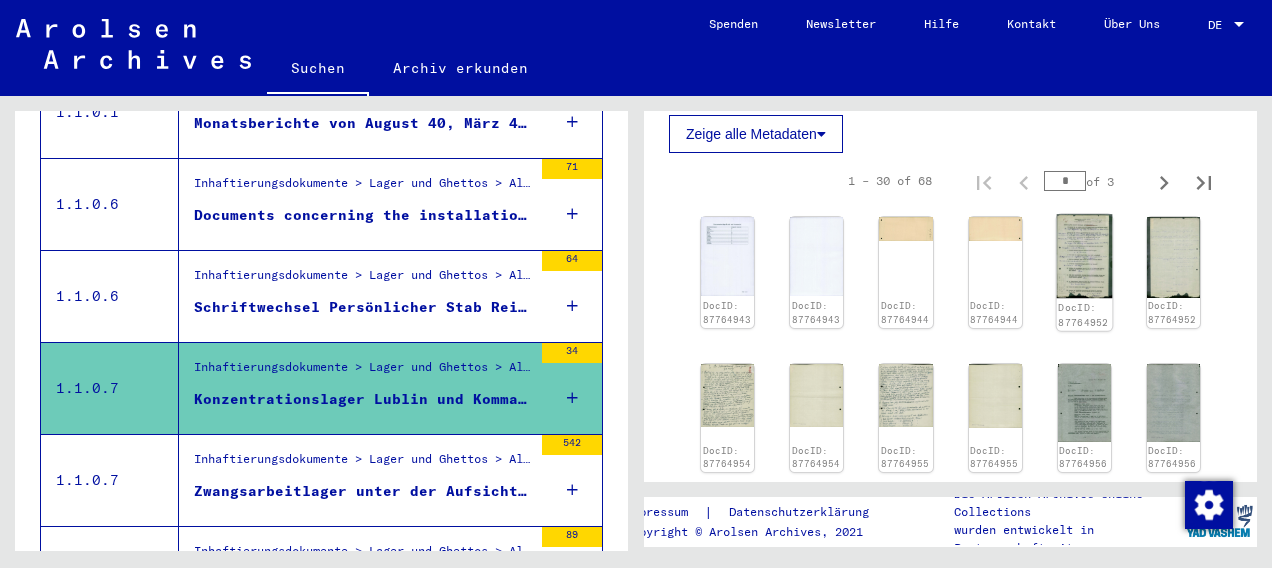 click 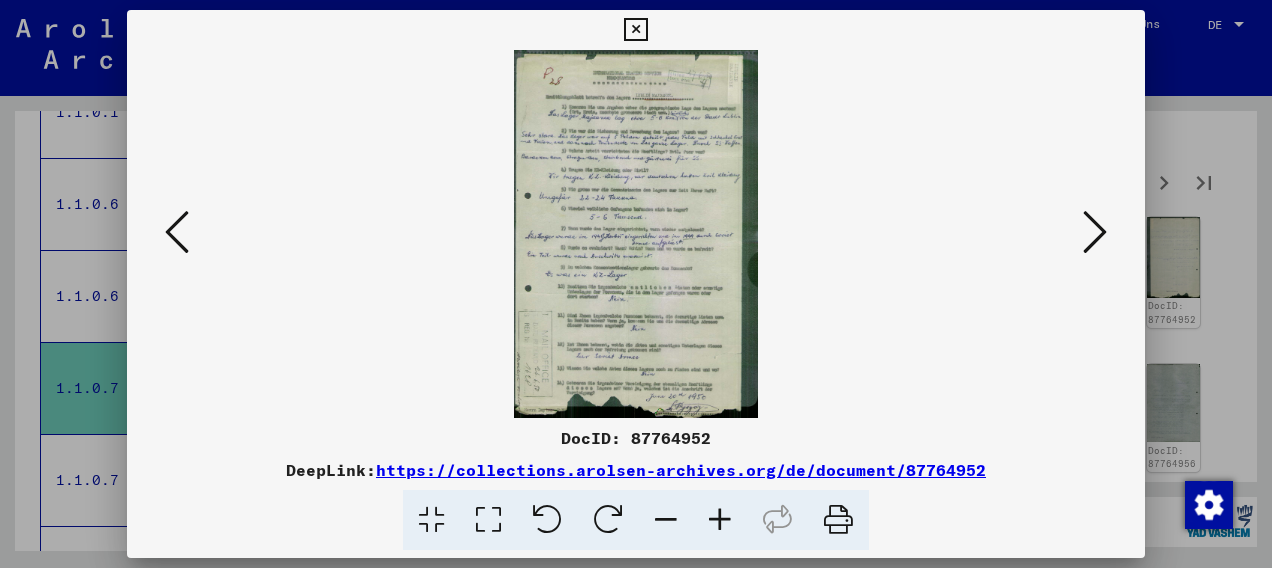 click at bounding box center [720, 520] 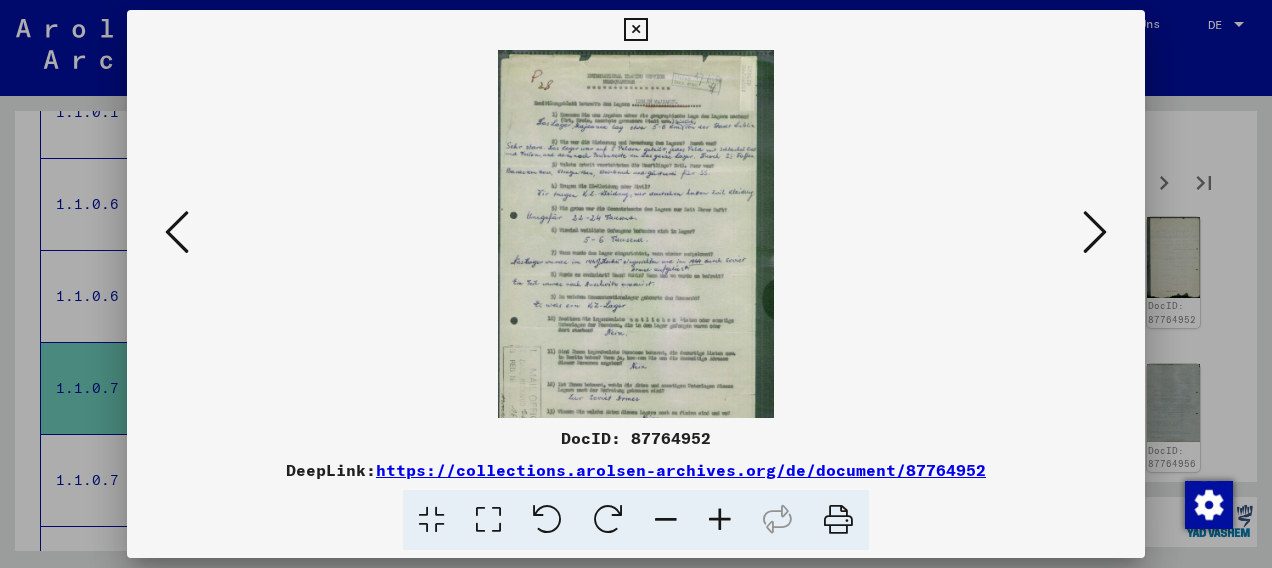 click at bounding box center [720, 520] 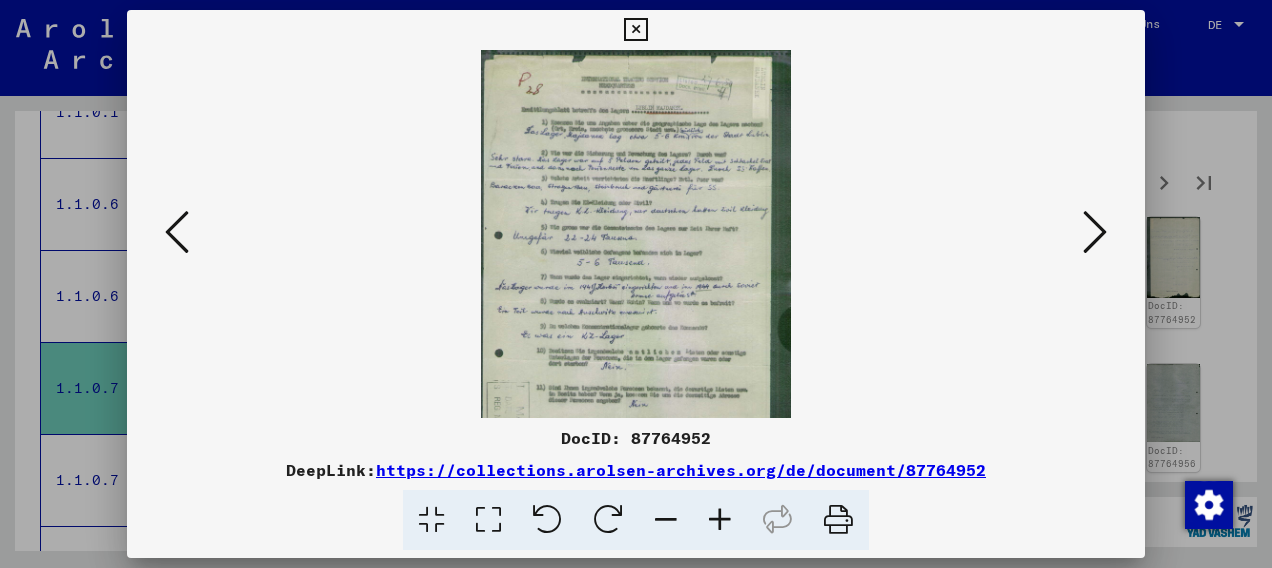 click at bounding box center [720, 520] 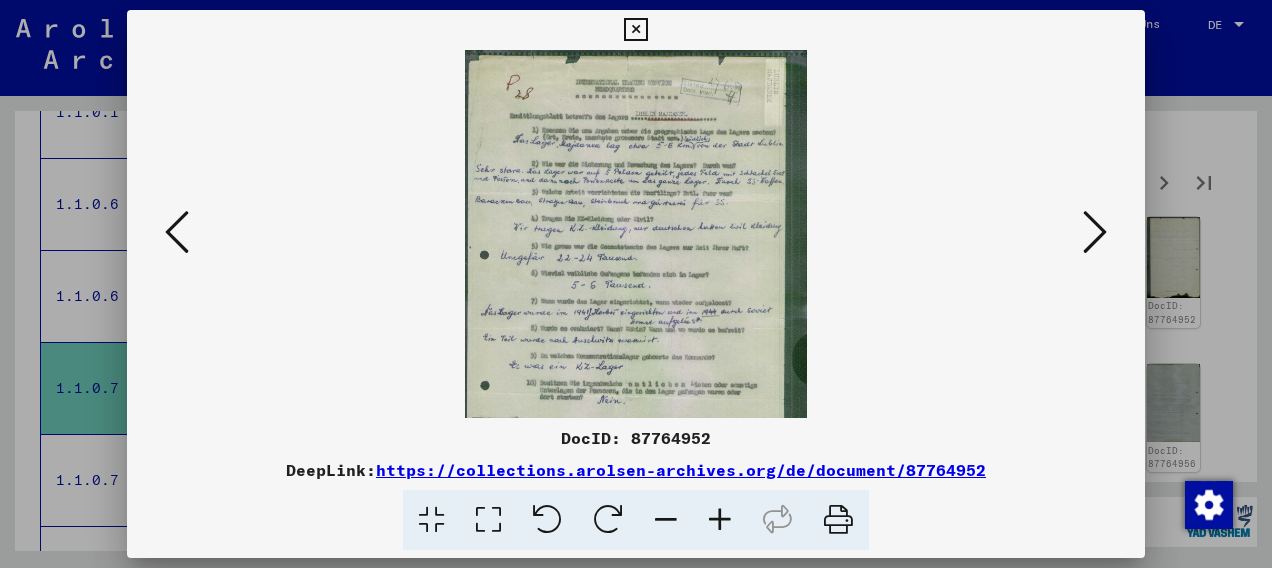 click at bounding box center [720, 520] 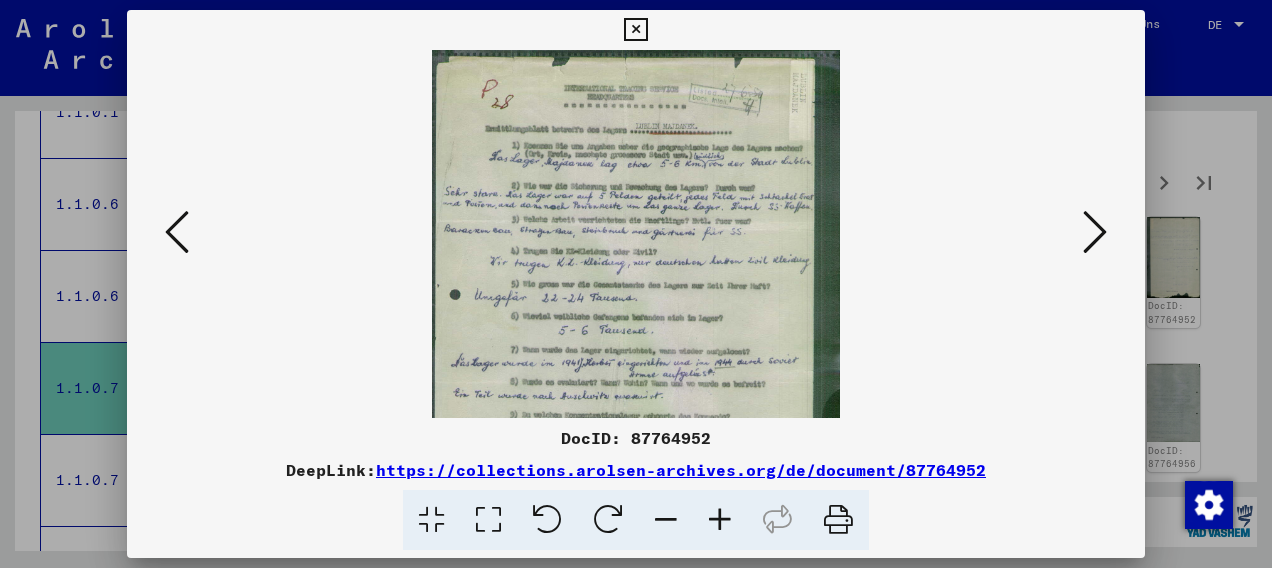 click at bounding box center (720, 520) 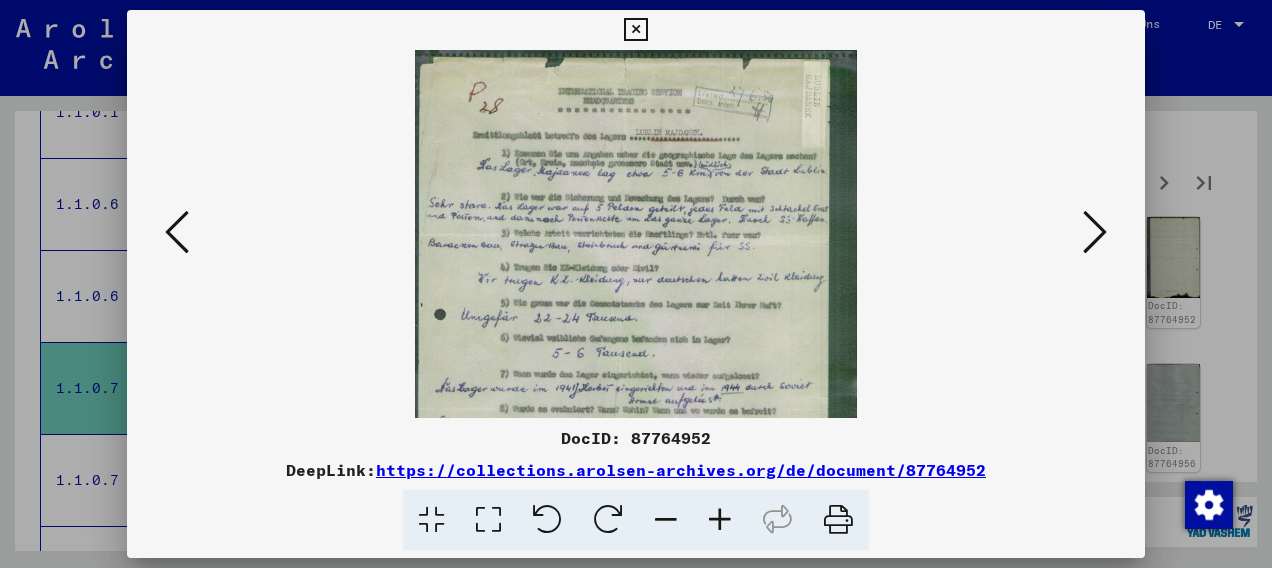 click at bounding box center [720, 520] 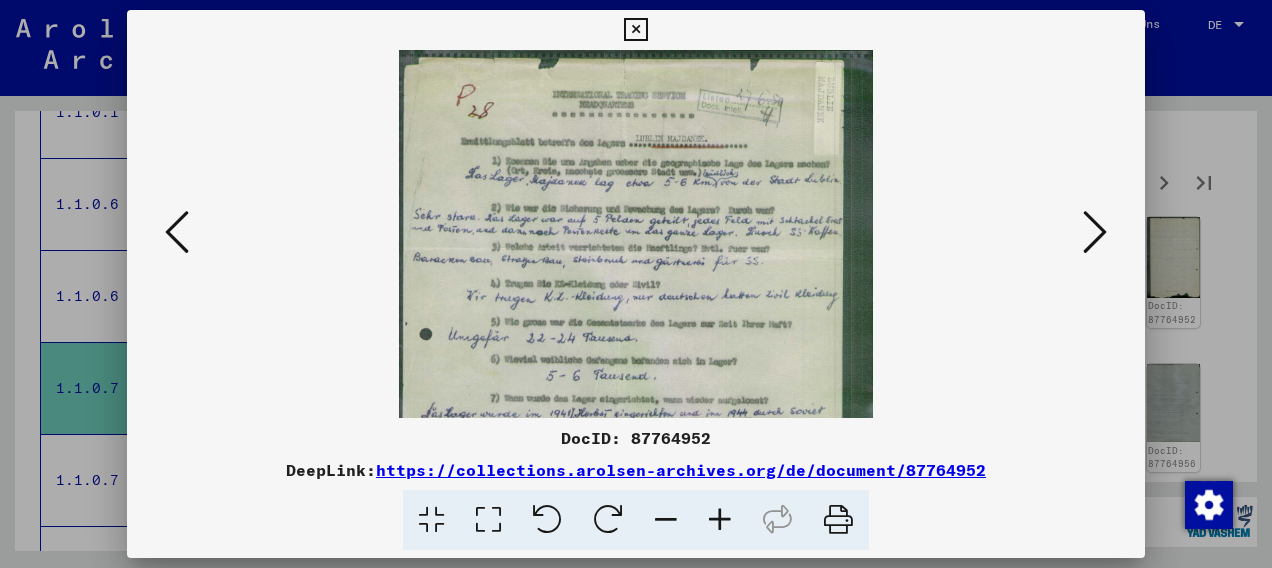 click at bounding box center (720, 520) 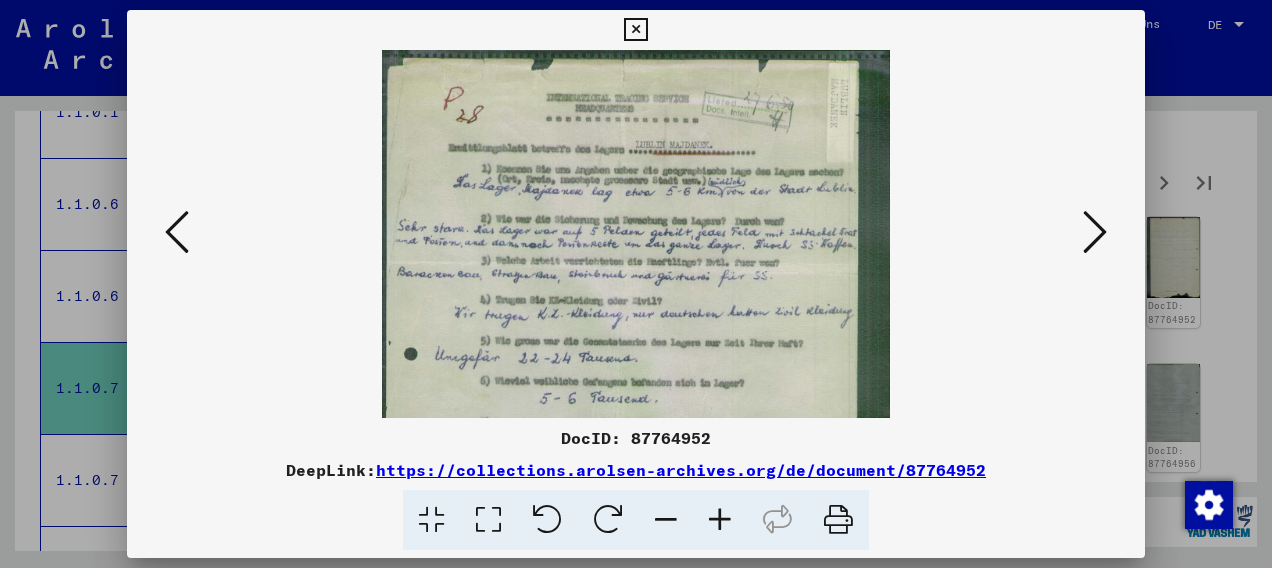 click at bounding box center [720, 520] 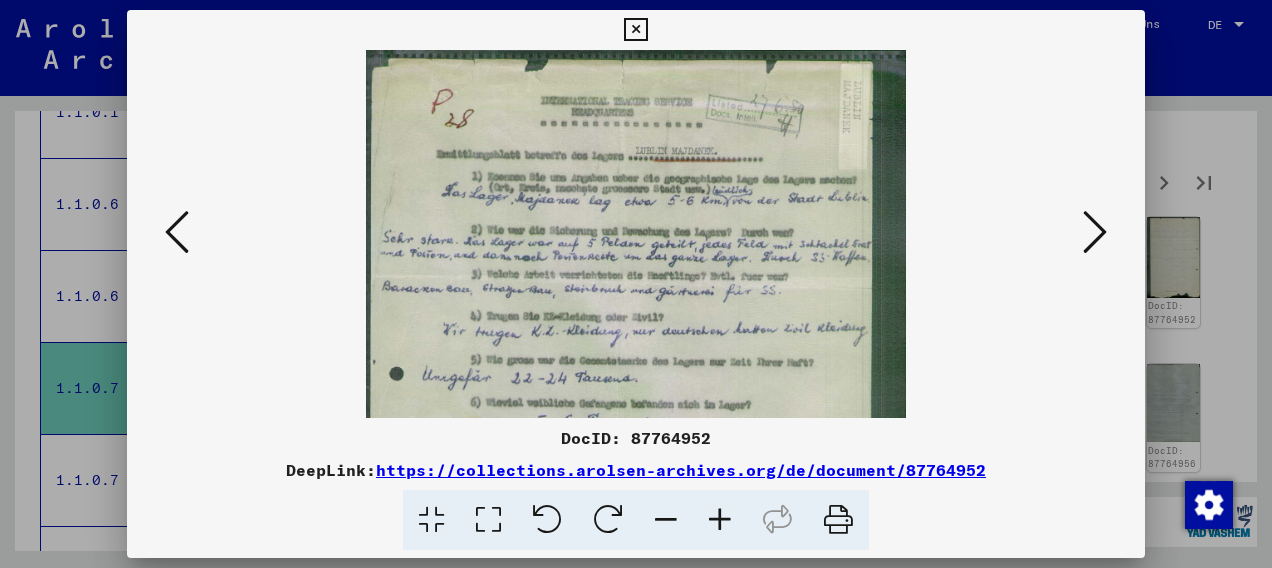 click at bounding box center (720, 520) 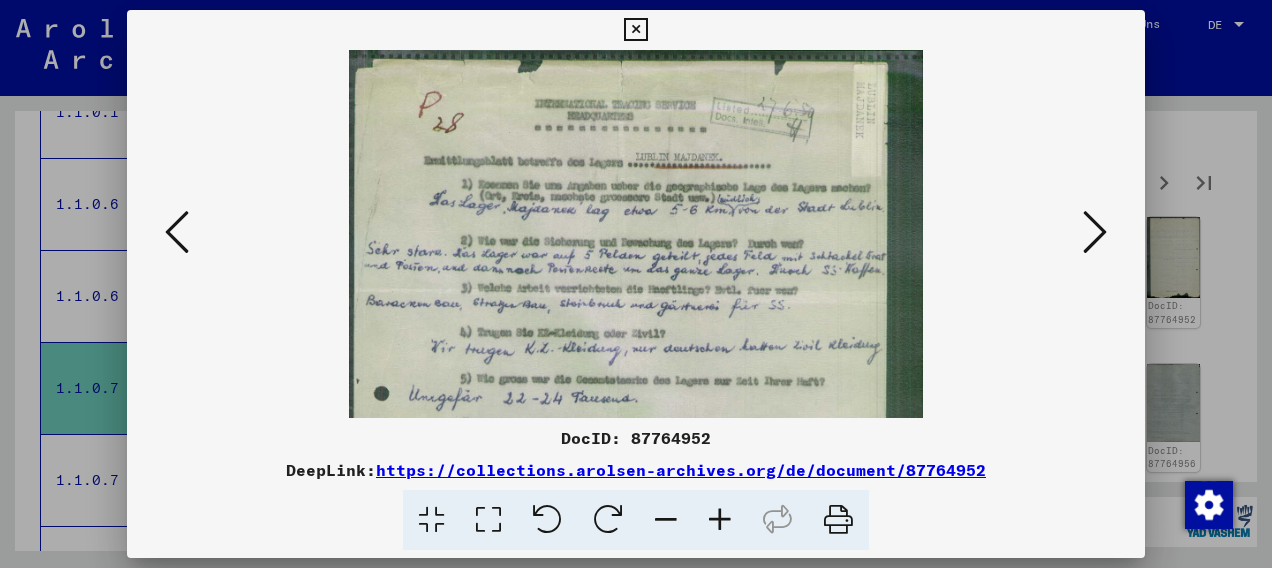 click at bounding box center [720, 520] 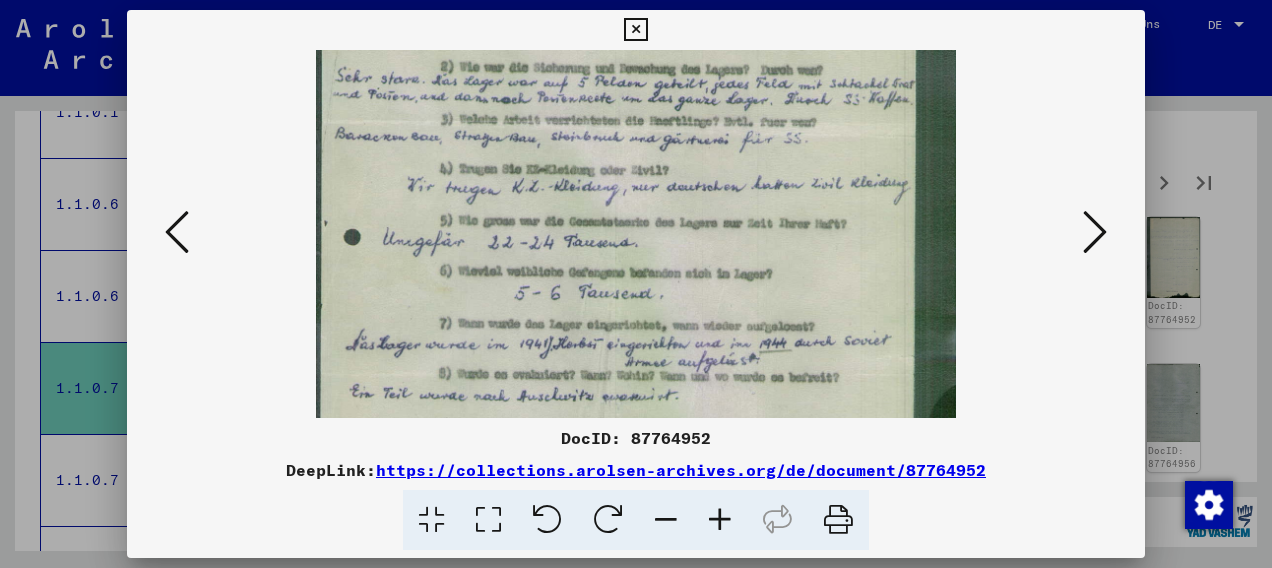 drag, startPoint x: 713, startPoint y: 382, endPoint x: 696, endPoint y: 216, distance: 166.86821 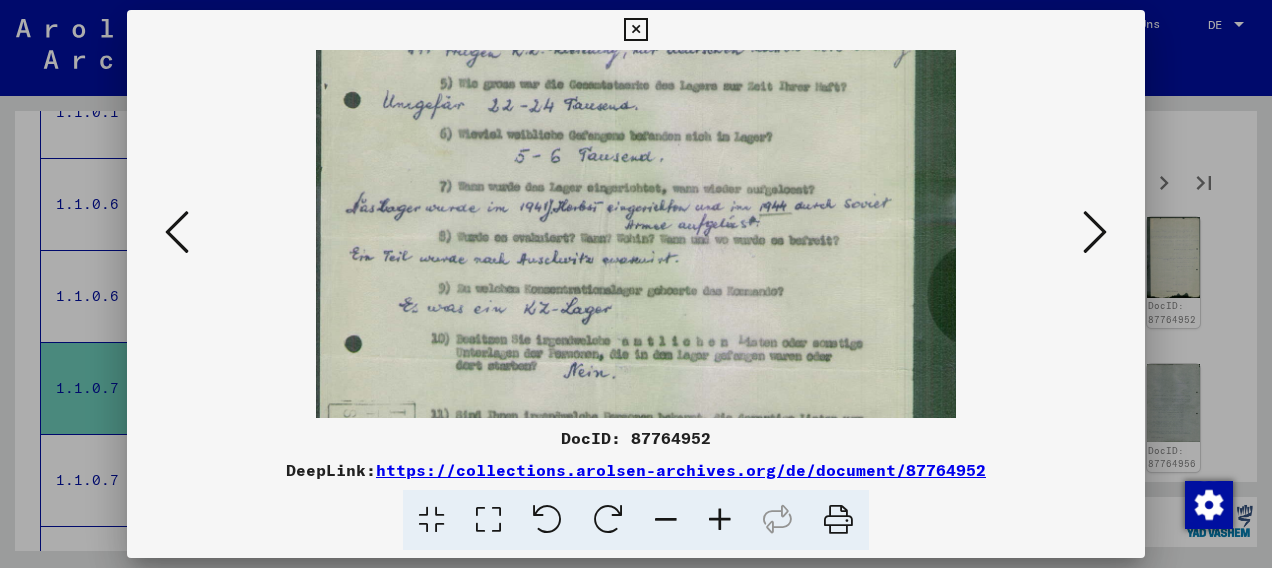 scroll, scrollTop: 337, scrollLeft: 0, axis: vertical 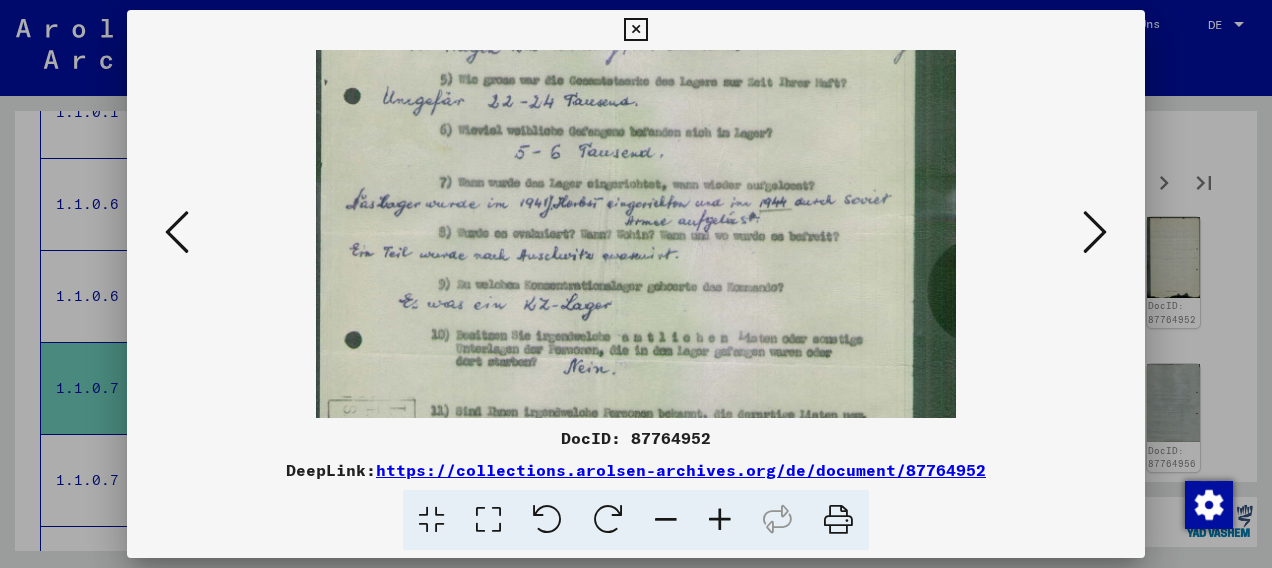 drag, startPoint x: 702, startPoint y: 347, endPoint x: 688, endPoint y: 239, distance: 108.903625 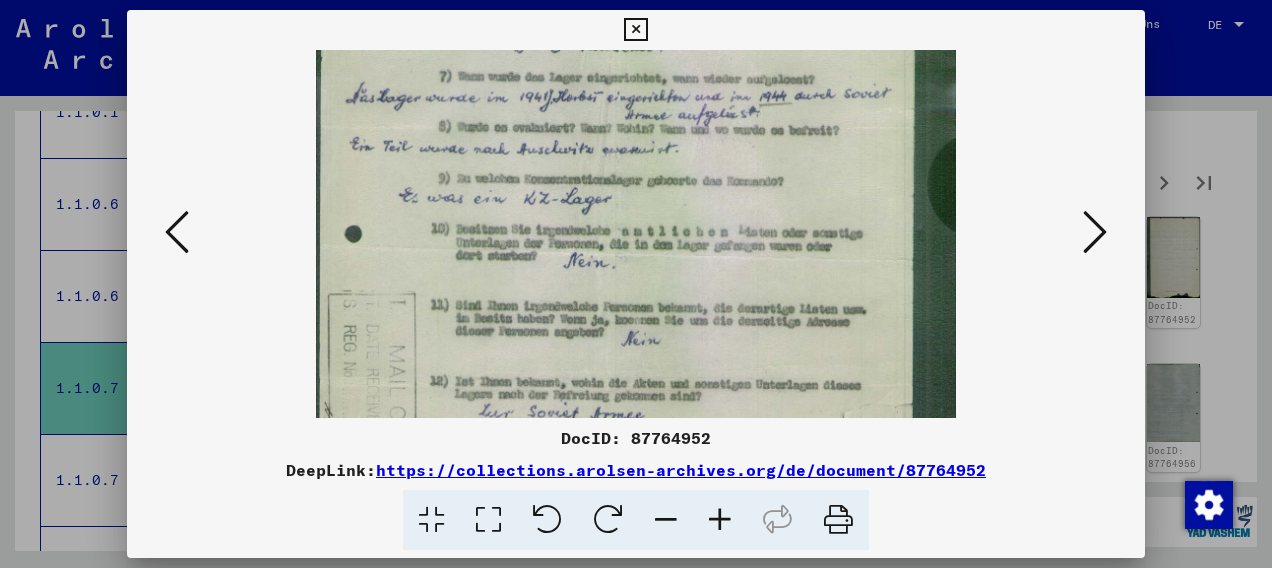 scroll, scrollTop: 502, scrollLeft: 0, axis: vertical 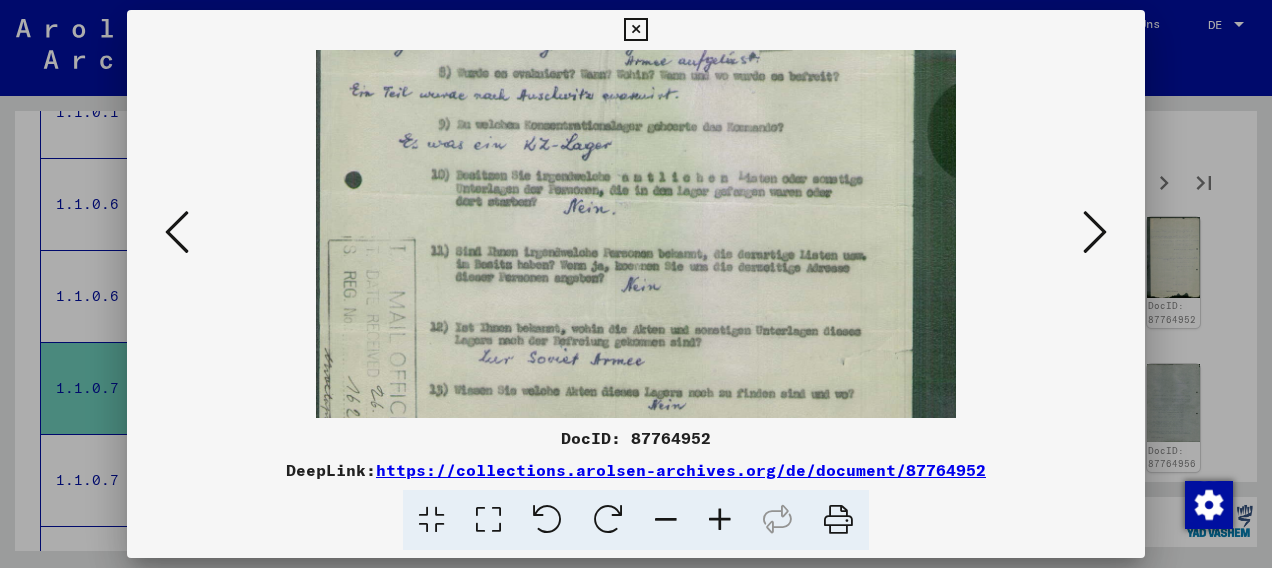 drag, startPoint x: 730, startPoint y: 263, endPoint x: 721, endPoint y: 116, distance: 147.27525 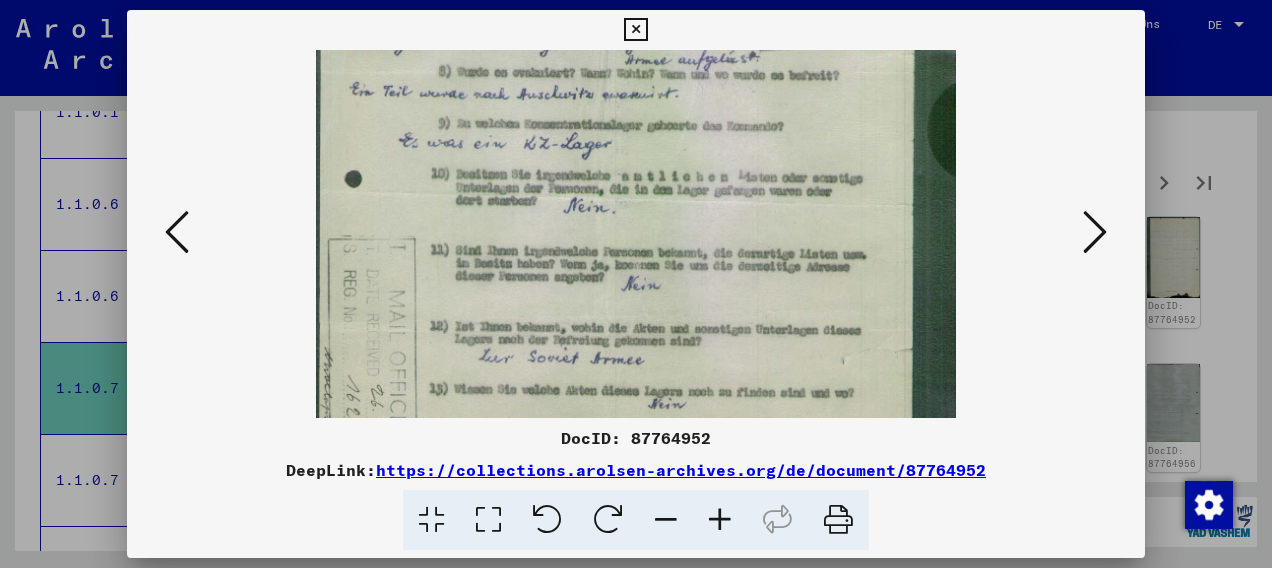 click at bounding box center (636, 36) 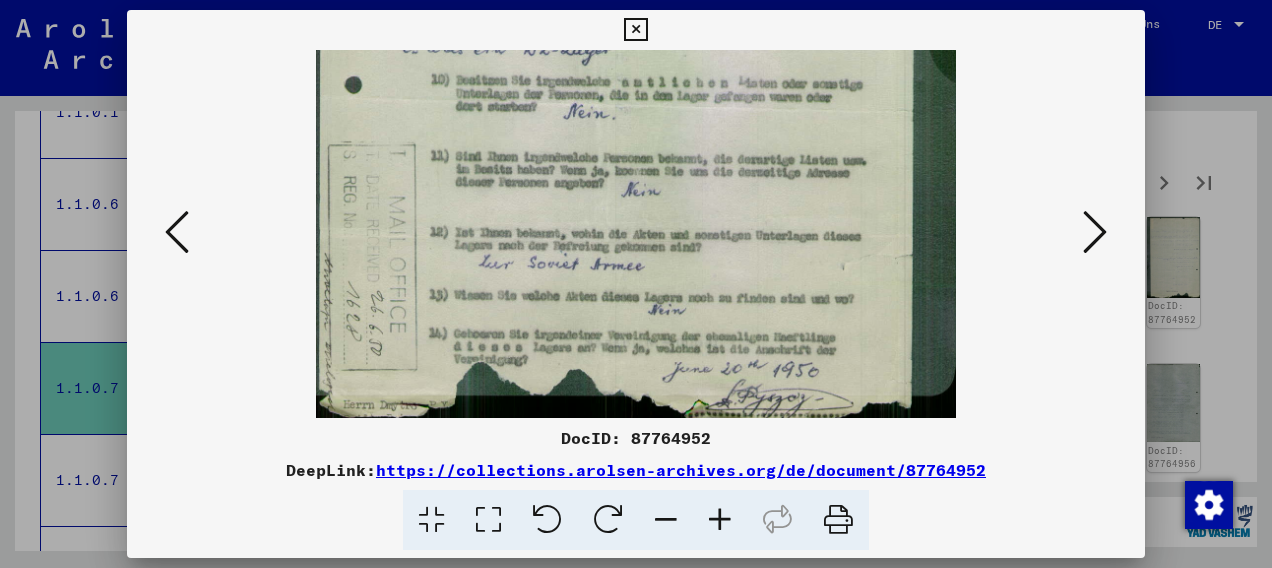 scroll, scrollTop: 600, scrollLeft: 0, axis: vertical 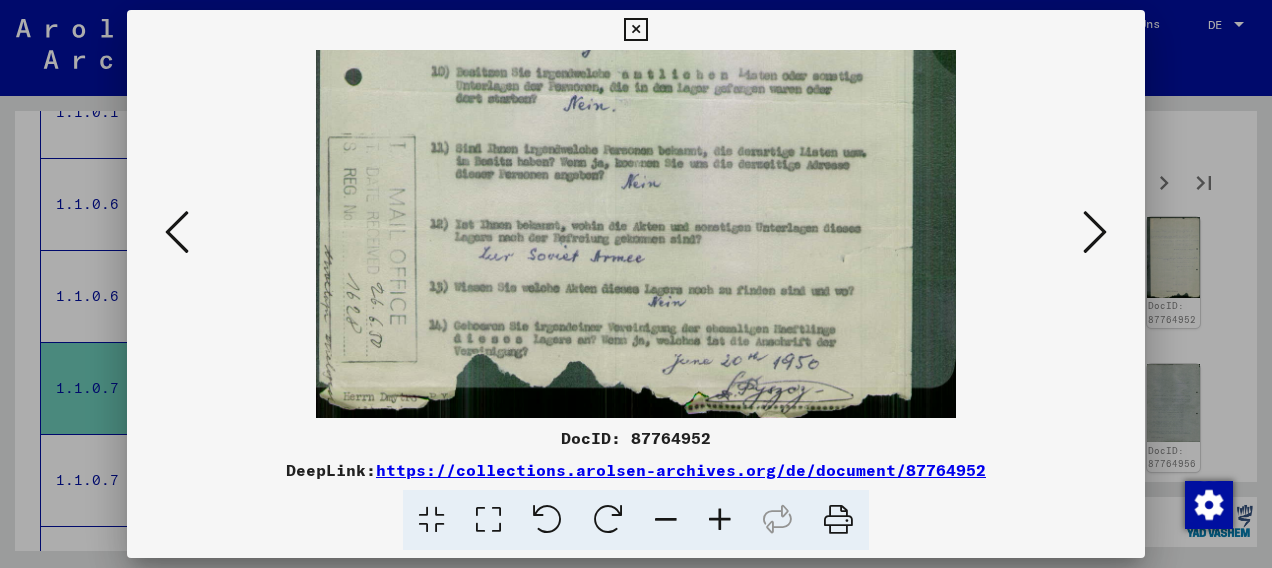 drag, startPoint x: 754, startPoint y: 301, endPoint x: 741, endPoint y: 195, distance: 106.7942 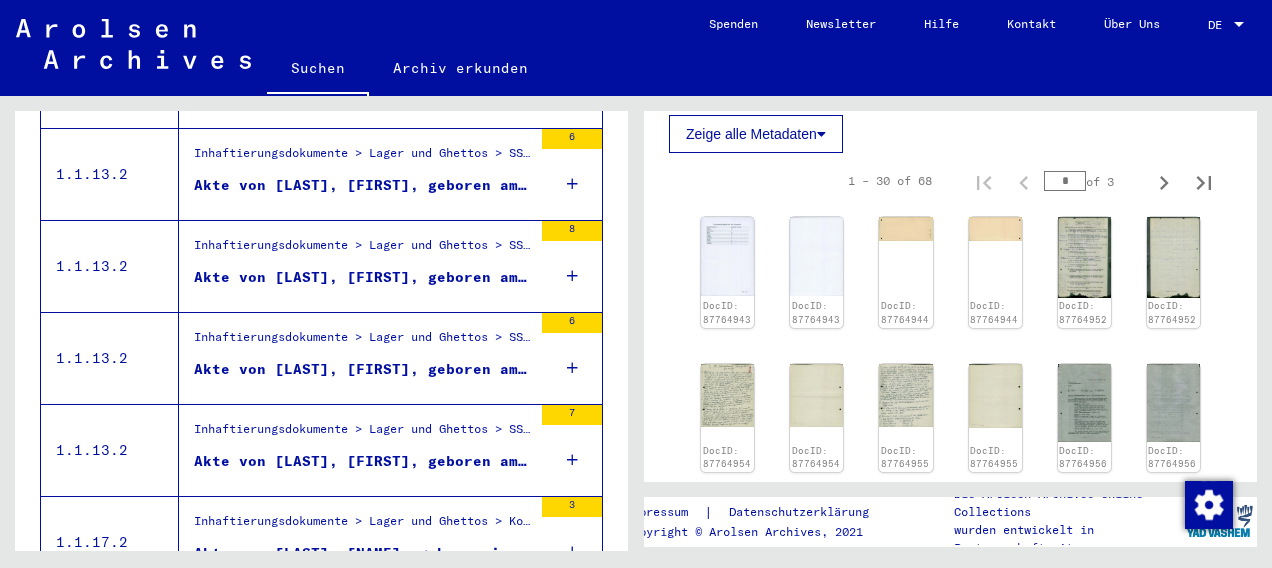 scroll, scrollTop: 1907, scrollLeft: 0, axis: vertical 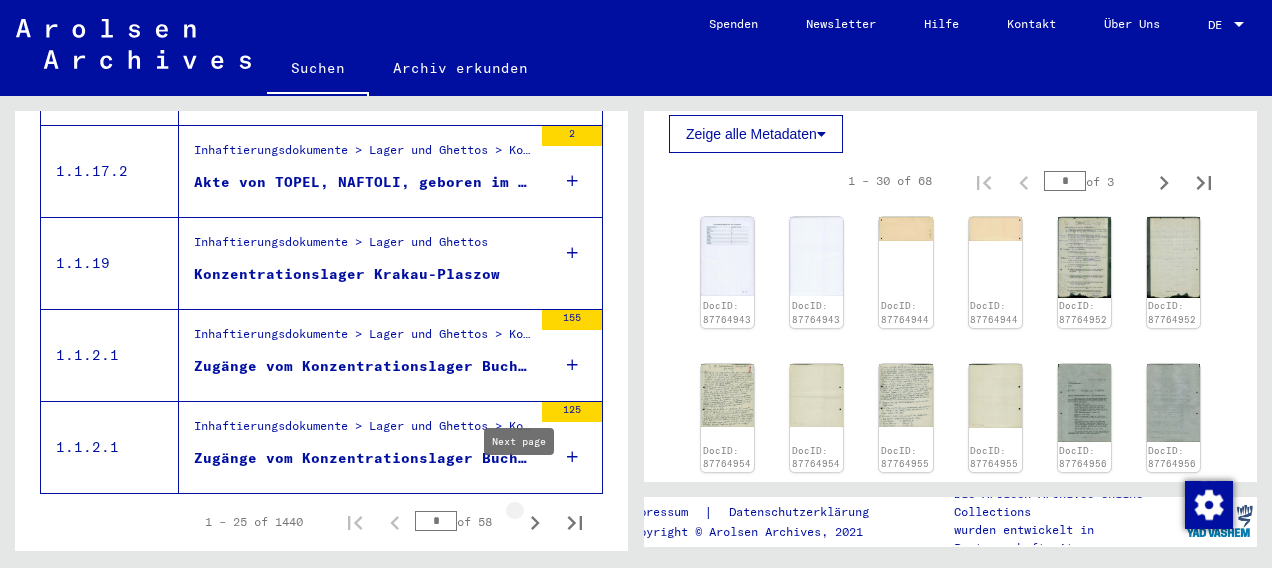 click 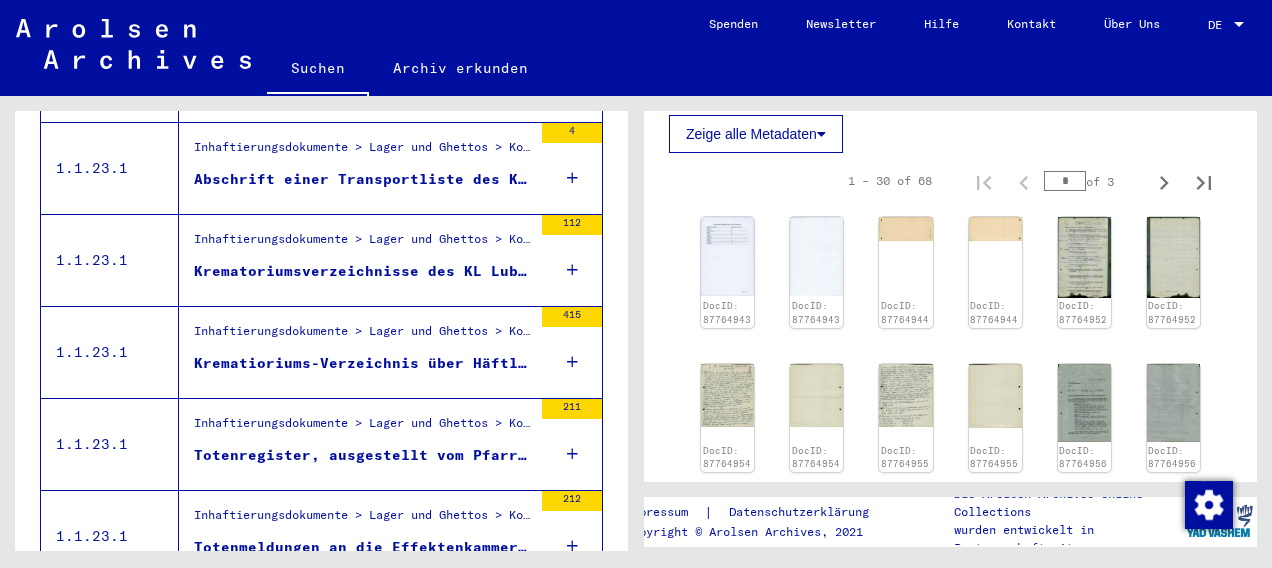scroll, scrollTop: 1311, scrollLeft: 0, axis: vertical 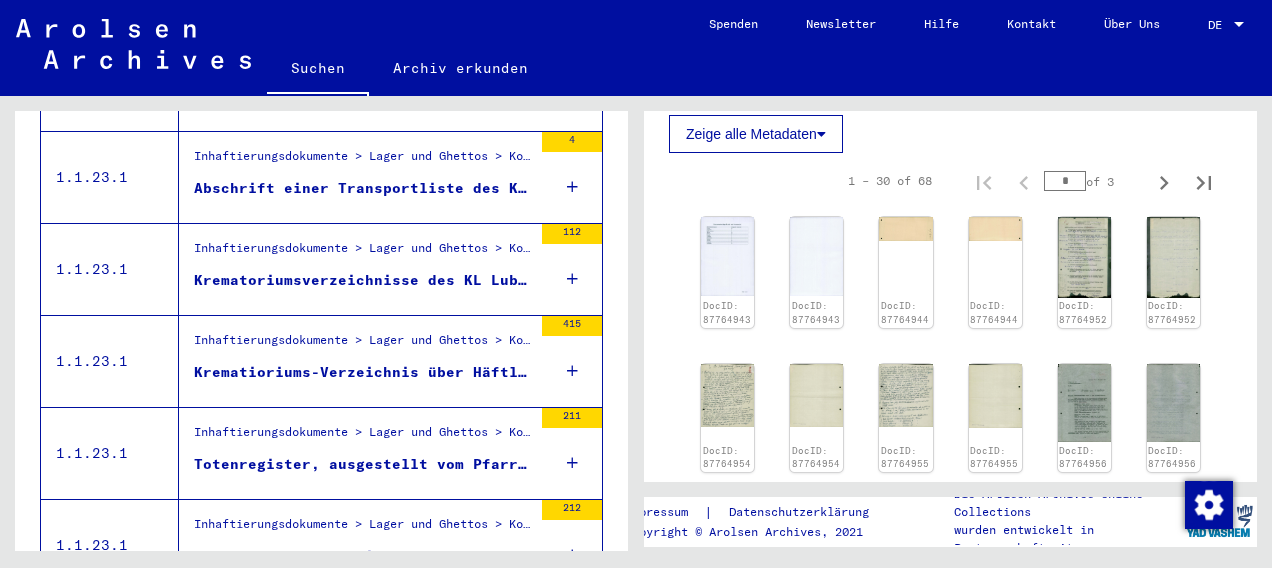 click on "Krematoriumsverzeichnisse des KL Lublin-Majdanek und Zwei Häftlingslisten      des KL Lublin-Majdanek" at bounding box center [363, 280] 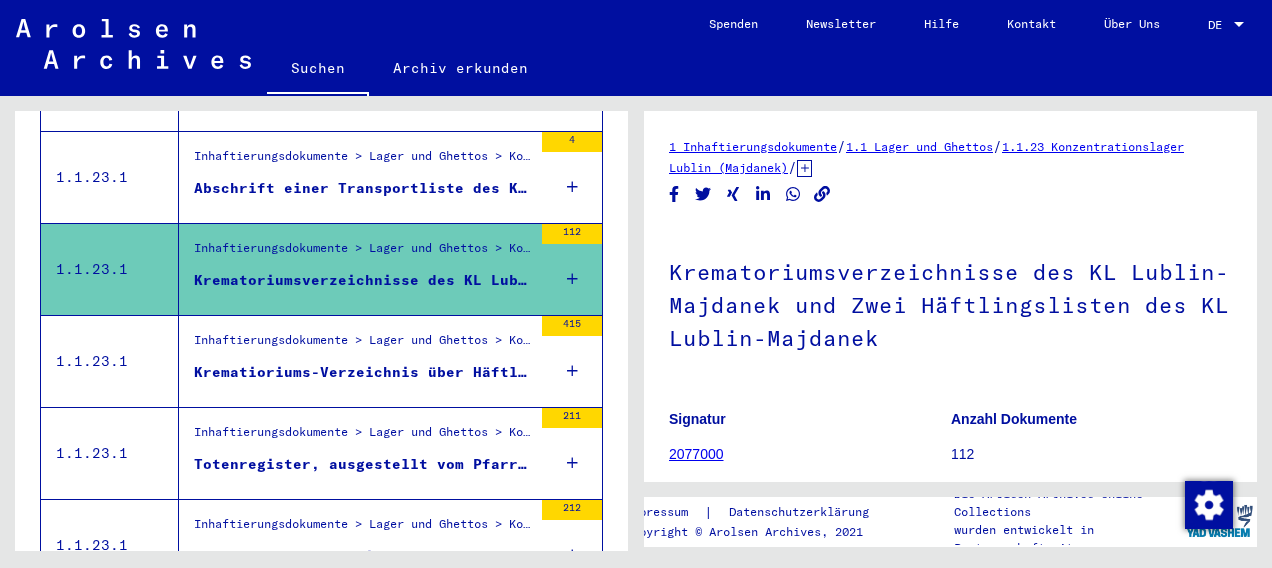scroll, scrollTop: 0, scrollLeft: 0, axis: both 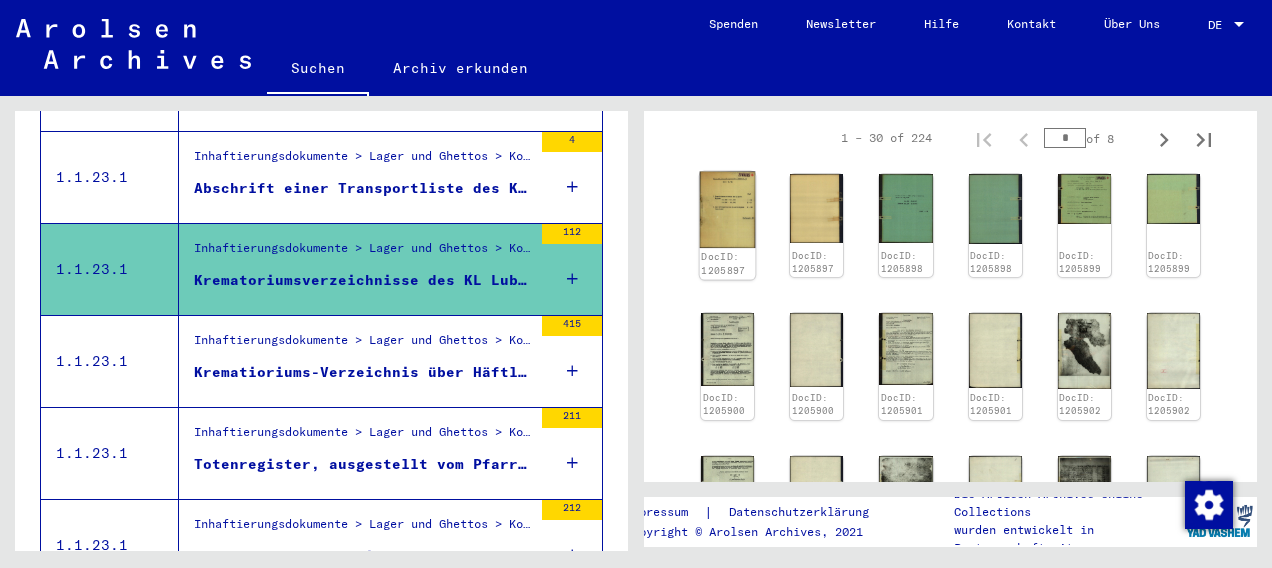 click 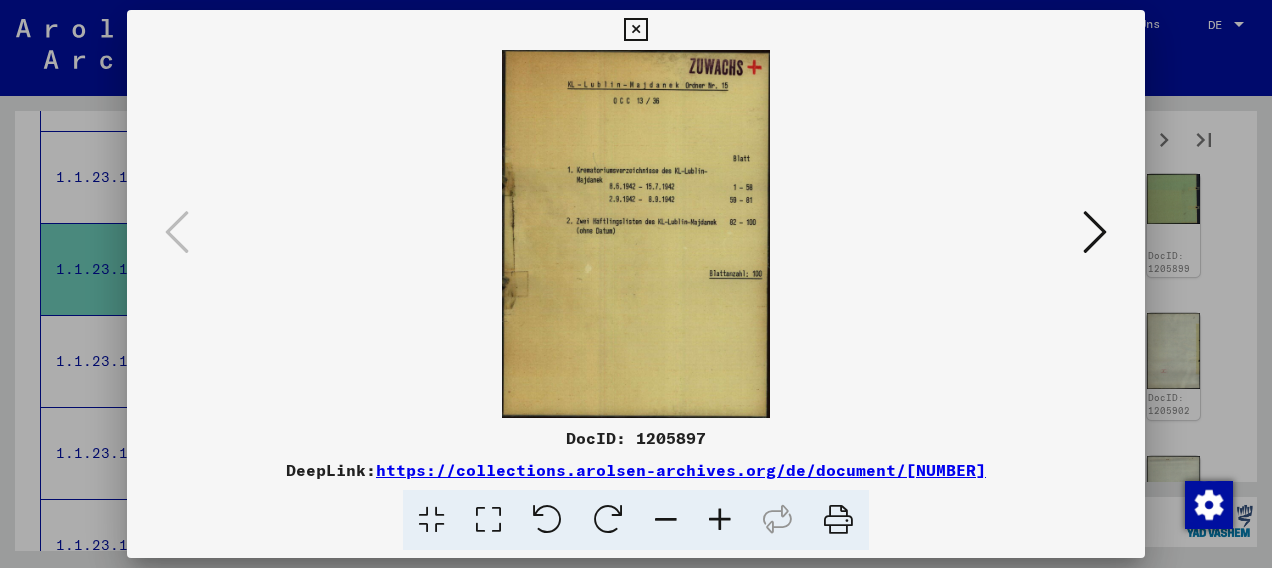 click at bounding box center [1095, 232] 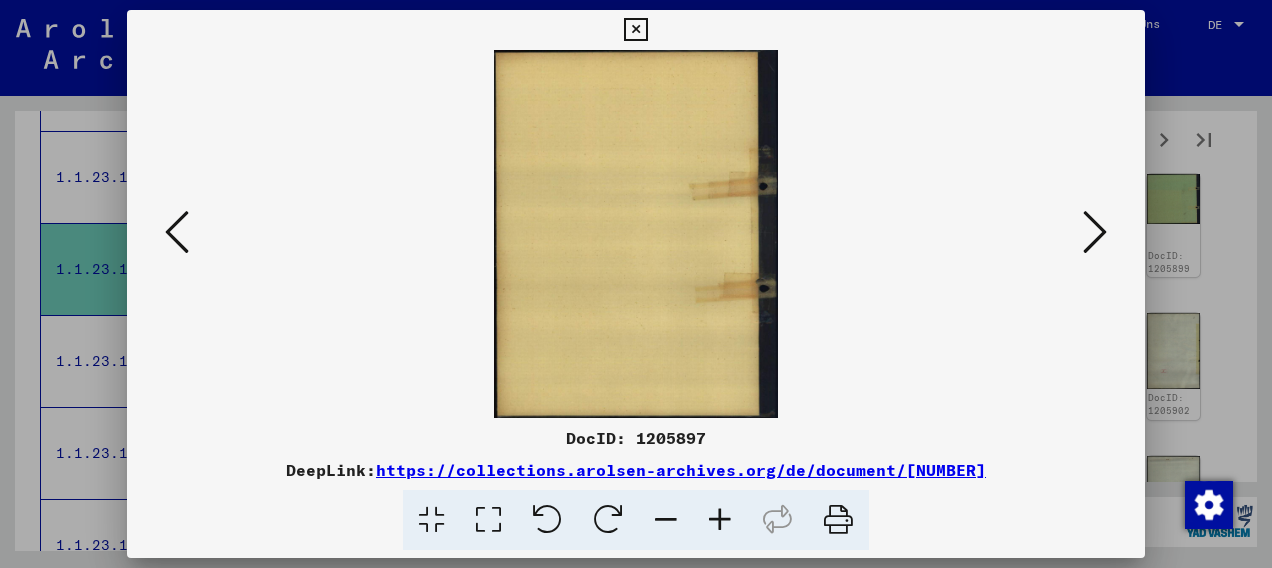 click at bounding box center (1095, 232) 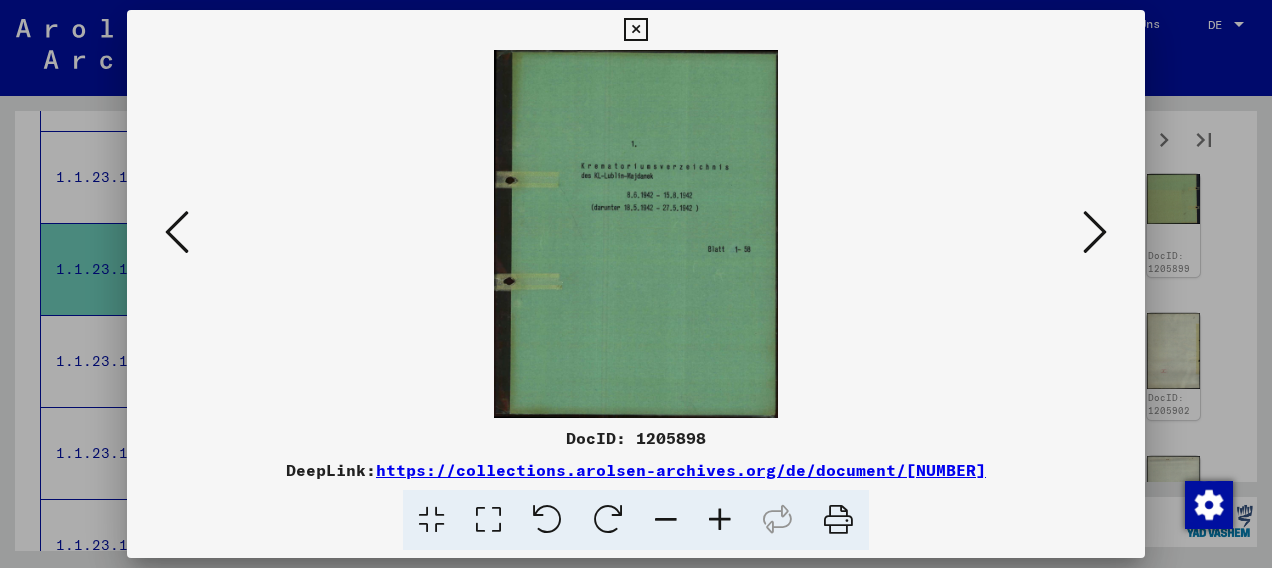click at bounding box center [1095, 232] 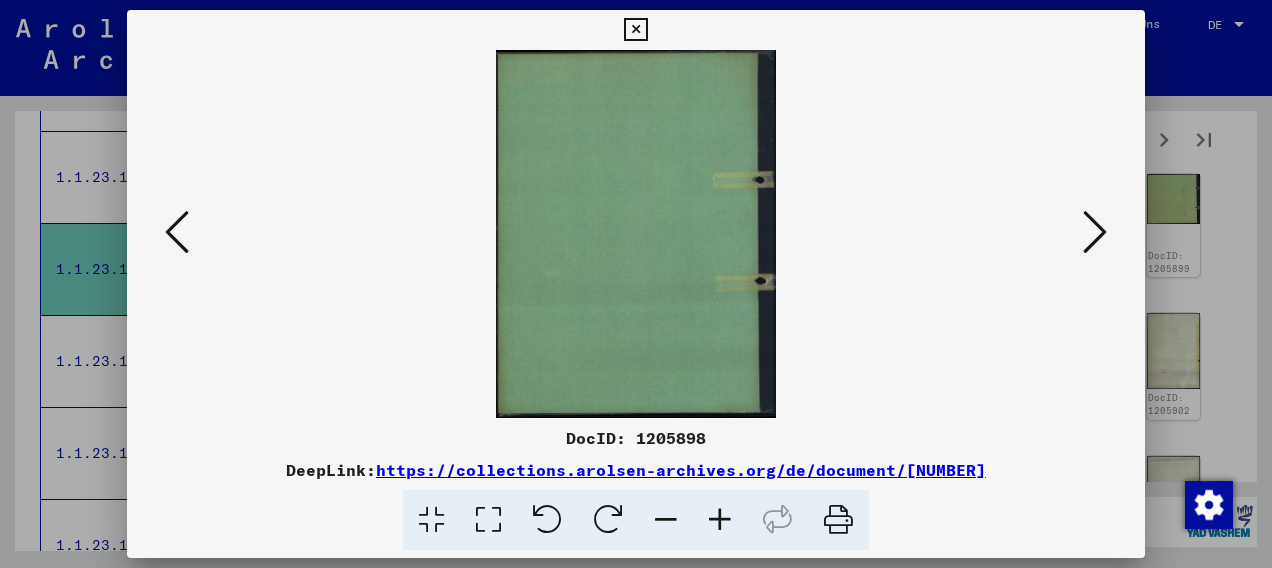 click at bounding box center (1095, 232) 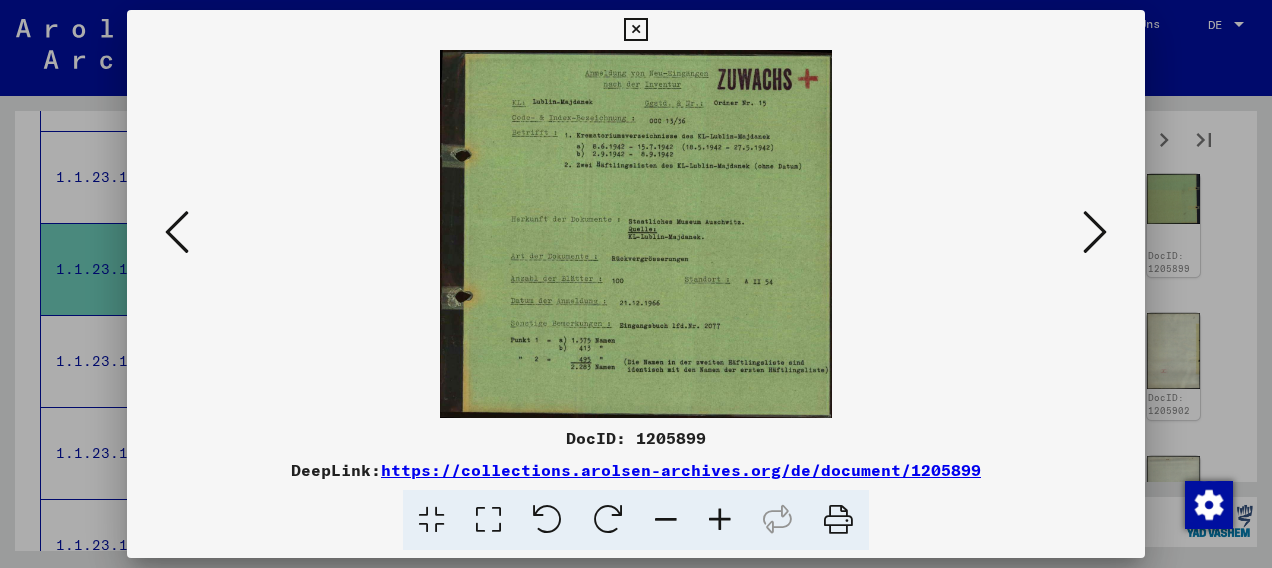 click at bounding box center [1095, 232] 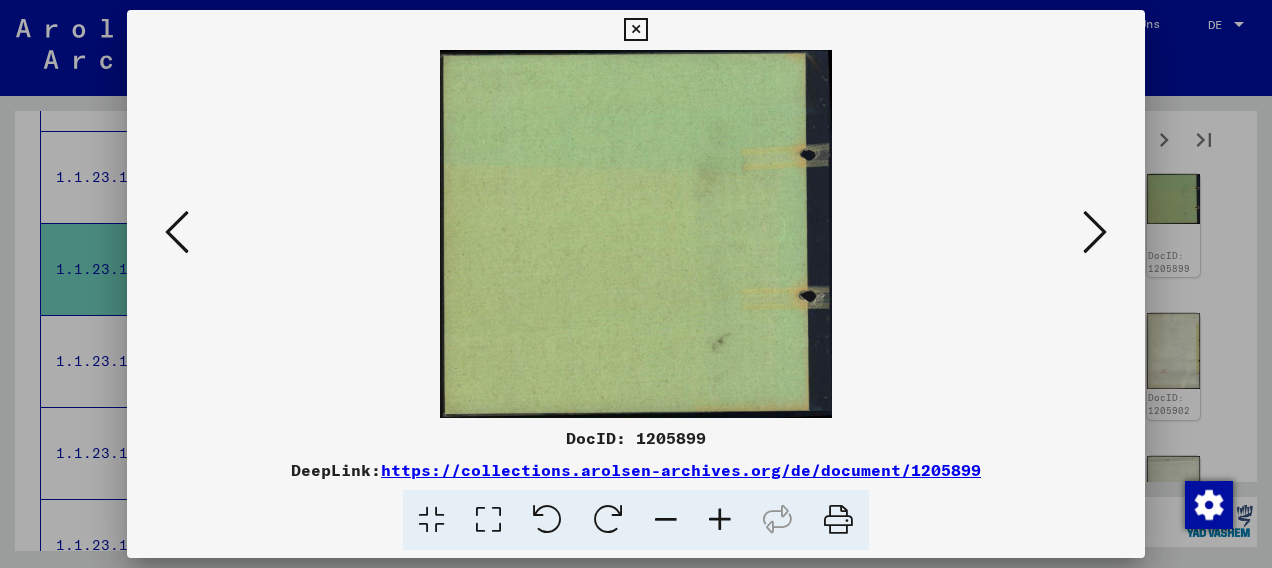 click at bounding box center [1095, 232] 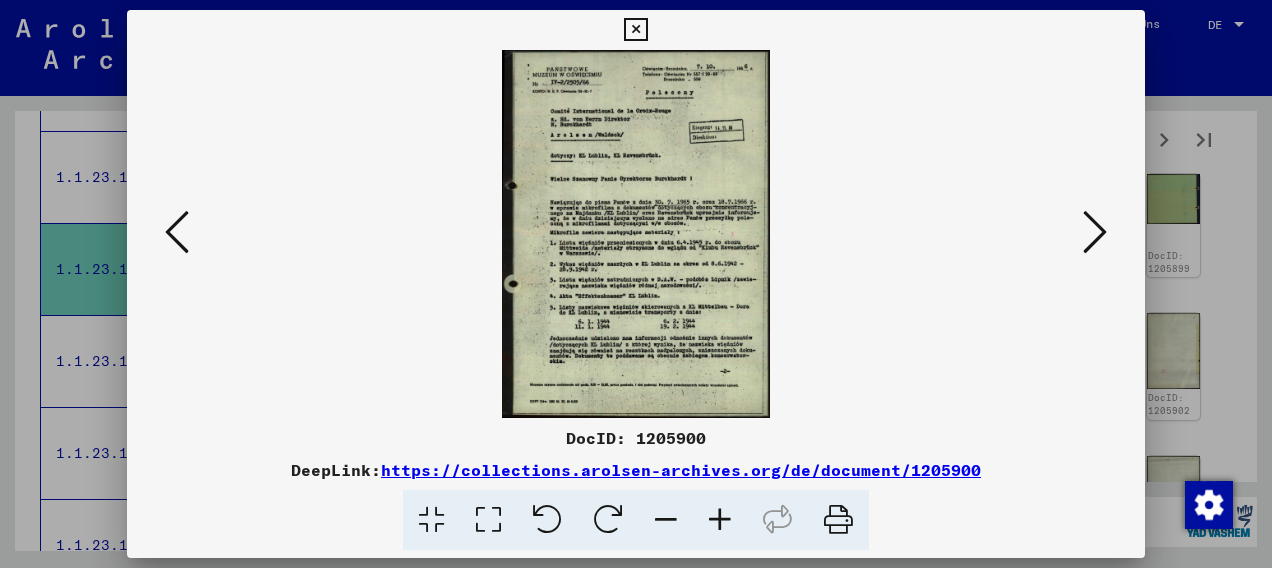 click at bounding box center [1095, 232] 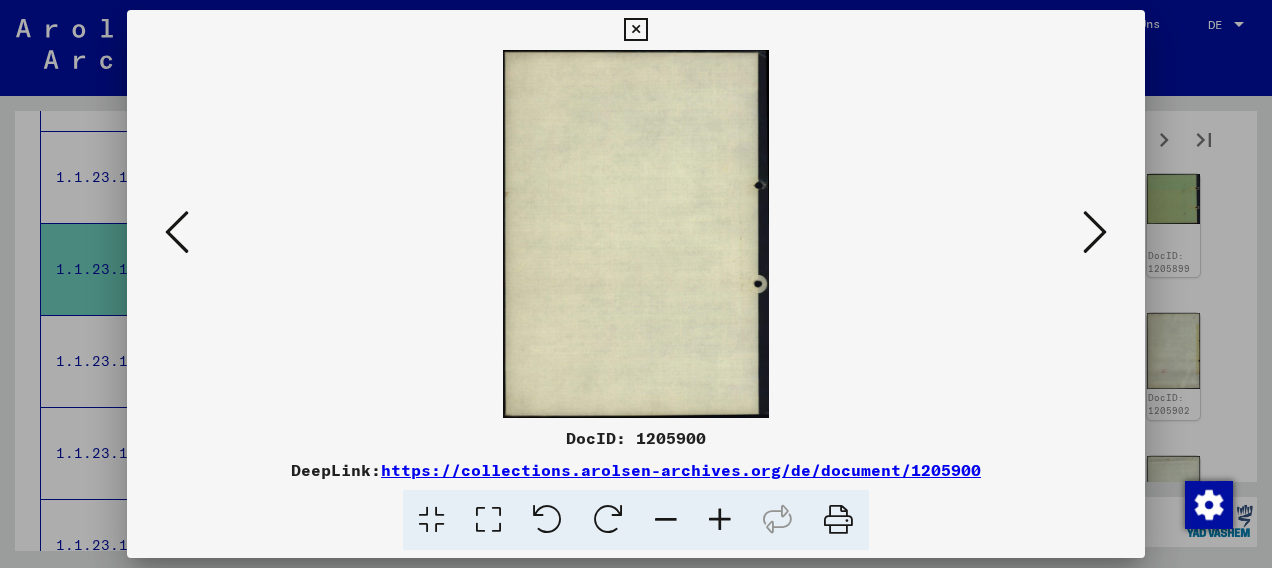 click at bounding box center (1095, 232) 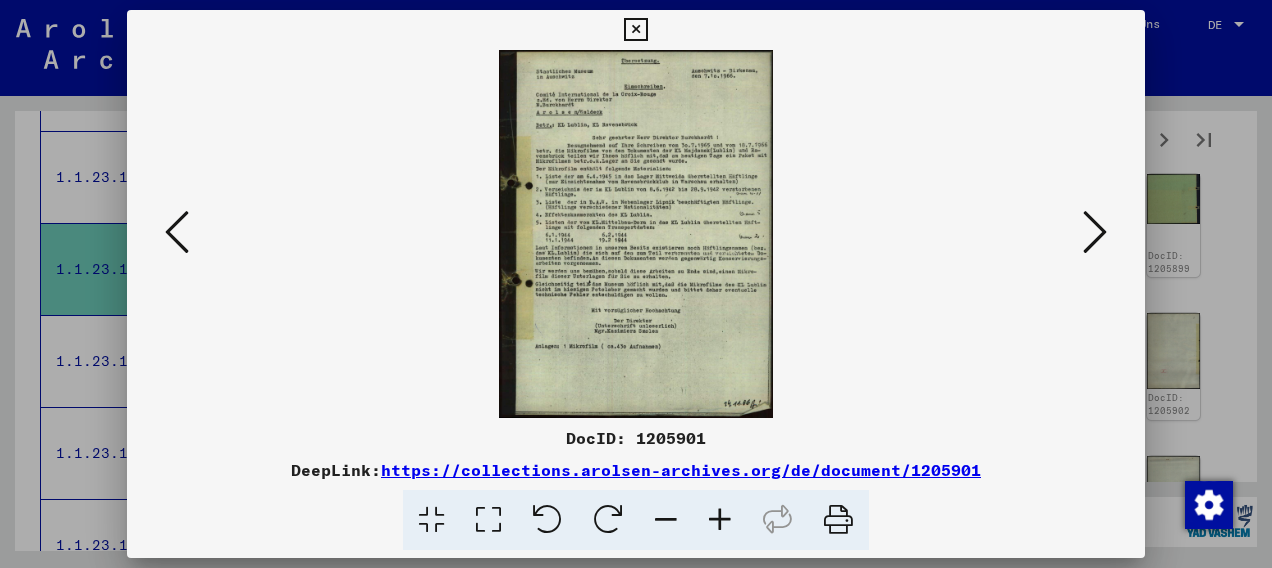 click at bounding box center [720, 520] 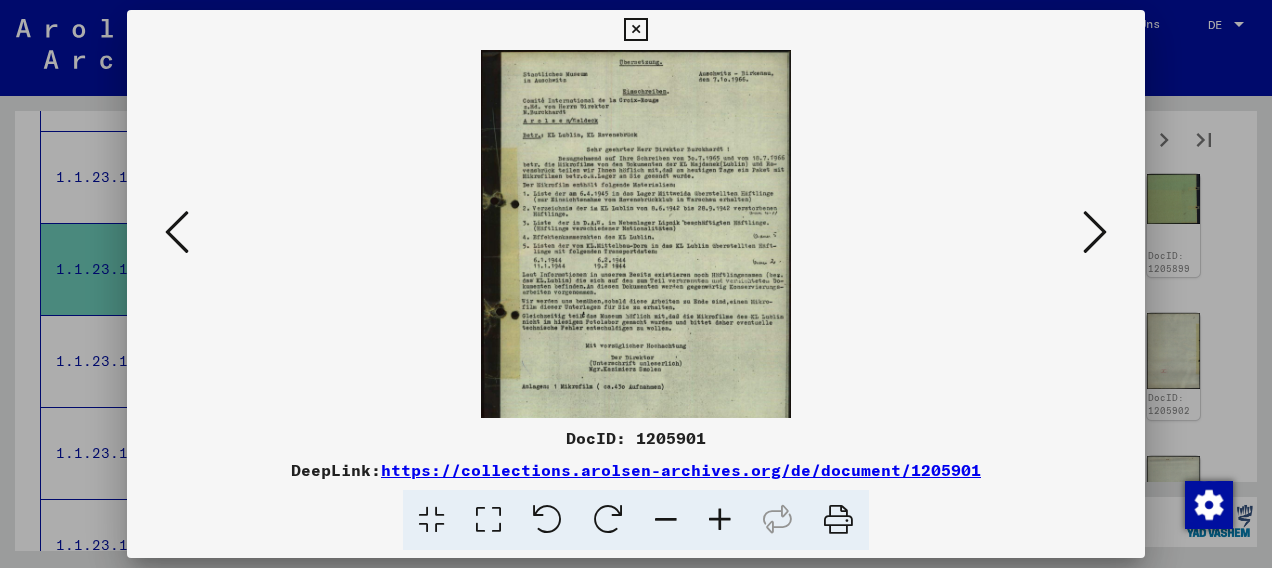 click at bounding box center [720, 520] 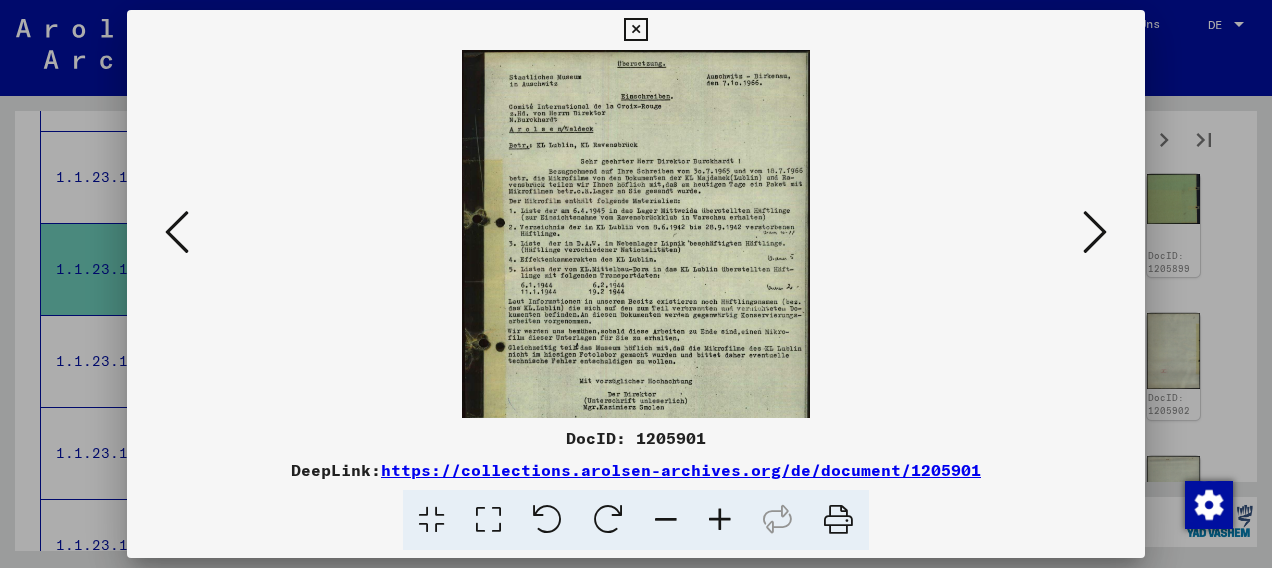 click at bounding box center (720, 520) 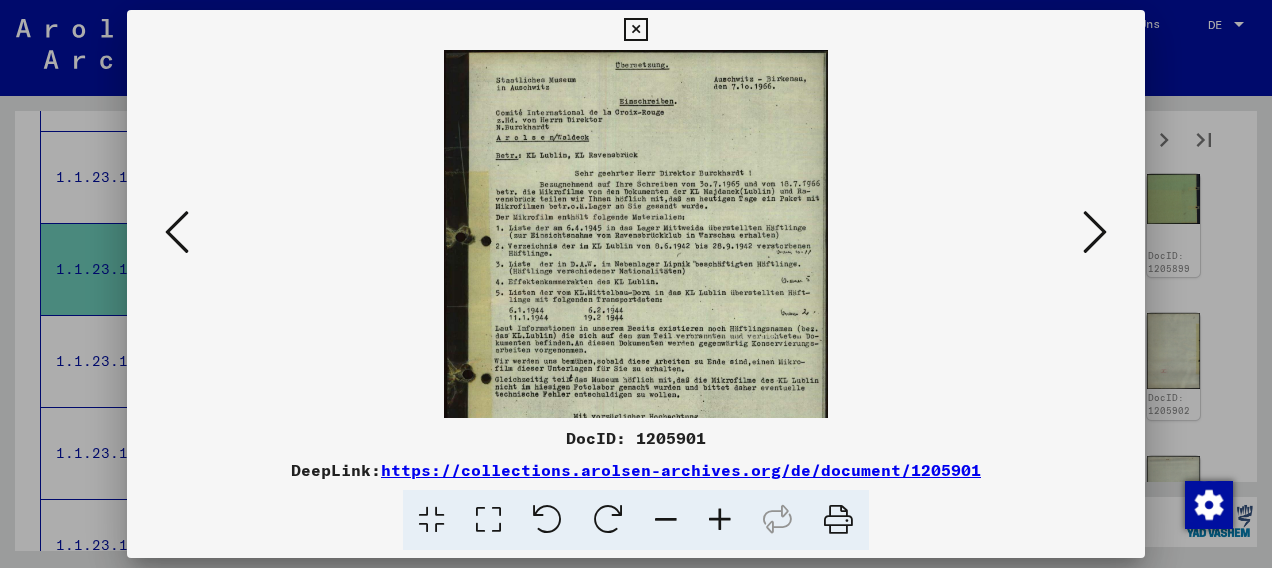 click at bounding box center (720, 520) 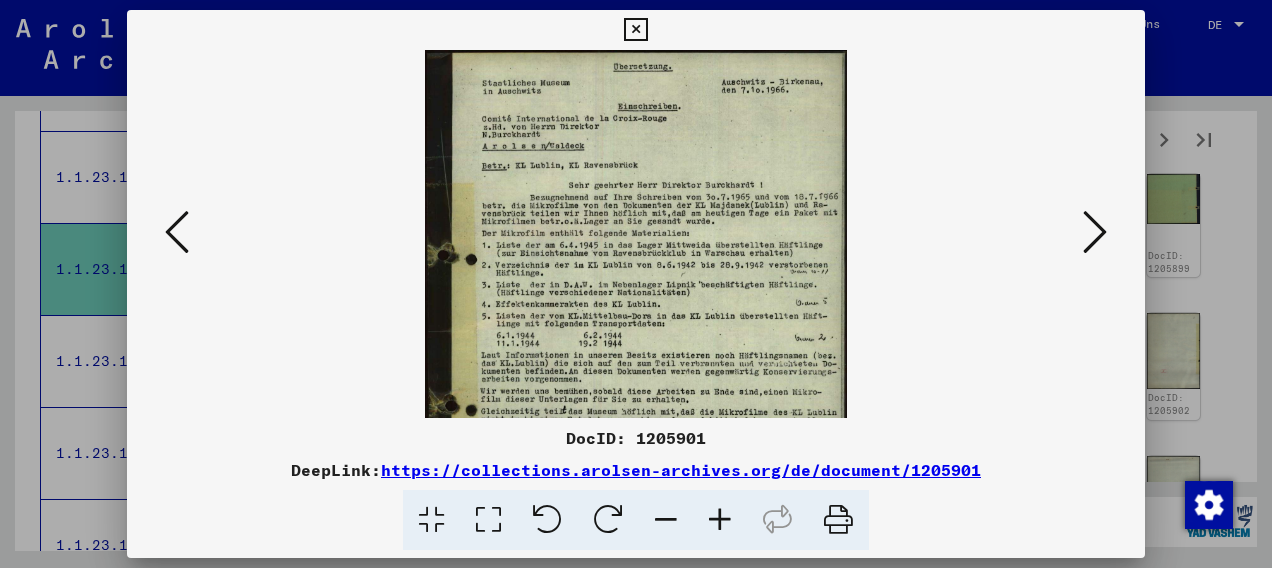 click at bounding box center [720, 520] 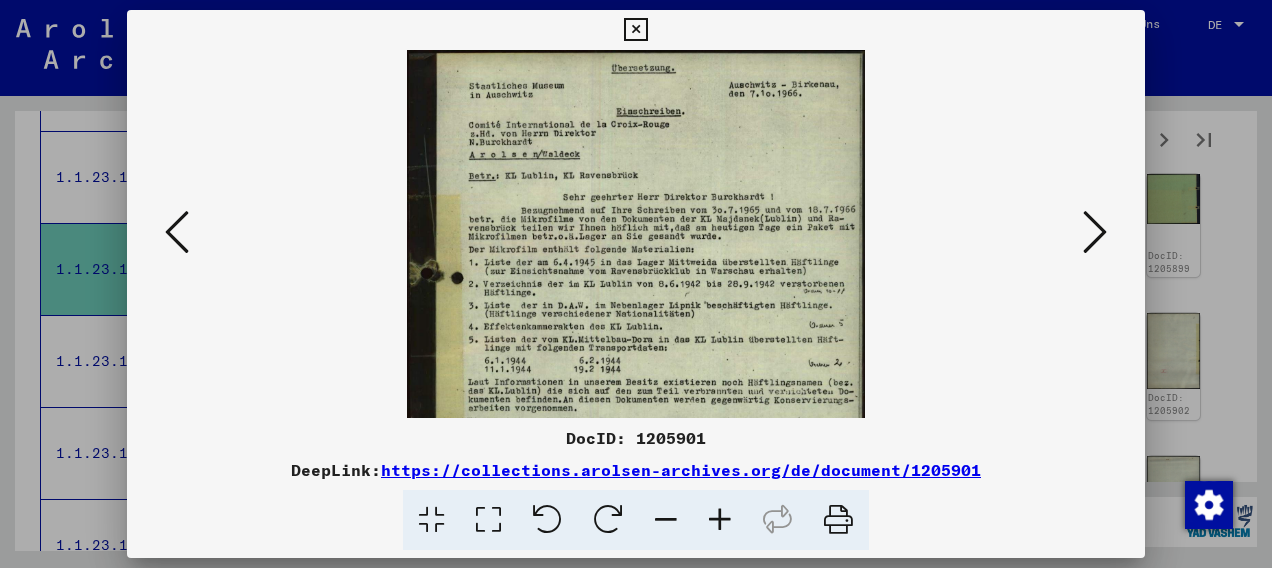 click at bounding box center (720, 520) 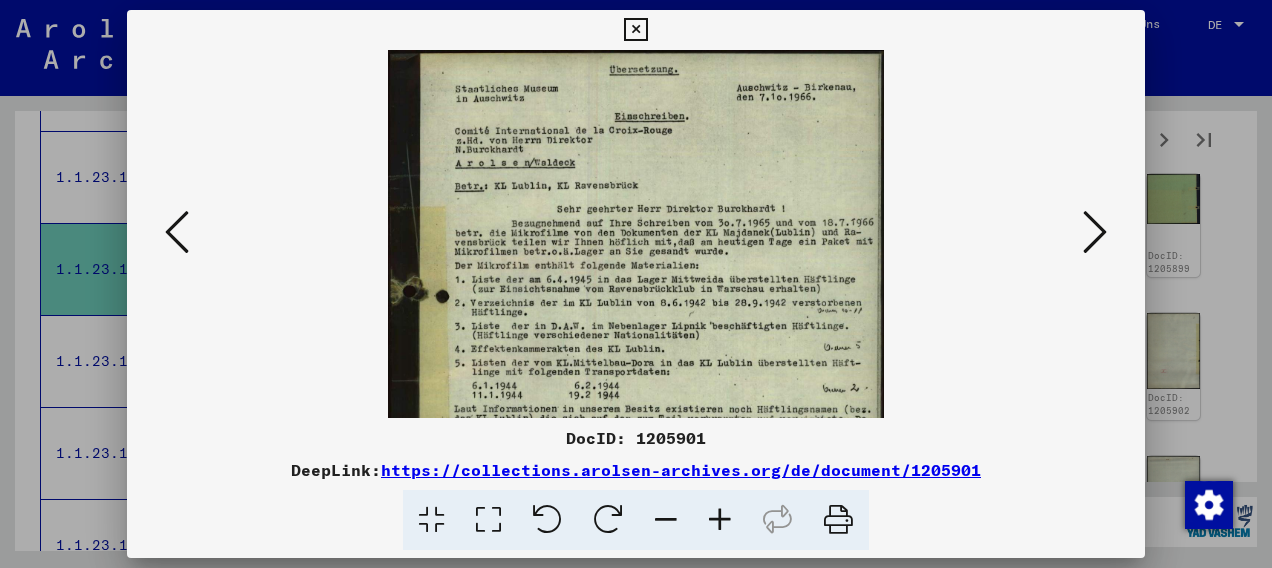 click at bounding box center [720, 520] 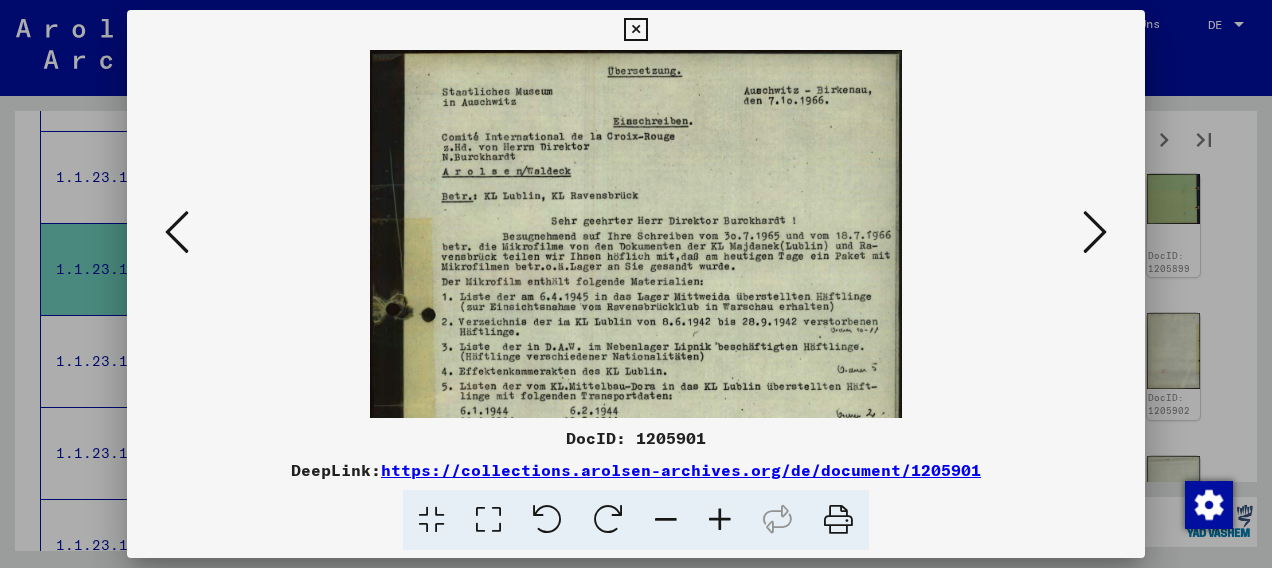 click at bounding box center (720, 520) 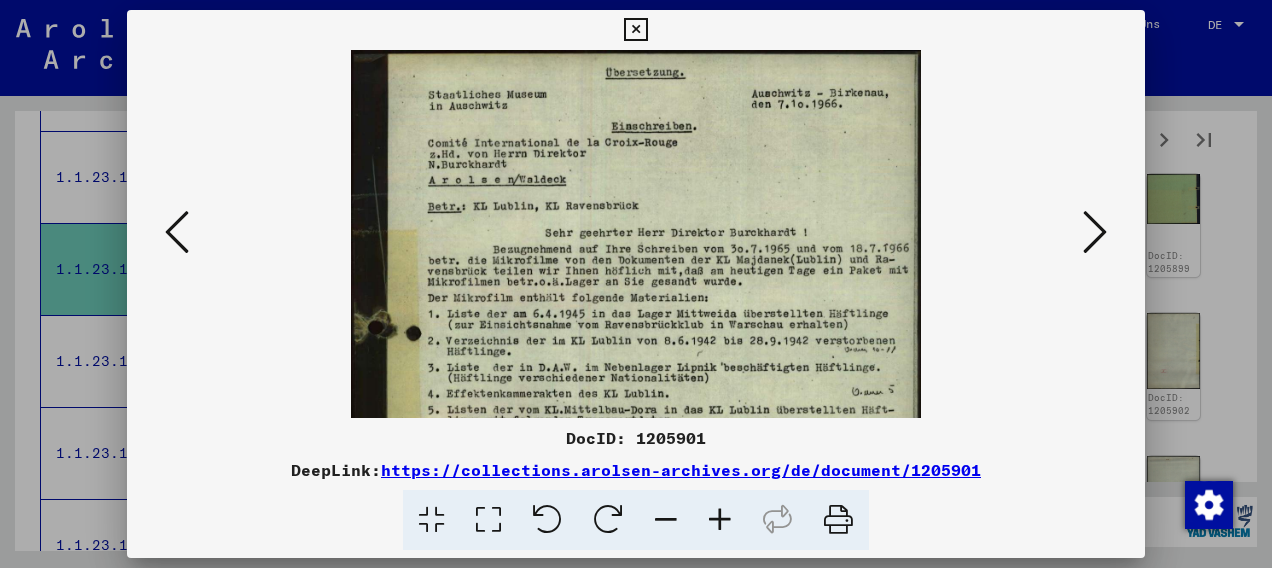 click at bounding box center [720, 520] 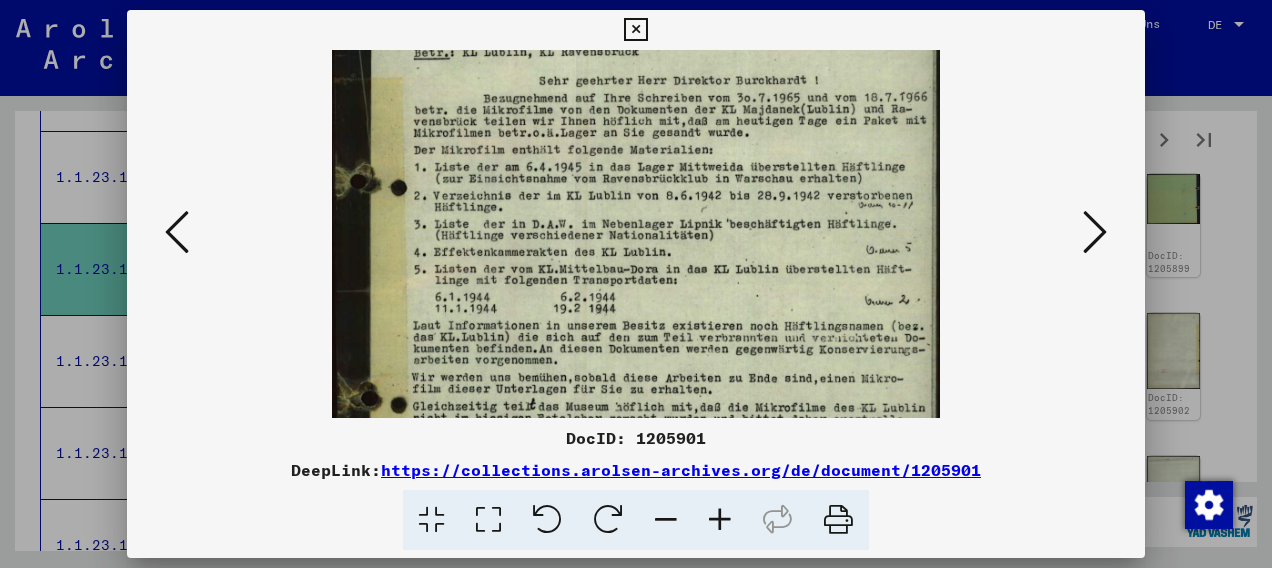 drag, startPoint x: 691, startPoint y: 372, endPoint x: 708, endPoint y: 233, distance: 140.0357 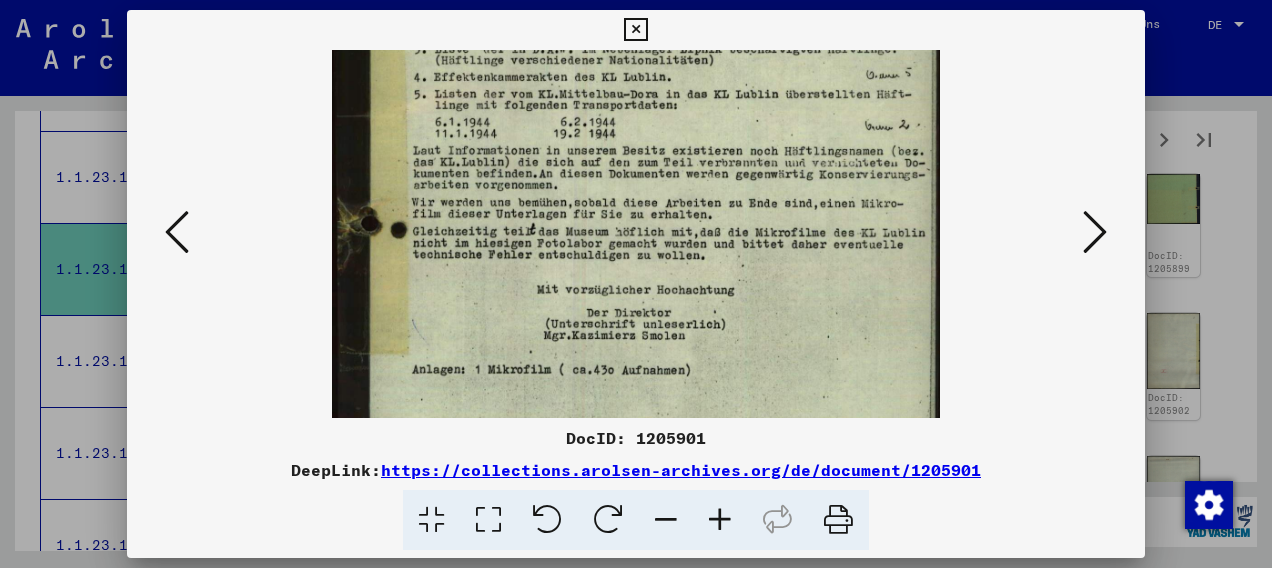 scroll, scrollTop: 368, scrollLeft: 0, axis: vertical 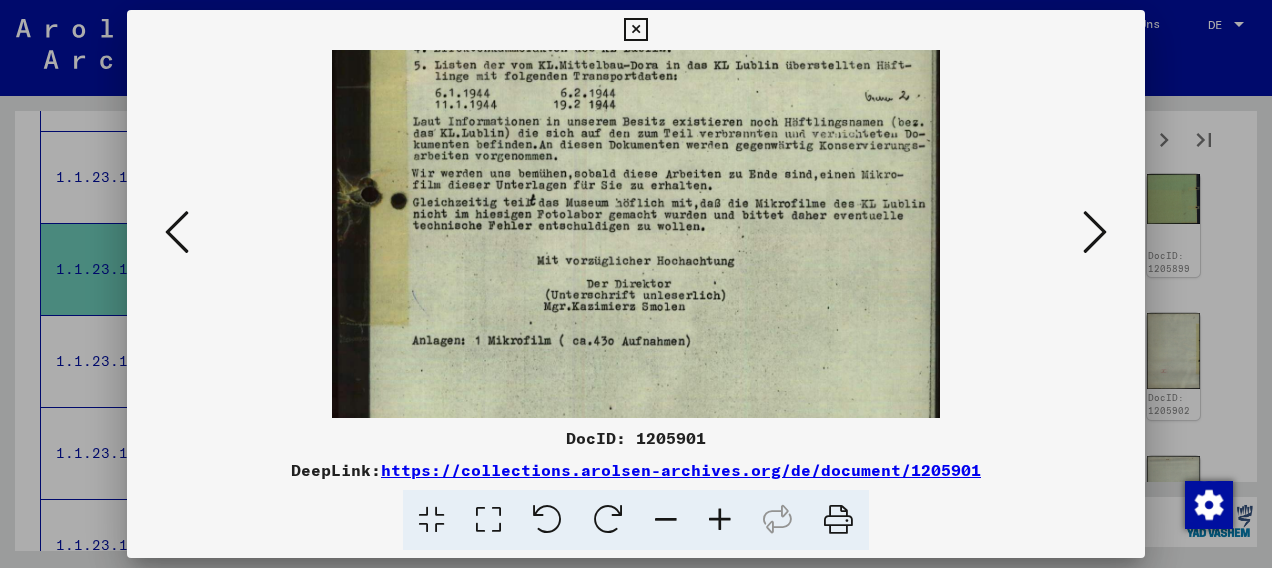 drag, startPoint x: 729, startPoint y: 290, endPoint x: 742, endPoint y: 114, distance: 176.47946 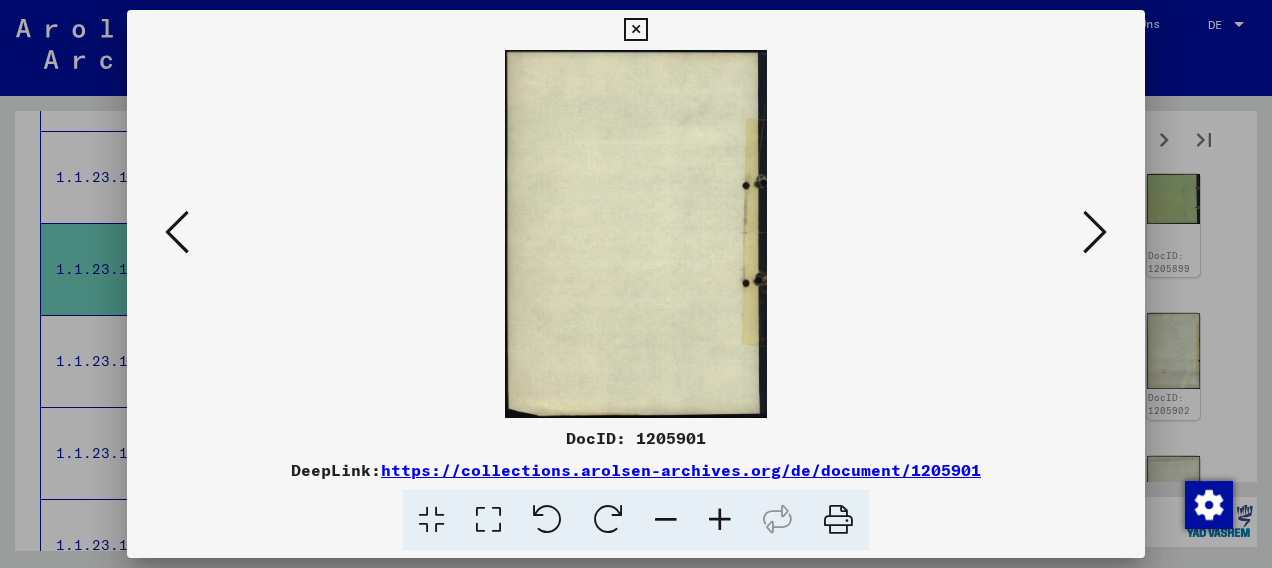 click at bounding box center (1095, 232) 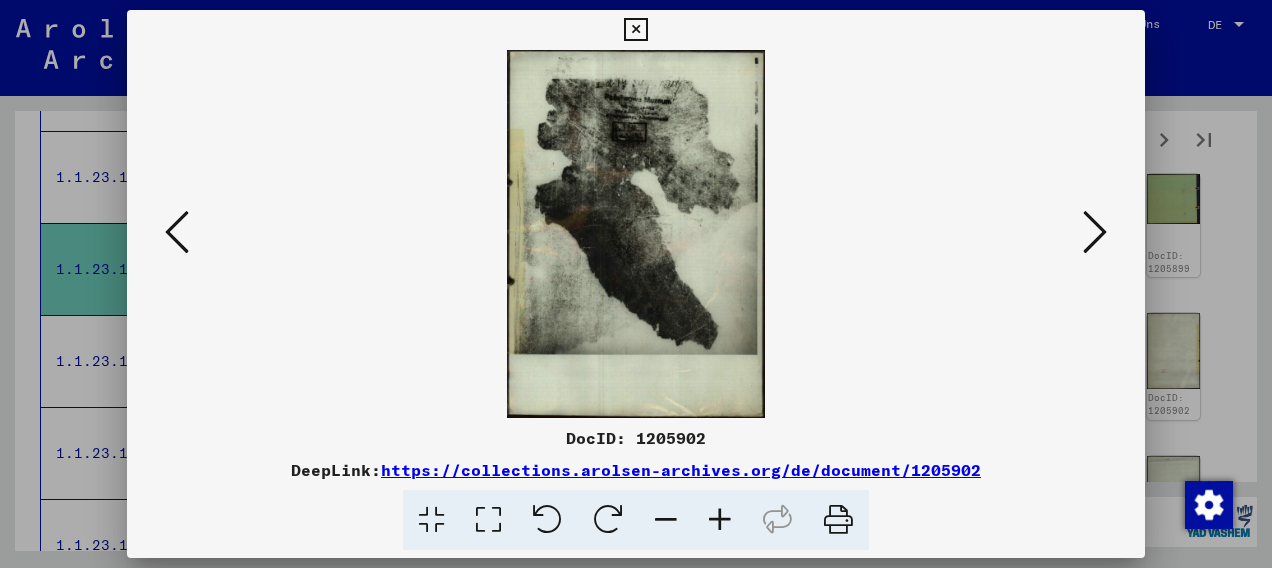 click at bounding box center [1095, 232] 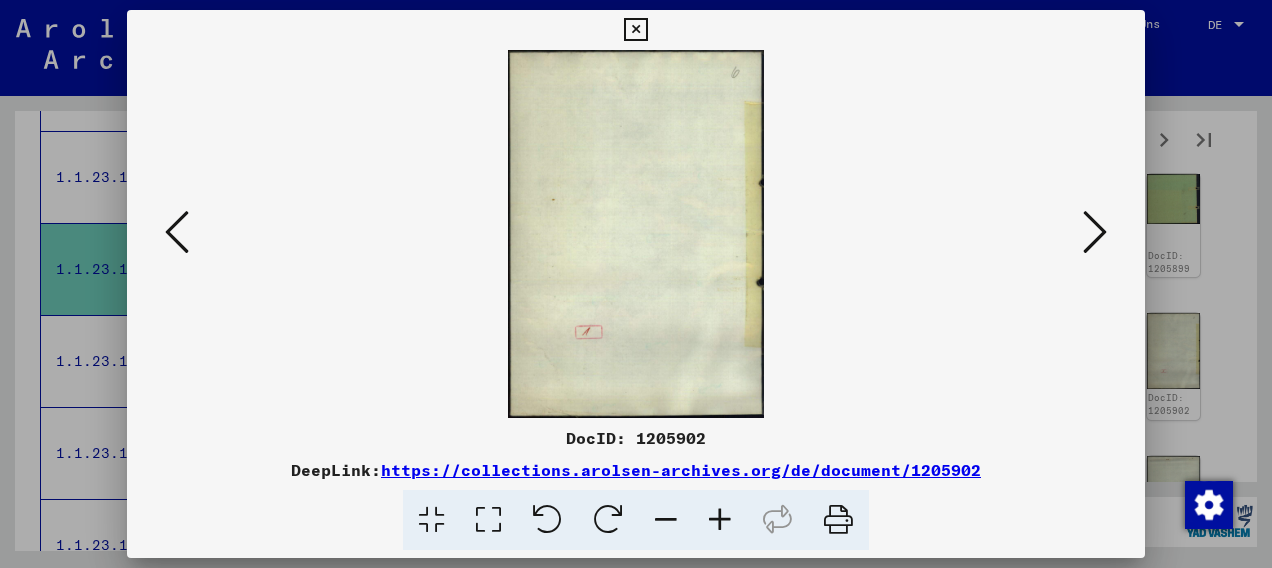 click at bounding box center [1095, 232] 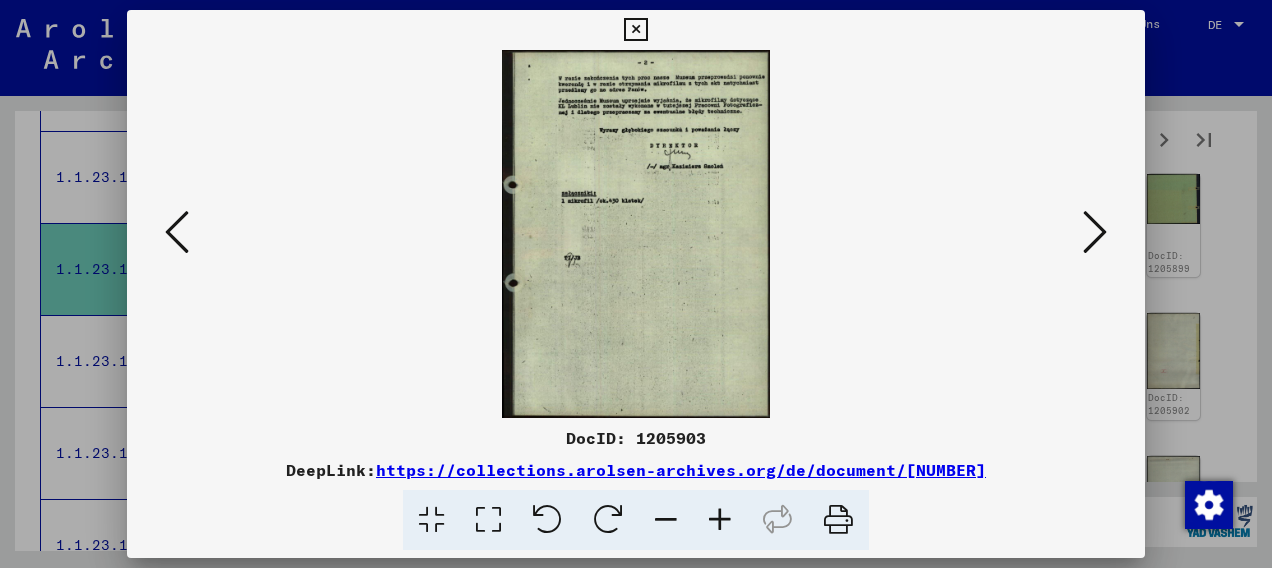 click at bounding box center [1095, 232] 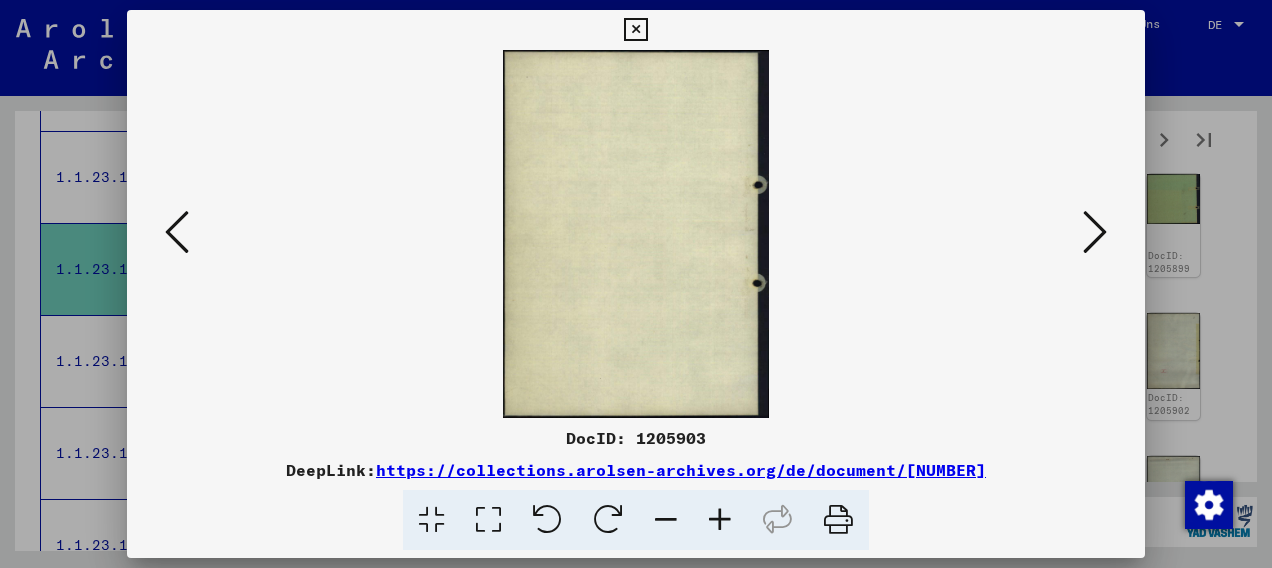 click at bounding box center (1095, 232) 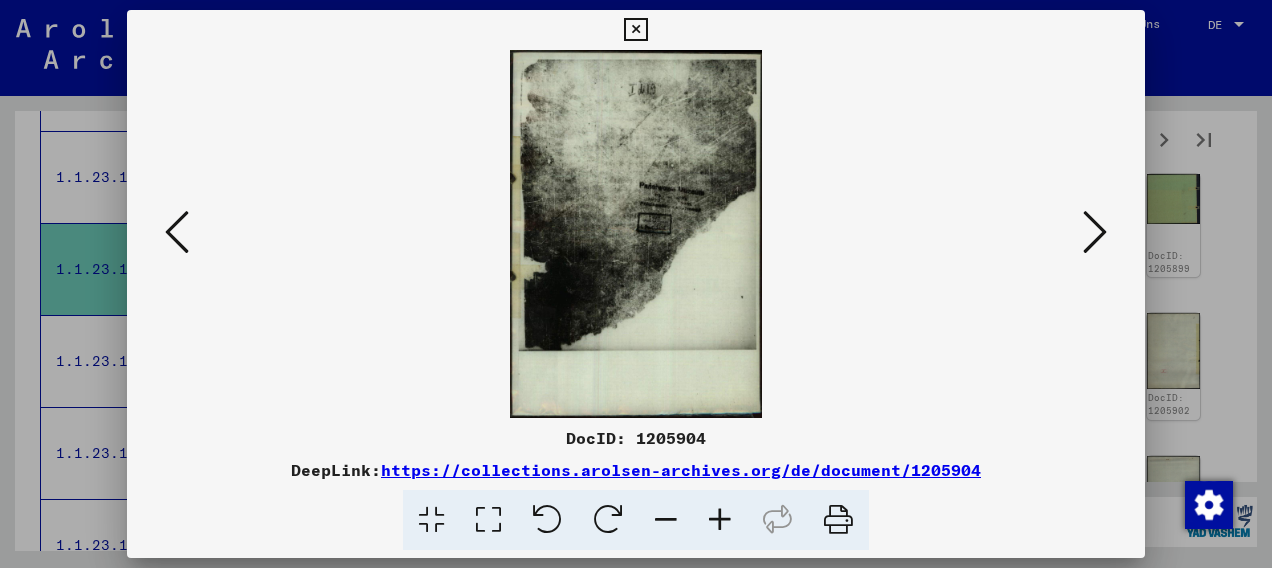 click at bounding box center [1095, 232] 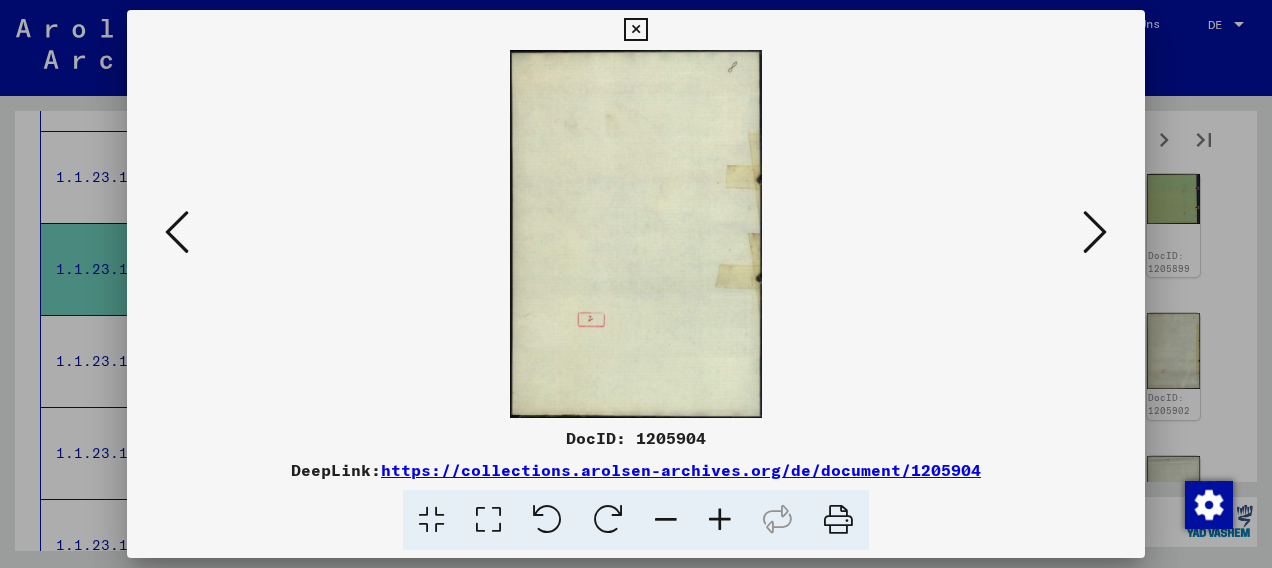 click at bounding box center (1095, 232) 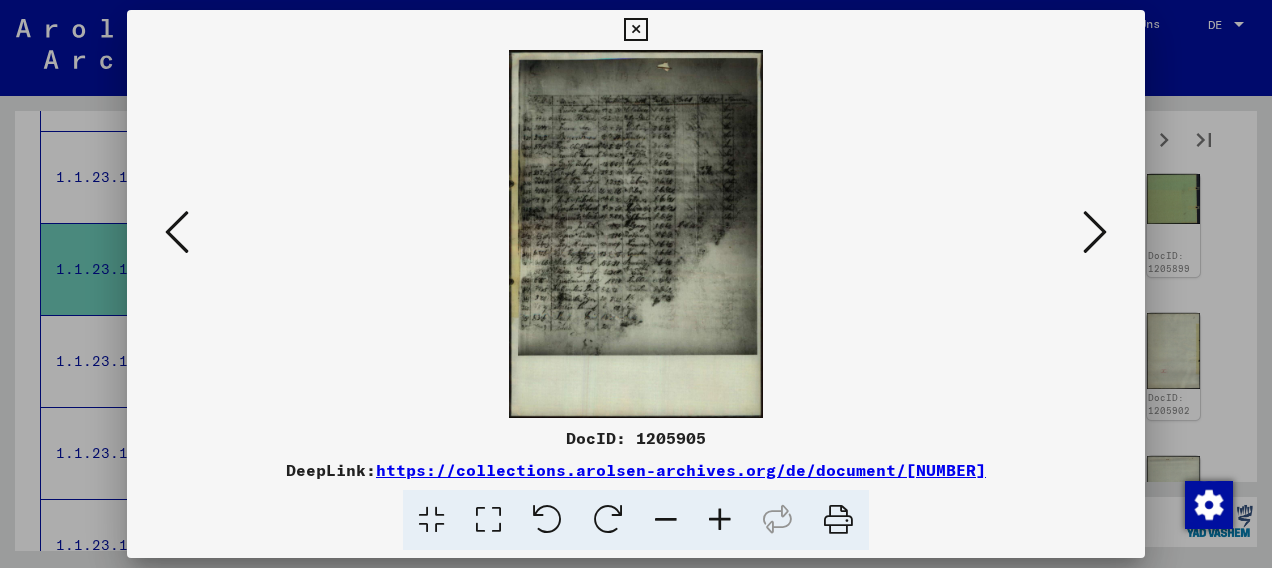 click at bounding box center (1095, 232) 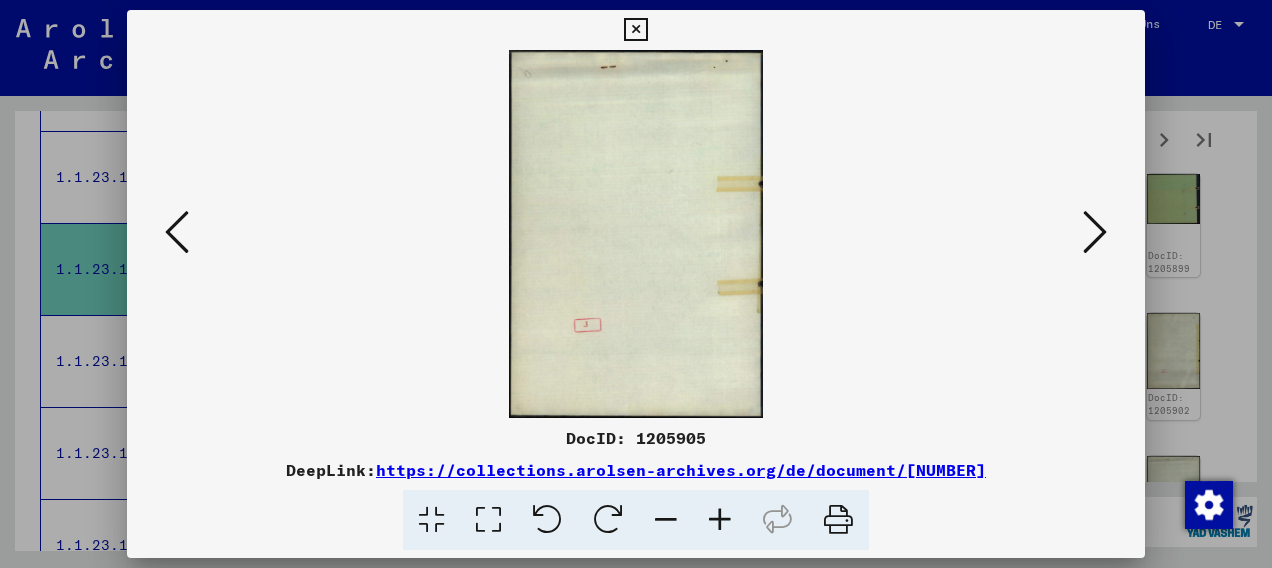 click at bounding box center [1095, 232] 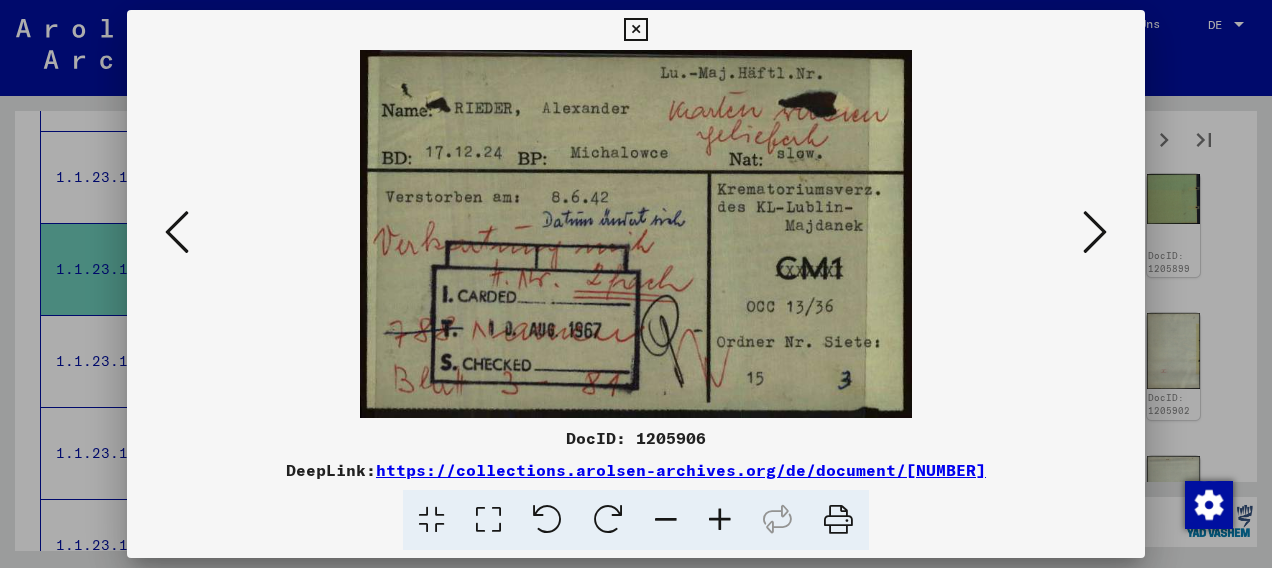 click at bounding box center [1095, 232] 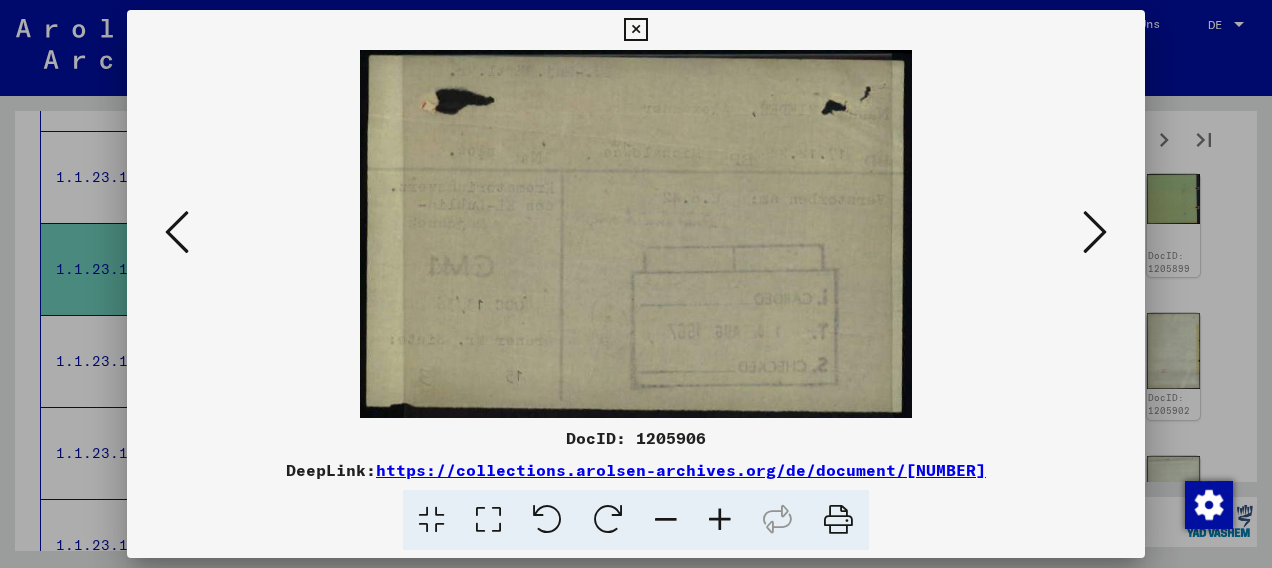 click at bounding box center (1095, 232) 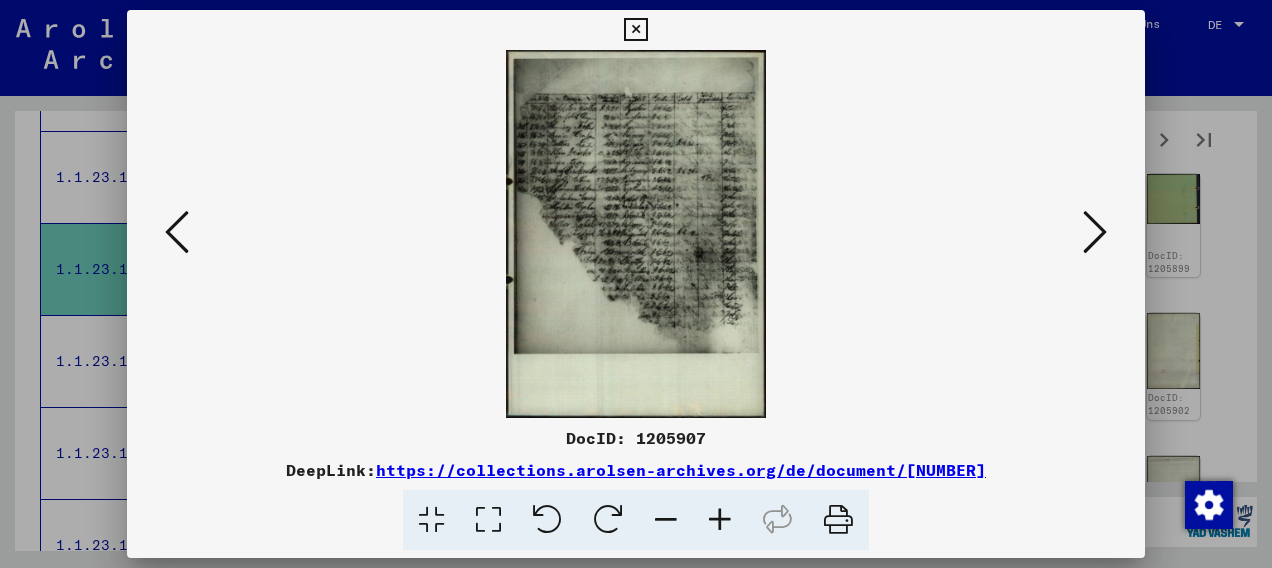 click at bounding box center [1095, 232] 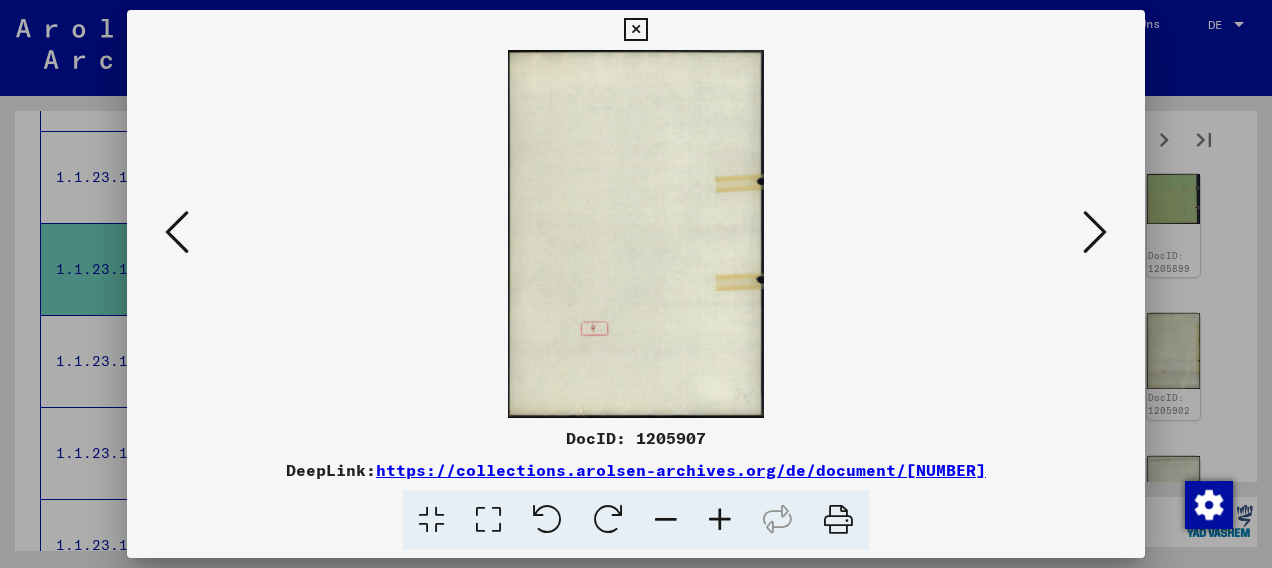click at bounding box center [1095, 232] 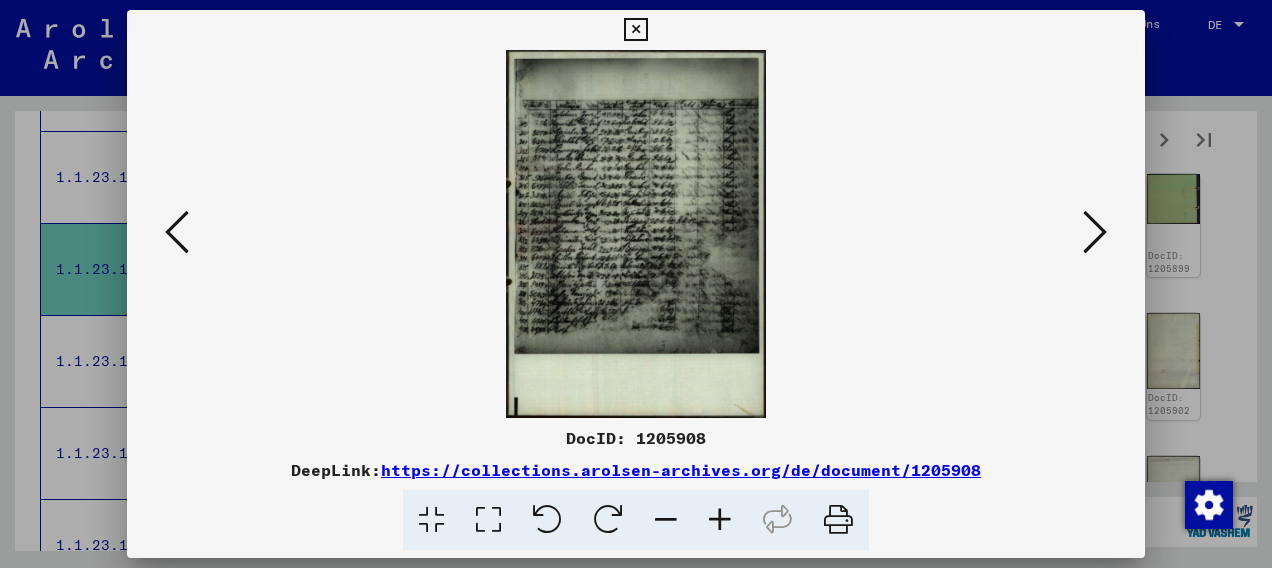 click at bounding box center [720, 520] 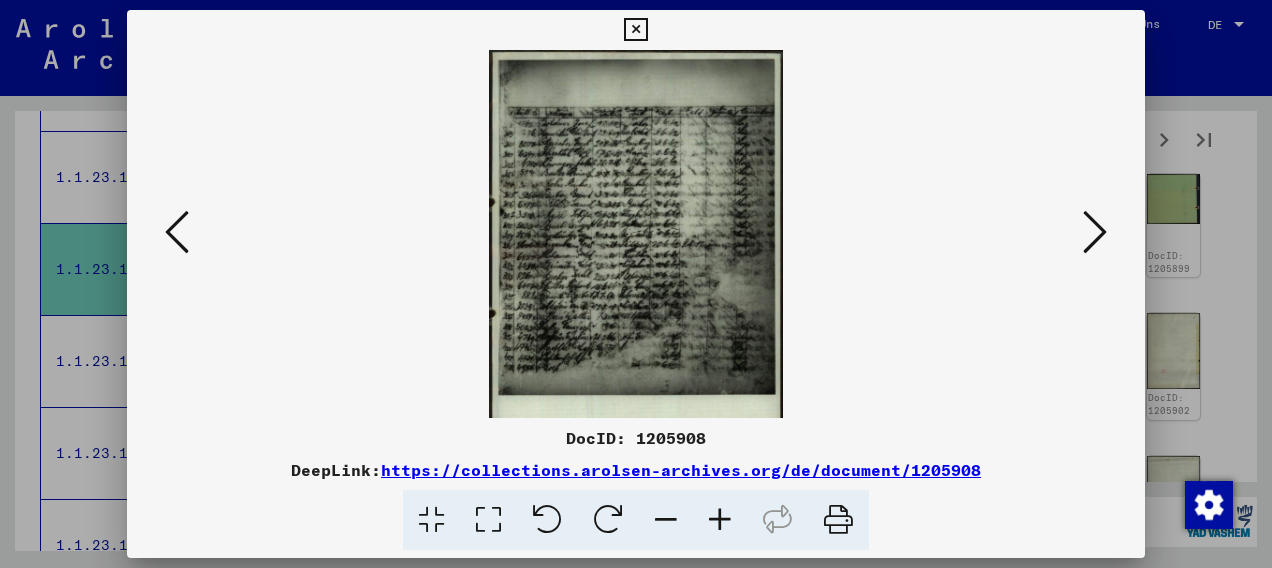 click at bounding box center (720, 520) 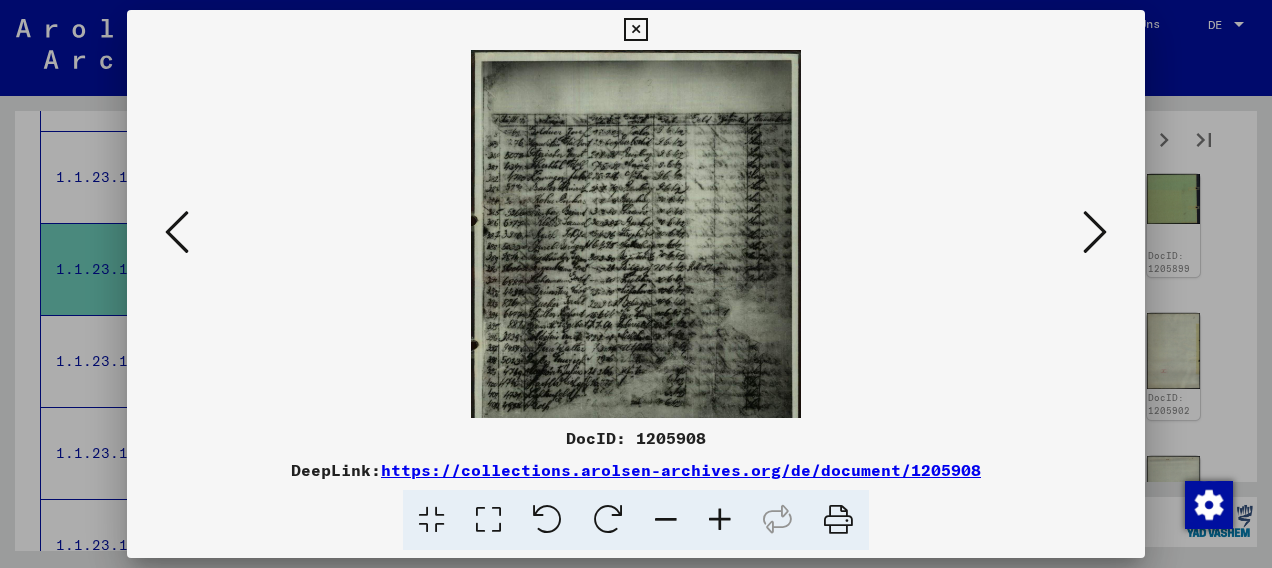 click at bounding box center [720, 520] 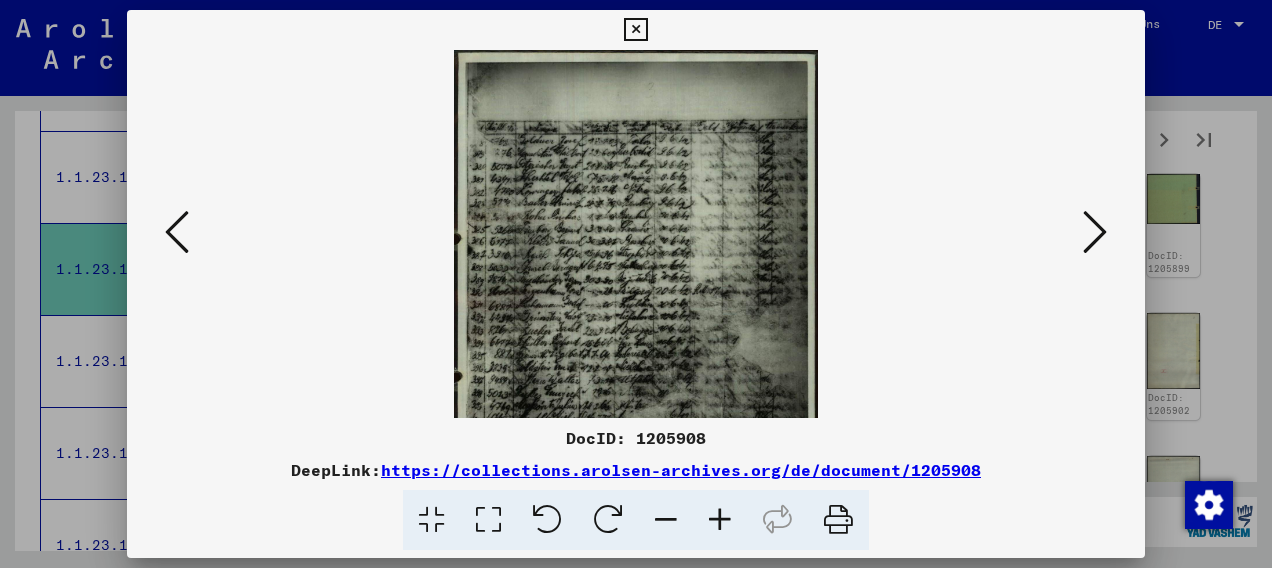 click at bounding box center (720, 520) 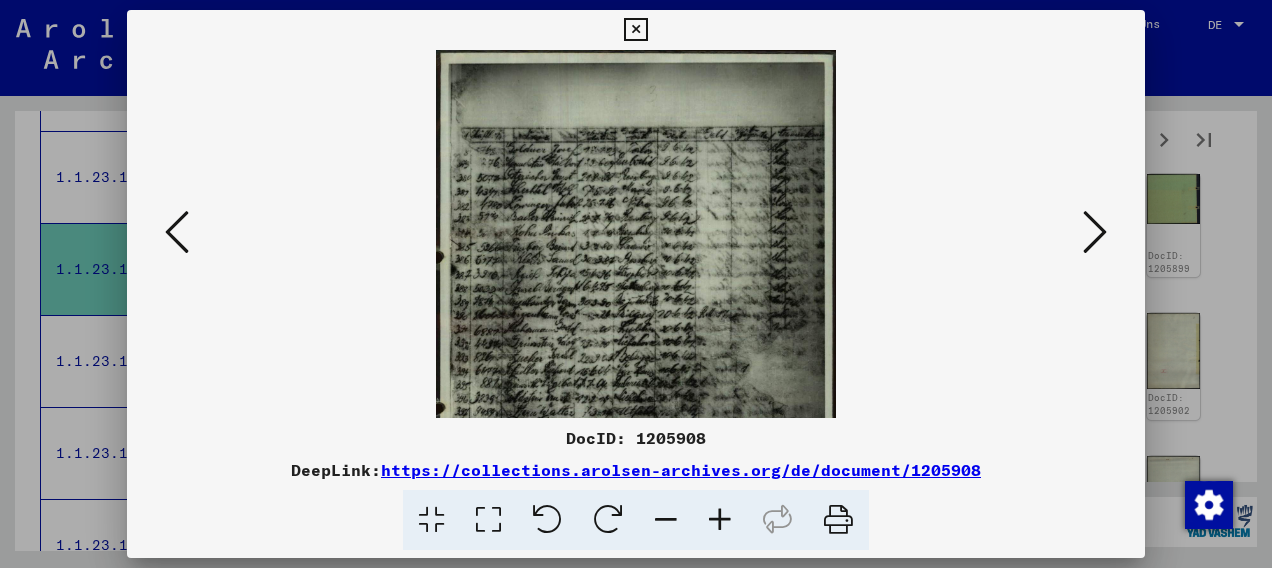 click at bounding box center [720, 520] 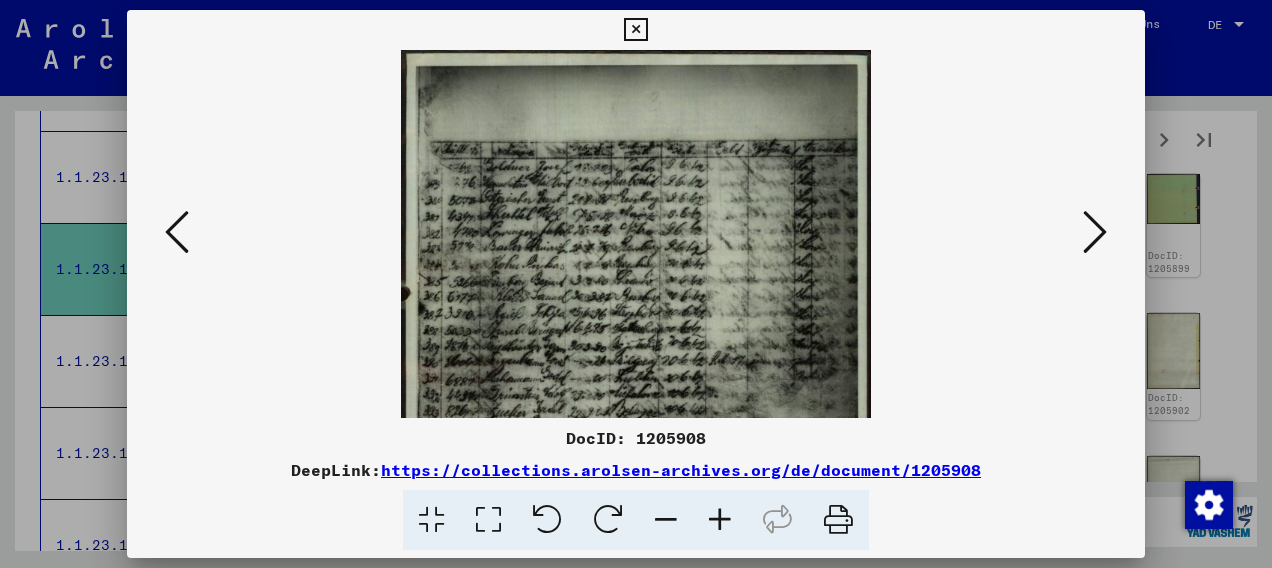 click at bounding box center [720, 520] 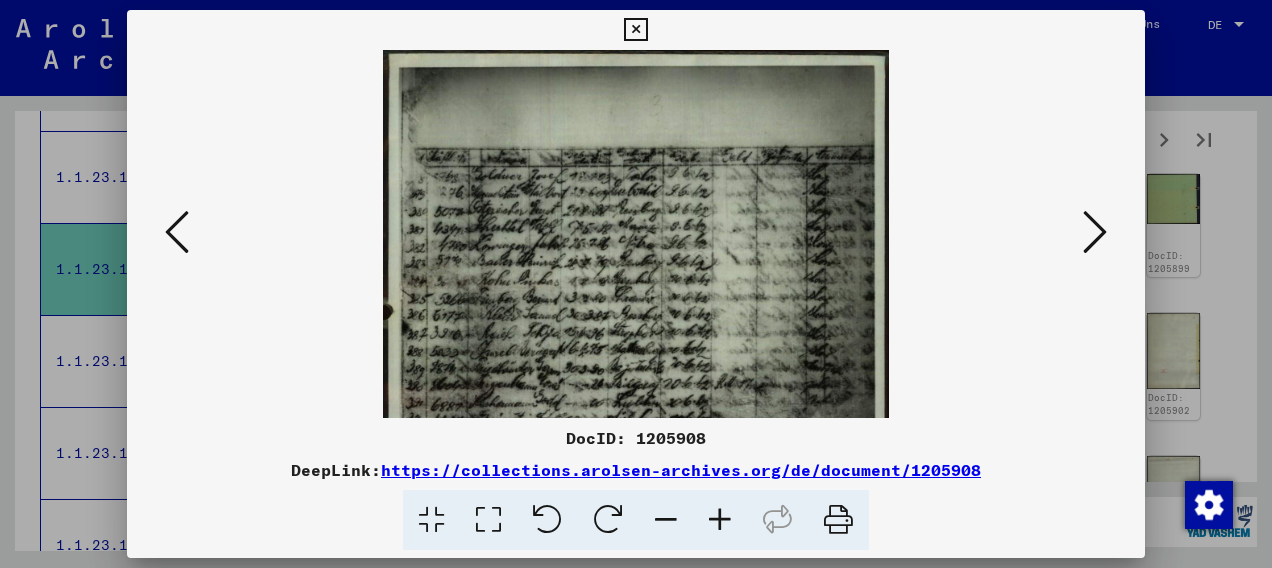 click at bounding box center [720, 520] 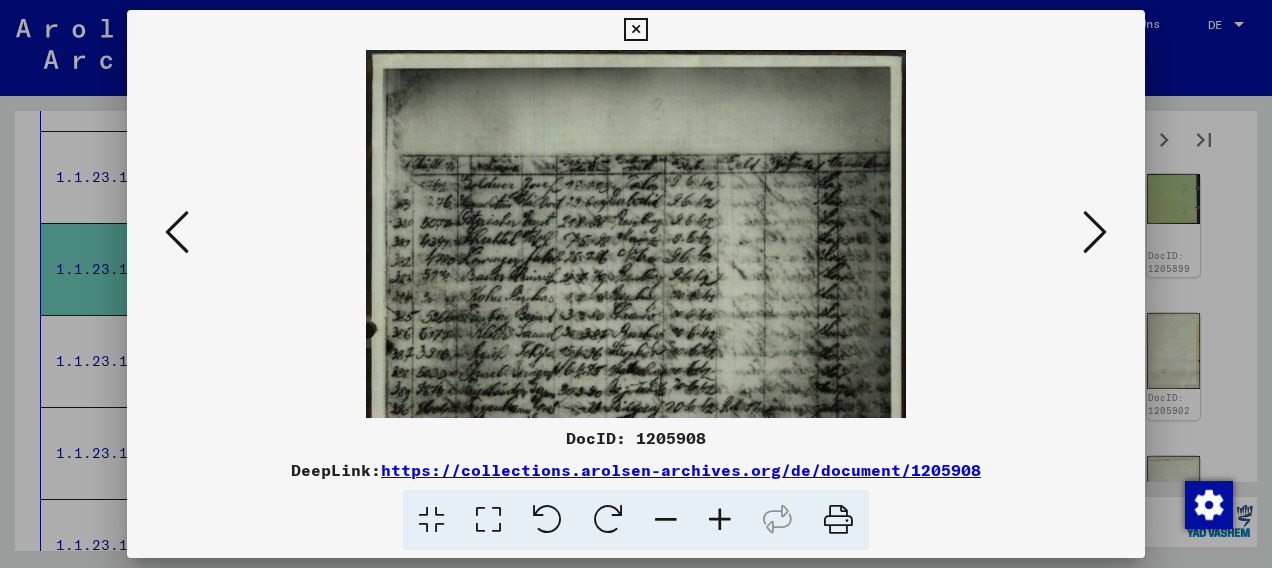 click at bounding box center [720, 520] 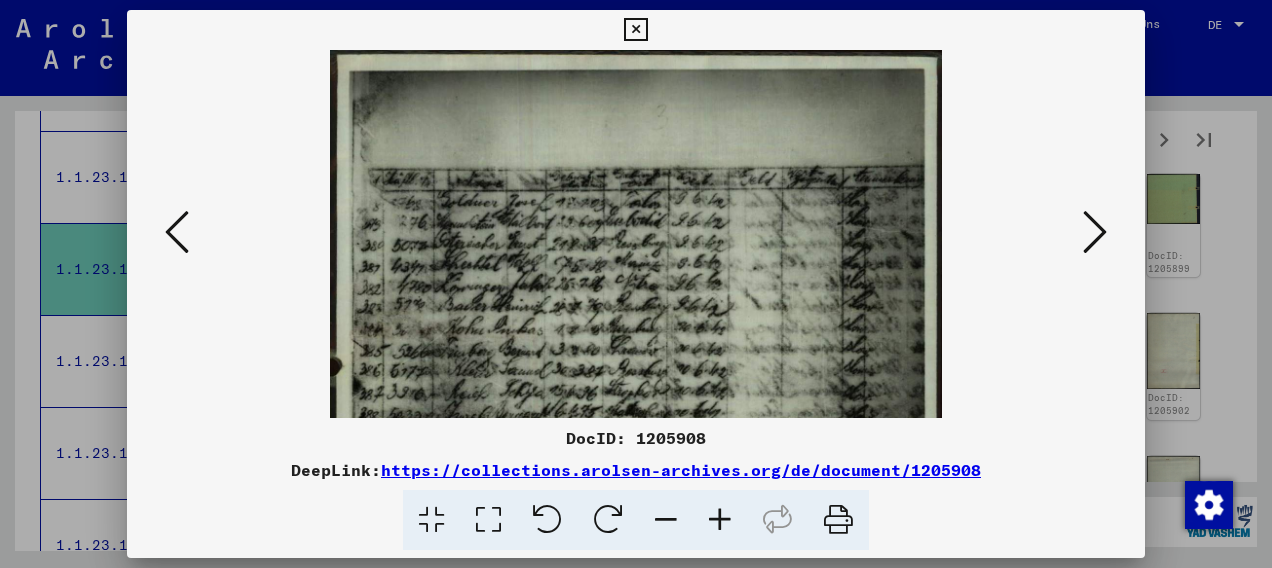 click at bounding box center (720, 520) 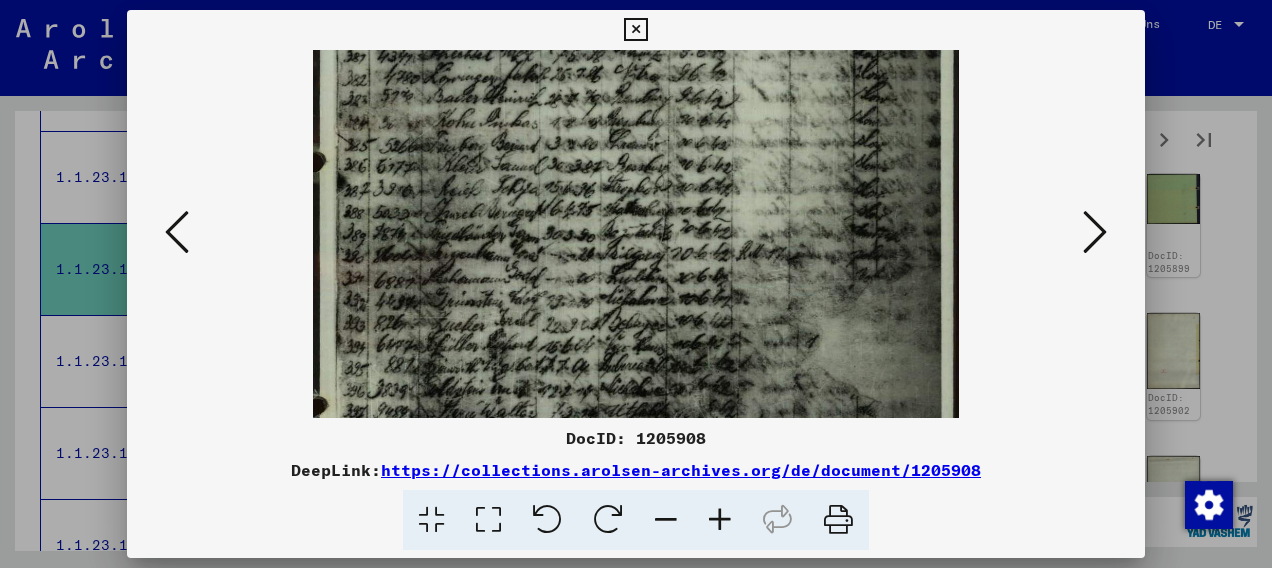 drag, startPoint x: 600, startPoint y: 385, endPoint x: 615, endPoint y: 150, distance: 235.47824 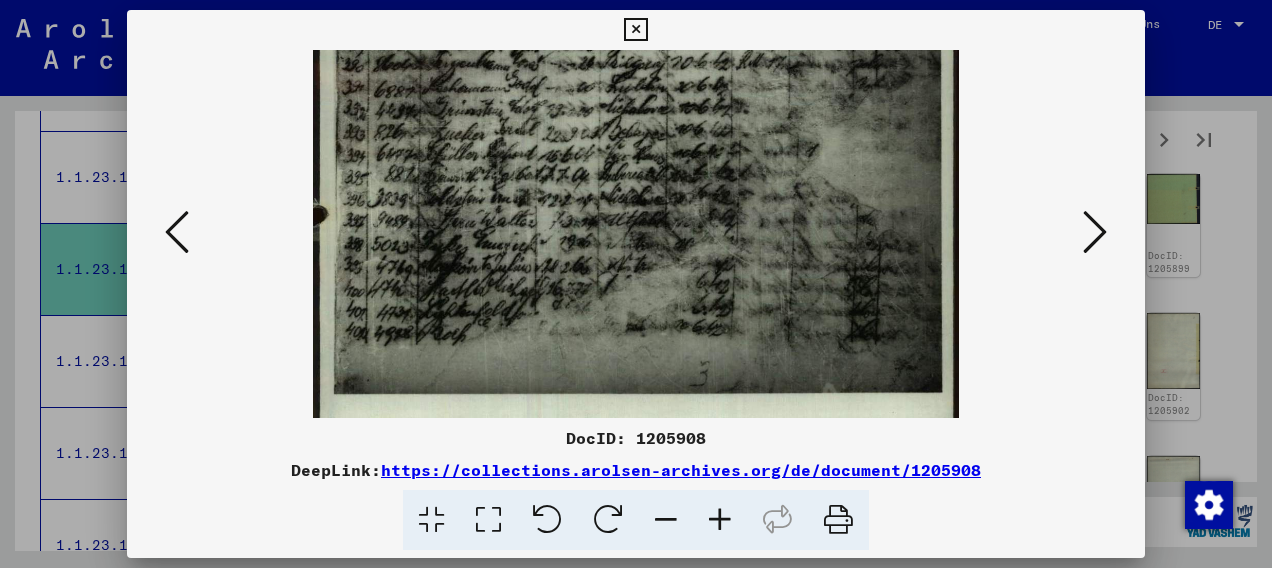 drag, startPoint x: 596, startPoint y: 350, endPoint x: 617, endPoint y: 204, distance: 147.50255 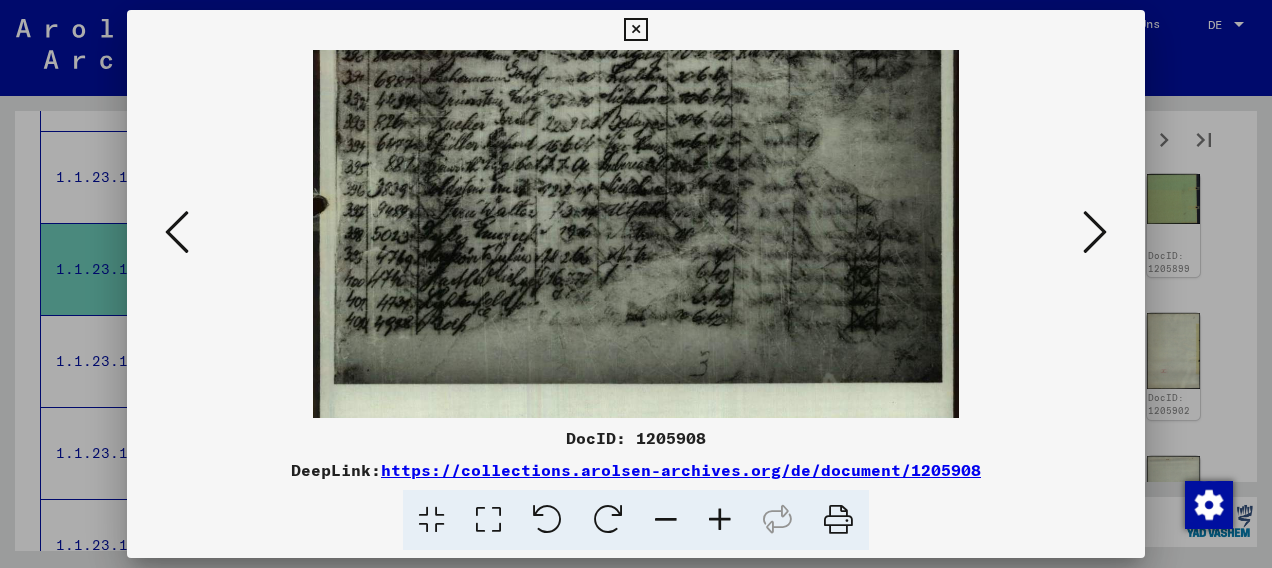 click at bounding box center [1095, 232] 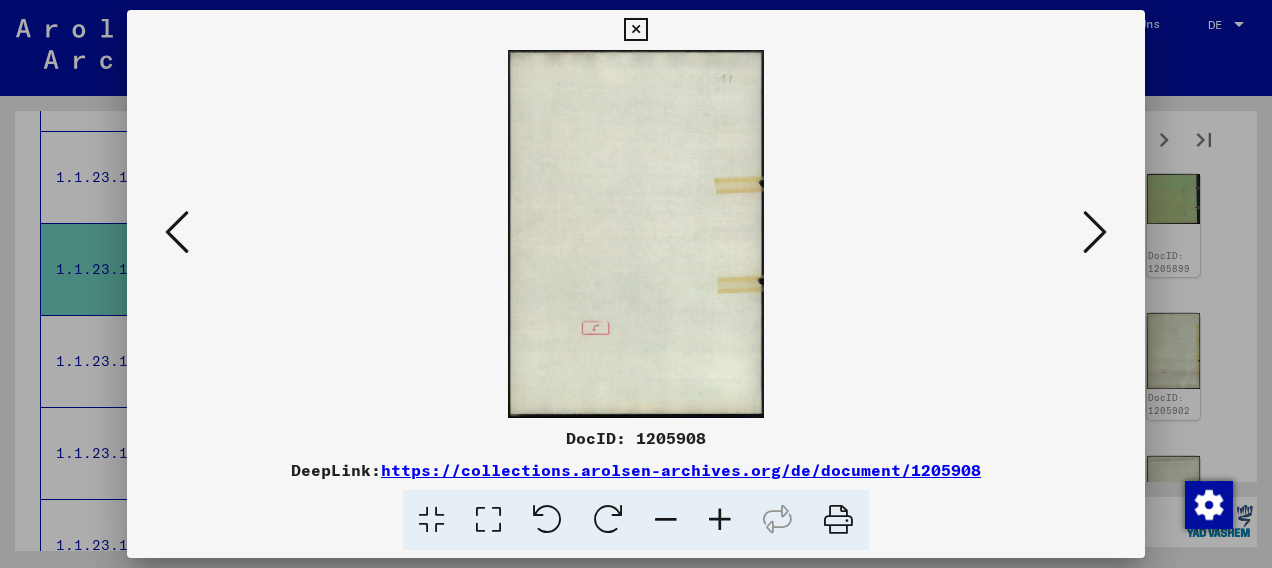 click at bounding box center [1095, 232] 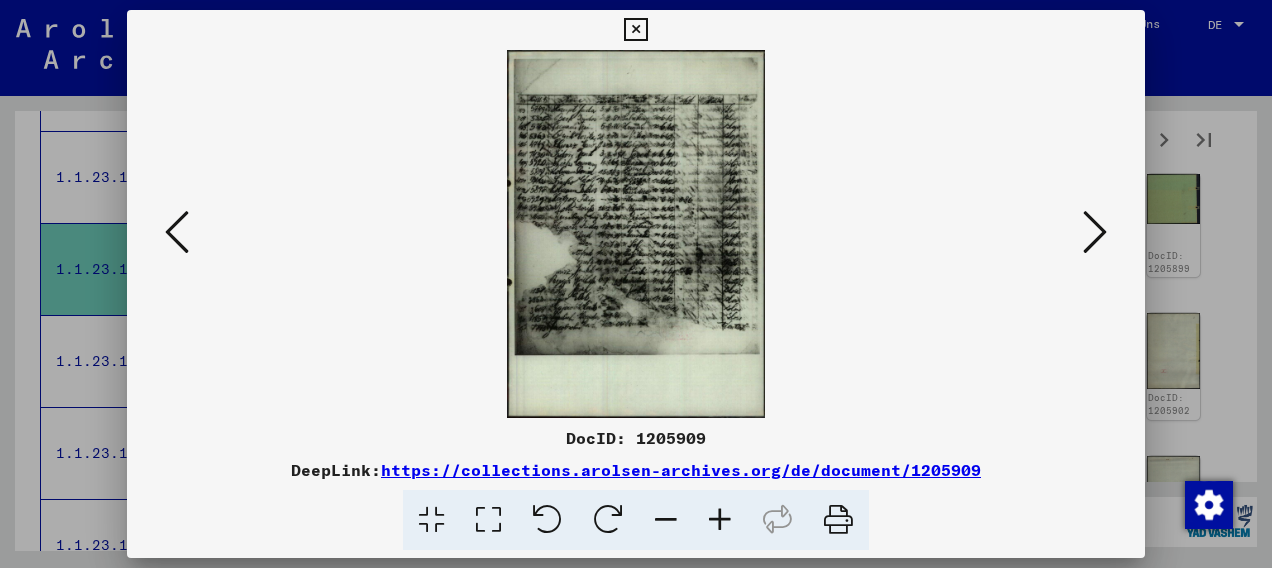 click at bounding box center (720, 520) 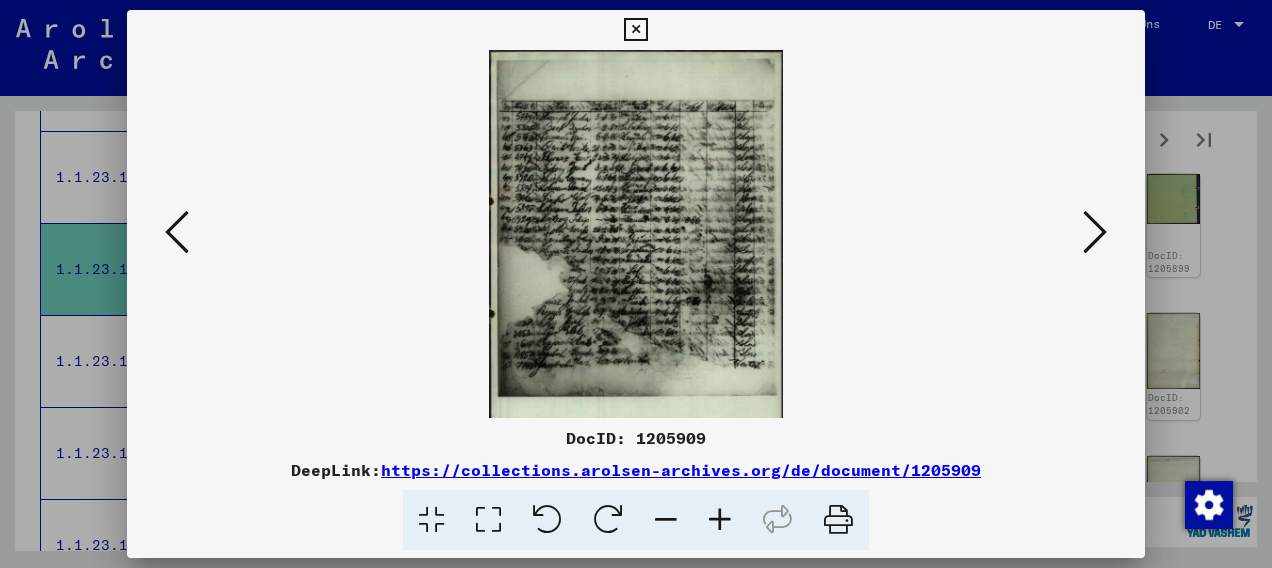 click at bounding box center (720, 520) 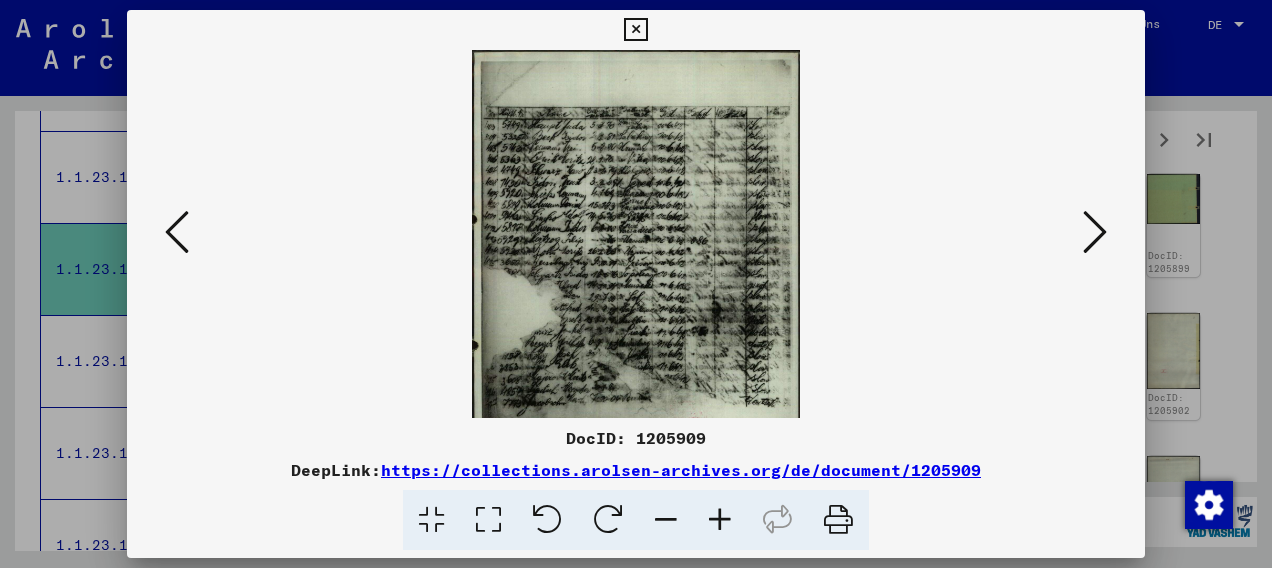 click at bounding box center (720, 520) 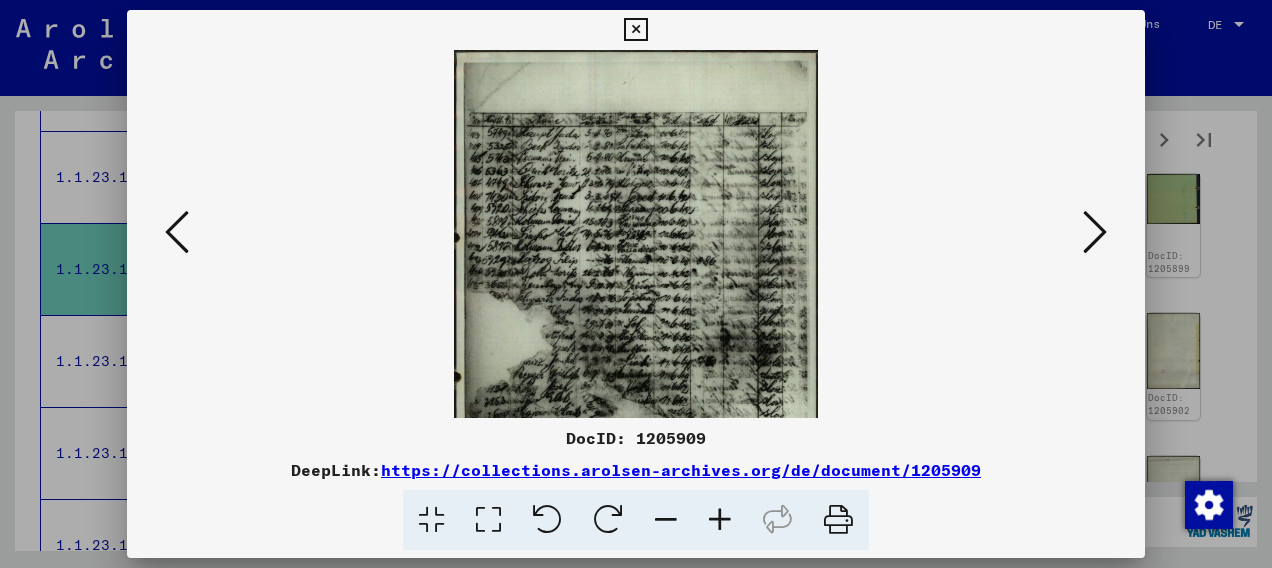 click at bounding box center [720, 520] 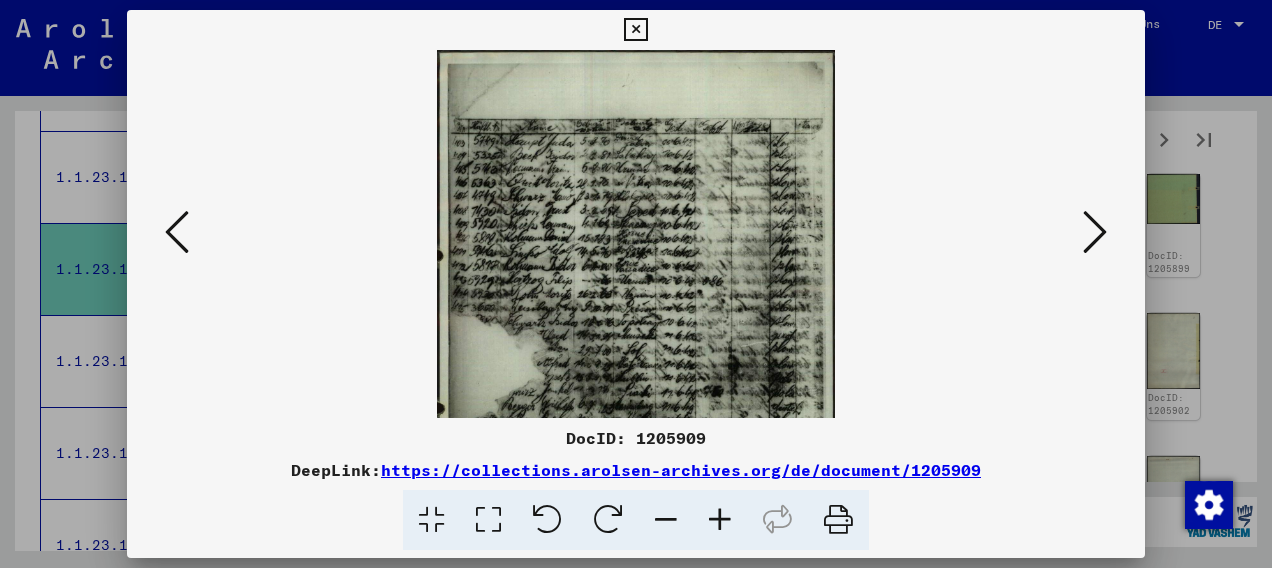 click at bounding box center (720, 520) 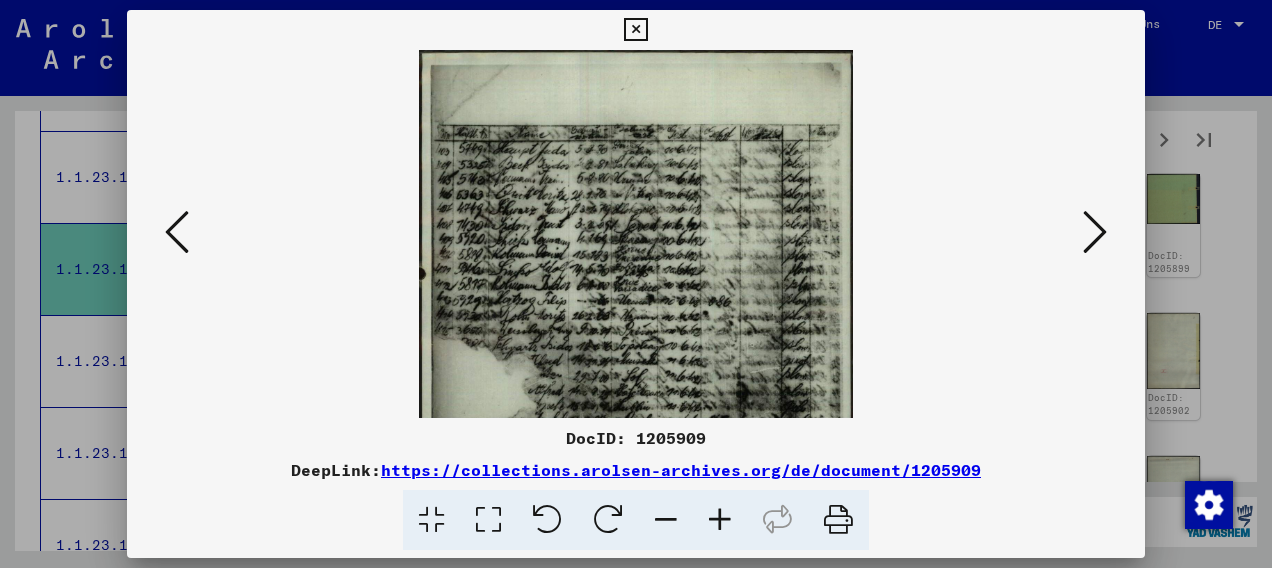 click at bounding box center [720, 520] 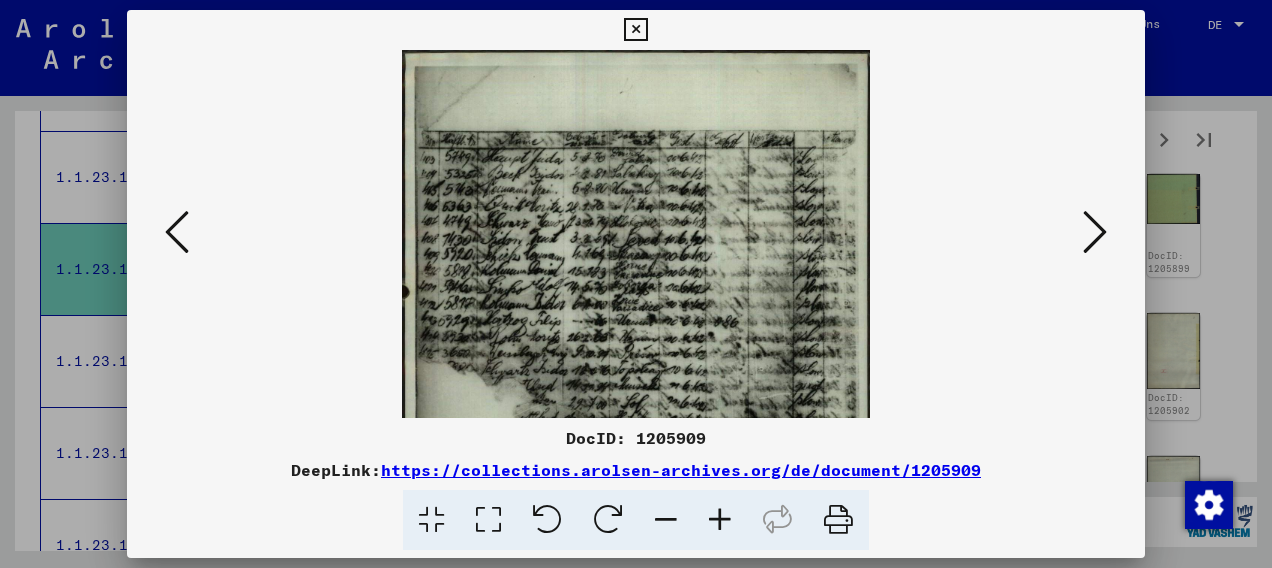 click at bounding box center [720, 520] 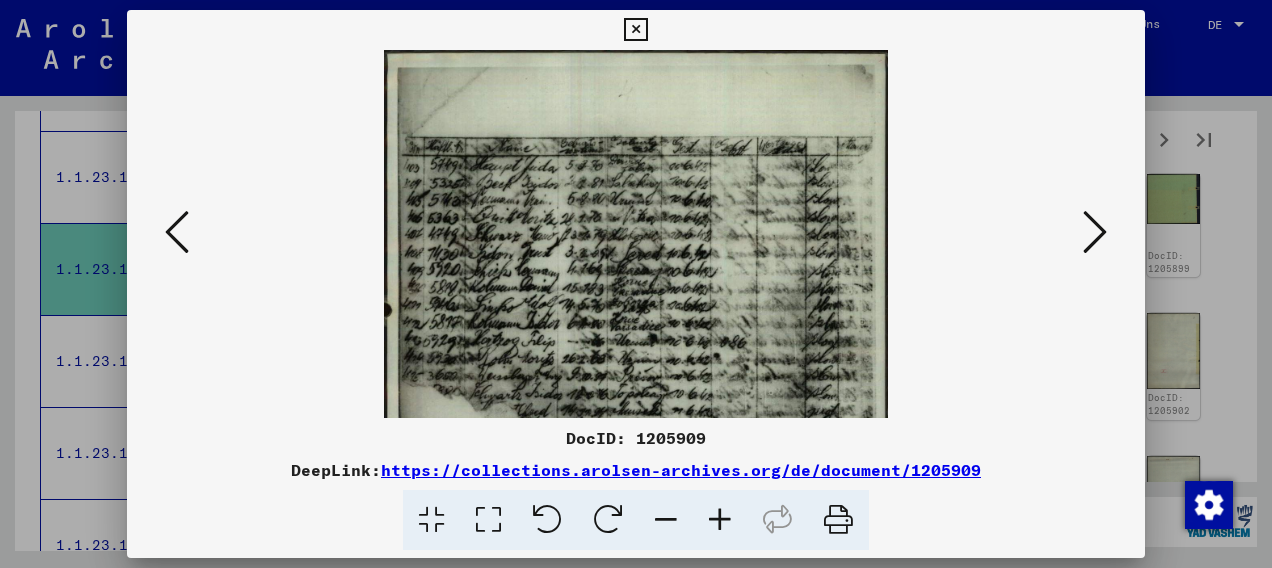 click at bounding box center [720, 520] 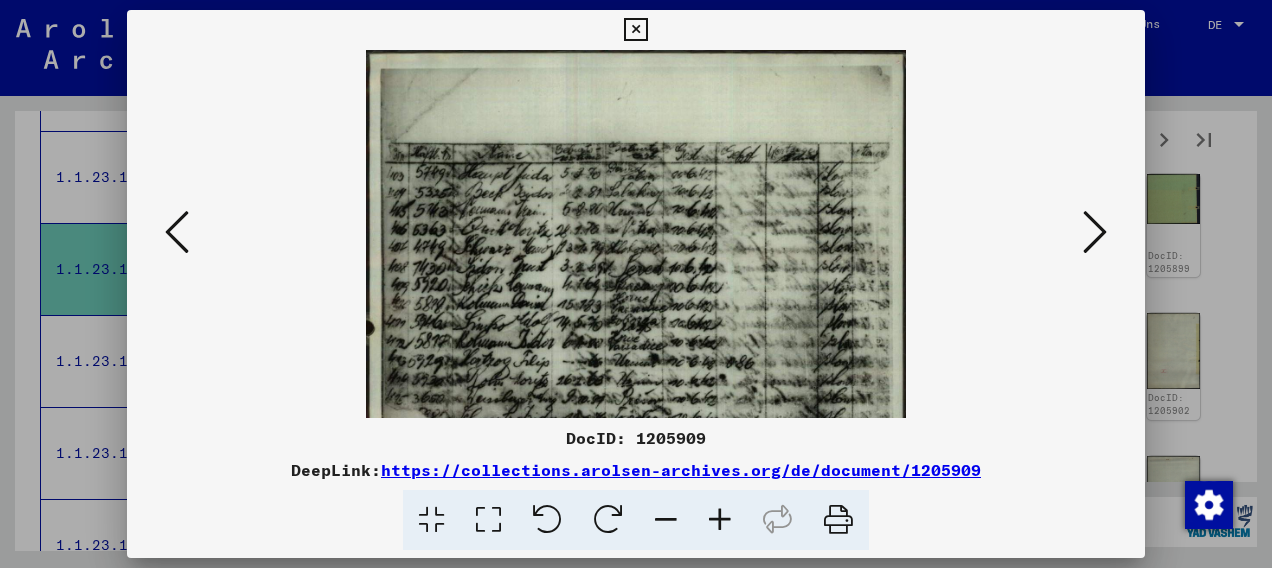 click at bounding box center [635, 434] 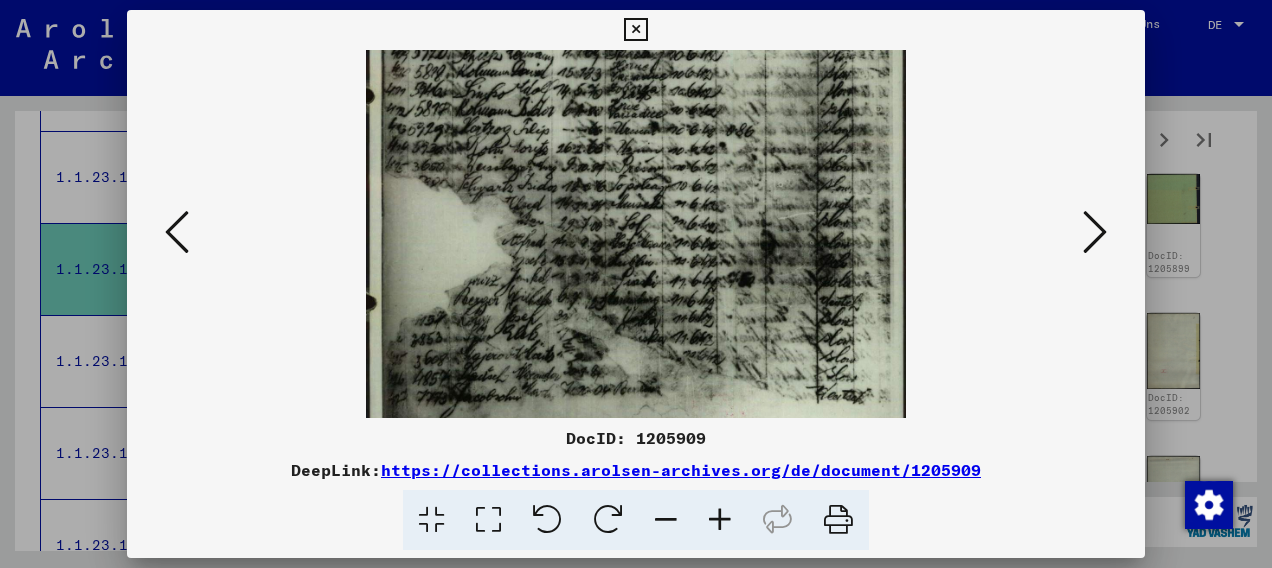 drag, startPoint x: 600, startPoint y: 367, endPoint x: 634, endPoint y: 123, distance: 246.35747 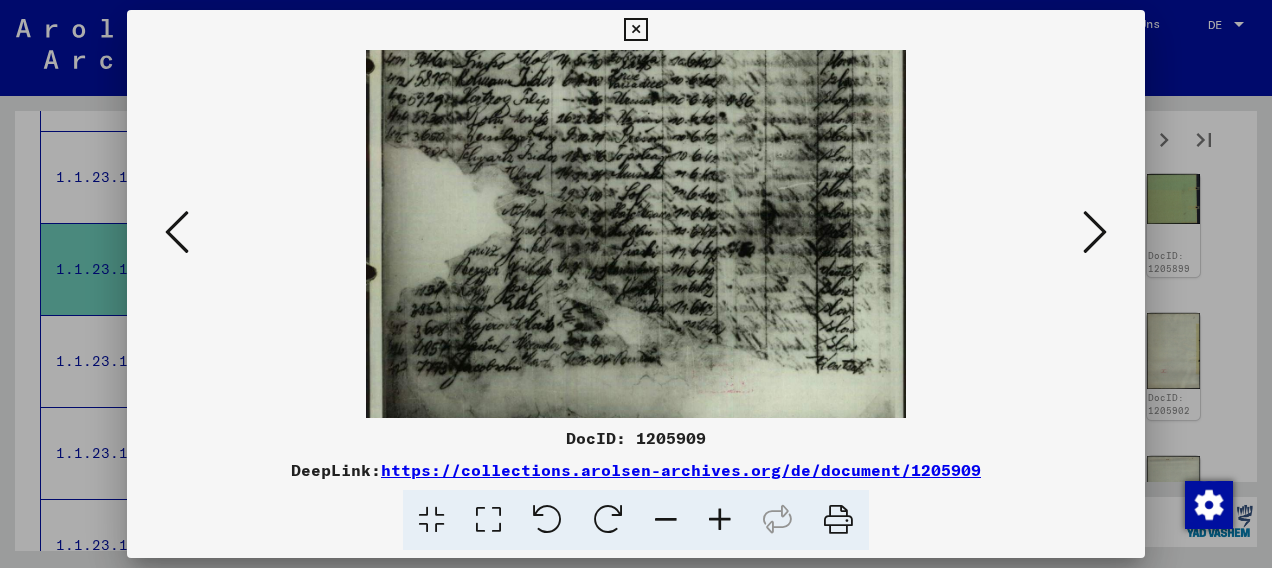 click at bounding box center (1095, 232) 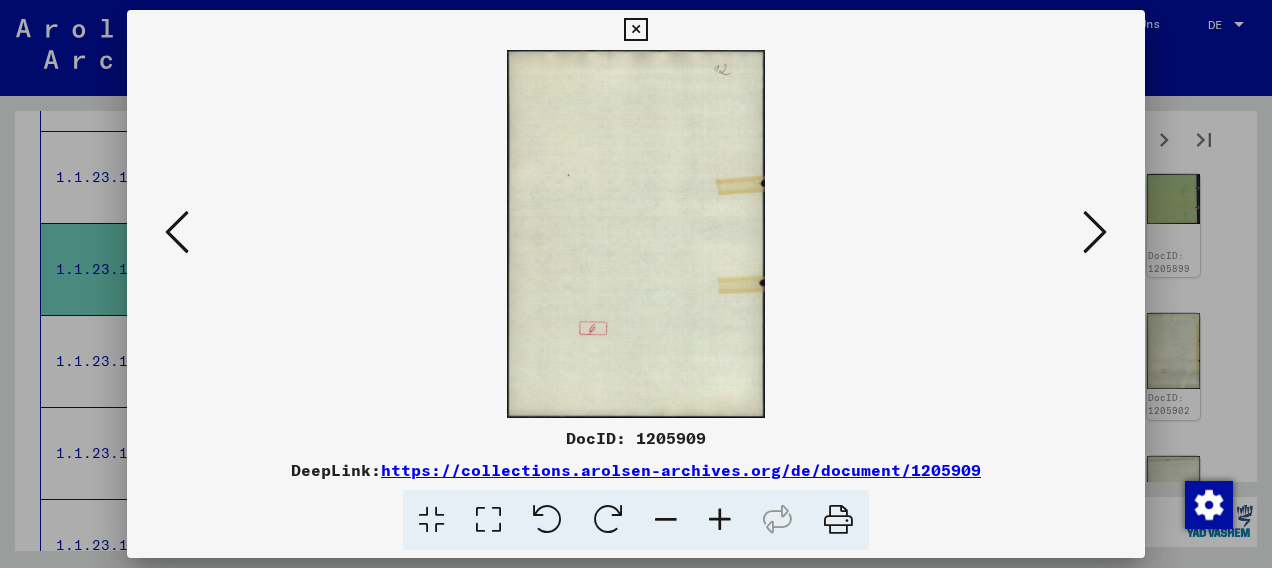 click at bounding box center [1095, 232] 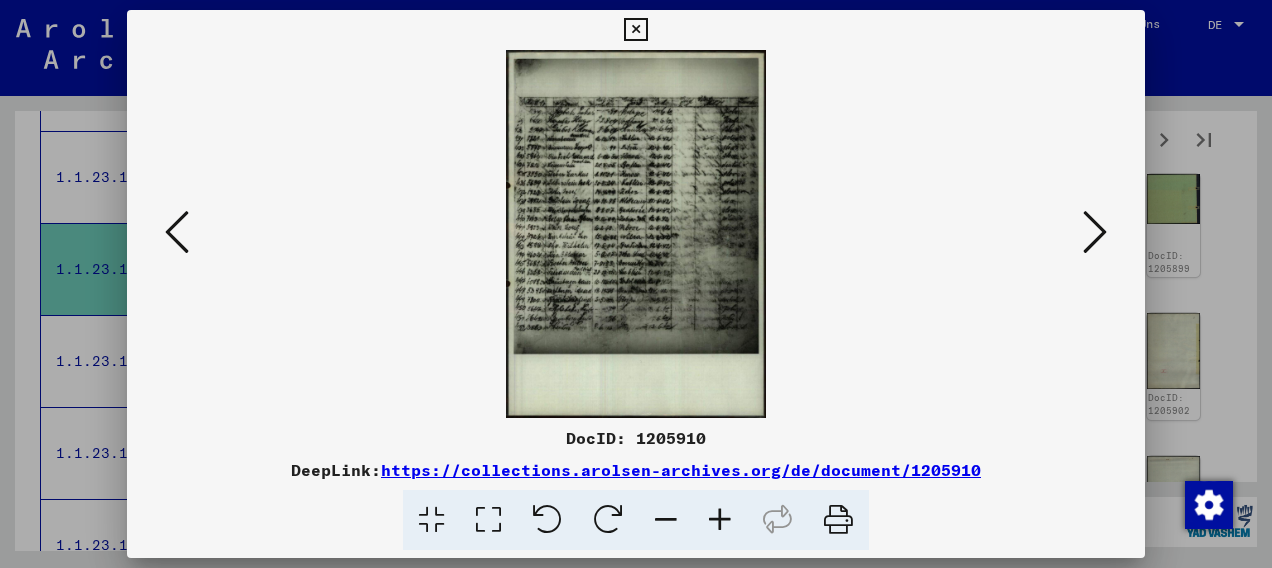 click at bounding box center [720, 520] 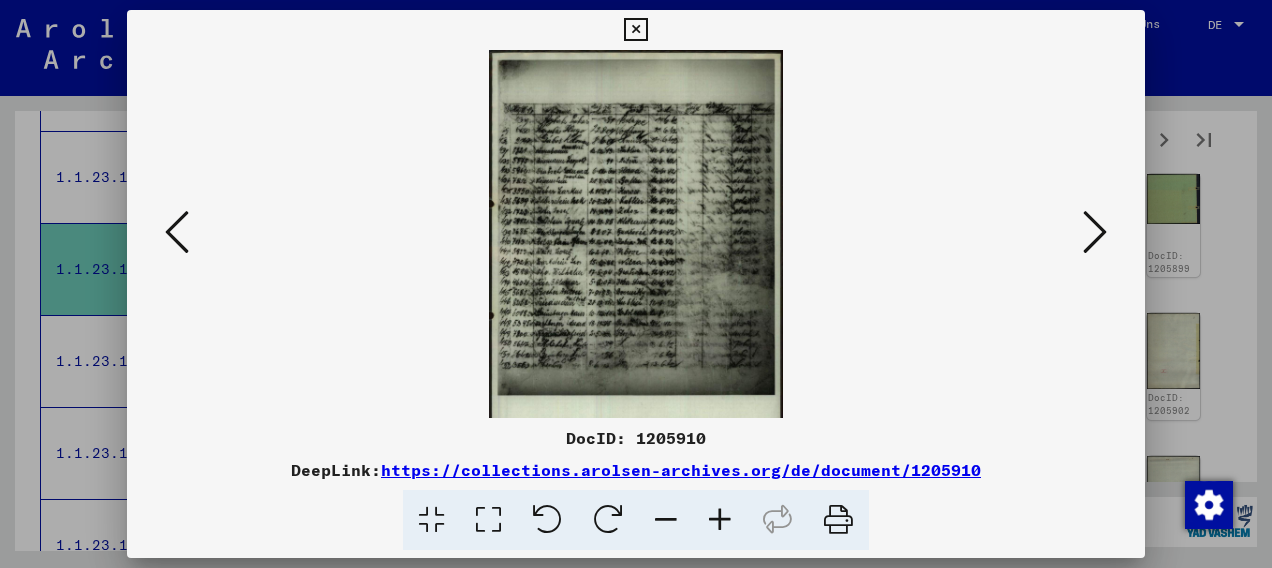 click at bounding box center (720, 520) 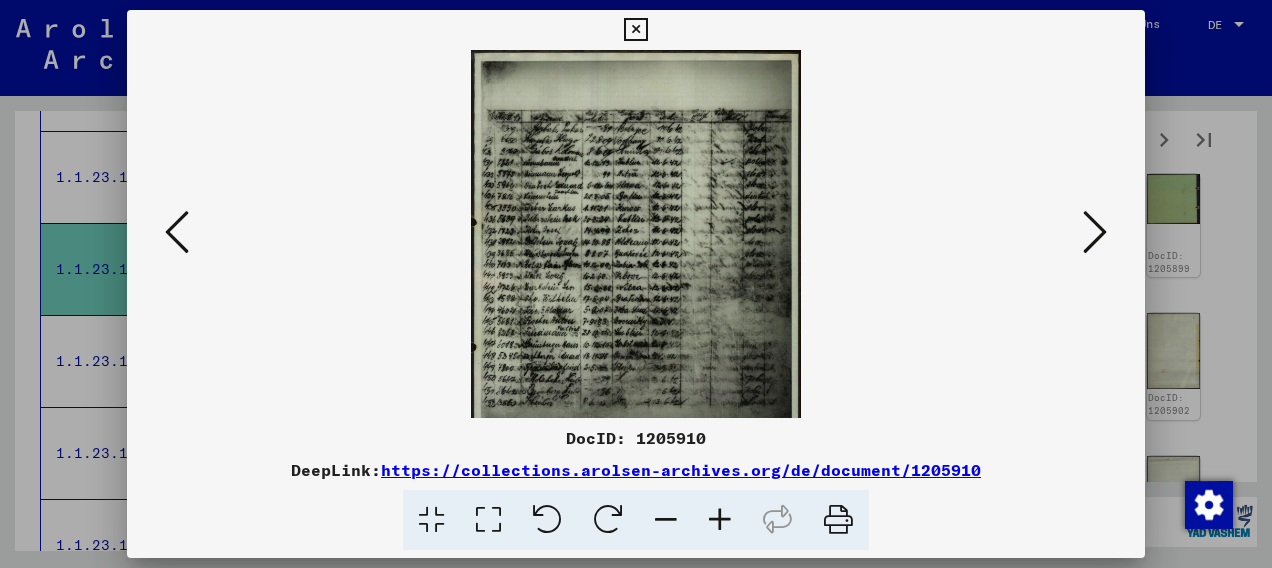 click at bounding box center [720, 520] 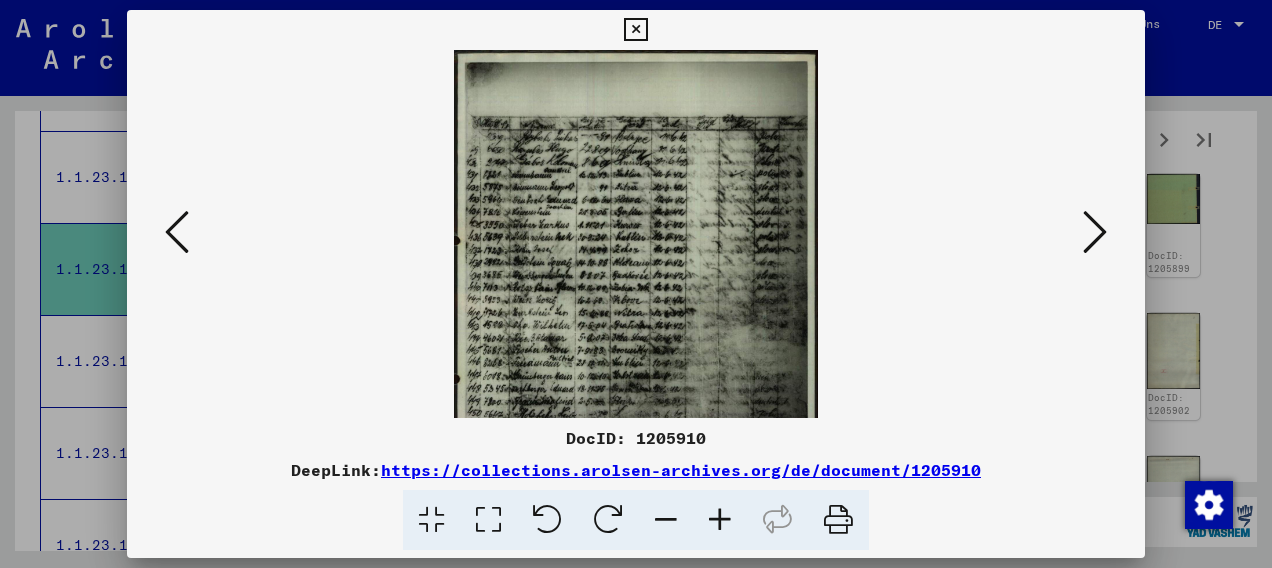 click at bounding box center [720, 520] 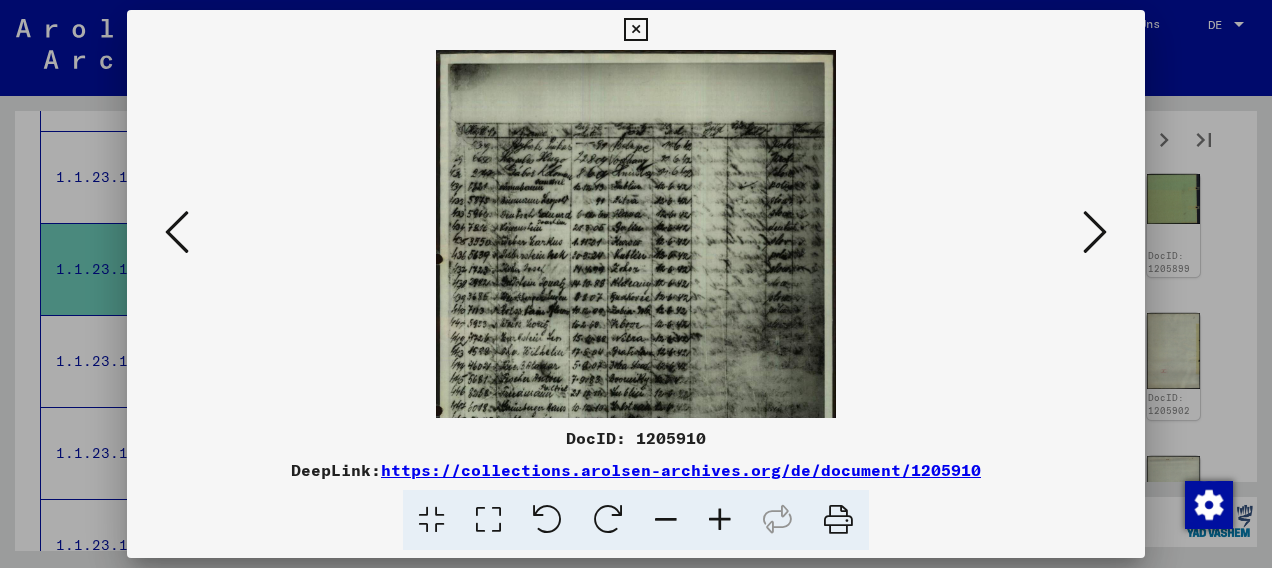 click at bounding box center (720, 520) 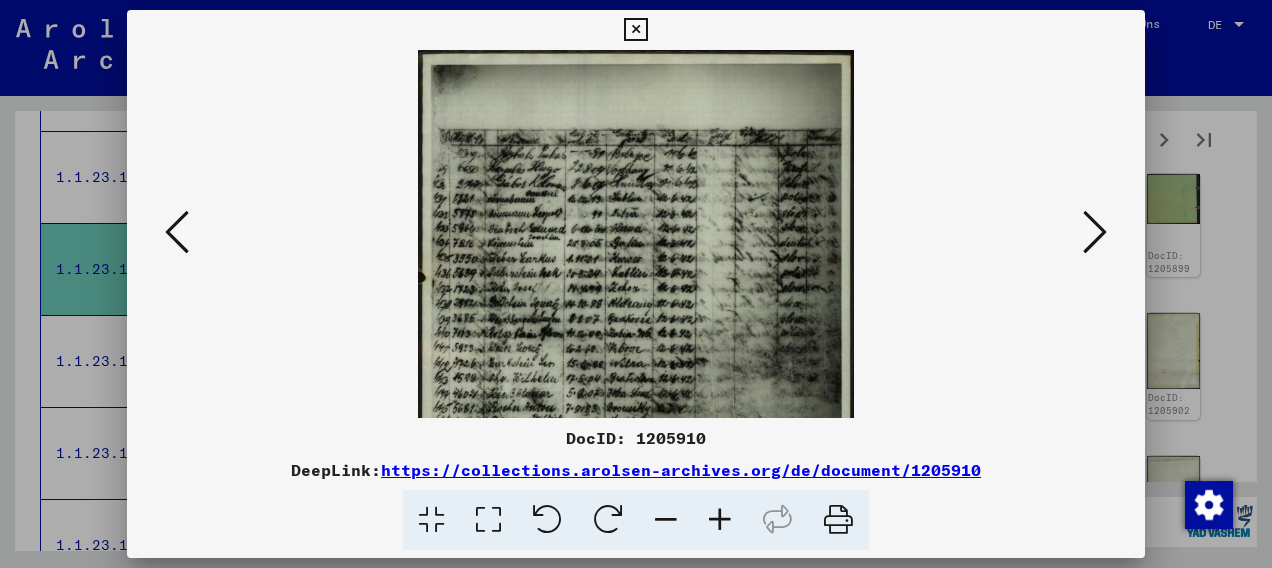 click at bounding box center [720, 520] 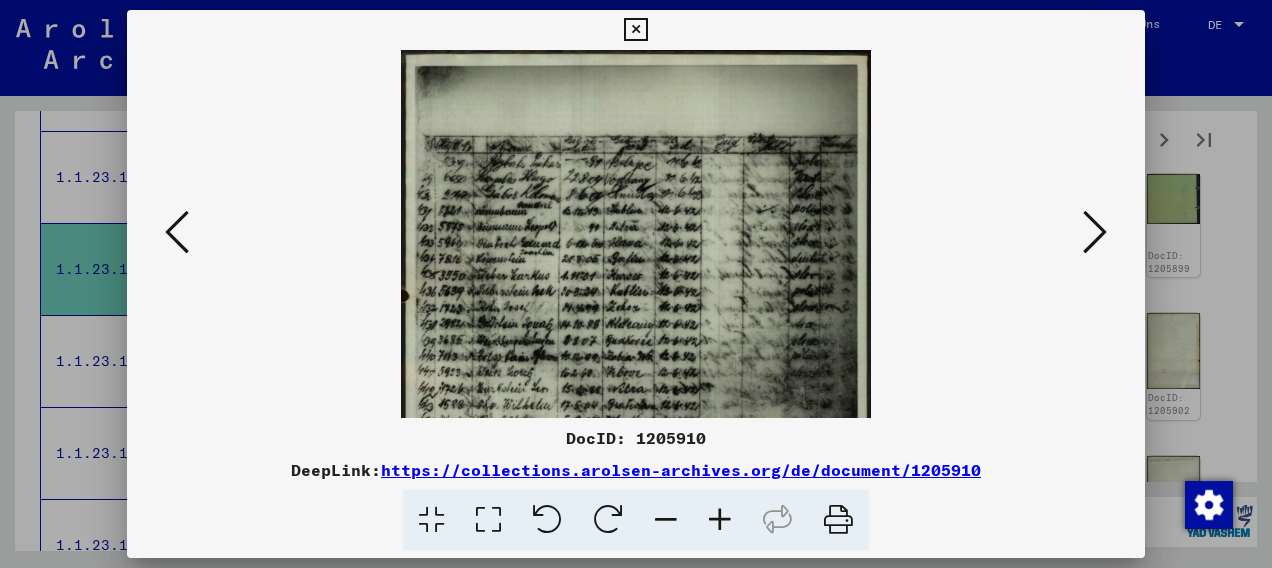 click at bounding box center (720, 520) 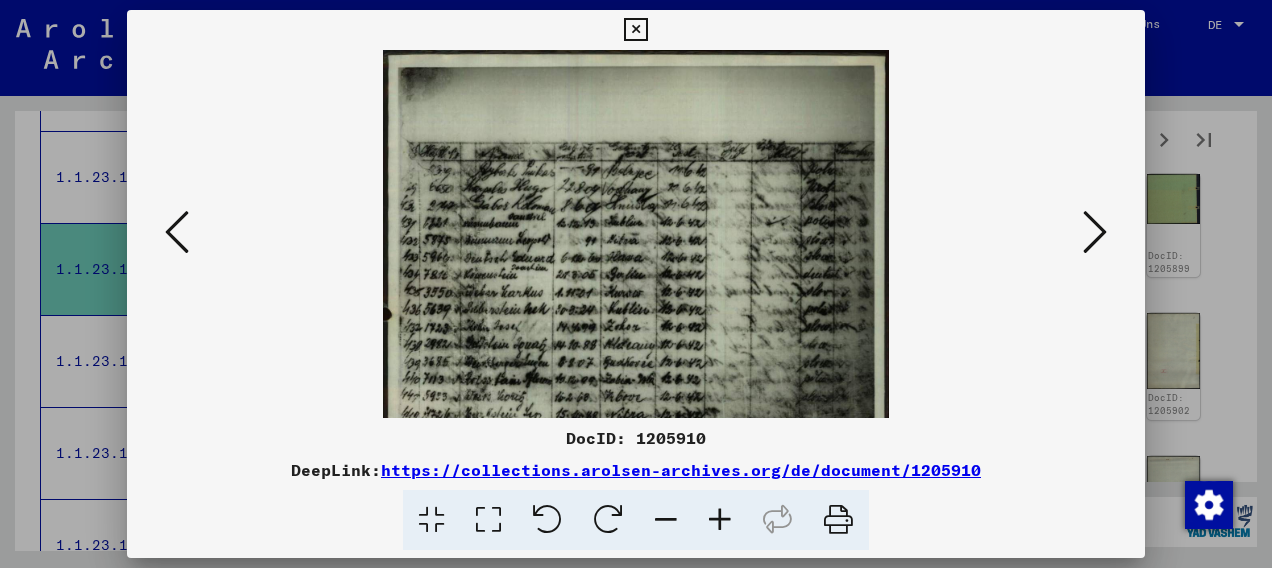 click at bounding box center [720, 520] 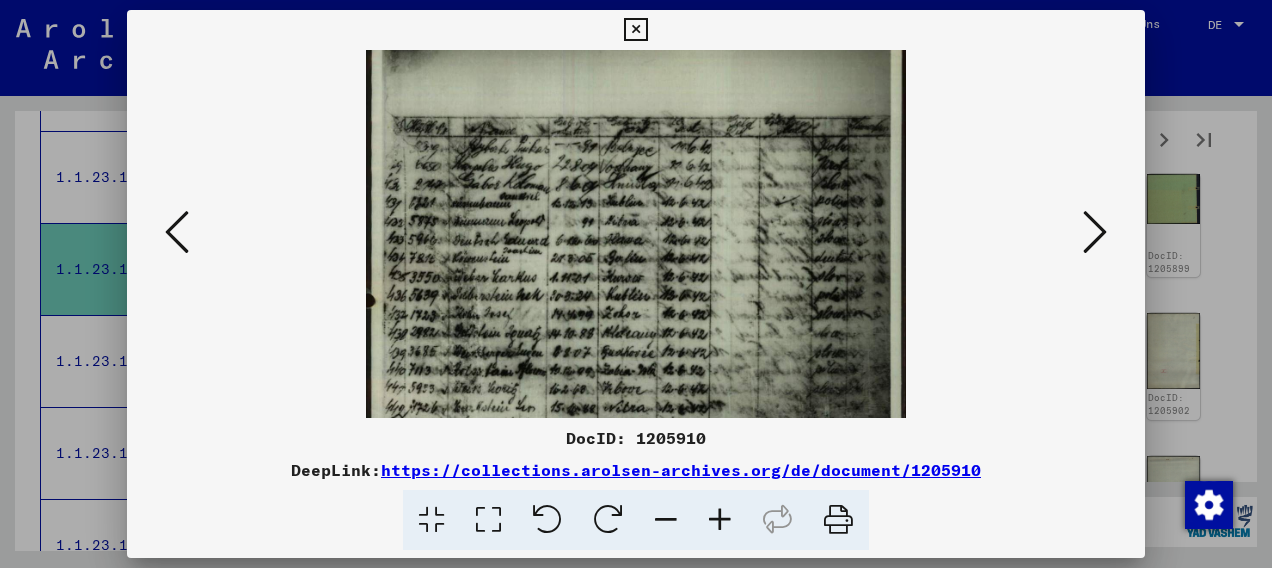 drag, startPoint x: 740, startPoint y: 284, endPoint x: 580, endPoint y: 258, distance: 162.09874 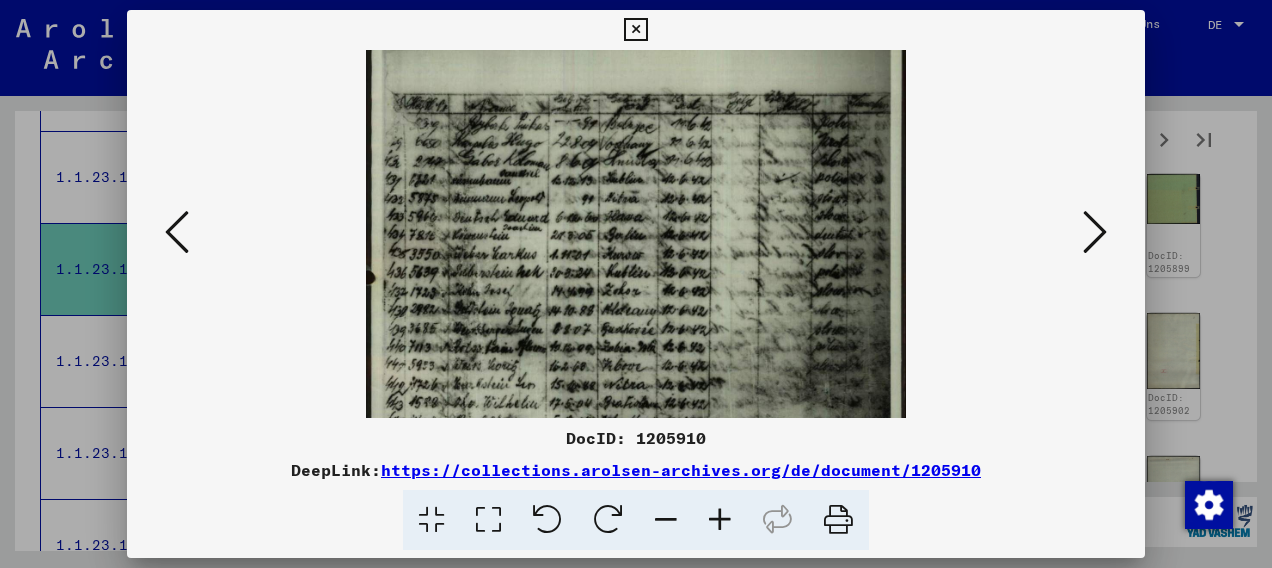 scroll, scrollTop: 58, scrollLeft: 0, axis: vertical 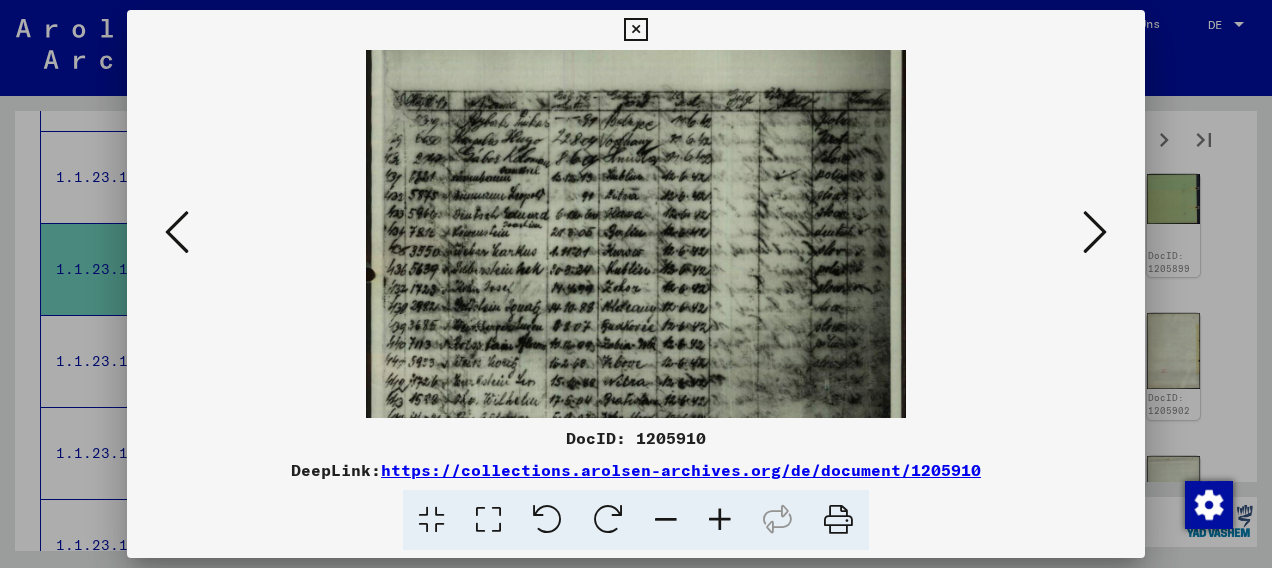 drag, startPoint x: 715, startPoint y: 296, endPoint x: 564, endPoint y: 269, distance: 153.39491 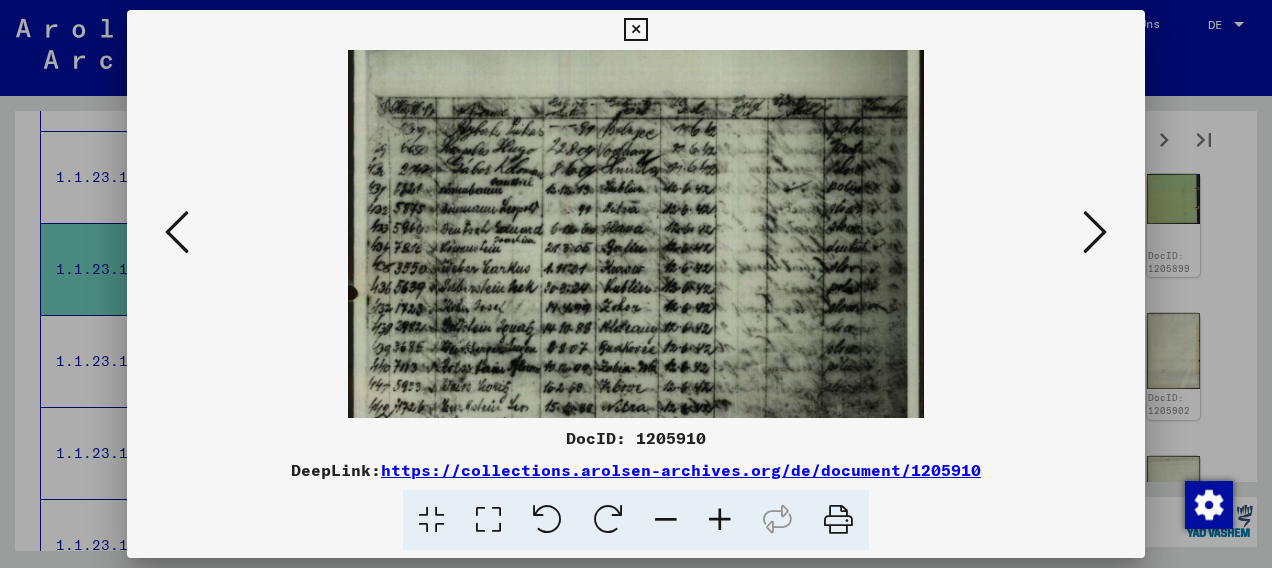 click at bounding box center (720, 520) 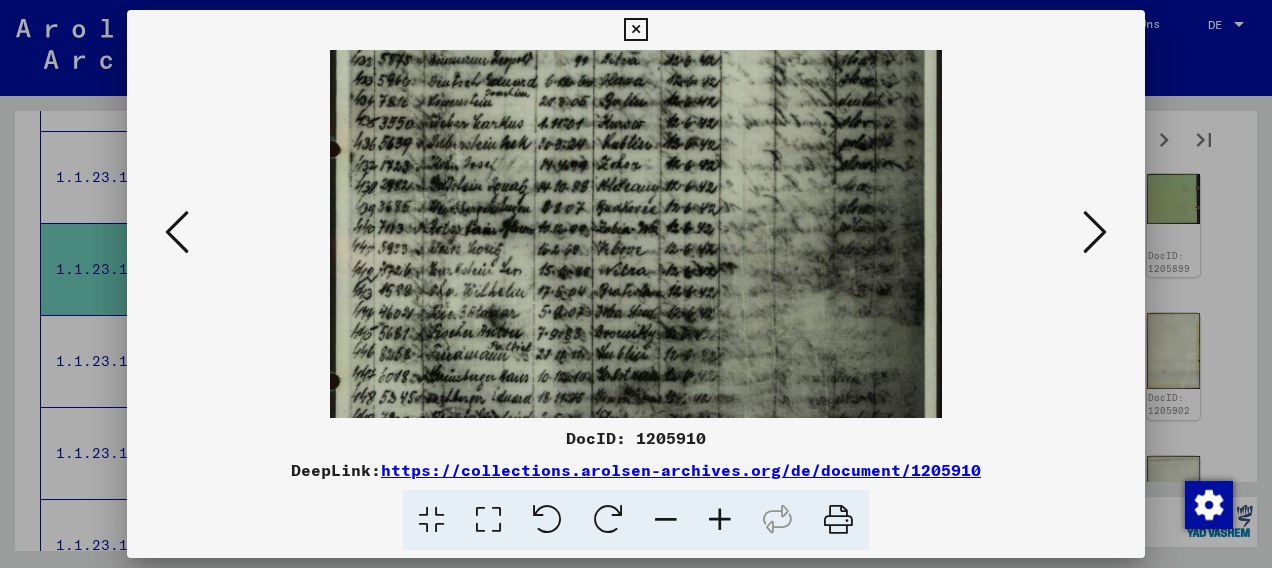 scroll, scrollTop: 241, scrollLeft: 0, axis: vertical 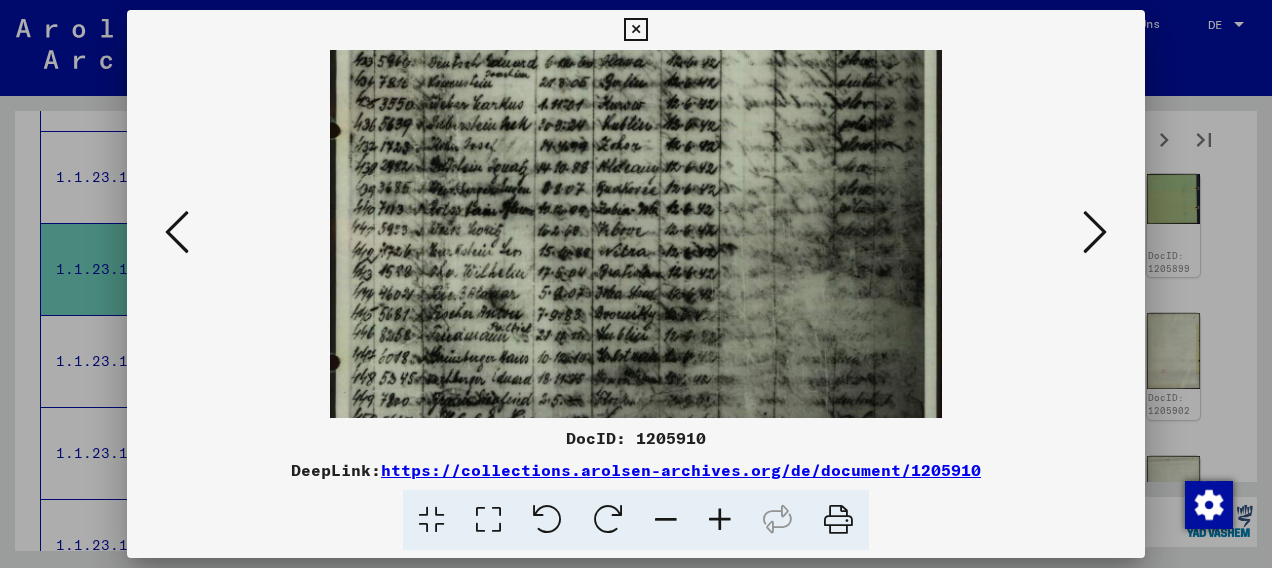 drag, startPoint x: 752, startPoint y: 367, endPoint x: 764, endPoint y: 250, distance: 117.61378 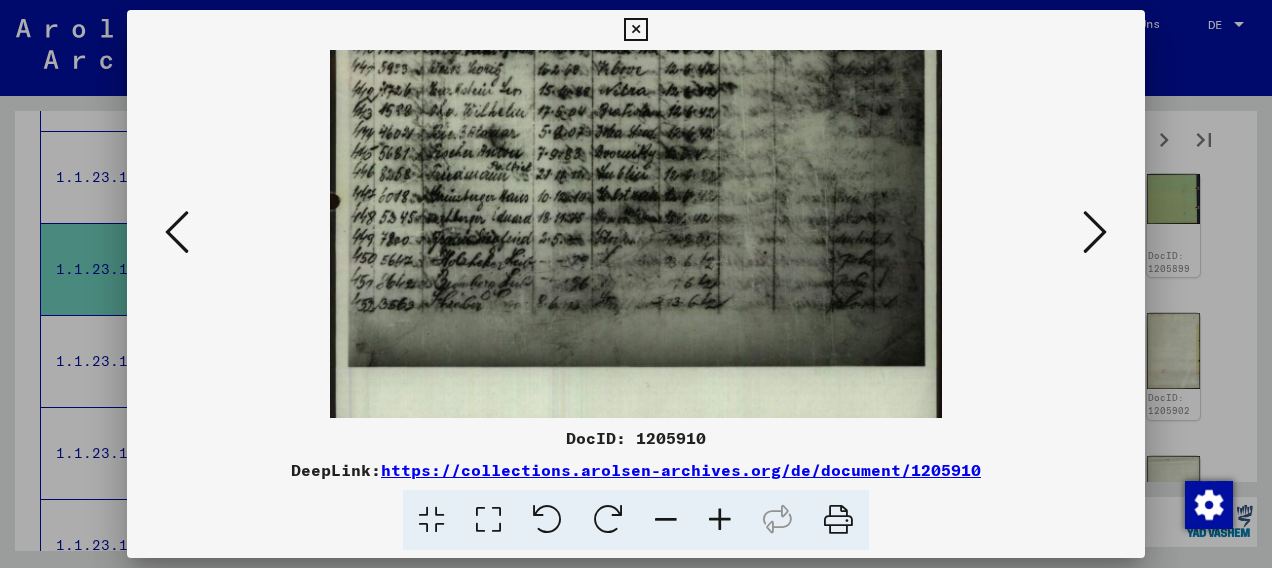 drag, startPoint x: 741, startPoint y: 327, endPoint x: 756, endPoint y: 199, distance: 128.87592 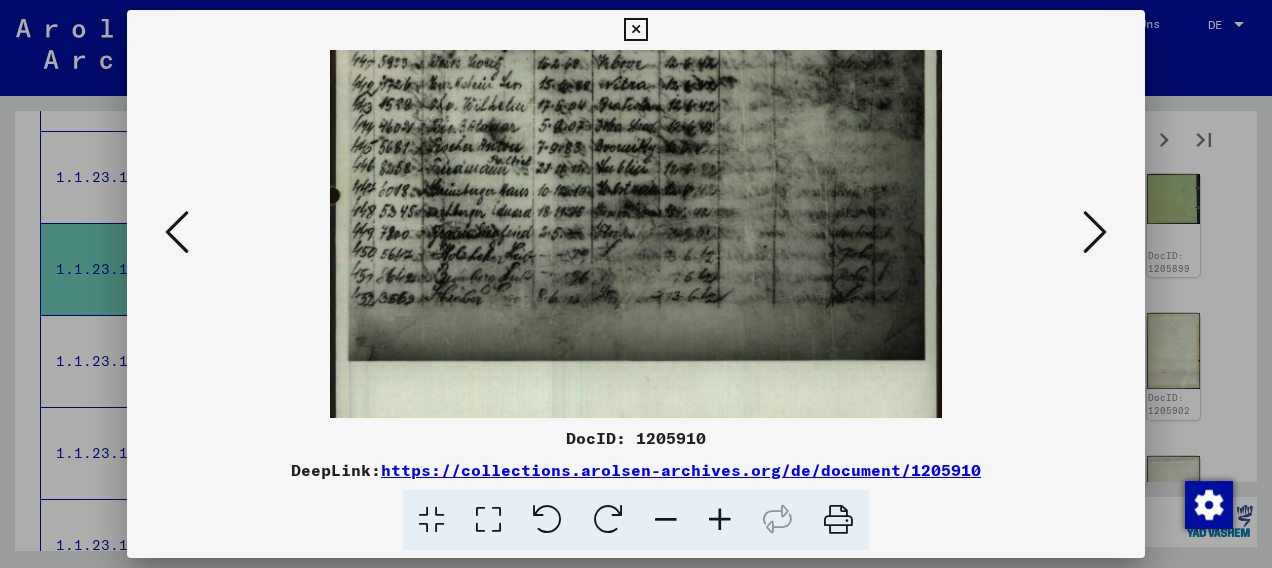 click at bounding box center [1095, 232] 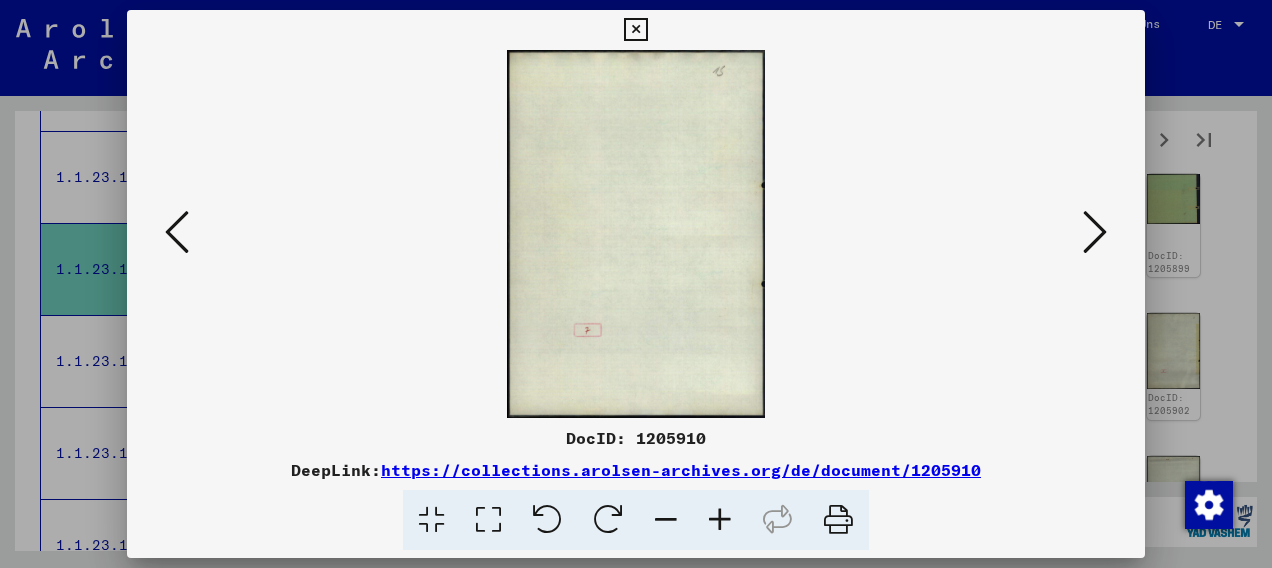 scroll, scrollTop: 0, scrollLeft: 0, axis: both 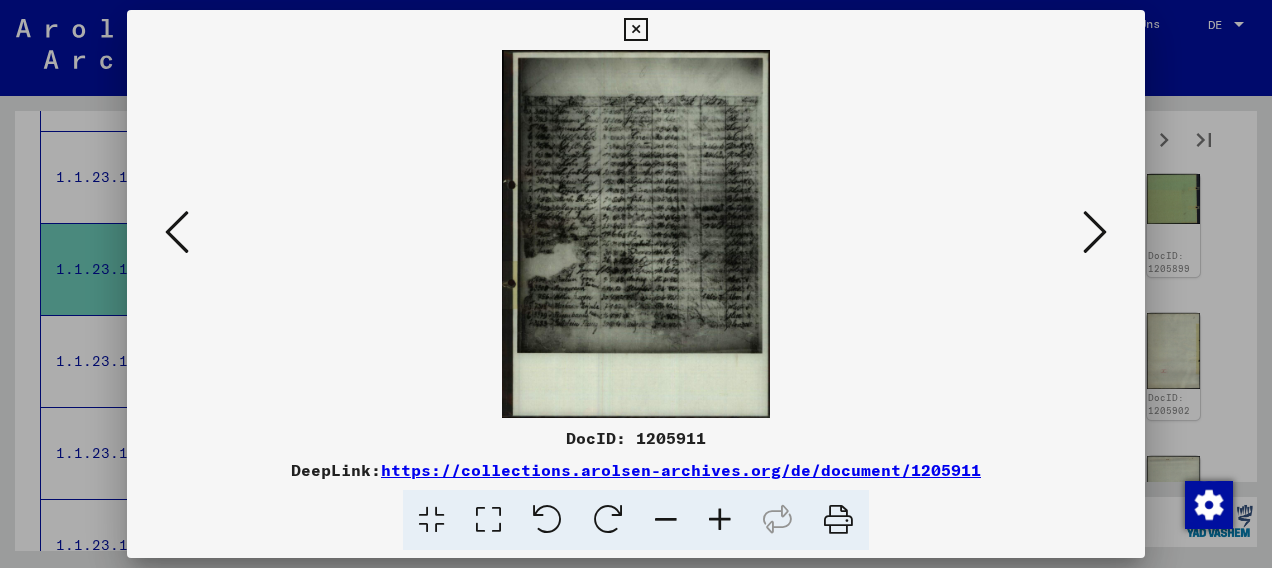click at bounding box center (1095, 232) 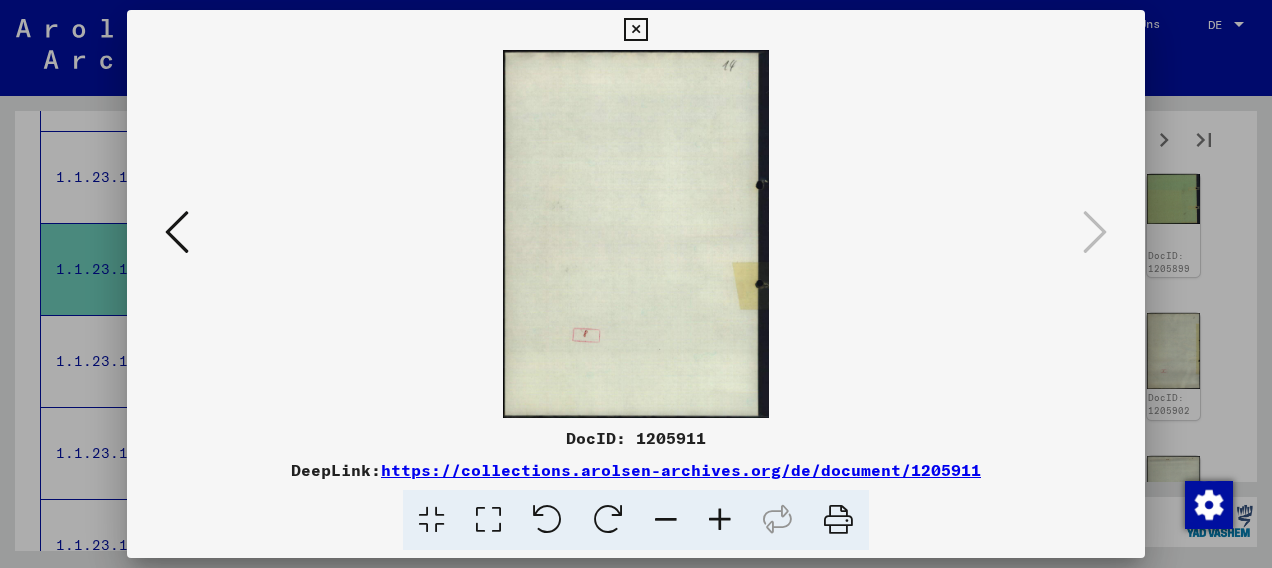 click at bounding box center (636, 234) 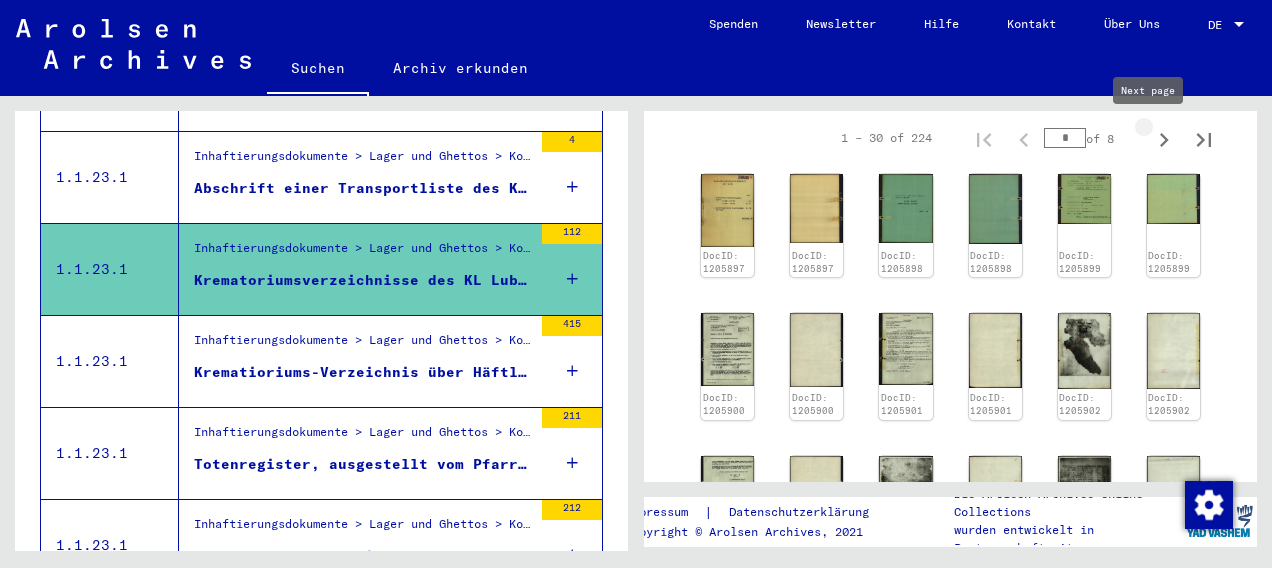 click 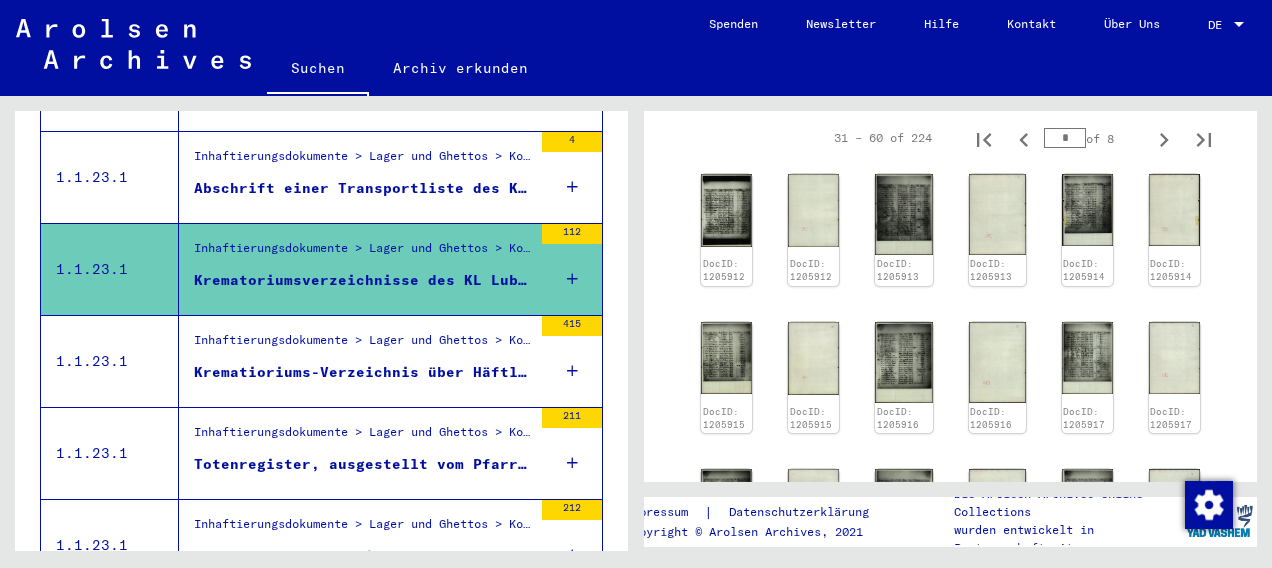 click on "Krematioriums-Verzeichnis über Häftlinge des KL Lublin-Majdanek 15.07.42 - 28.09.42" at bounding box center (363, 372) 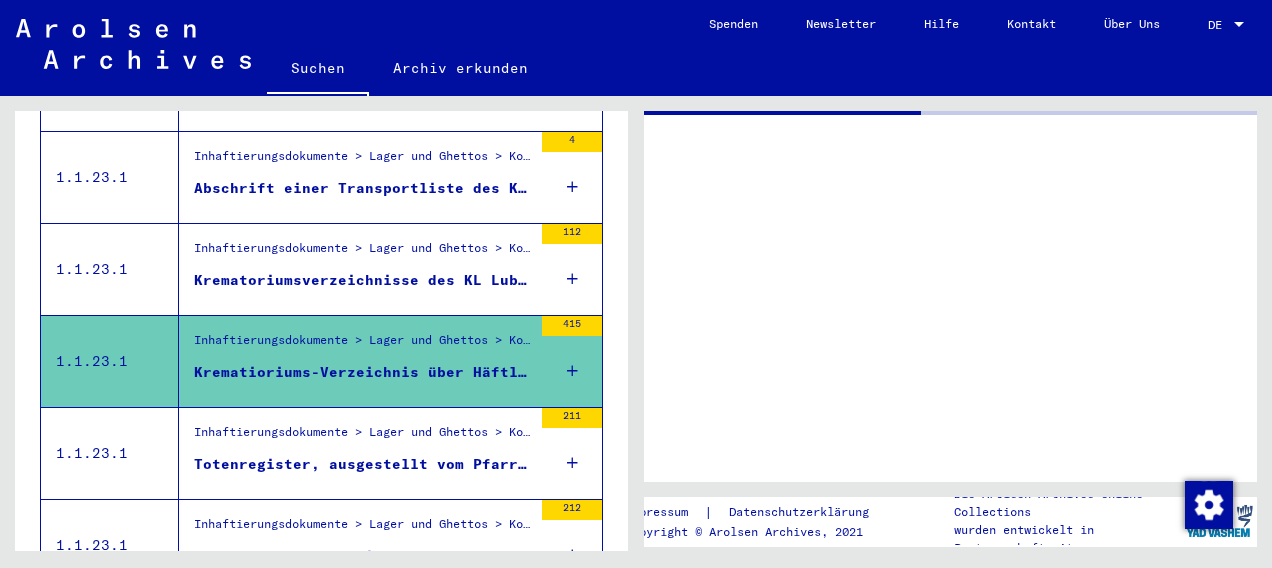 scroll, scrollTop: 0, scrollLeft: 0, axis: both 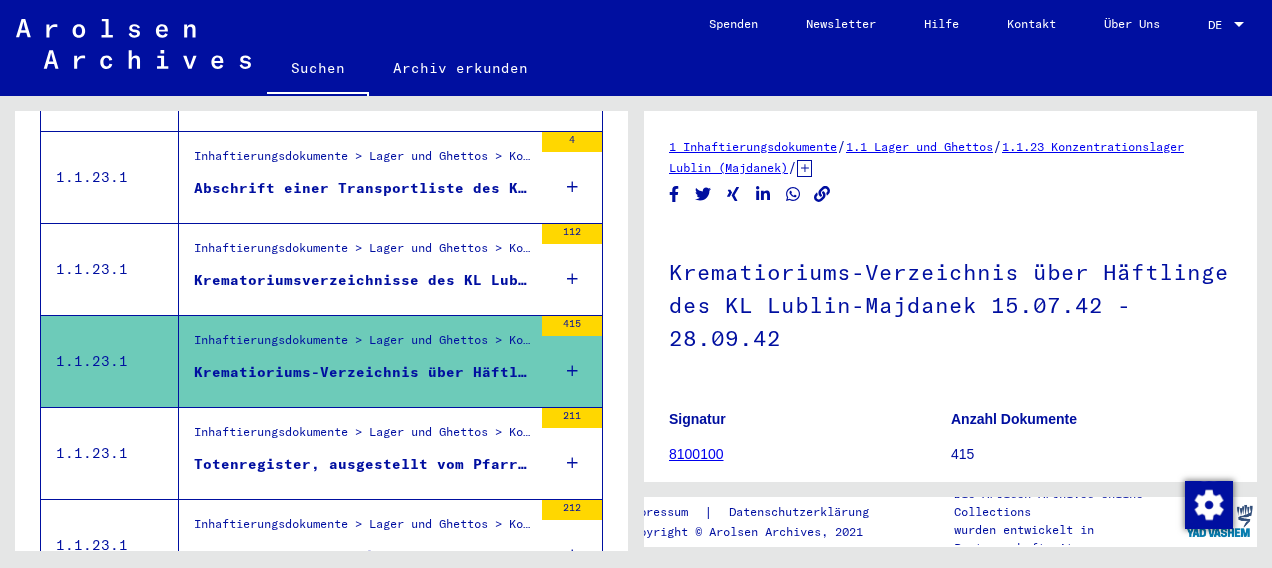 click on "Inhaftierungsdokumente > Lager und Ghettos > Konzentrationslager [CITY] (Majdanek) > Listenmaterial [CITY] Abschrift einer Transportliste des KL [CITY], vom [DATE] zum KL Natzweiler" at bounding box center (363, 177) 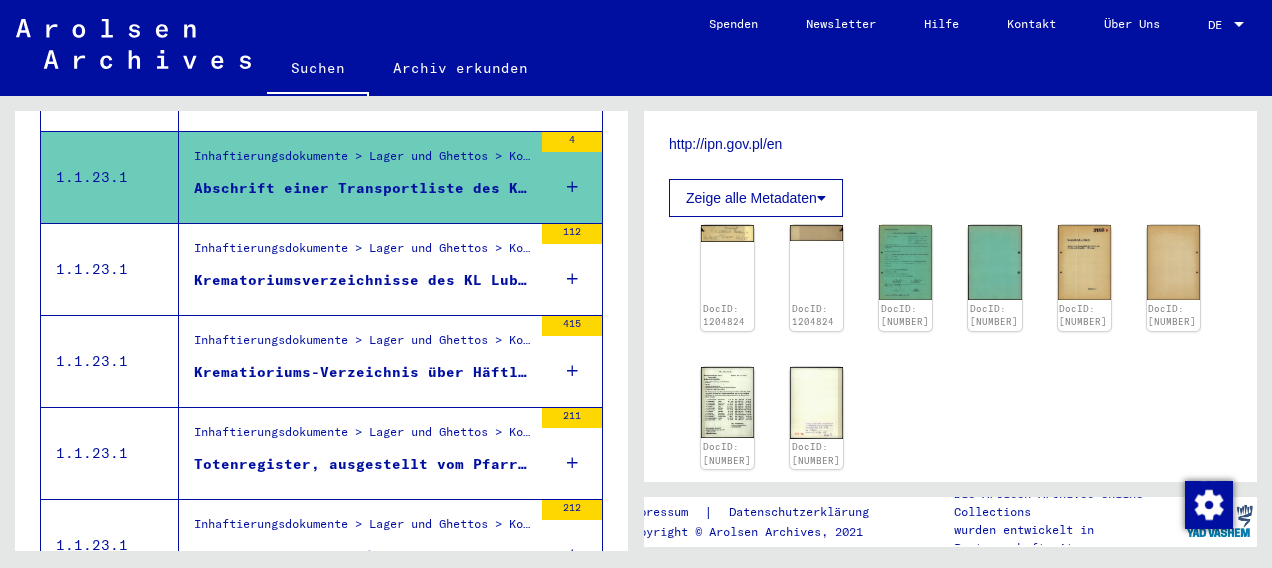 scroll, scrollTop: 667, scrollLeft: 0, axis: vertical 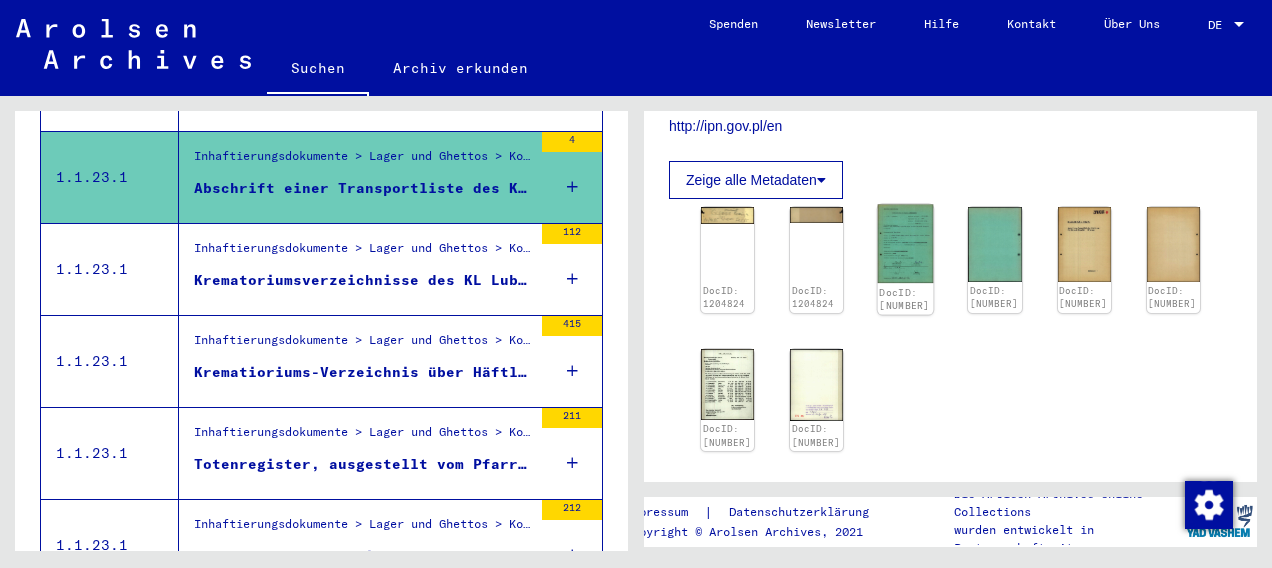 click 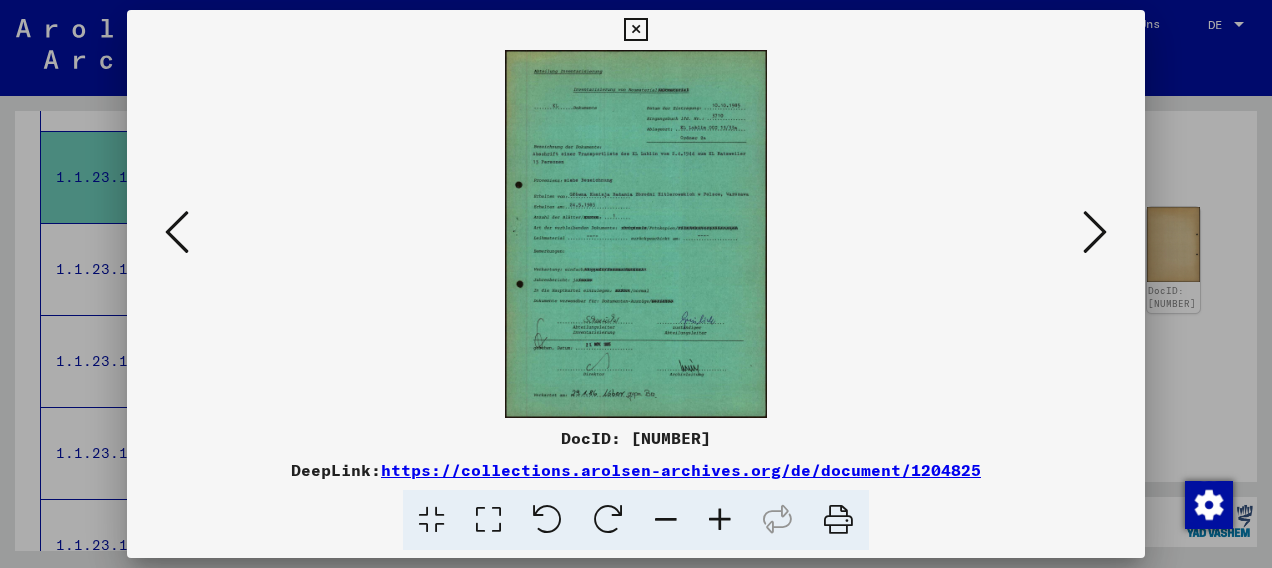 click at bounding box center [720, 520] 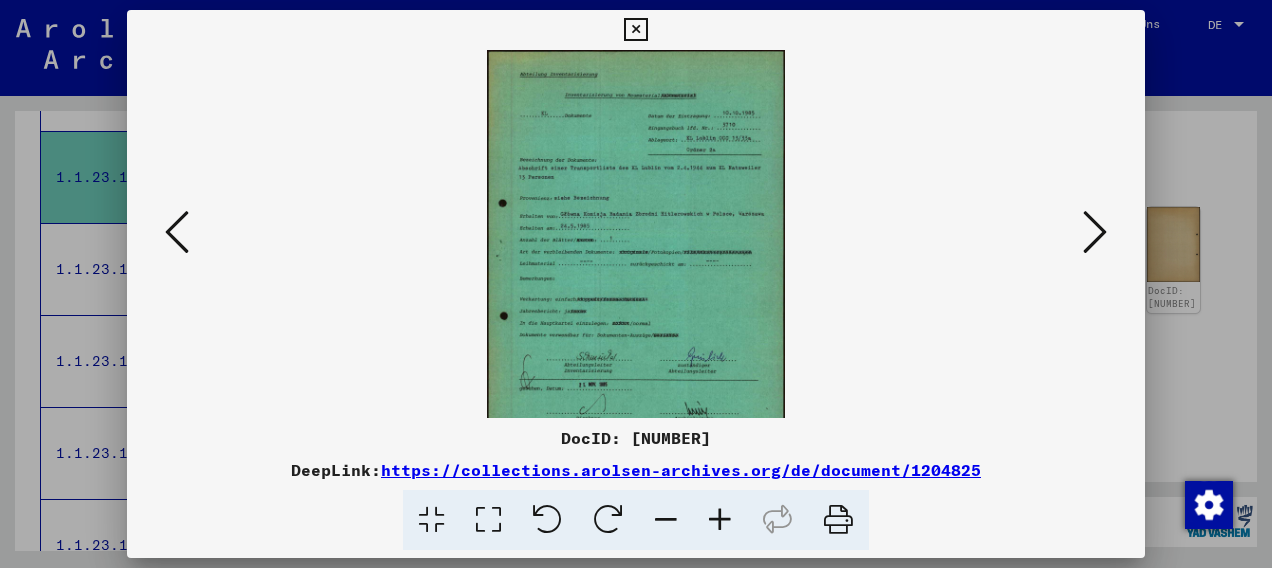 click at bounding box center [720, 520] 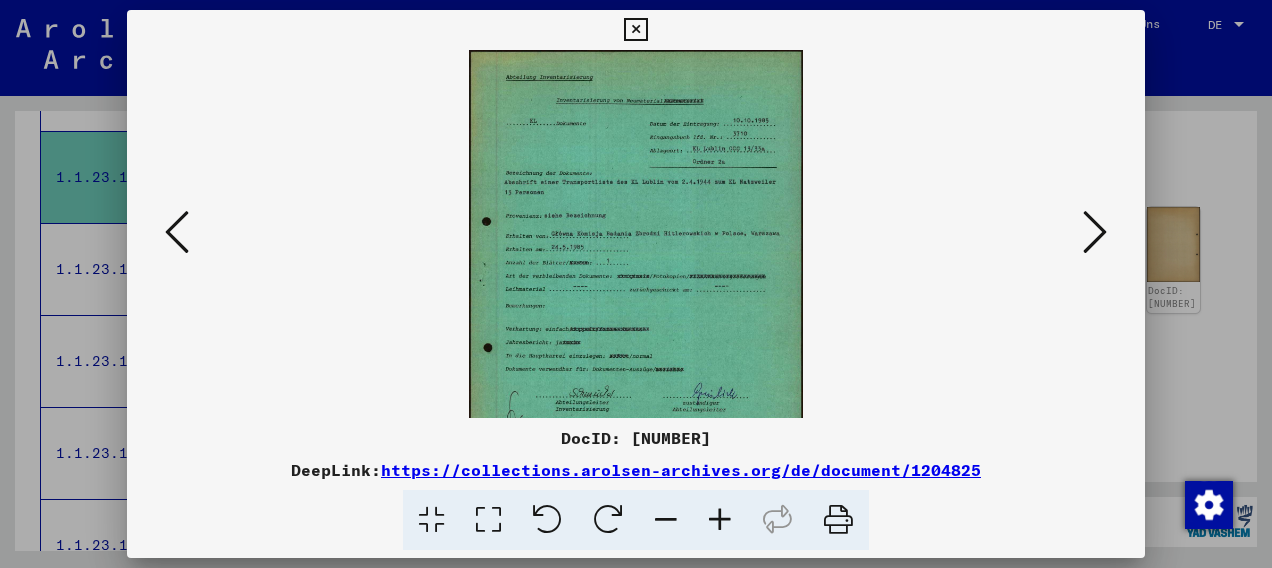 click at bounding box center (720, 520) 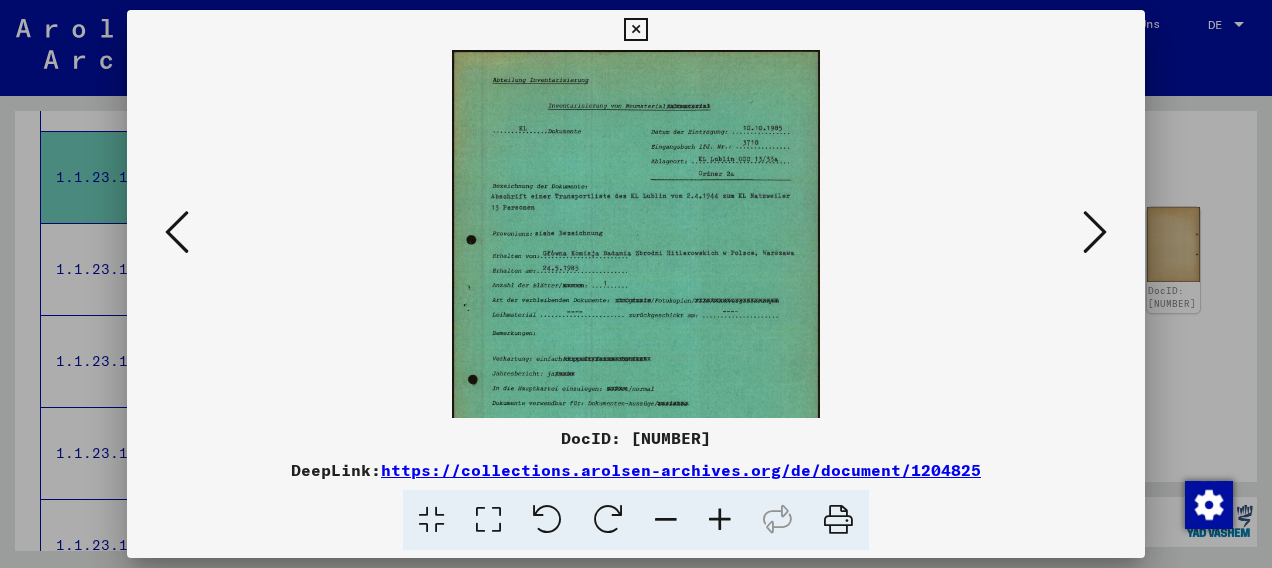 click at bounding box center [720, 520] 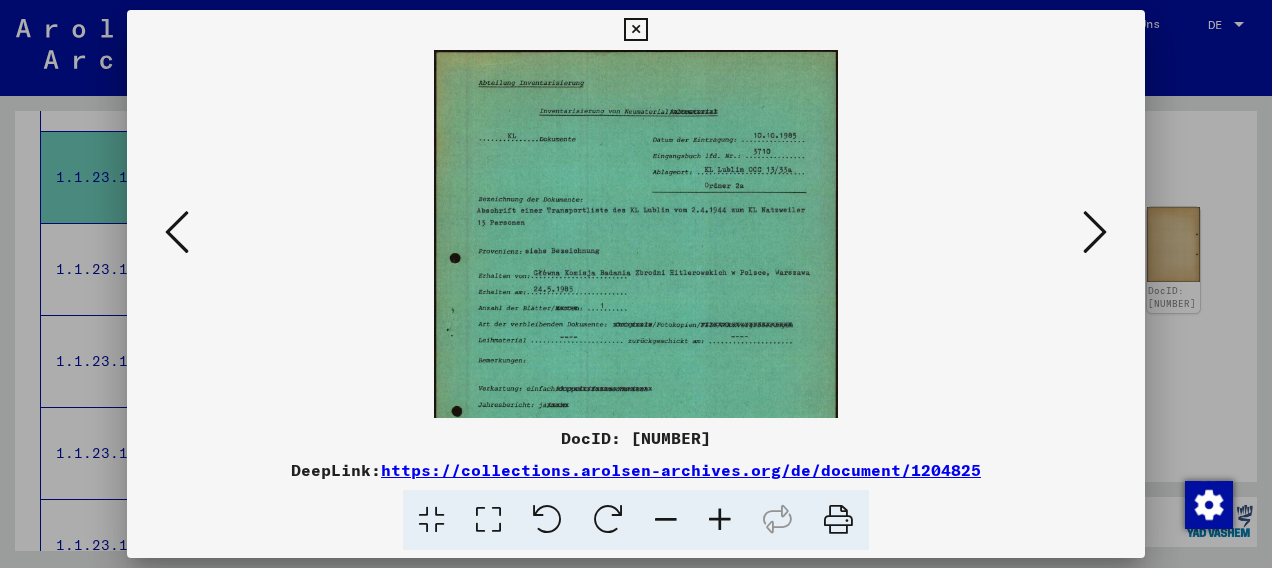 click at bounding box center [720, 520] 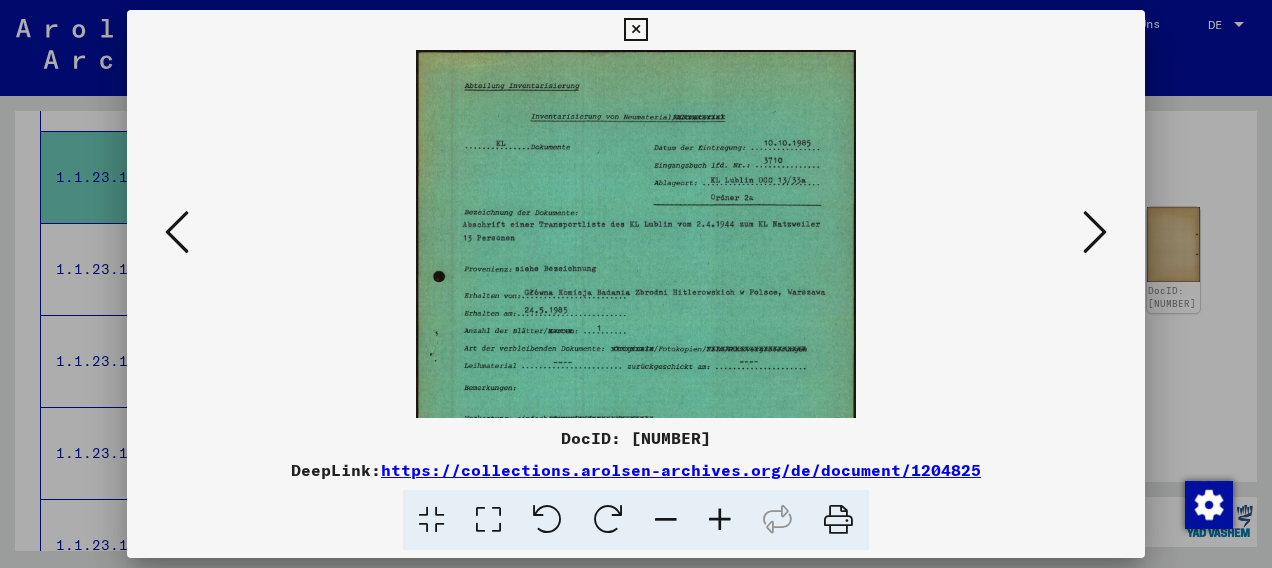 click at bounding box center (720, 520) 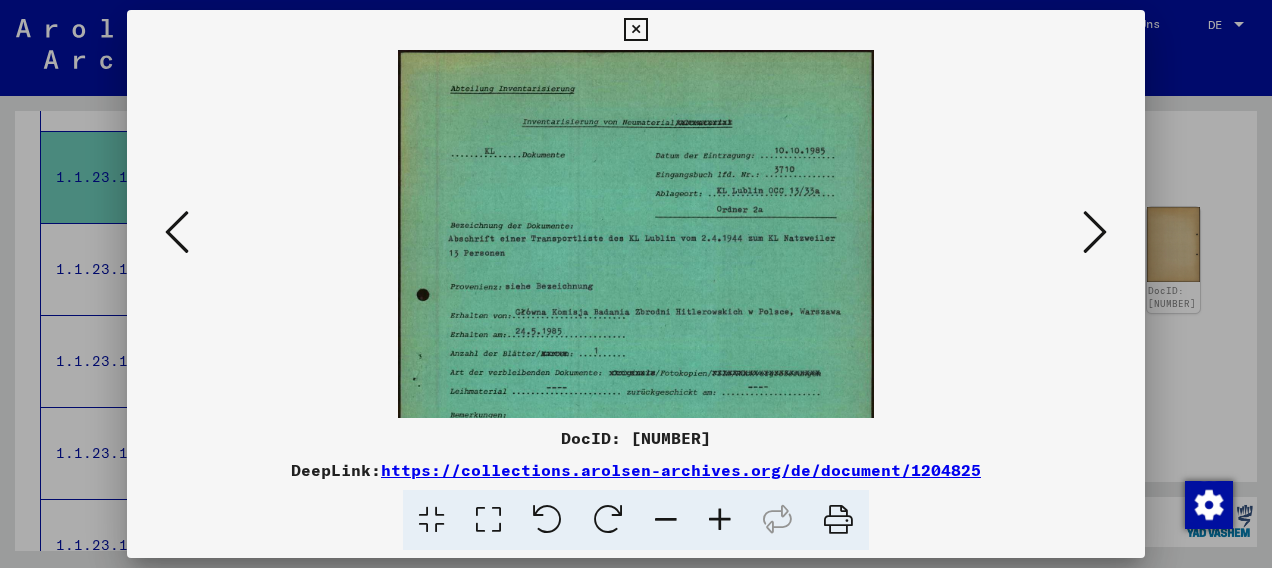 click at bounding box center (720, 520) 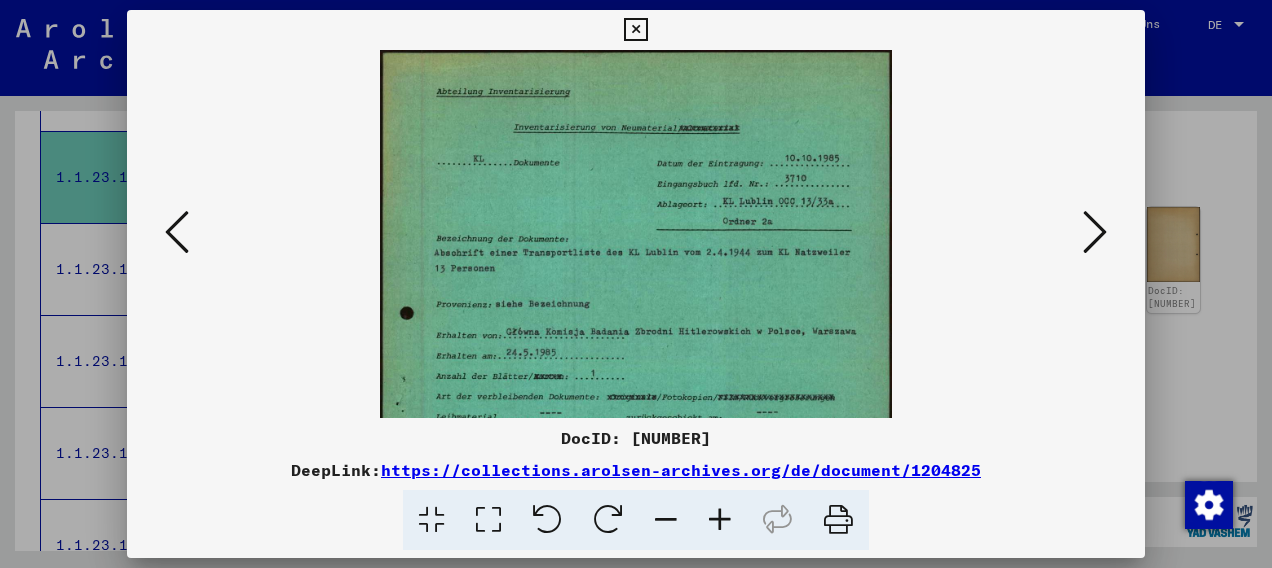 click at bounding box center (720, 520) 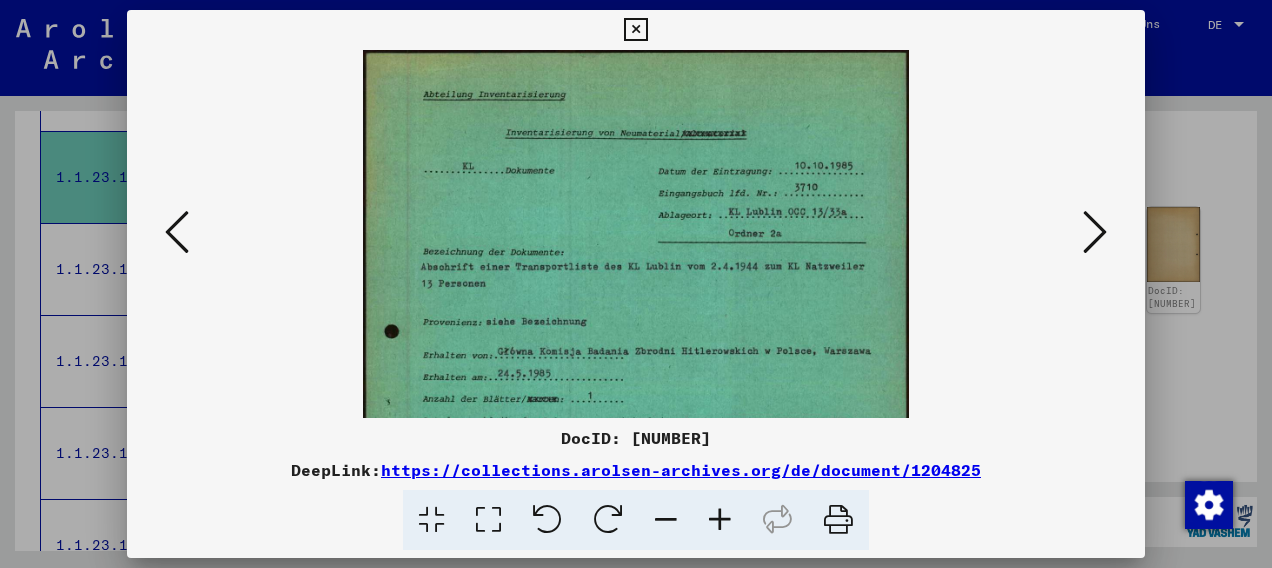 click at bounding box center (720, 520) 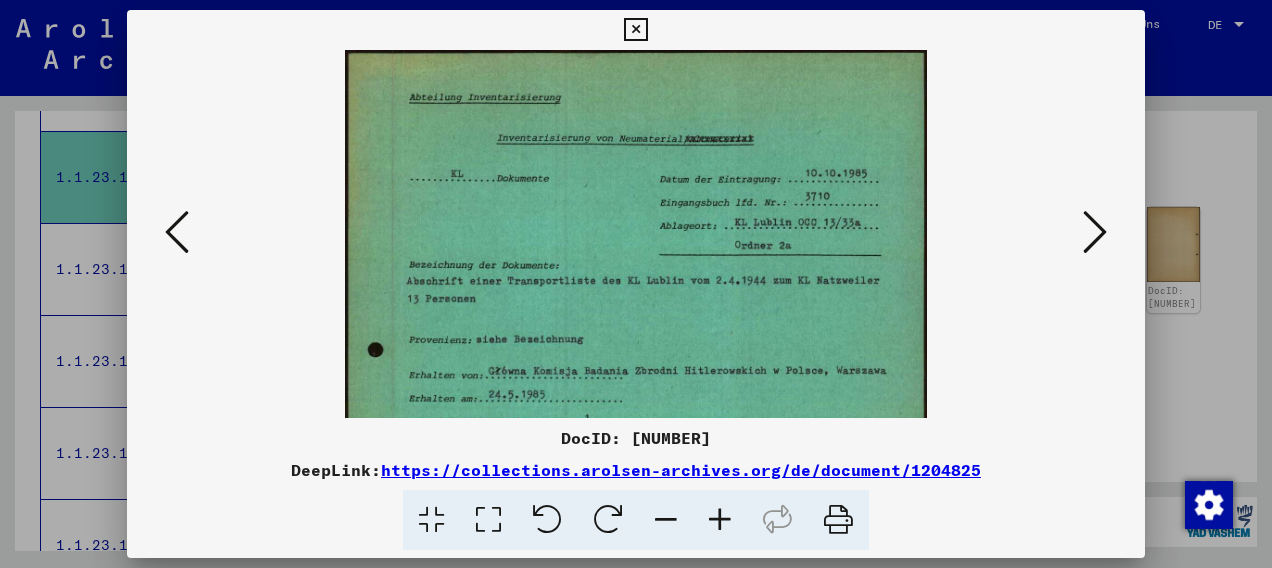 click at bounding box center [720, 520] 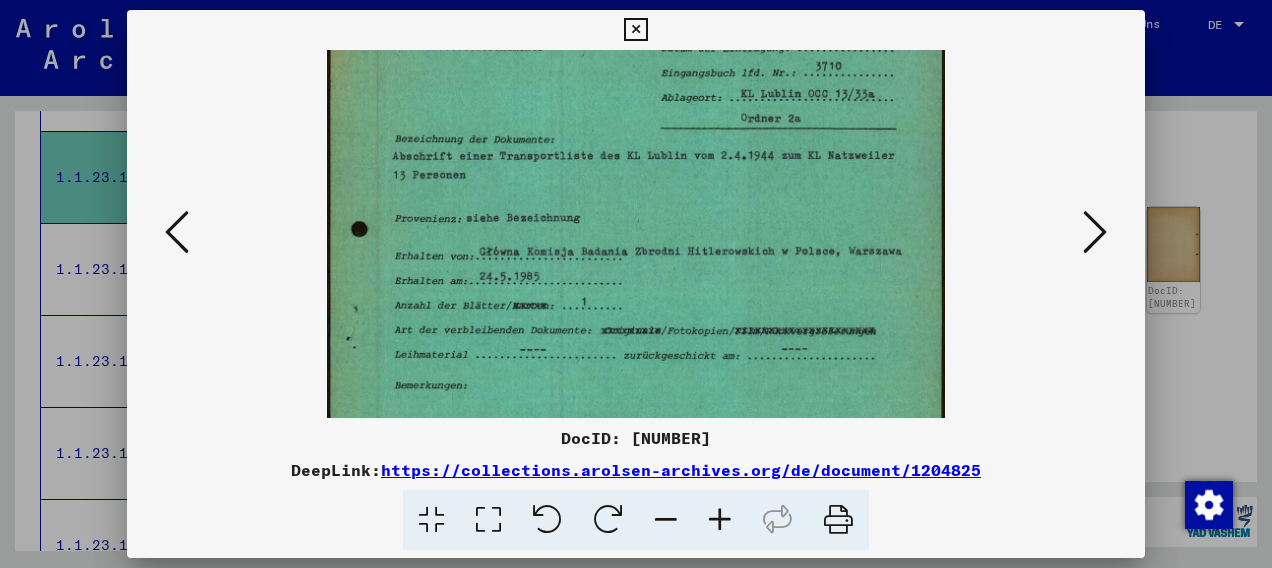 scroll, scrollTop: 144, scrollLeft: 0, axis: vertical 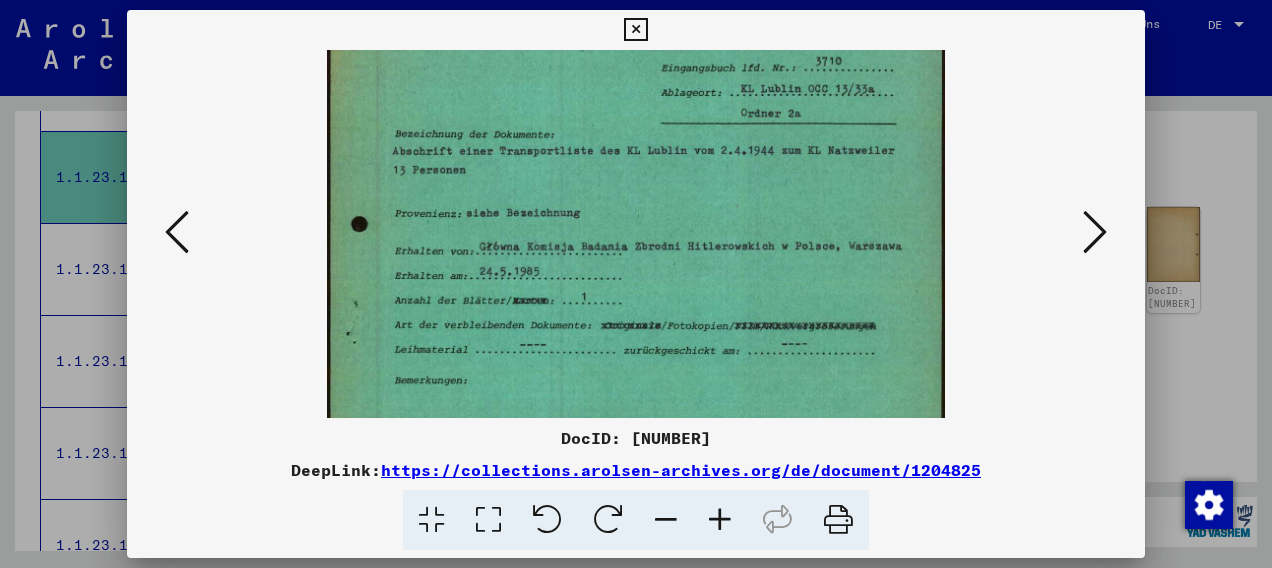 drag, startPoint x: 710, startPoint y: 376, endPoint x: 701, endPoint y: 252, distance: 124.32619 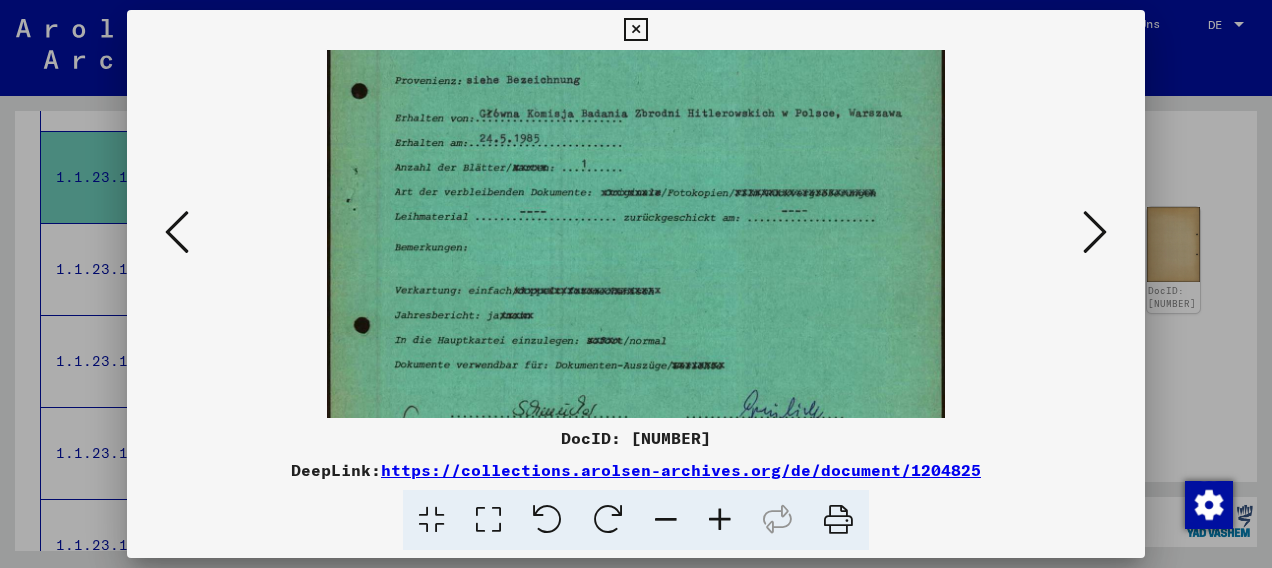 scroll, scrollTop: 282, scrollLeft: 0, axis: vertical 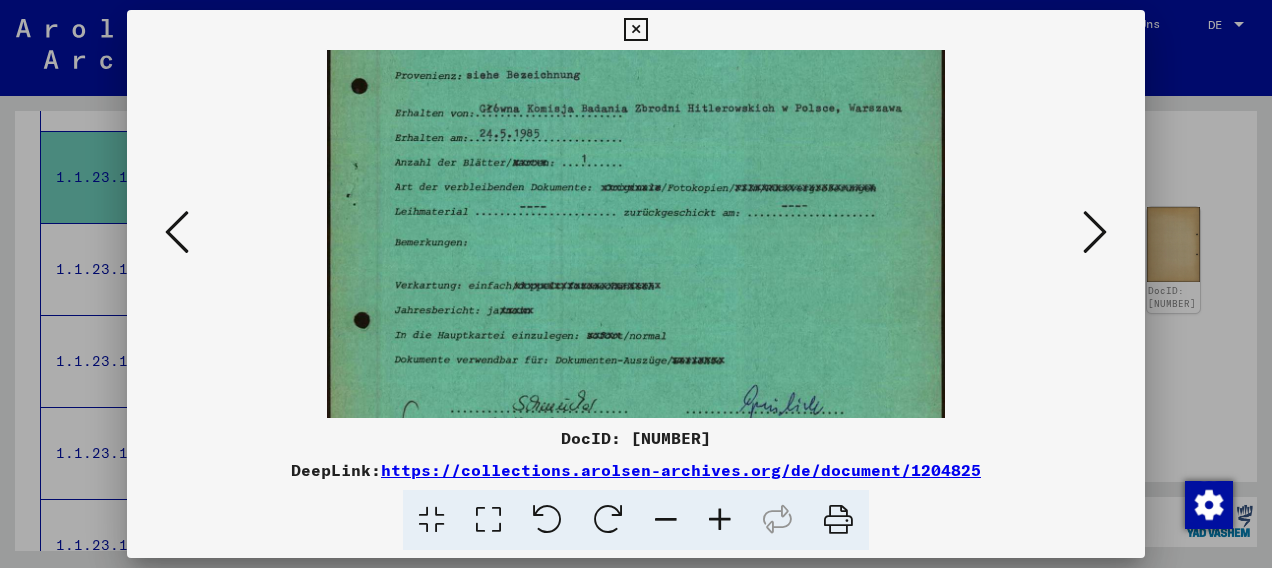 drag, startPoint x: 696, startPoint y: 289, endPoint x: 694, endPoint y: 162, distance: 127.01575 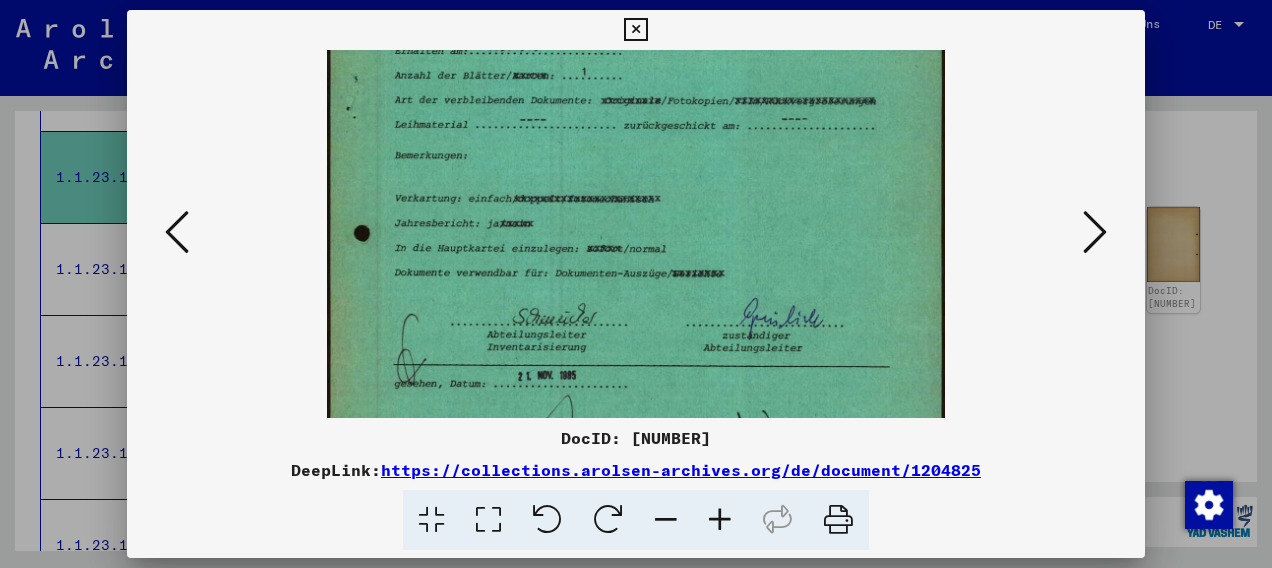 drag, startPoint x: 743, startPoint y: 254, endPoint x: 747, endPoint y: 164, distance: 90.088844 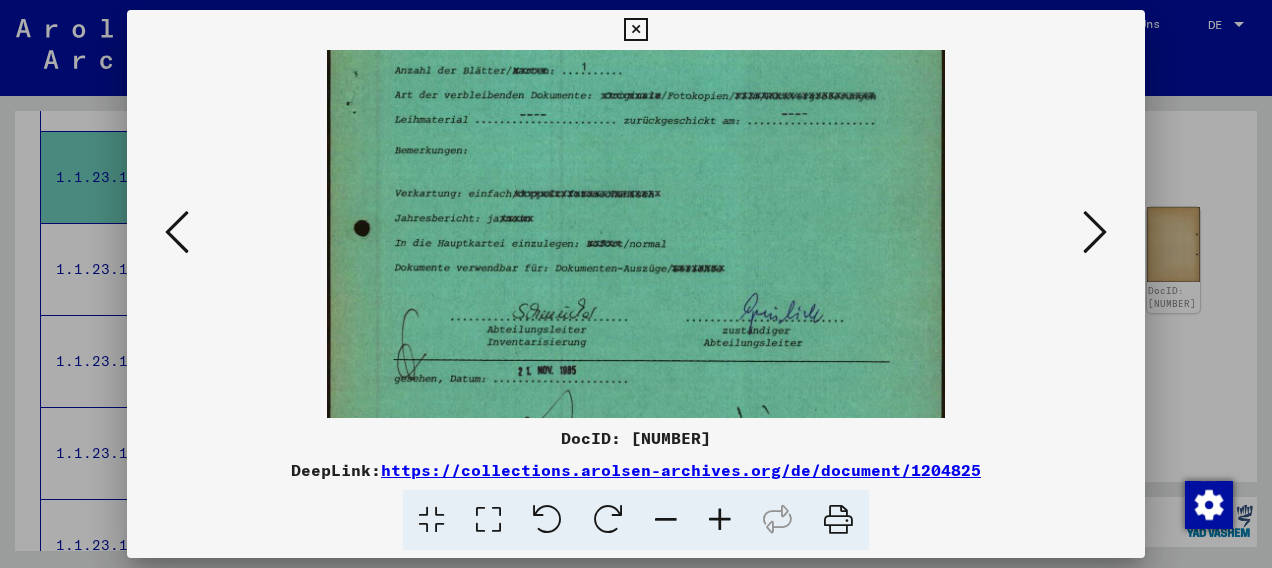 click at bounding box center (1095, 232) 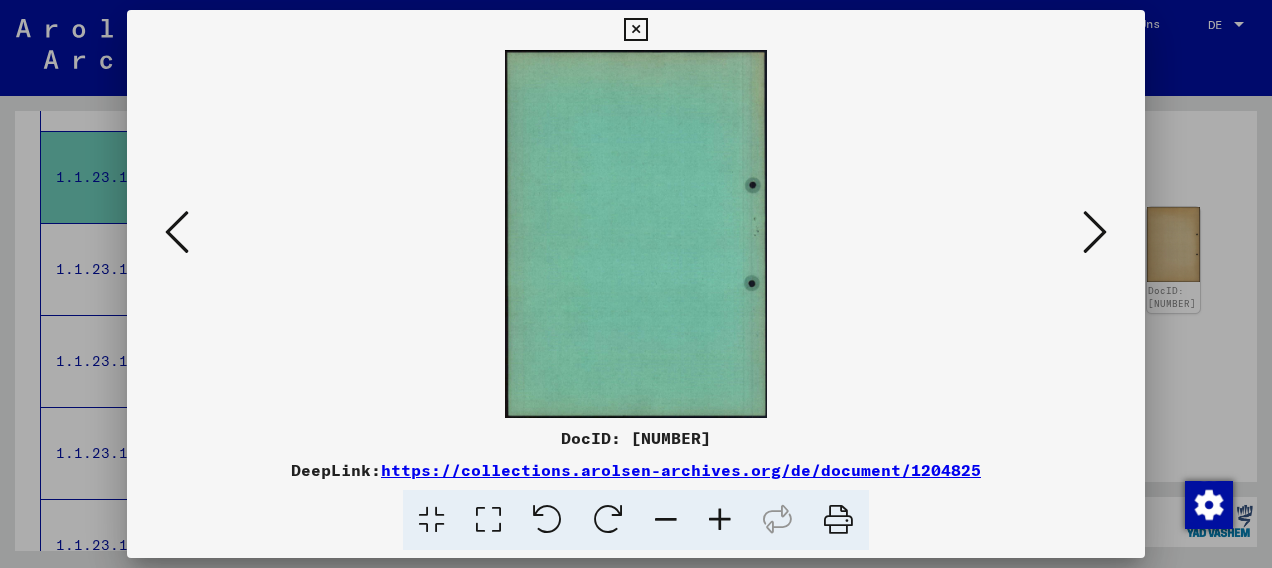 click at bounding box center [1095, 232] 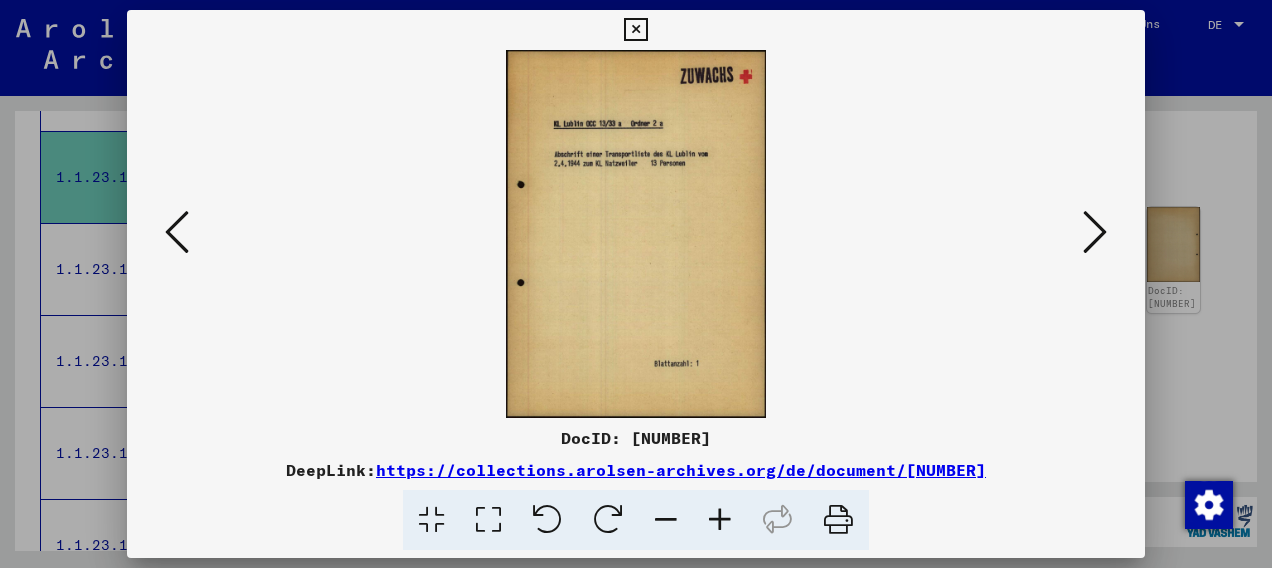 click at bounding box center (1095, 232) 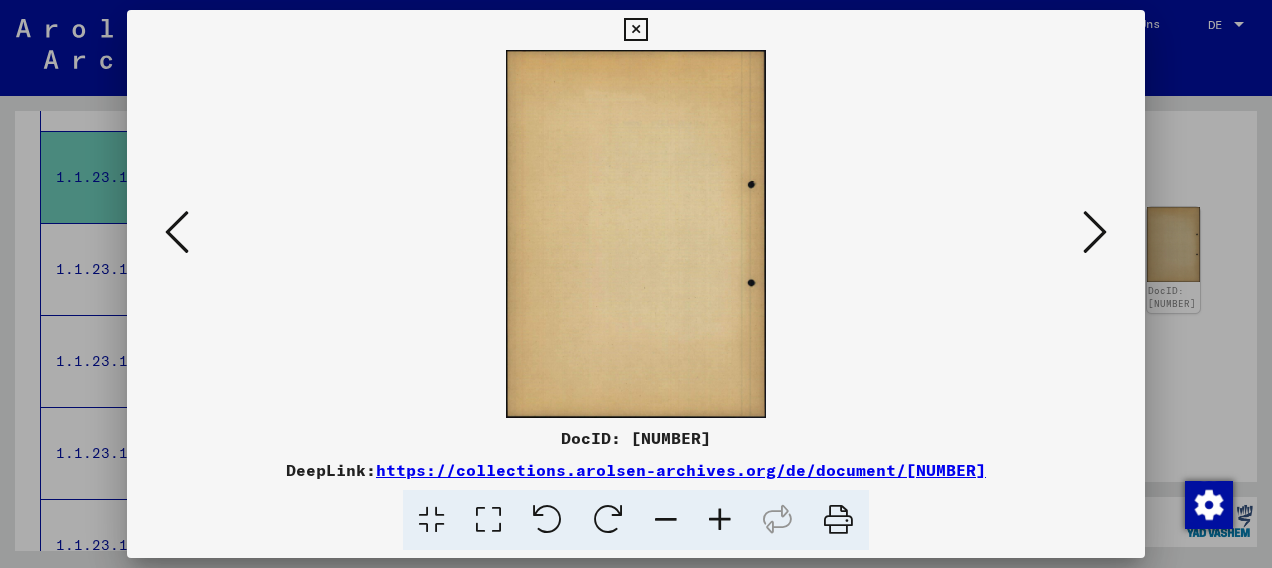 click at bounding box center (1095, 232) 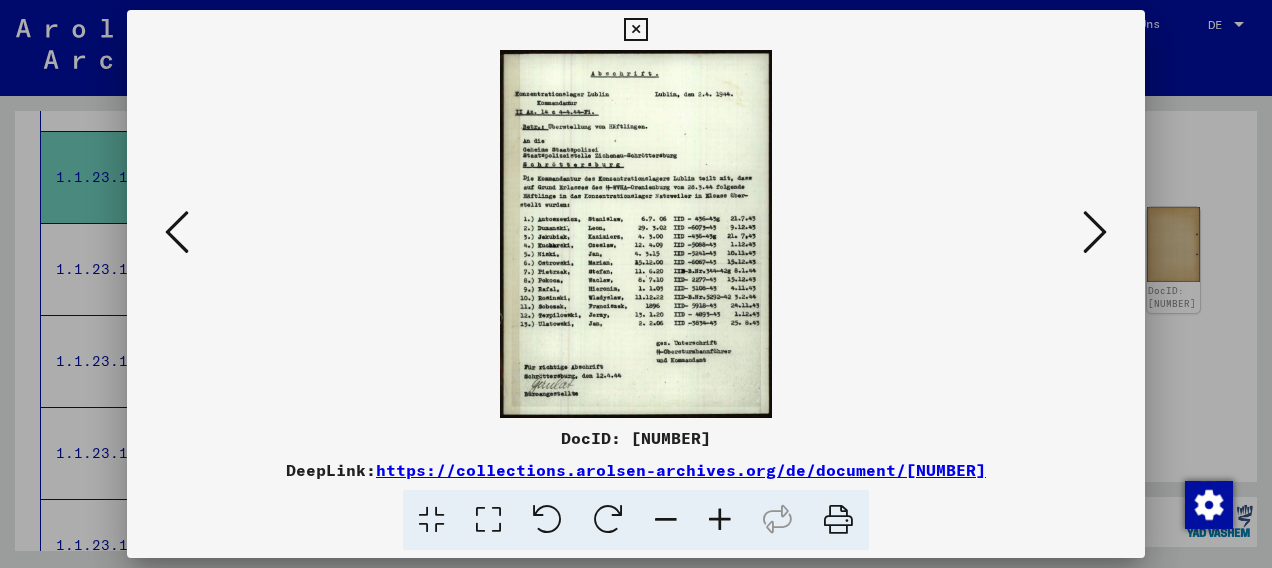 click at bounding box center (720, 520) 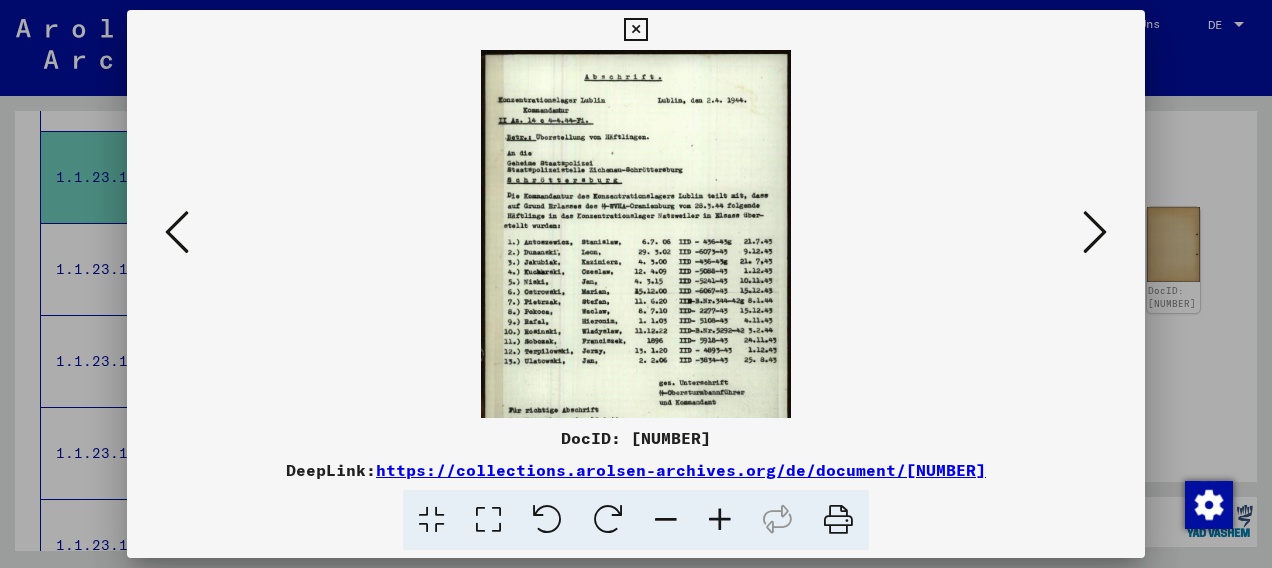click at bounding box center [720, 520] 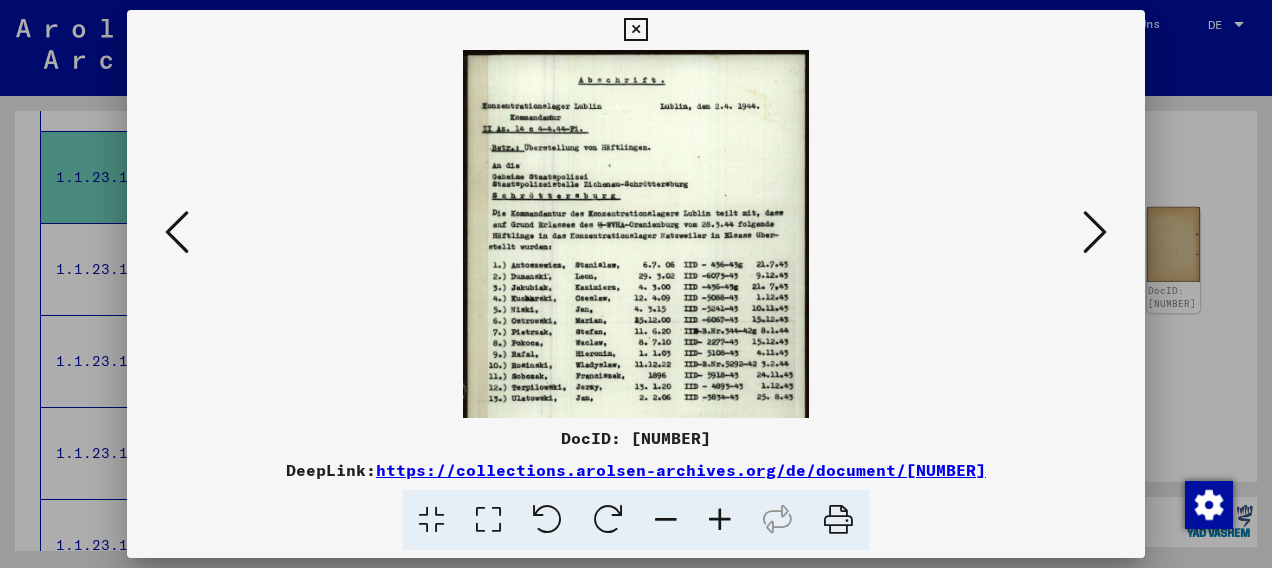 click at bounding box center [720, 520] 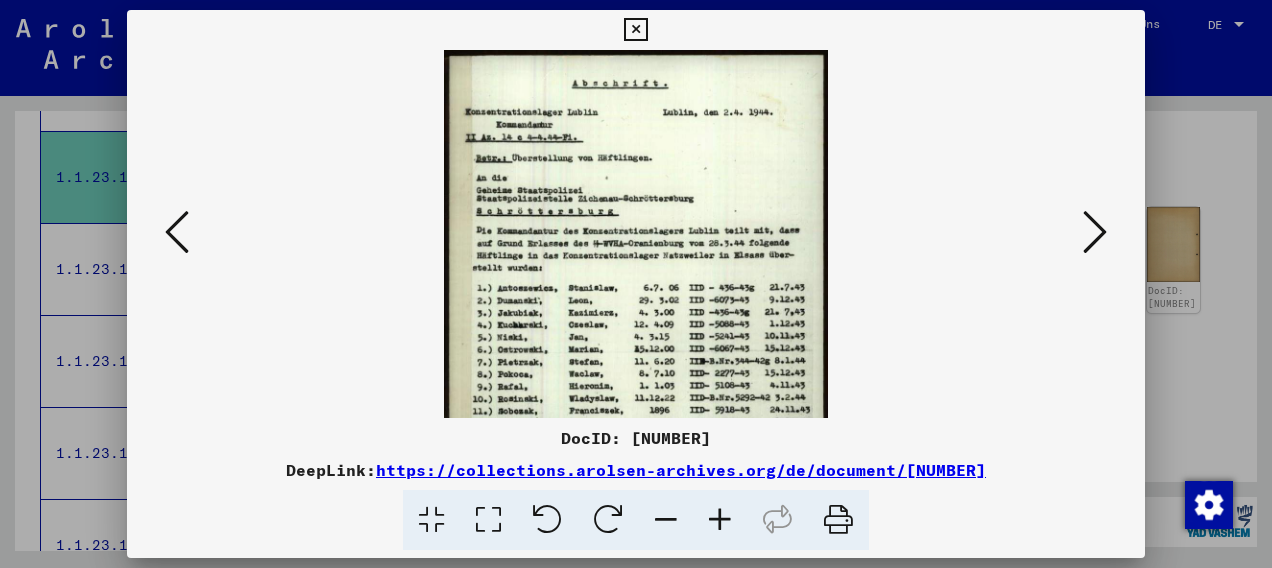 click at bounding box center [720, 520] 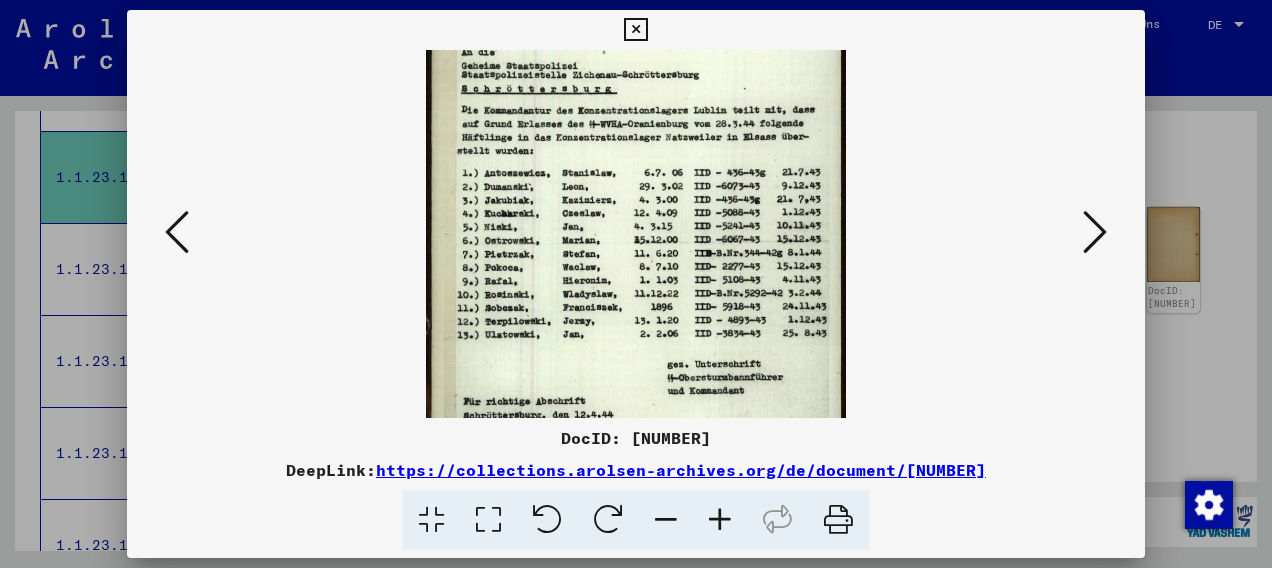 drag, startPoint x: 662, startPoint y: 366, endPoint x: 651, endPoint y: 228, distance: 138.43771 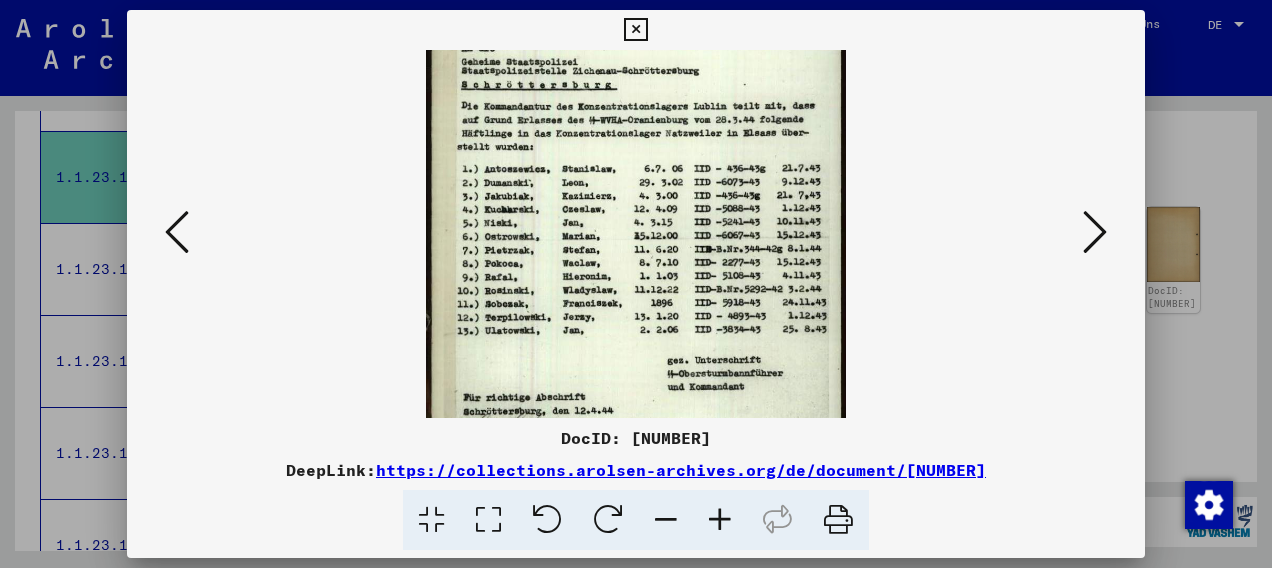 click at bounding box center [1095, 232] 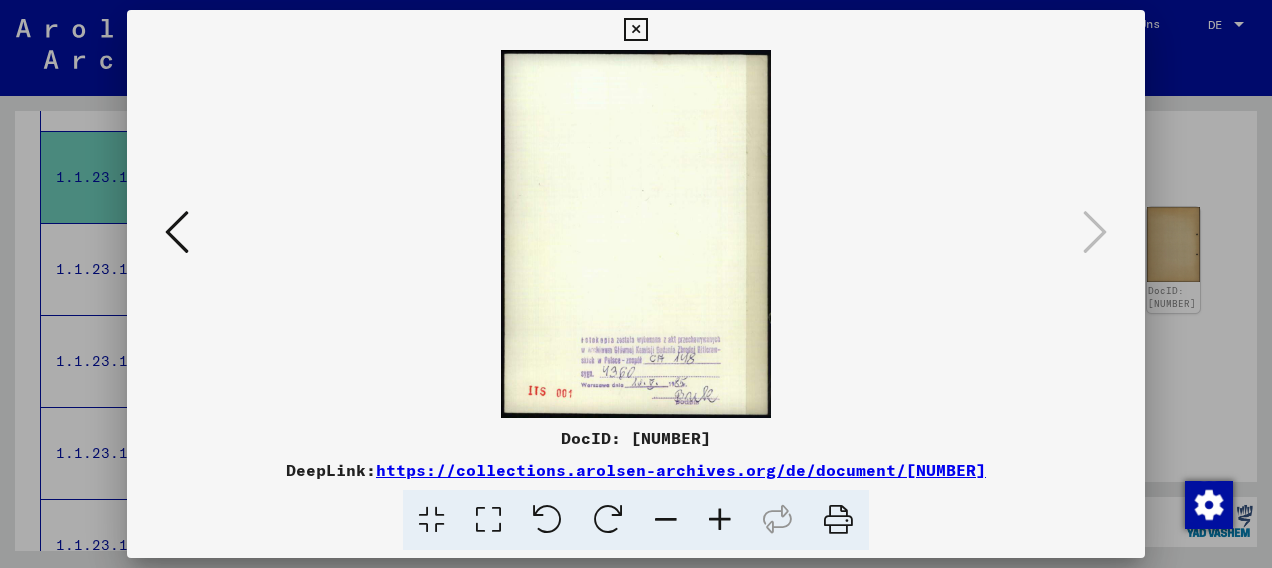 click at bounding box center [636, 234] 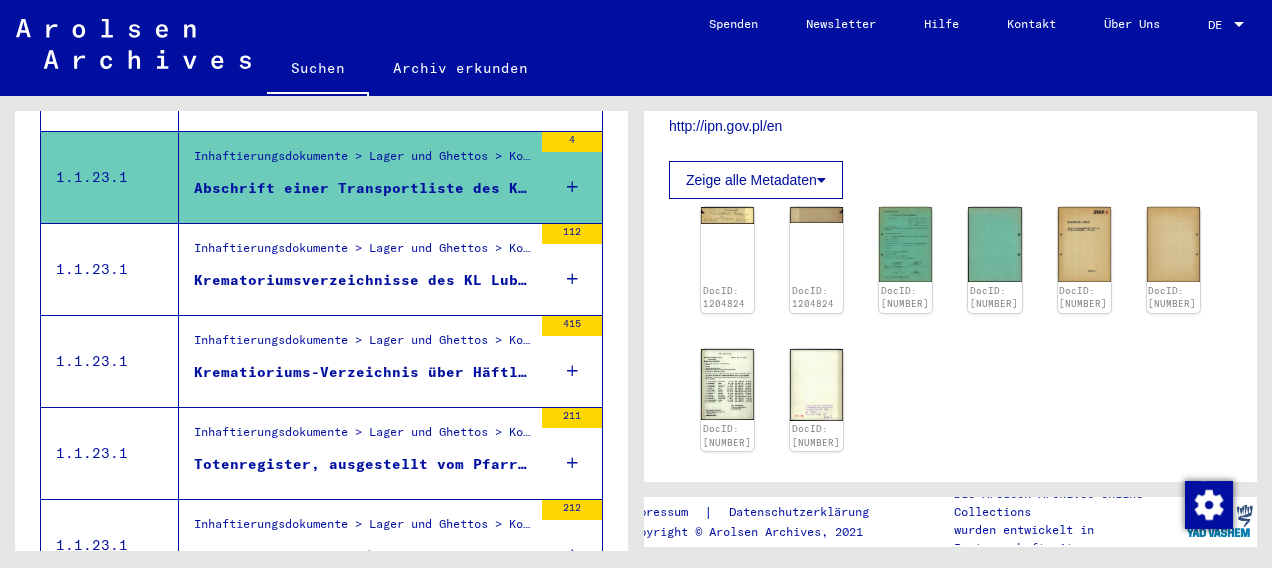 click on "Abschrift einer Transportliste des KL Lublin, vom [DATE] zum KL Natzweiler" at bounding box center [363, 188] 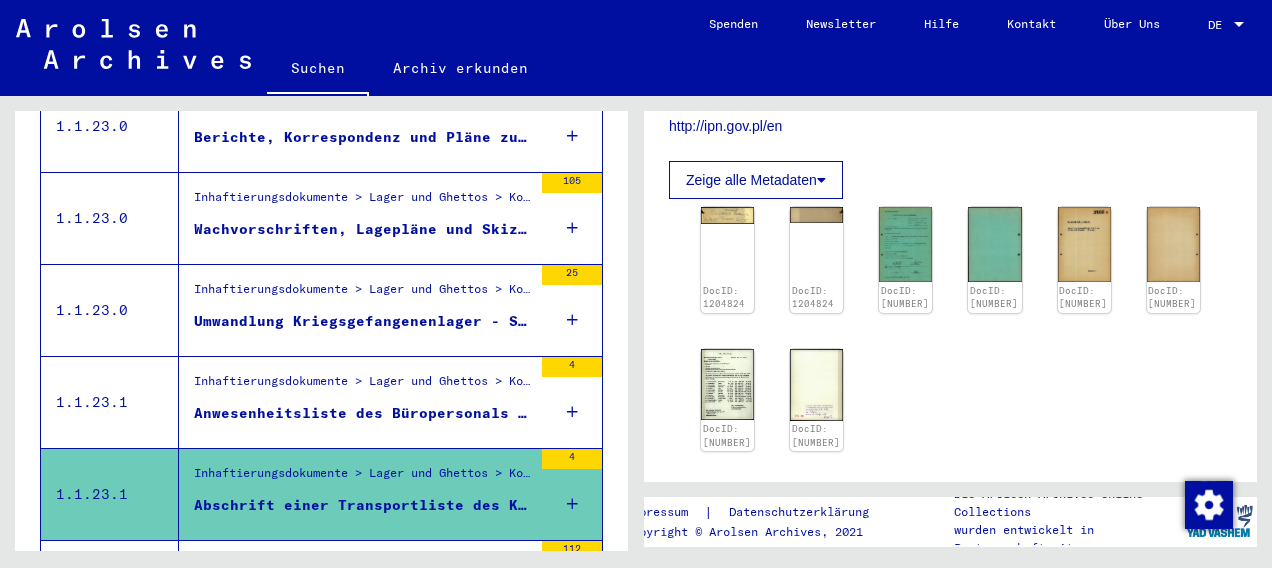 scroll, scrollTop: 976, scrollLeft: 0, axis: vertical 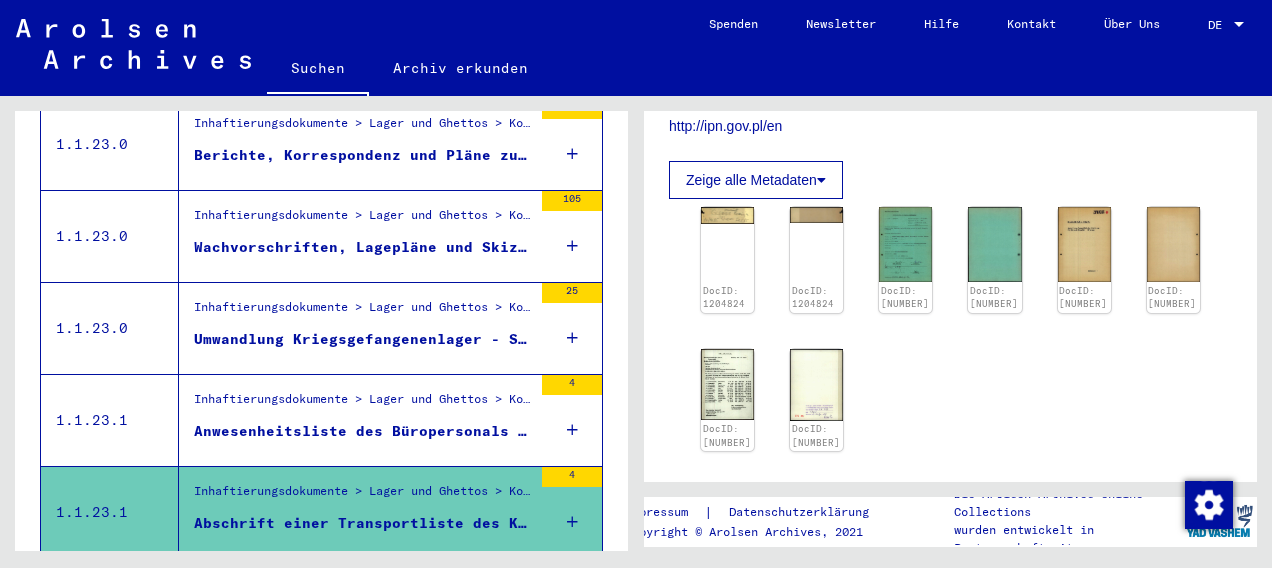 click on "Umwandlung Kriegsgefangenenlager  - Sowjetische Progaganda über Lublin - Maydanek,  - KZ-Ermittlungen wegen Erschiessungen,  - Partisanen" at bounding box center (363, 339) 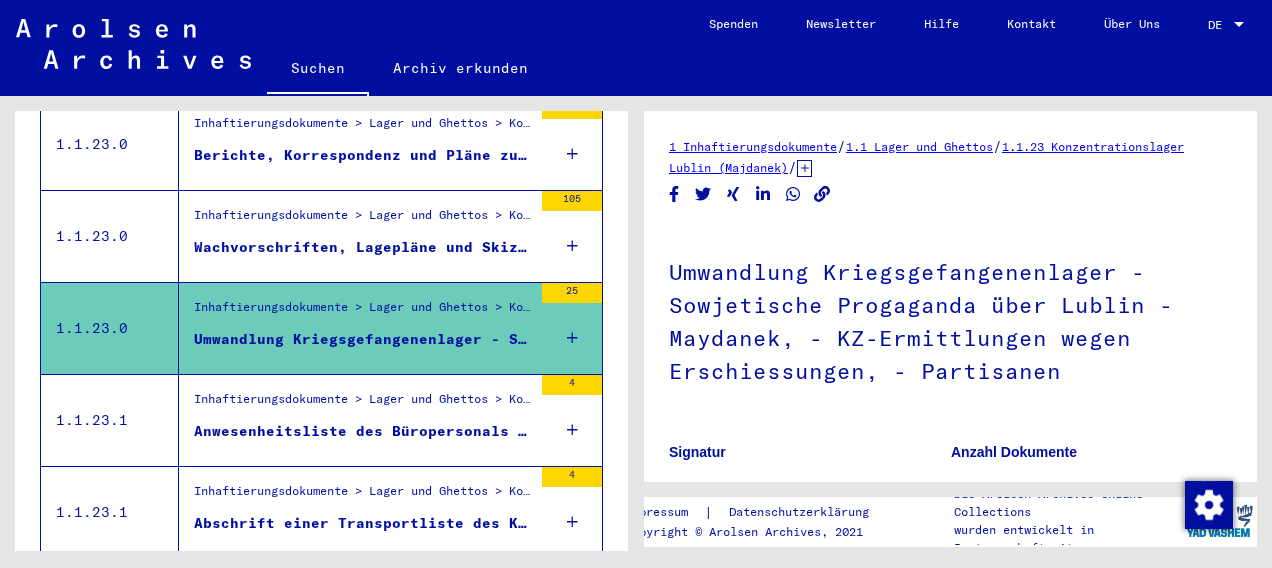 click on "Inhaftierungsdokumente > Lager und Ghettos > Konzentrationslager Lublin (Majdanek) > Allgemeine Informationen Konzentrationslager Lublin" at bounding box center (363, 220) 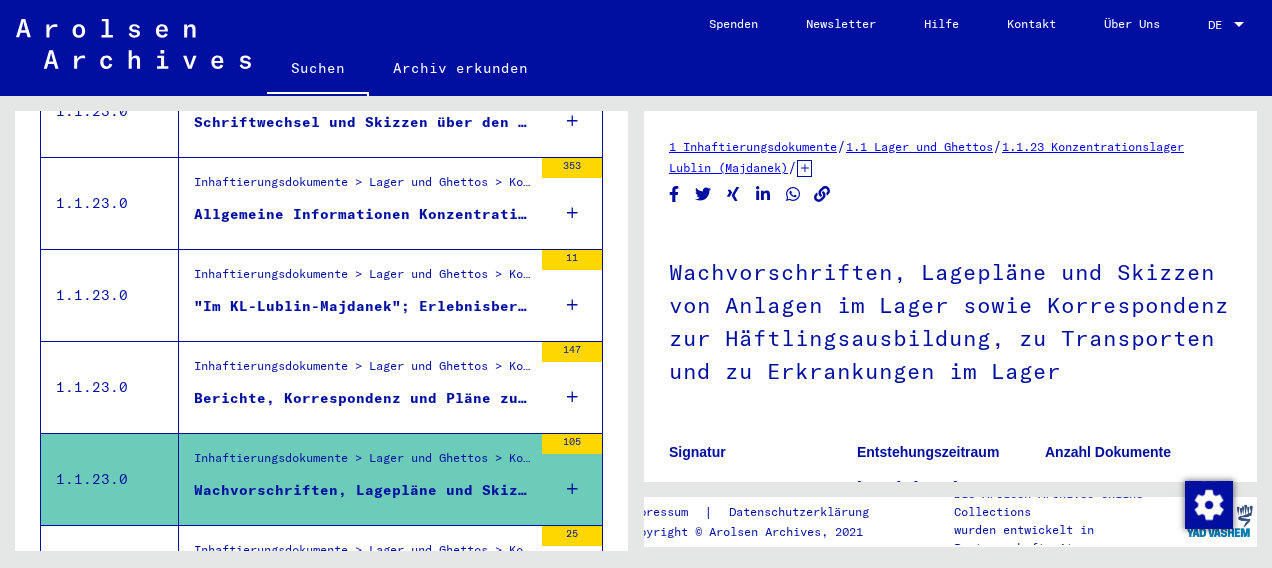 scroll, scrollTop: 719, scrollLeft: 0, axis: vertical 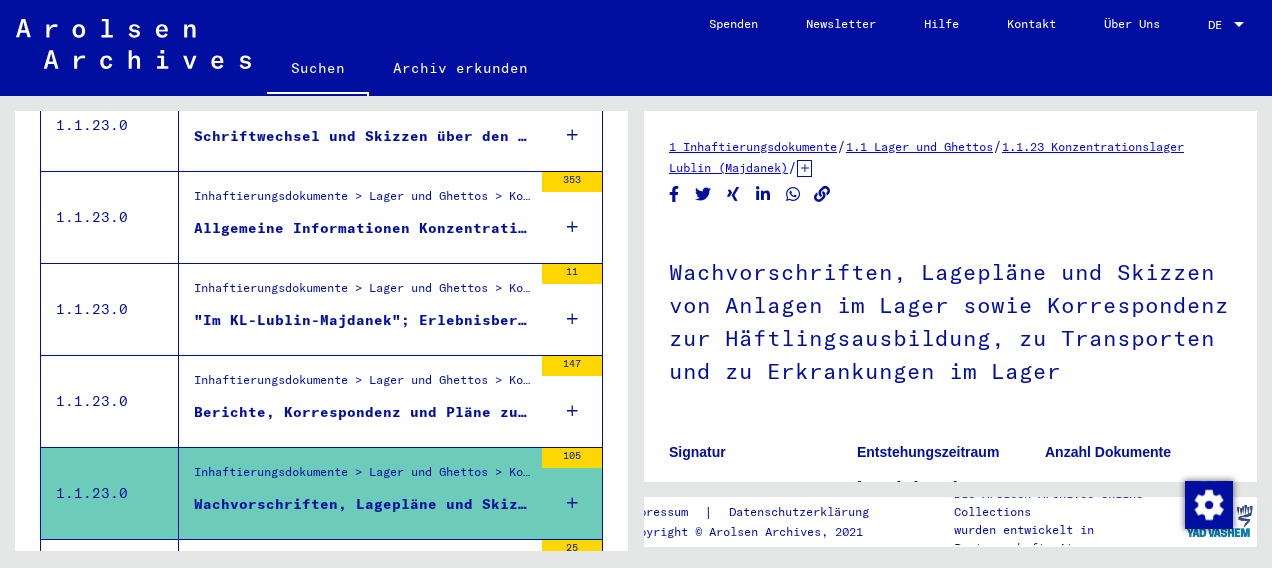 click on ""Im KL-Lublin-Majdanek"; Erlebnisbericht eines ehem. Insassen,  - aufgestellt: nach dem Kriege (18 Namen)" at bounding box center (363, 320) 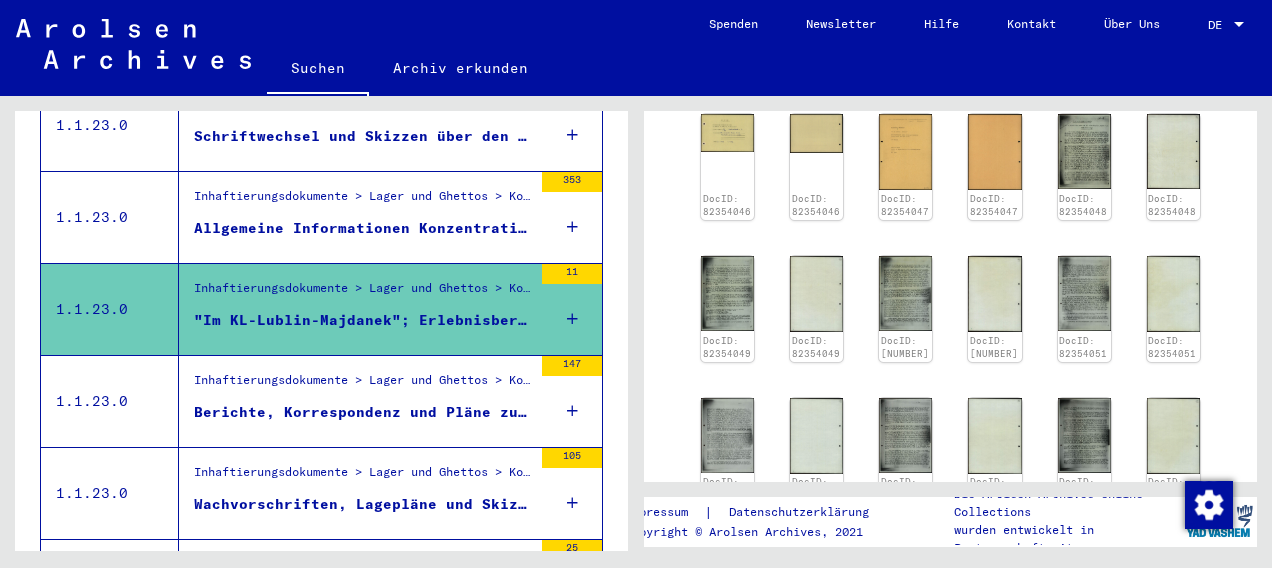 scroll, scrollTop: 150, scrollLeft: 0, axis: vertical 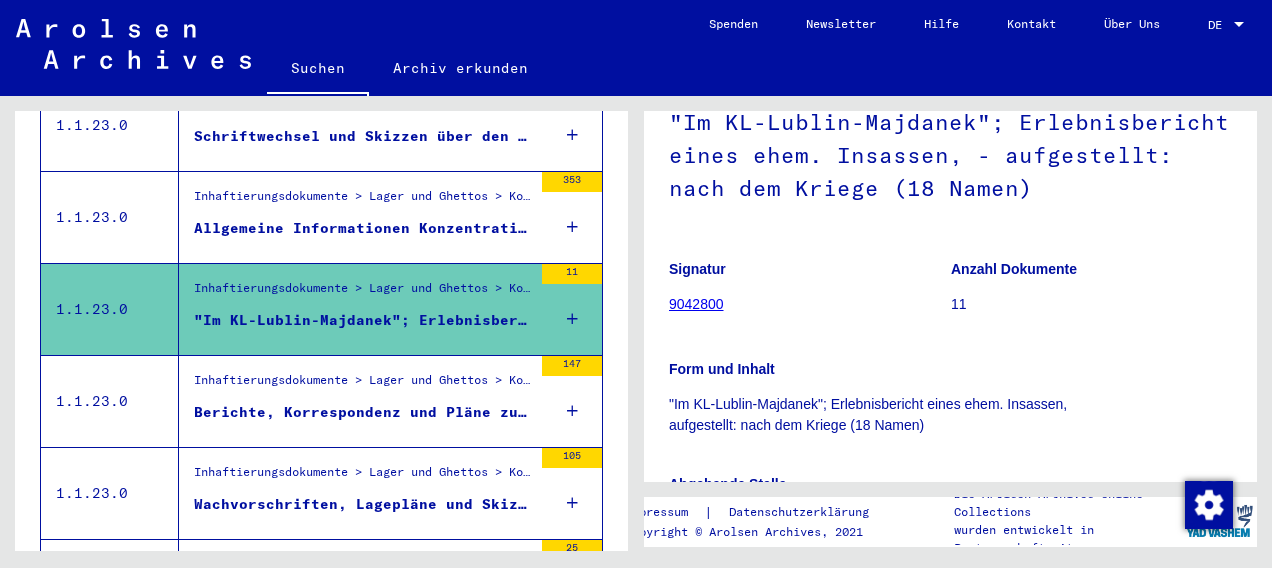 click on "Allgemeine Informationen Konzentrationslager Lublin" at bounding box center (363, 228) 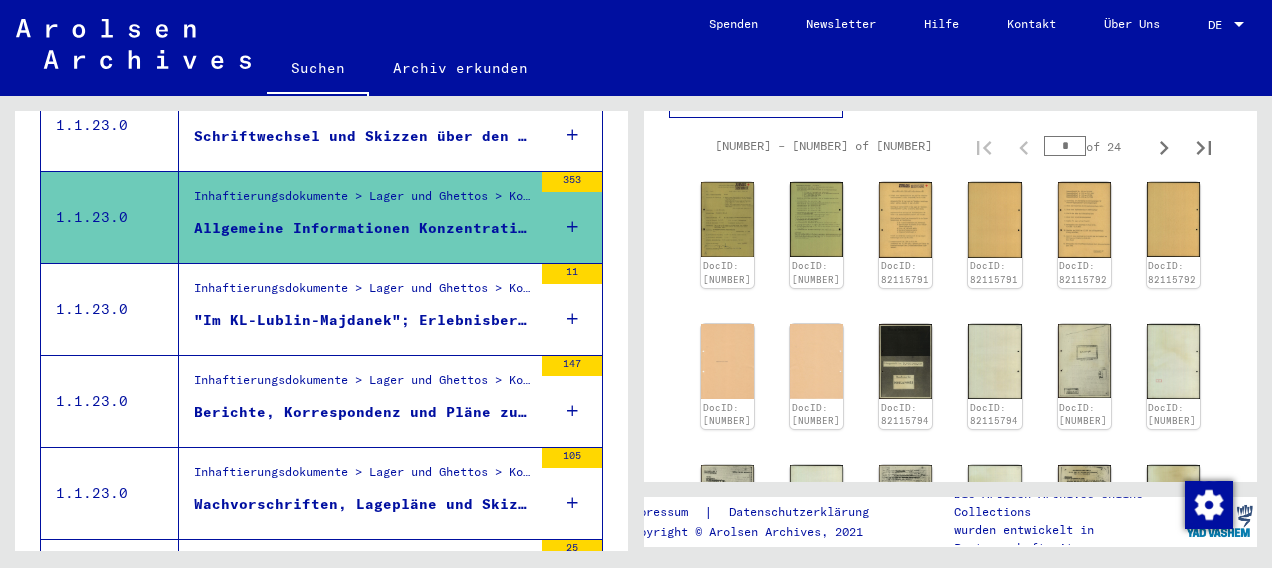 scroll, scrollTop: 566, scrollLeft: 0, axis: vertical 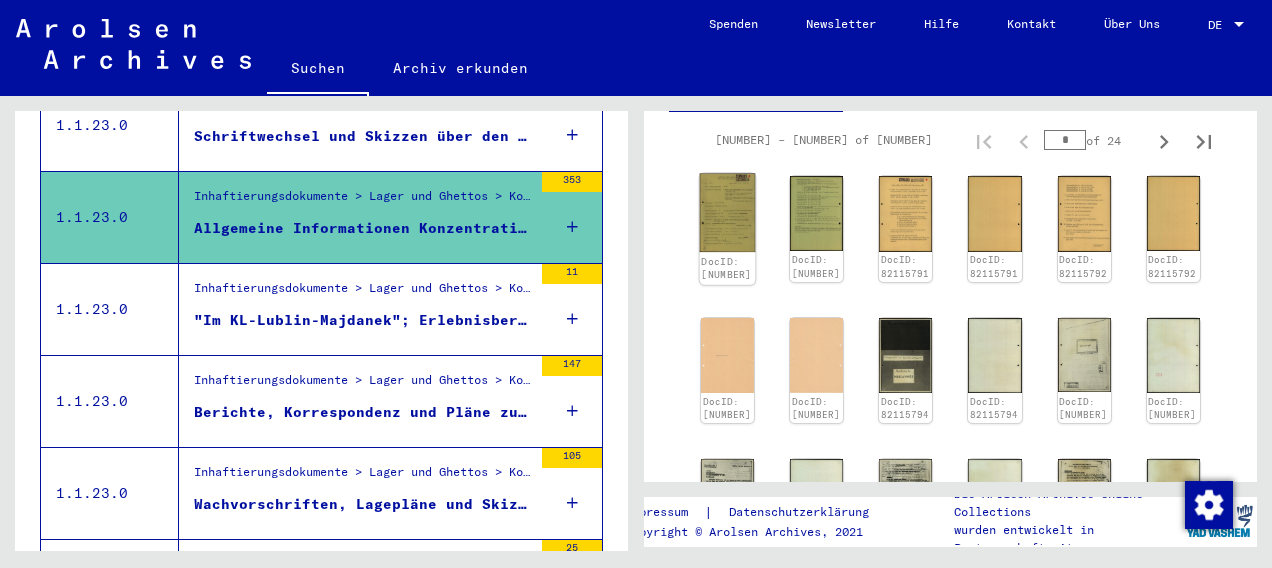 click 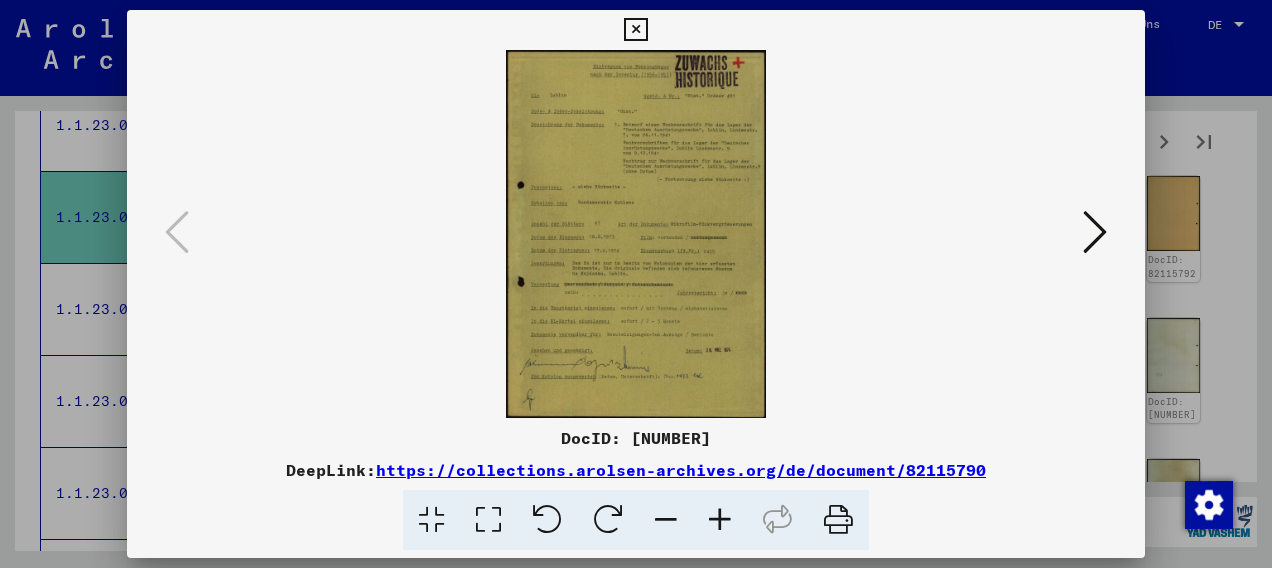 click at bounding box center (720, 520) 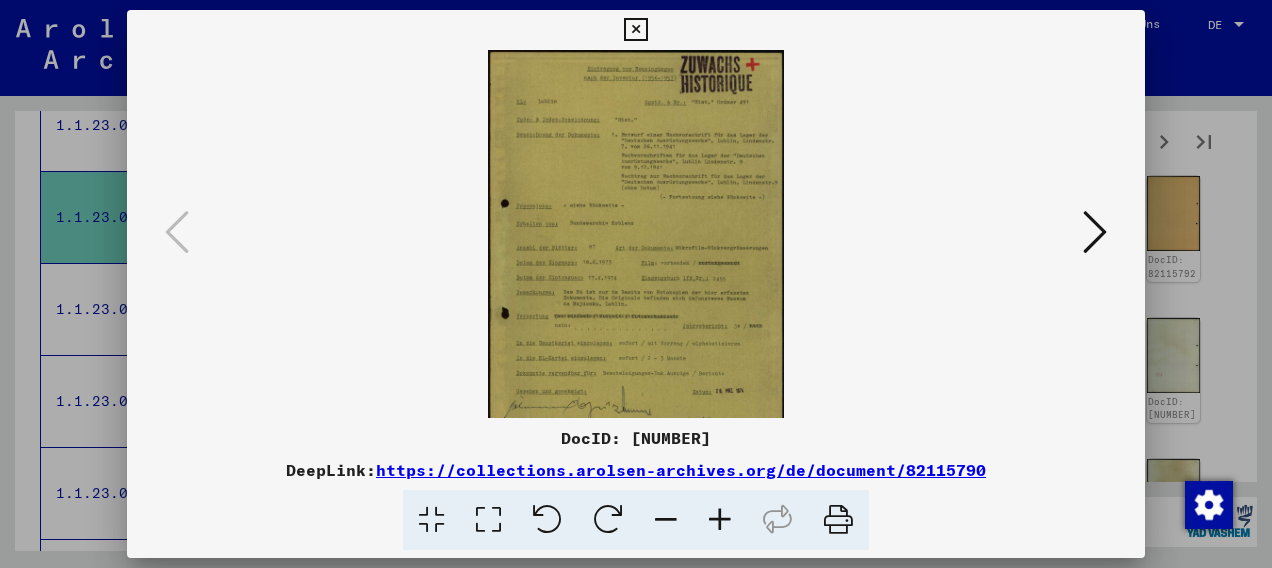 click at bounding box center [720, 520] 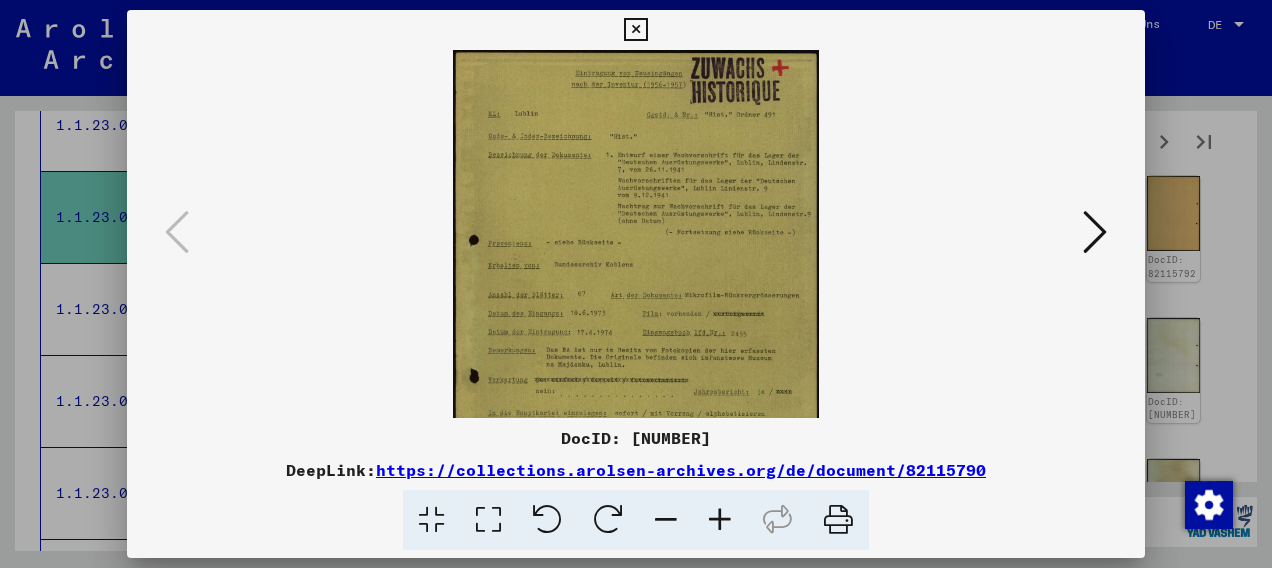 click at bounding box center (720, 520) 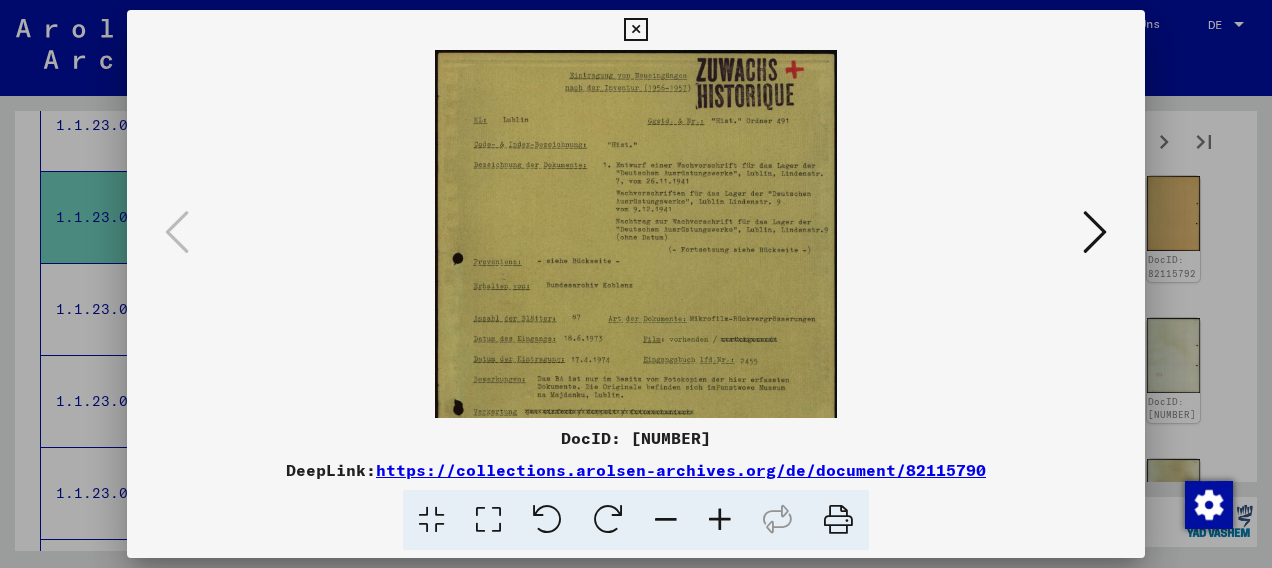 click at bounding box center (720, 520) 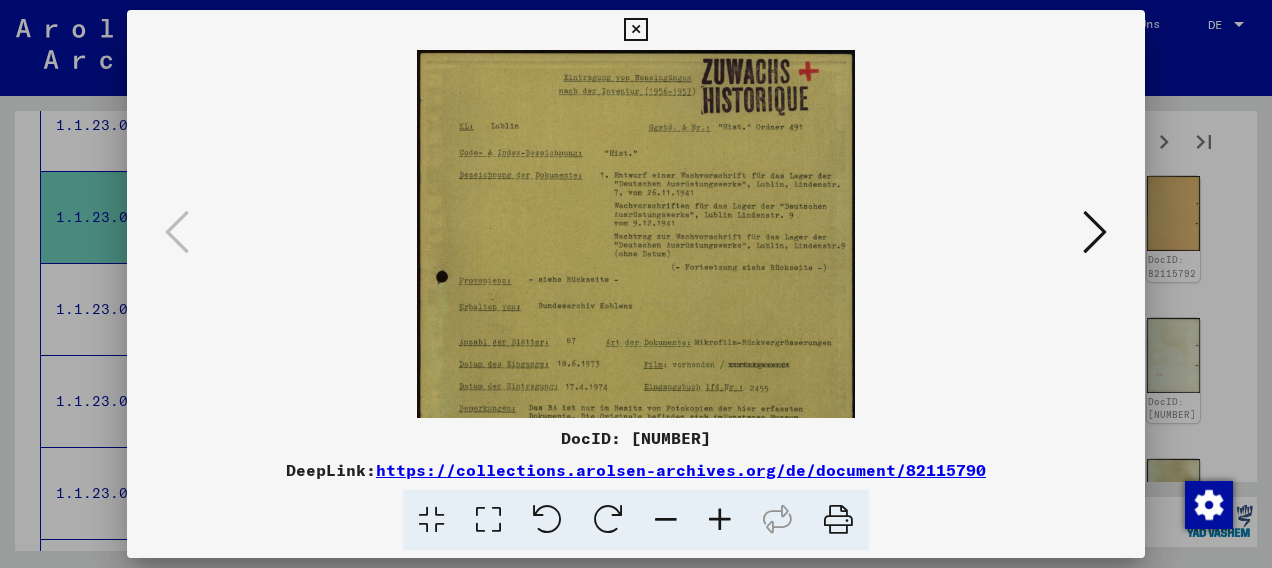 click at bounding box center [720, 520] 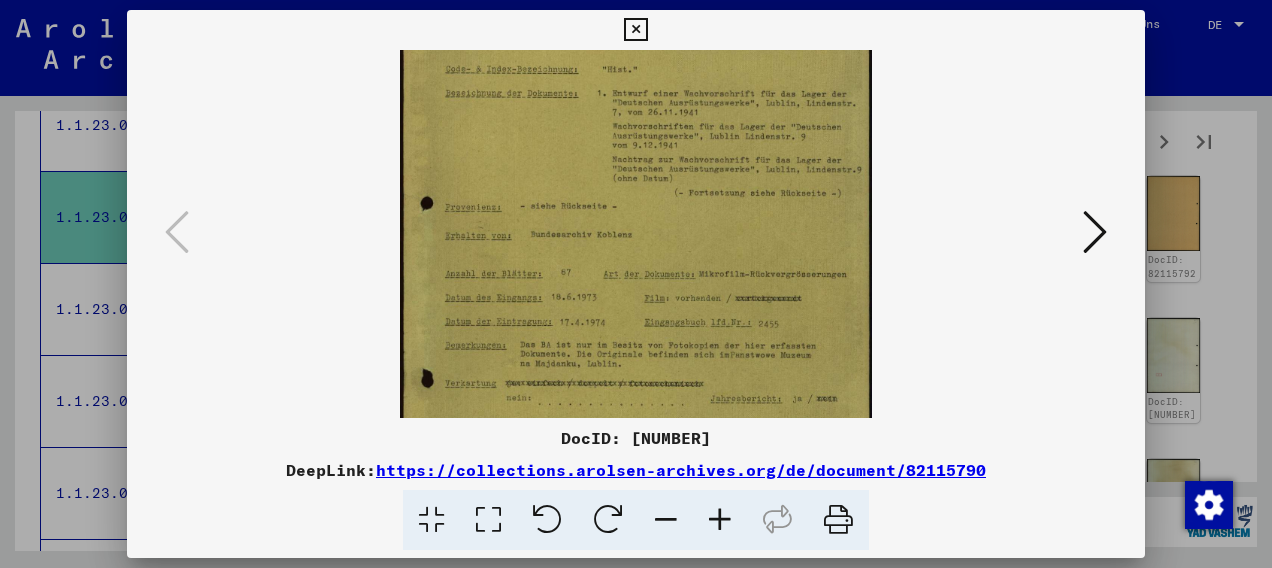 drag, startPoint x: 764, startPoint y: 354, endPoint x: 760, endPoint y: 281, distance: 73.109505 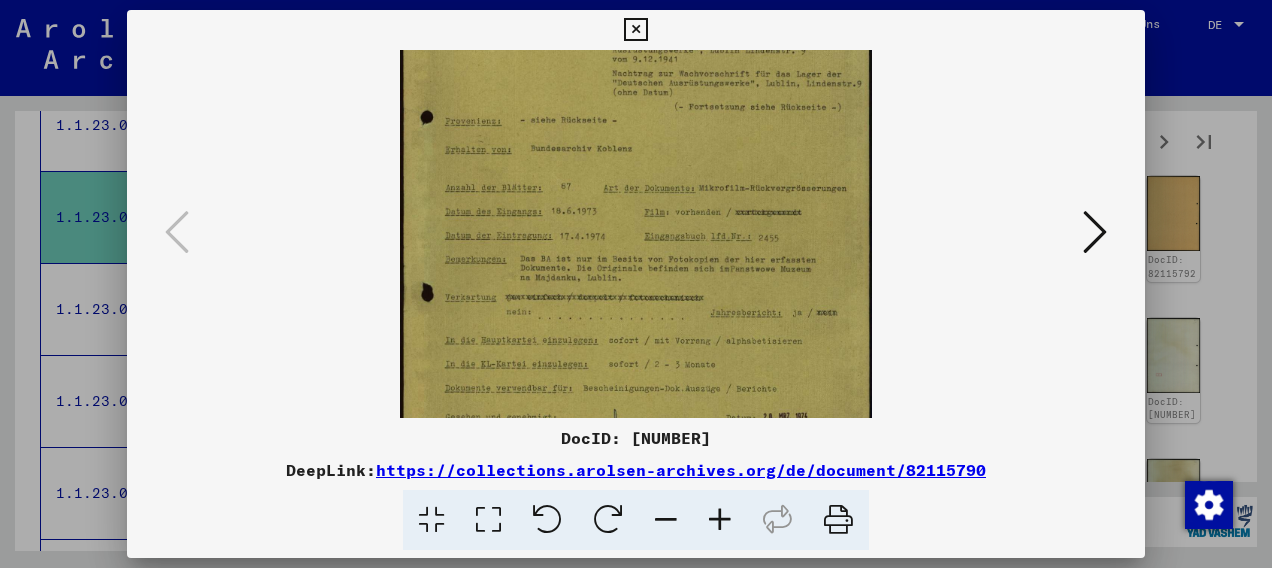 scroll, scrollTop: 187, scrollLeft: 0, axis: vertical 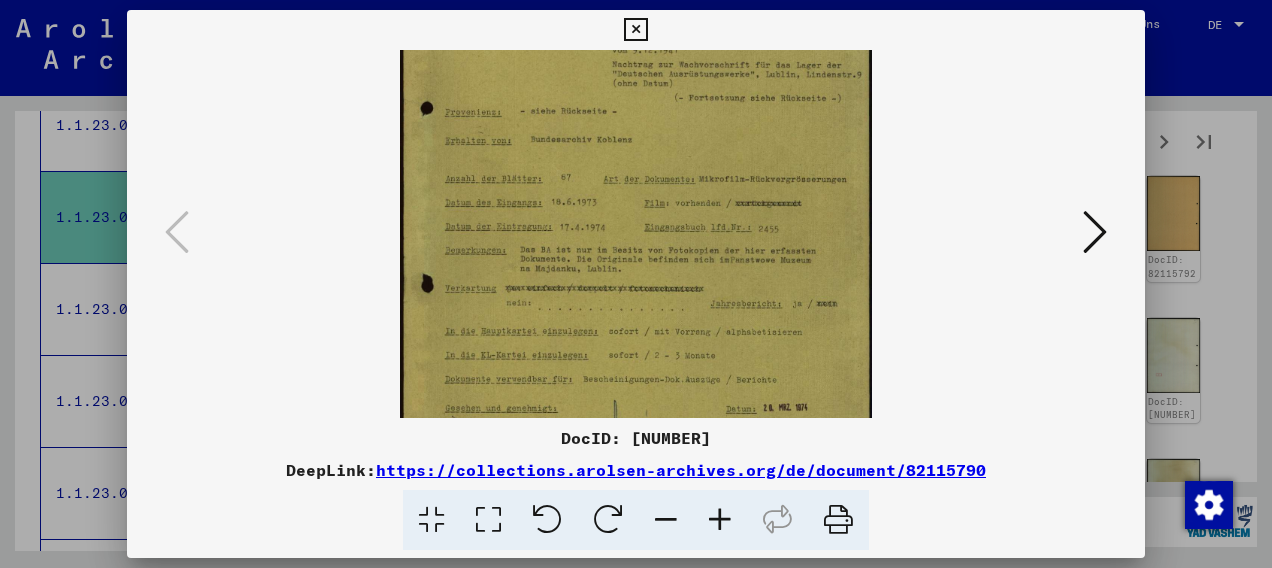 drag, startPoint x: 759, startPoint y: 317, endPoint x: 752, endPoint y: 235, distance: 82.29824 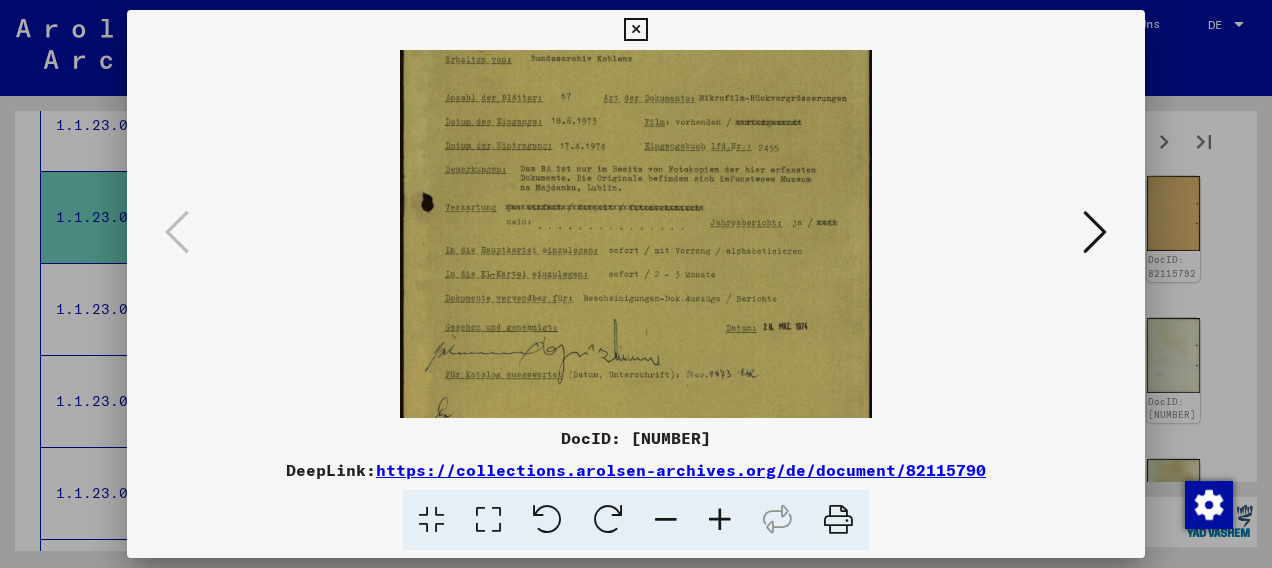 drag, startPoint x: 722, startPoint y: 312, endPoint x: 734, endPoint y: 208, distance: 104.69002 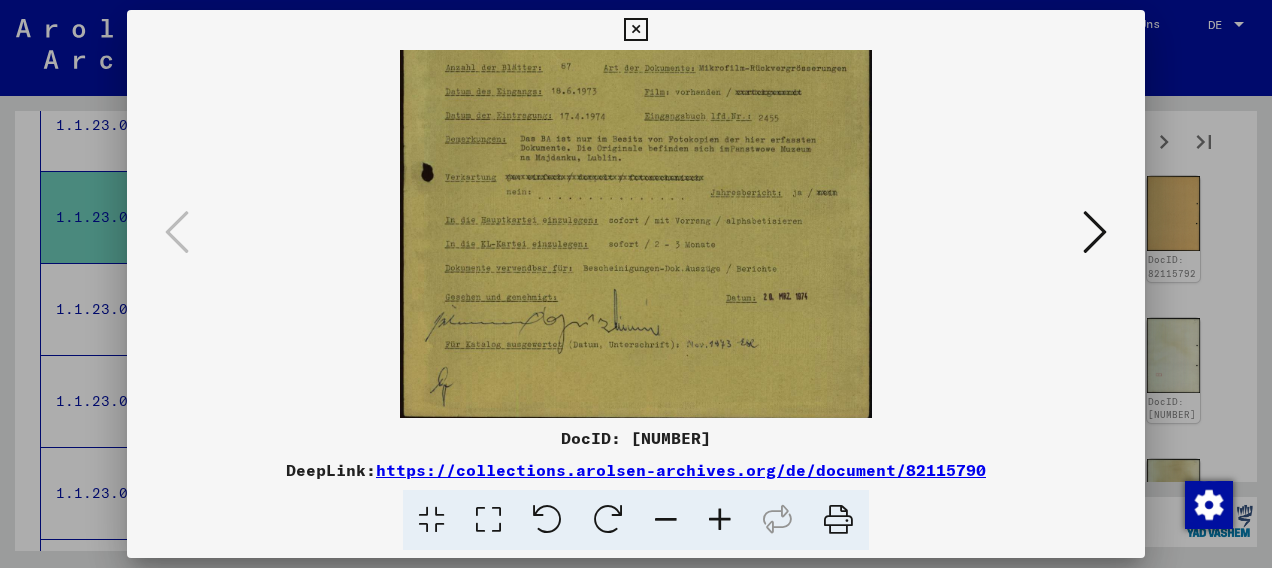 click at bounding box center [635, 30] 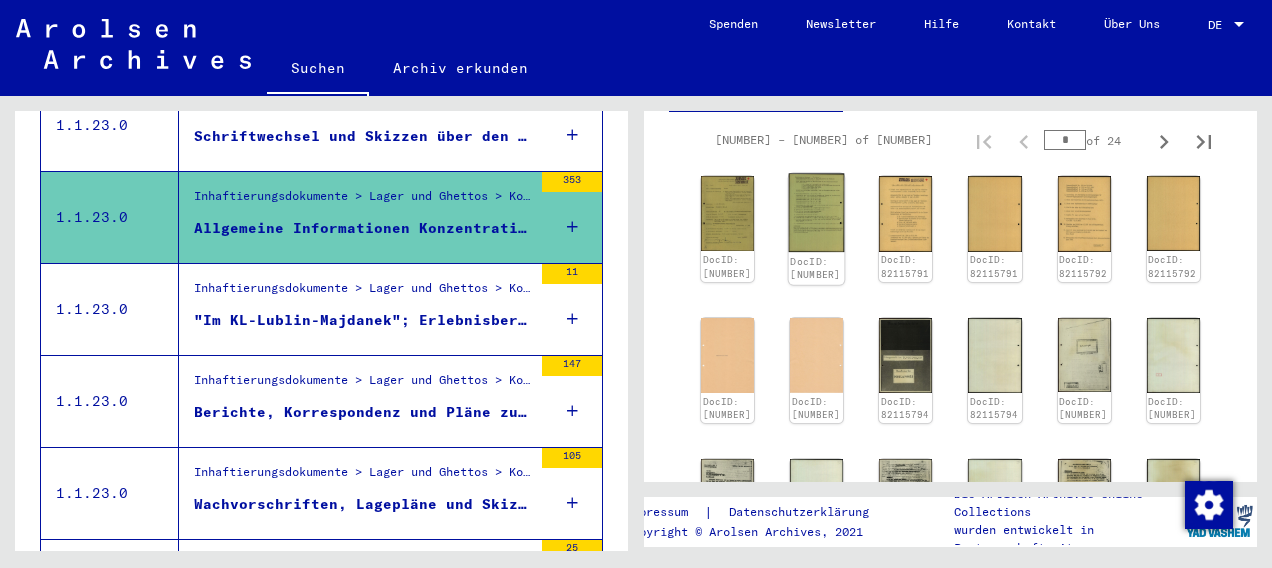 click 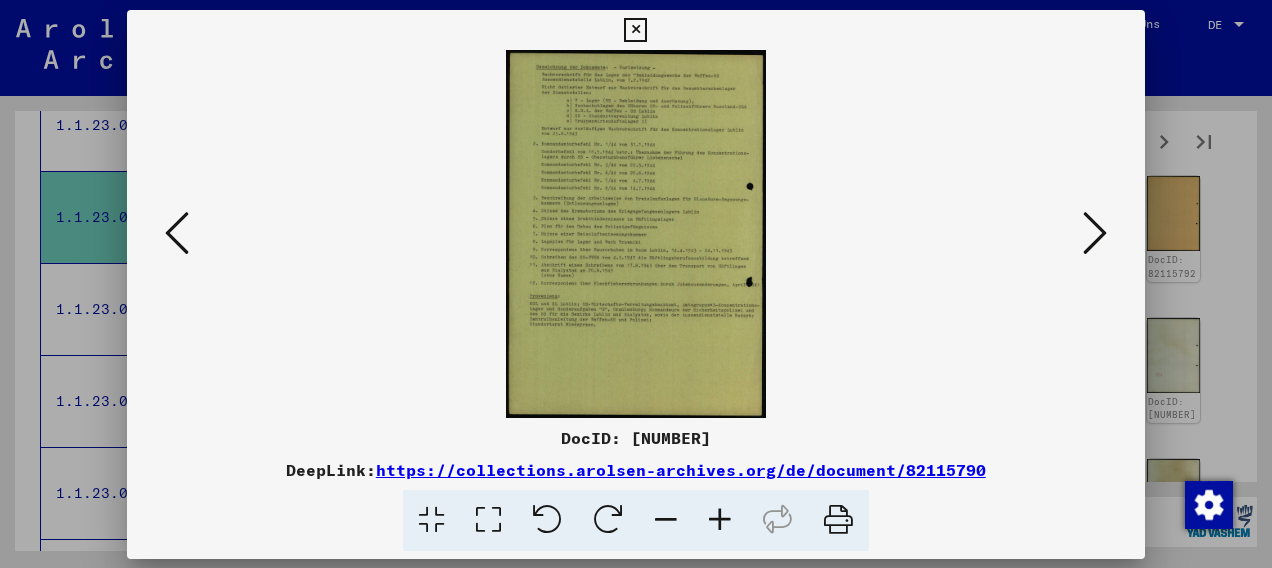 click at bounding box center [636, 234] 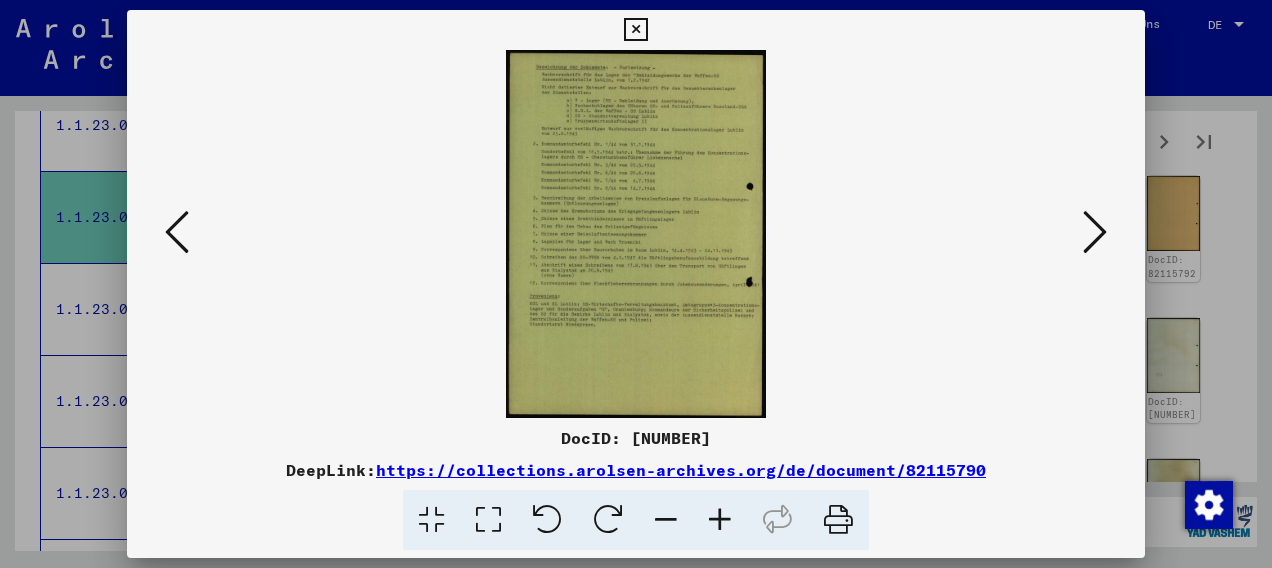 click at bounding box center [720, 520] 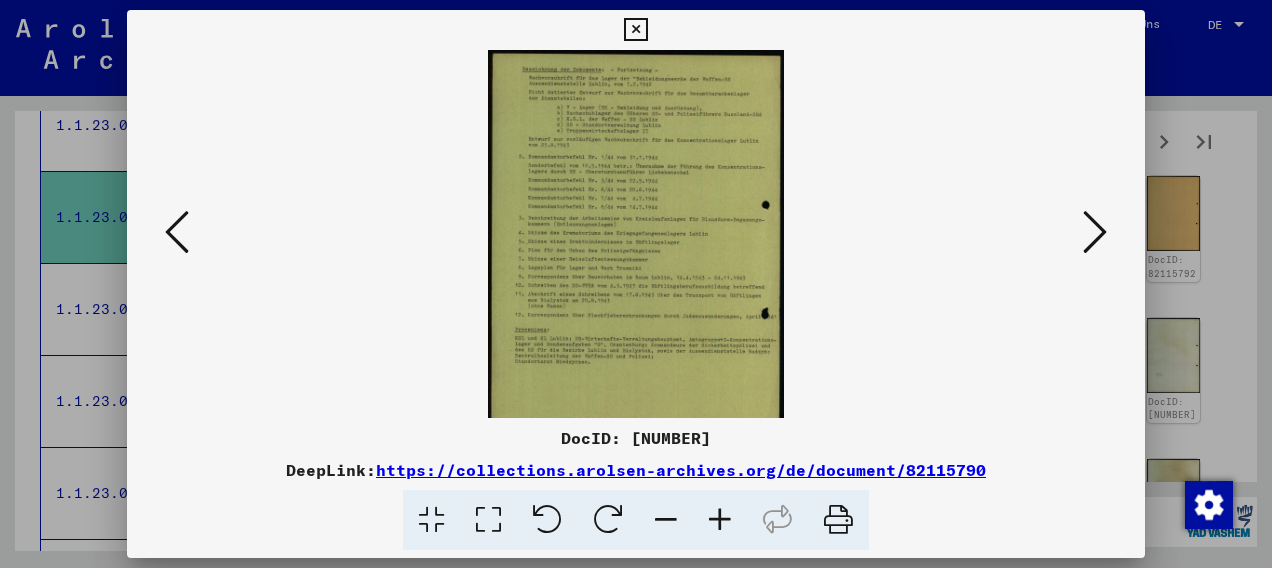 click at bounding box center (720, 520) 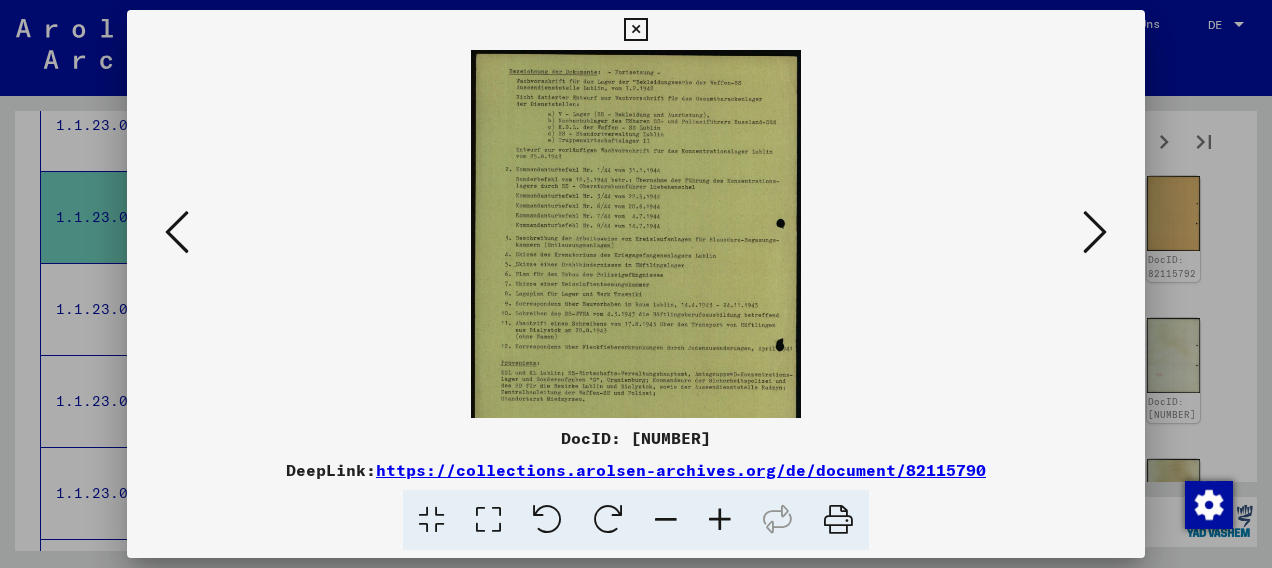 click at bounding box center [720, 520] 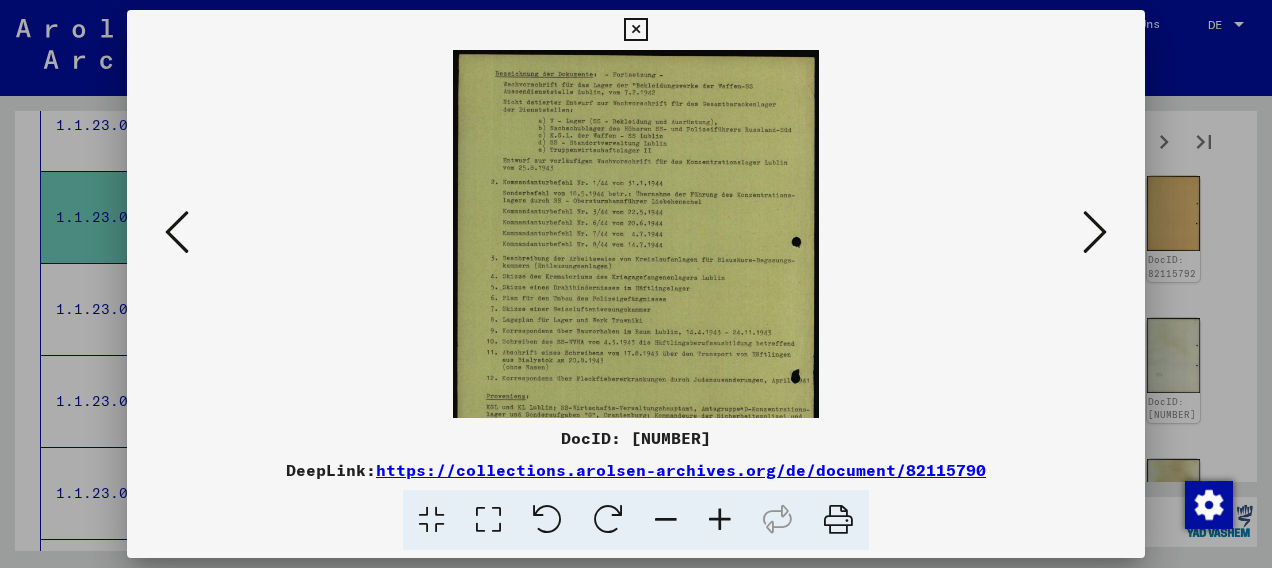 click at bounding box center (720, 520) 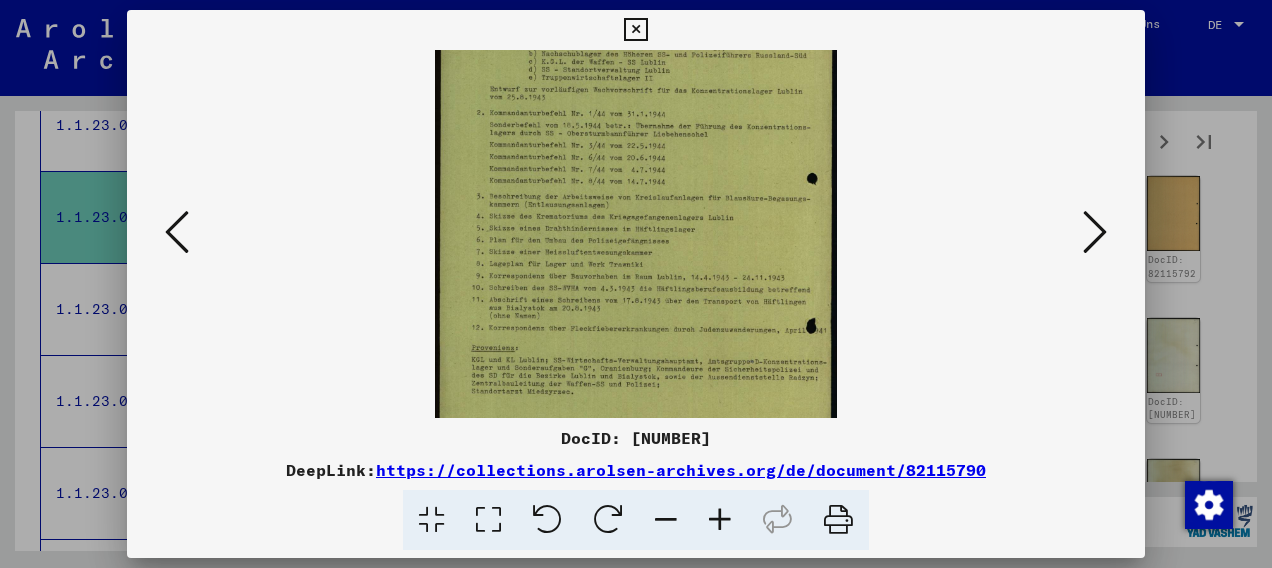 drag, startPoint x: 704, startPoint y: 327, endPoint x: 710, endPoint y: 249, distance: 78.23043 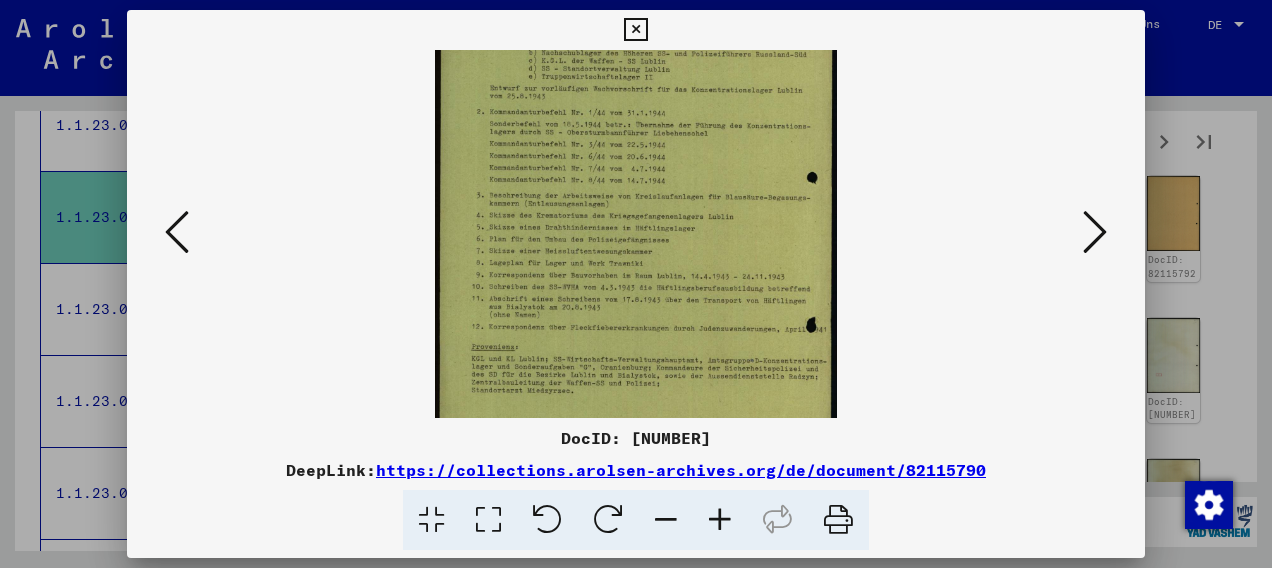 click at bounding box center [1095, 232] 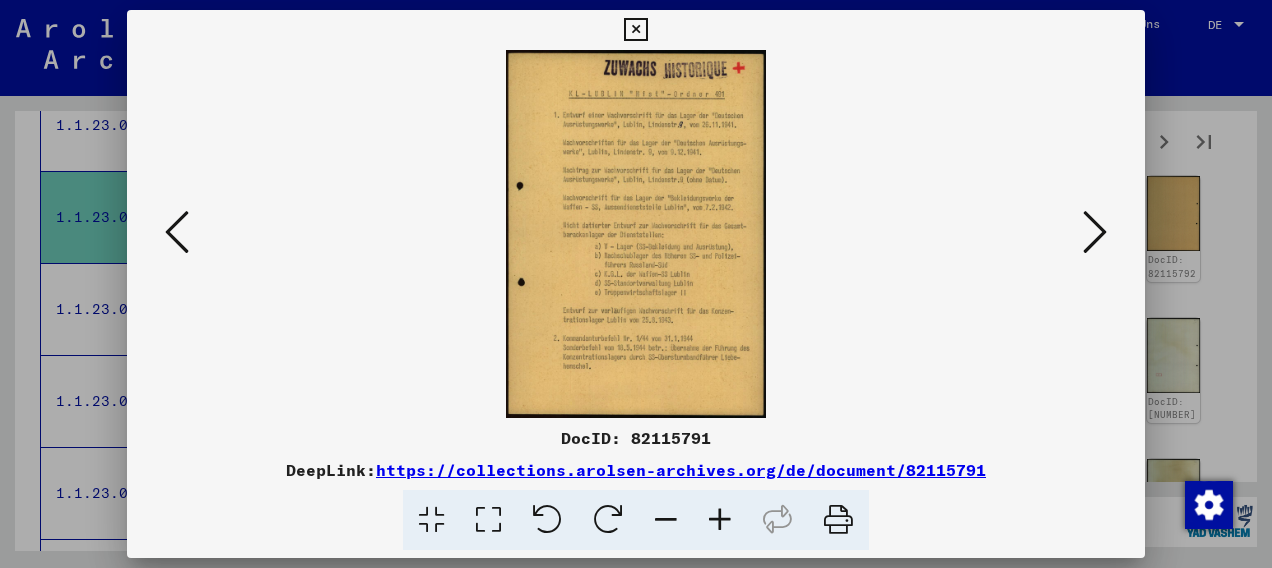 scroll, scrollTop: 0, scrollLeft: 0, axis: both 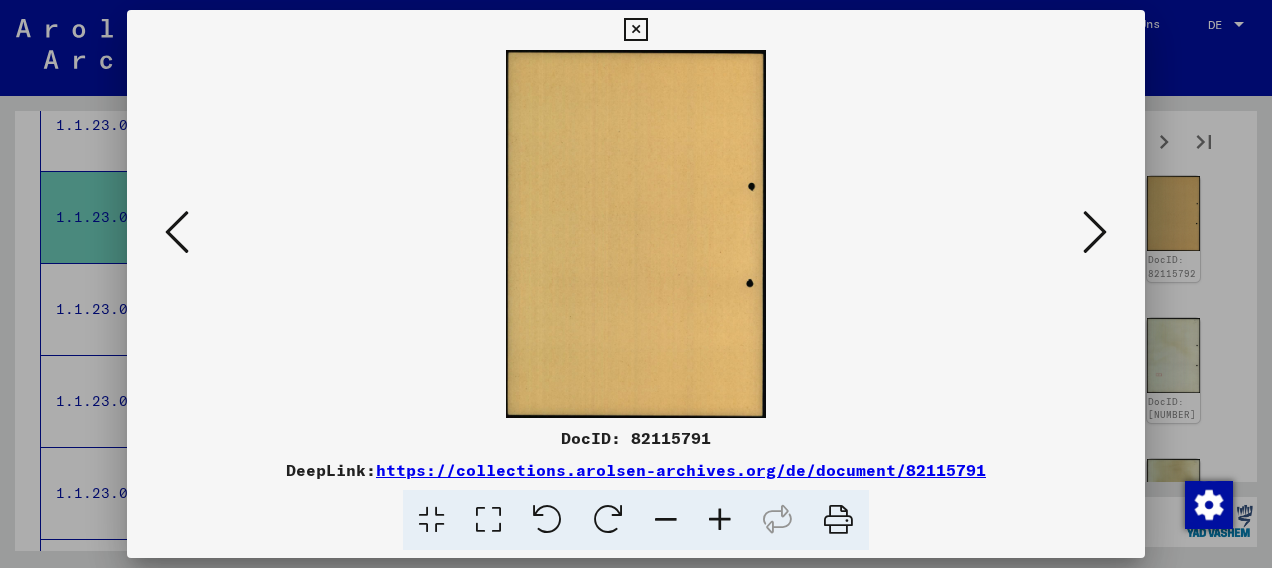 click at bounding box center (1095, 232) 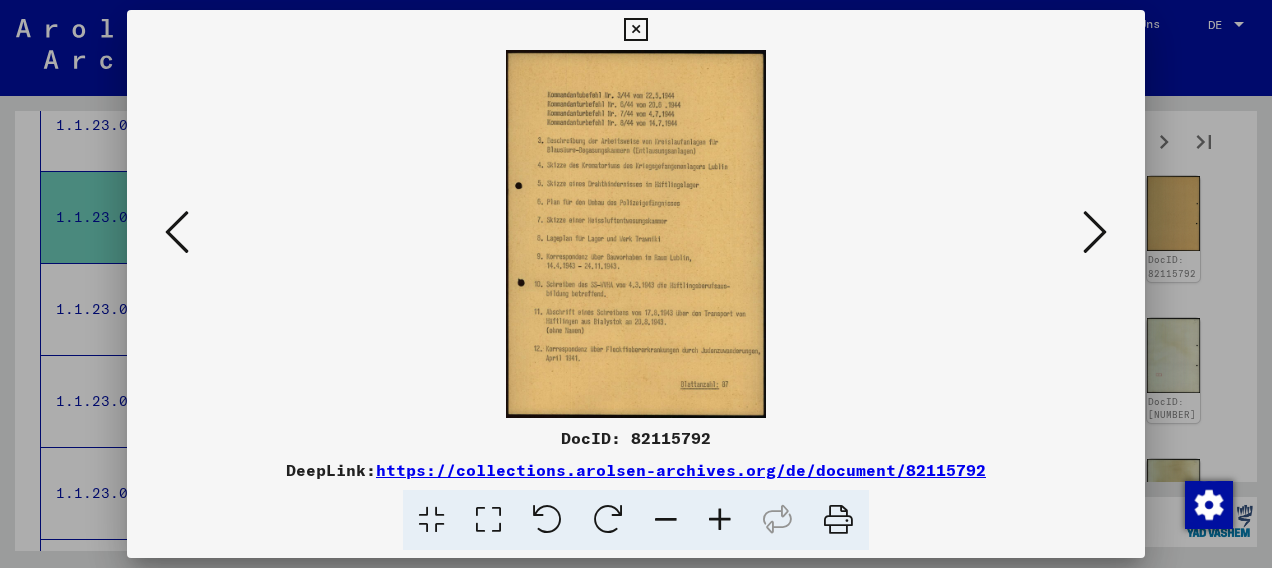 click at bounding box center (1095, 232) 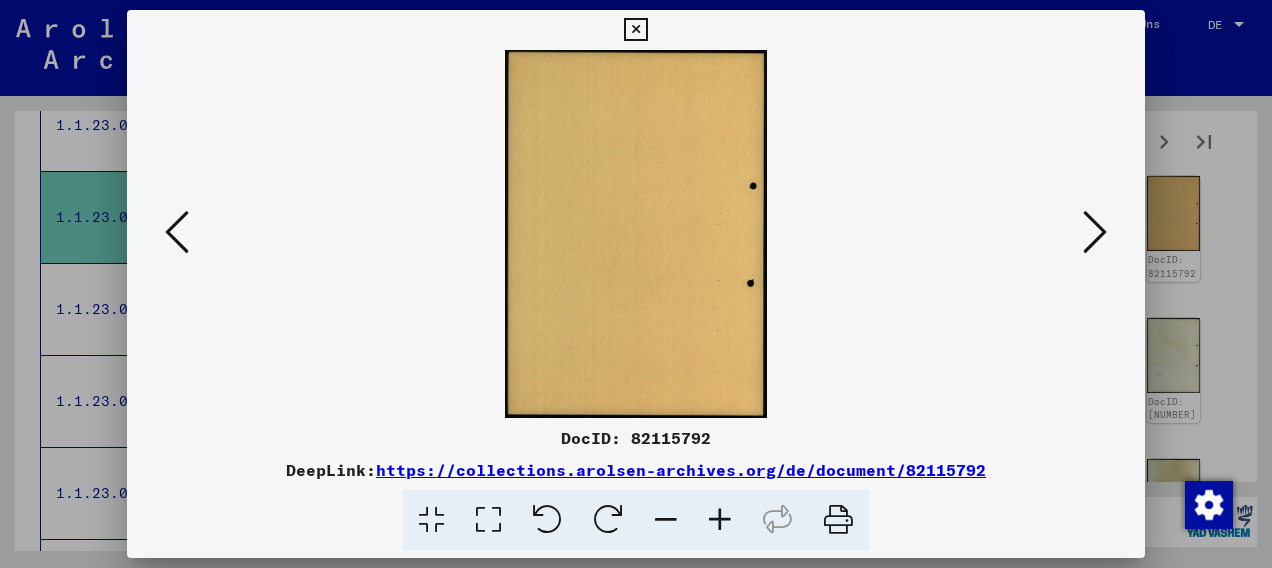 click at bounding box center (1095, 232) 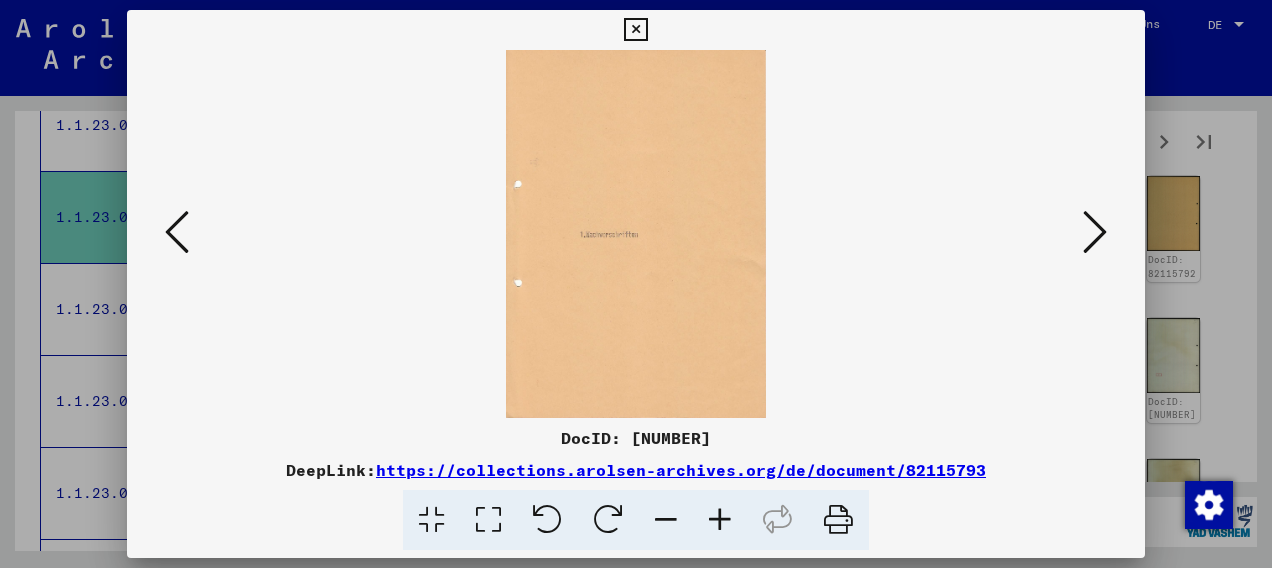 click at bounding box center (1095, 232) 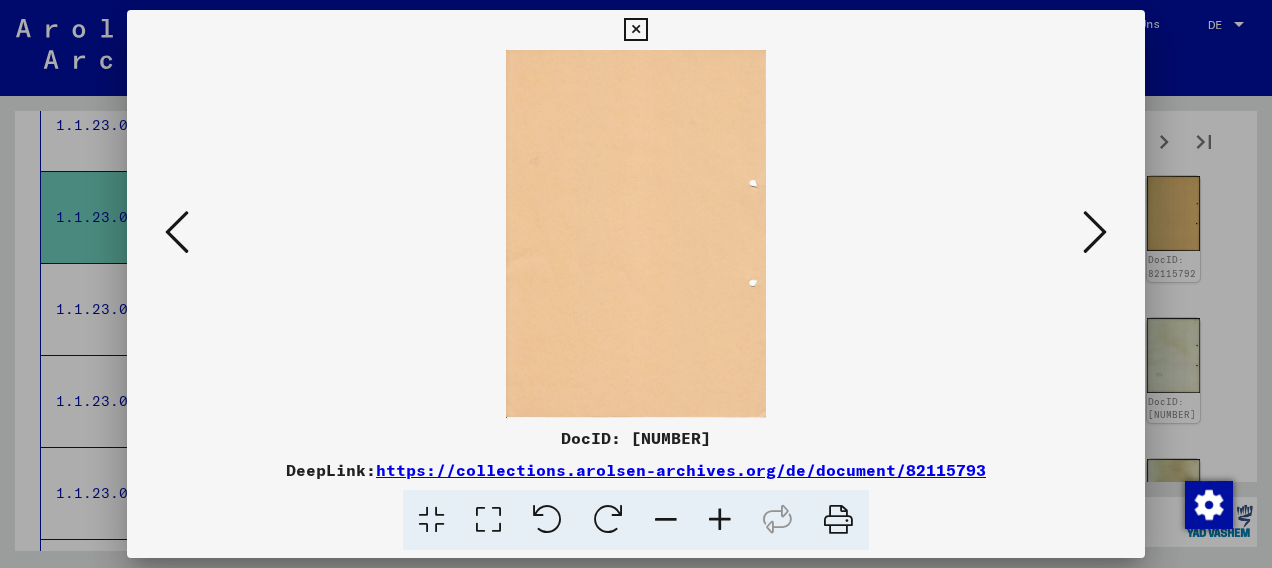 click at bounding box center (1095, 232) 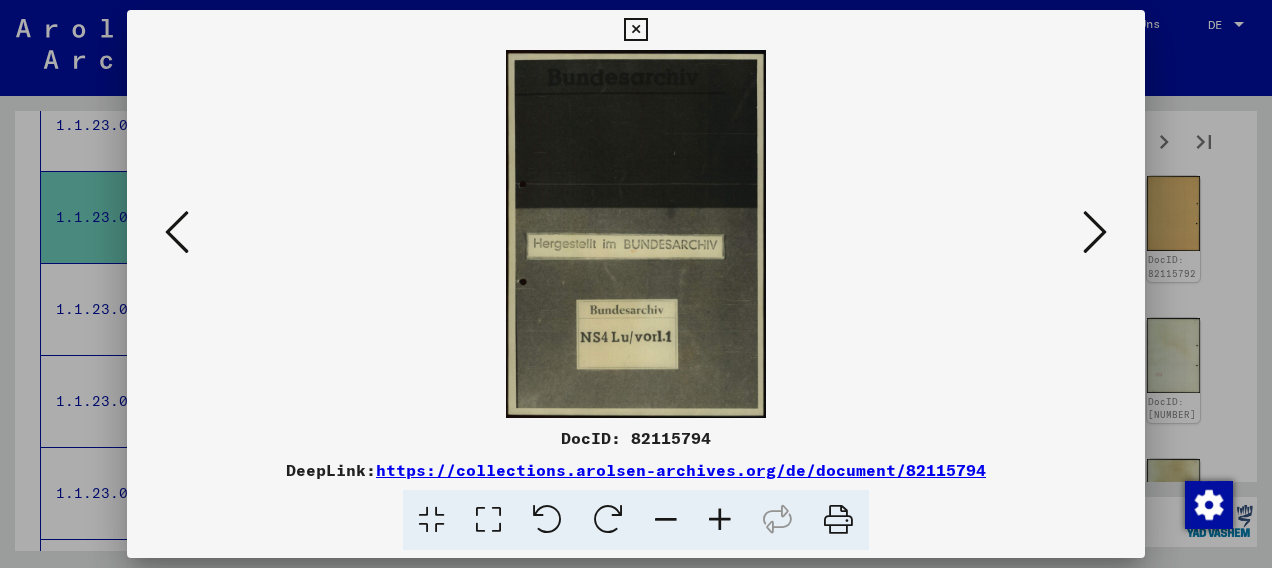 click at bounding box center (1095, 232) 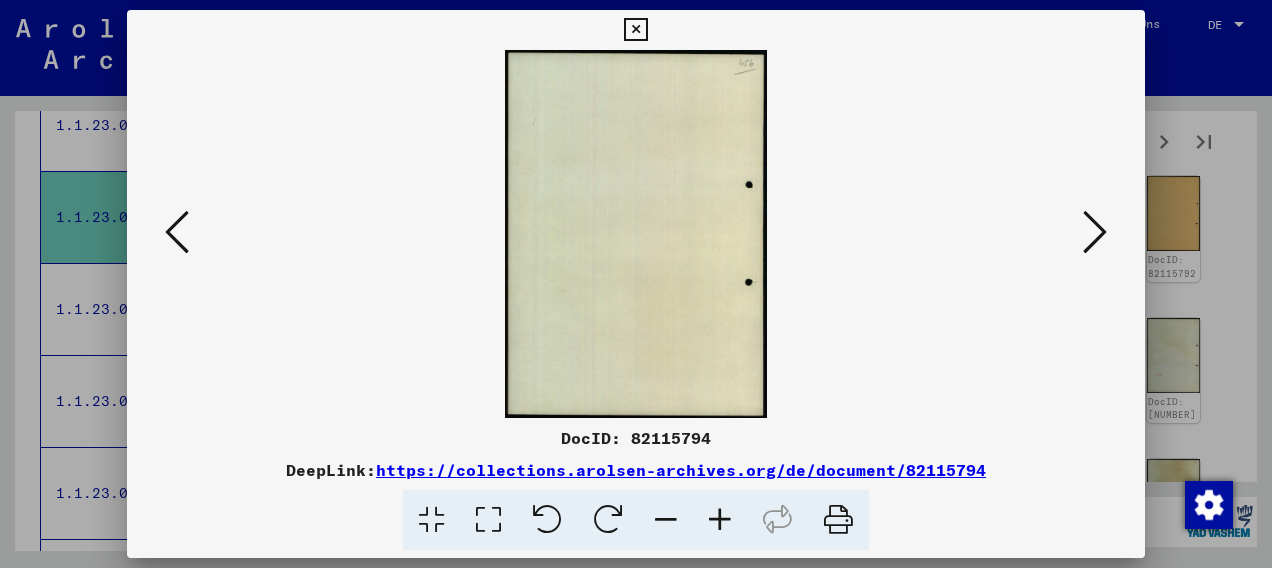 click at bounding box center (1095, 232) 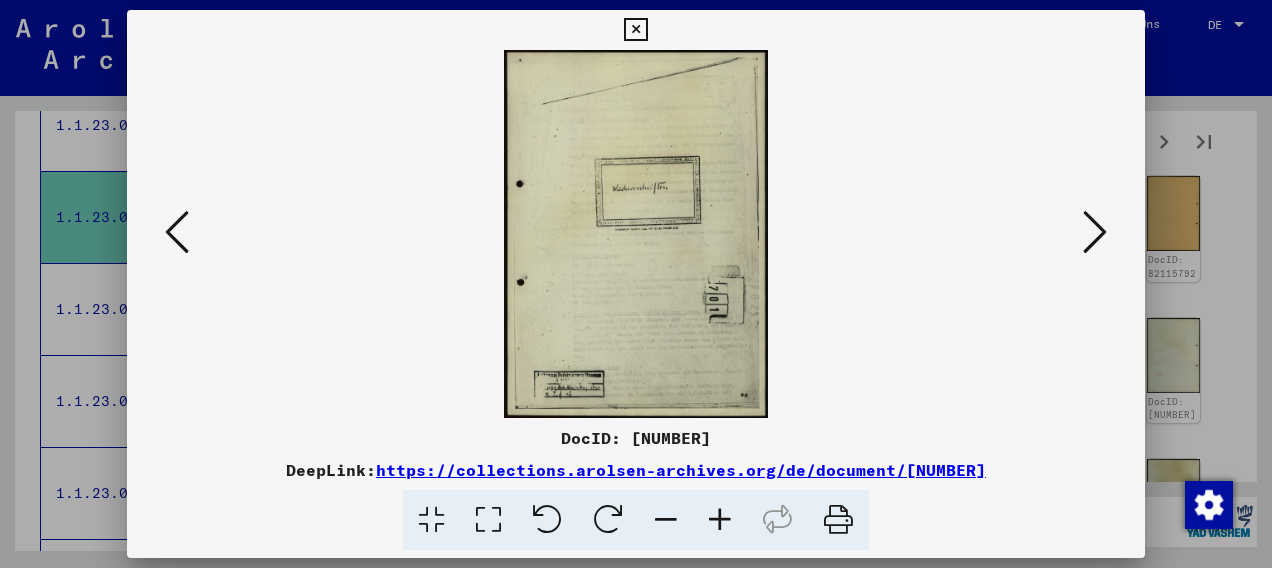 click at bounding box center (1095, 232) 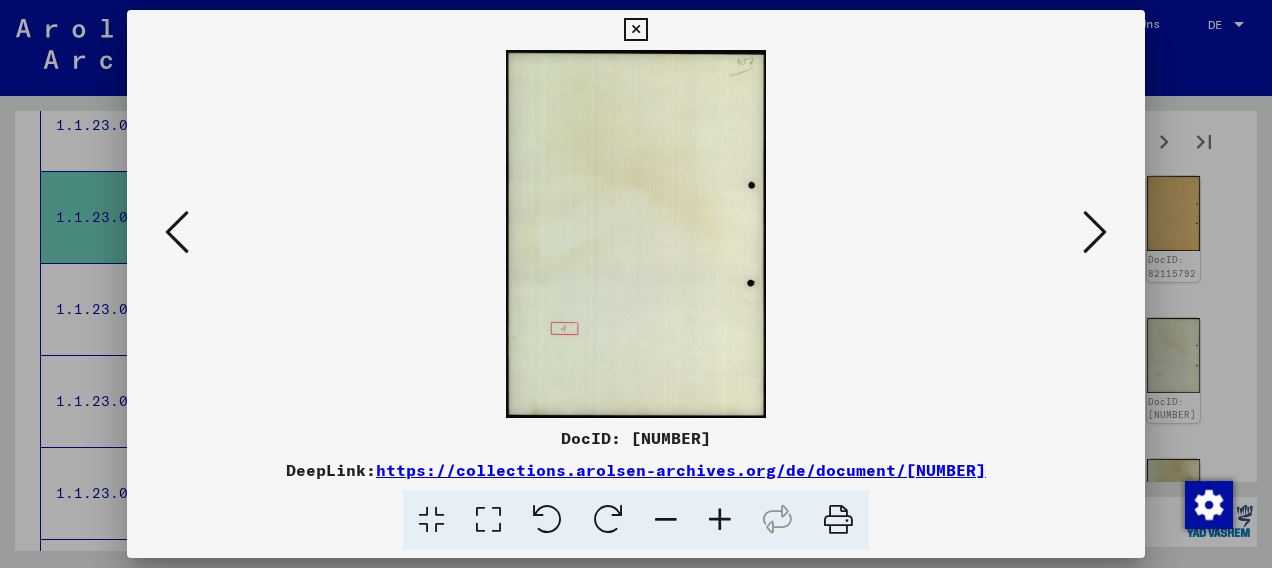 click at bounding box center (1095, 232) 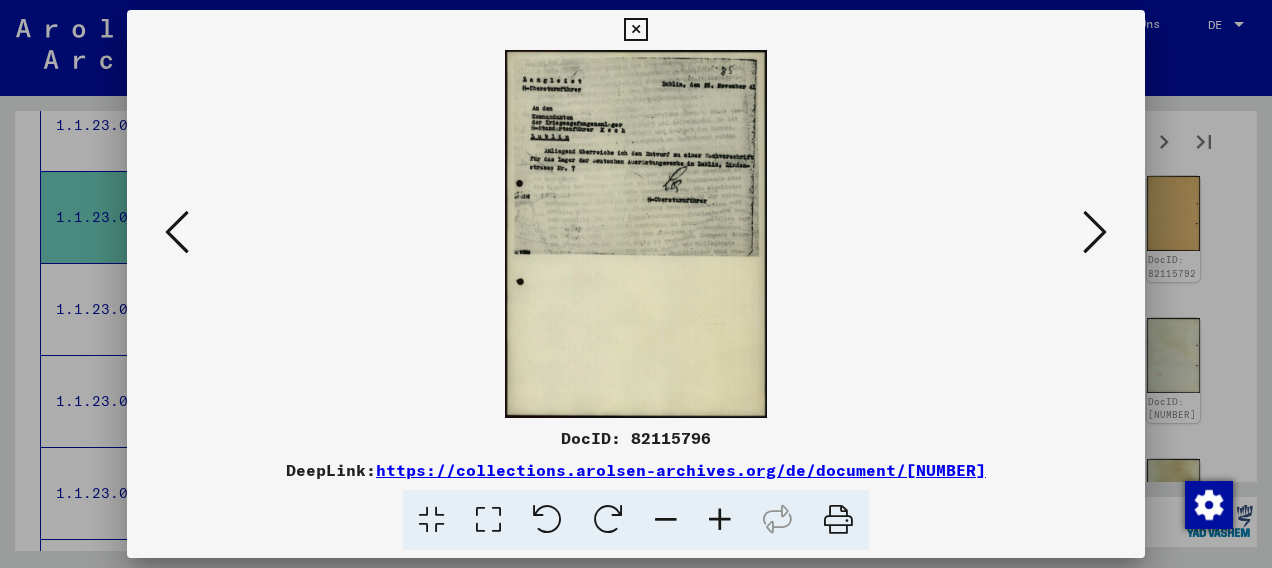 click at bounding box center [1095, 232] 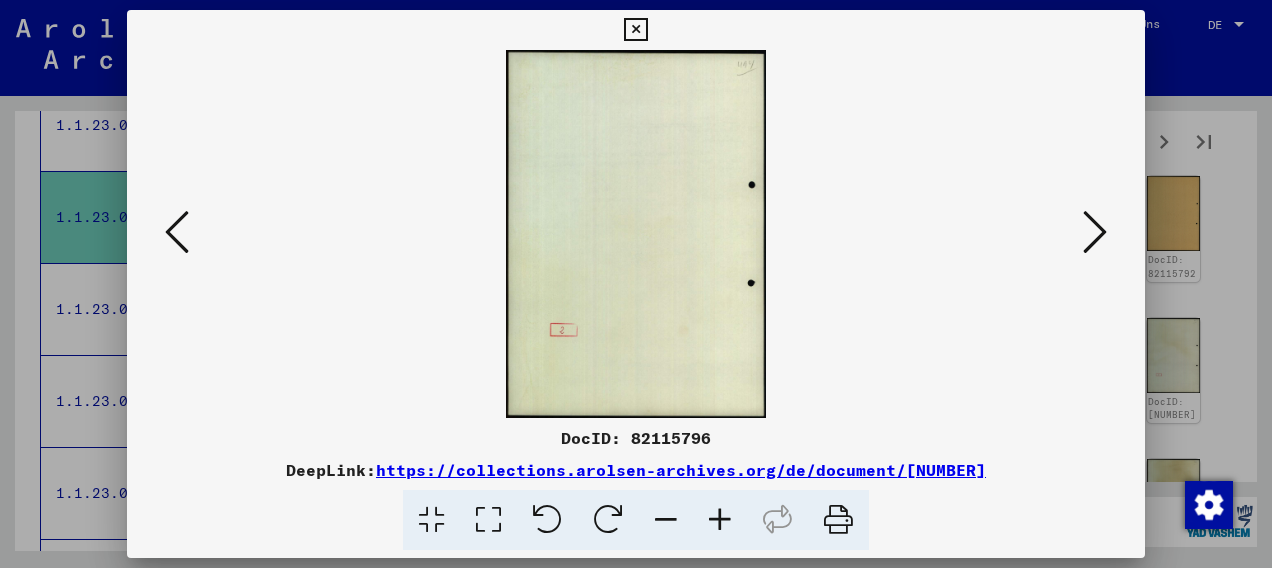 click at bounding box center (1095, 232) 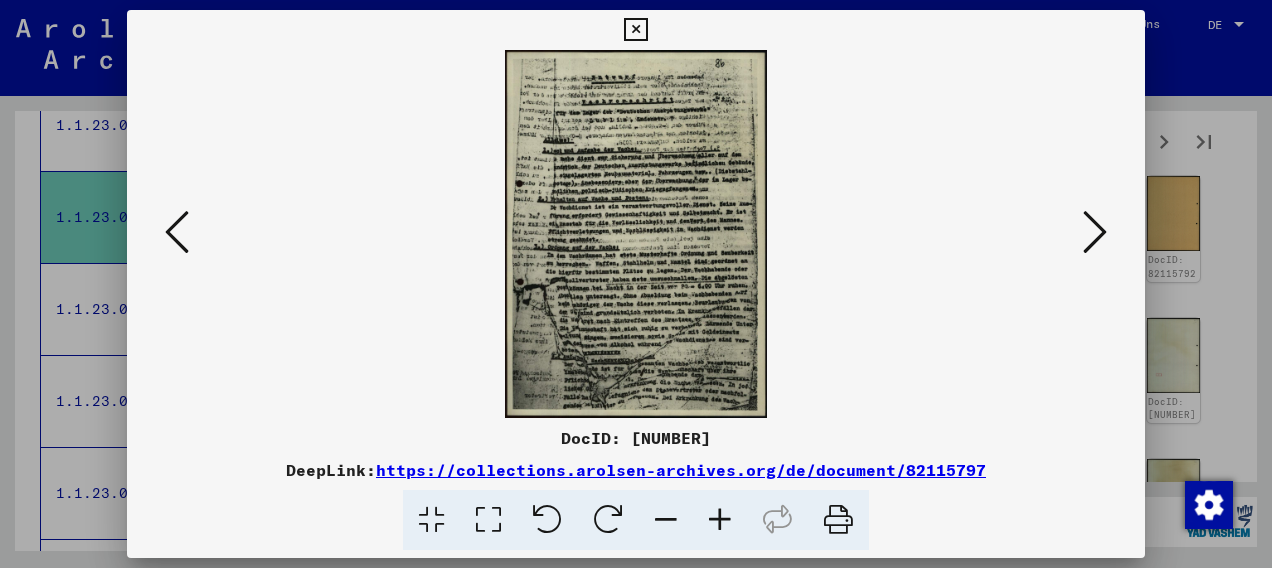 click at bounding box center [1095, 232] 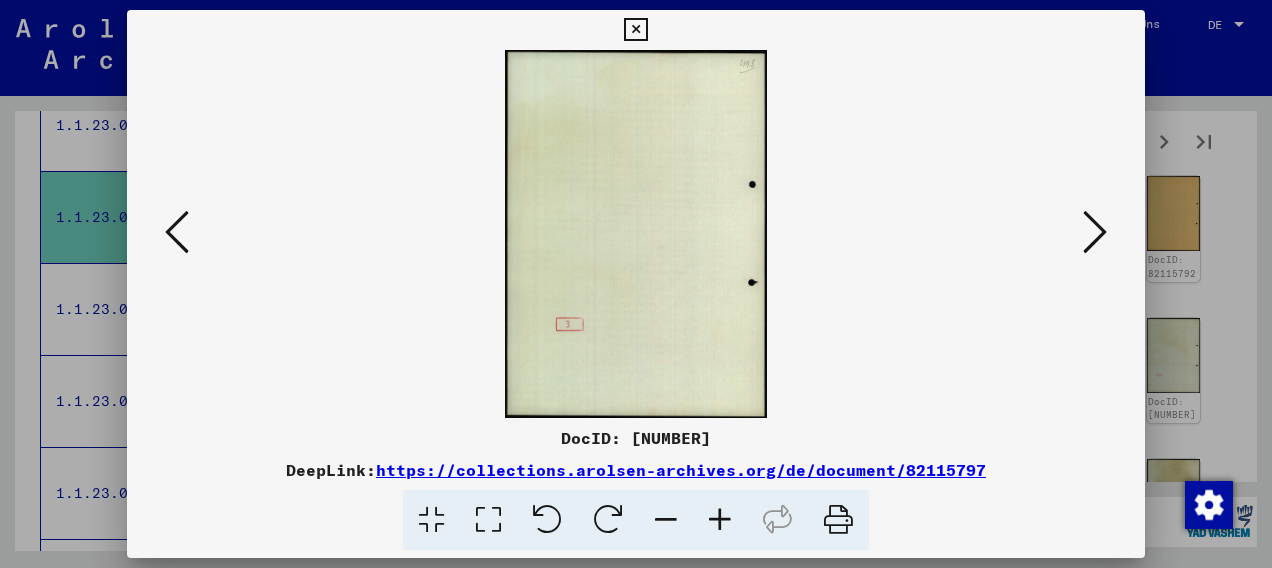 click at bounding box center [1095, 232] 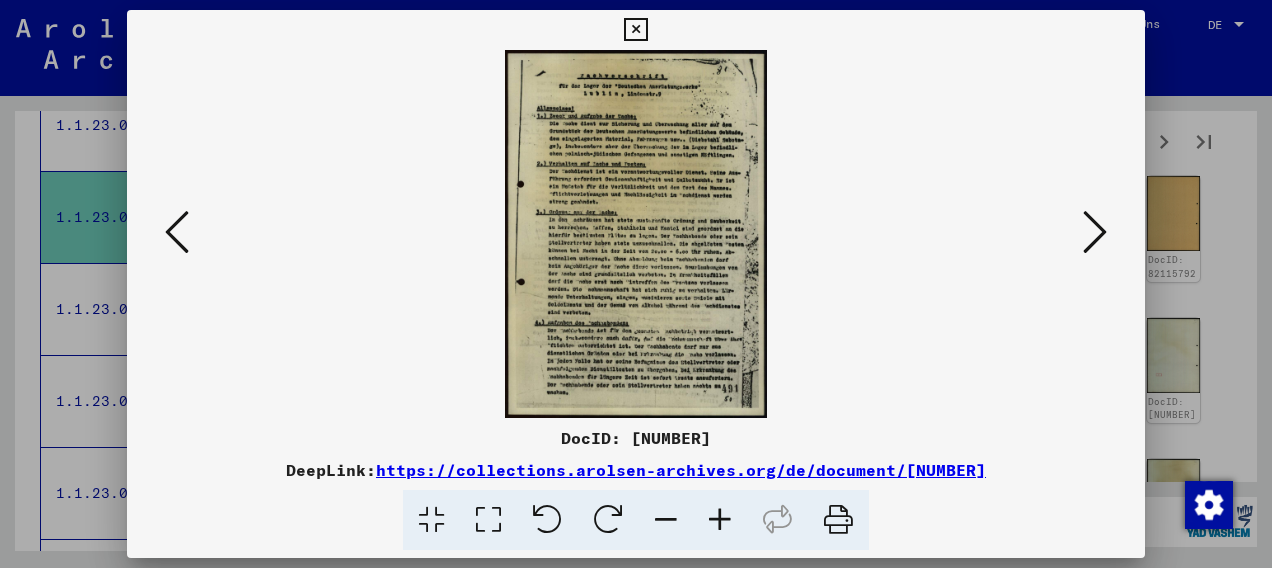 click at bounding box center [1095, 232] 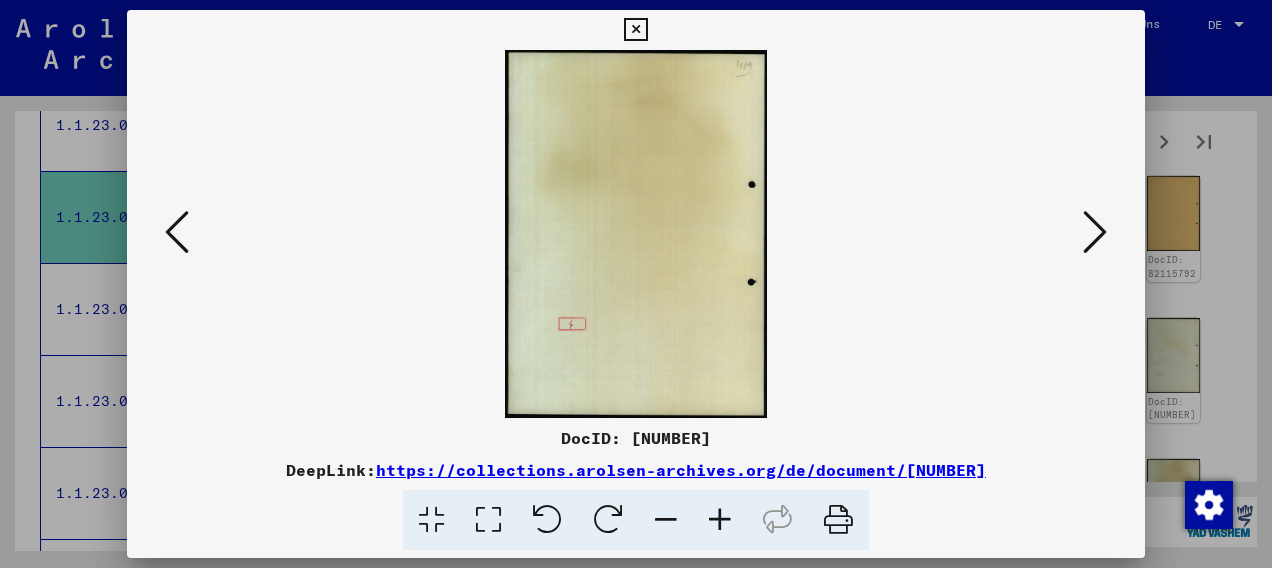 click at bounding box center [1095, 232] 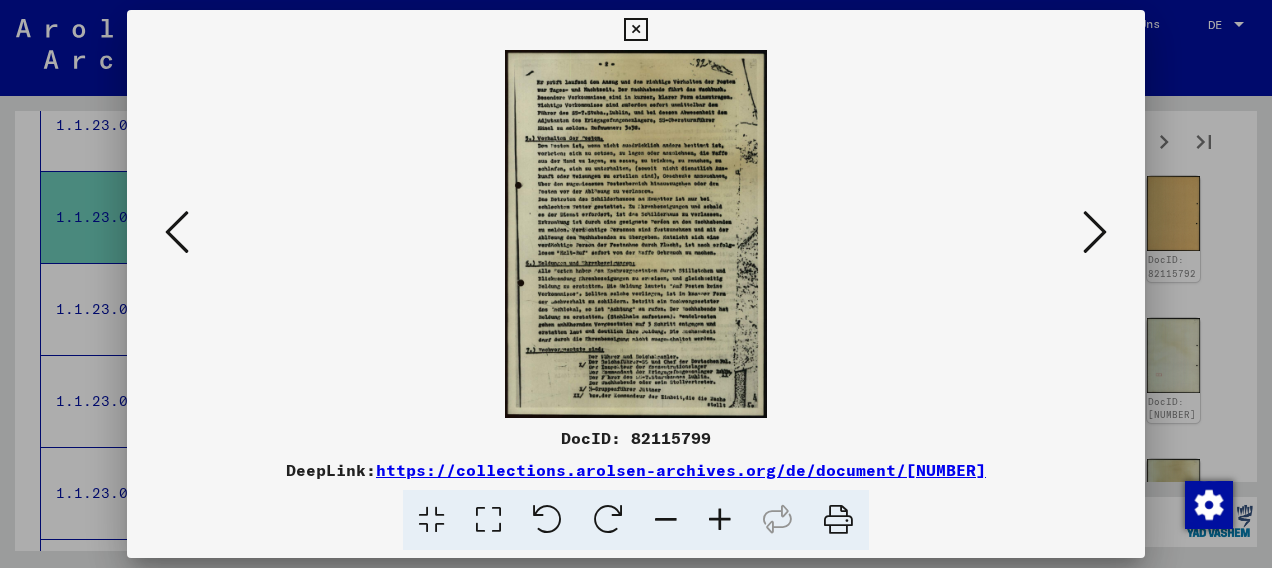 click at bounding box center (1095, 232) 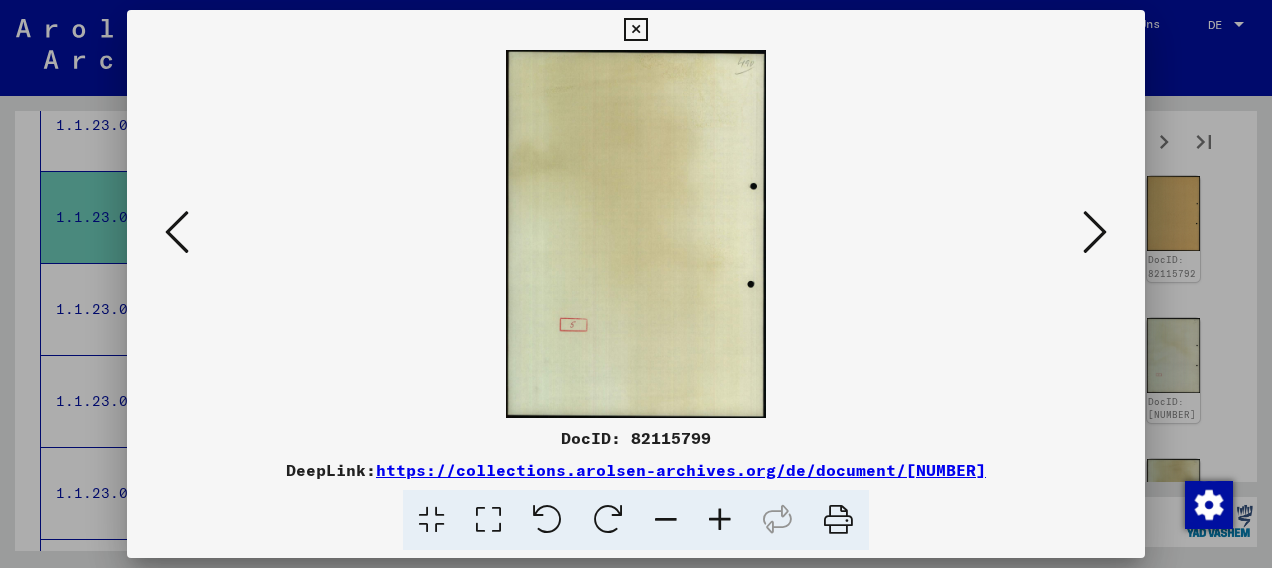 click at bounding box center (1095, 232) 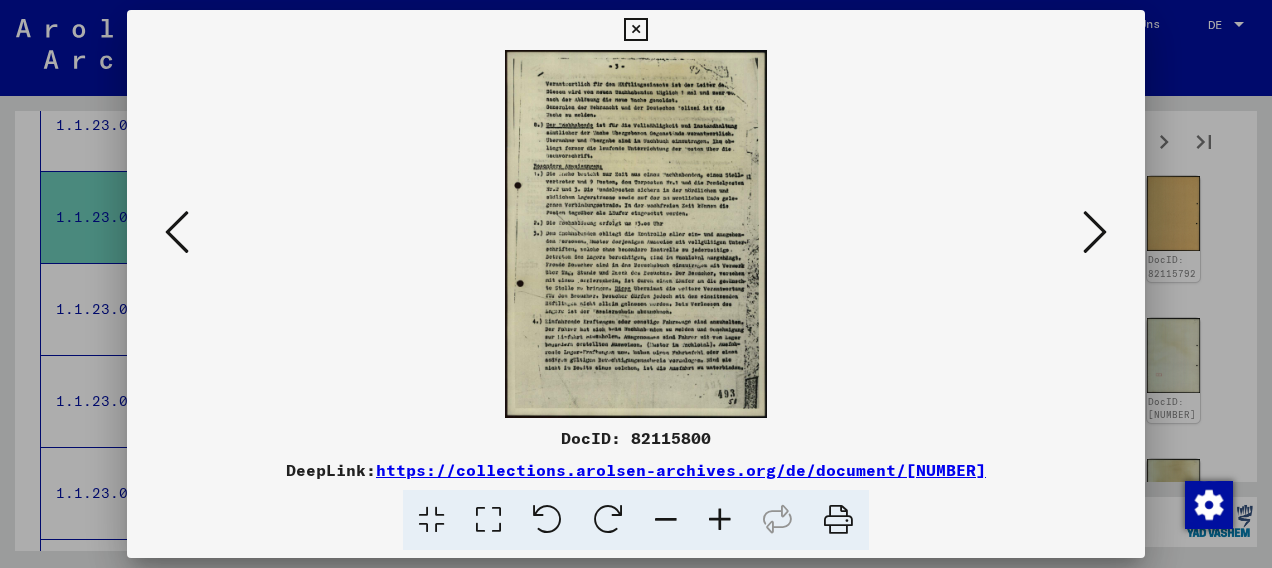 click at bounding box center [1095, 232] 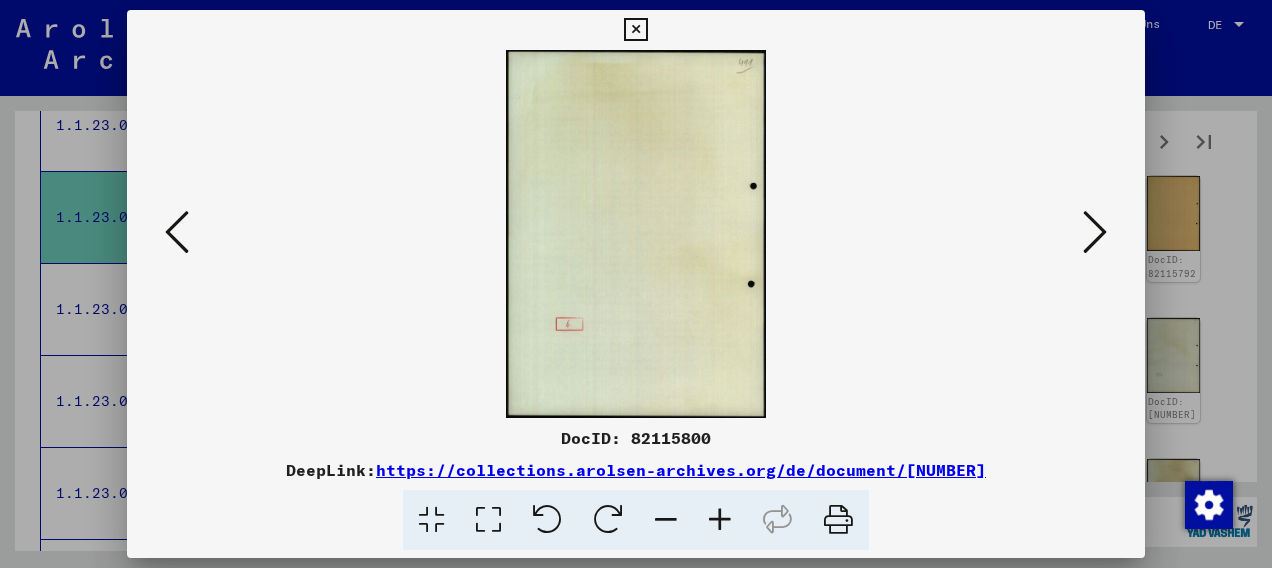 click at bounding box center [1095, 232] 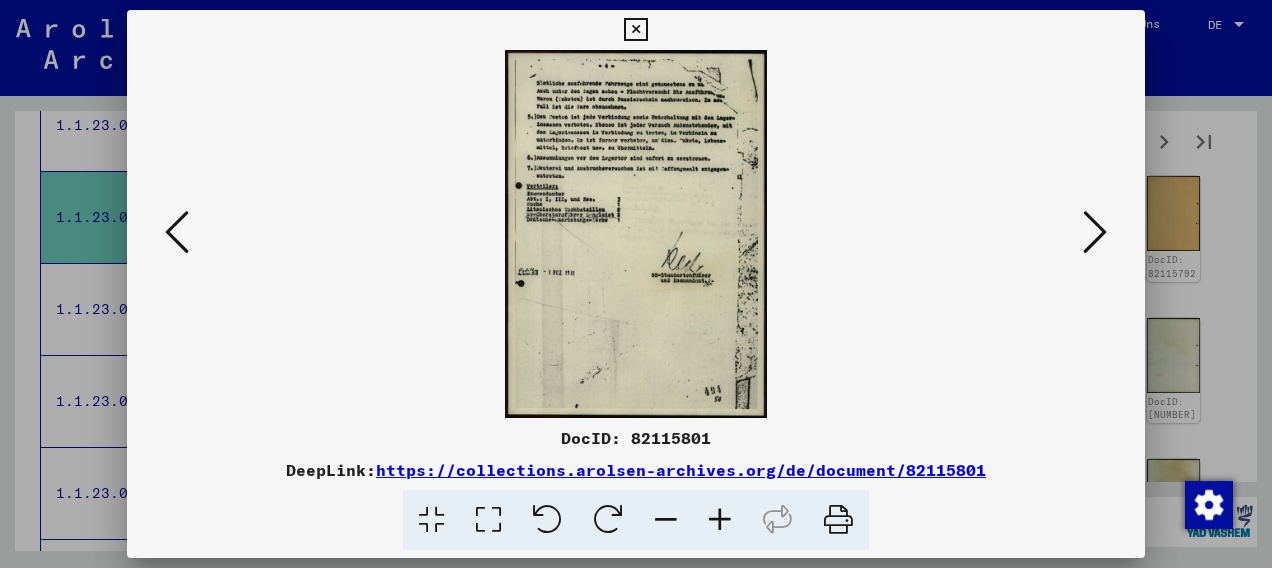 click at bounding box center (1095, 232) 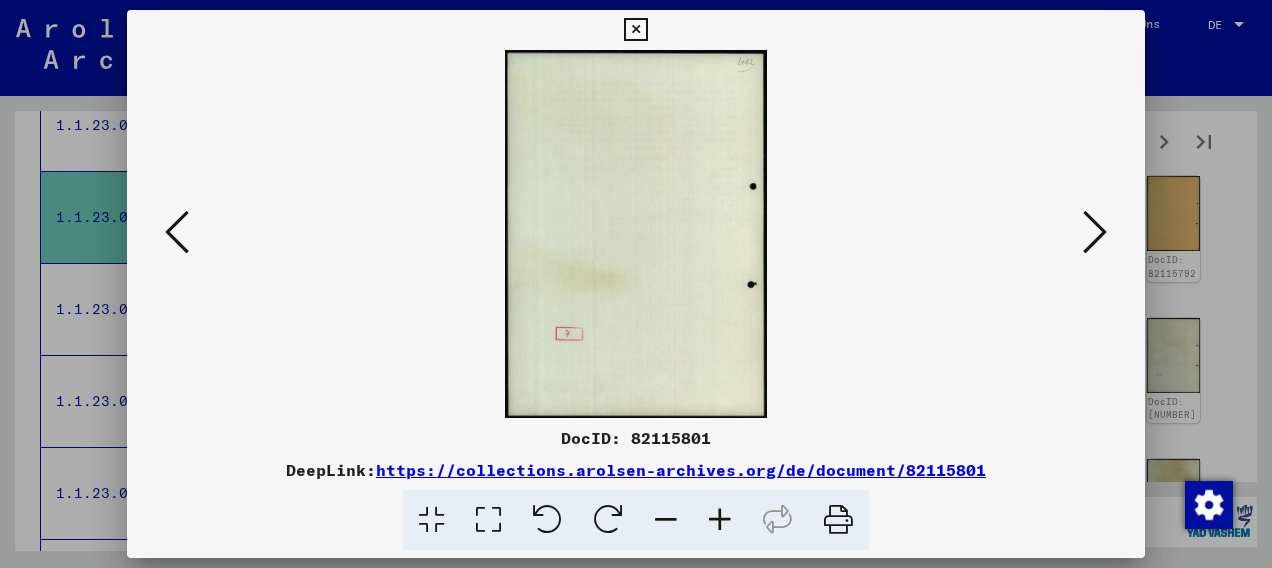 click at bounding box center (1095, 232) 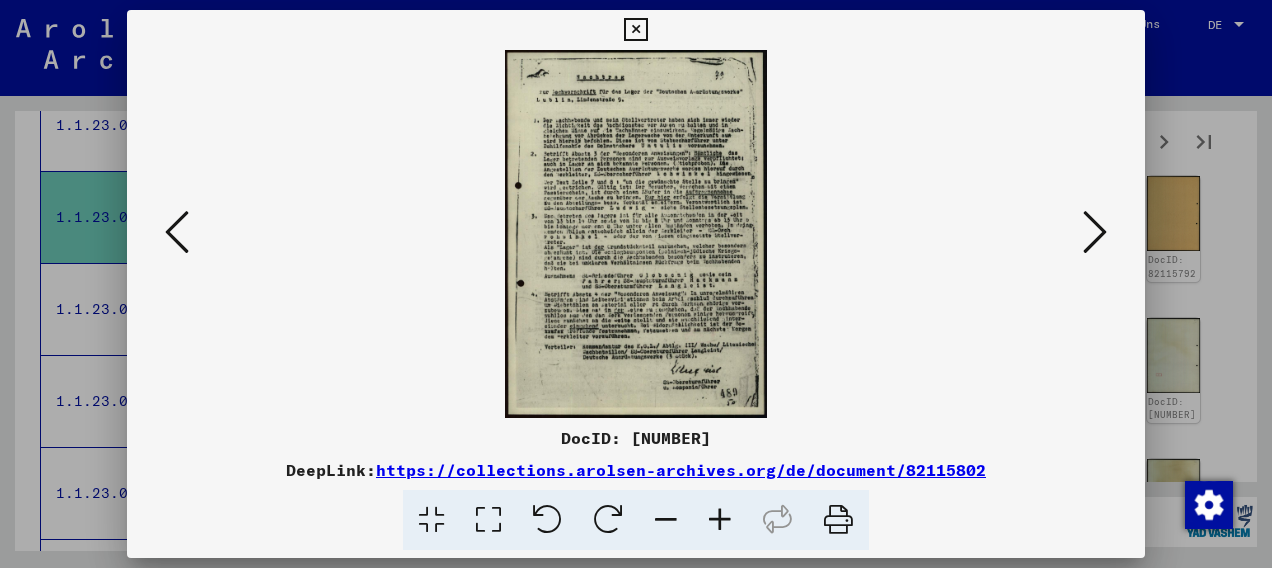 click at bounding box center (635, 30) 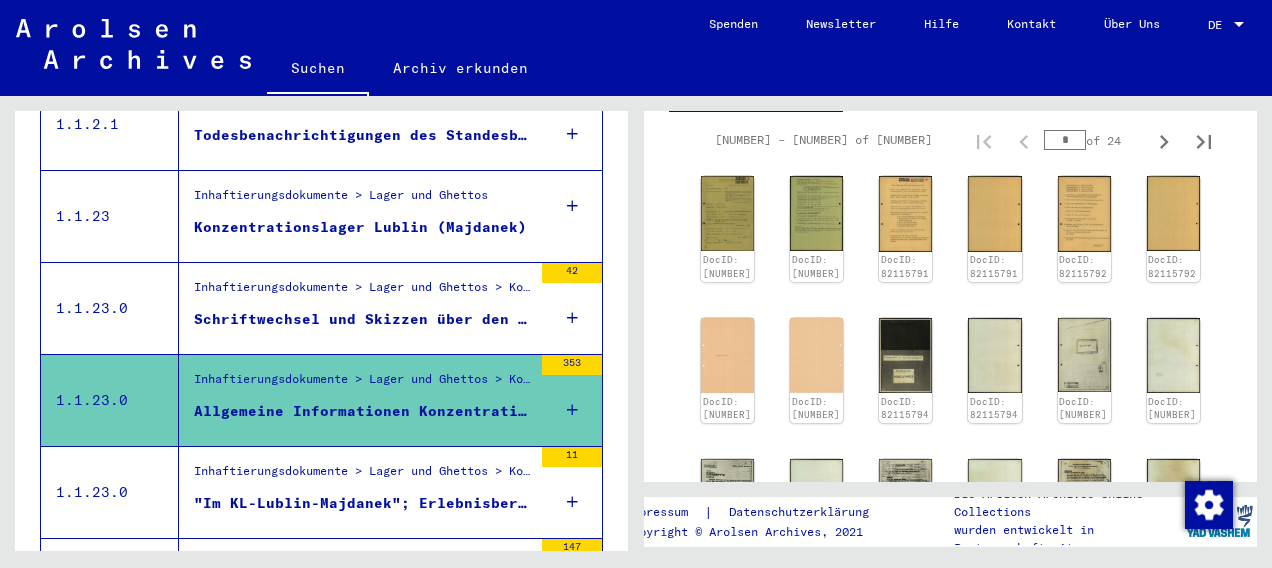 scroll, scrollTop: 499, scrollLeft: 0, axis: vertical 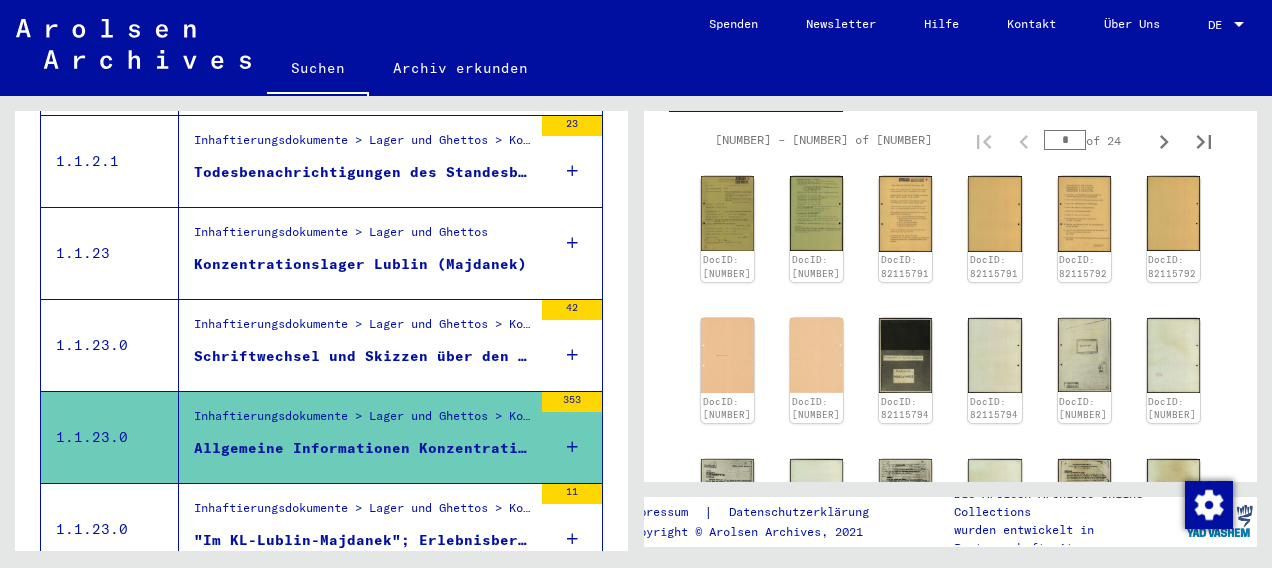 click on "Inhaftierungsdokumente > Lager und Ghettos Konzentrationslager Lublin (Majdanek)" at bounding box center (363, 253) 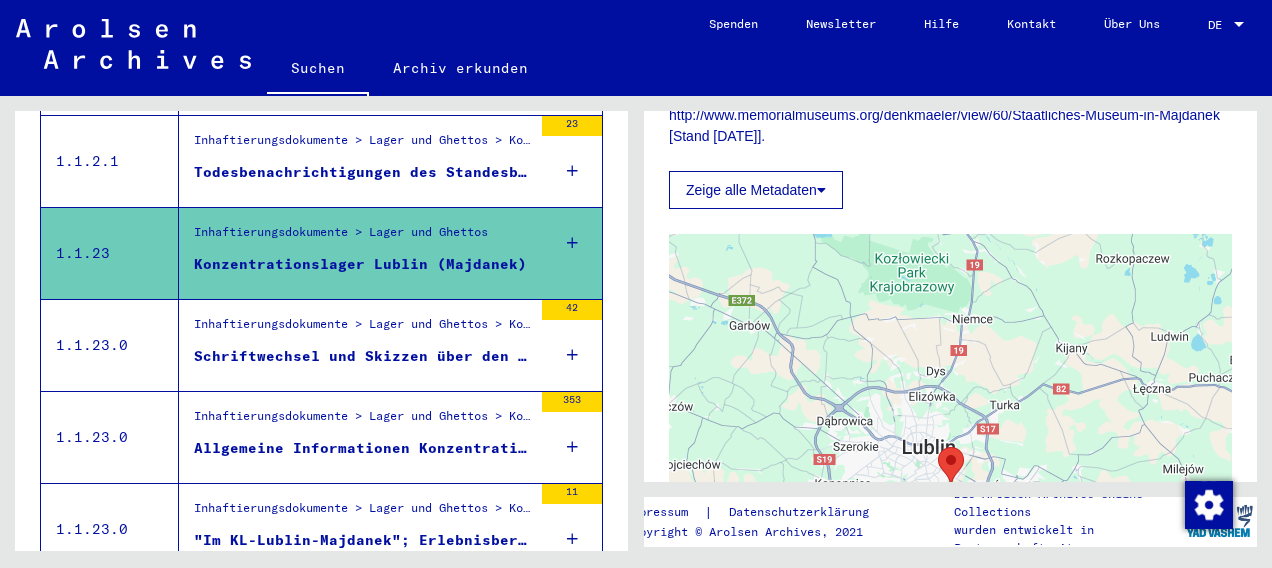 scroll, scrollTop: 1408, scrollLeft: 0, axis: vertical 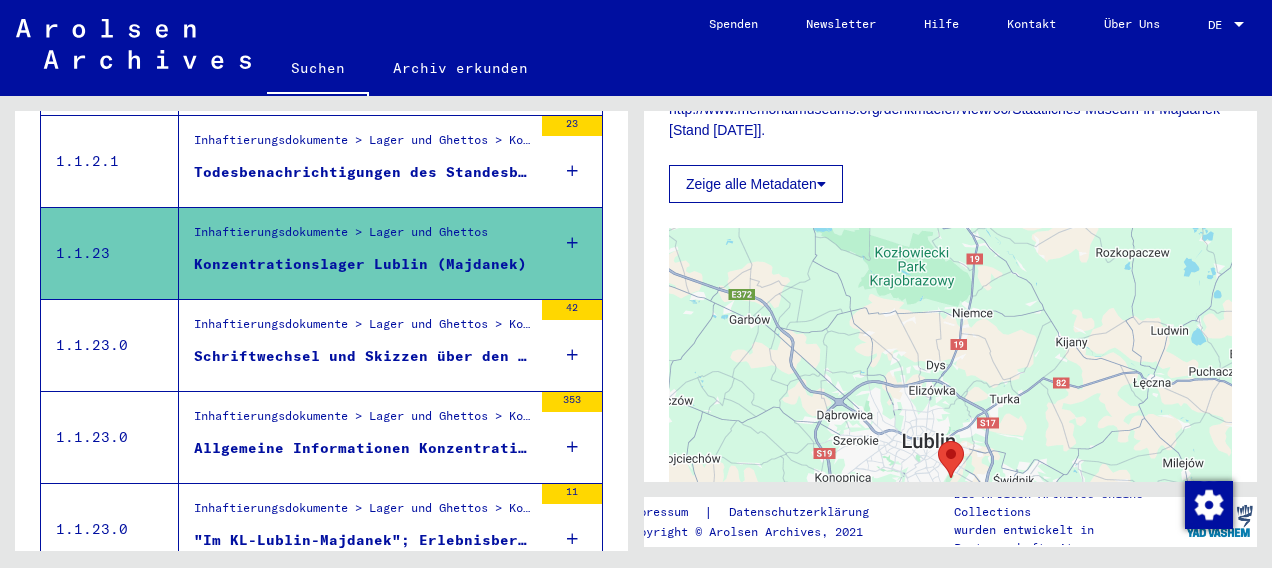 click 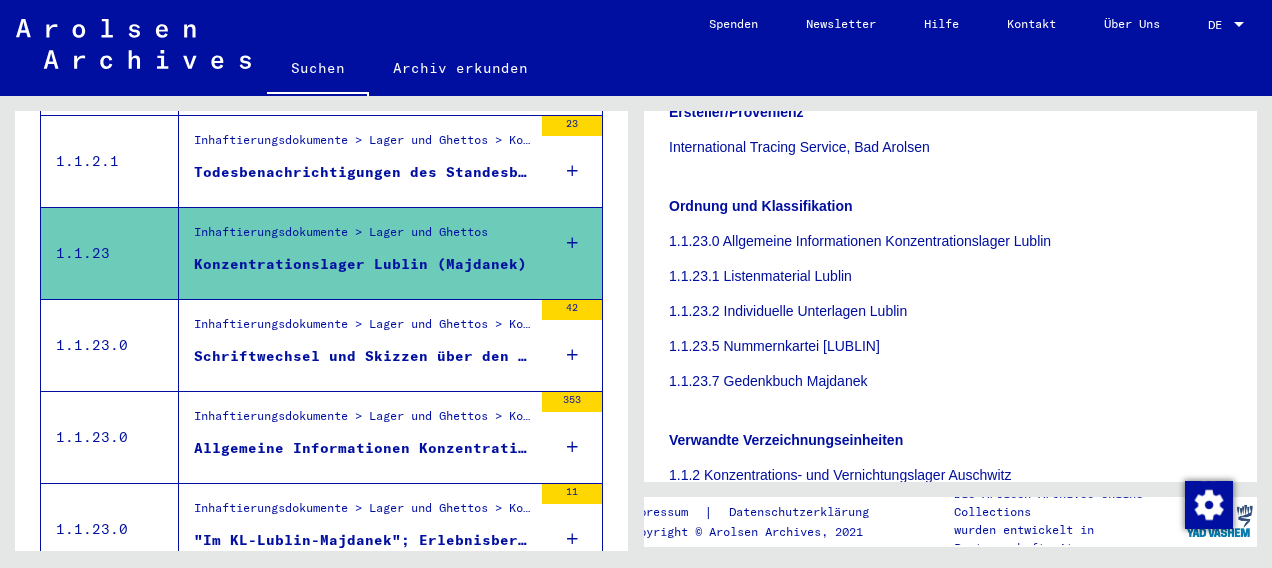 scroll, scrollTop: 1766, scrollLeft: 0, axis: vertical 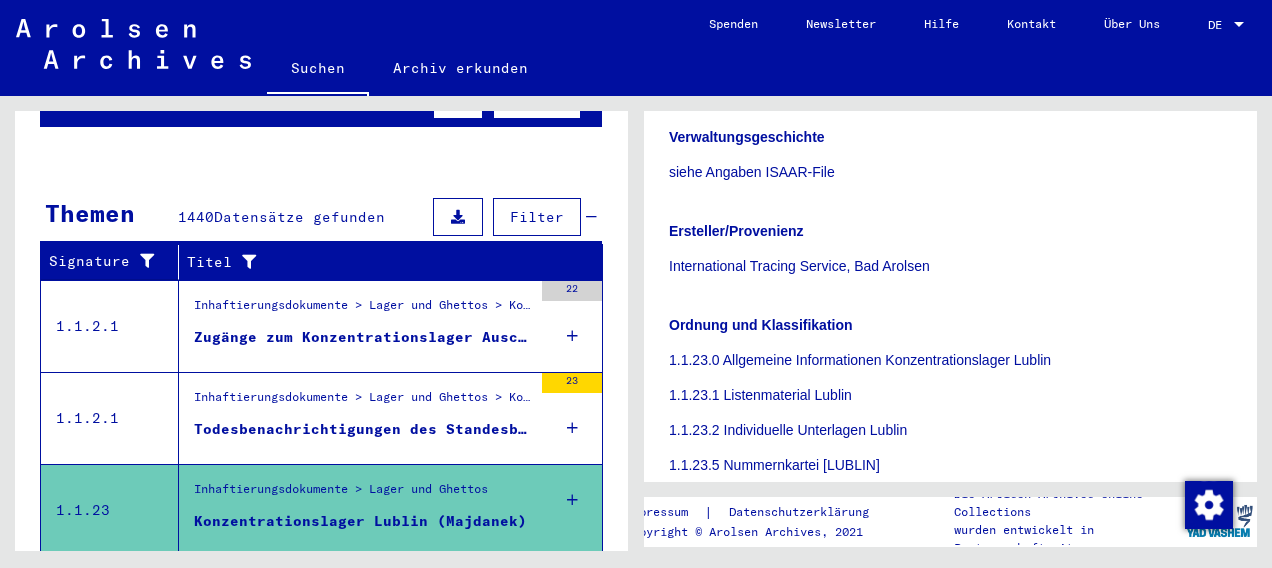 click on "Todesbenachrichtigungen des Standesbeamten beim Stadthauptmann Lublin an      die Stadtverwaltung, Zivilstandesamt Lublin und der Stadtverwaltung Lublin      an das röm.-kath. Pfarramt St. Paul in Lublin, betreffend Häftlinge, die      innerhalb des Zeitraumes vom 30.10.40 - 17.01.43 im Konzentrationslager      Auschwitz verstorben sind" at bounding box center (363, 429) 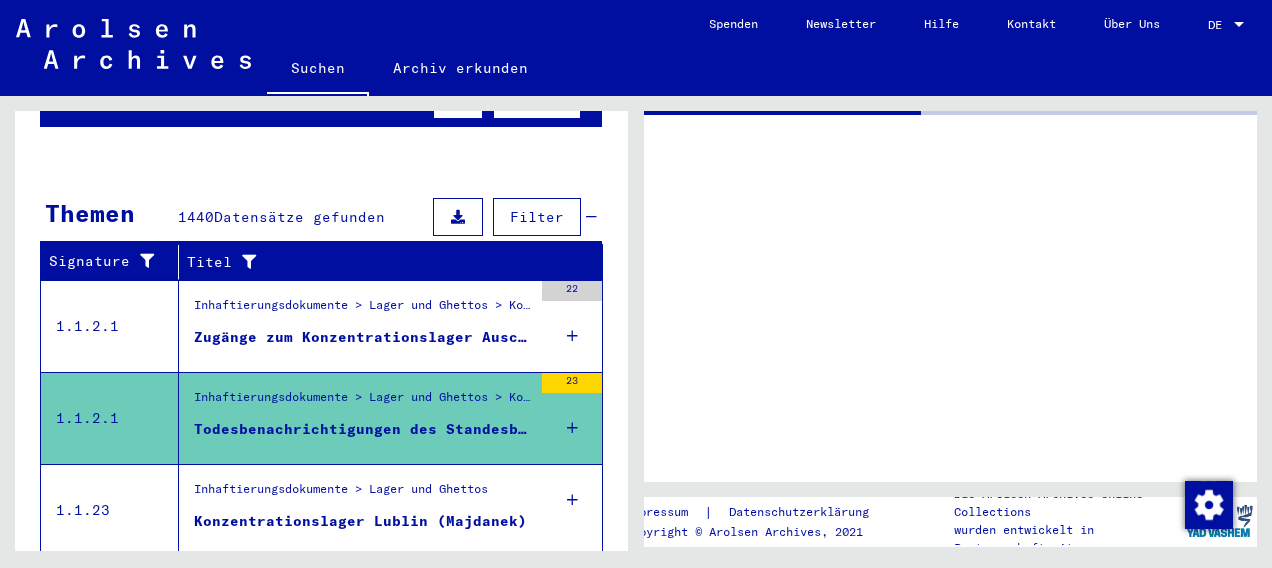 scroll, scrollTop: 0, scrollLeft: 0, axis: both 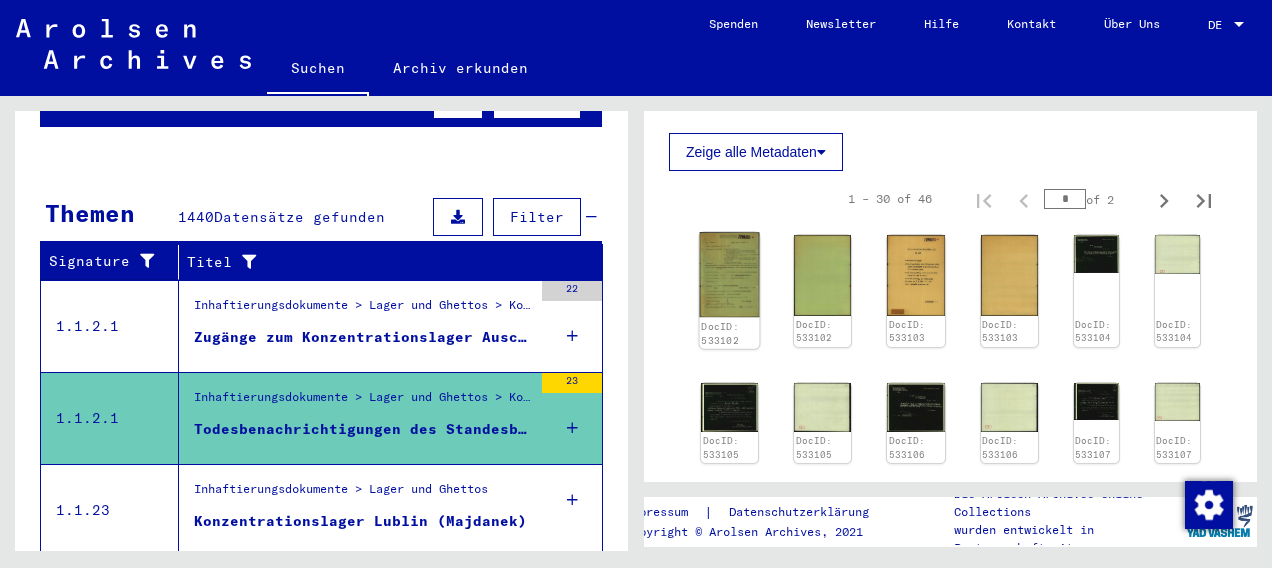 click 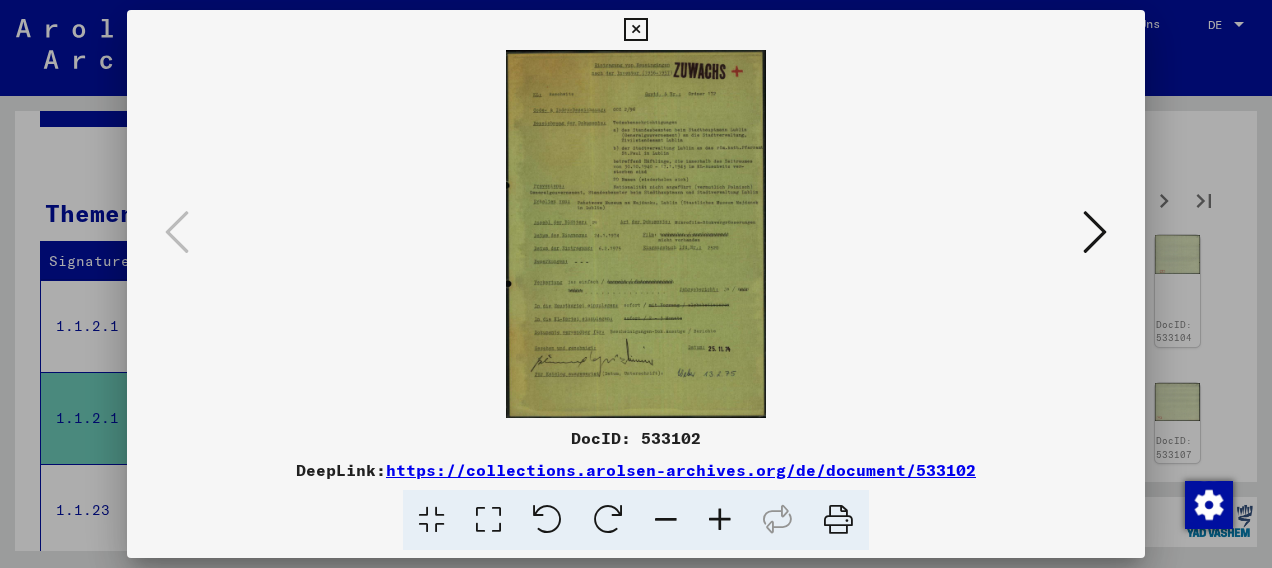 click at bounding box center [720, 520] 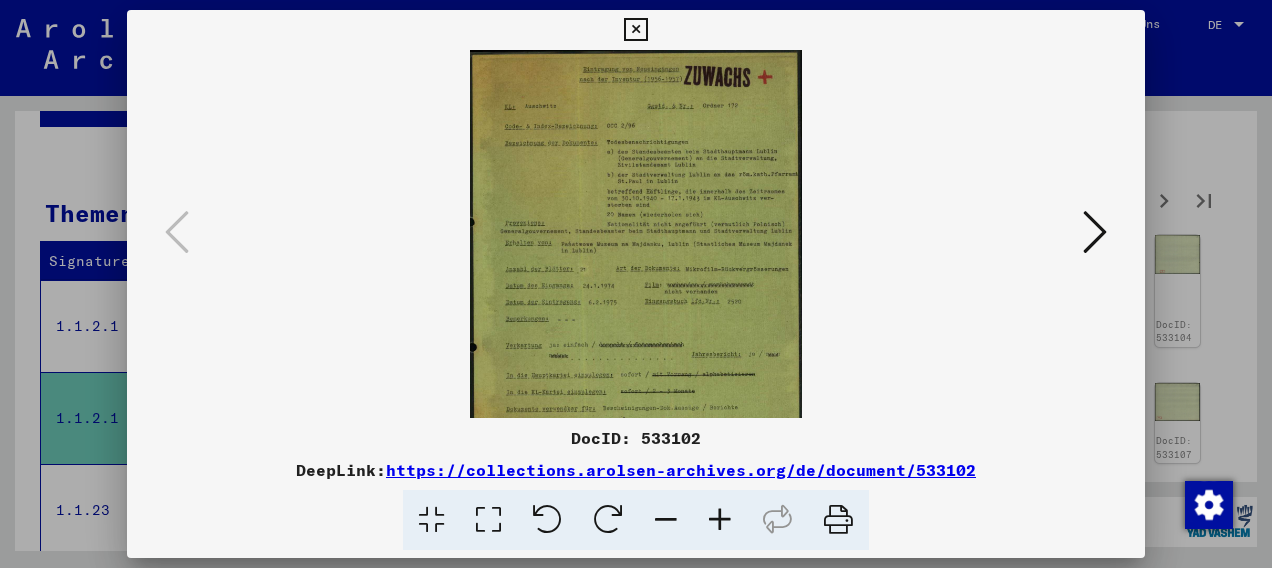 click at bounding box center (720, 520) 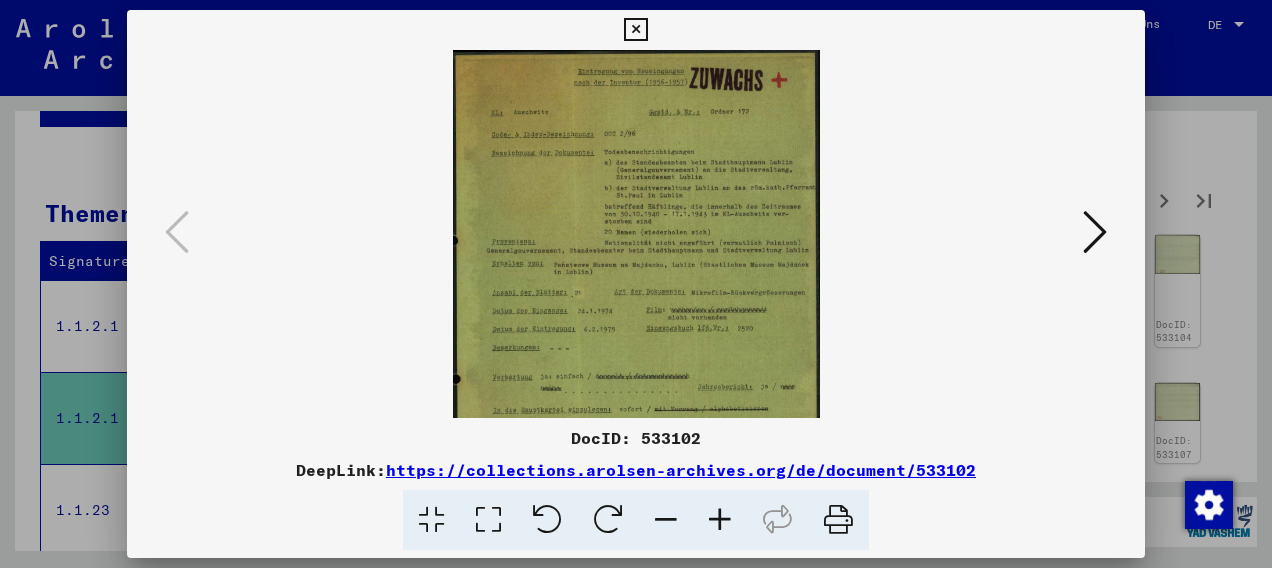 click at bounding box center [720, 520] 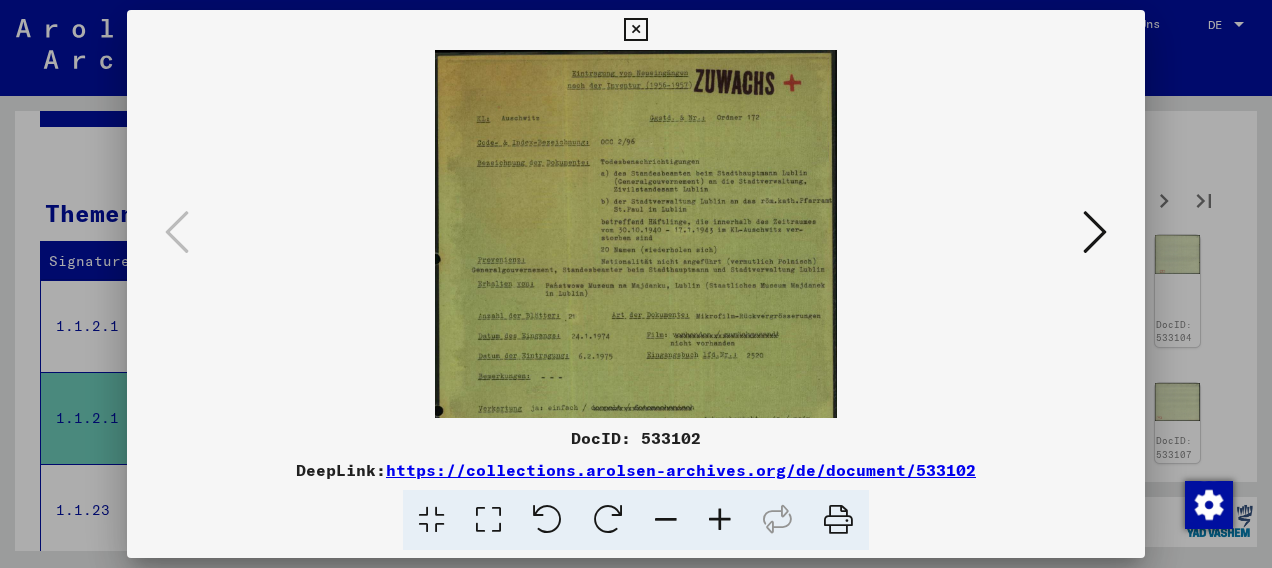 click at bounding box center [720, 520] 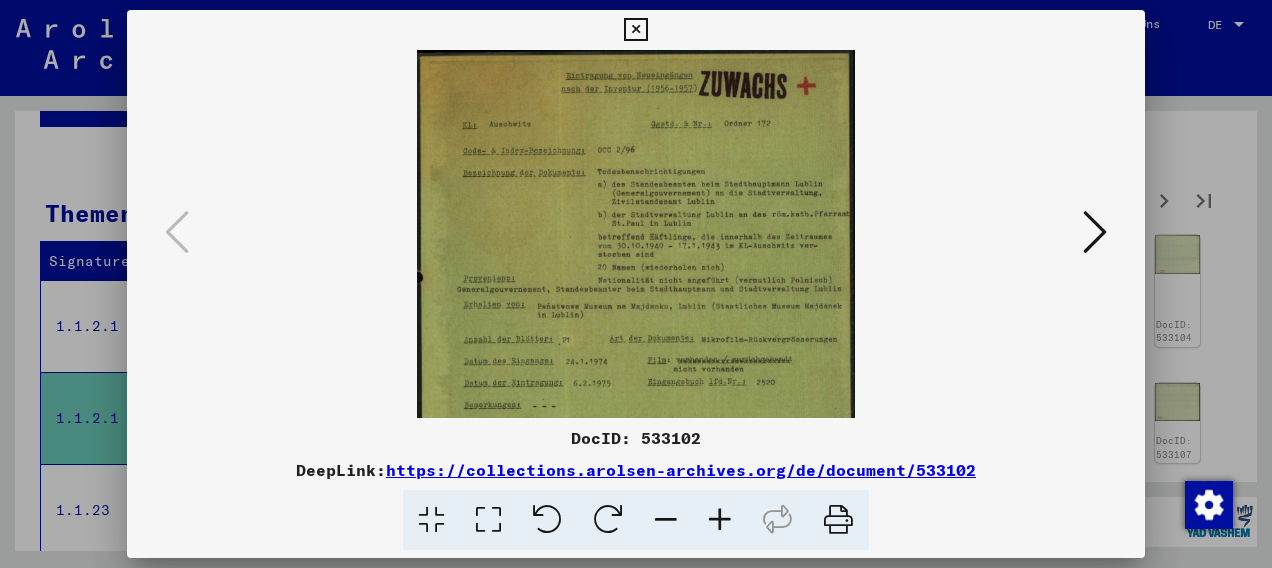 click at bounding box center (720, 520) 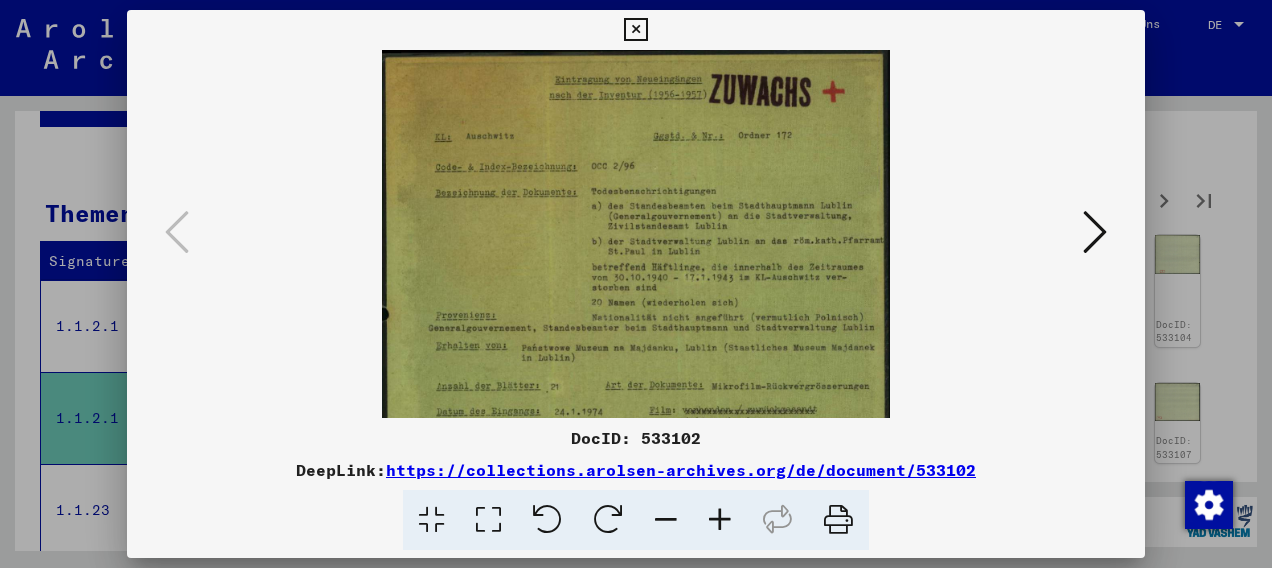 click at bounding box center [720, 520] 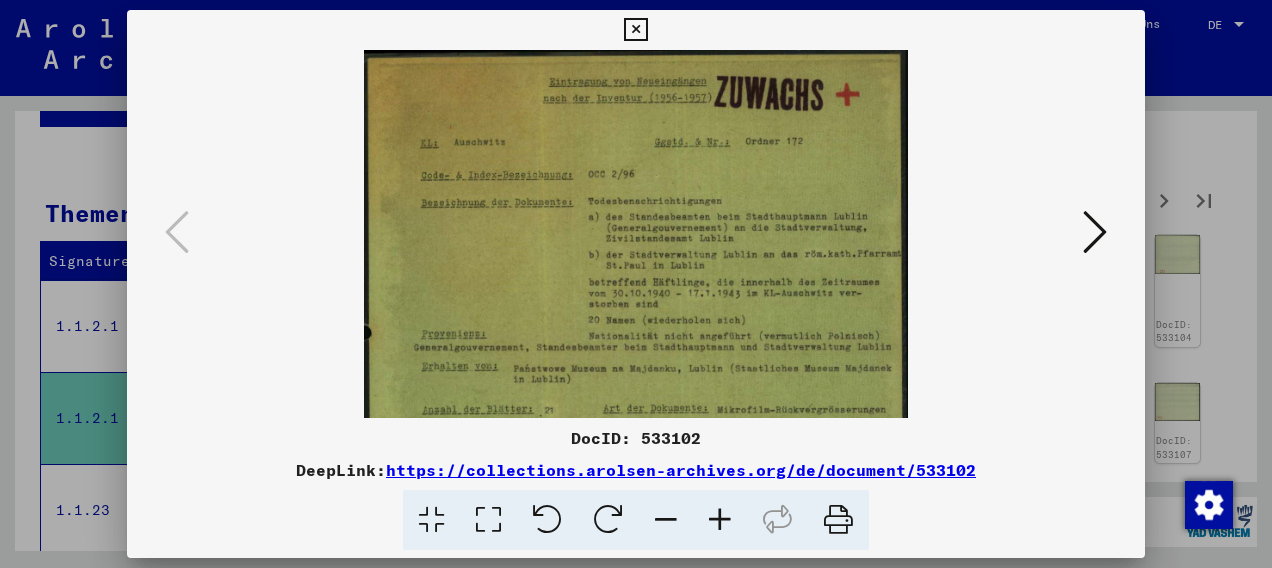 click at bounding box center (1095, 232) 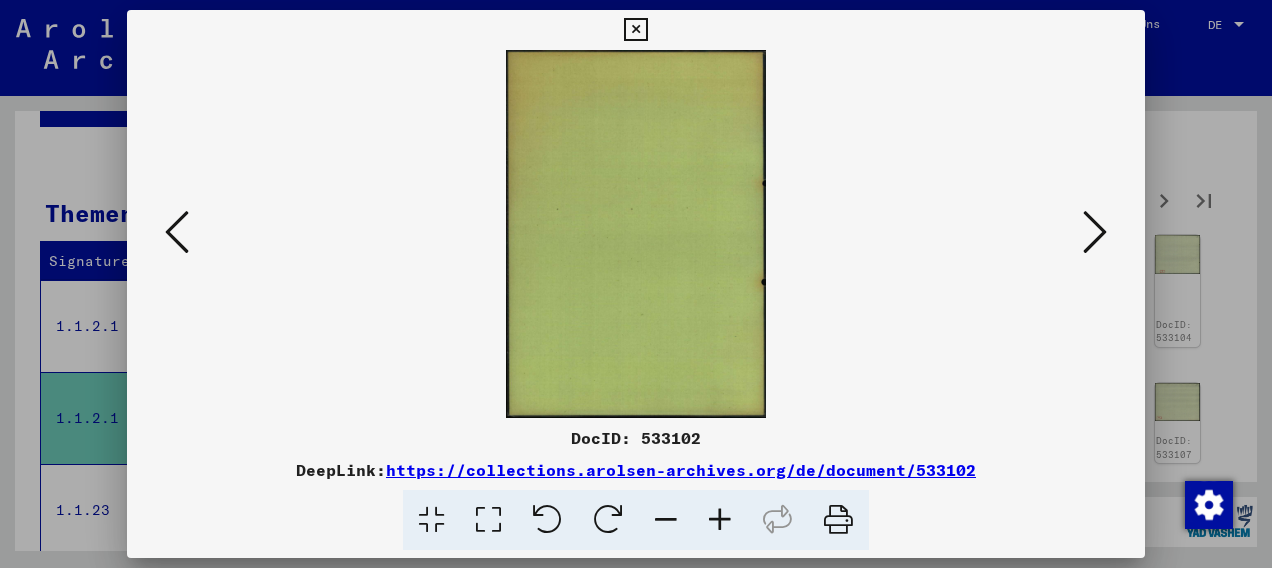 click at bounding box center (1095, 232) 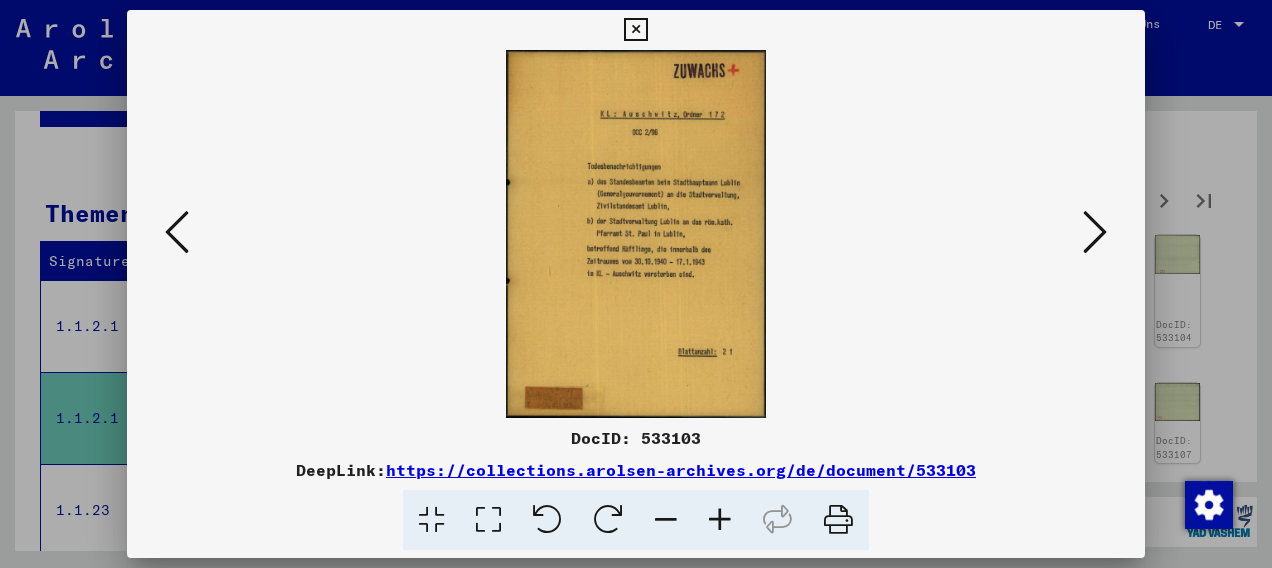 click at bounding box center (1095, 232) 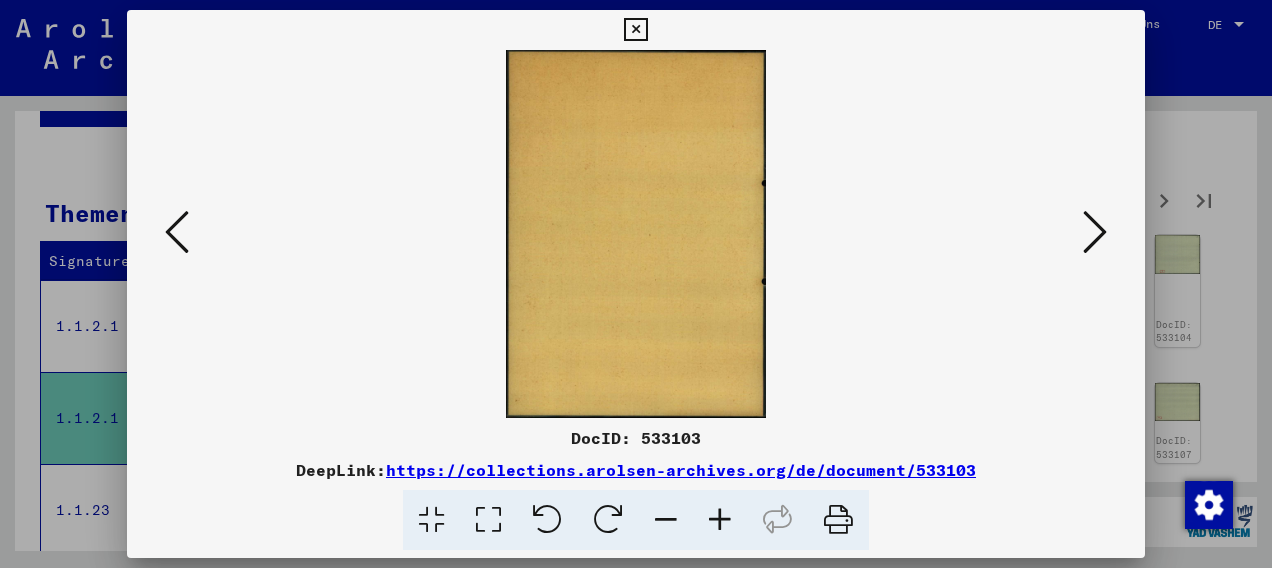 click at bounding box center [1095, 232] 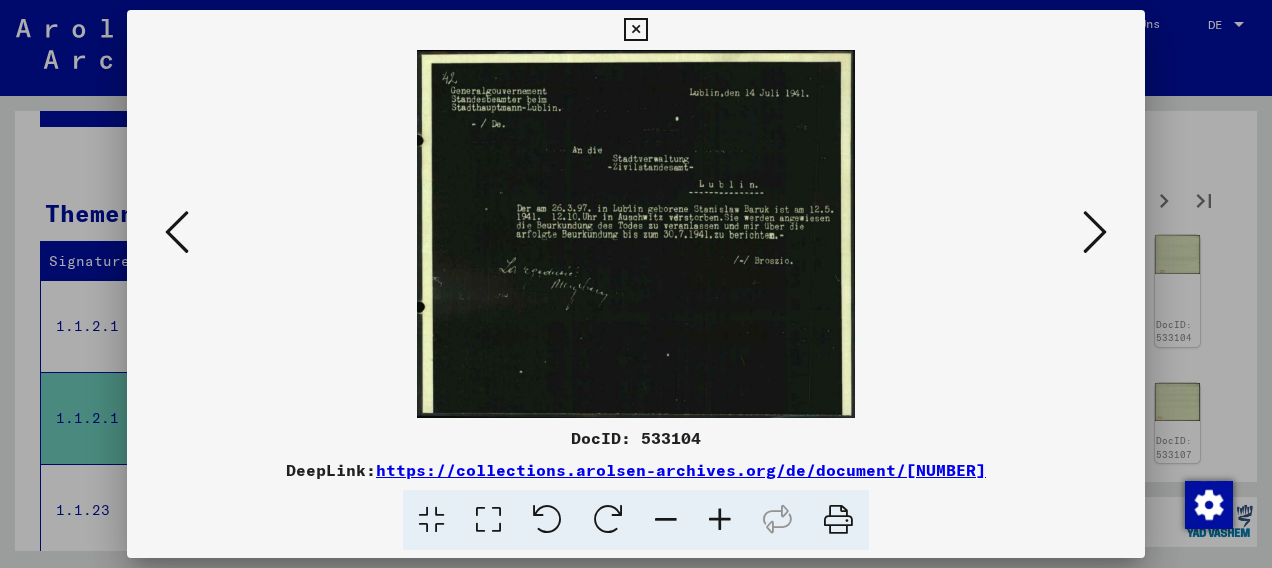 click at bounding box center (1095, 232) 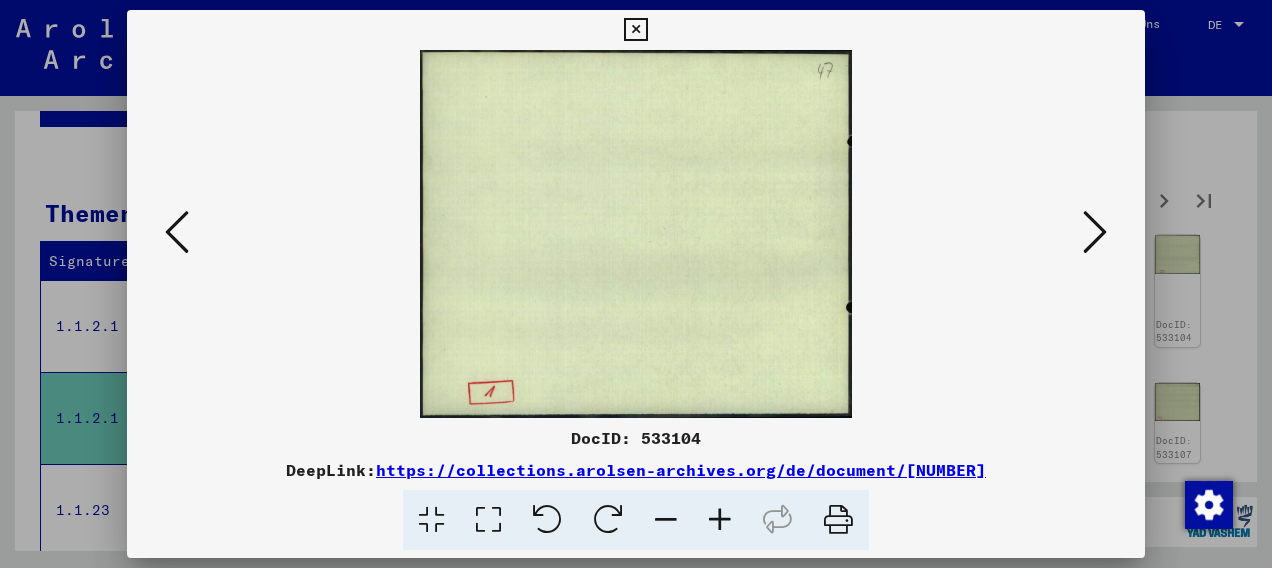 click at bounding box center (1095, 232) 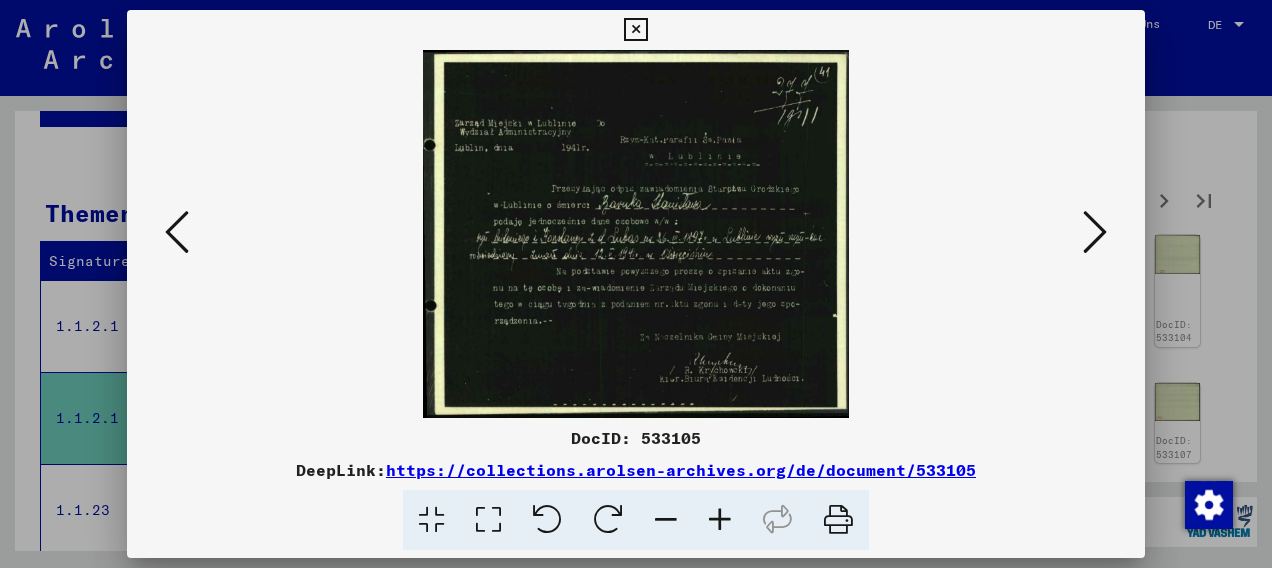 click at bounding box center [1095, 232] 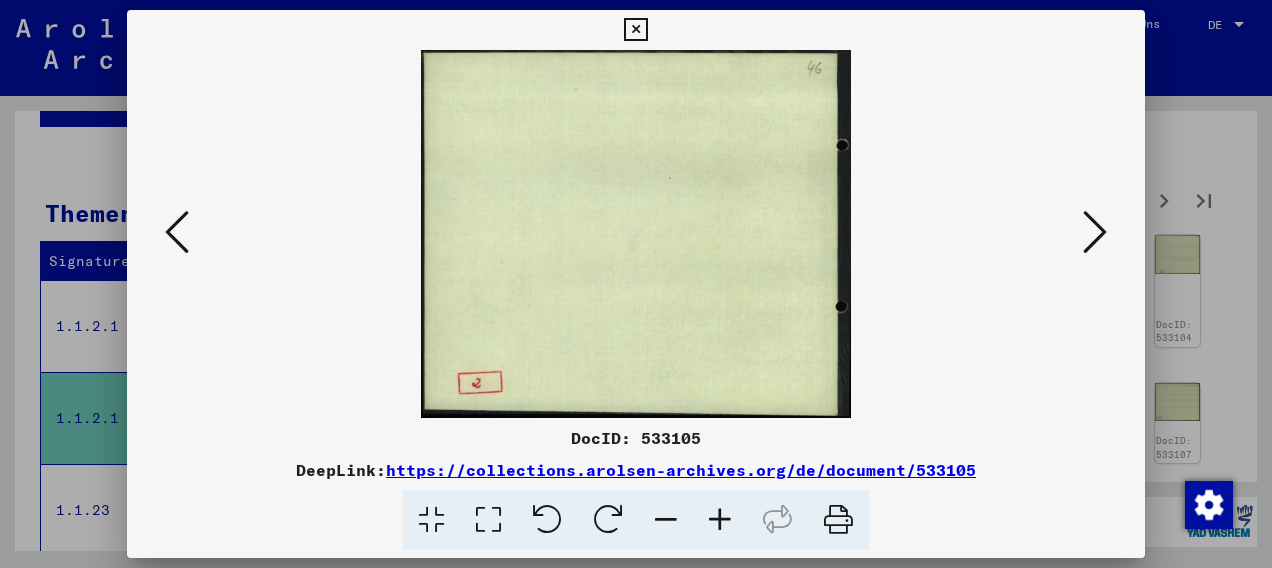click at bounding box center [1095, 232] 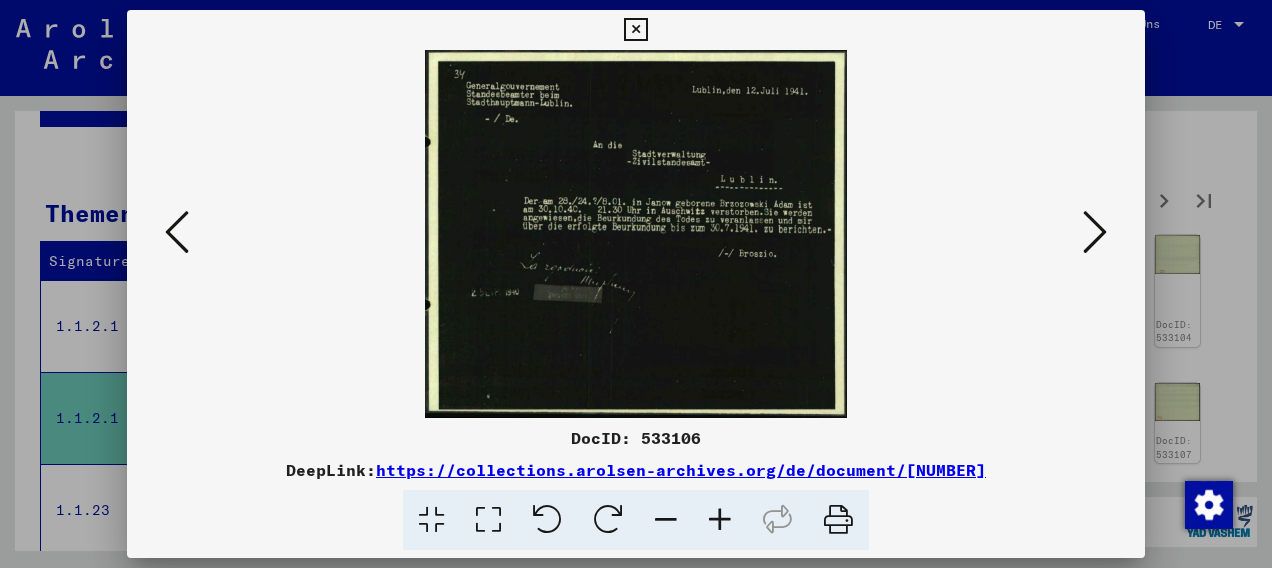 click at bounding box center [1095, 232] 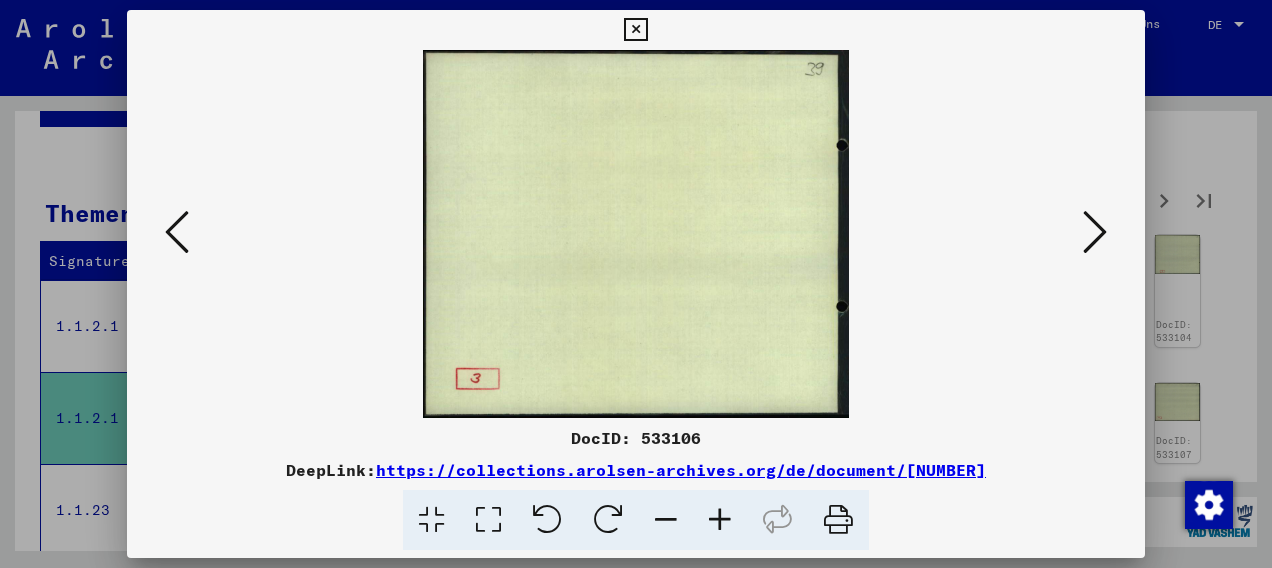 click at bounding box center [1095, 232] 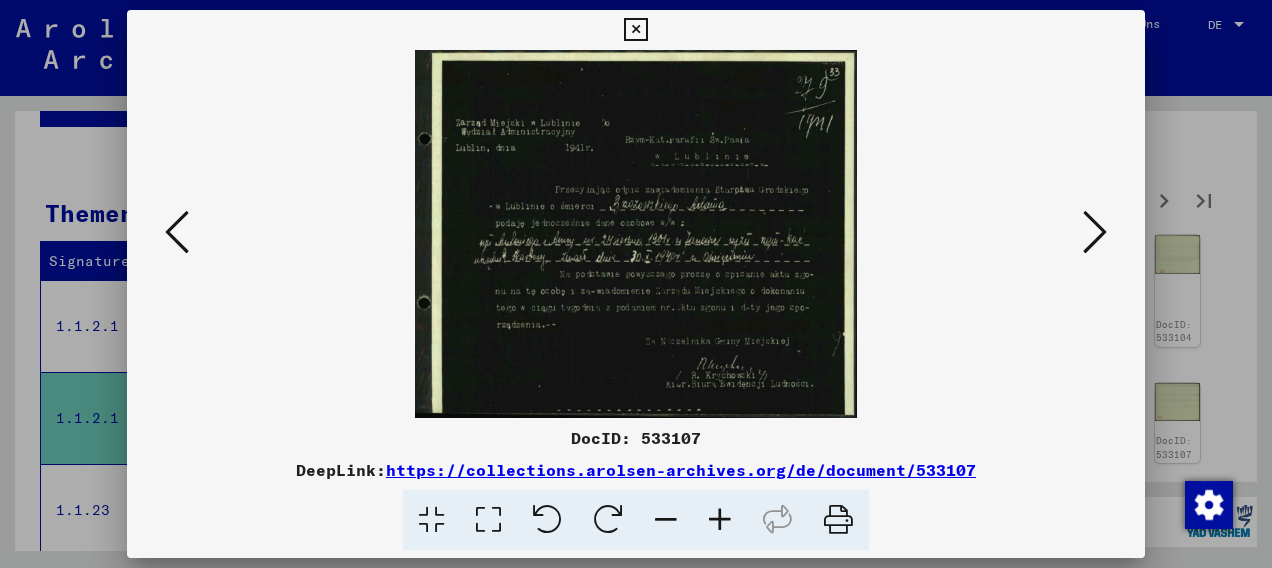 click at bounding box center [1095, 232] 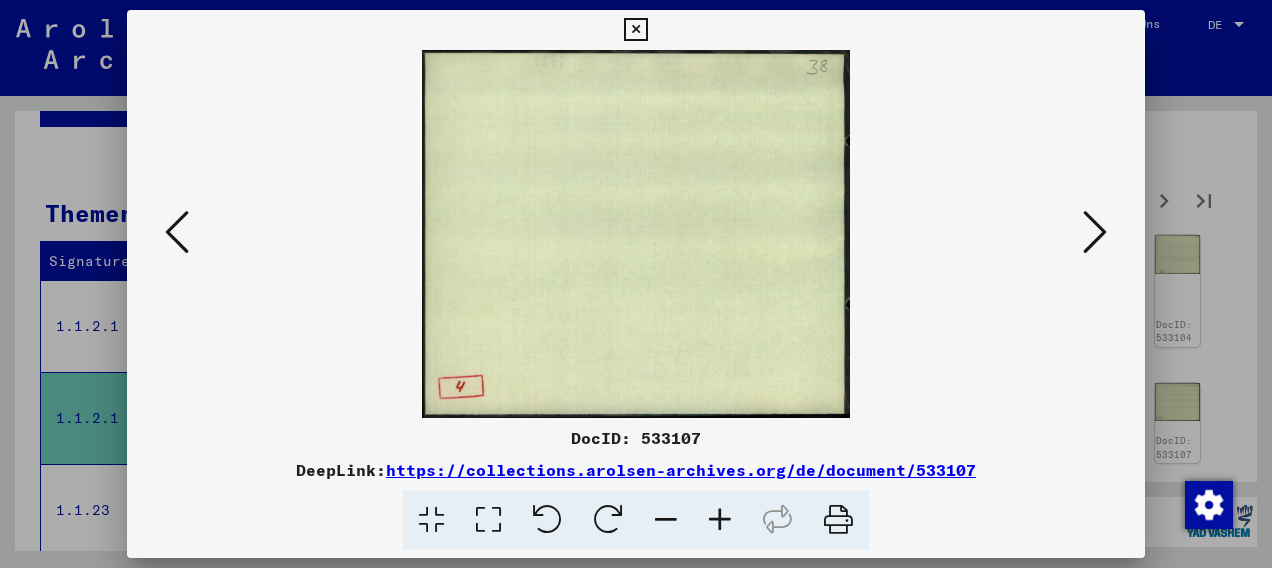 click at bounding box center (1095, 232) 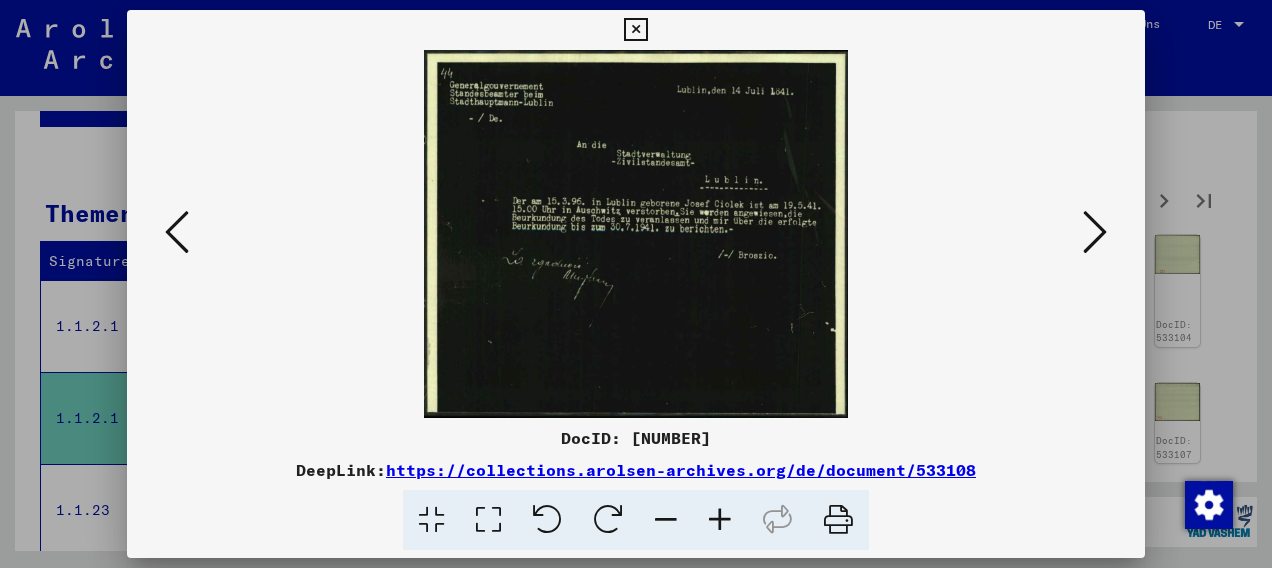 click at bounding box center (1095, 232) 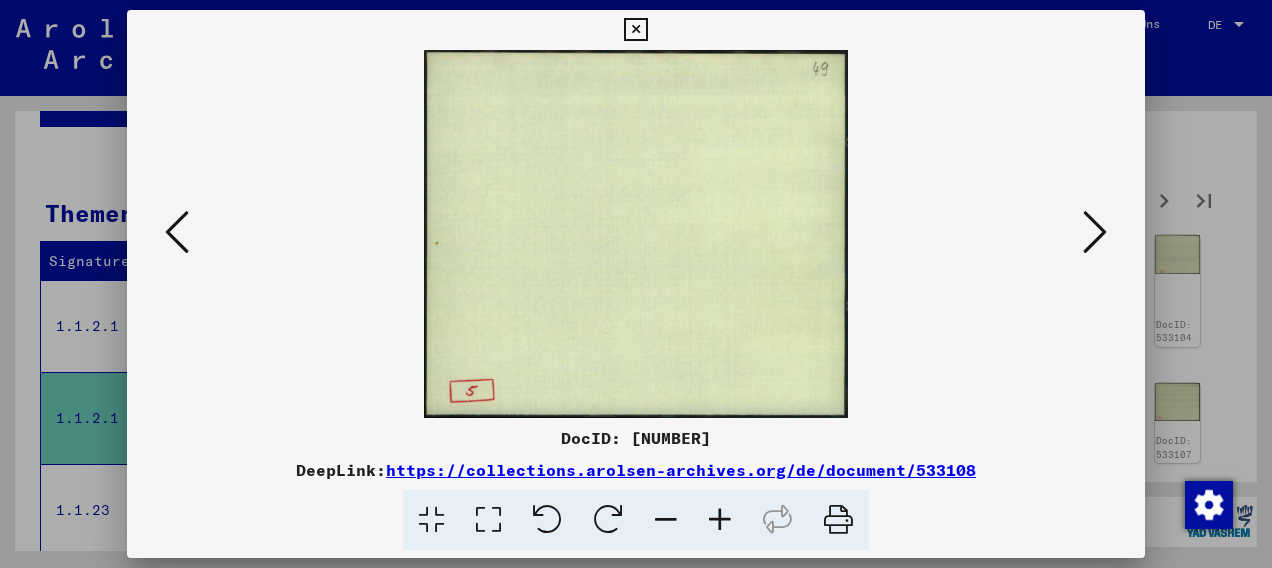 click at bounding box center [1095, 232] 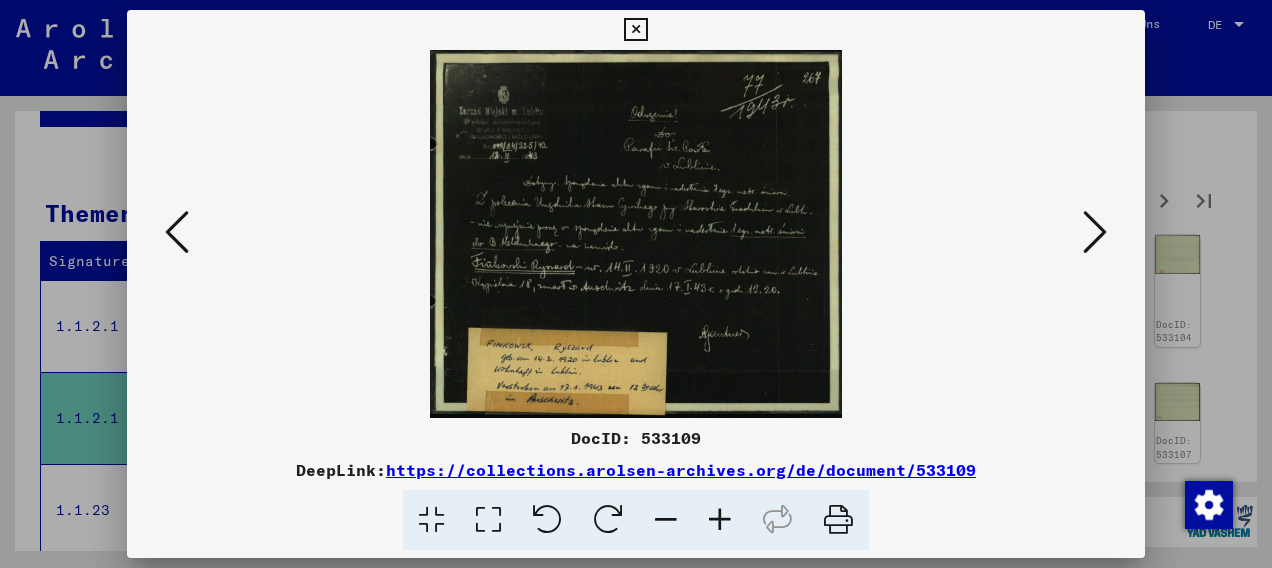 click at bounding box center [1095, 232] 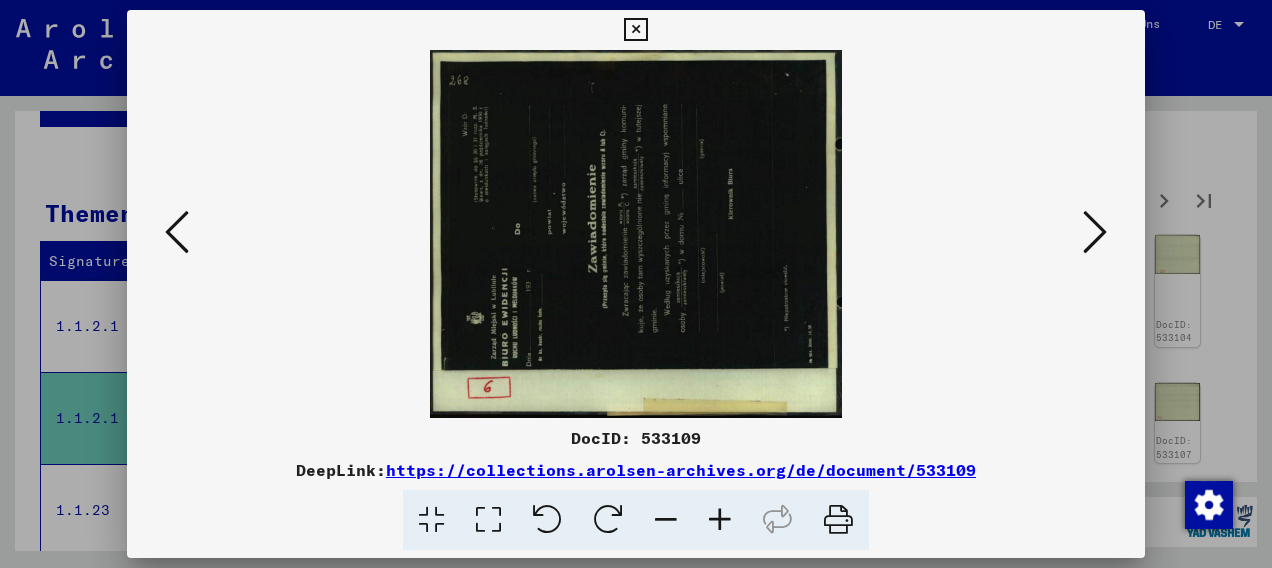 click at bounding box center [1095, 232] 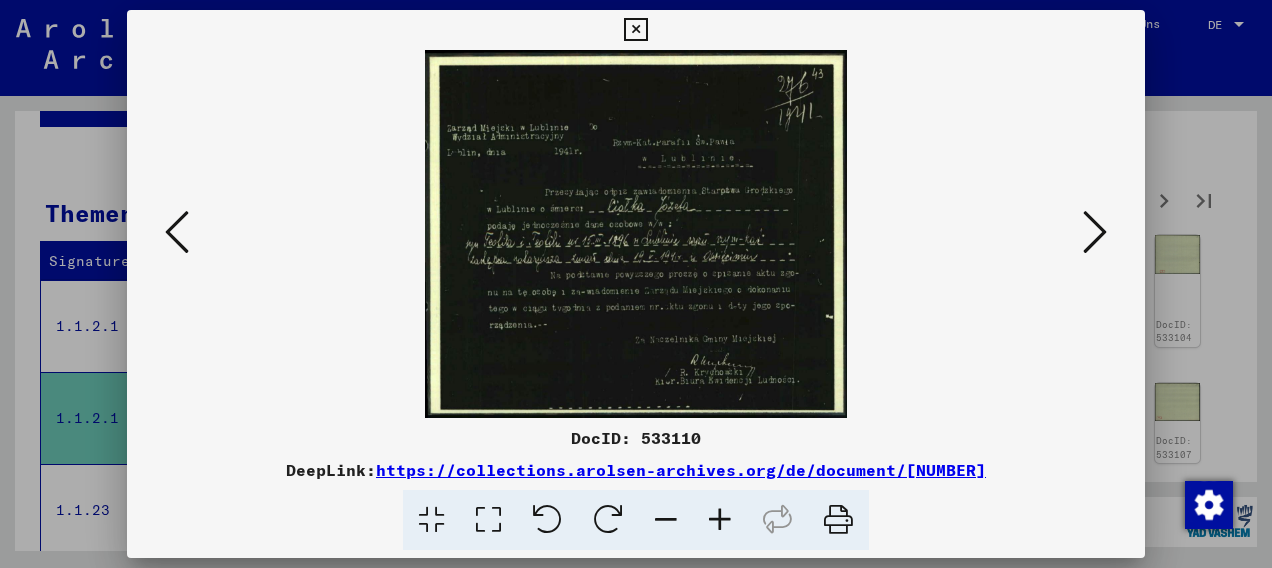 click at bounding box center [1095, 232] 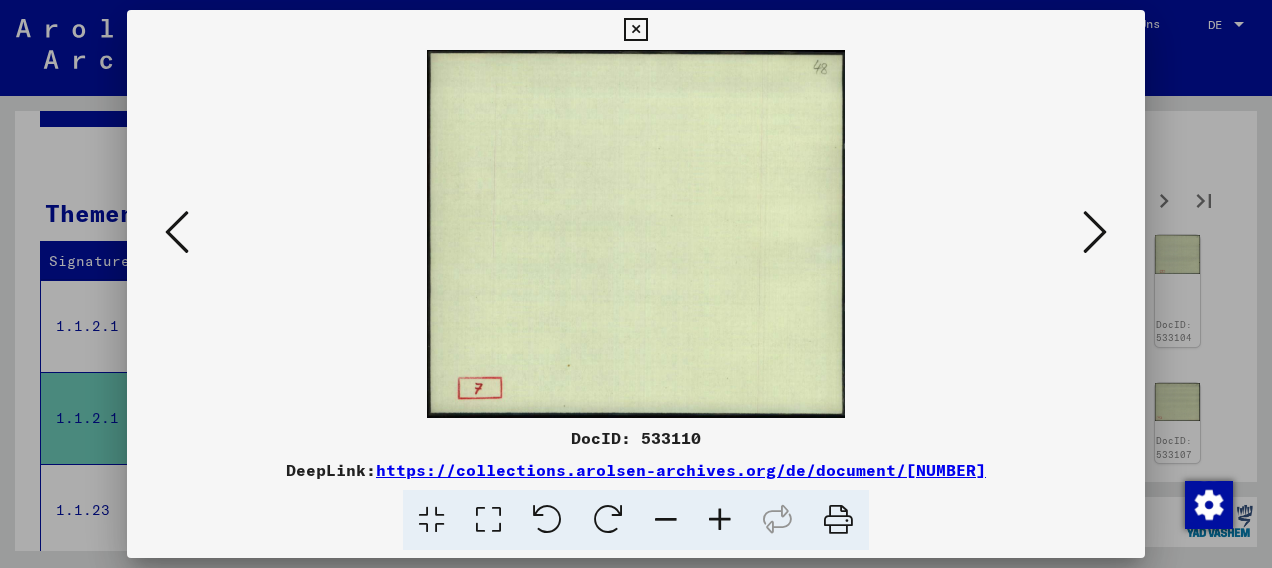 click at bounding box center (1095, 232) 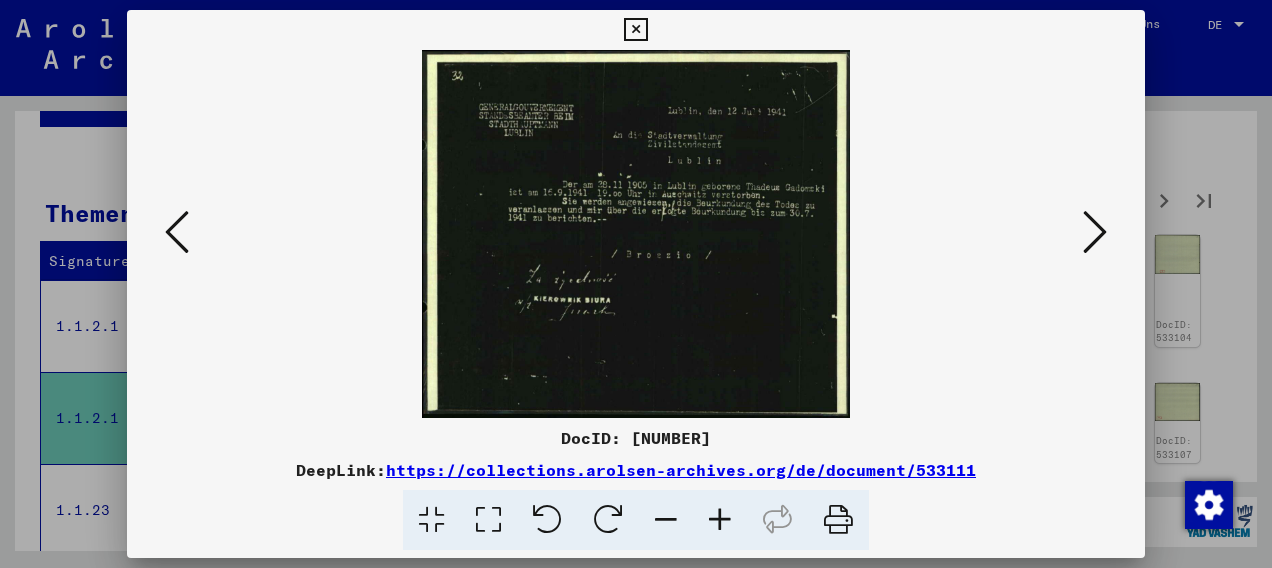 click at bounding box center (1095, 232) 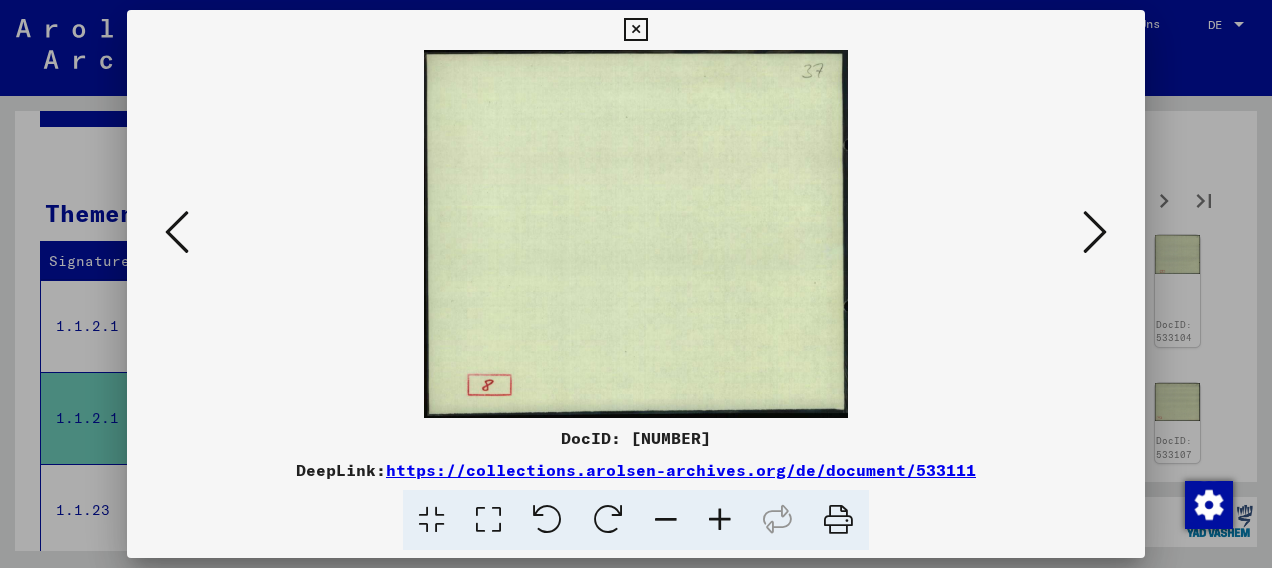 click at bounding box center [1095, 232] 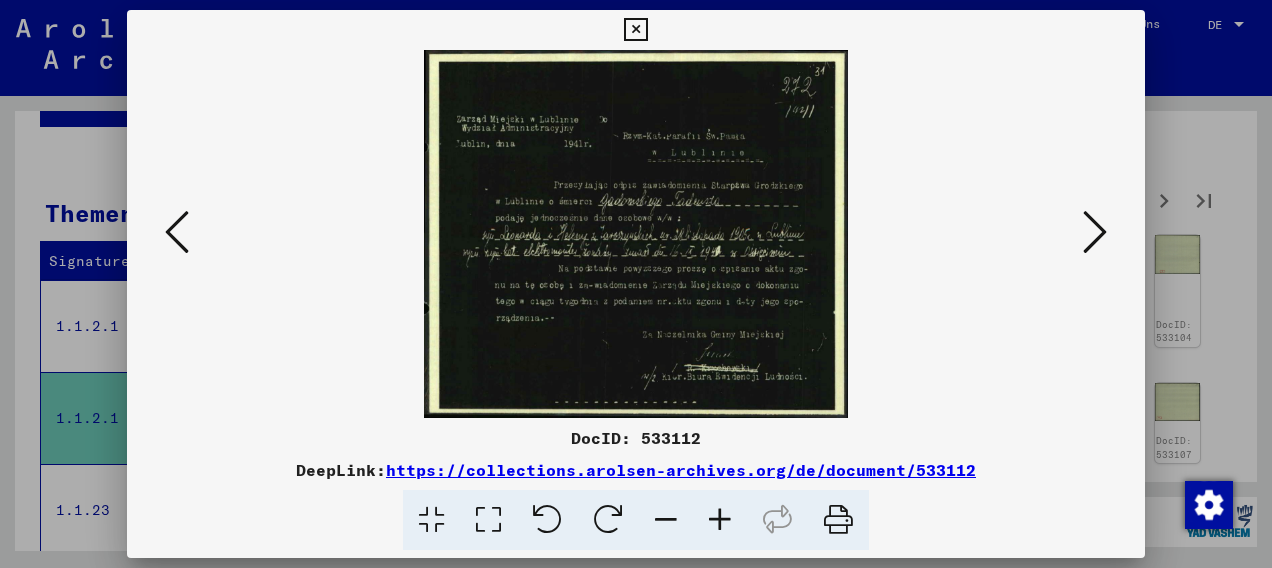click at bounding box center (1095, 232) 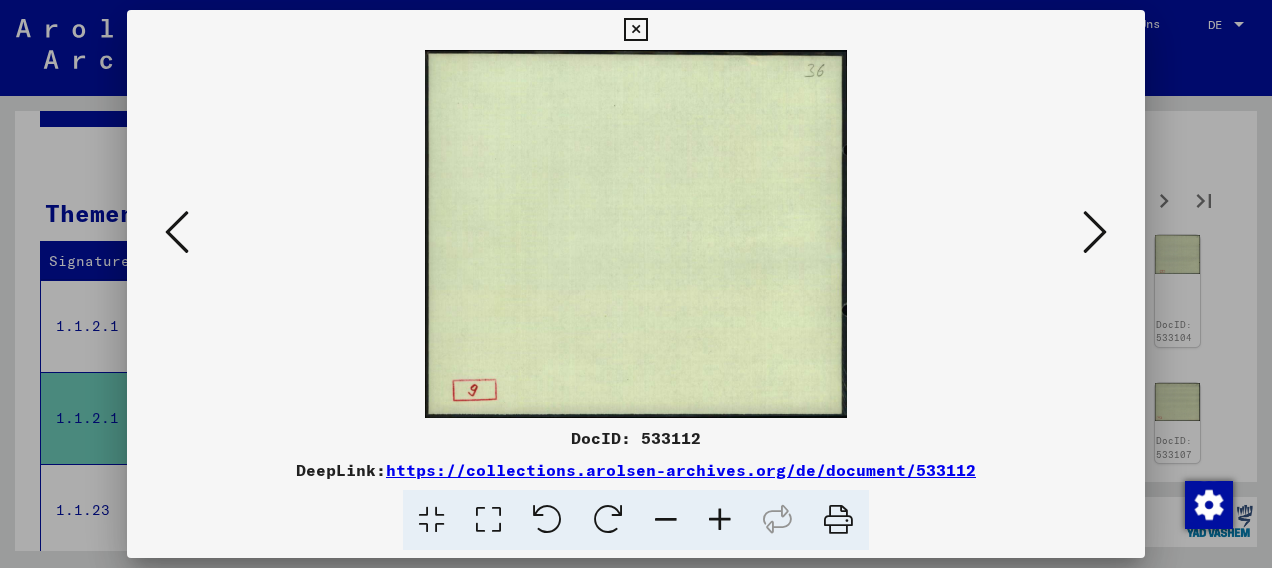 click at bounding box center (1095, 232) 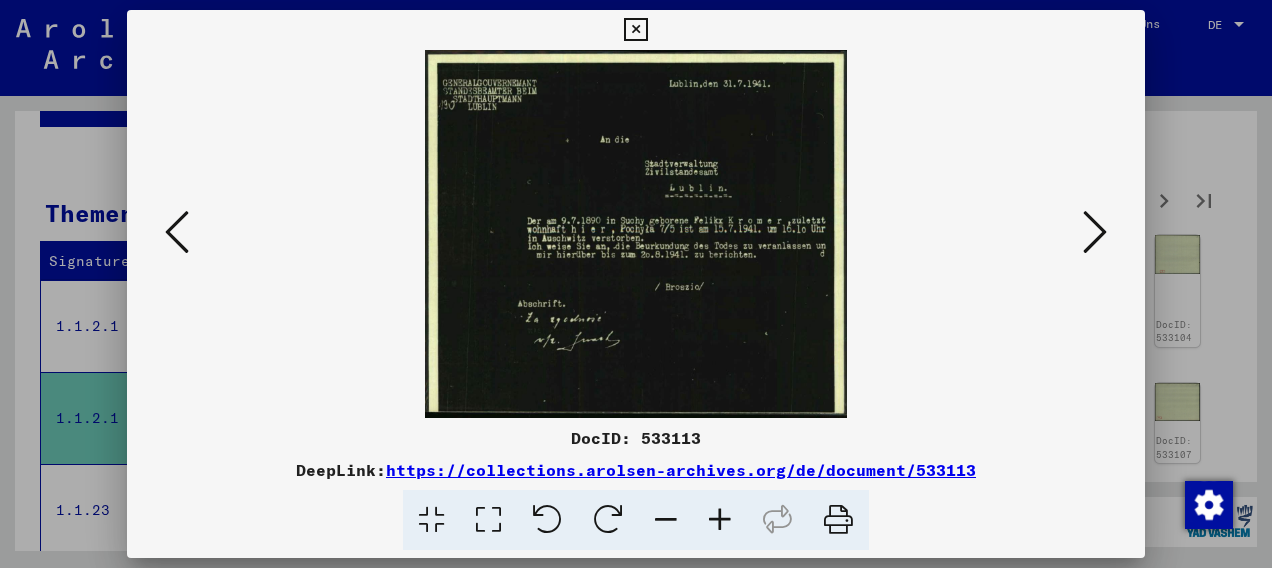 click at bounding box center (1095, 232) 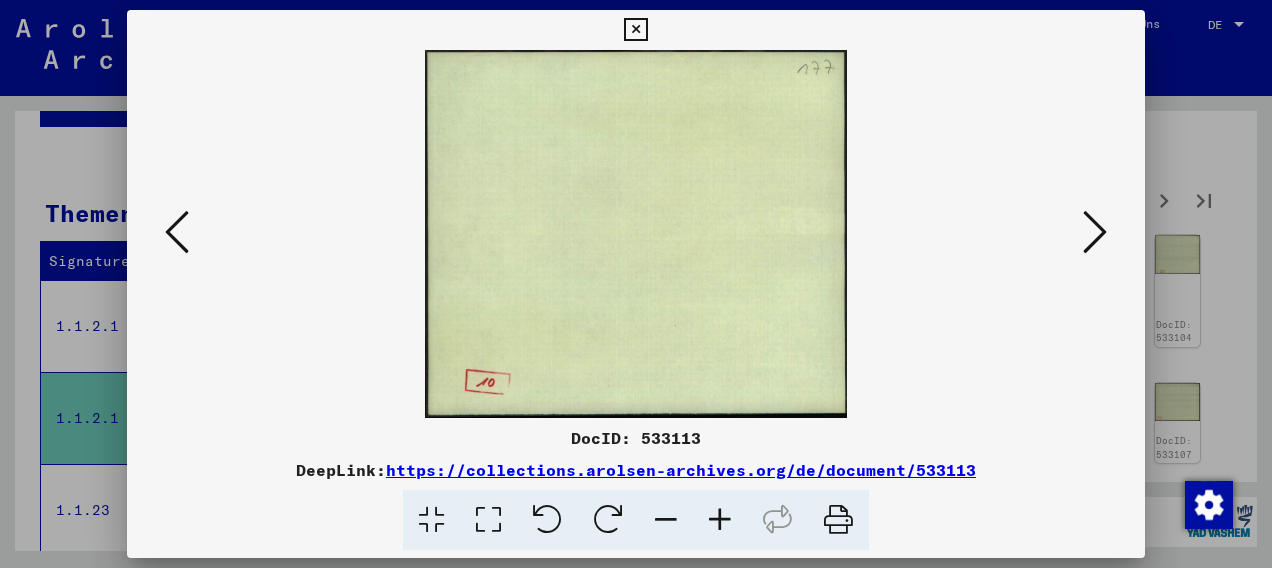 click at bounding box center [1095, 232] 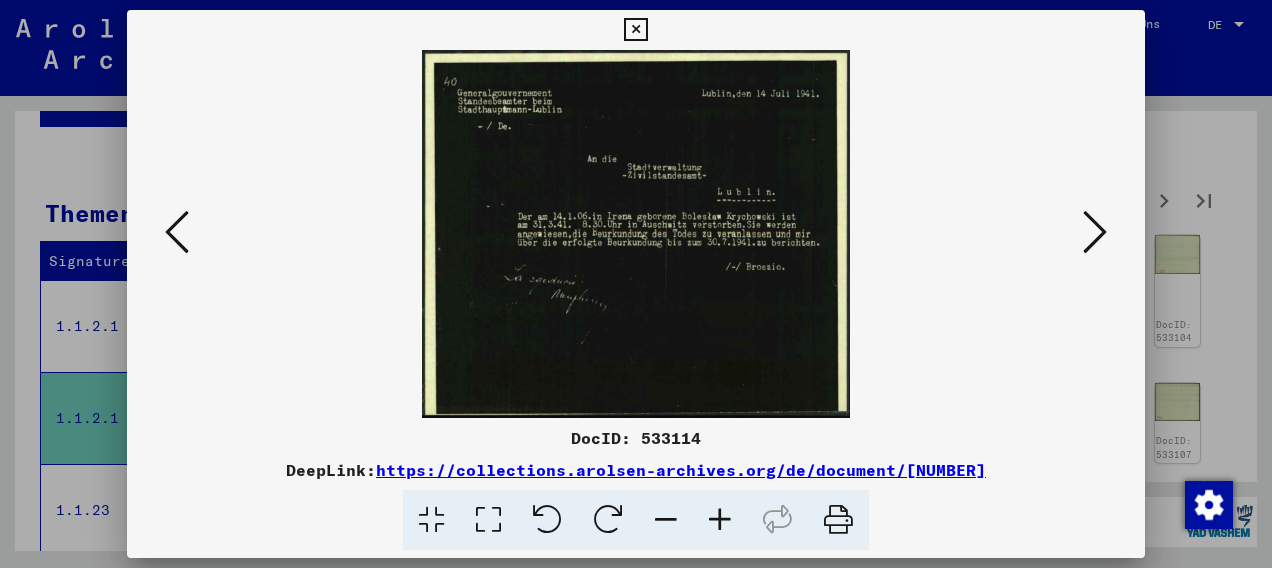 click at bounding box center (1095, 232) 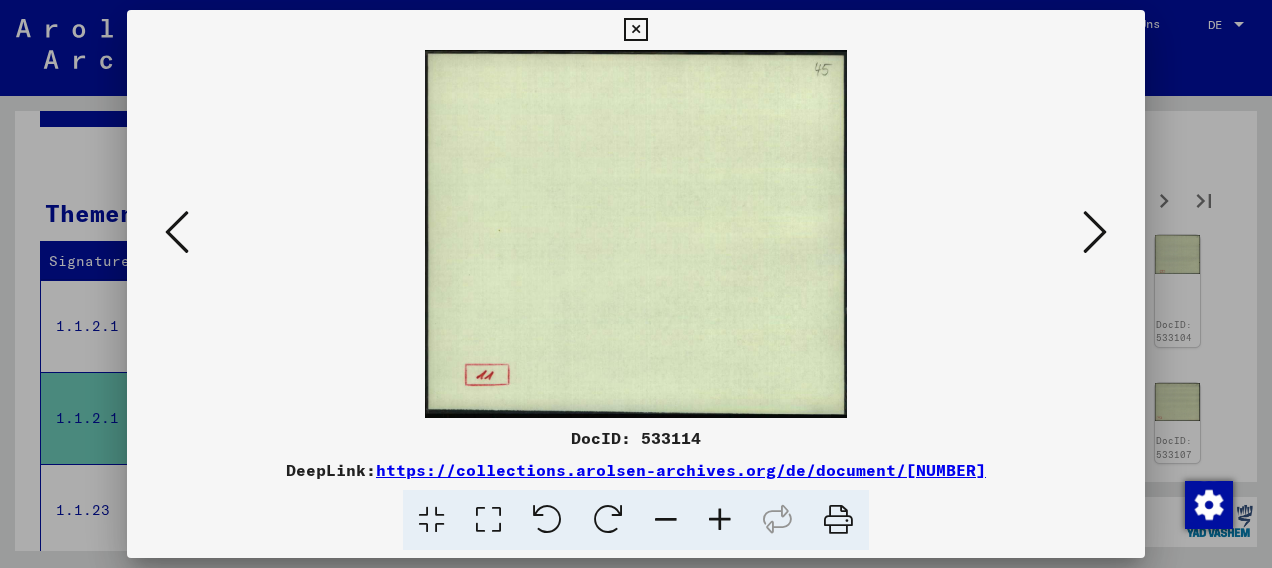 click at bounding box center [1095, 232] 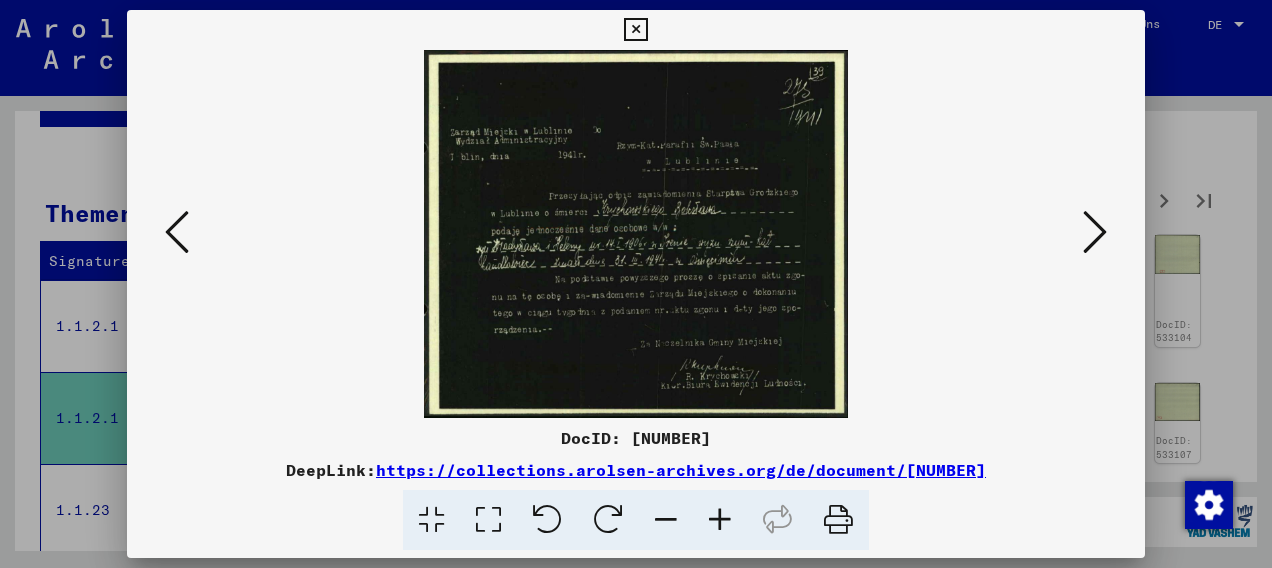 click at bounding box center [1095, 232] 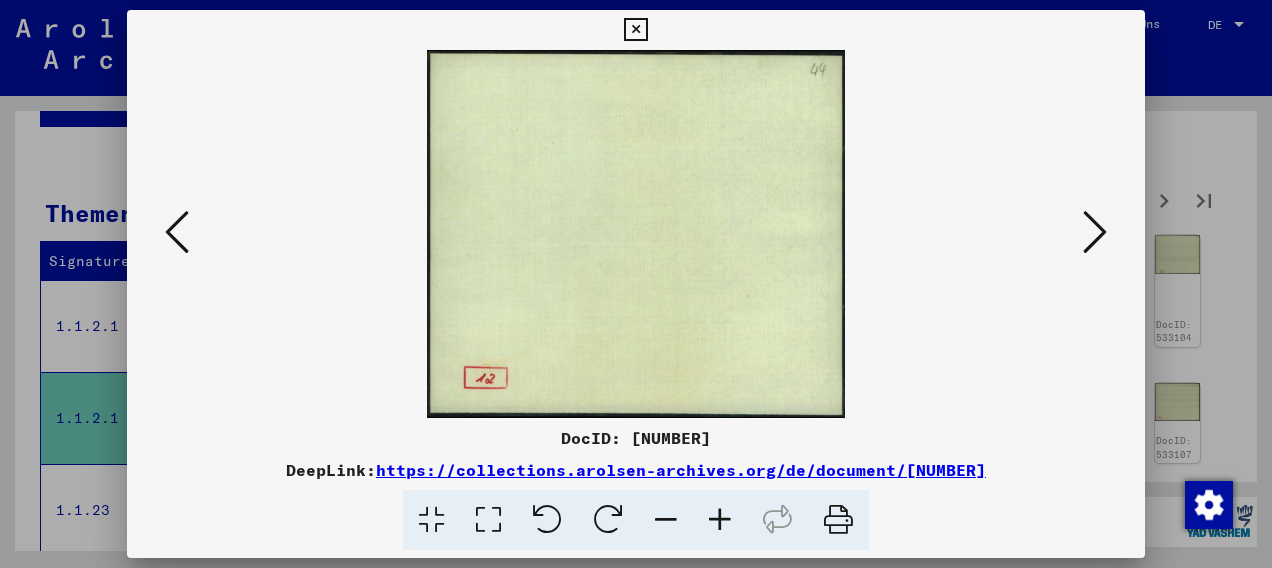 click at bounding box center (1095, 232) 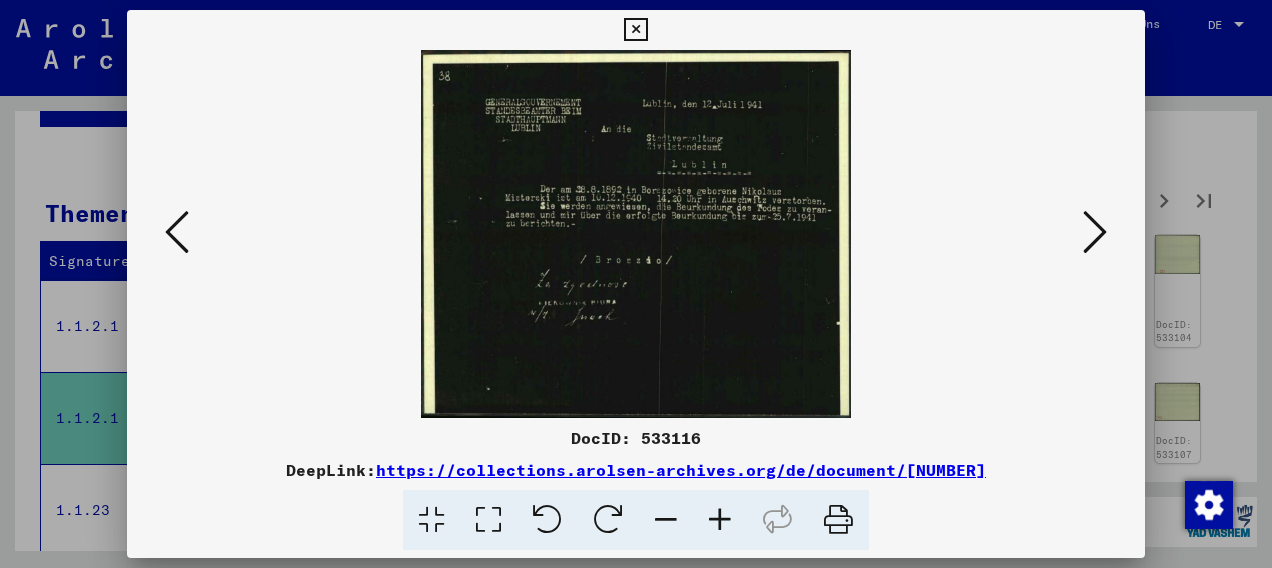 click at bounding box center [1095, 232] 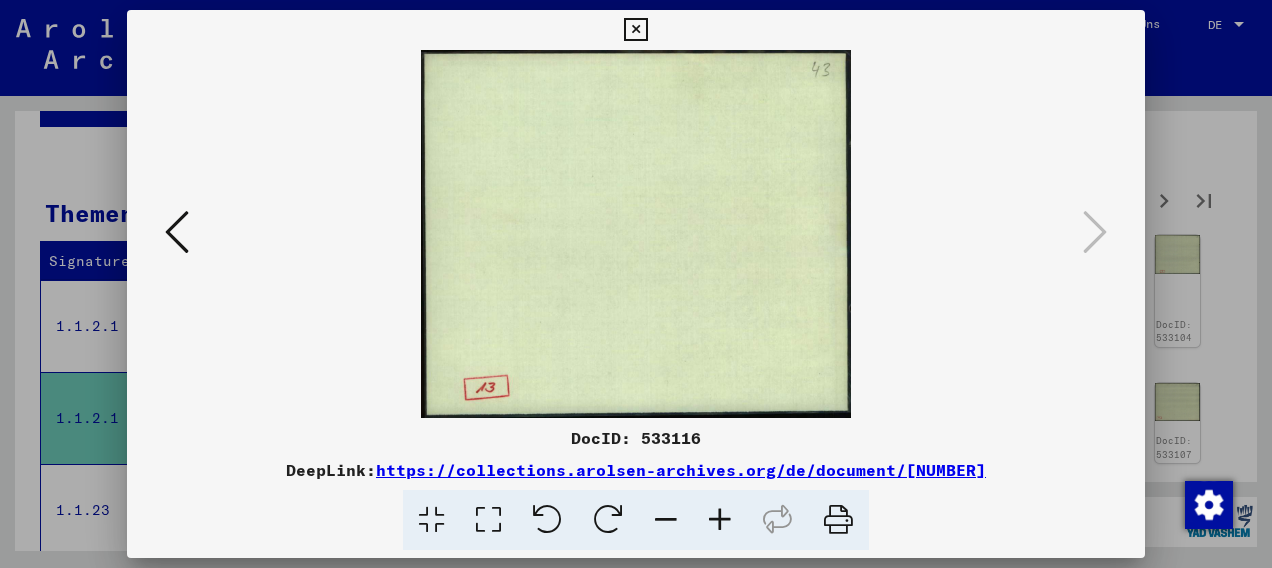 click at bounding box center (635, 30) 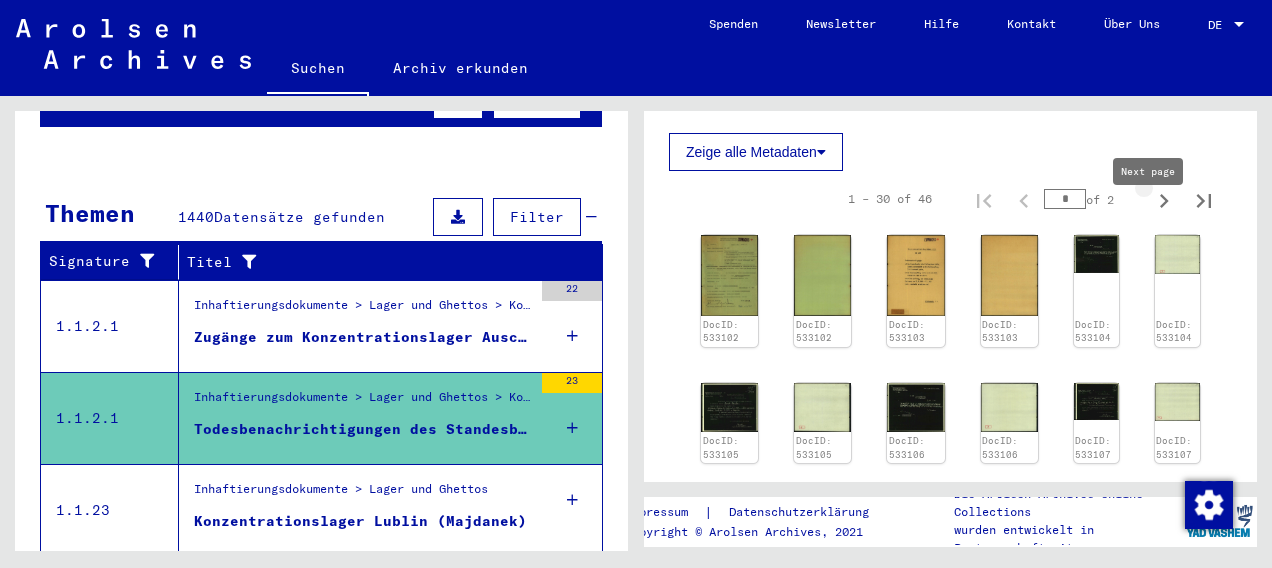click 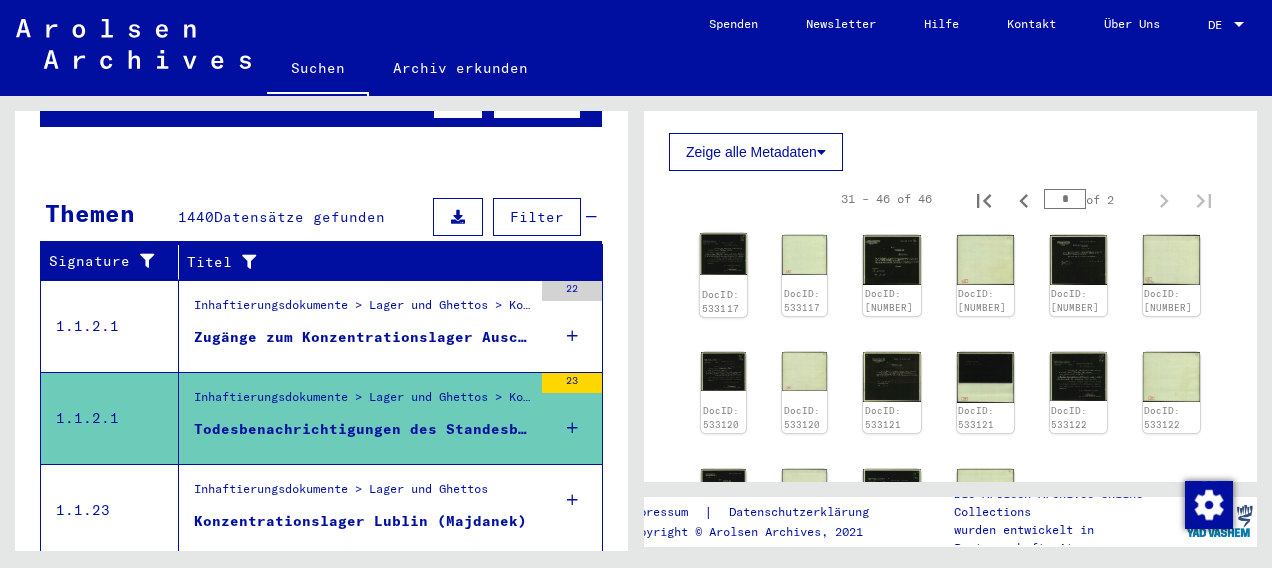 click 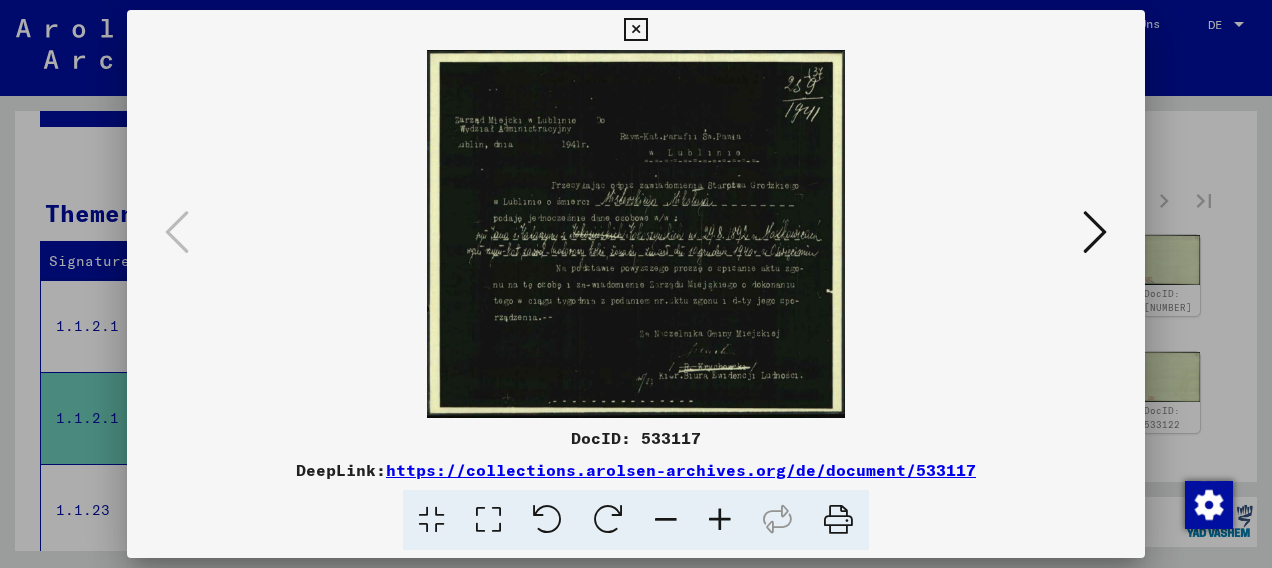 click at bounding box center (1095, 232) 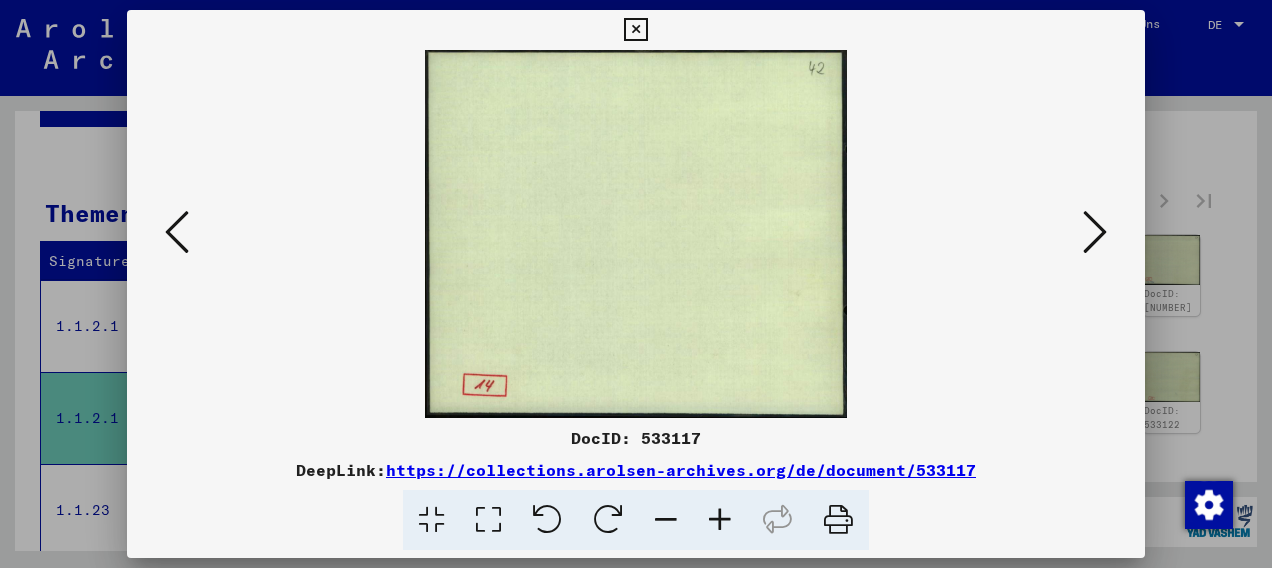 click at bounding box center [1095, 232] 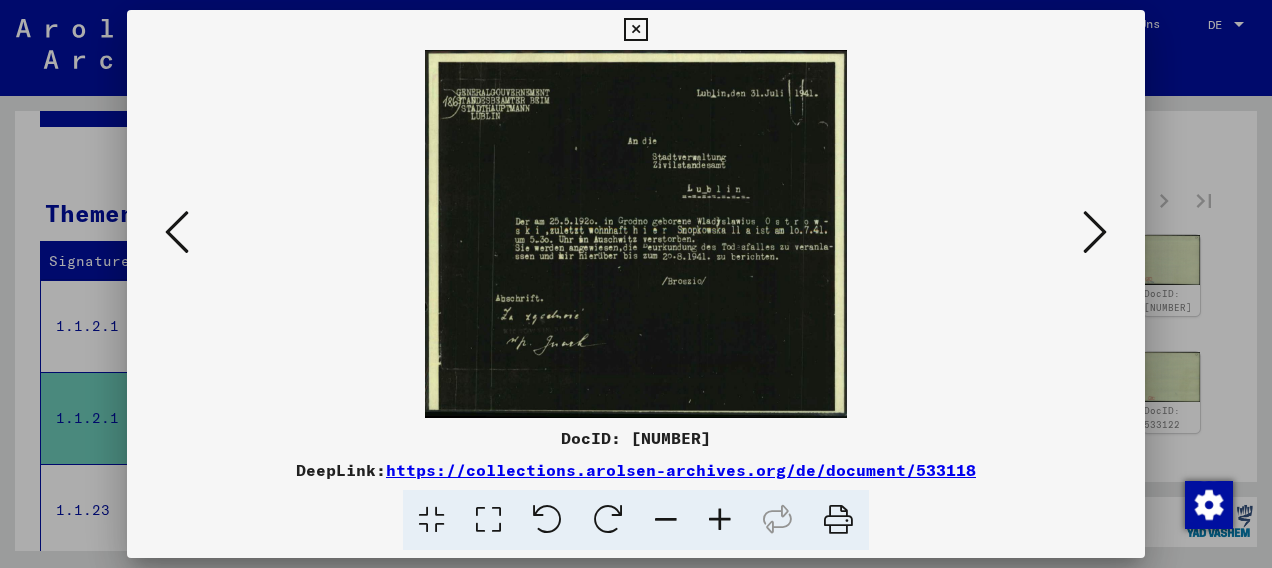 click at bounding box center [1095, 232] 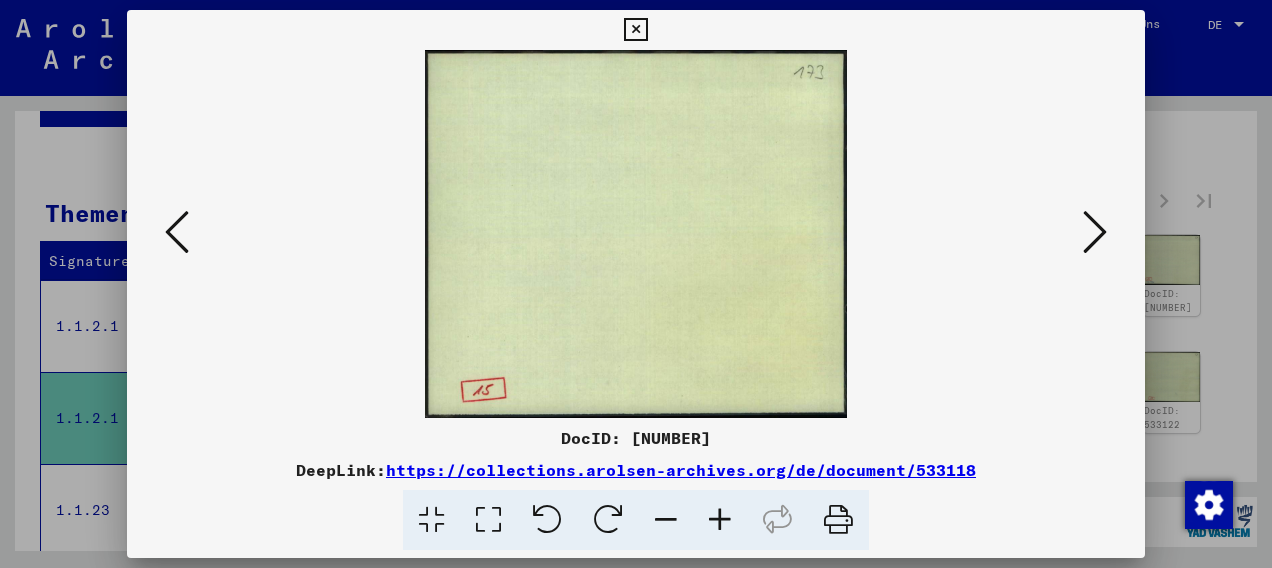 click at bounding box center [1095, 232] 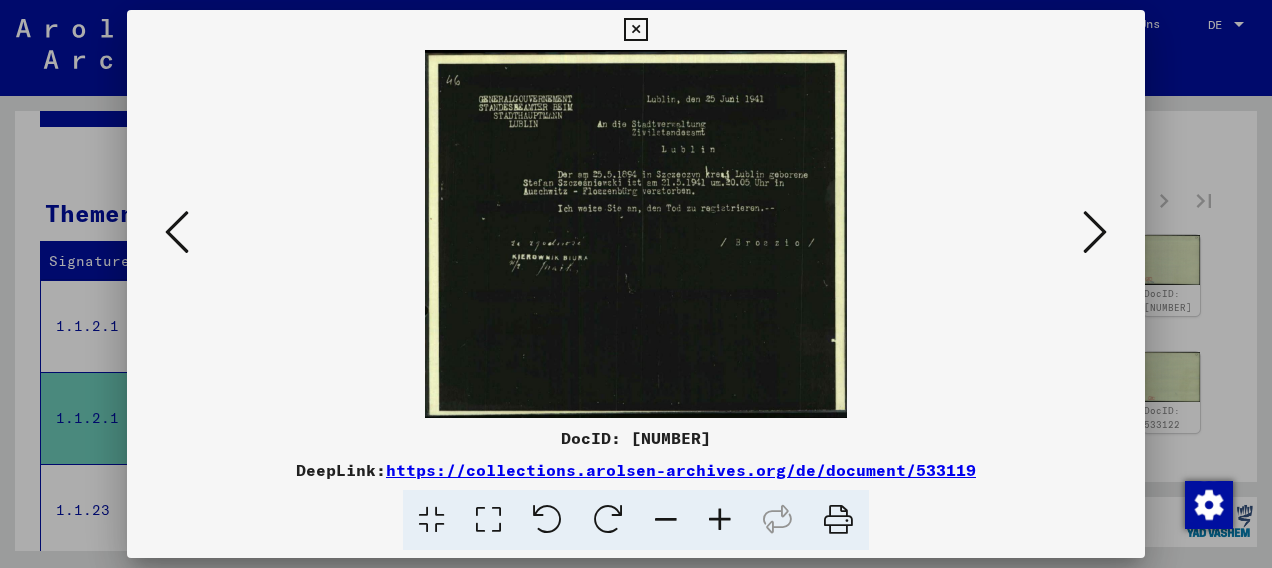 click at bounding box center [1095, 232] 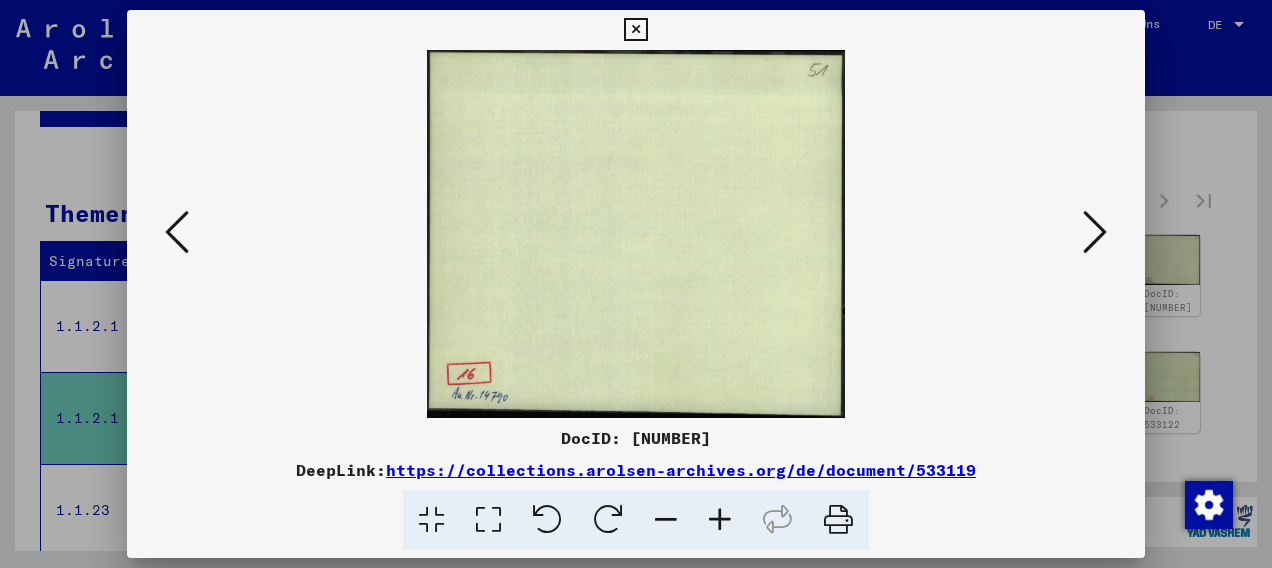 click at bounding box center (1095, 232) 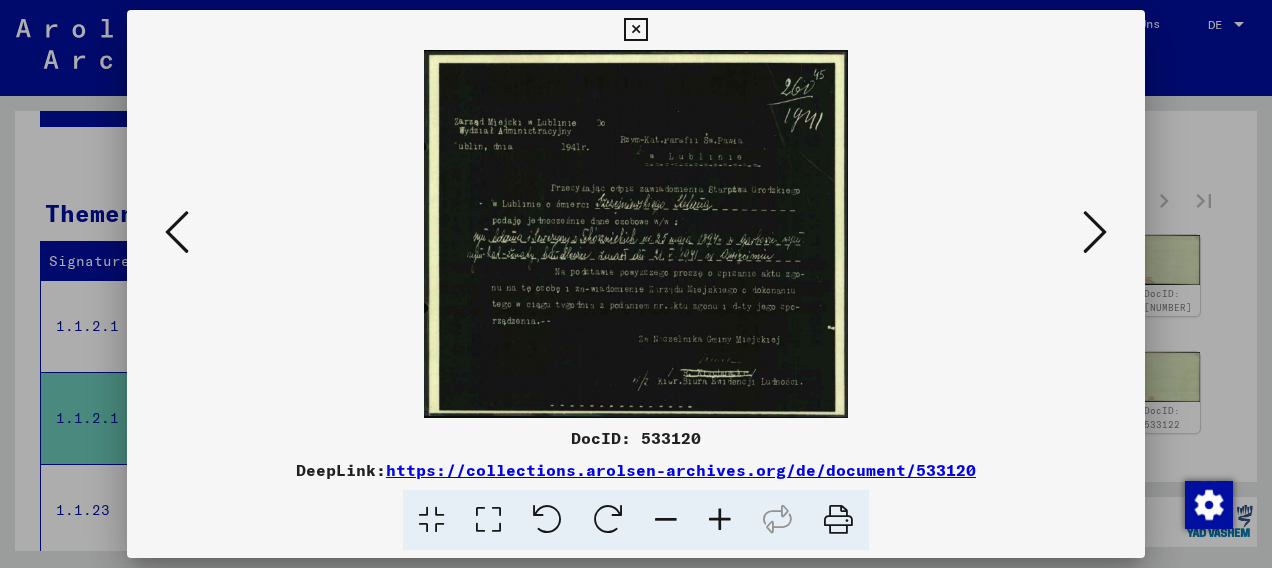 click at bounding box center (1095, 232) 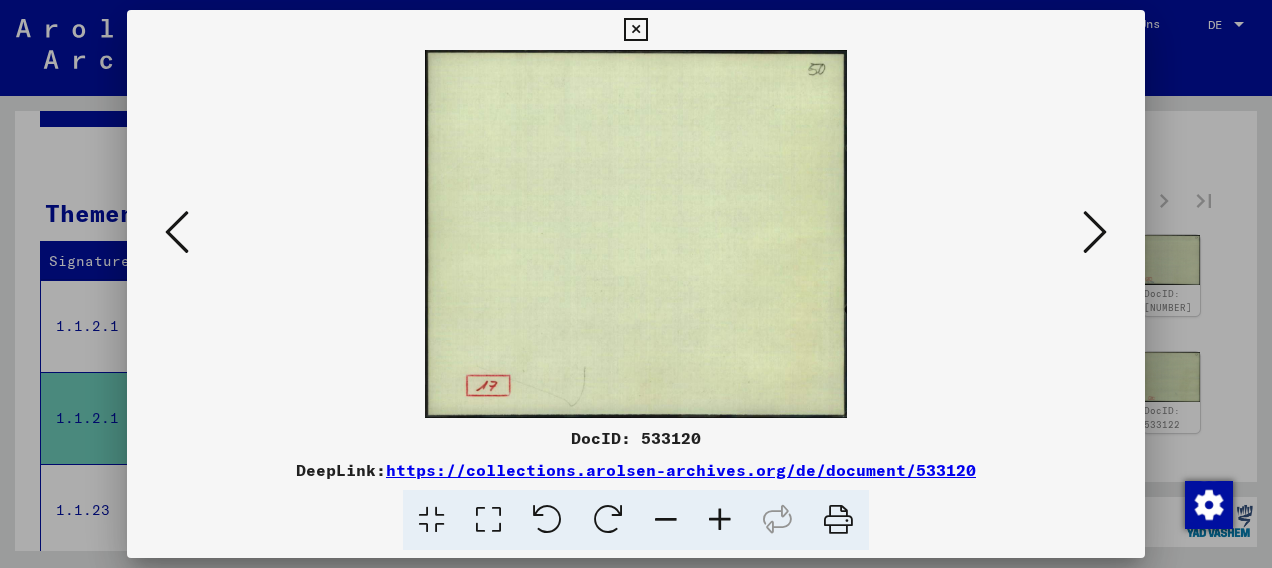 click at bounding box center (1095, 232) 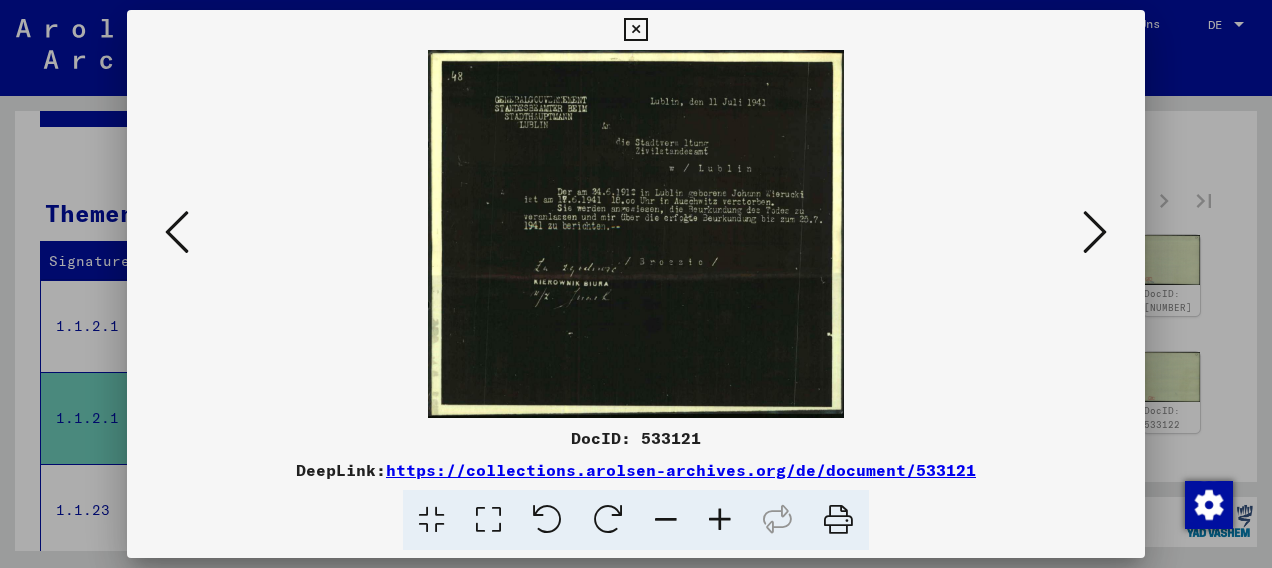 click at bounding box center [1095, 232] 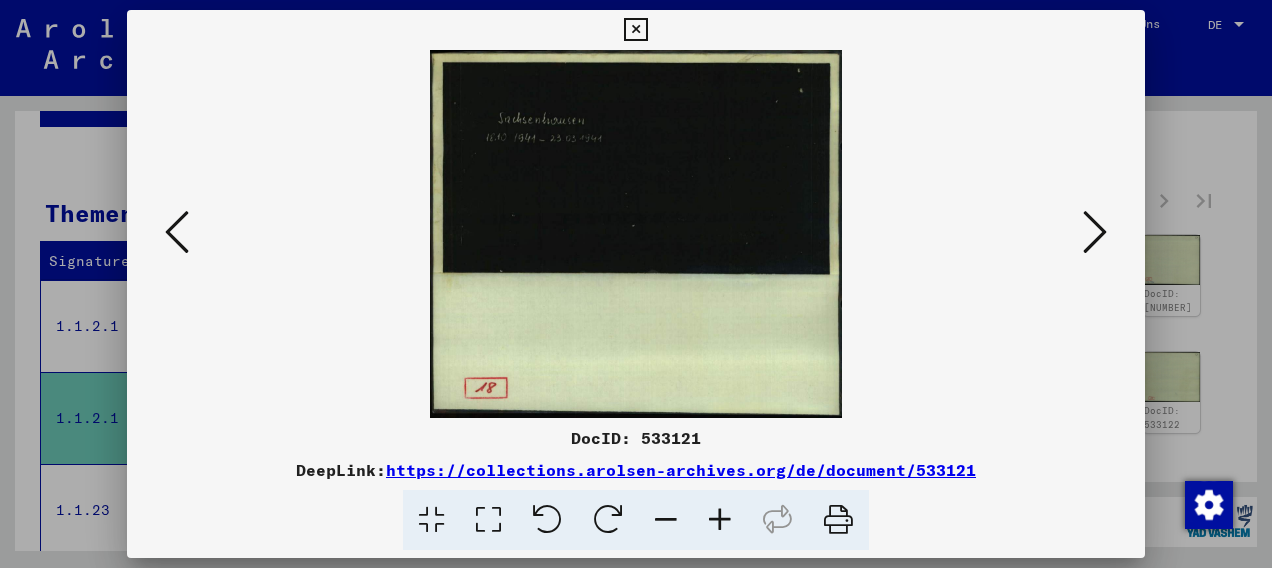 click at bounding box center [1095, 232] 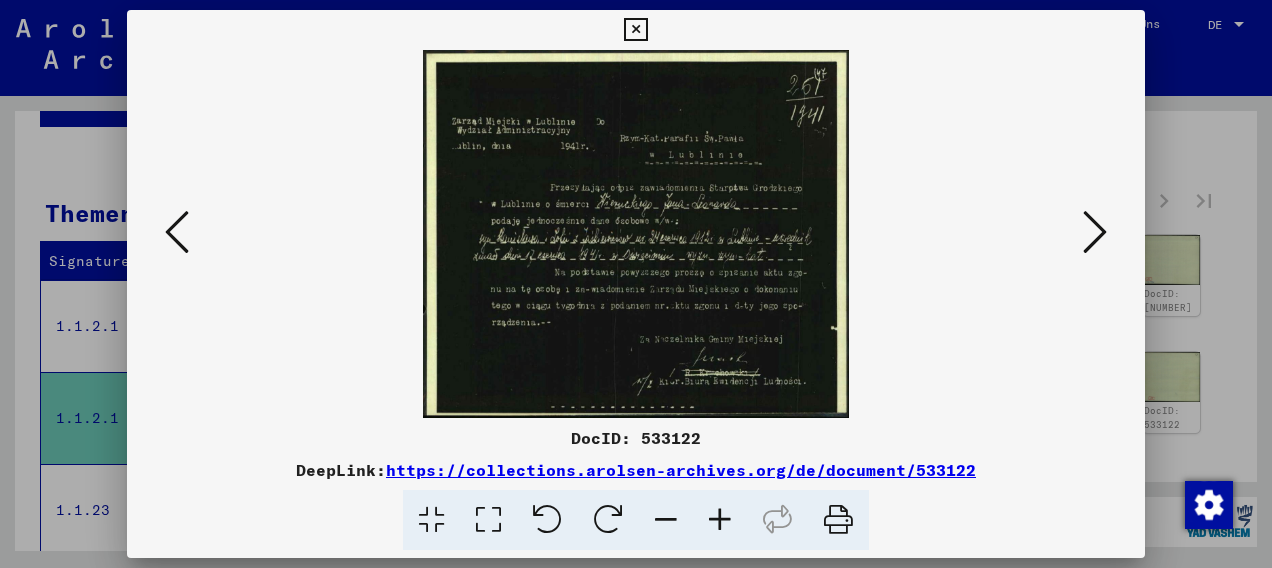 click at bounding box center [1095, 232] 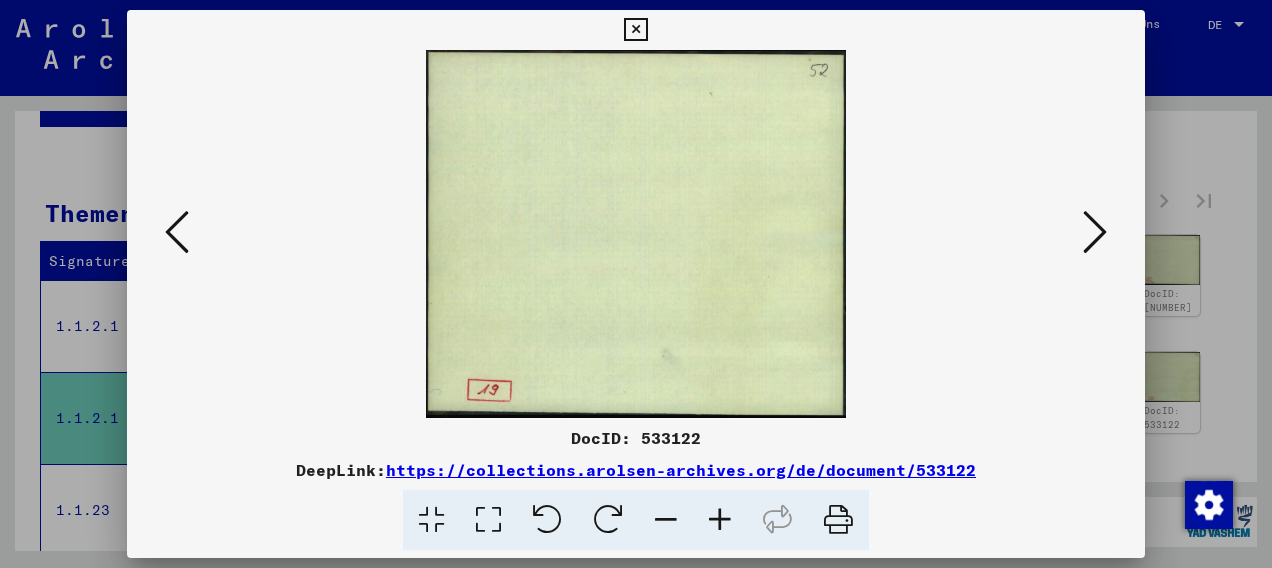 click at bounding box center [1095, 232] 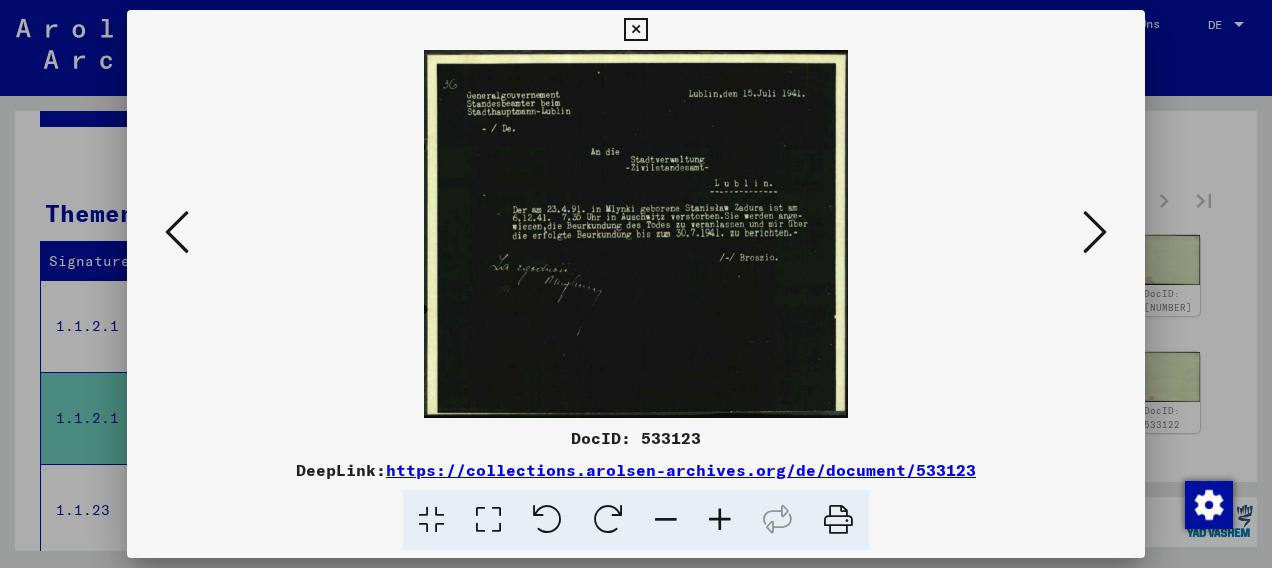 click at bounding box center [1095, 232] 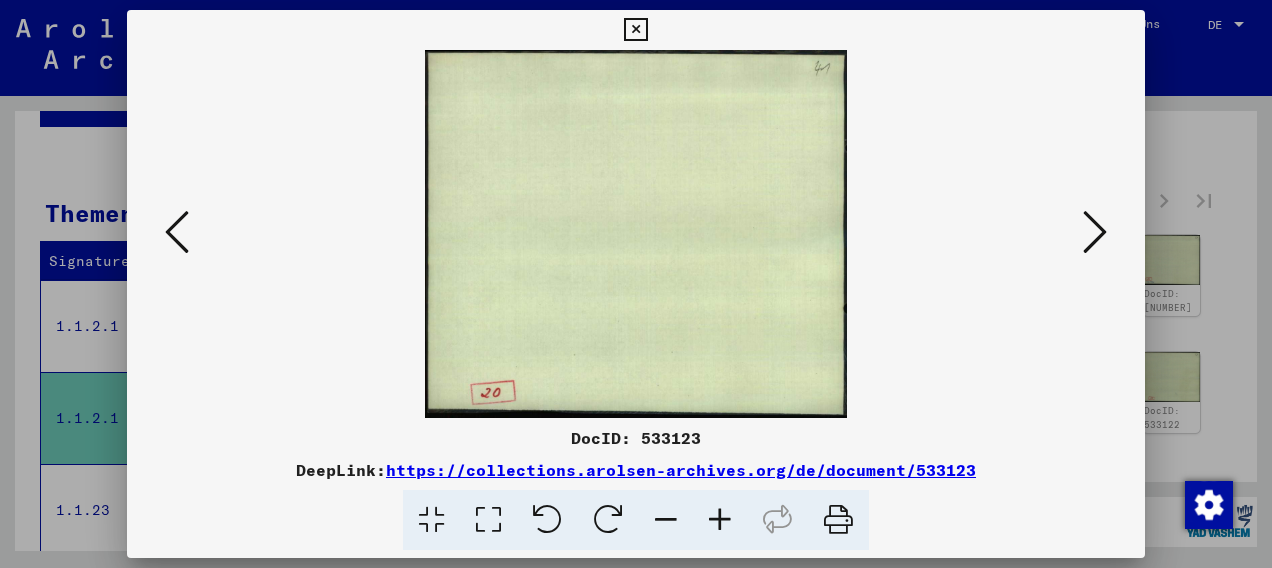 click at bounding box center (1095, 232) 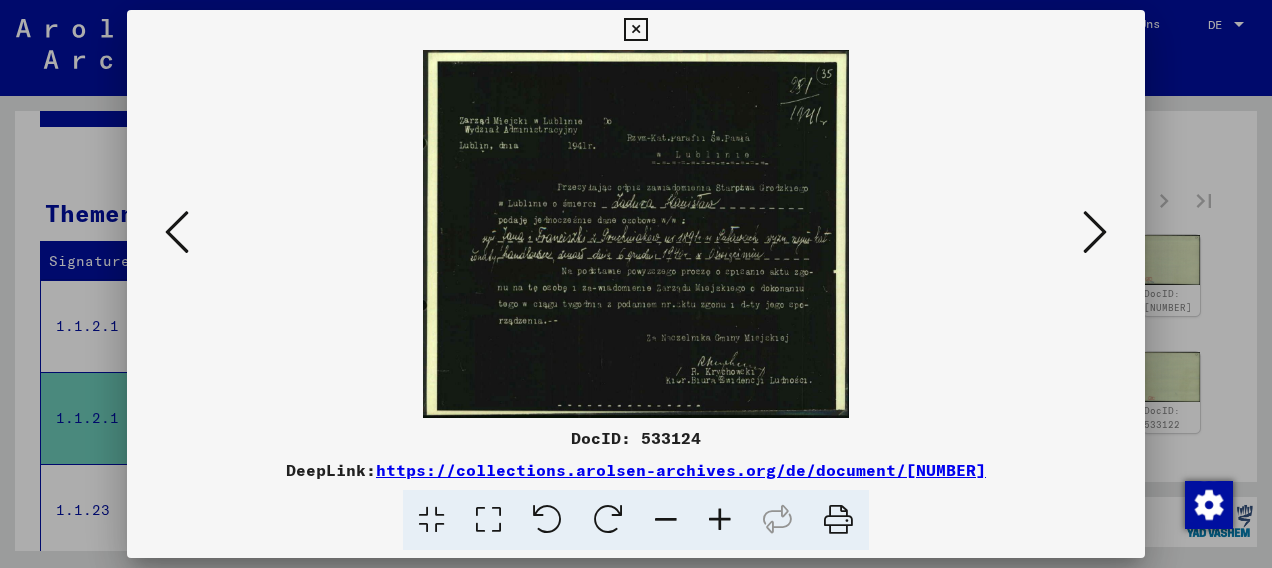 click at bounding box center (1095, 232) 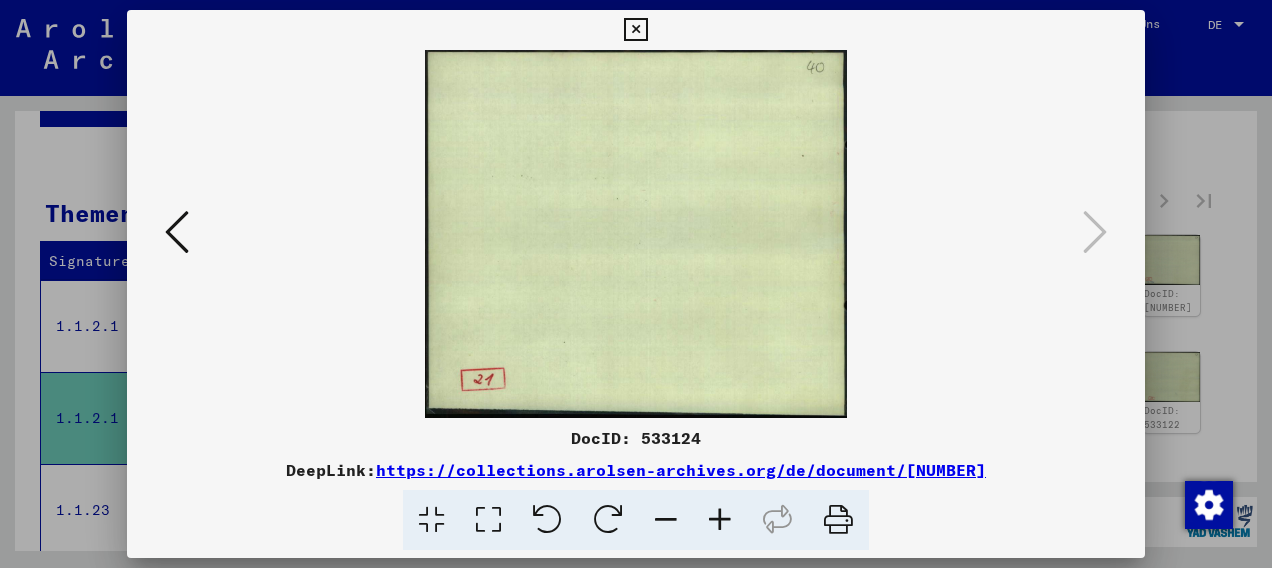 click at bounding box center [635, 30] 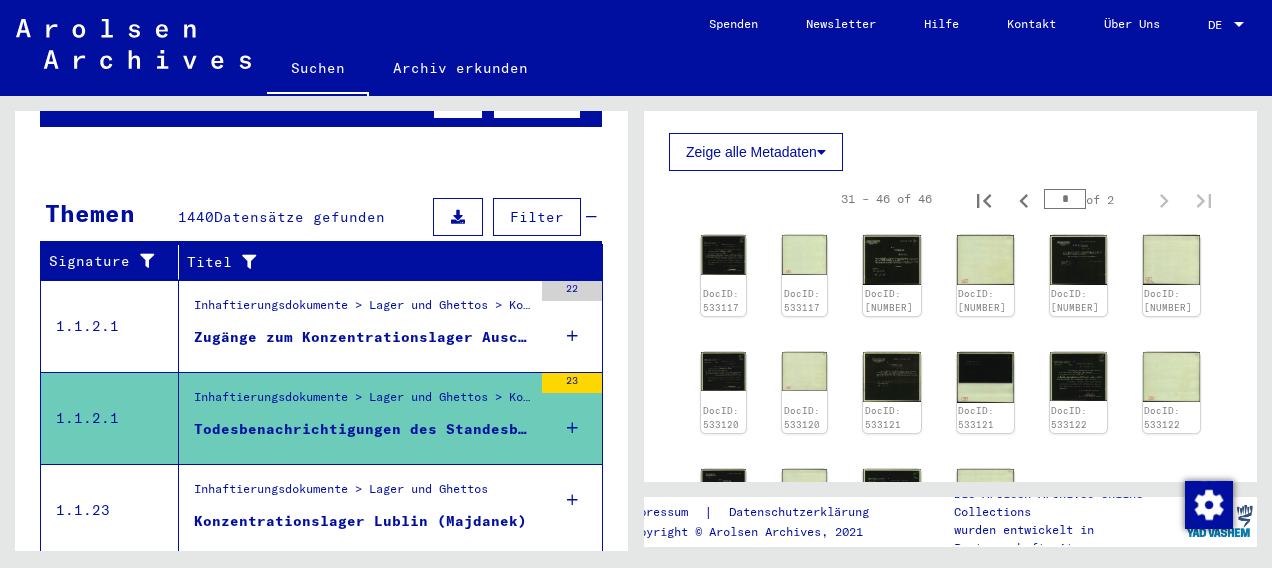 click on "Zugänge zum Konzentrationslager Auschwitz vom Ghetto Litzmannstadt und dem      Konzentrationslager Flossenbürg" at bounding box center (363, 337) 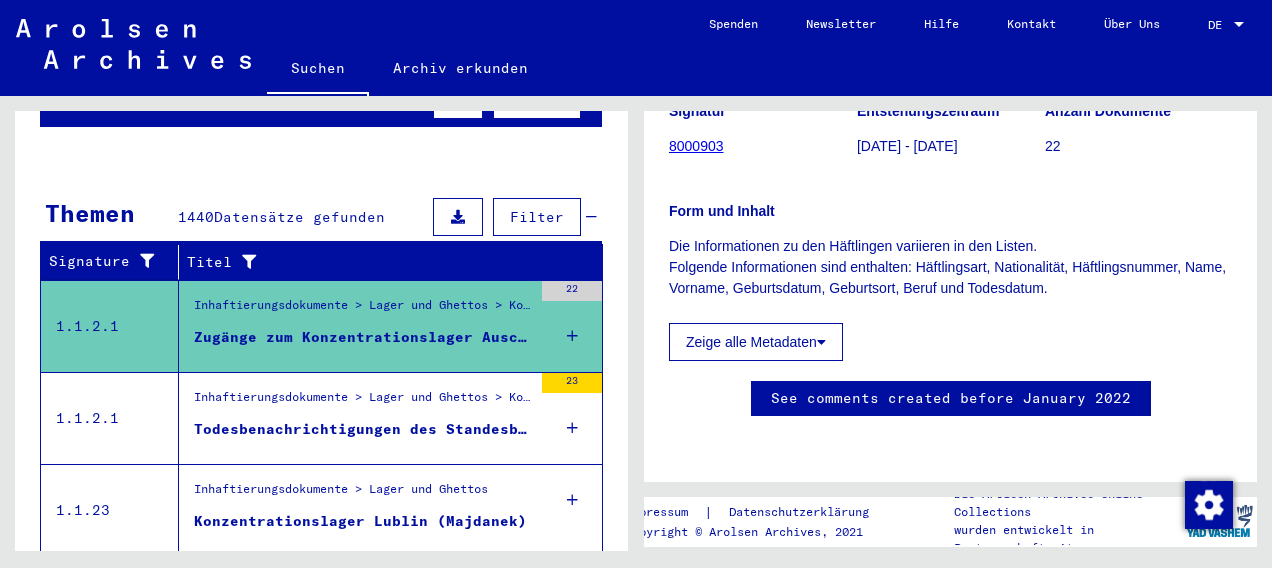scroll, scrollTop: 434, scrollLeft: 0, axis: vertical 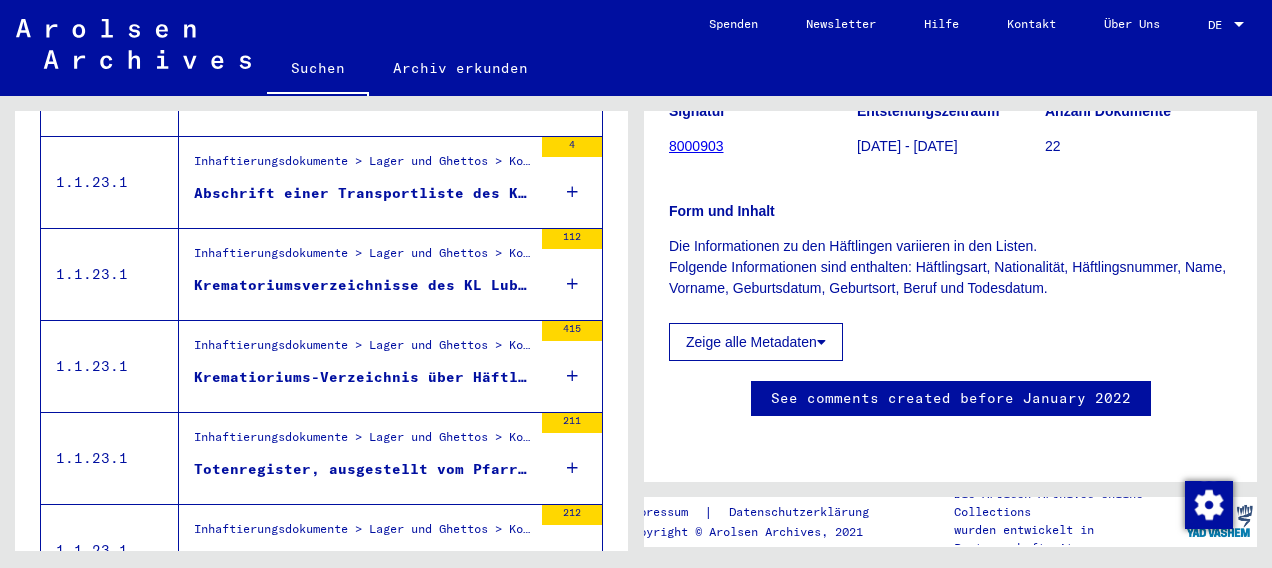 click on "Totenregister, ausgestellt vom Pfarramt St. Paul in Lublin [DATE]-[DATE]" at bounding box center [363, 469] 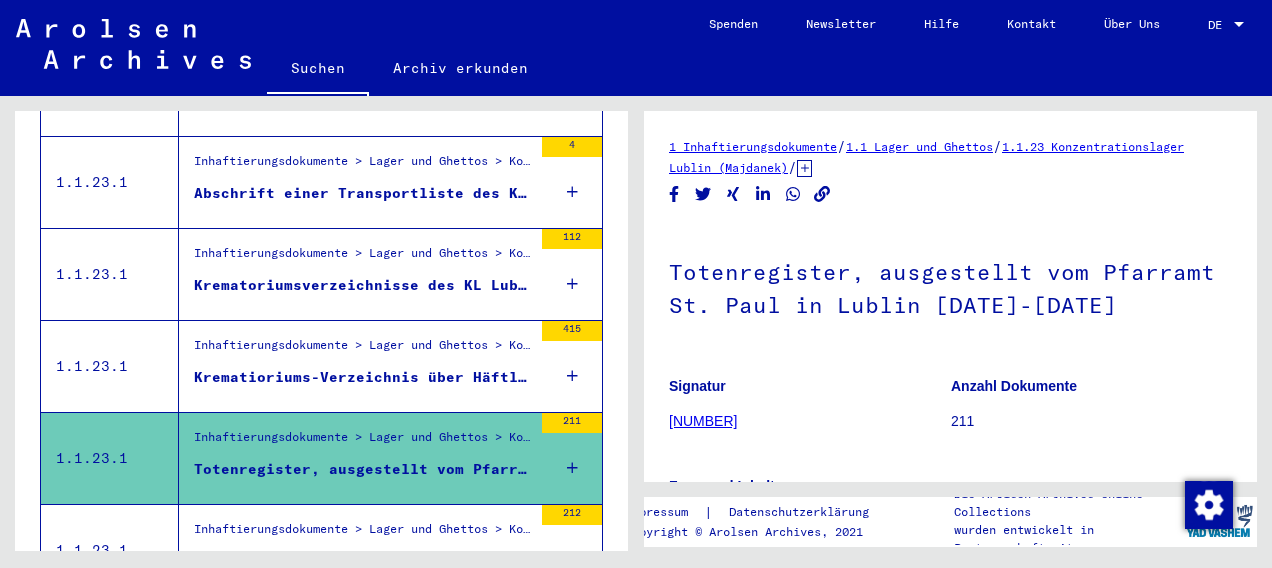 scroll, scrollTop: 0, scrollLeft: 0, axis: both 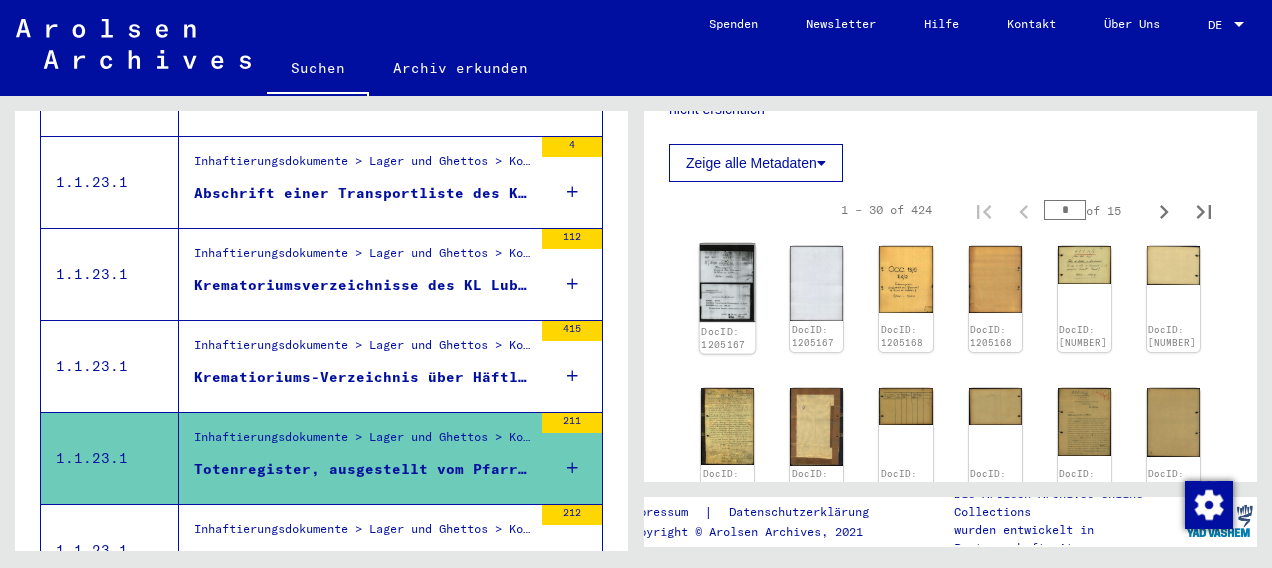 click 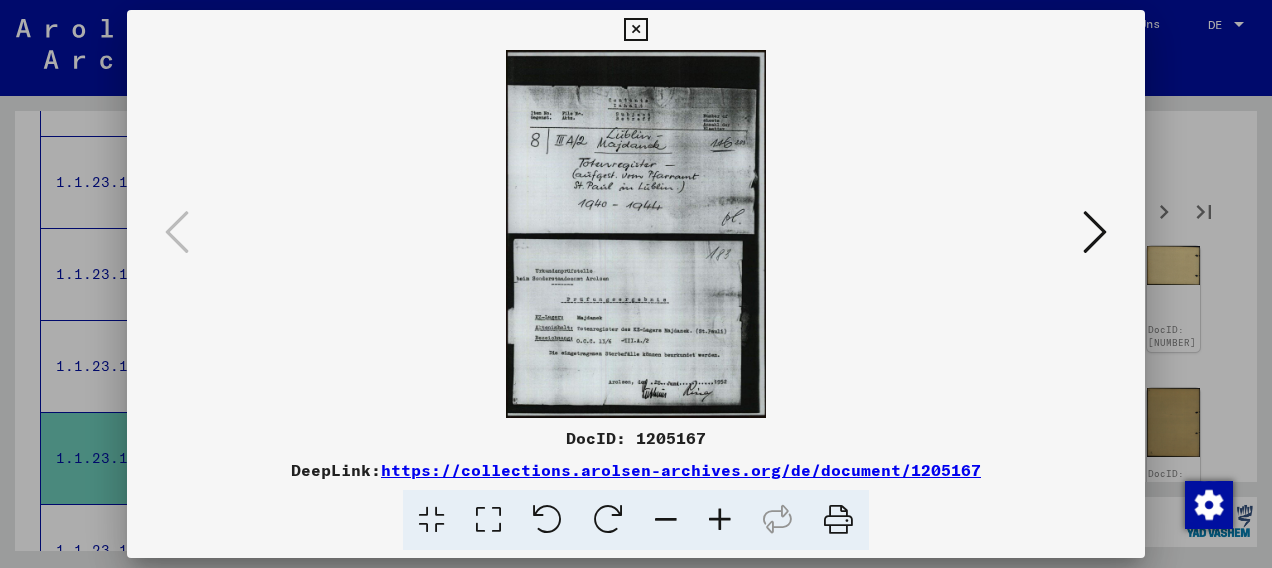 click at bounding box center [1095, 232] 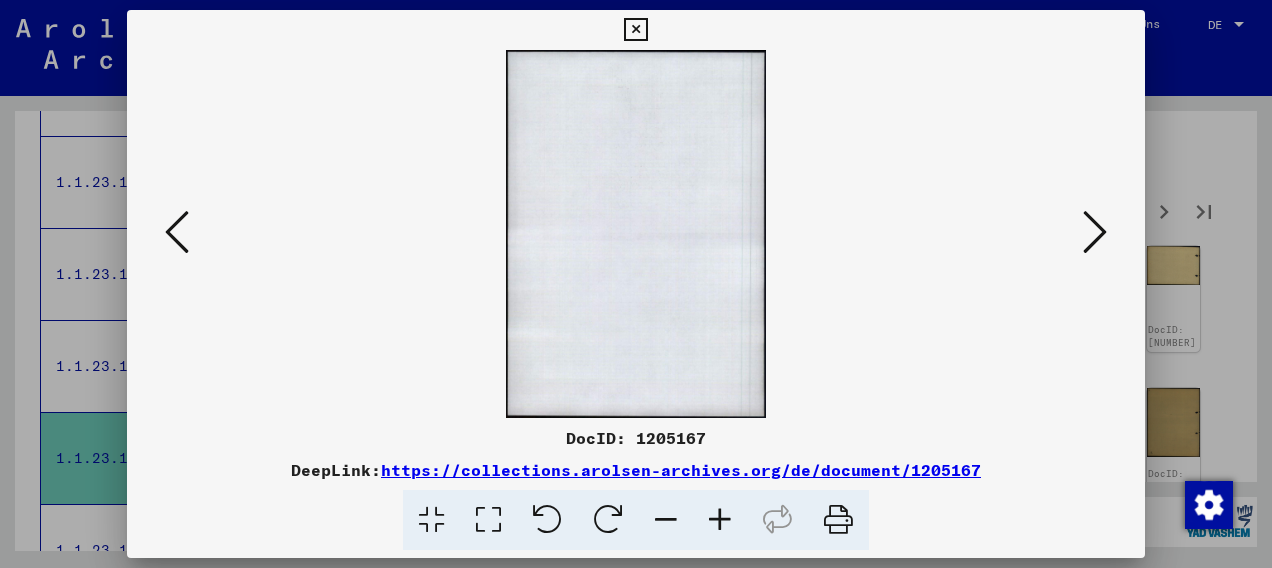 click at bounding box center (1095, 232) 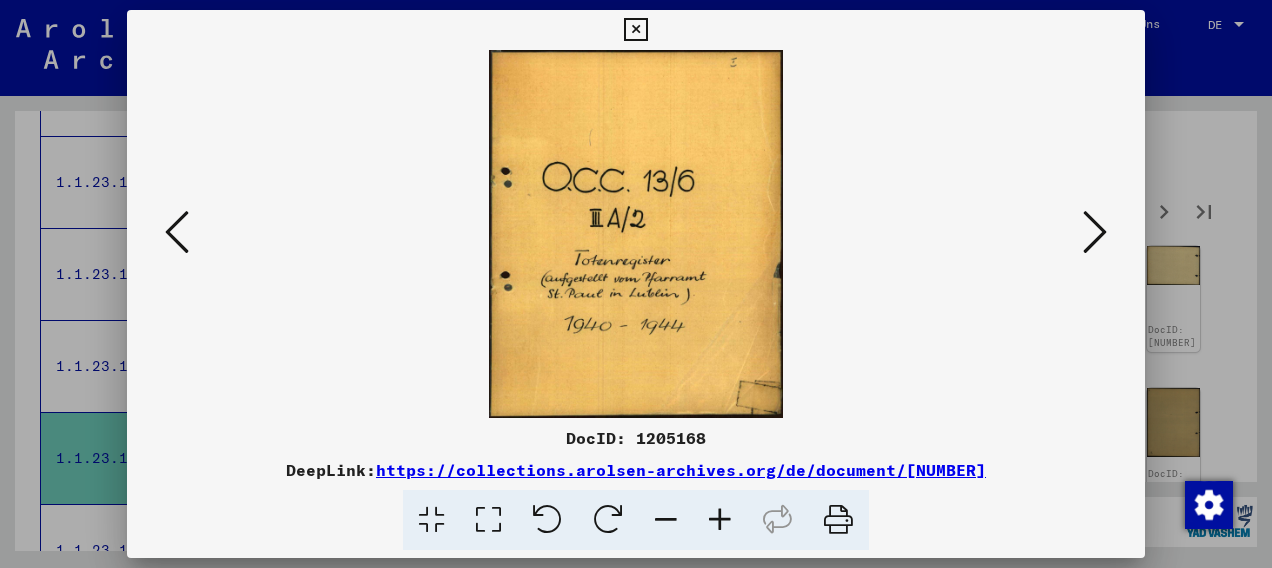 click at bounding box center (1095, 232) 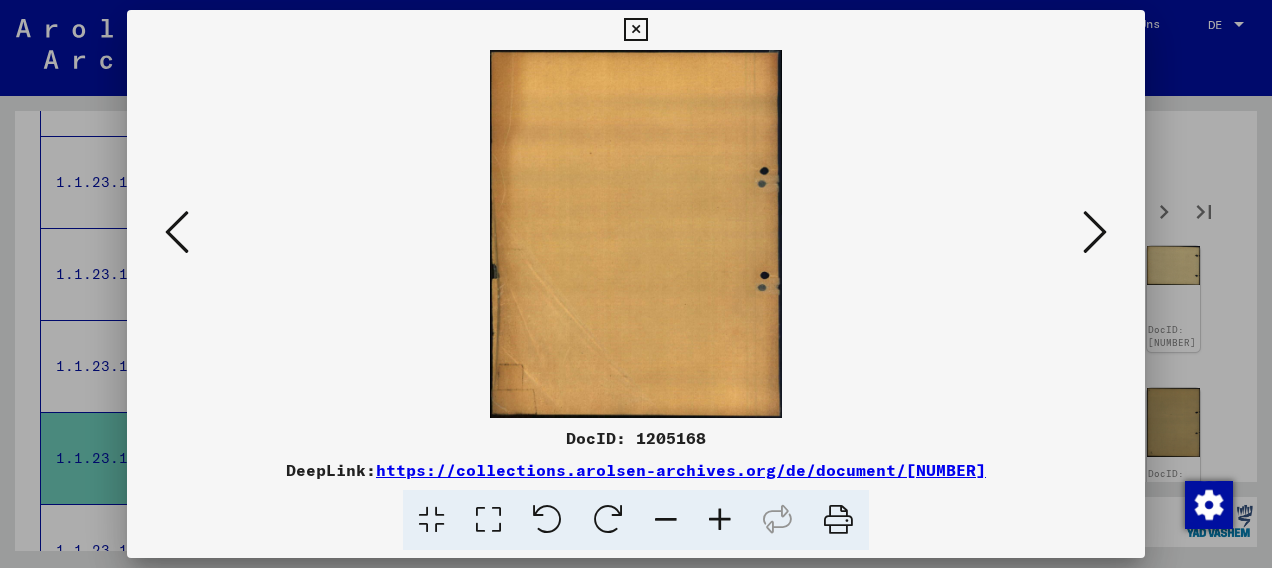 click at bounding box center (1095, 232) 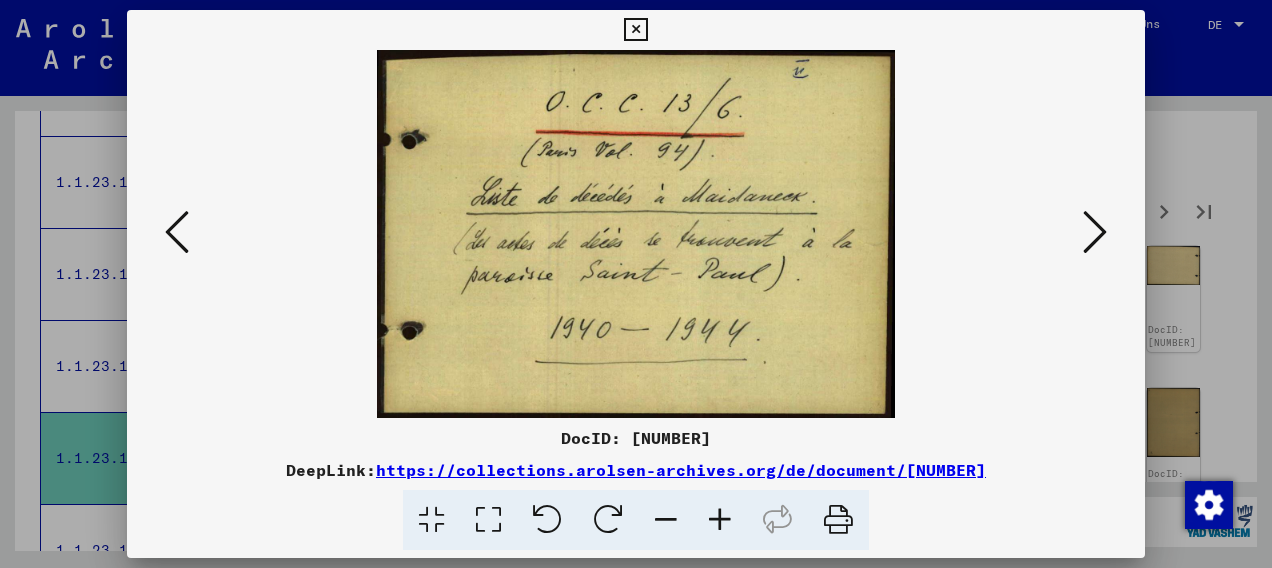 click at bounding box center [1095, 232] 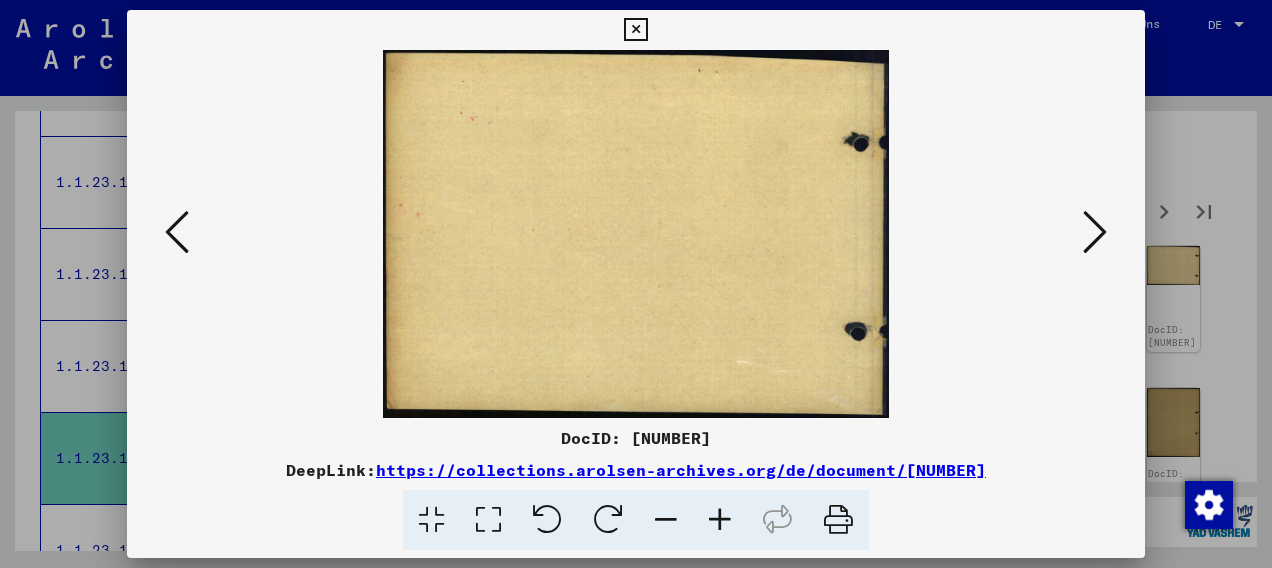 click at bounding box center [1095, 232] 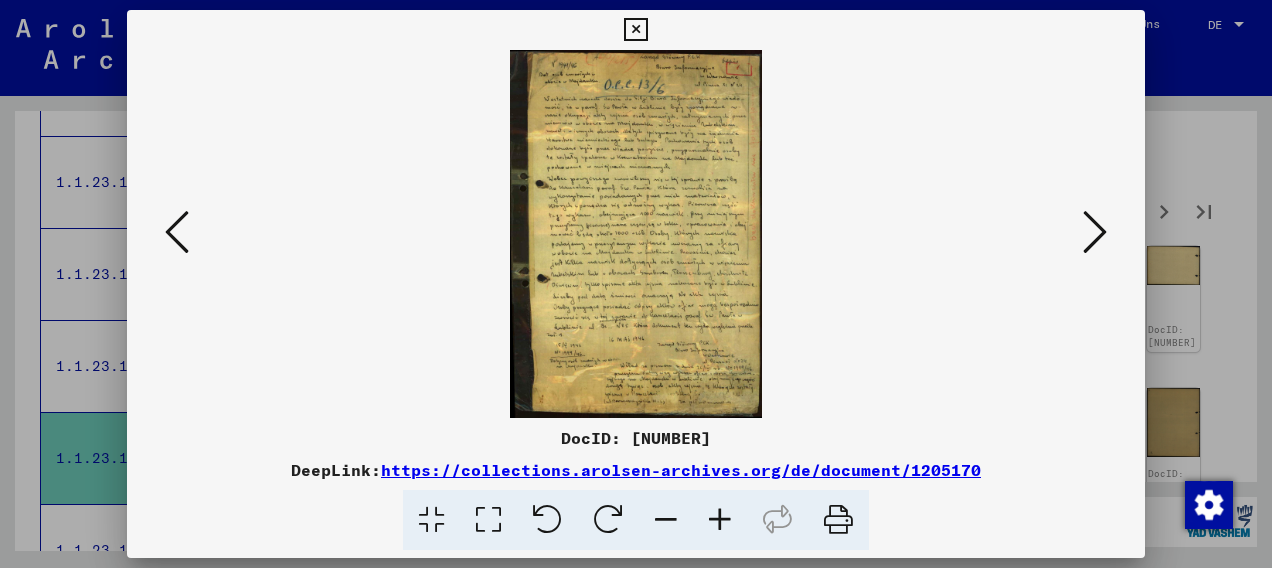 click at bounding box center [1095, 232] 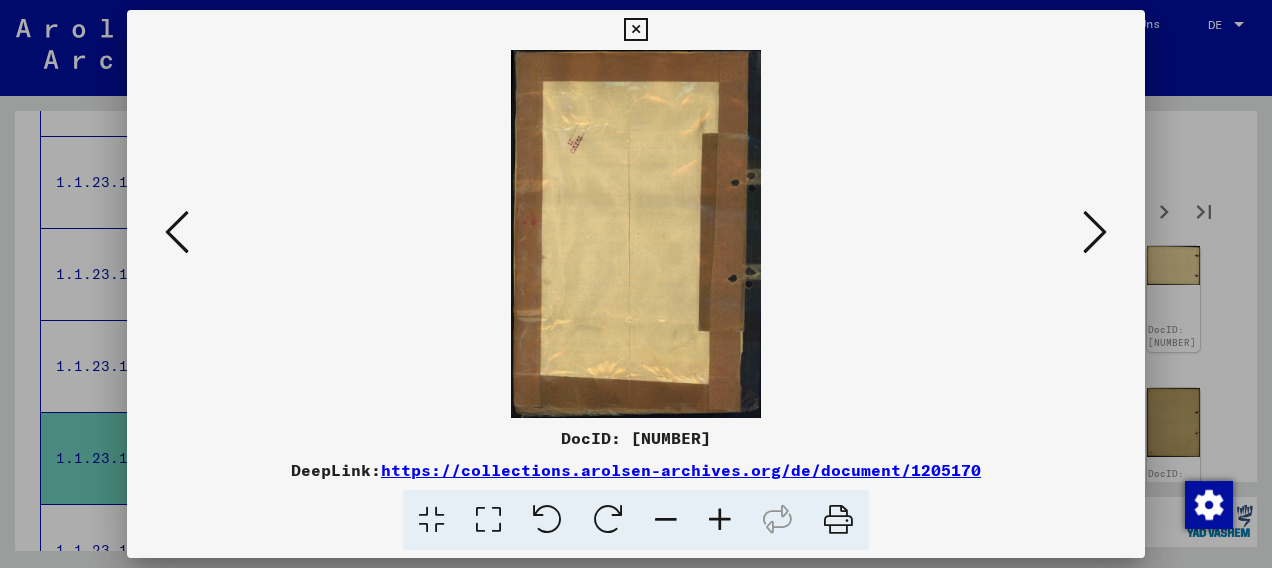 click at bounding box center (1095, 232) 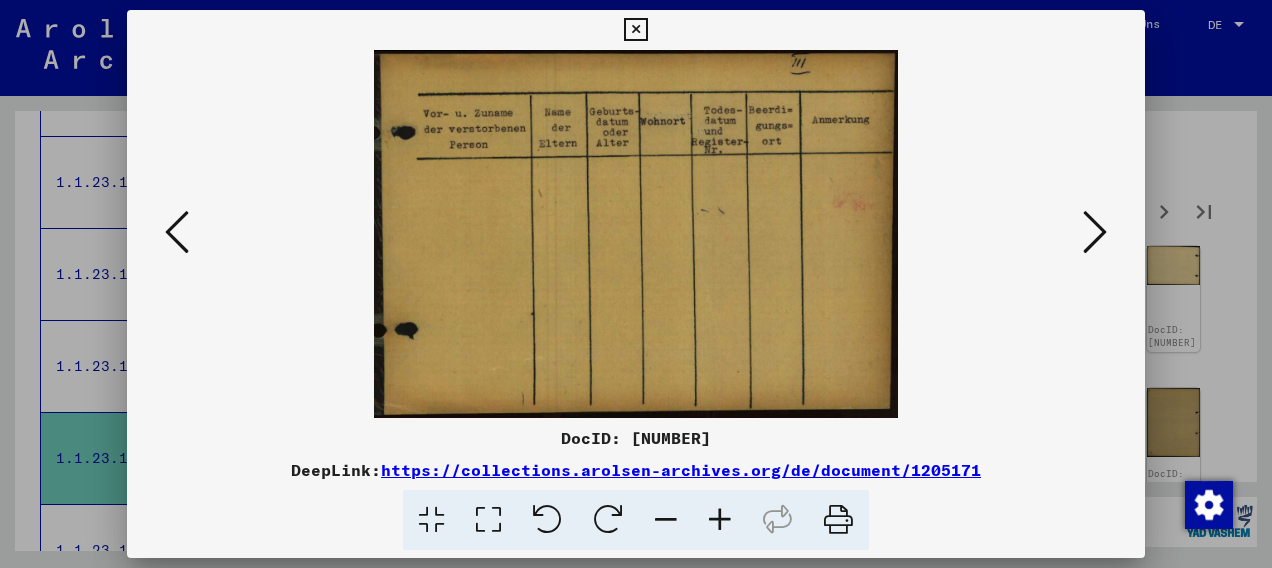 click at bounding box center [1095, 232] 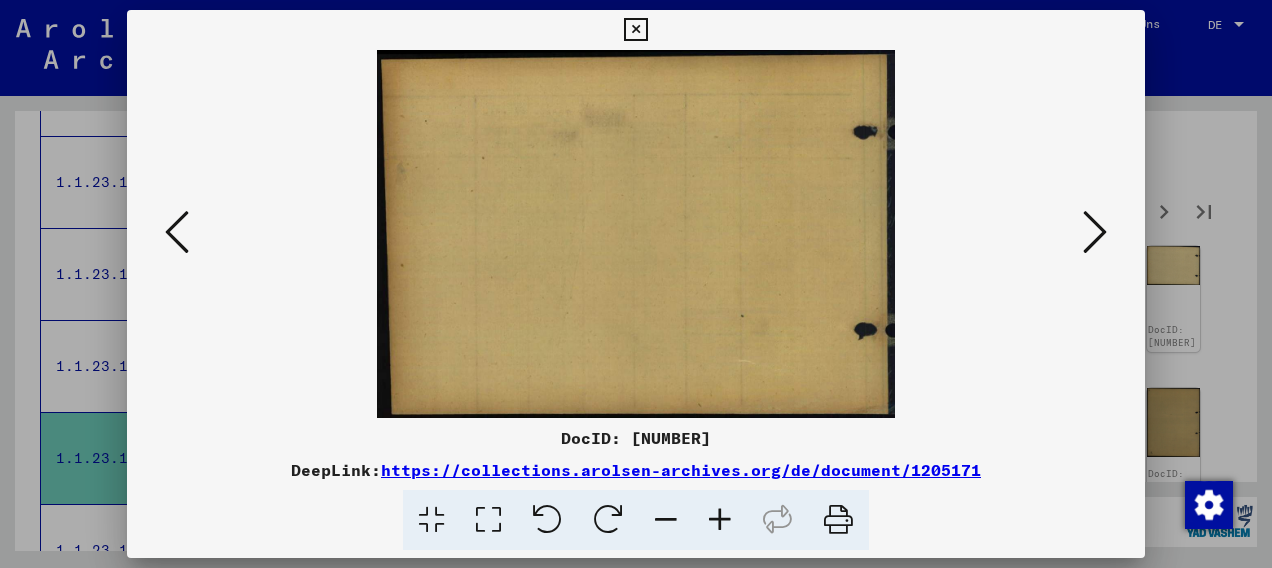 click at bounding box center (1095, 232) 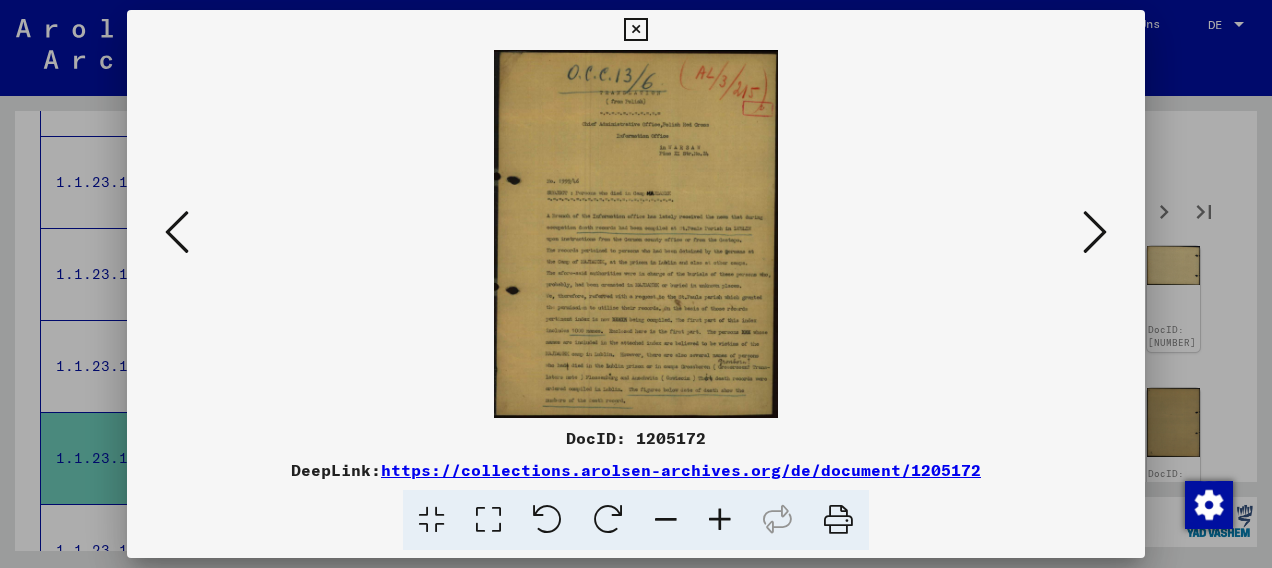 click at bounding box center [1095, 232] 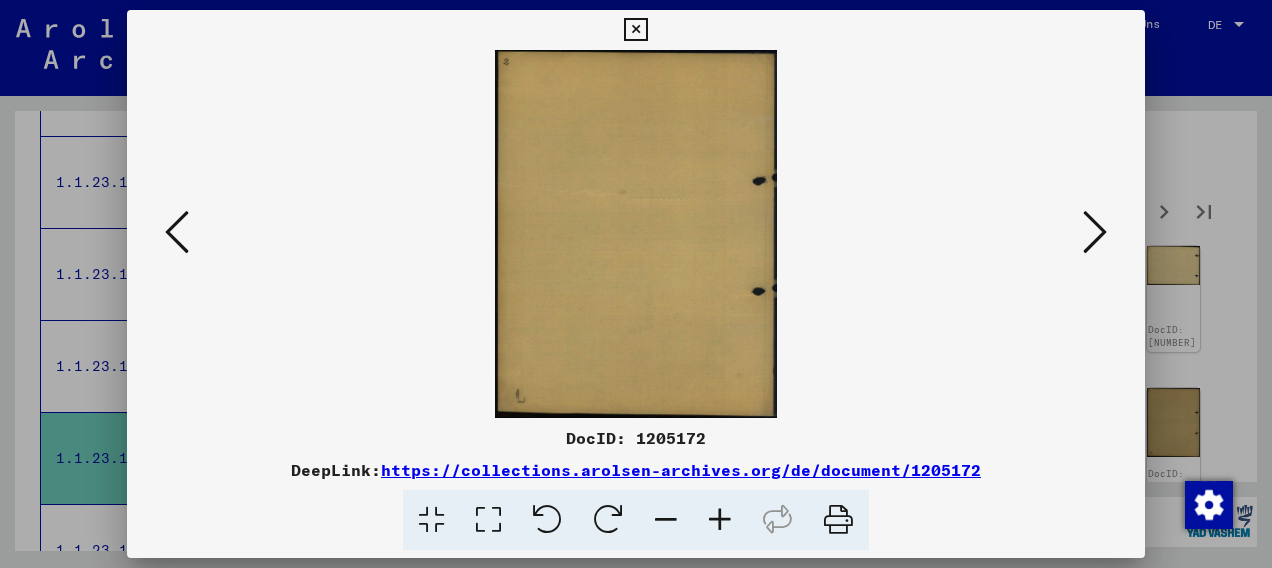 click at bounding box center [1095, 232] 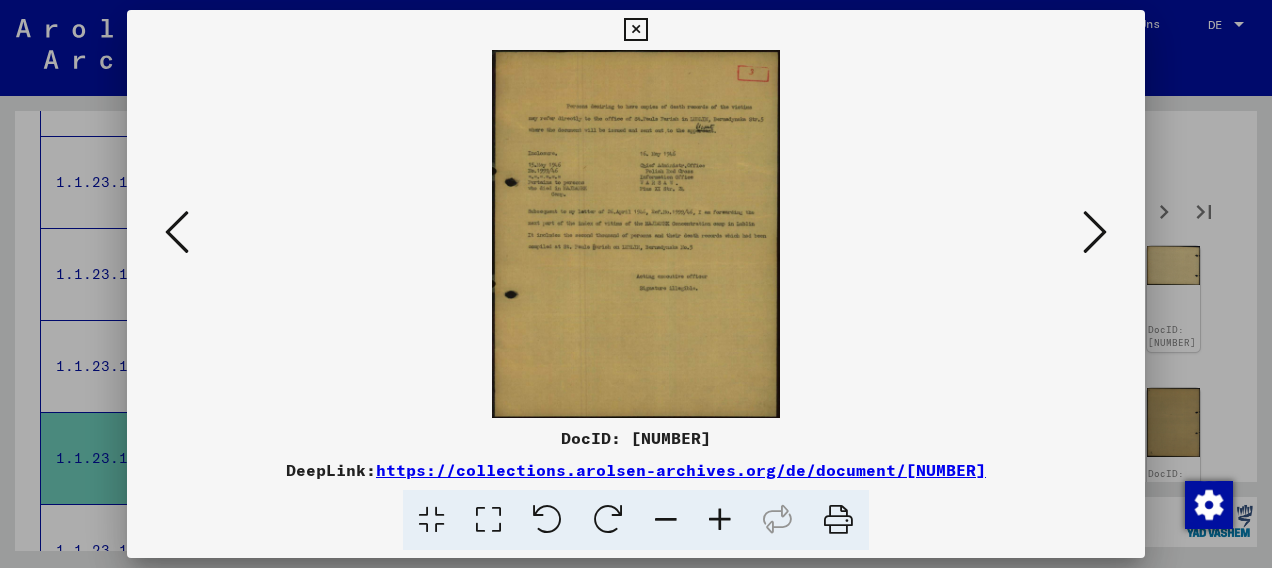 click at bounding box center [1095, 232] 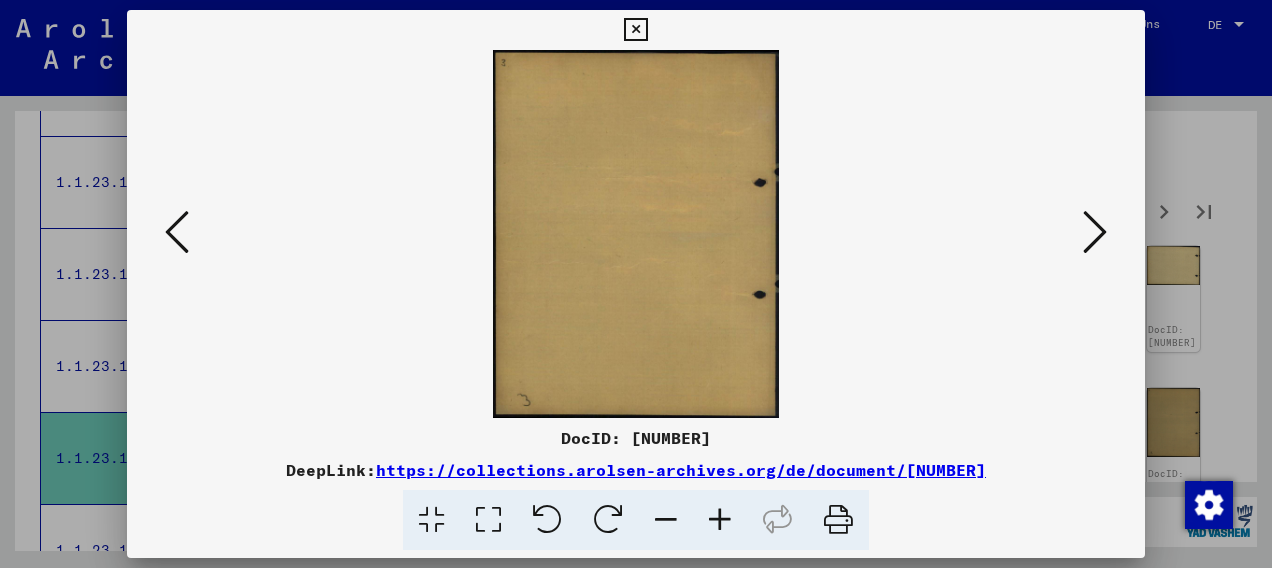 click at bounding box center (1095, 232) 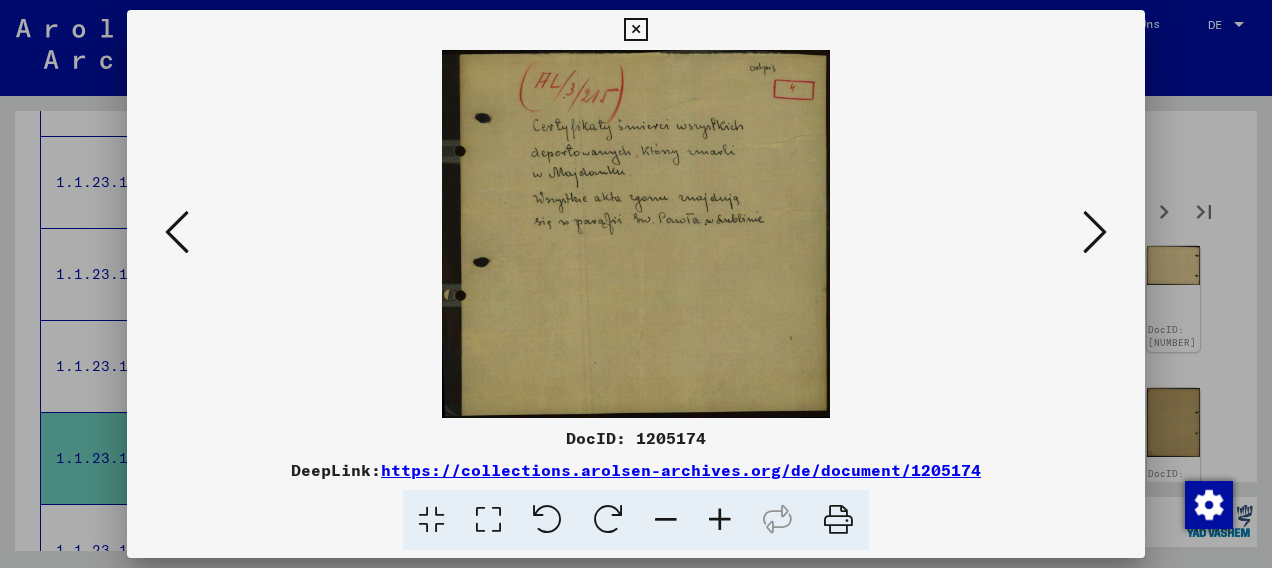 click at bounding box center (1095, 232) 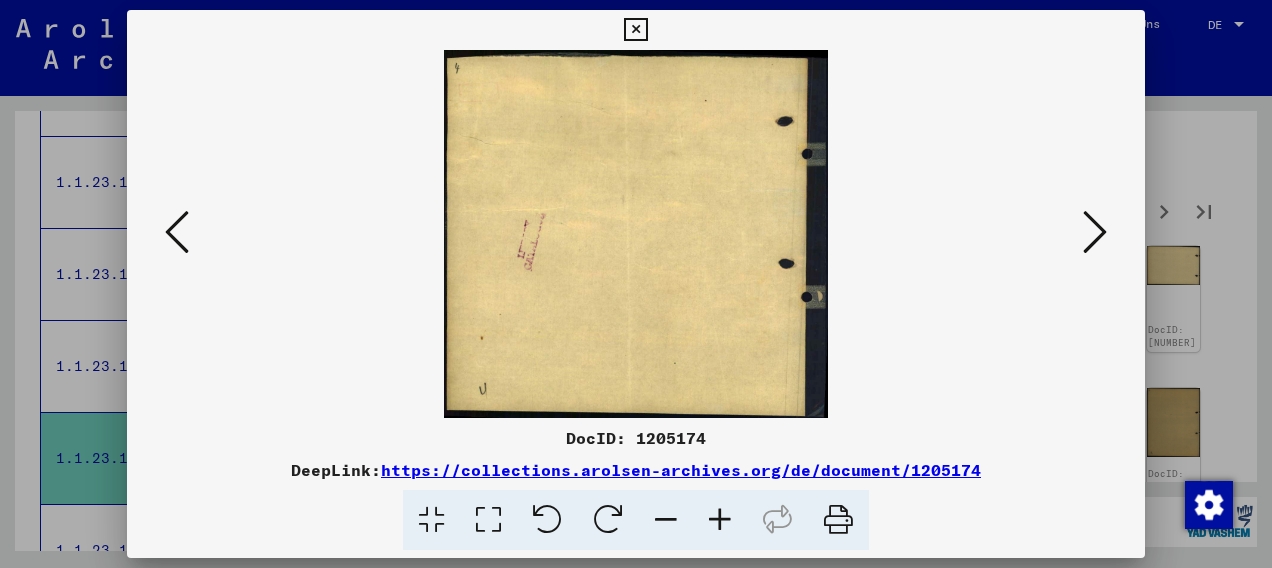 click at bounding box center (1095, 232) 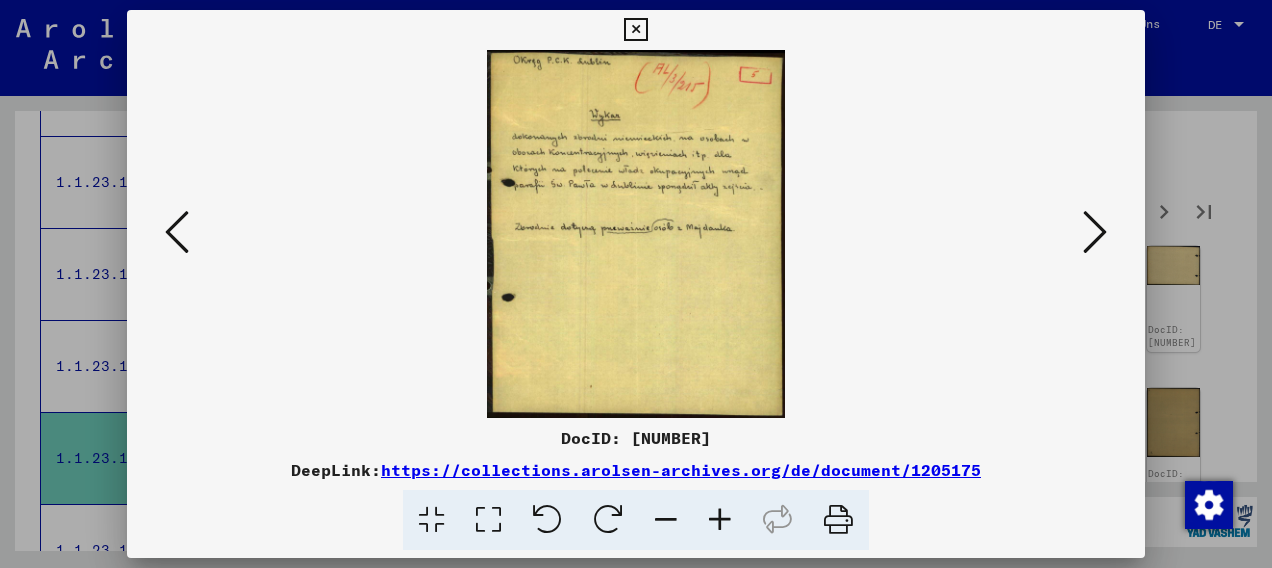 click at bounding box center (1095, 232) 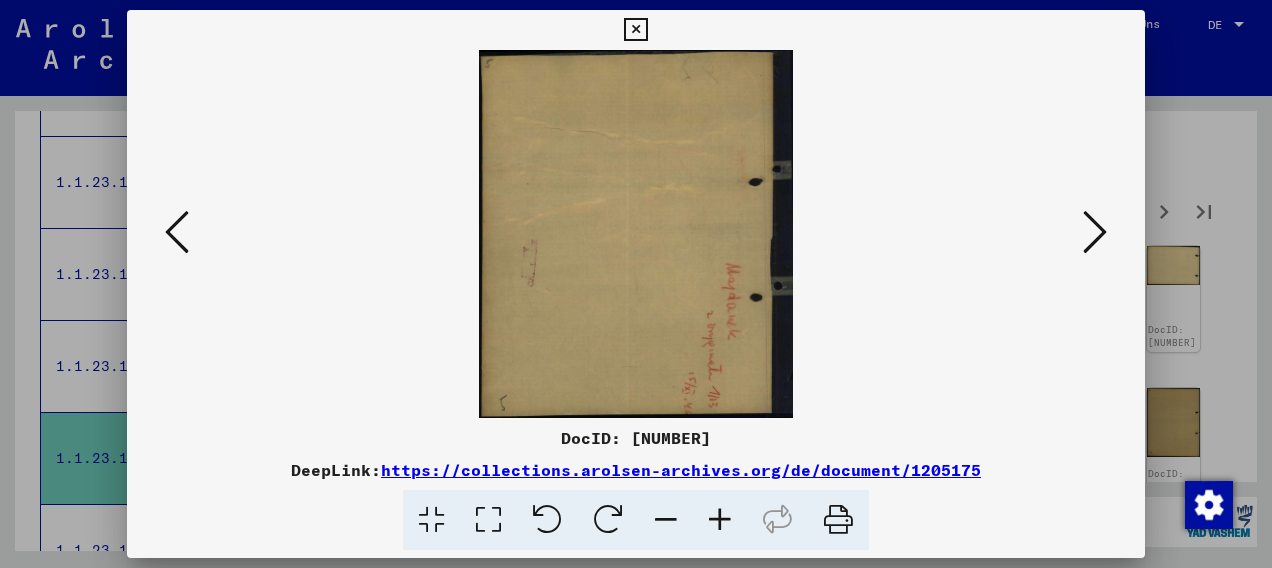 click at bounding box center (1095, 232) 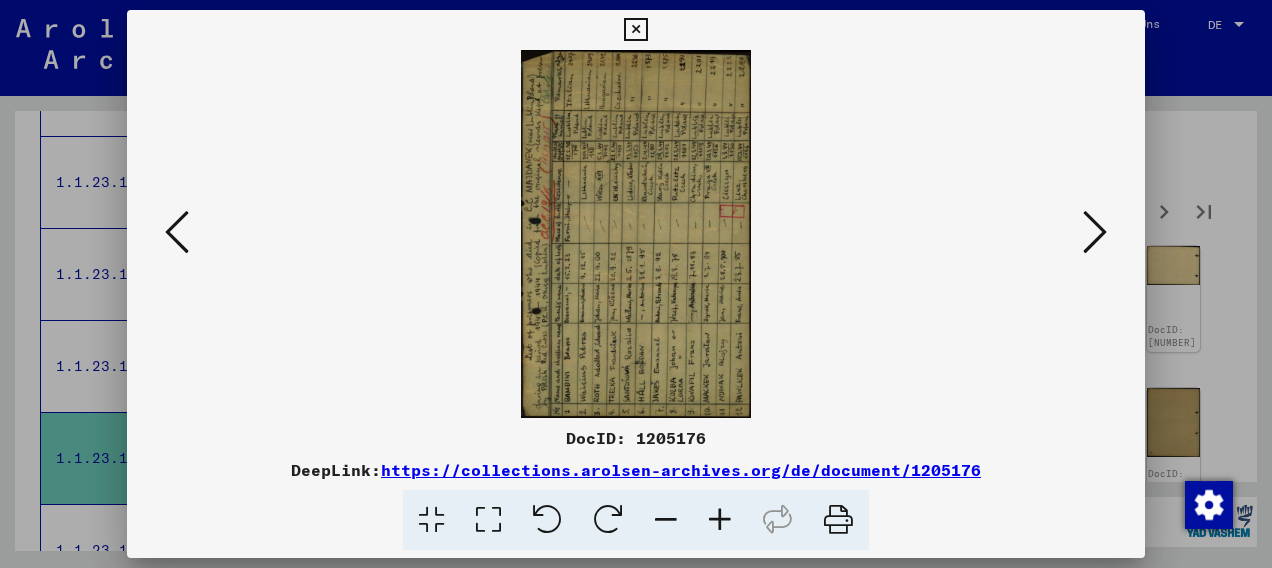 click at bounding box center (608, 520) 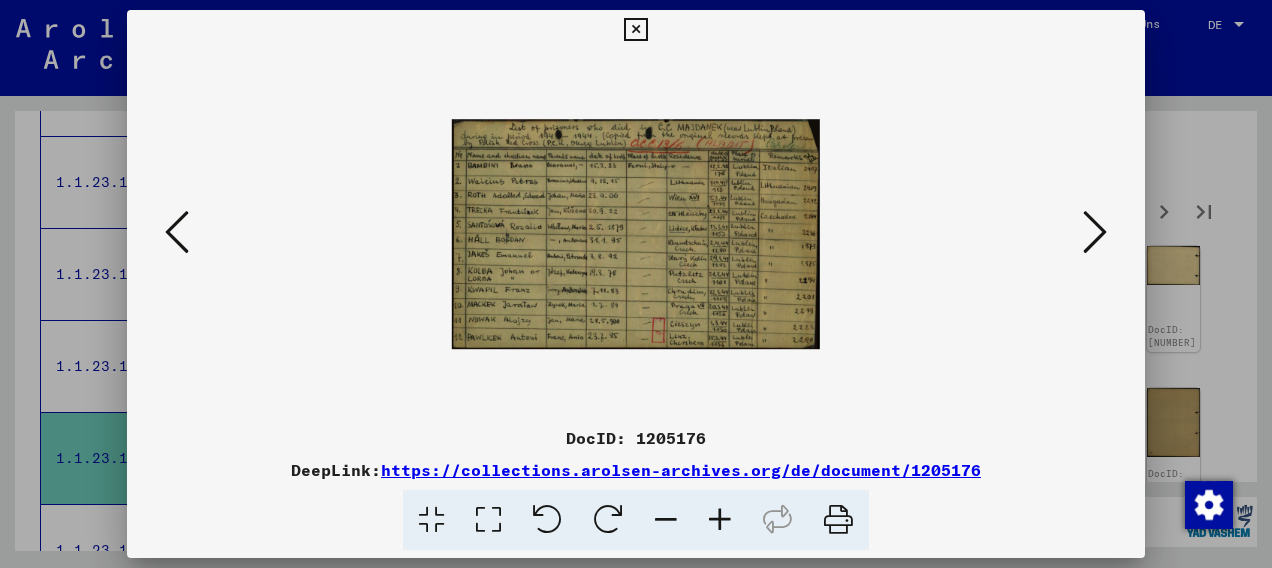 click at bounding box center [720, 520] 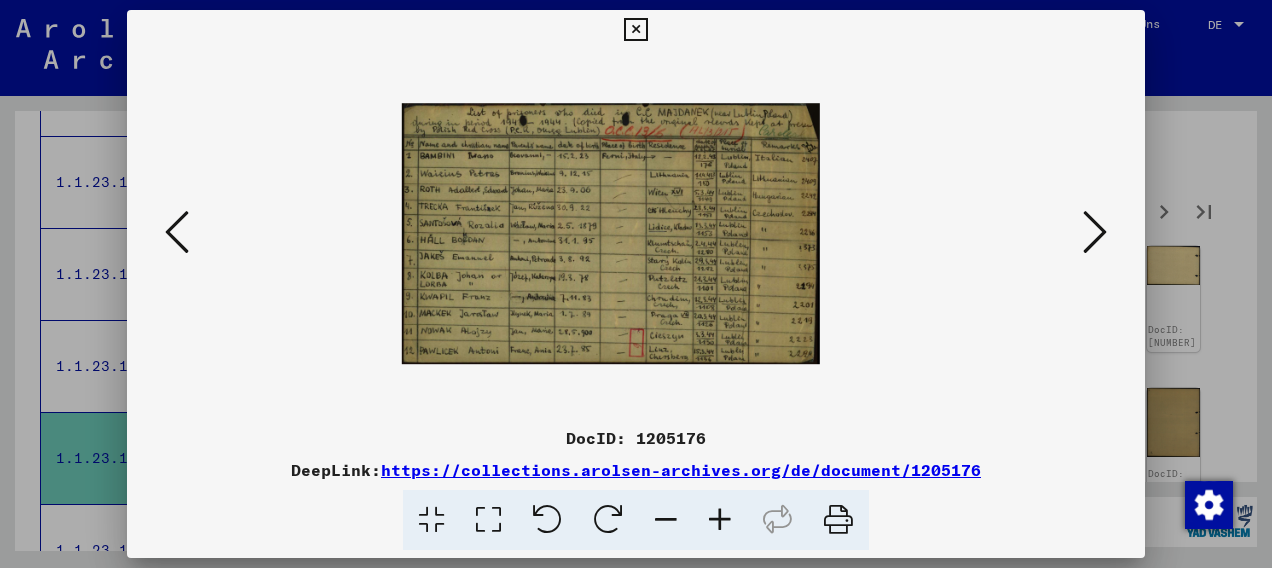 click at bounding box center (720, 520) 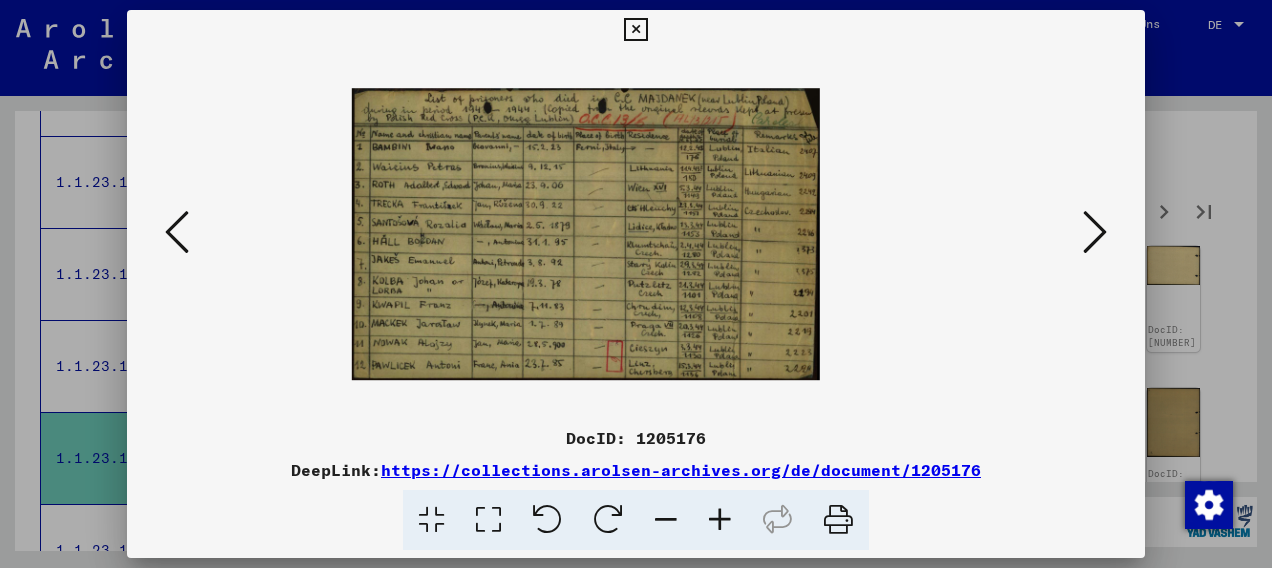 click at bounding box center [720, 520] 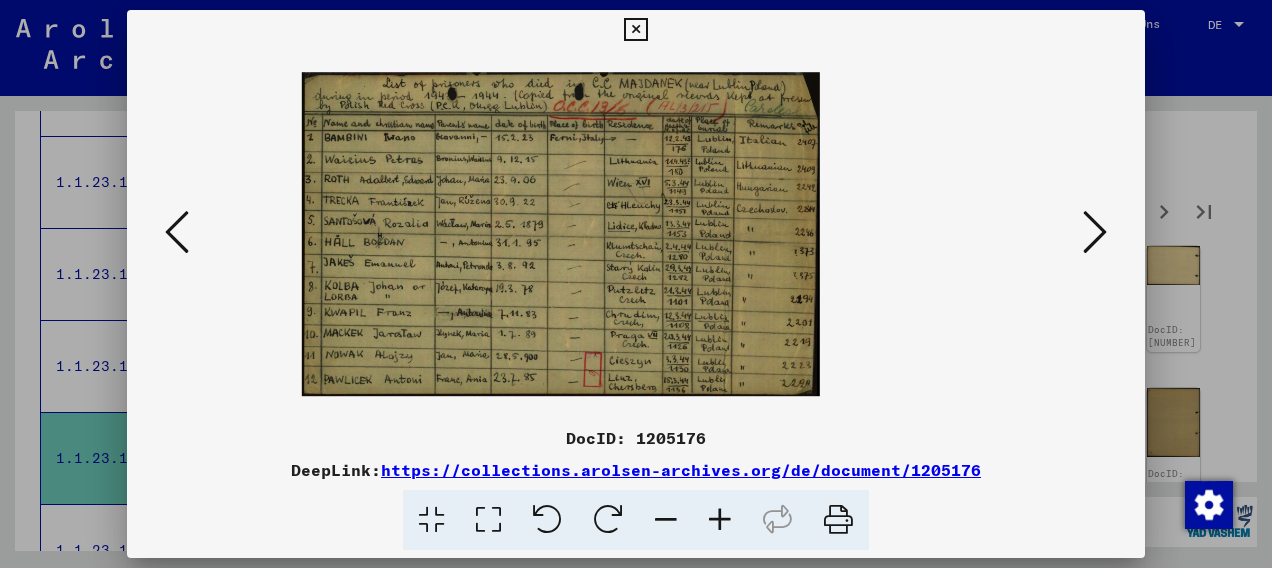 click at bounding box center [720, 520] 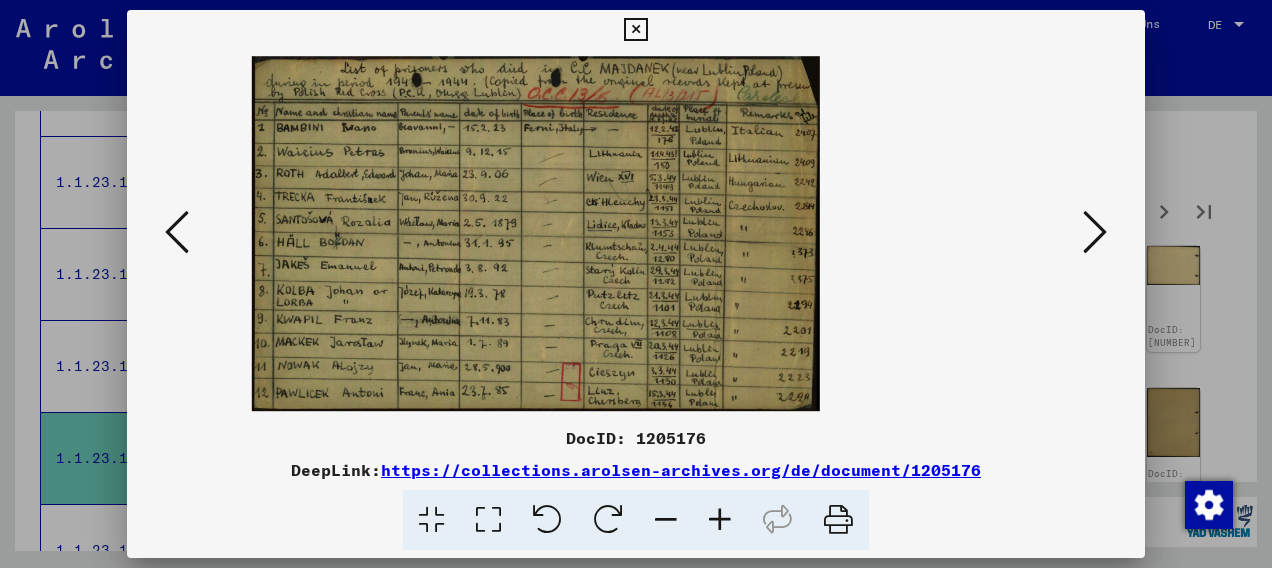 click at bounding box center (720, 520) 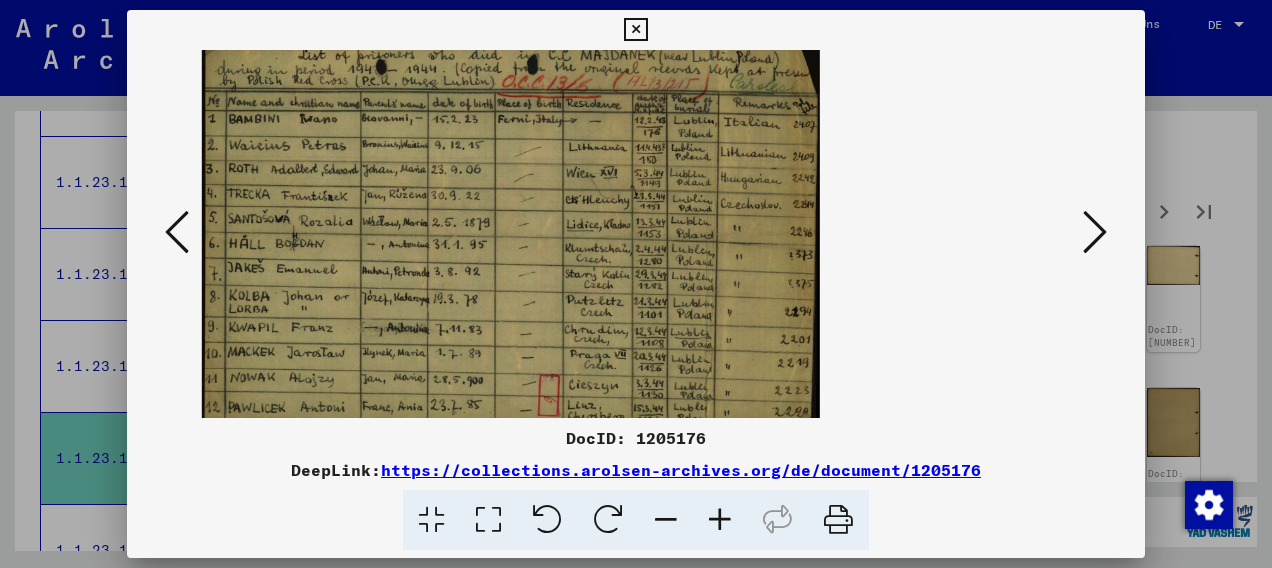 click at bounding box center (1095, 233) 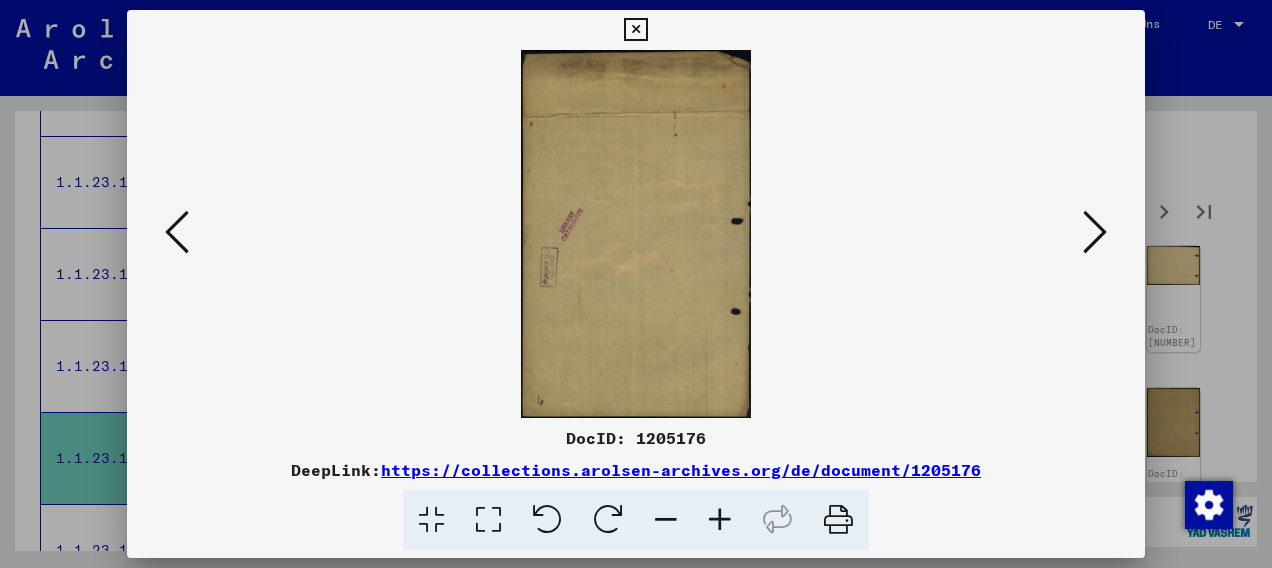 click at bounding box center (1095, 233) 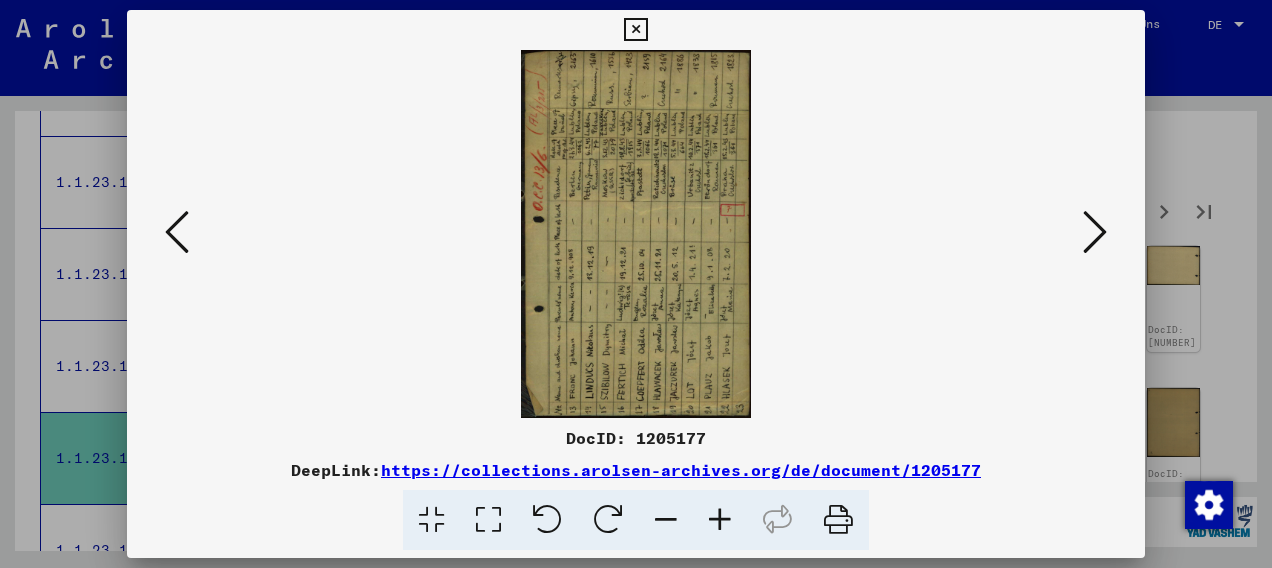 click at bounding box center [608, 520] 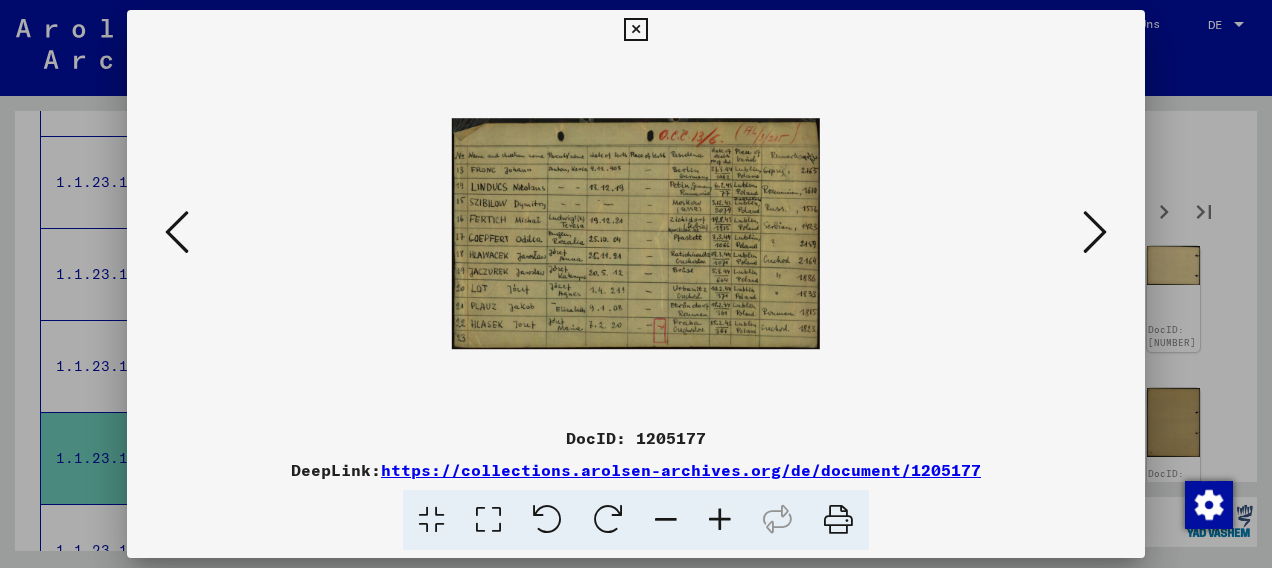 click at bounding box center [720, 520] 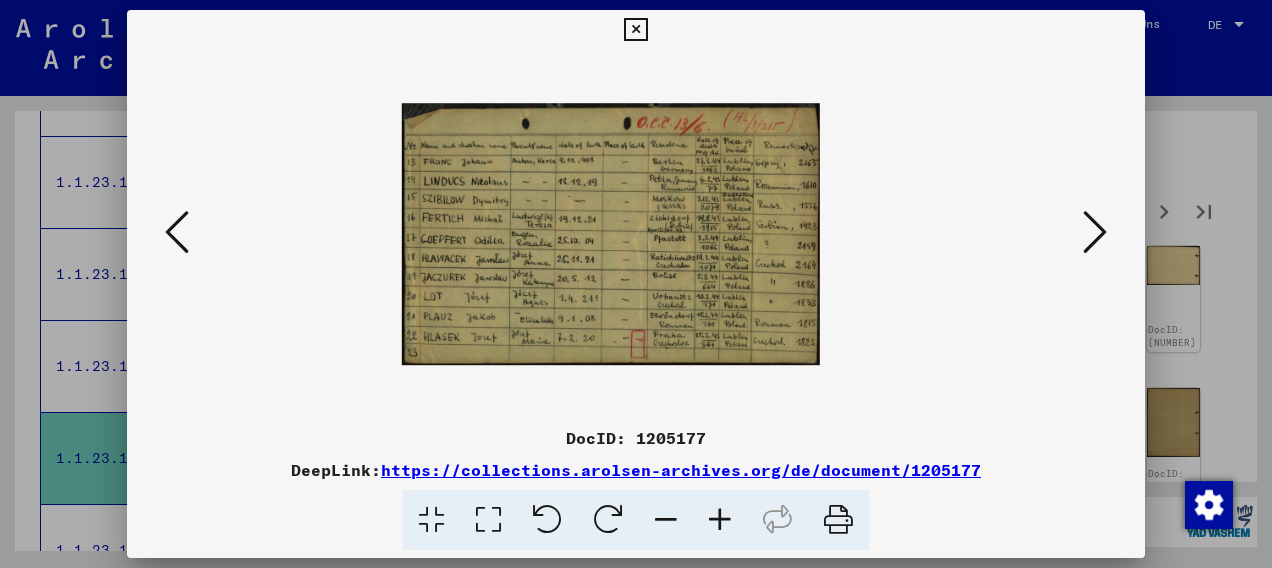 click at bounding box center (720, 520) 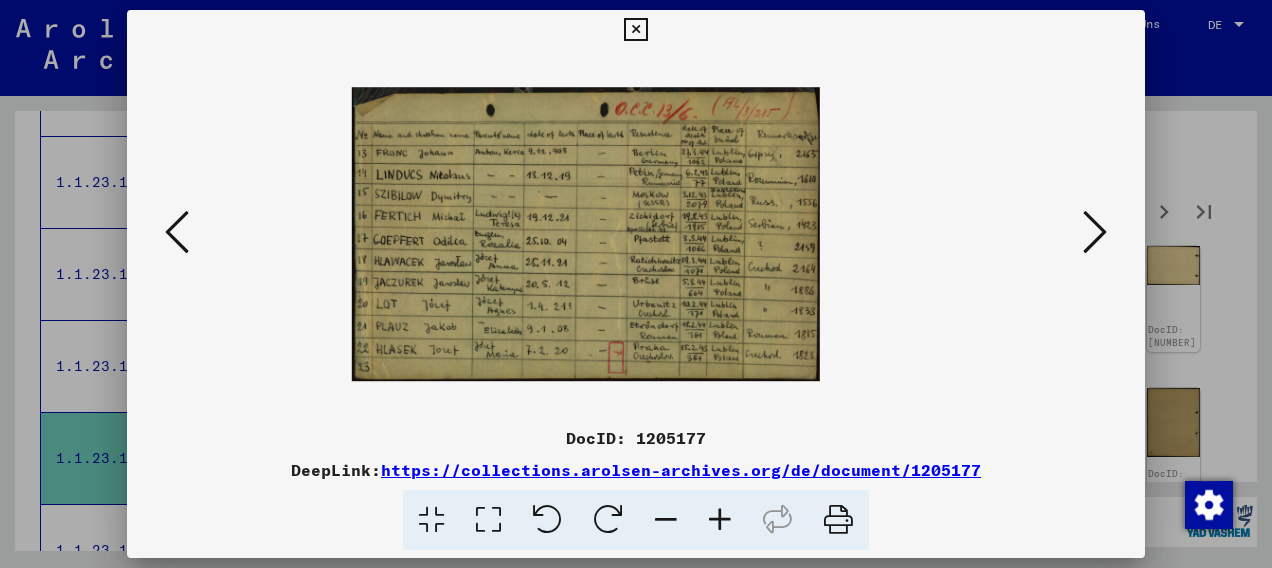 click at bounding box center [720, 520] 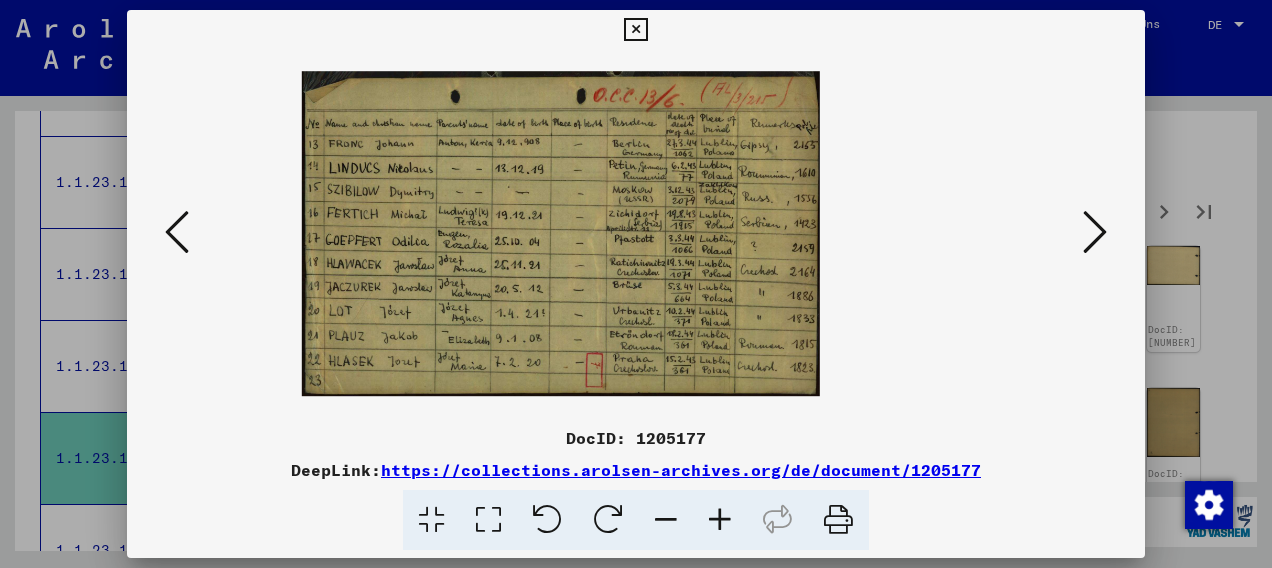 click at bounding box center [1095, 232] 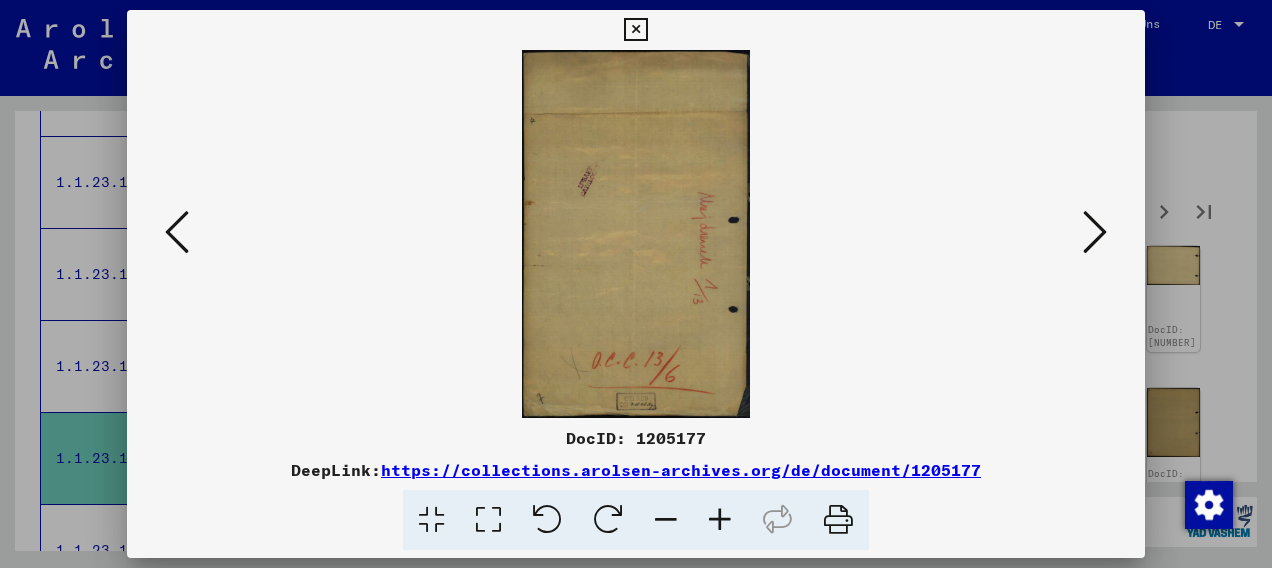 click at bounding box center [1095, 232] 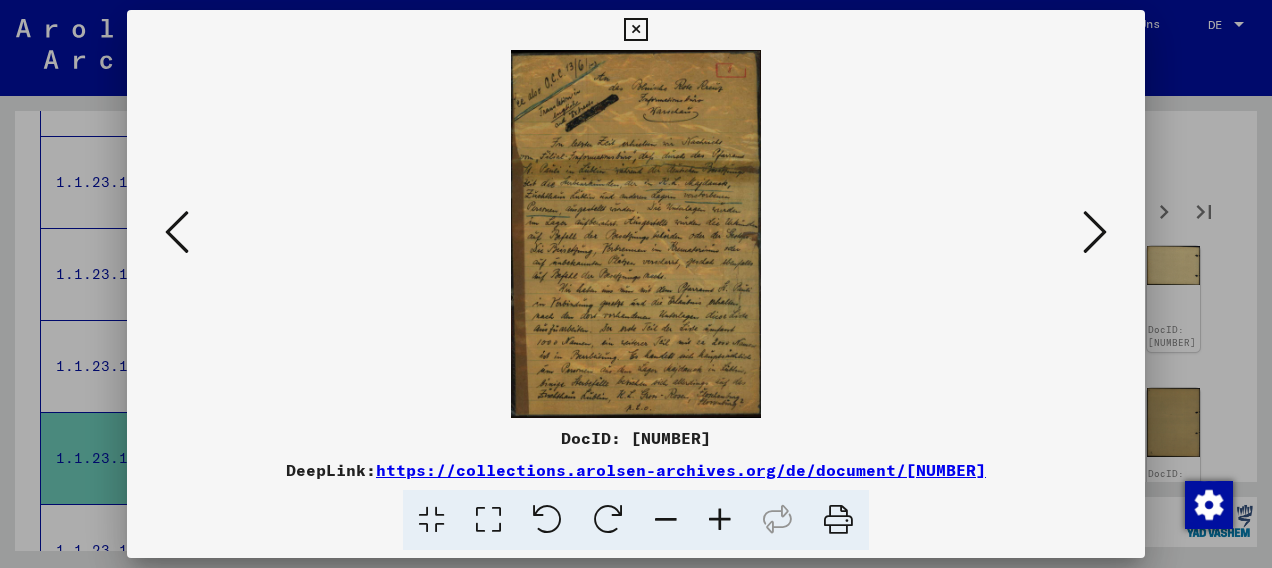 click at bounding box center (1095, 232) 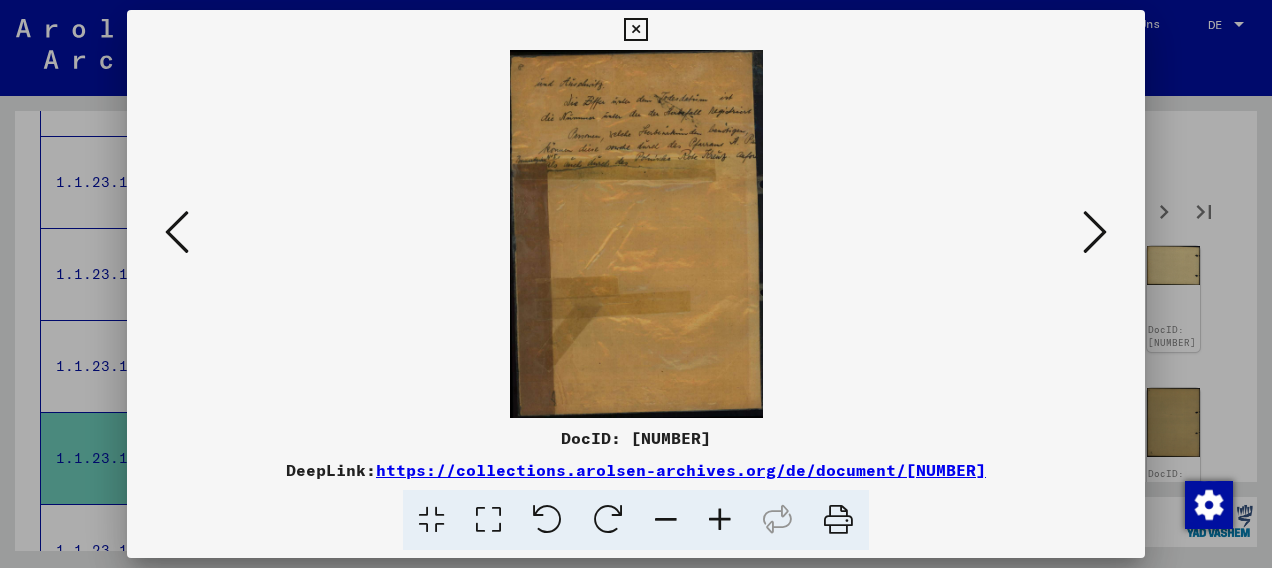 click at bounding box center [1095, 232] 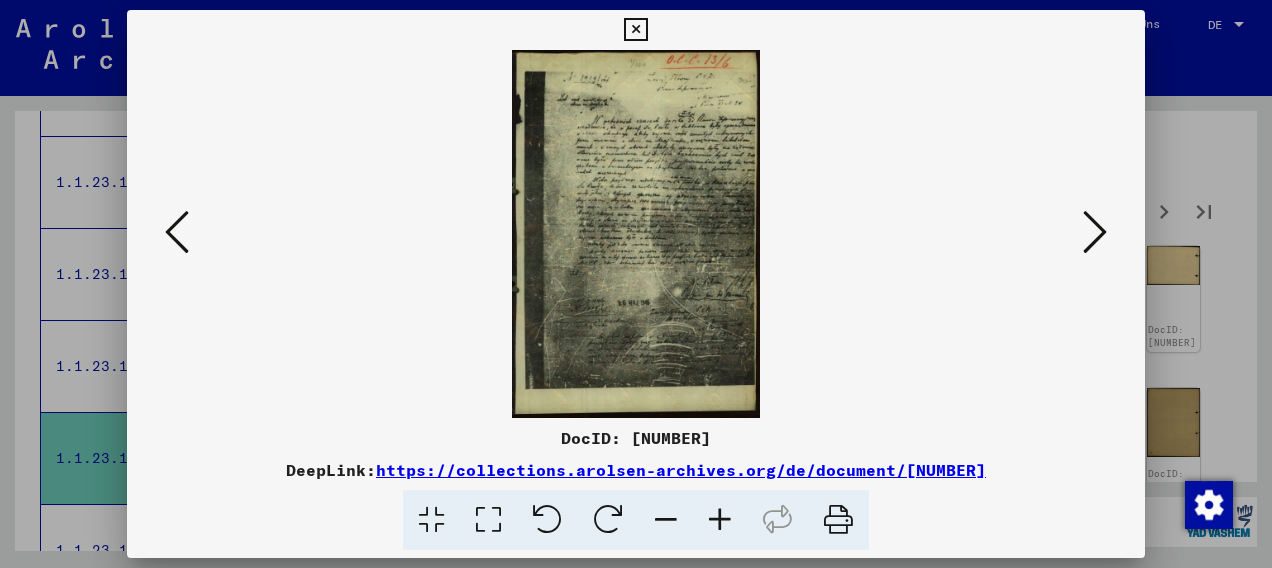 click at bounding box center (1095, 232) 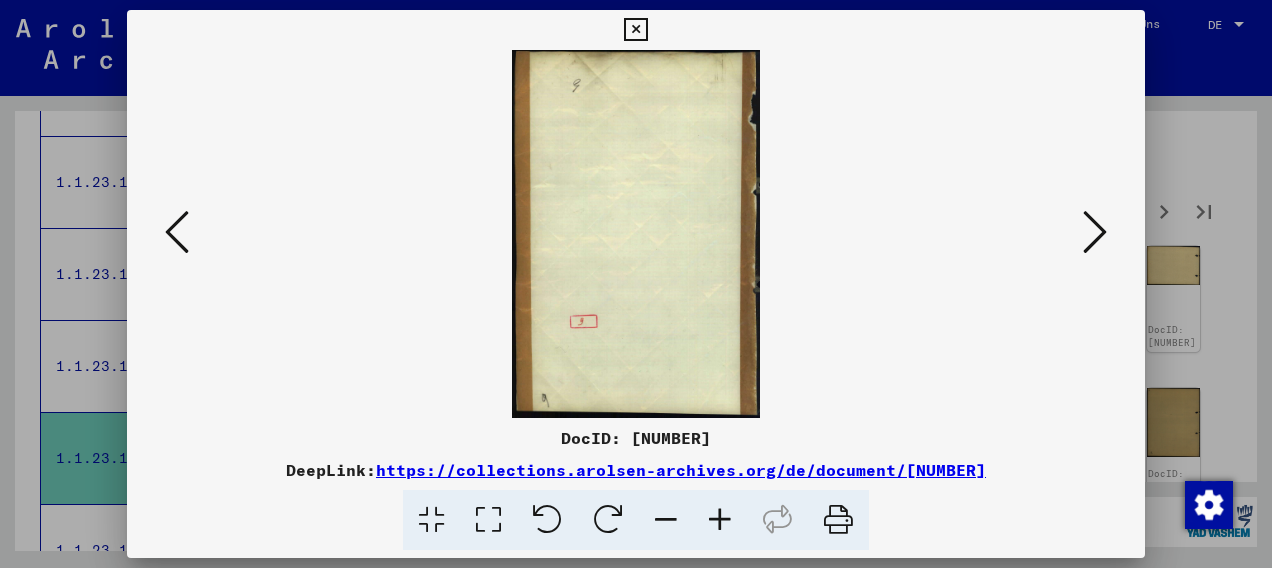 click at bounding box center (1095, 232) 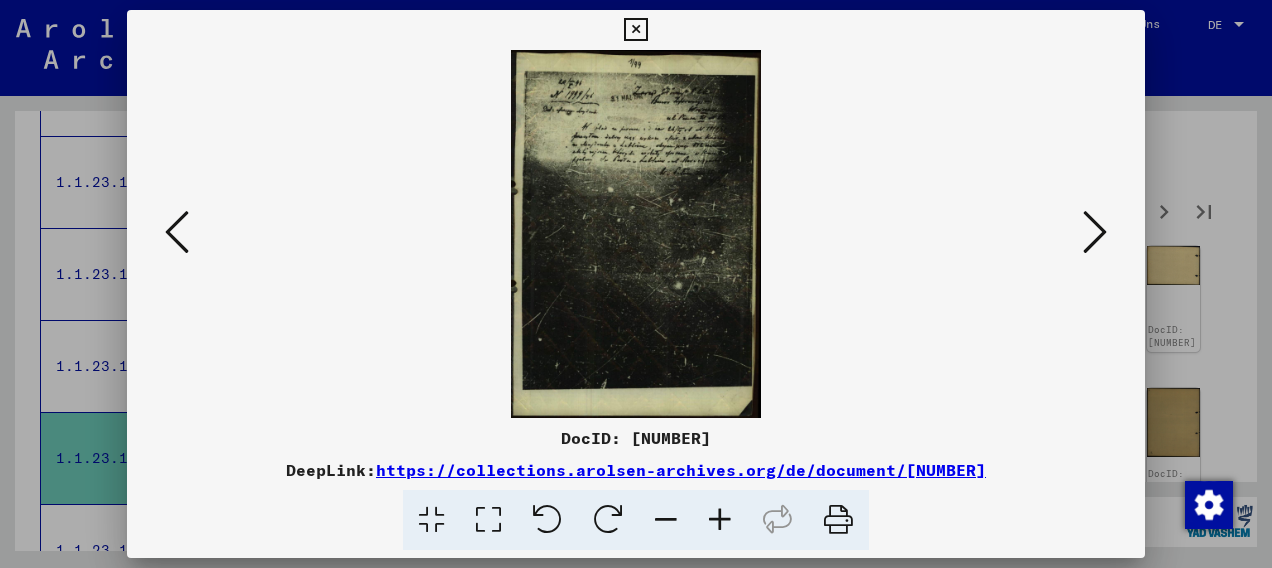 click at bounding box center [1095, 232] 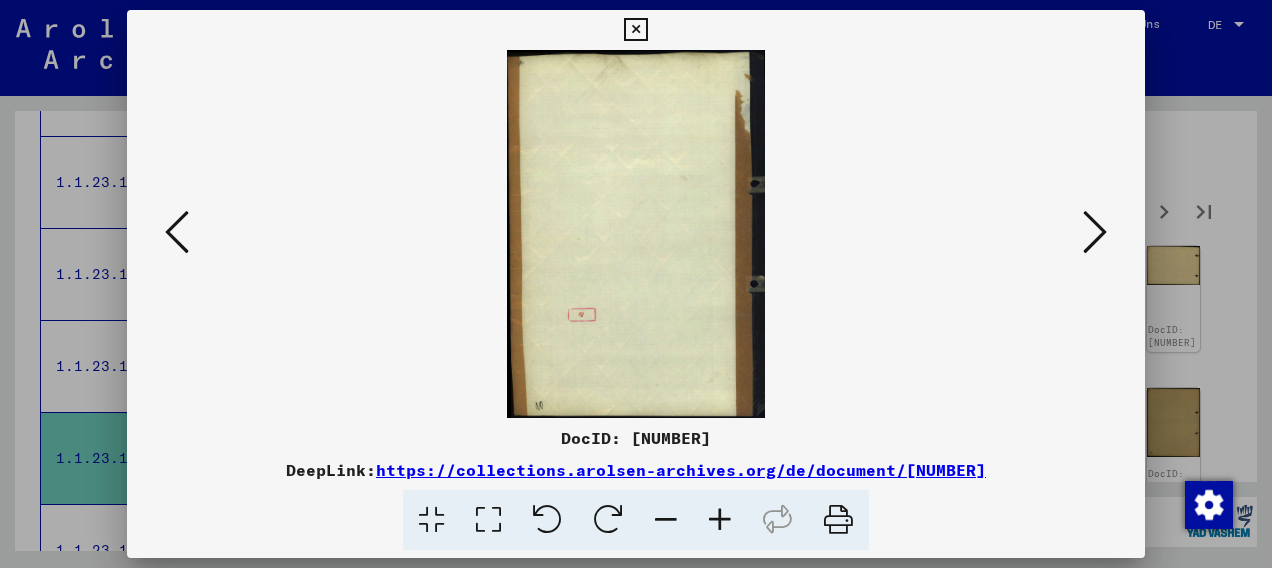 click at bounding box center (1095, 232) 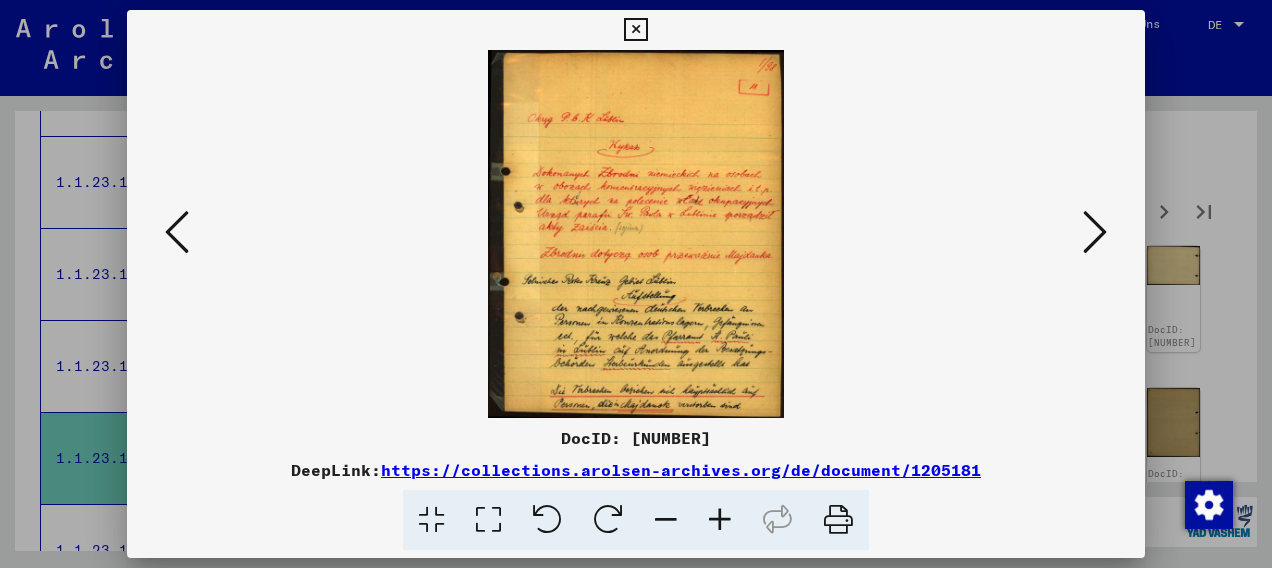 click at bounding box center (1095, 232) 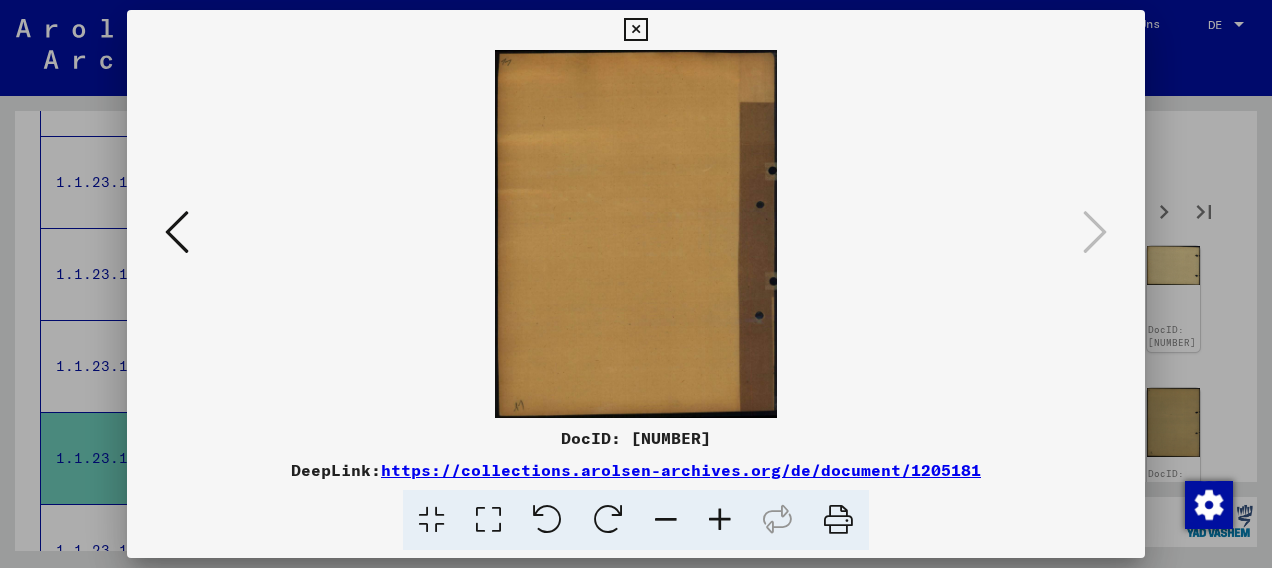 click at bounding box center (635, 30) 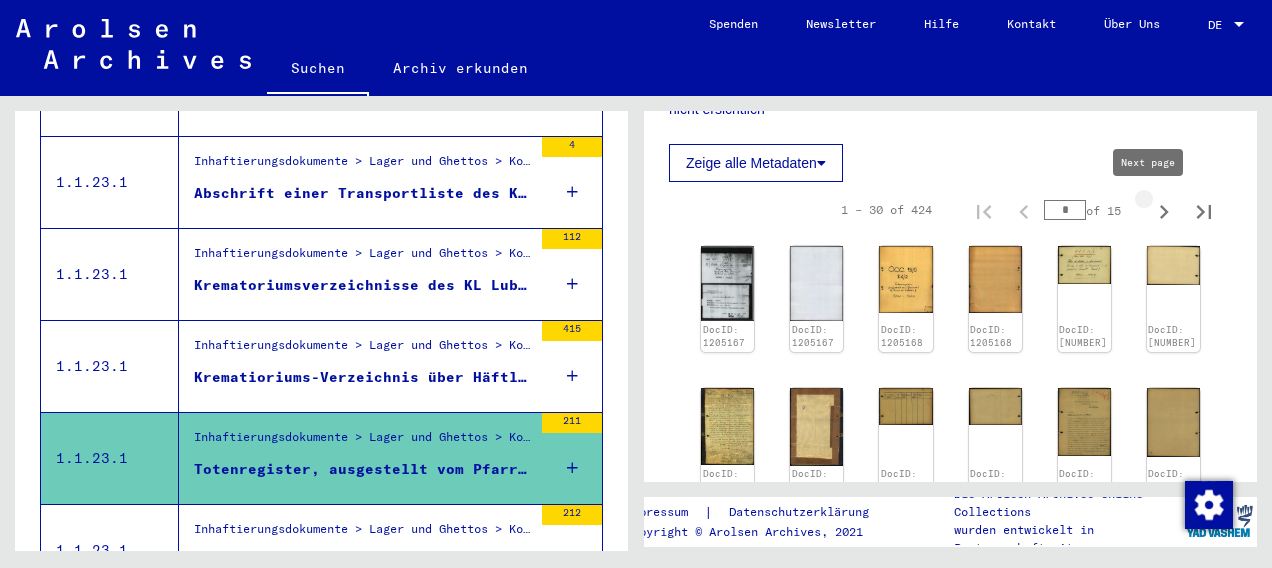 click 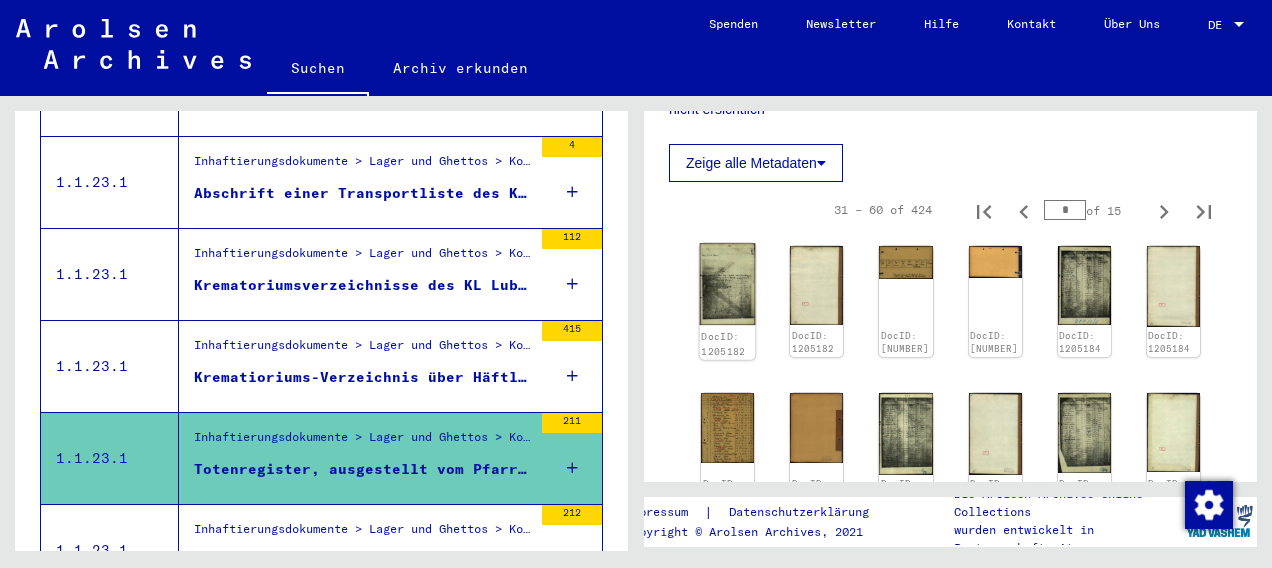 click 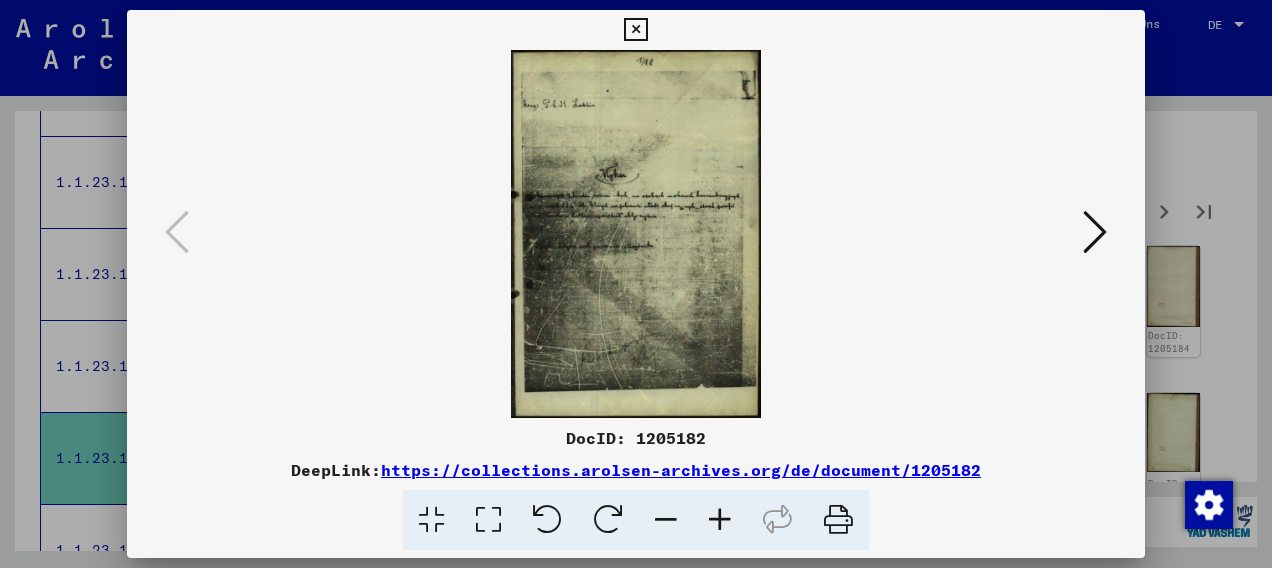 click at bounding box center [1095, 232] 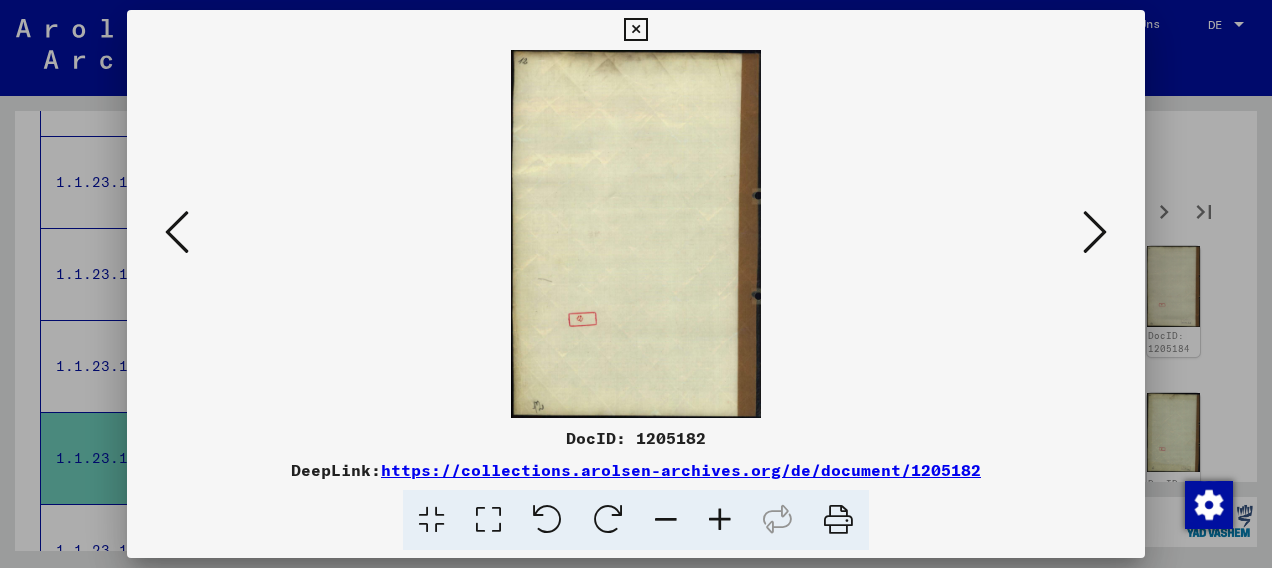 click at bounding box center [1095, 232] 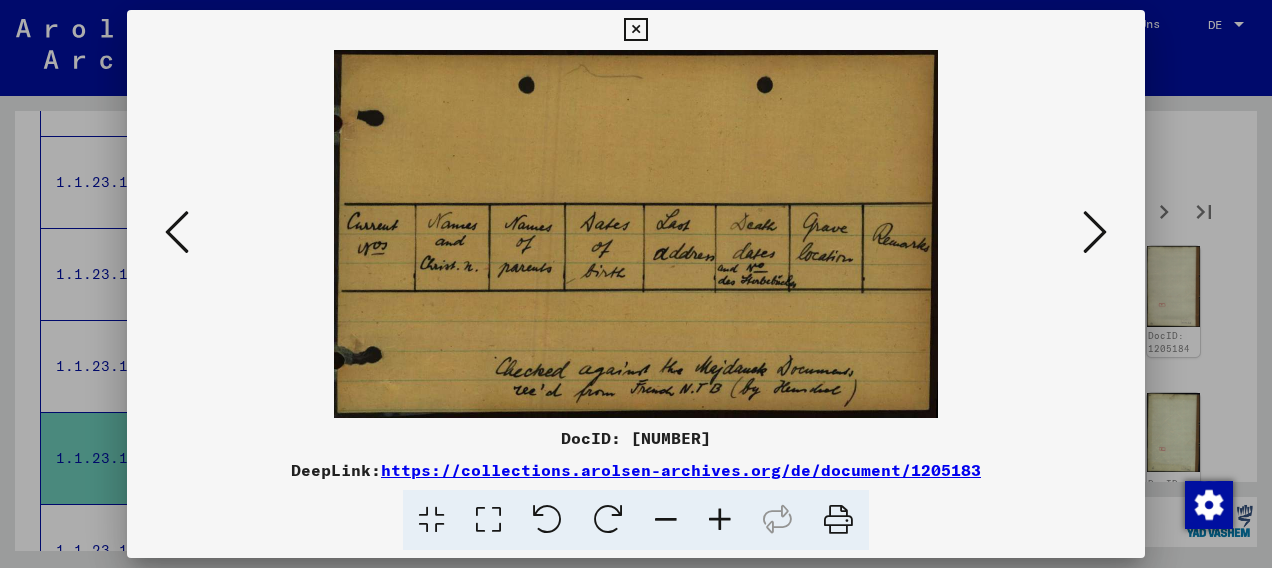 click at bounding box center [1095, 232] 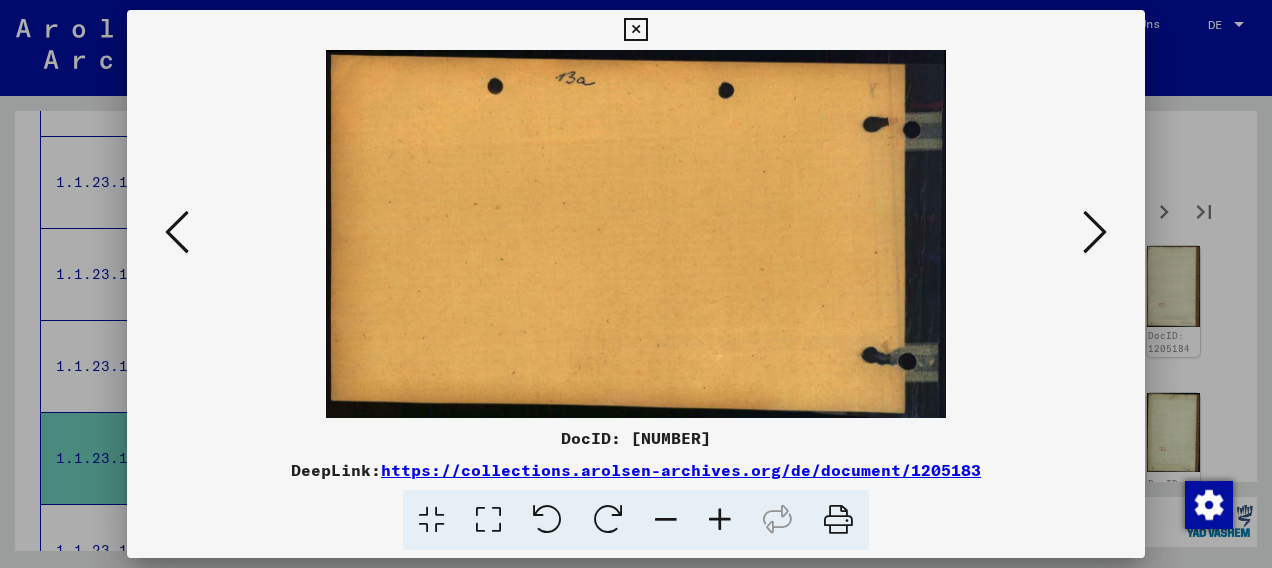 click at bounding box center (1095, 232) 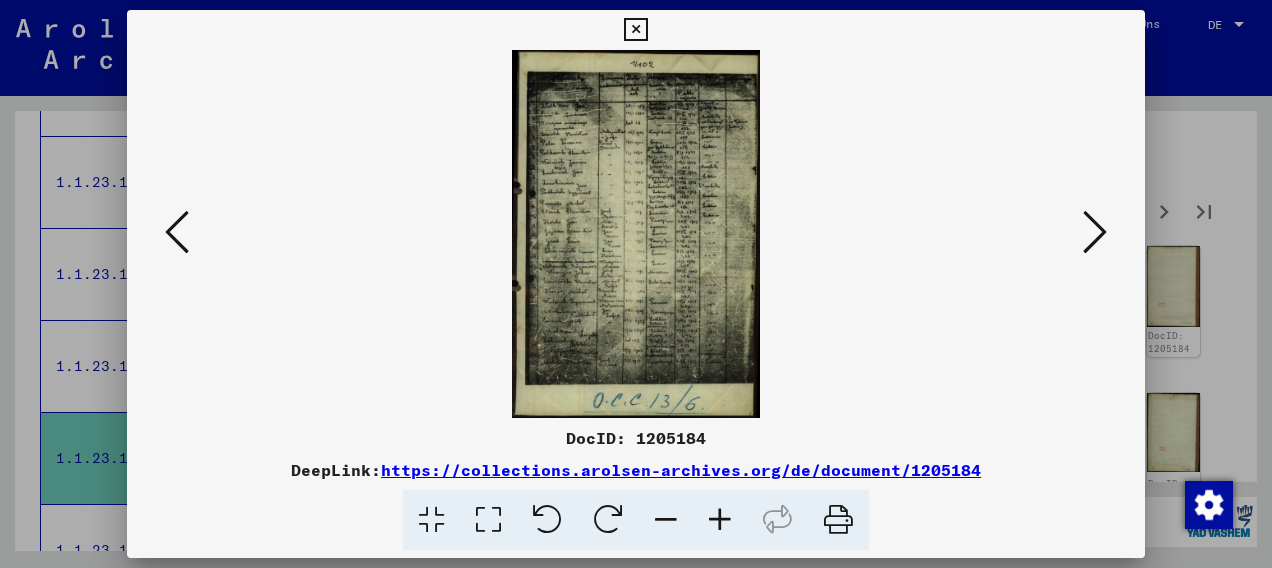 click at bounding box center [720, 520] 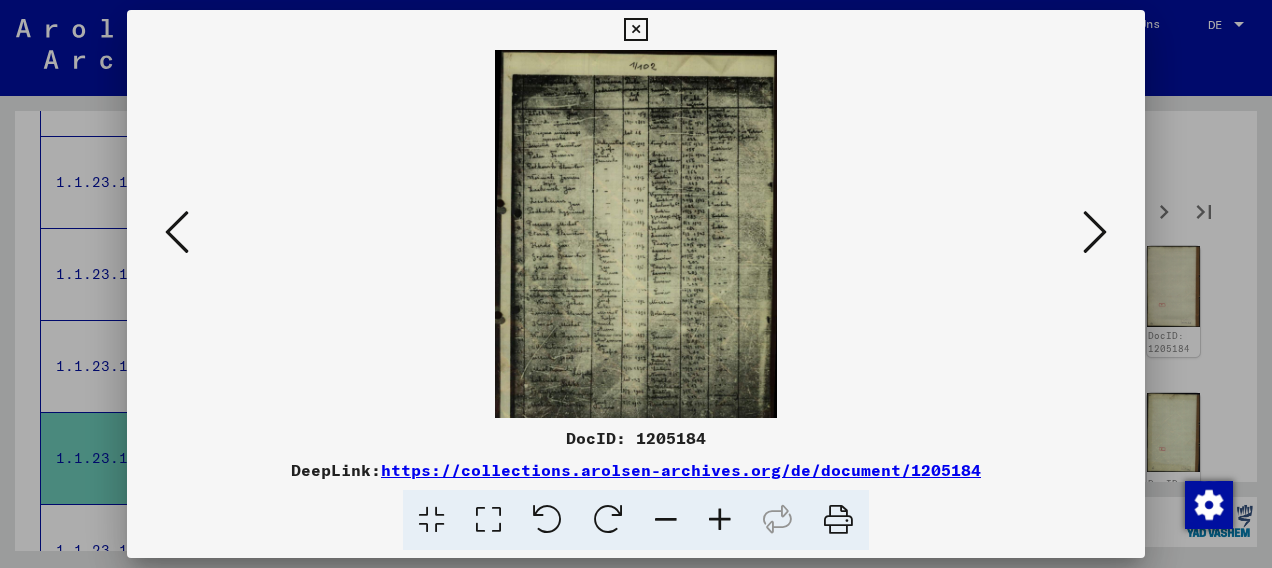 click at bounding box center [720, 520] 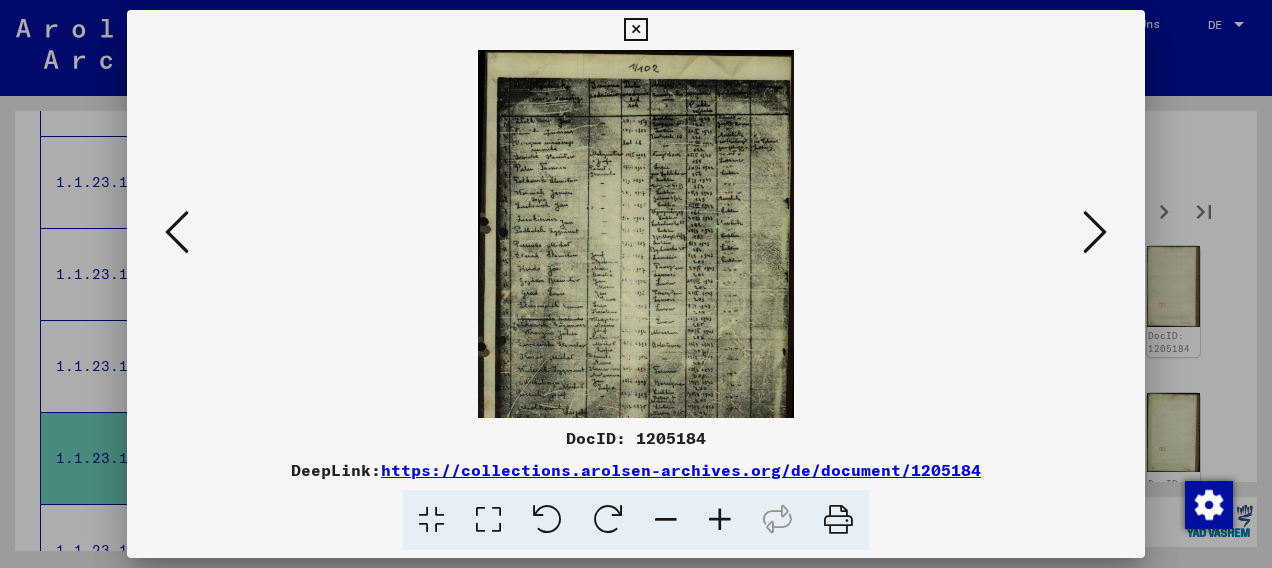 click at bounding box center (720, 520) 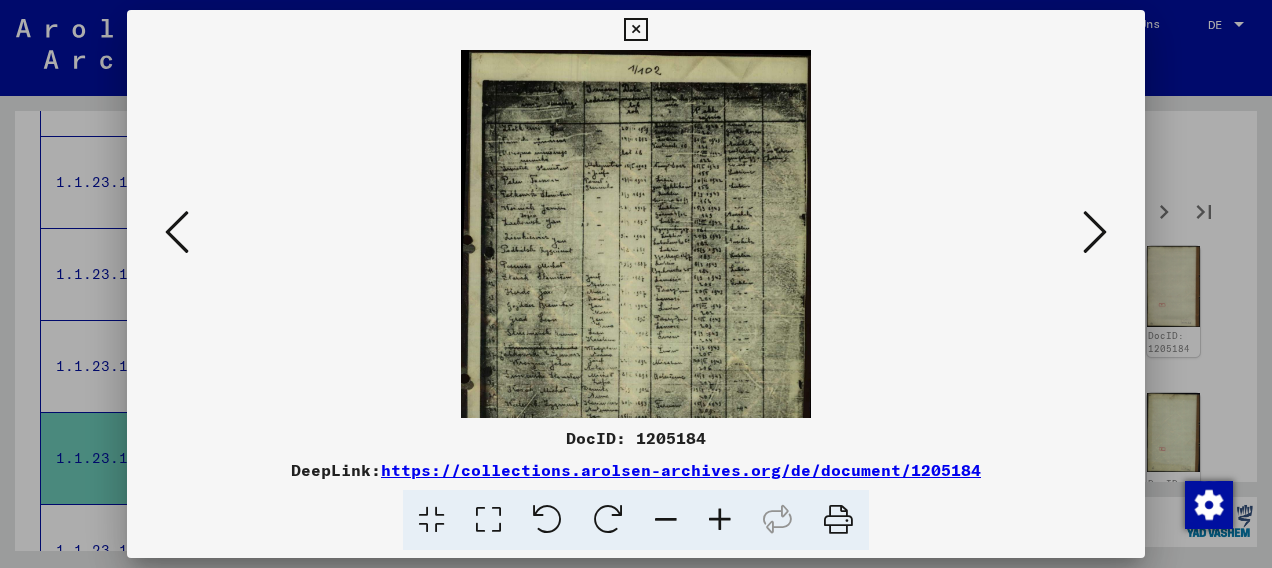 click at bounding box center [720, 520] 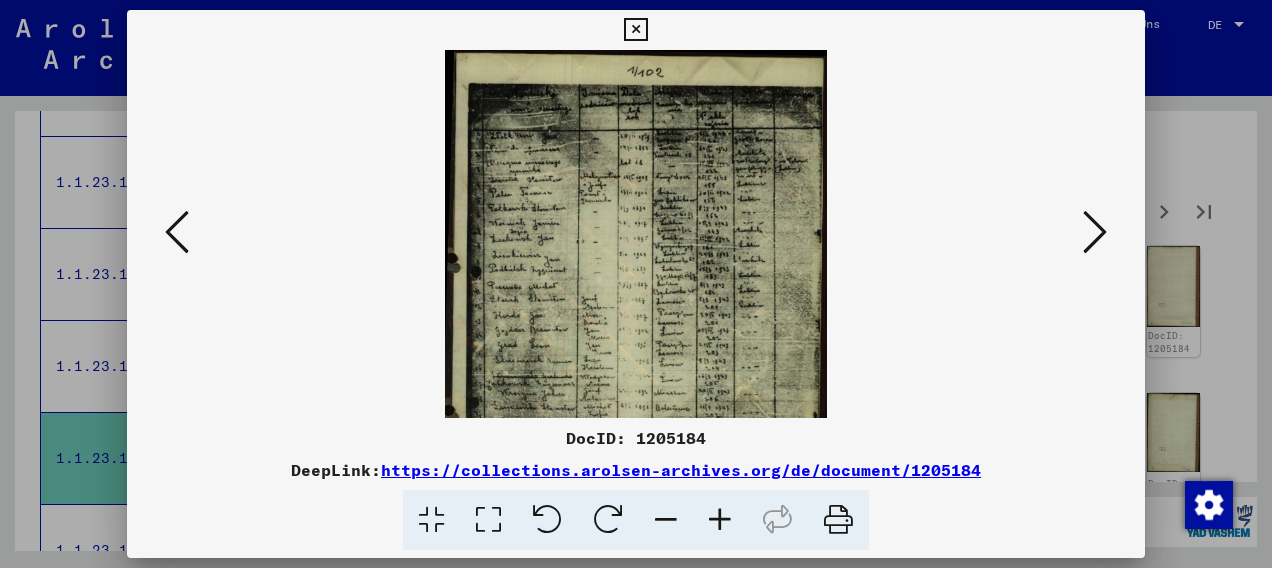 click at bounding box center [720, 520] 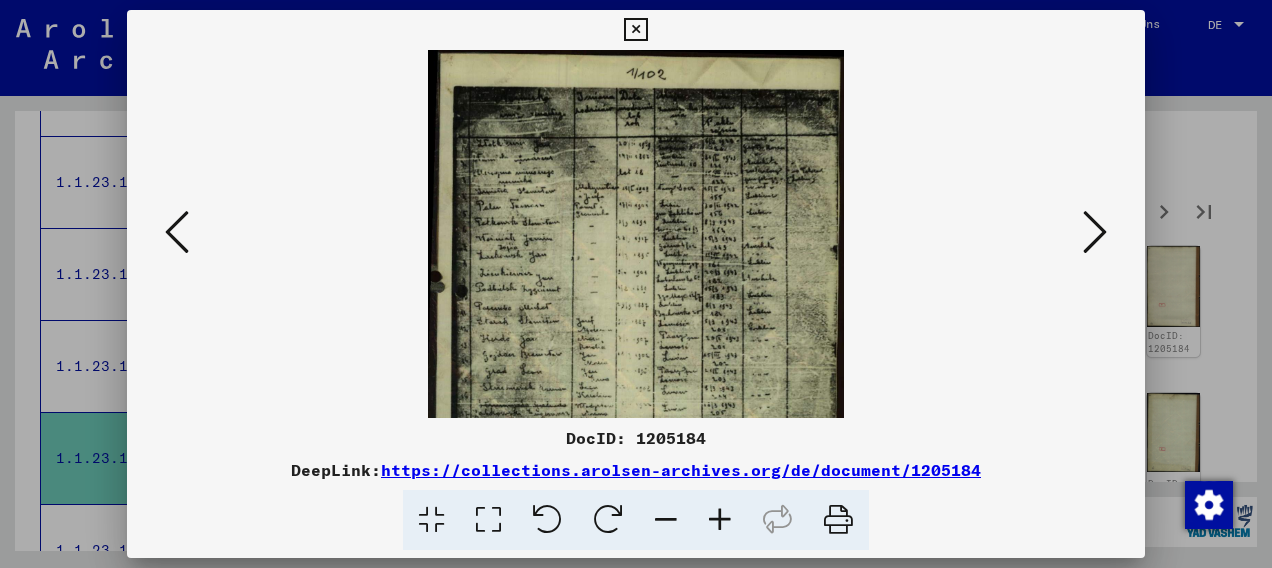 click at bounding box center [720, 520] 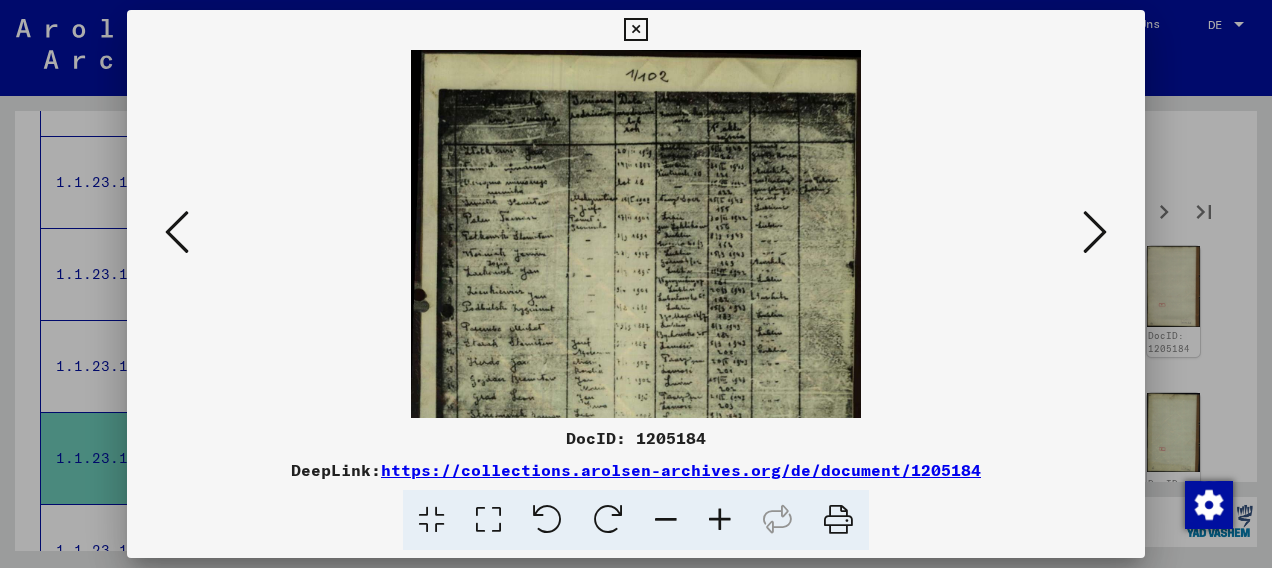 click at bounding box center (720, 520) 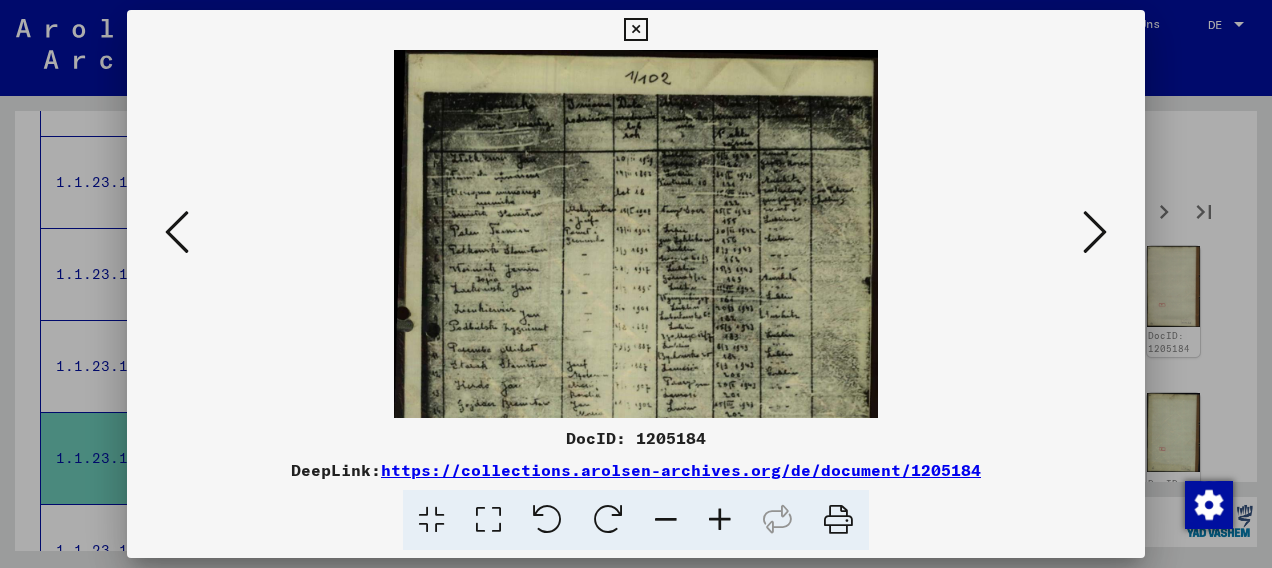 click at bounding box center [720, 520] 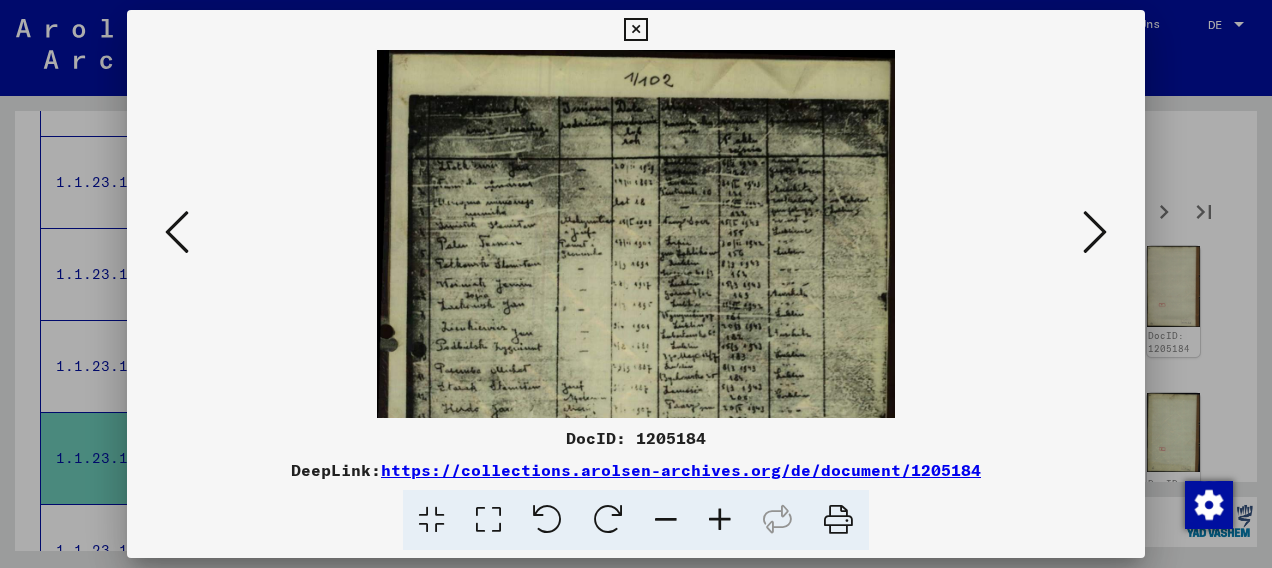 click at bounding box center [720, 520] 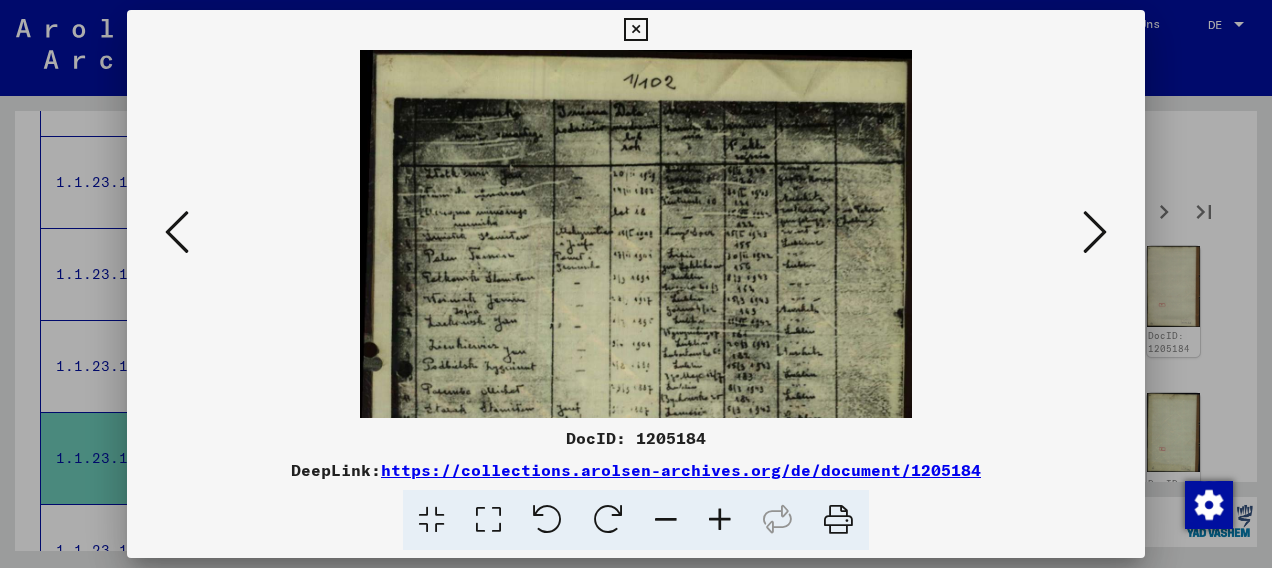 click at bounding box center [720, 520] 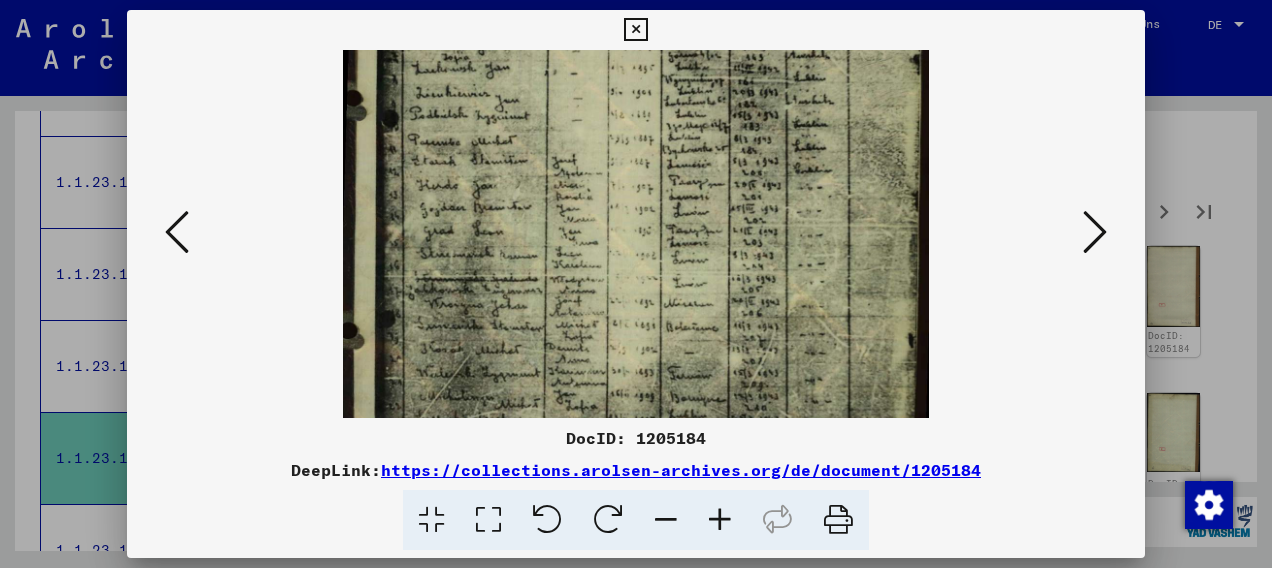 drag, startPoint x: 581, startPoint y: 338, endPoint x: 631, endPoint y: 69, distance: 273.6074 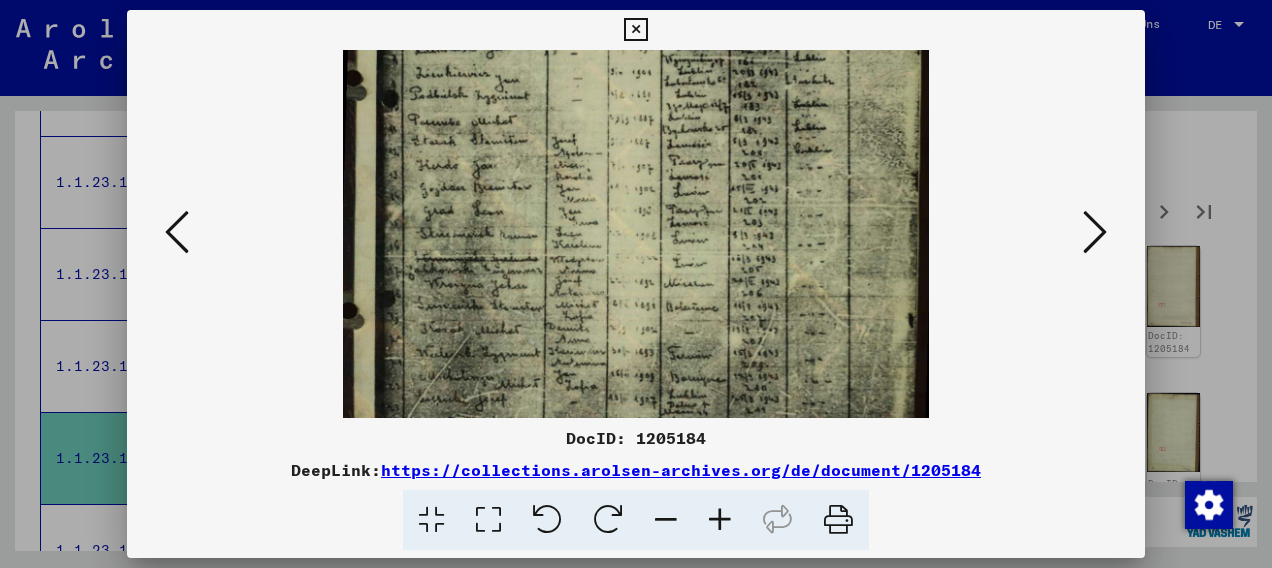 click at bounding box center [1095, 232] 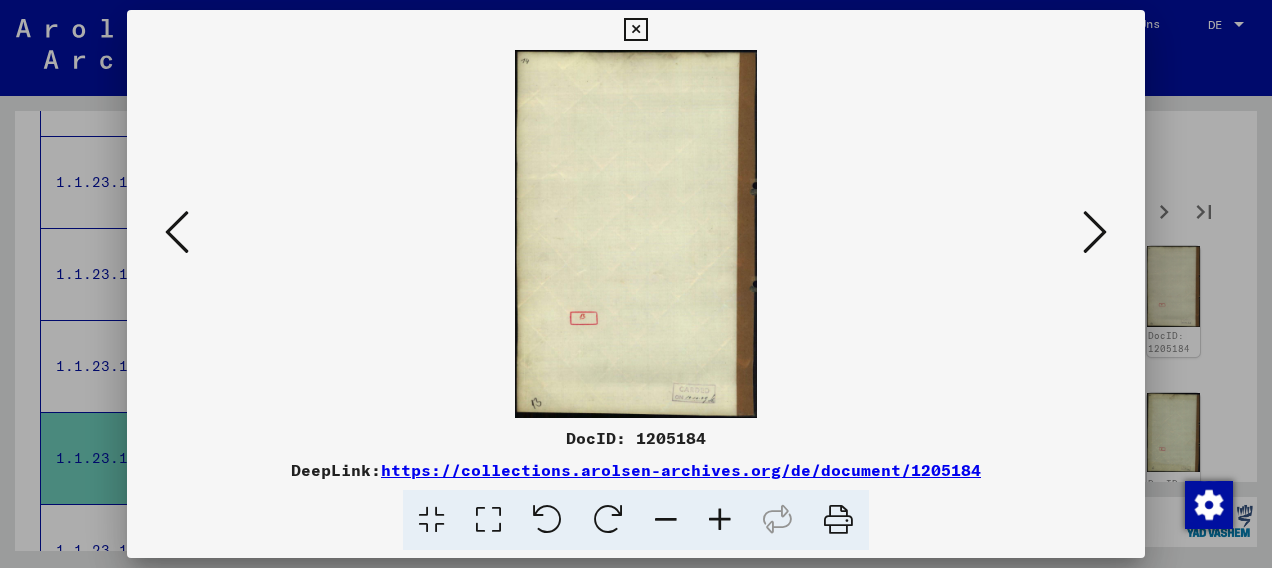 click at bounding box center (1095, 232) 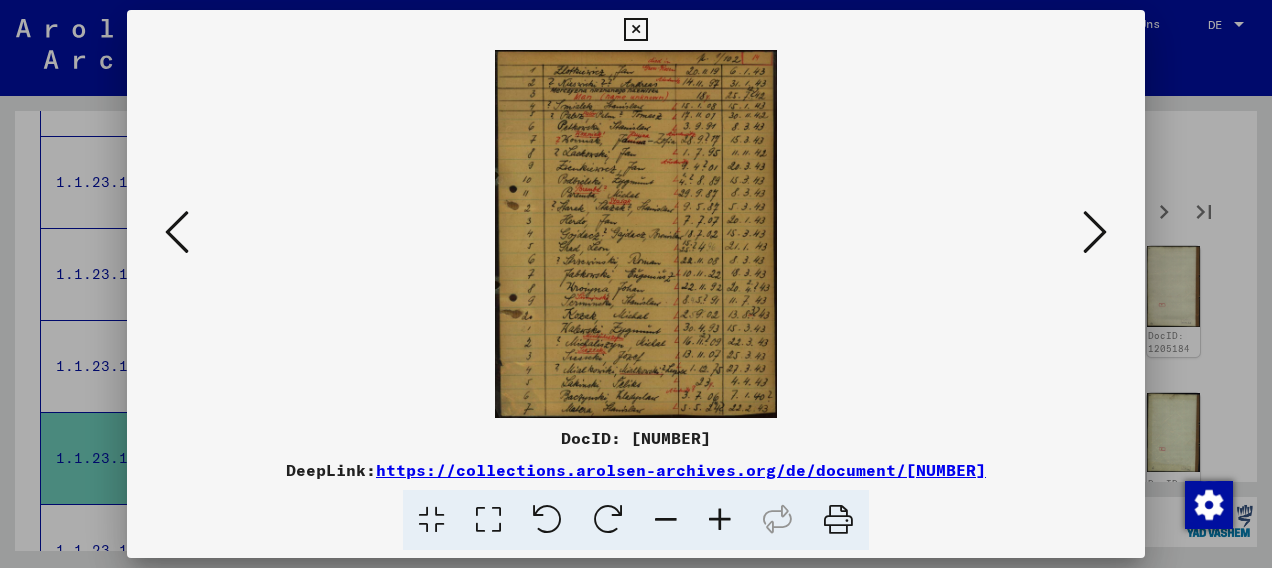 click at bounding box center [720, 520] 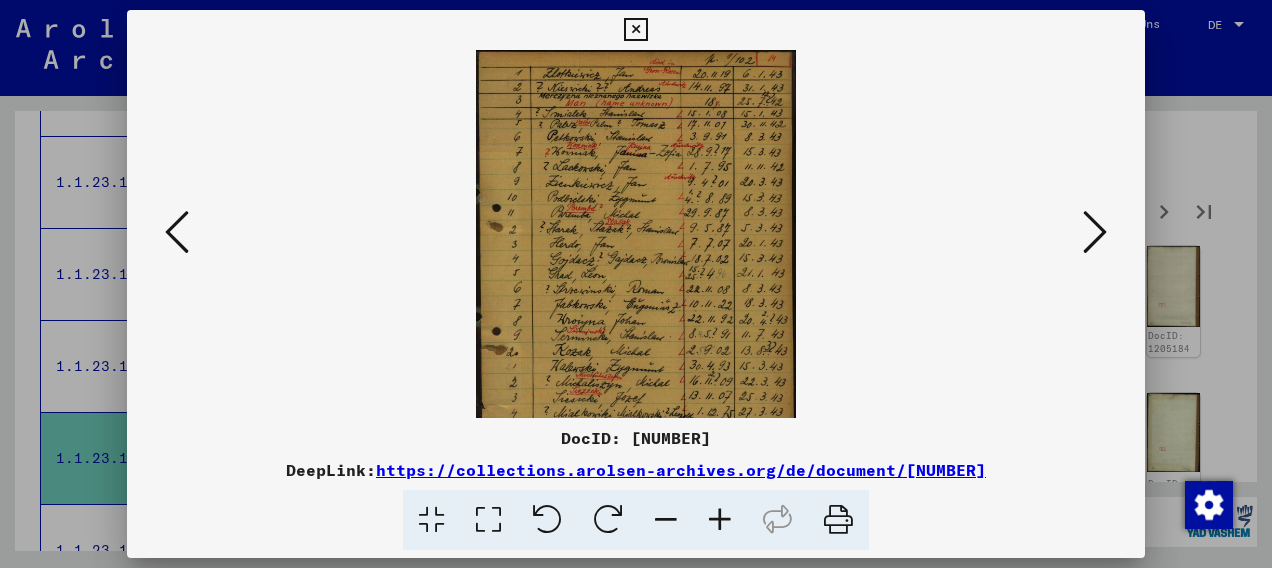 click at bounding box center (720, 520) 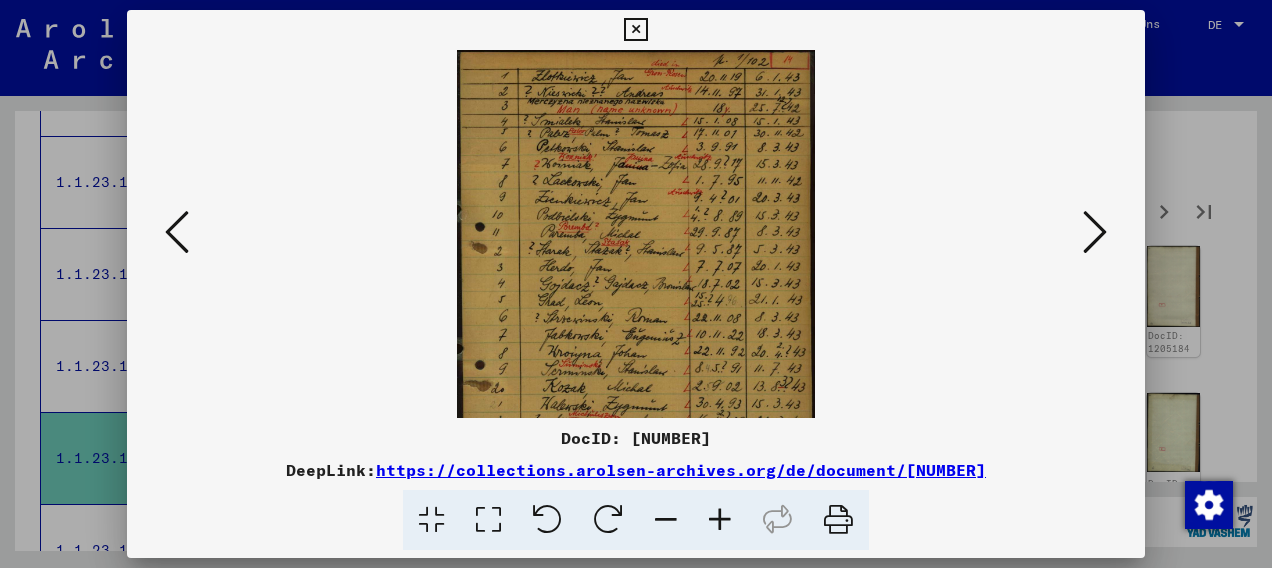click at bounding box center (720, 520) 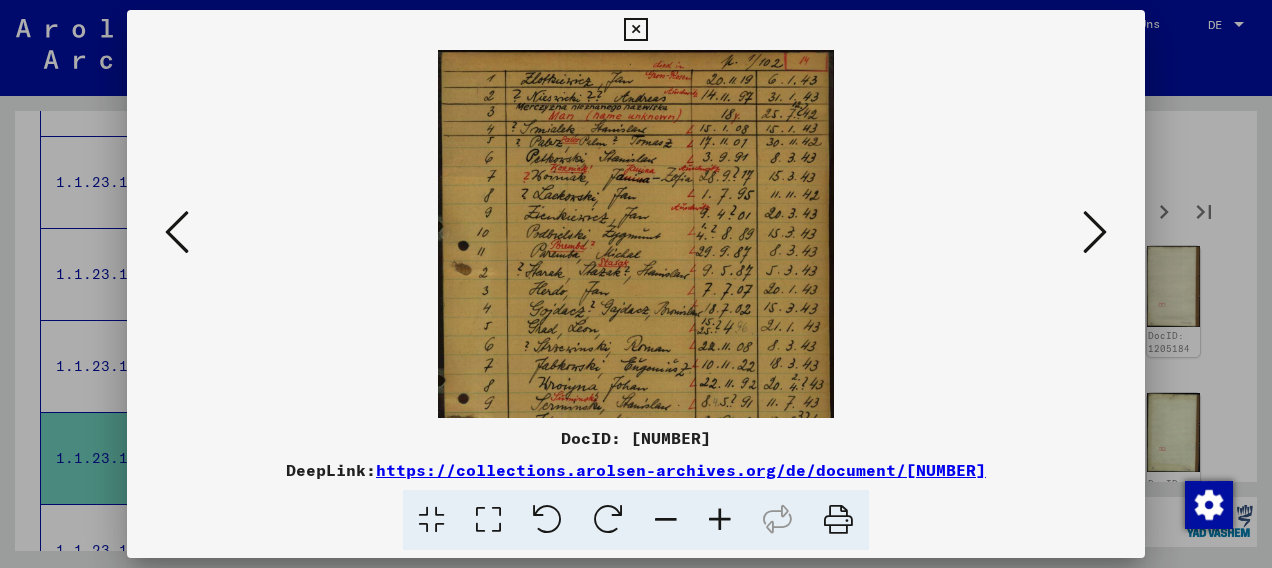 click at bounding box center (720, 520) 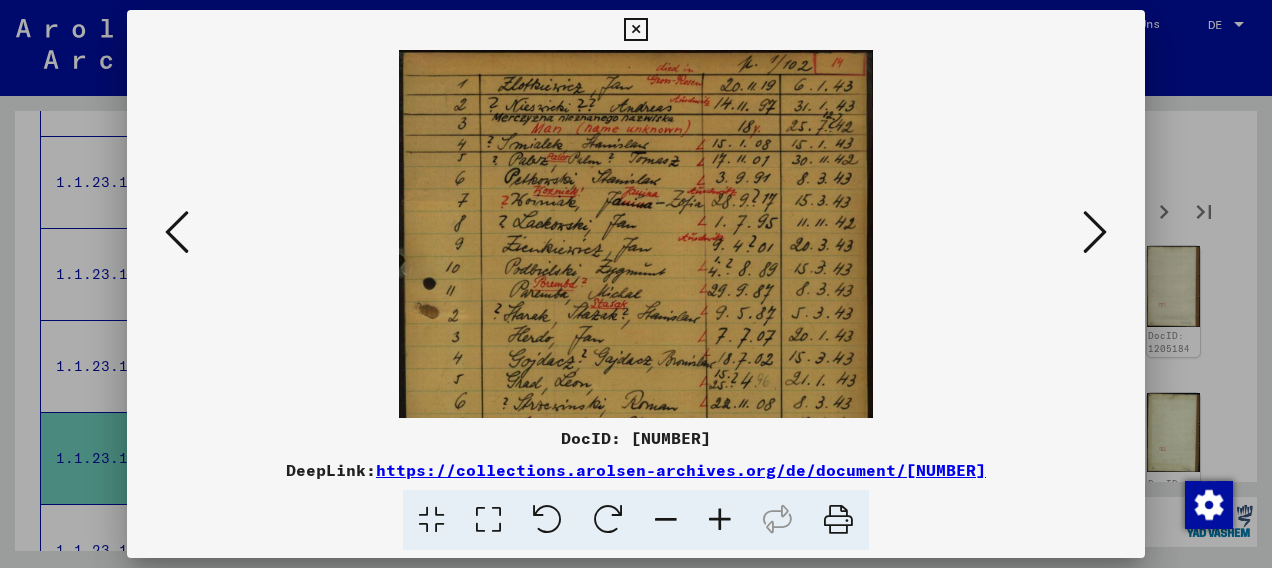 click at bounding box center (720, 520) 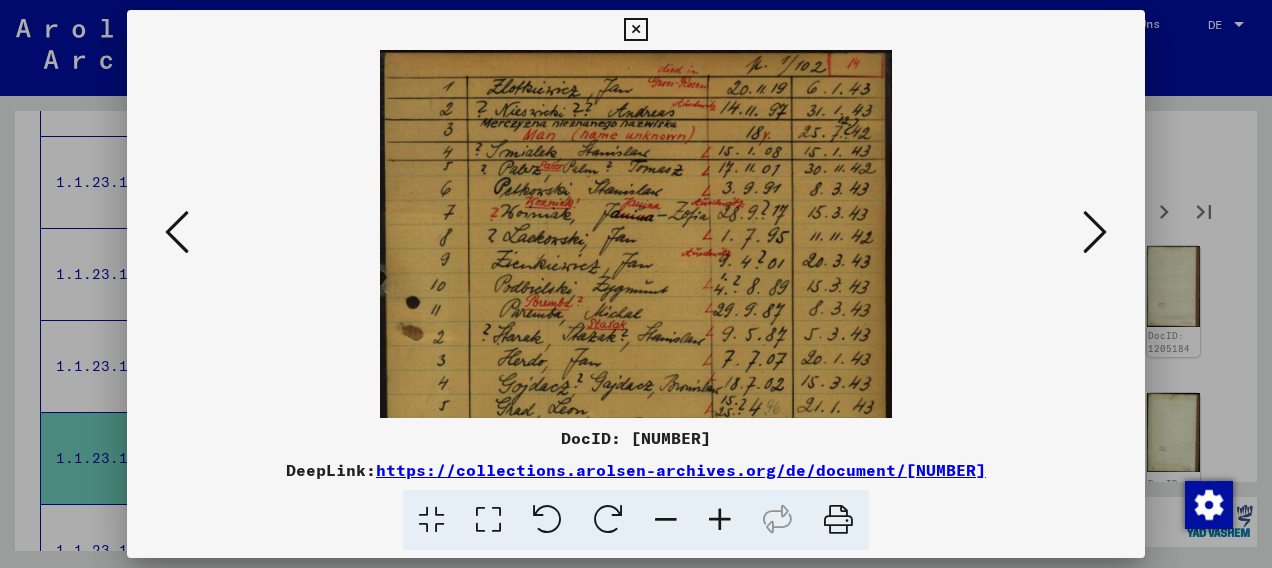 click at bounding box center [720, 520] 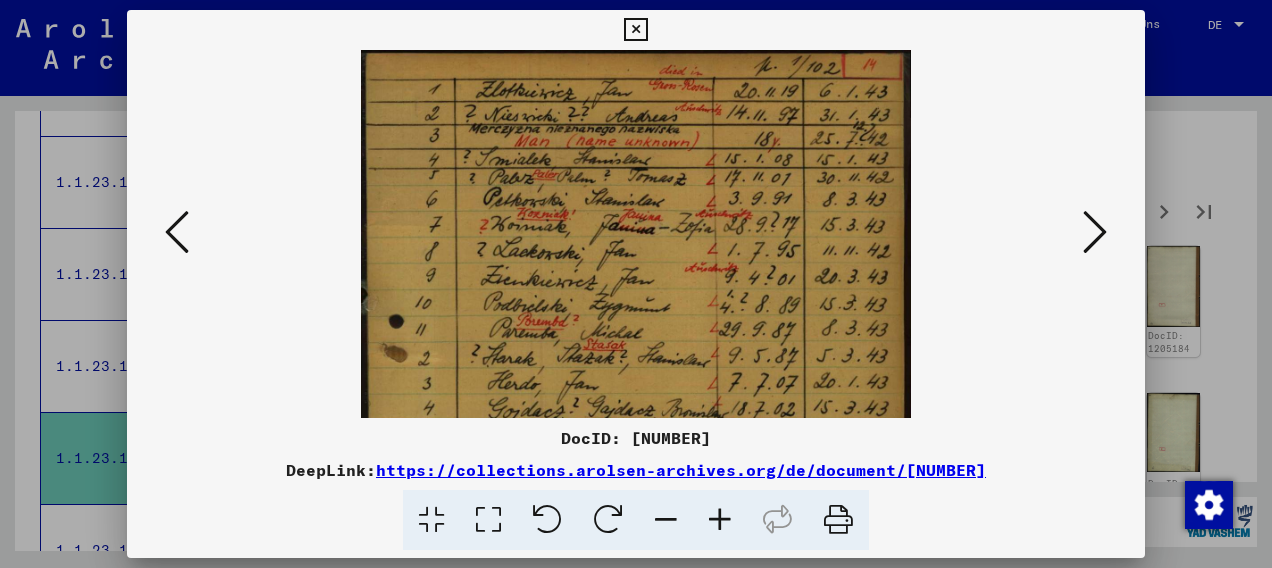 click at bounding box center [720, 520] 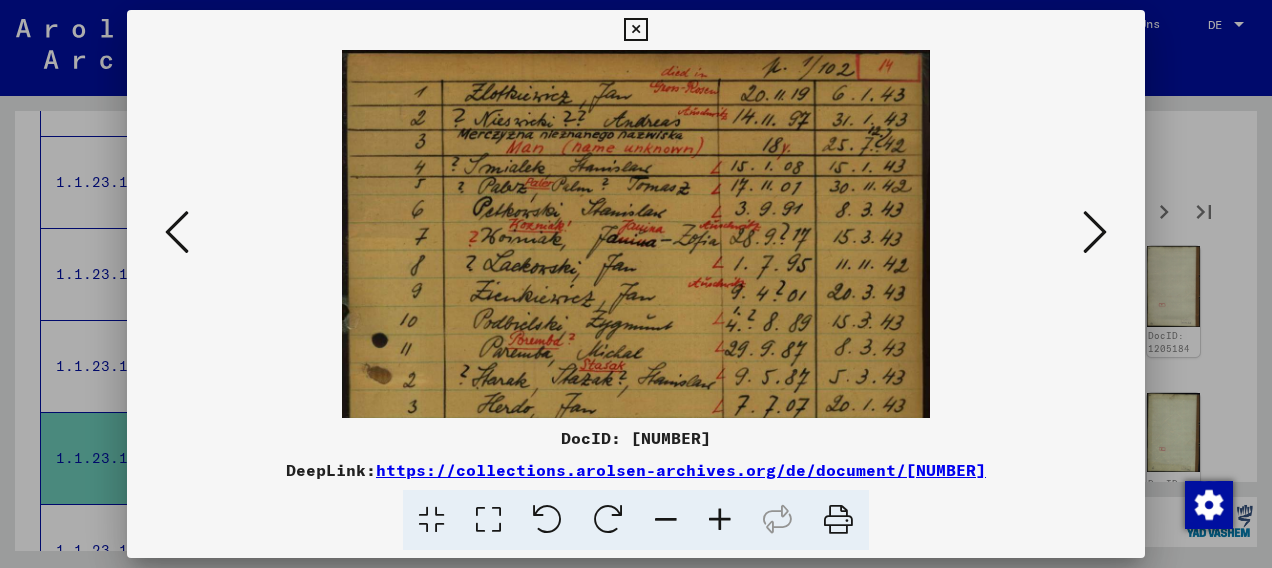 click at bounding box center [720, 520] 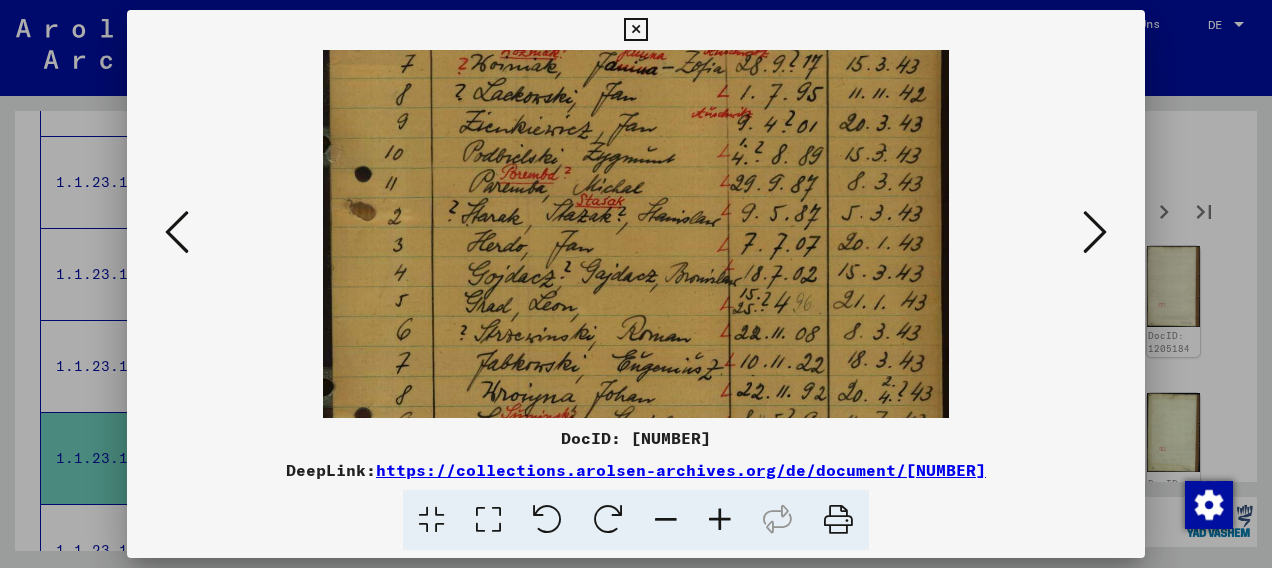 drag, startPoint x: 658, startPoint y: 350, endPoint x: 676, endPoint y: 196, distance: 155.04839 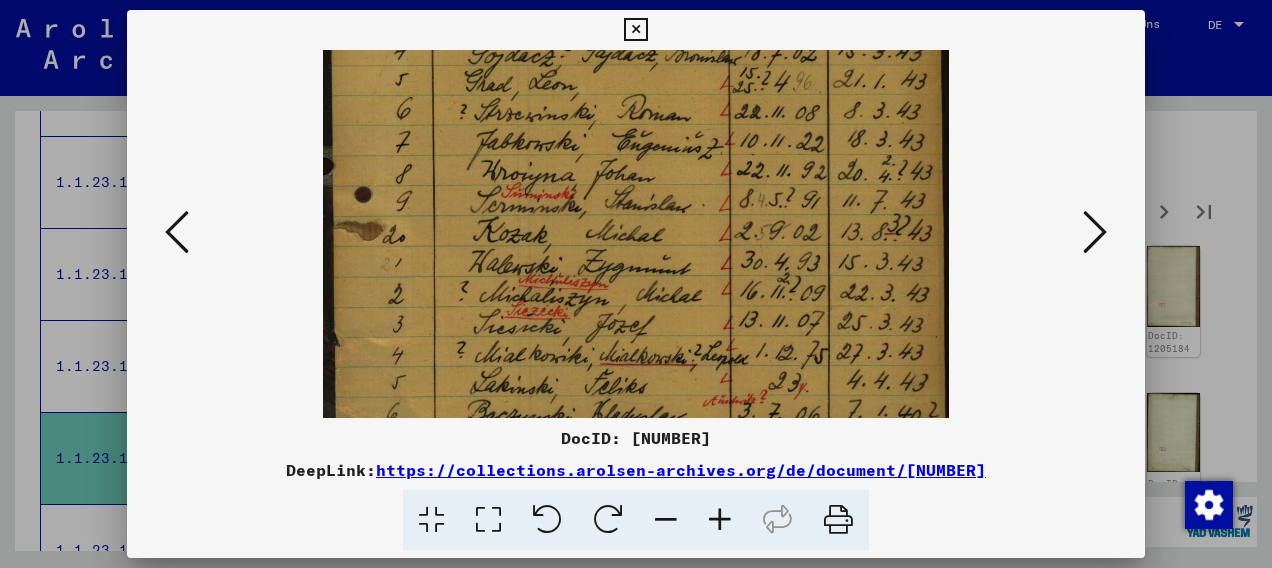 drag, startPoint x: 657, startPoint y: 340, endPoint x: 670, endPoint y: 126, distance: 214.3945 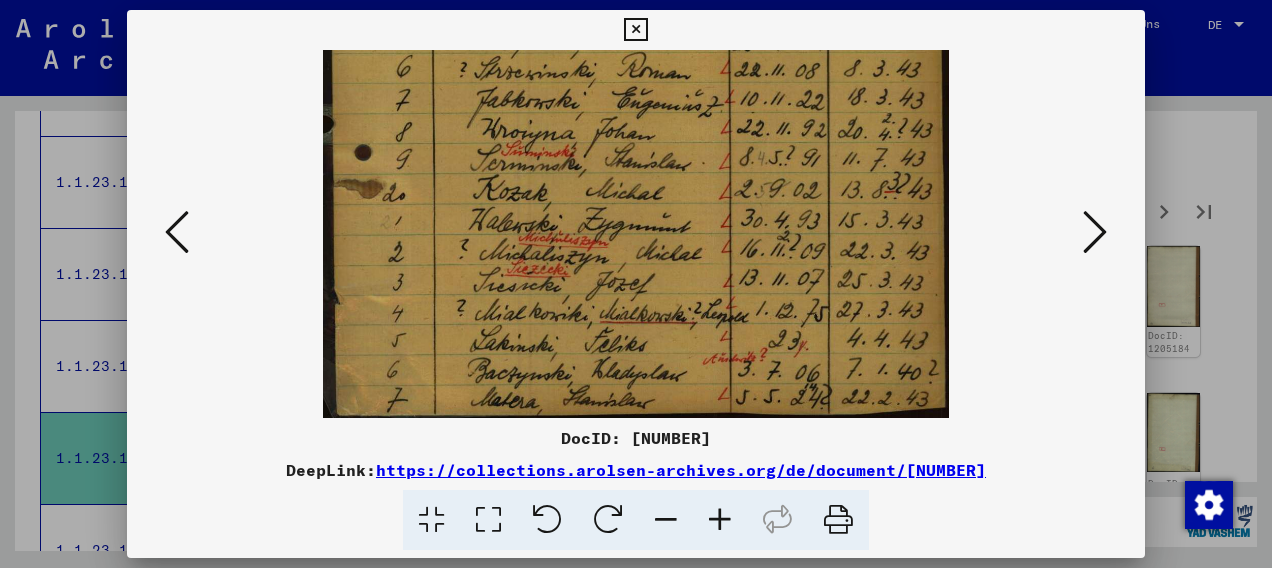 scroll, scrollTop: 450, scrollLeft: 0, axis: vertical 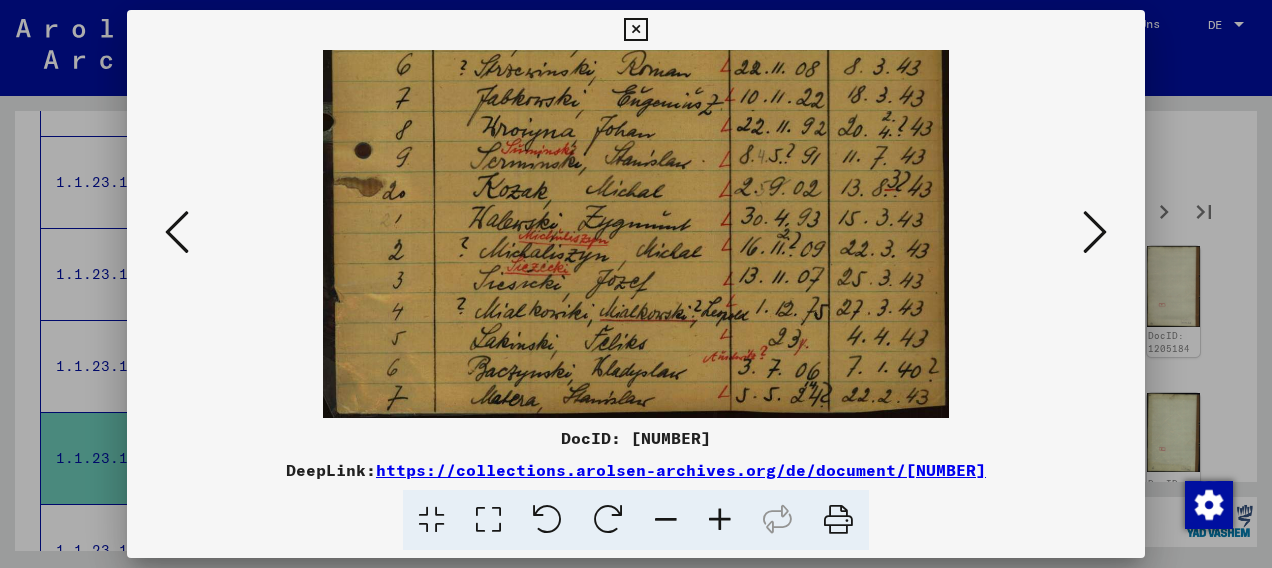 drag, startPoint x: 668, startPoint y: 350, endPoint x: 668, endPoint y: 281, distance: 69 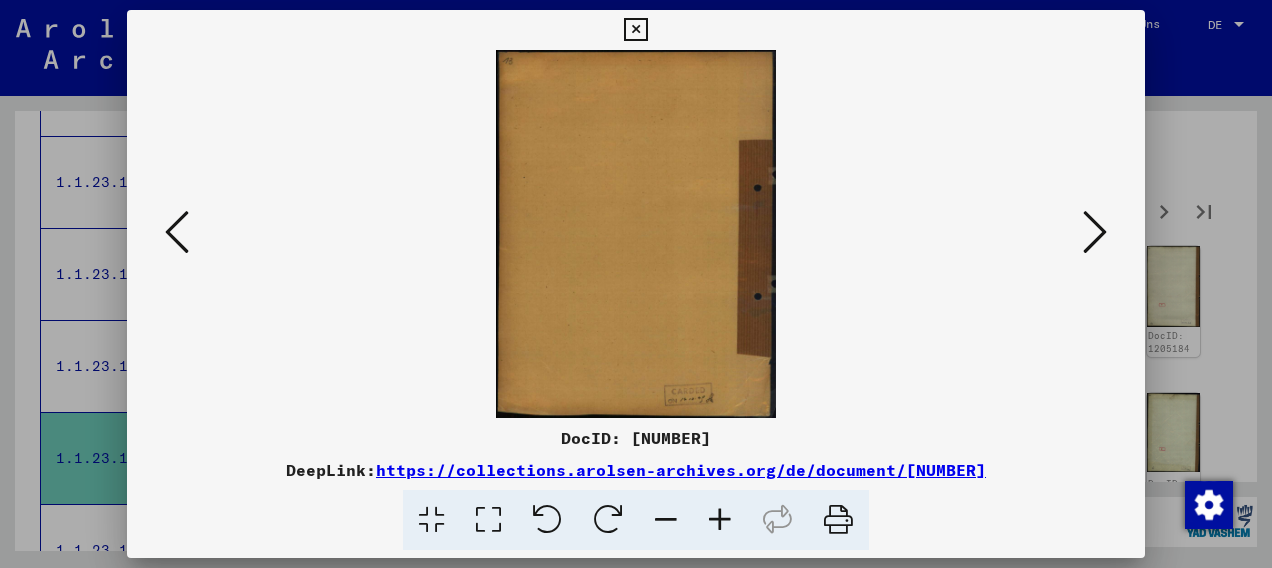 click at bounding box center [1095, 232] 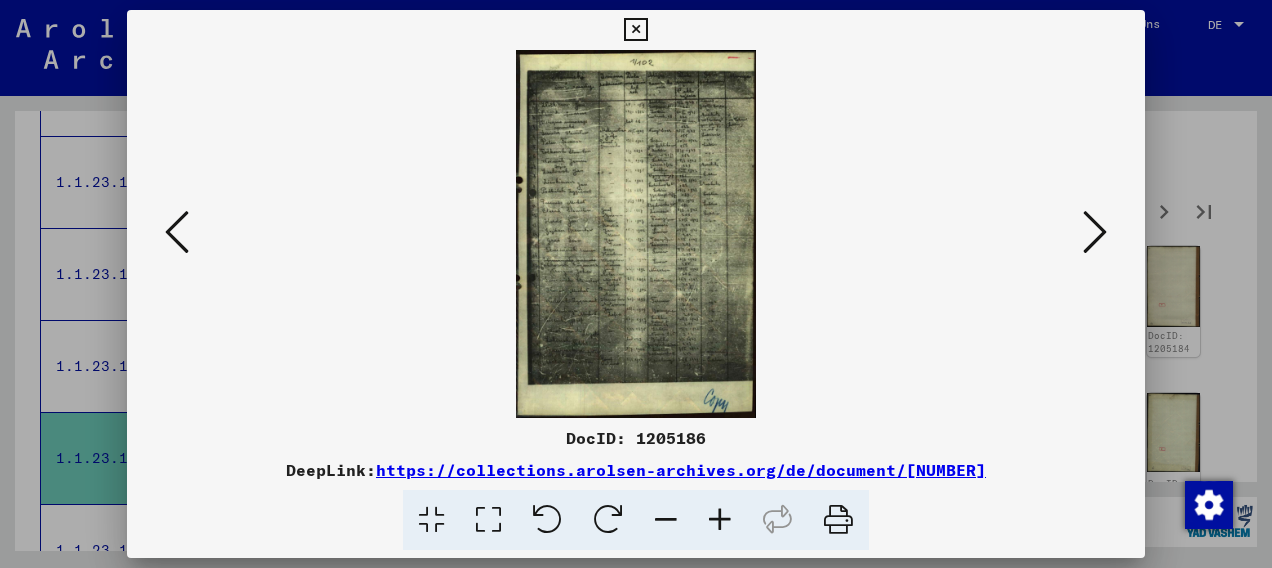 click at bounding box center (720, 520) 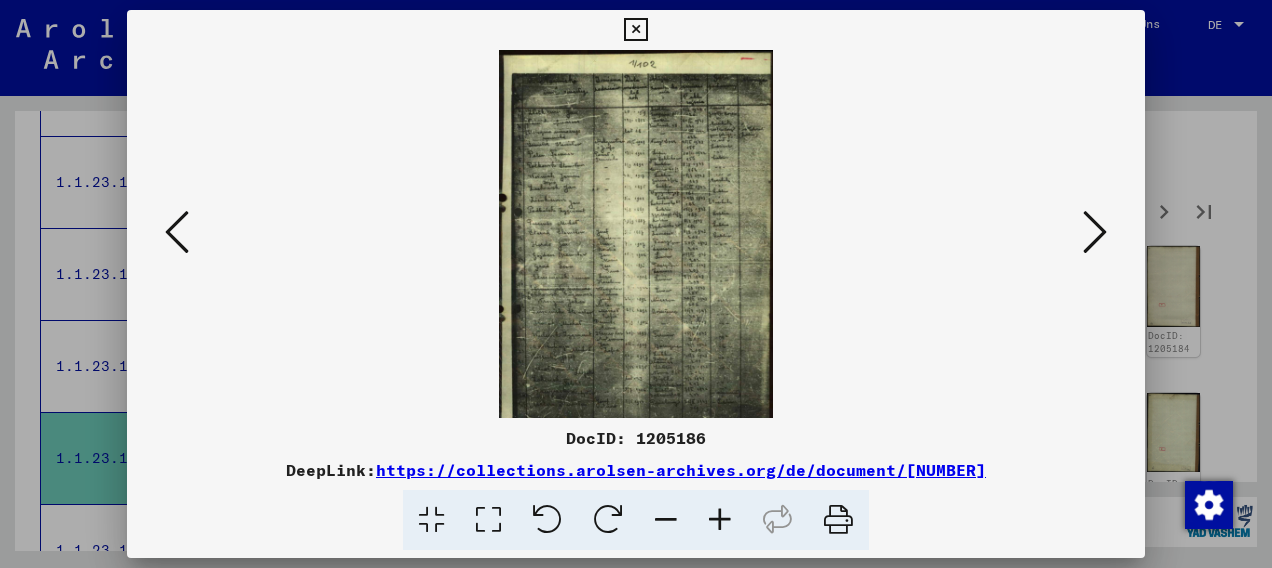 click at bounding box center (720, 520) 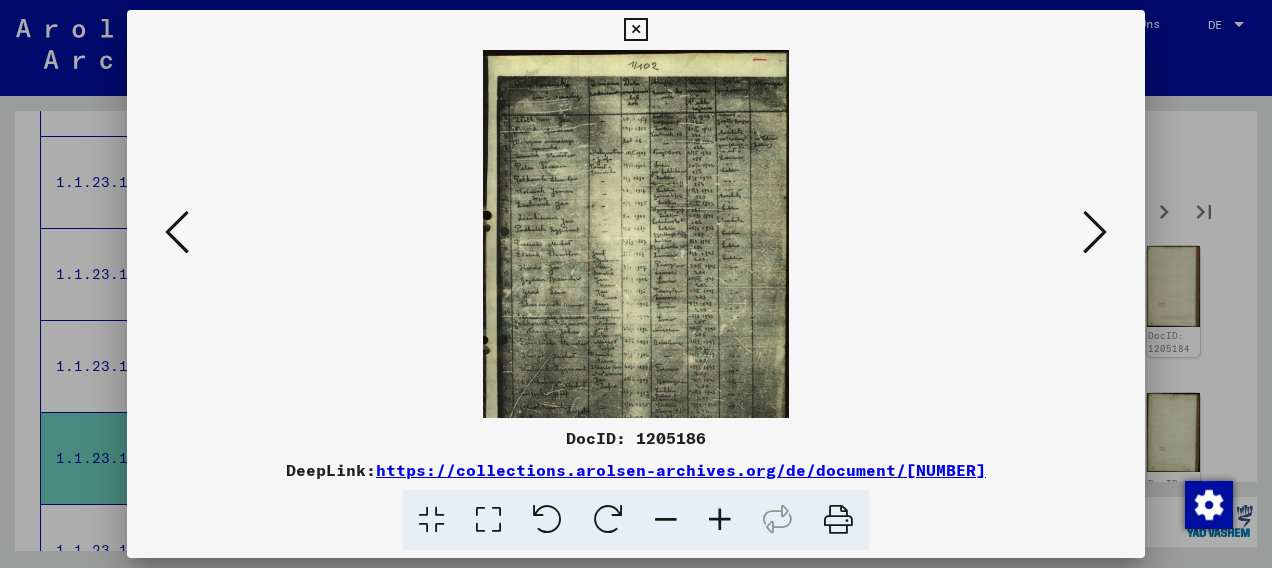 click at bounding box center (720, 520) 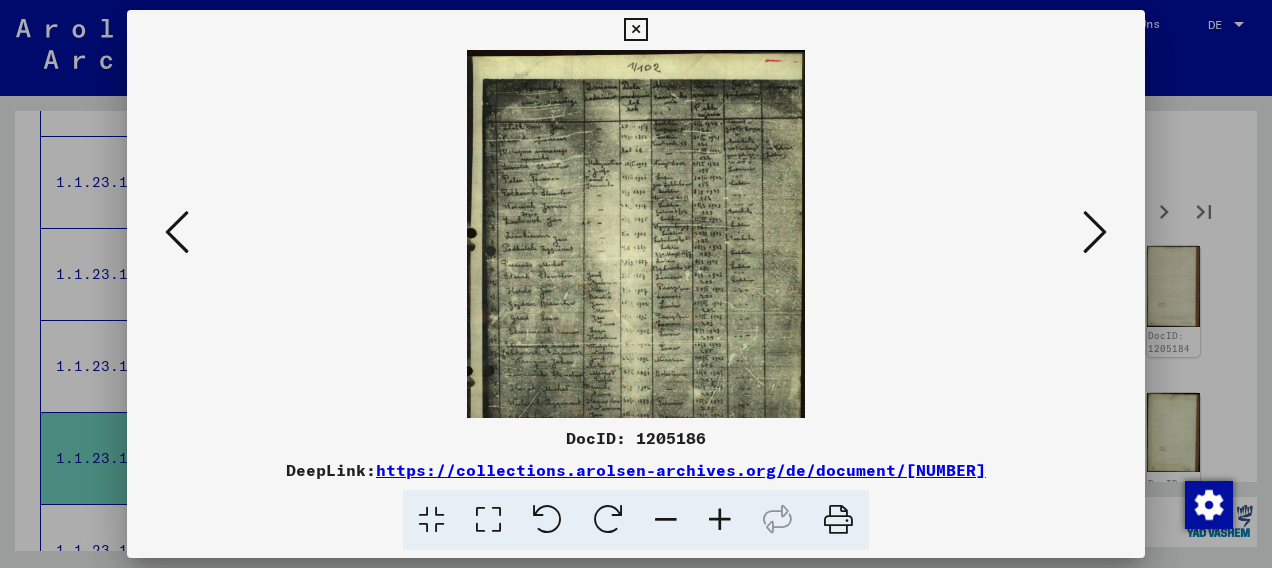 click at bounding box center (720, 520) 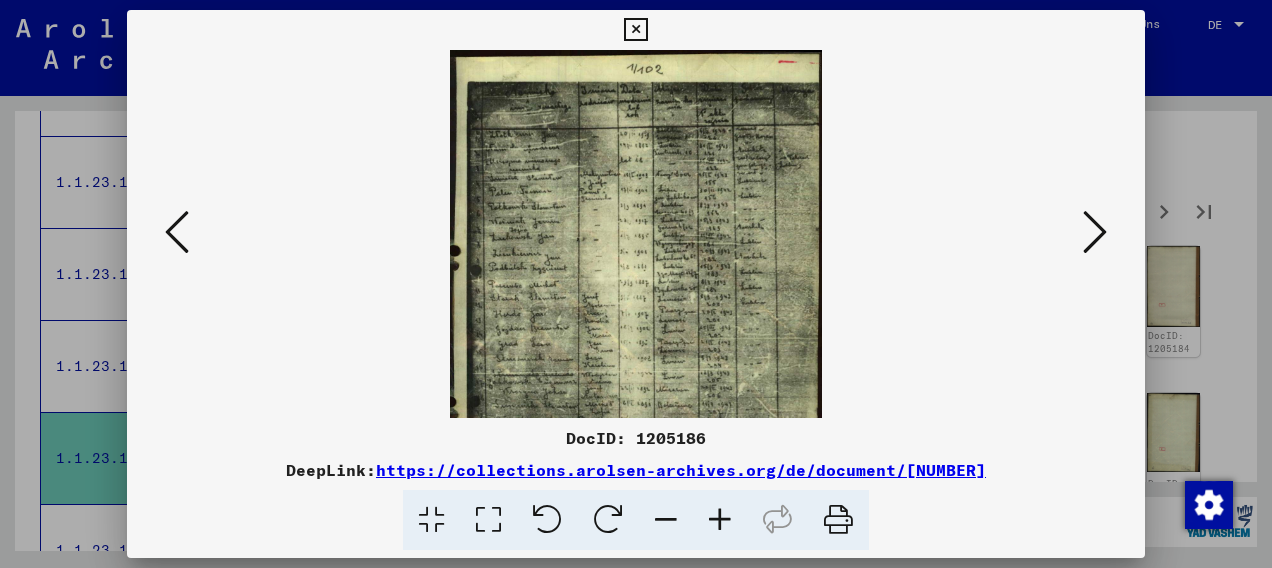 click at bounding box center [720, 520] 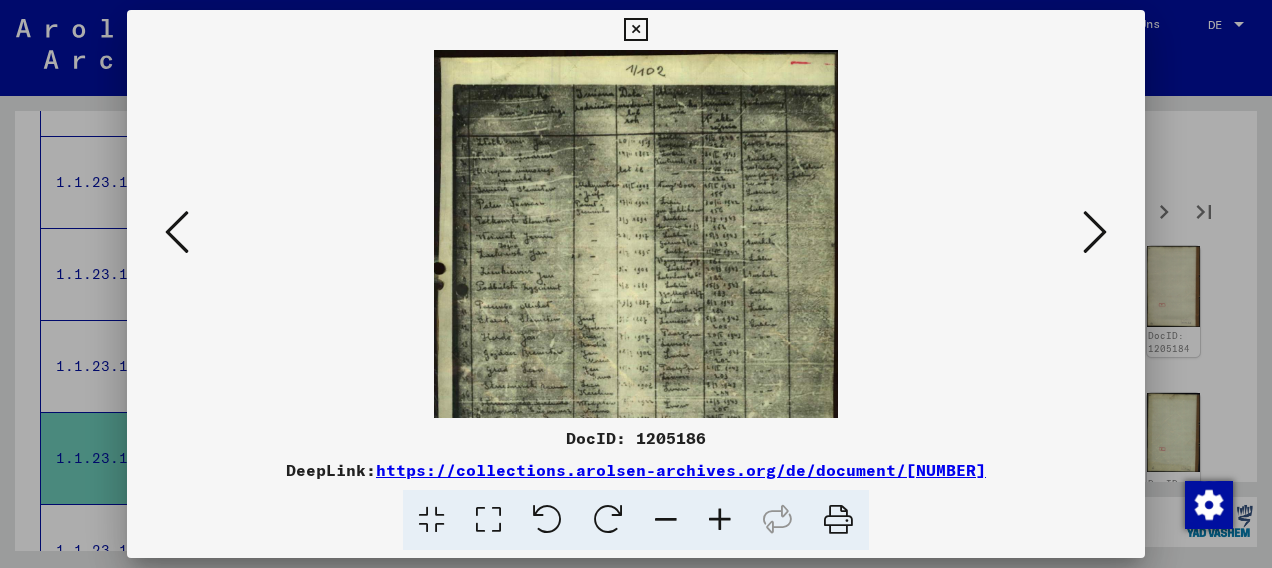 click at bounding box center [720, 520] 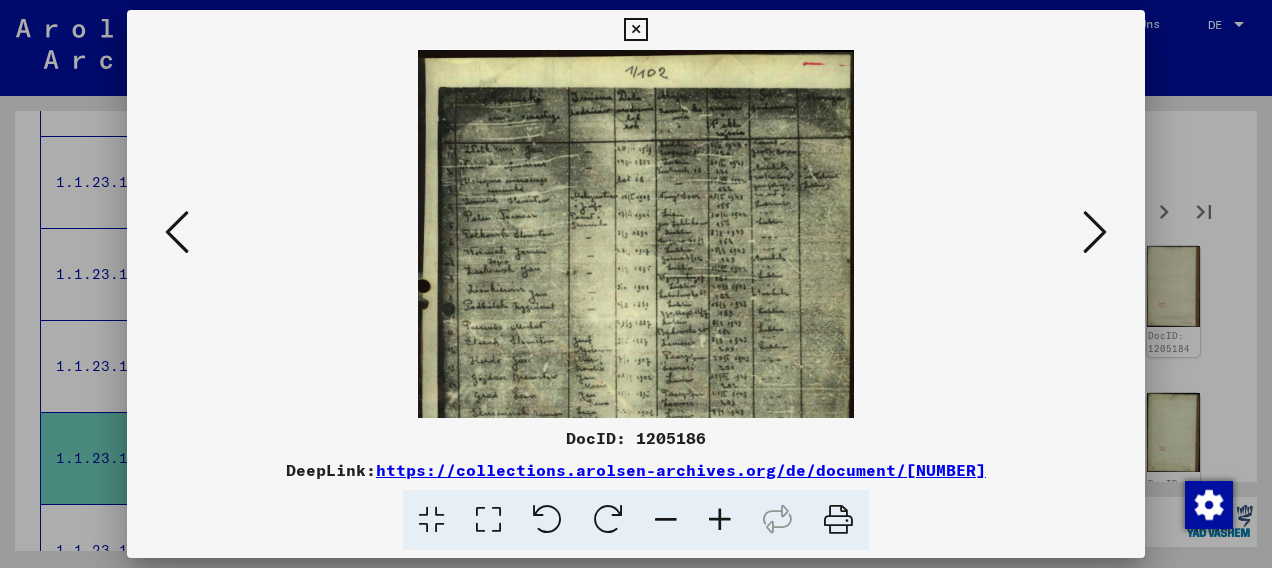 click at bounding box center [720, 520] 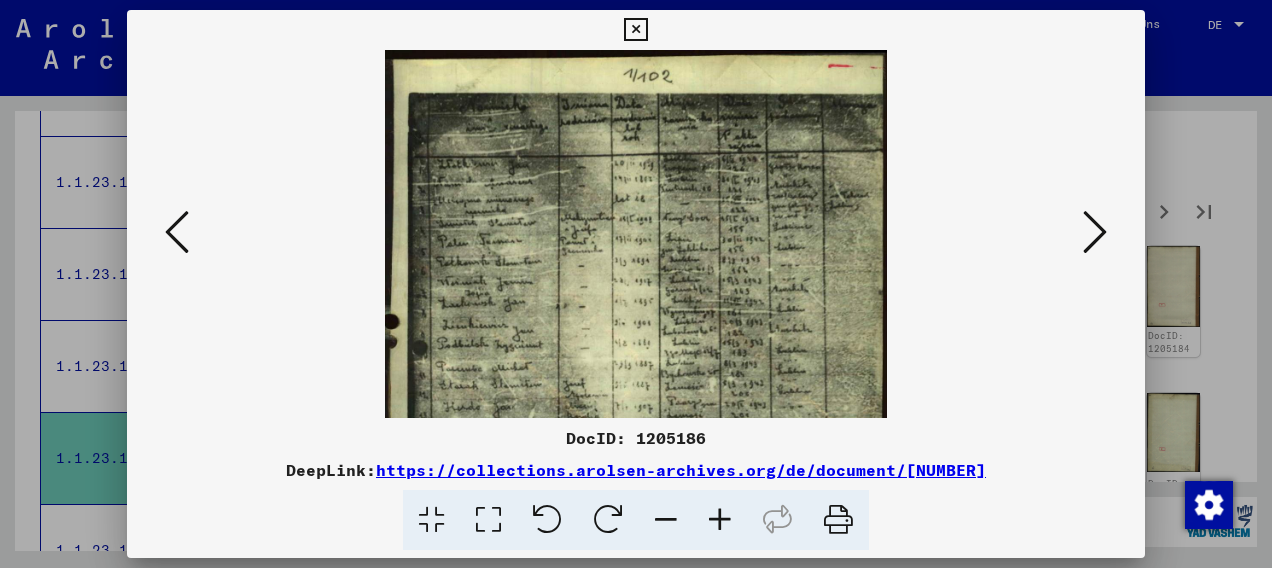 click at bounding box center (720, 520) 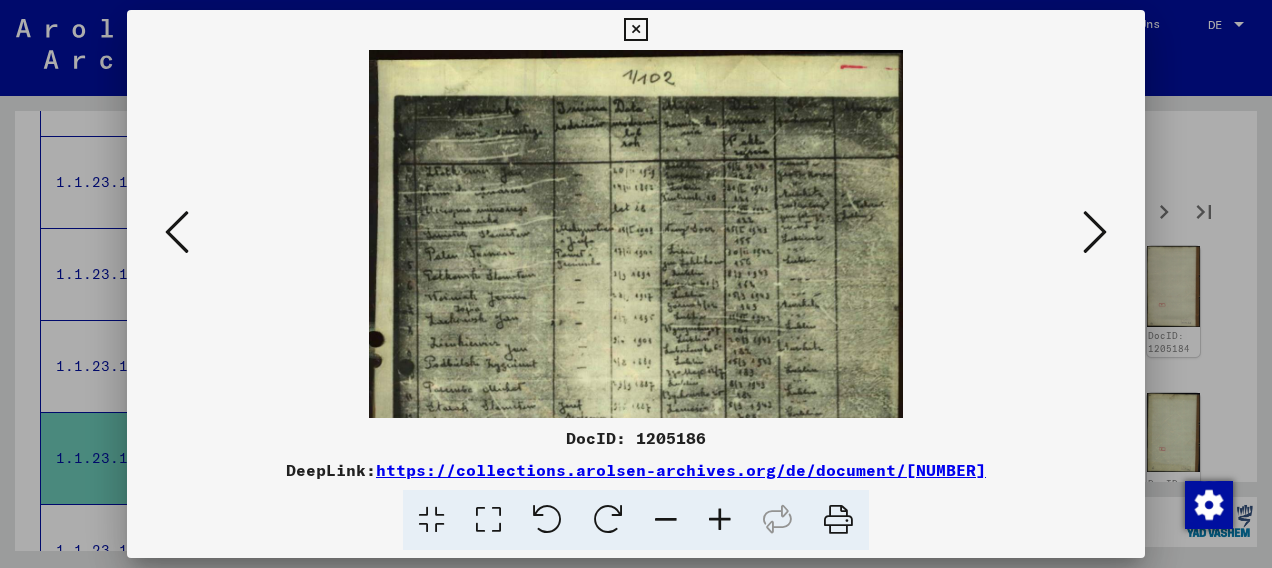 click at bounding box center [720, 520] 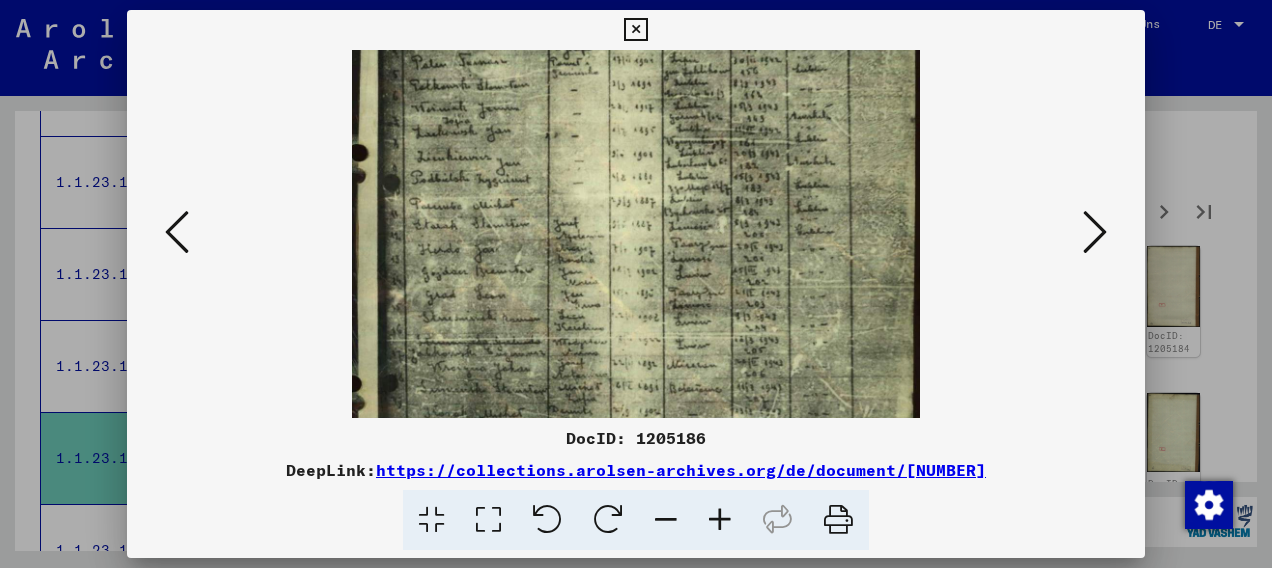drag, startPoint x: 587, startPoint y: 374, endPoint x: 614, endPoint y: 130, distance: 245.4893 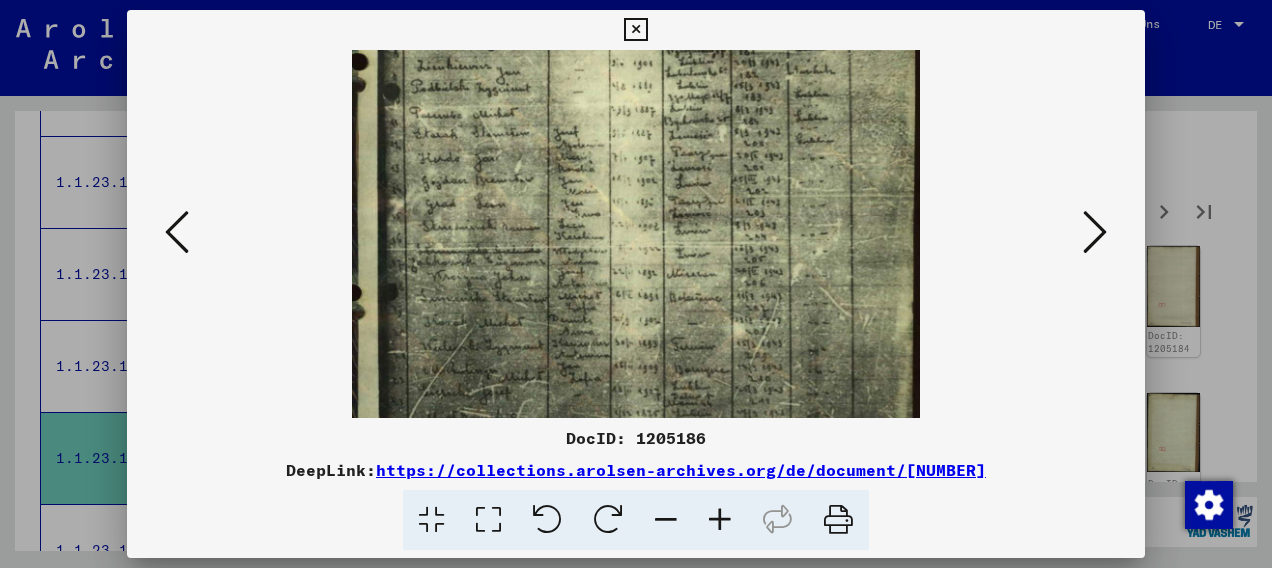 scroll, scrollTop: 465, scrollLeft: 0, axis: vertical 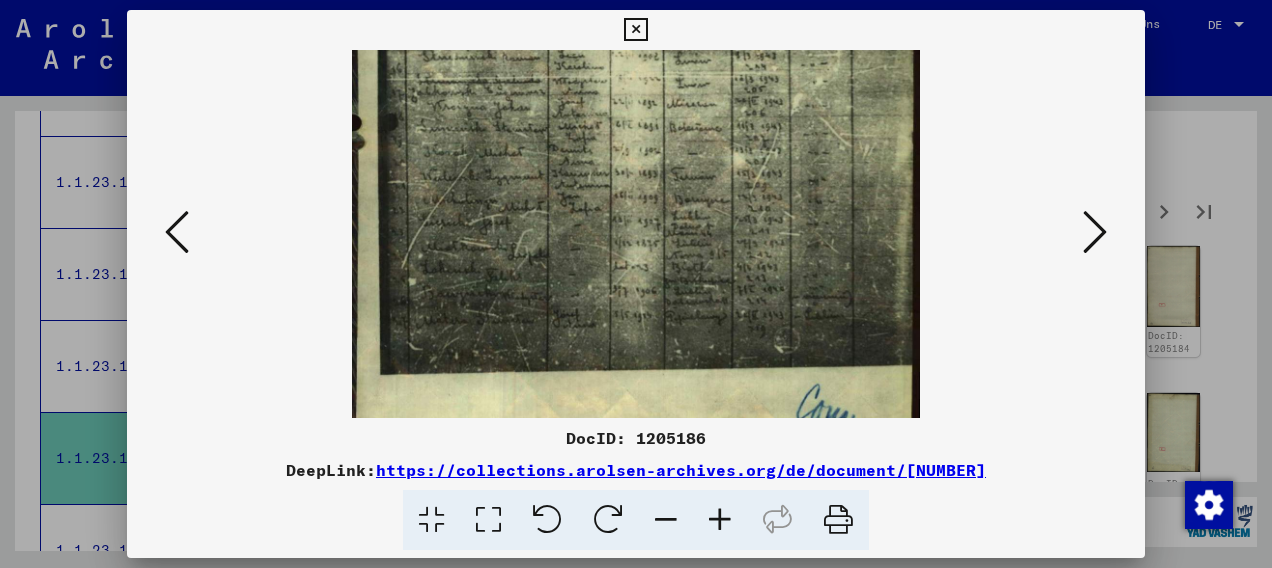 drag, startPoint x: 632, startPoint y: 298, endPoint x: 674, endPoint y: 109, distance: 193.61043 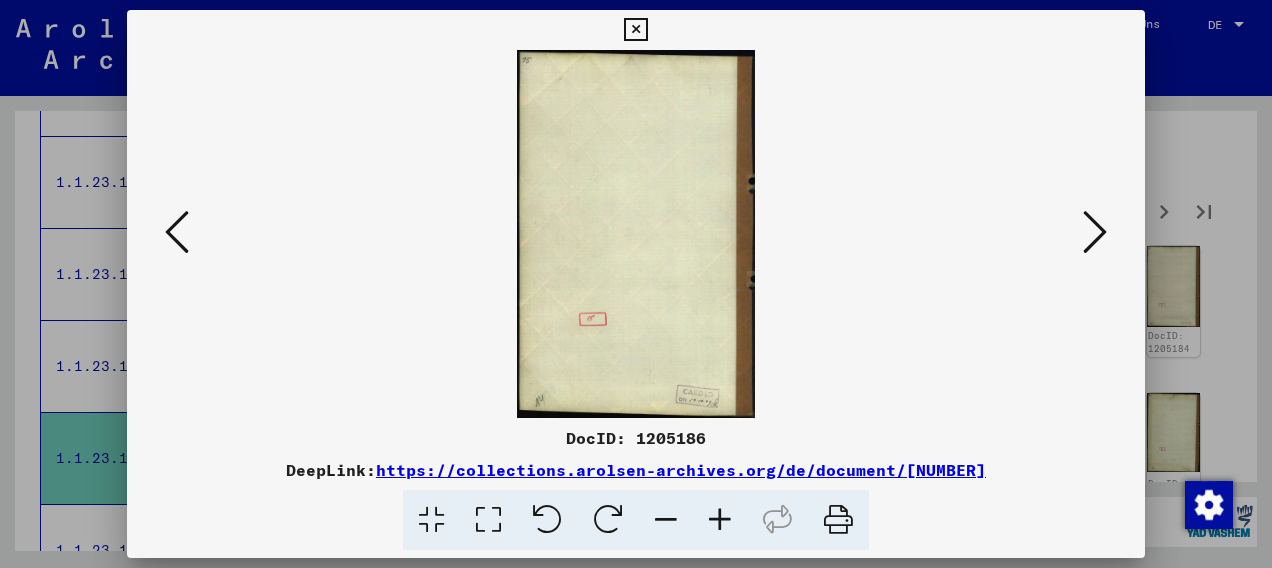 click at bounding box center [1095, 232] 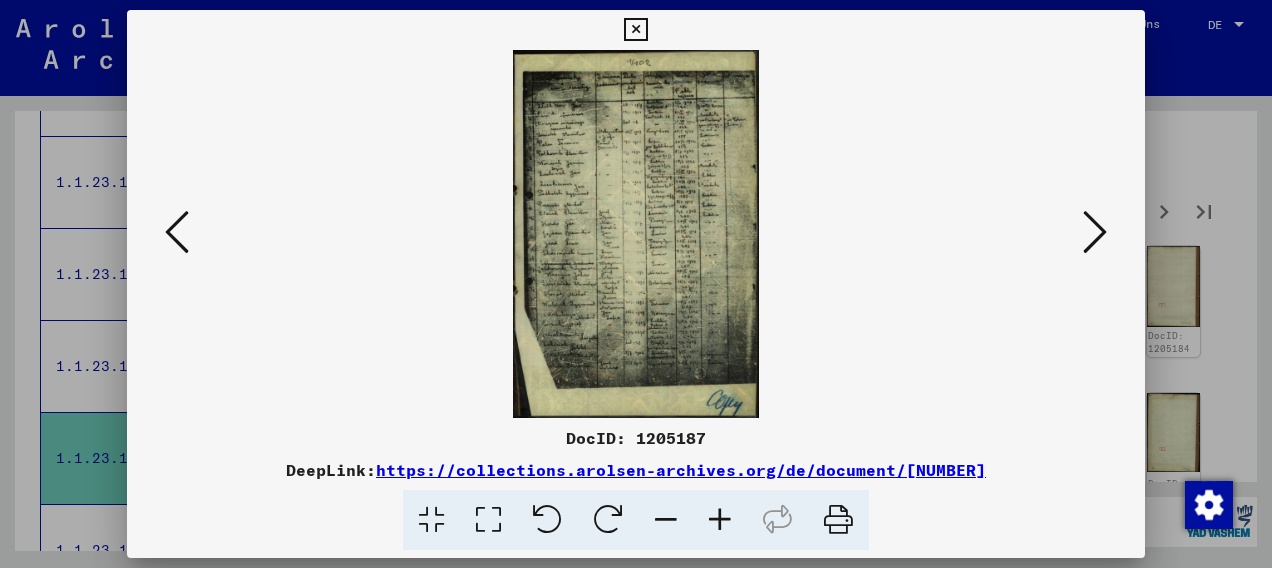 click at bounding box center (1095, 232) 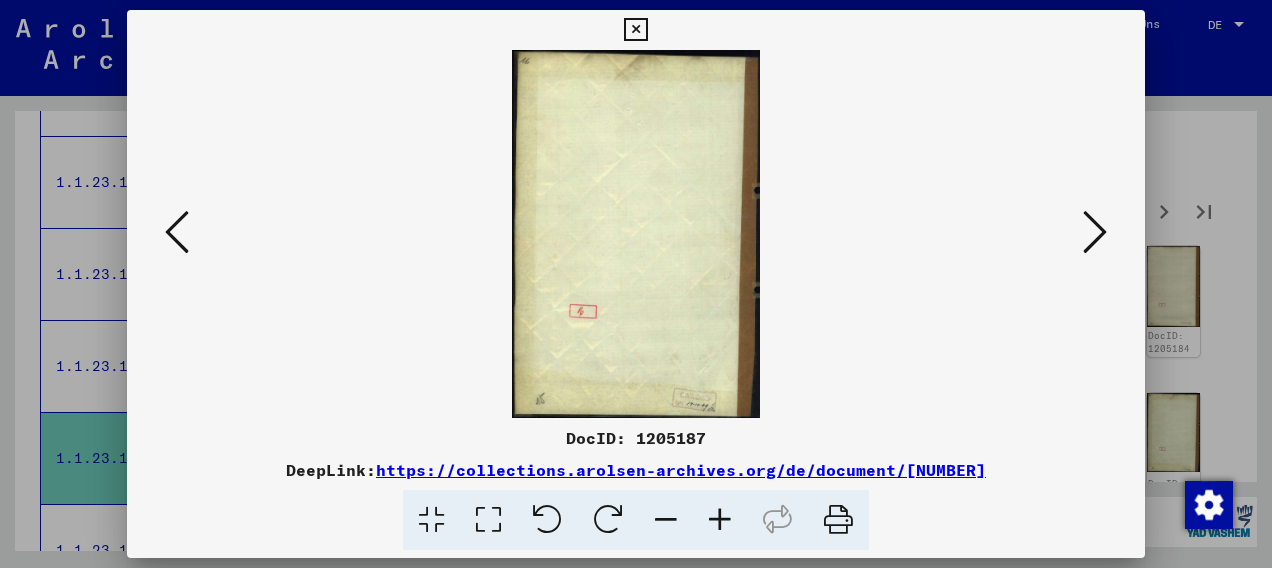 click at bounding box center [1095, 232] 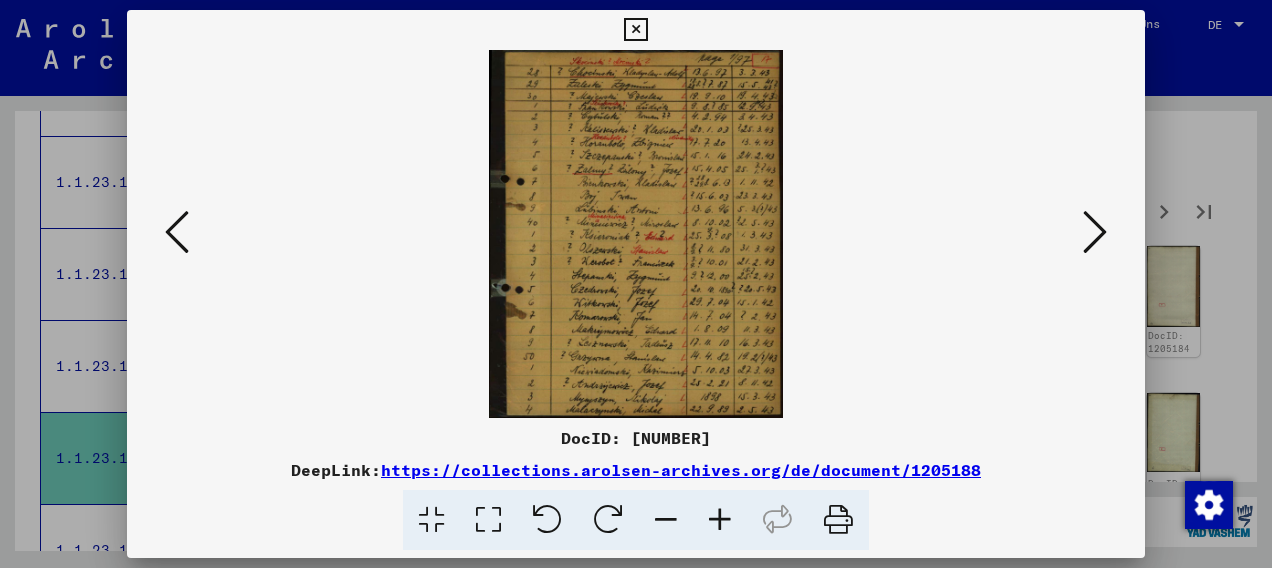 click at bounding box center [720, 520] 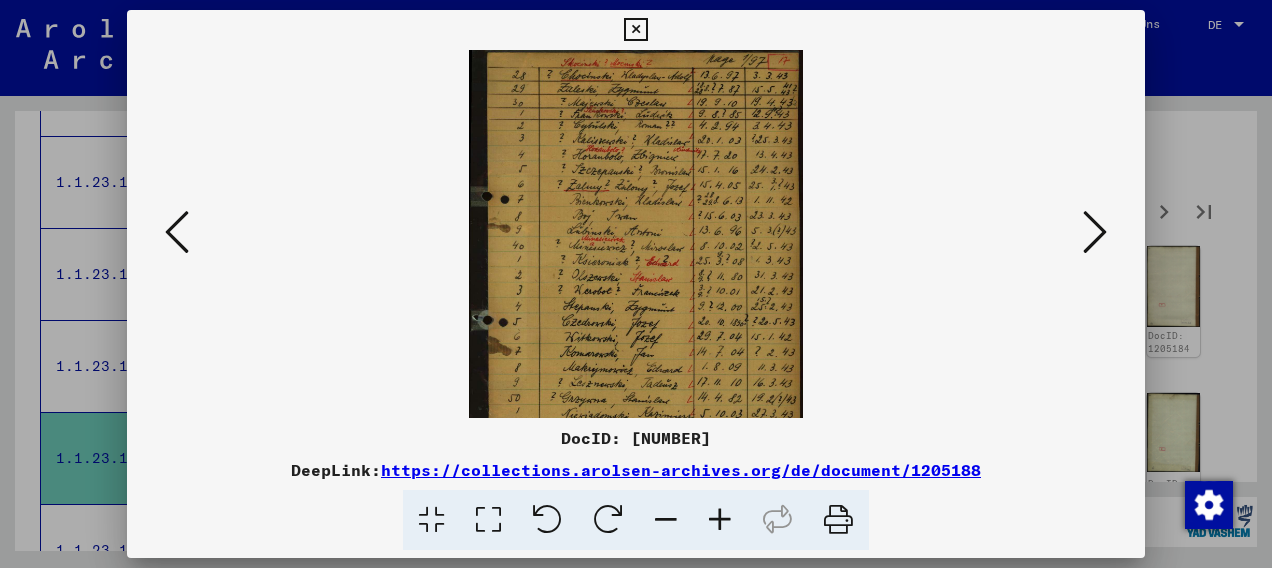 click at bounding box center [720, 520] 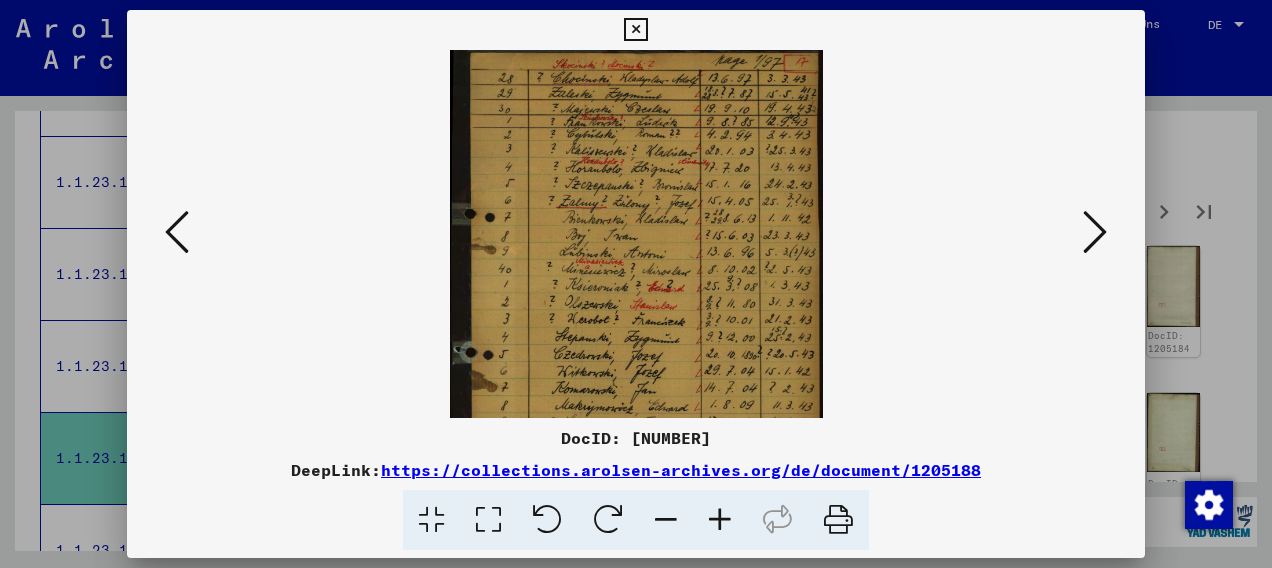click at bounding box center (720, 520) 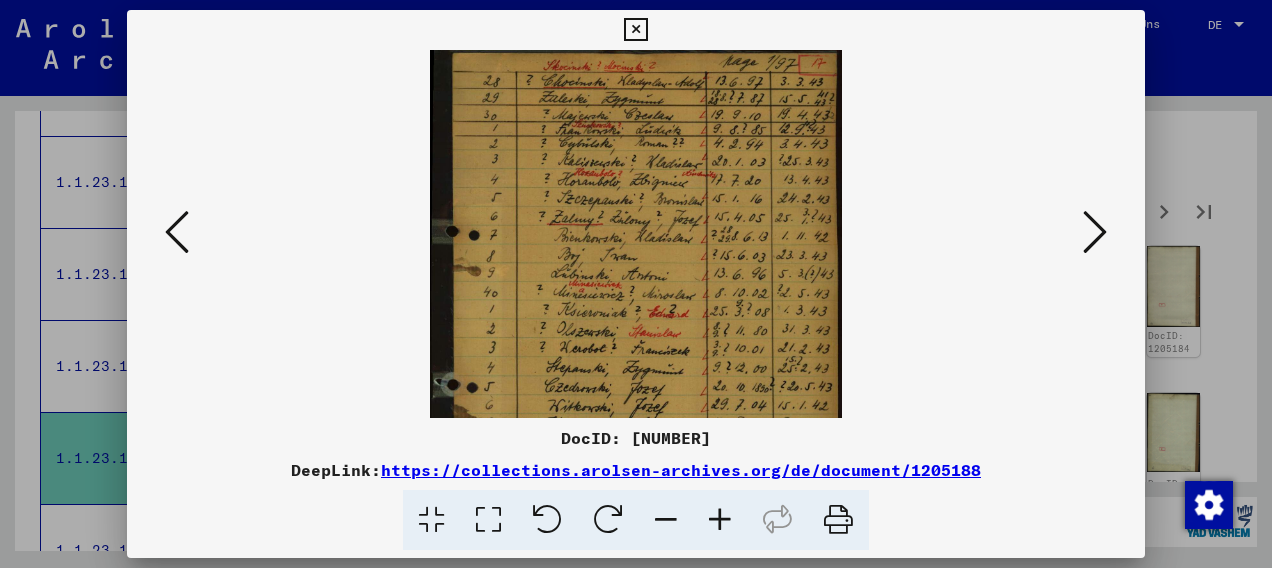 click at bounding box center (720, 520) 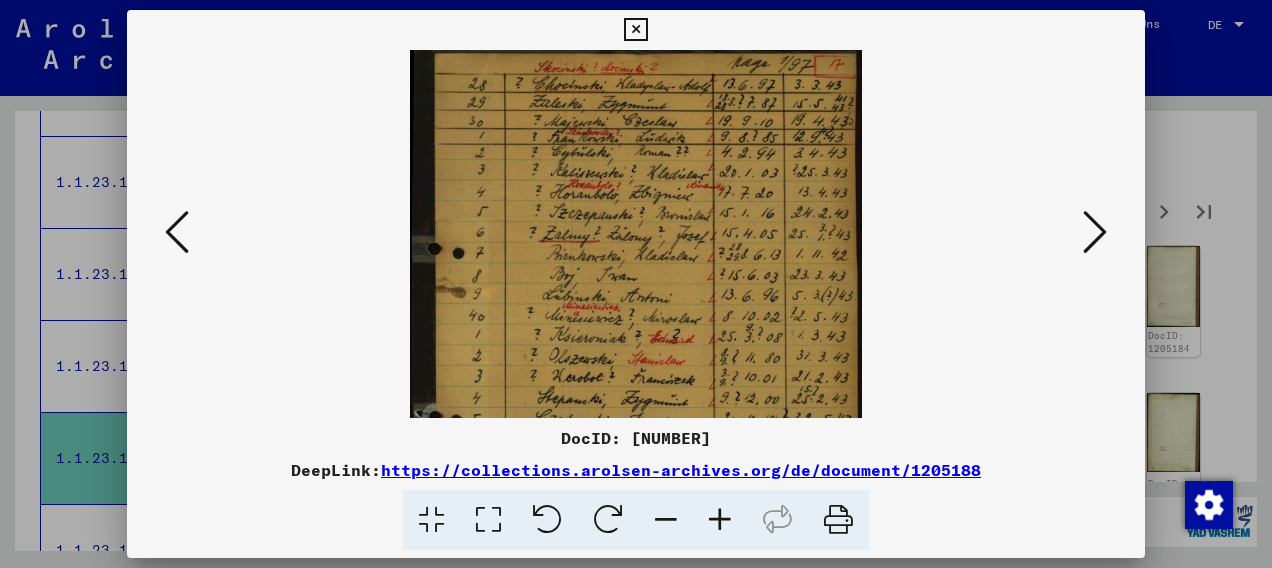 click at bounding box center [720, 520] 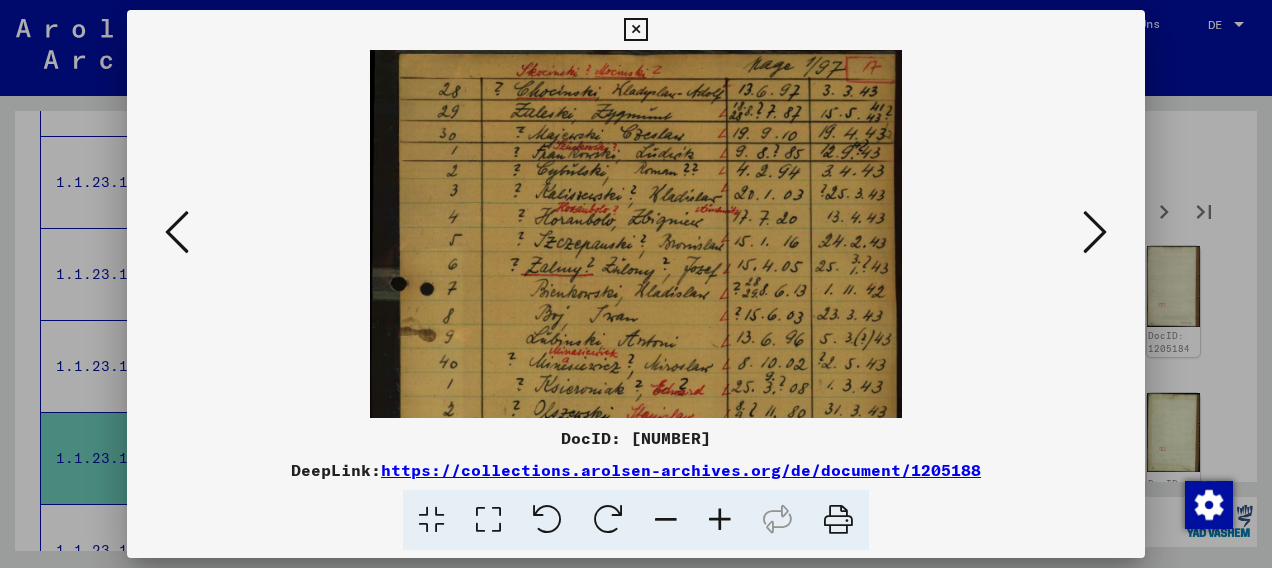 click at bounding box center (720, 520) 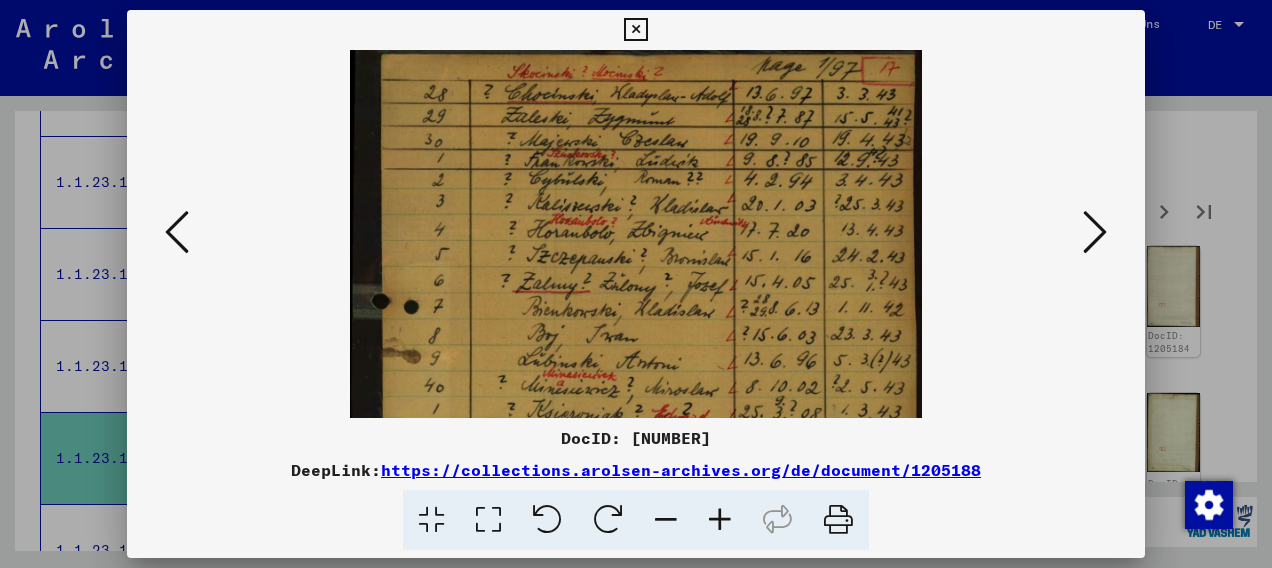 click at bounding box center [720, 520] 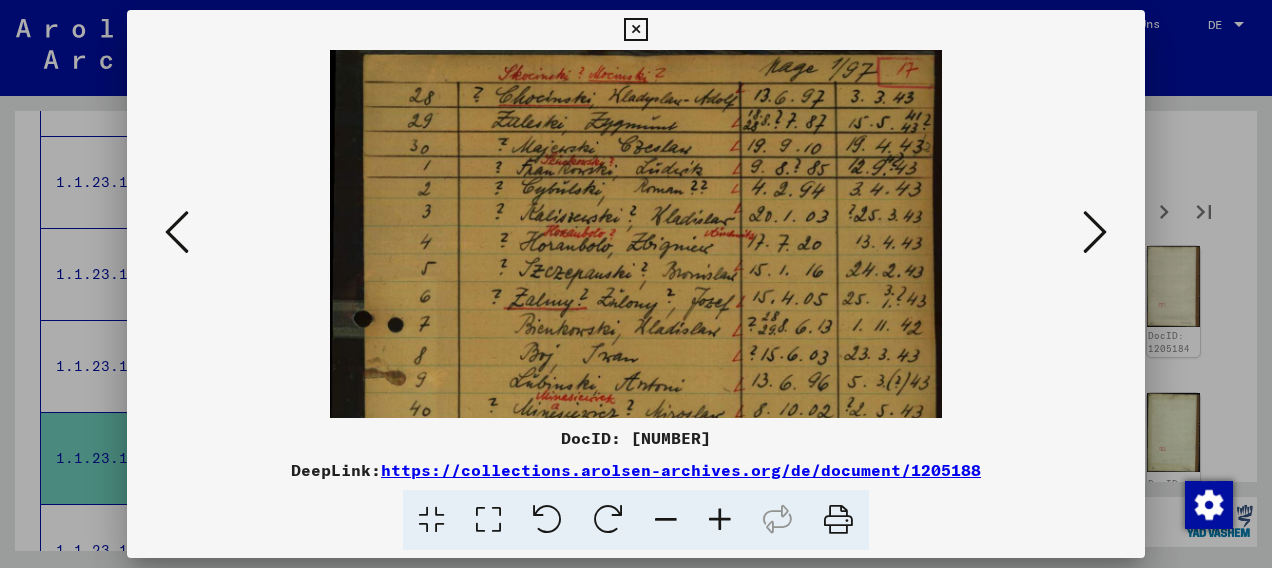 click at bounding box center [720, 520] 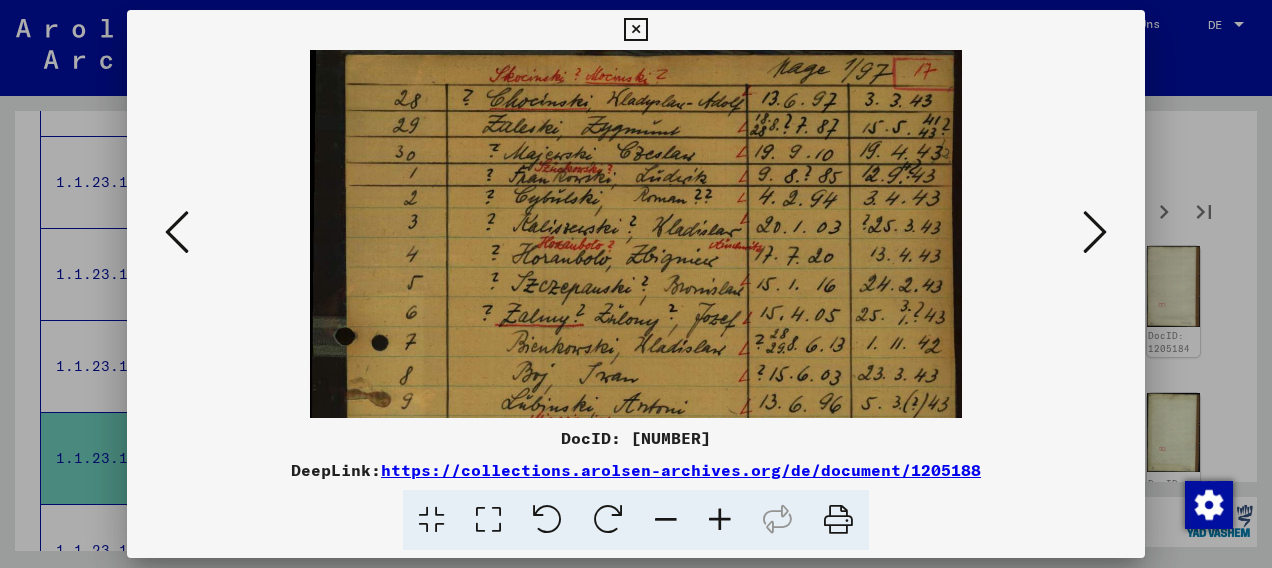 click at bounding box center (720, 520) 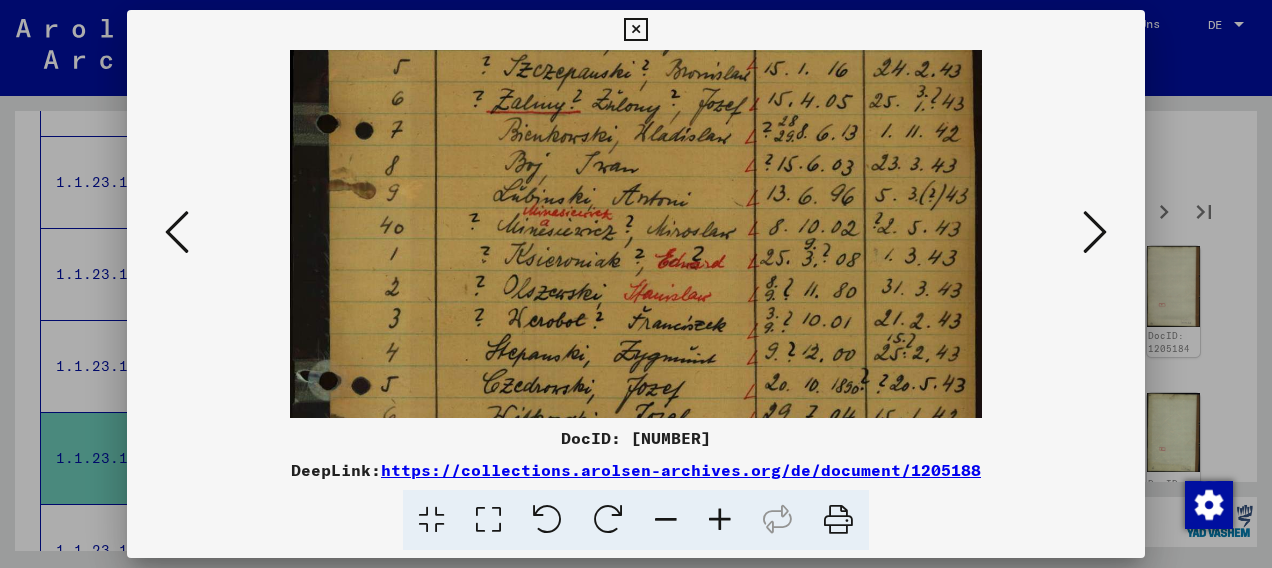 drag, startPoint x: 777, startPoint y: 359, endPoint x: 767, endPoint y: 118, distance: 241.20738 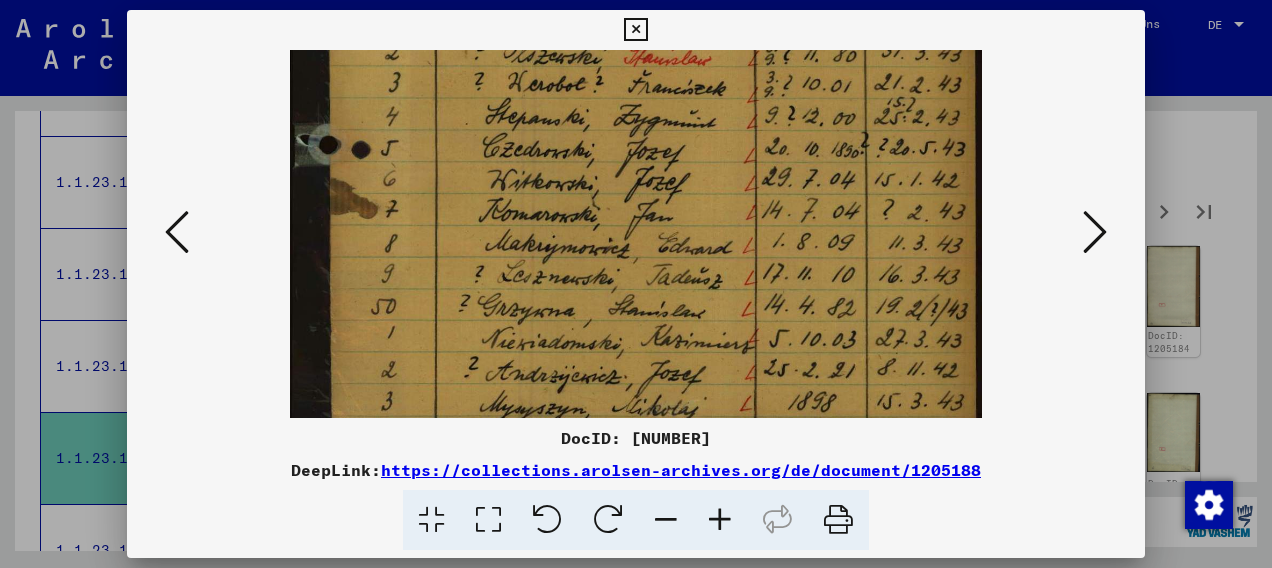 drag, startPoint x: 736, startPoint y: 350, endPoint x: 728, endPoint y: 130, distance: 220.1454 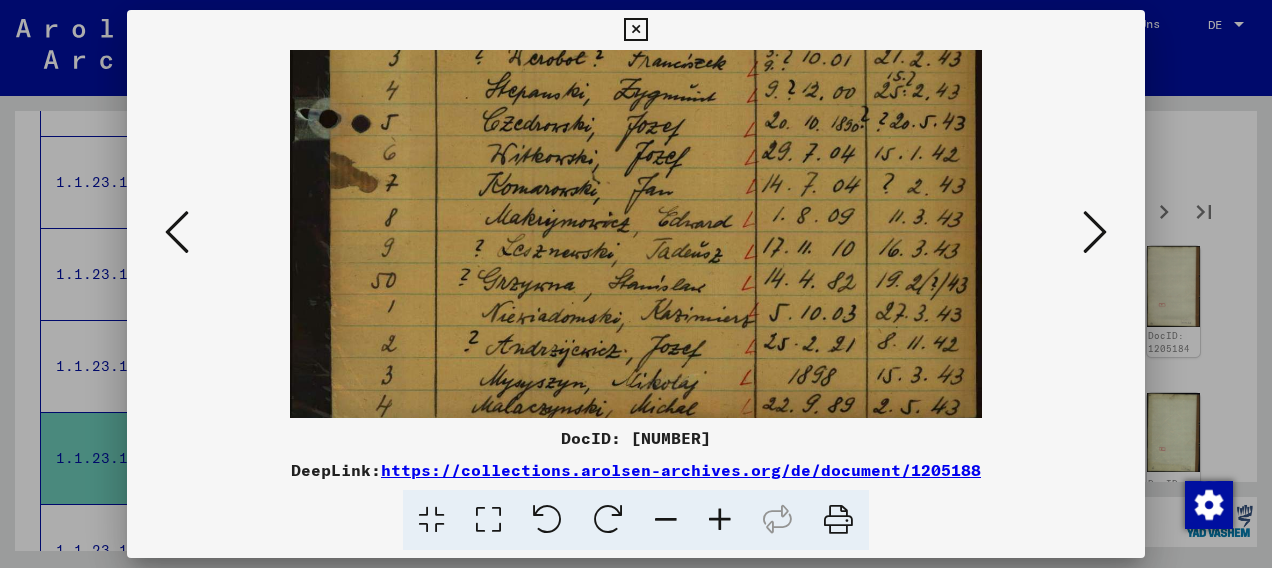 scroll, scrollTop: 500, scrollLeft: 0, axis: vertical 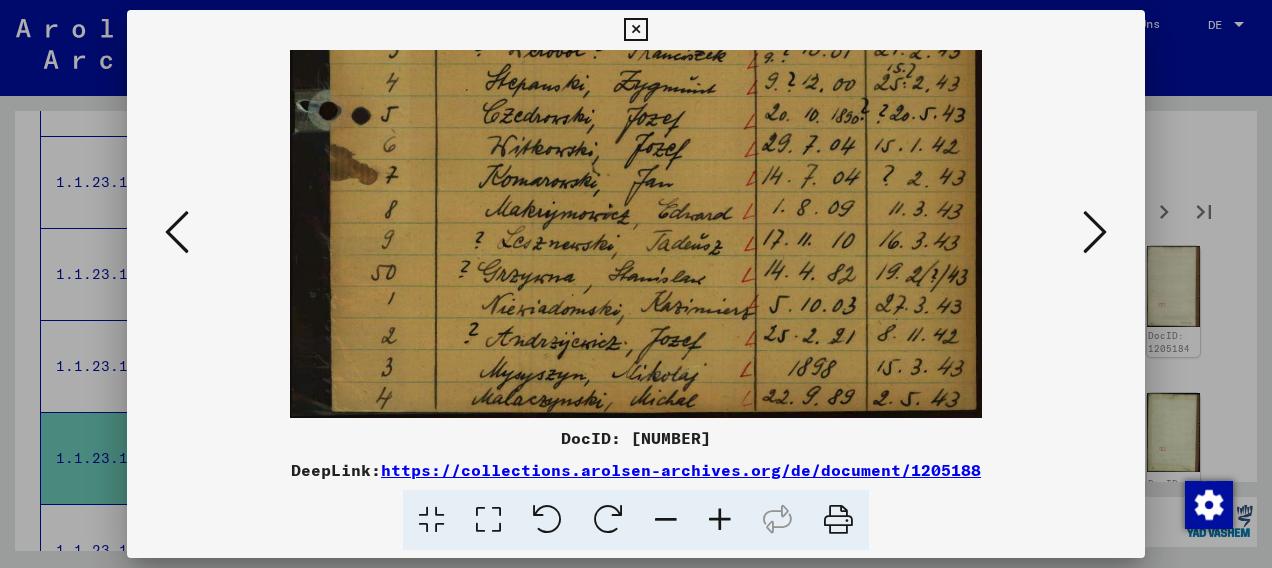 drag, startPoint x: 757, startPoint y: 336, endPoint x: 748, endPoint y: 268, distance: 68.593 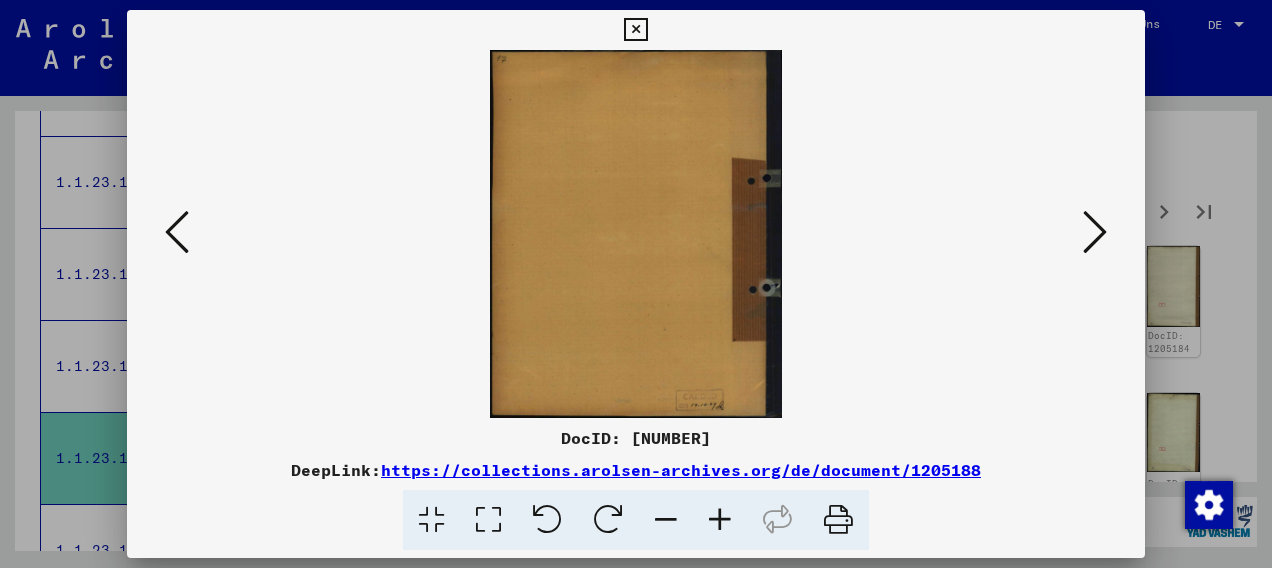 scroll, scrollTop: 0, scrollLeft: 0, axis: both 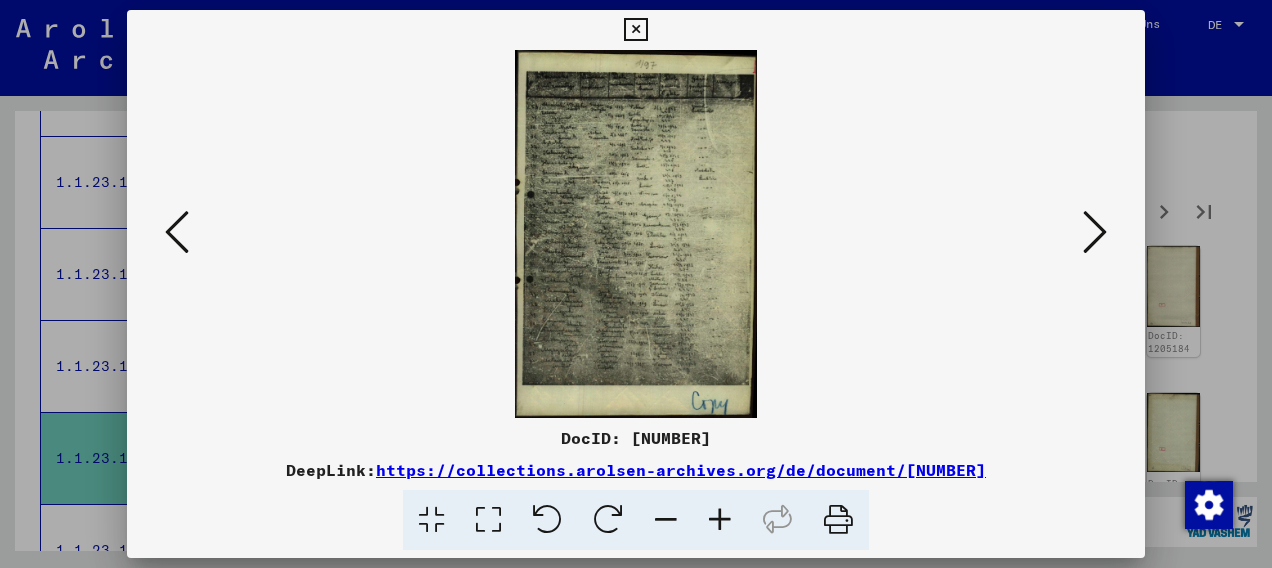 click at bounding box center (1095, 232) 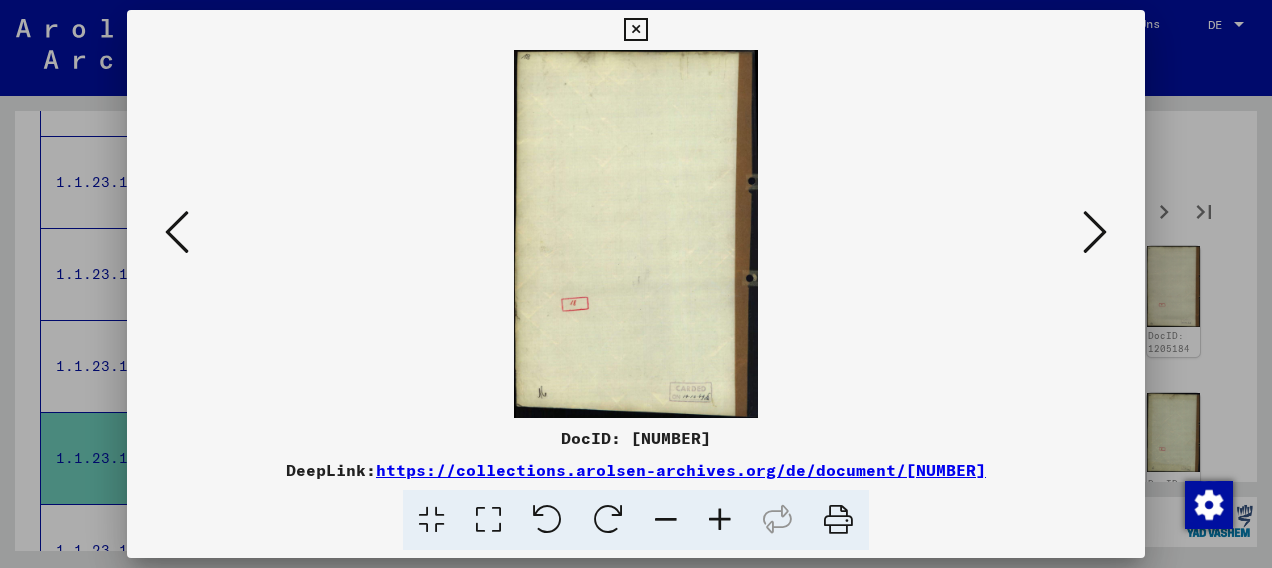 click at bounding box center [1095, 232] 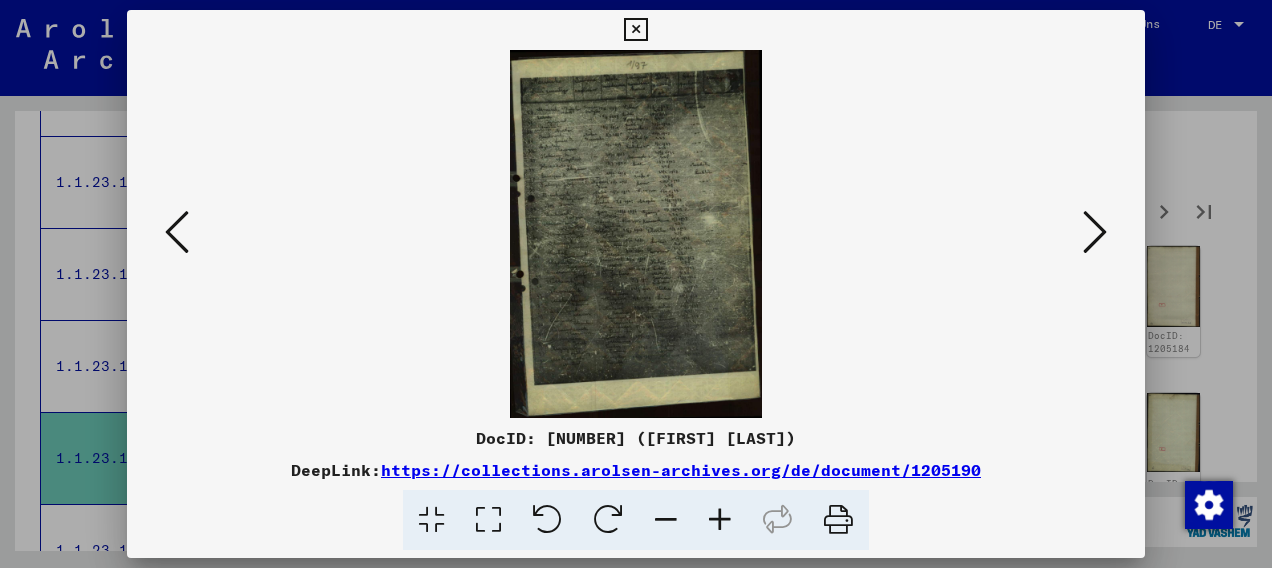 click at bounding box center [1095, 232] 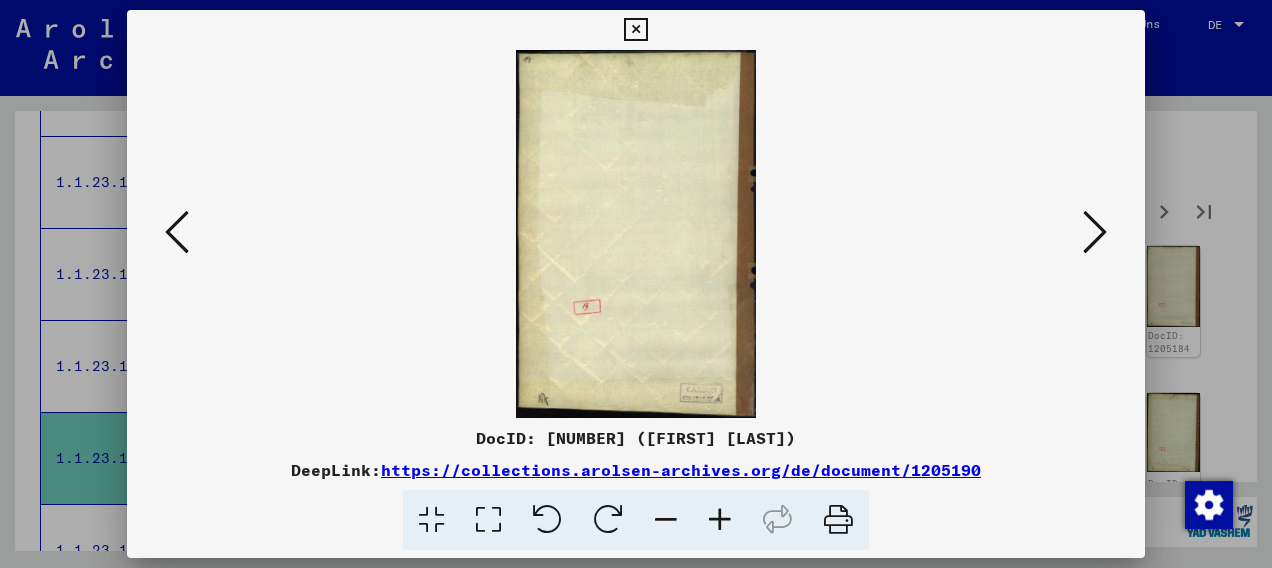 click at bounding box center [1095, 232] 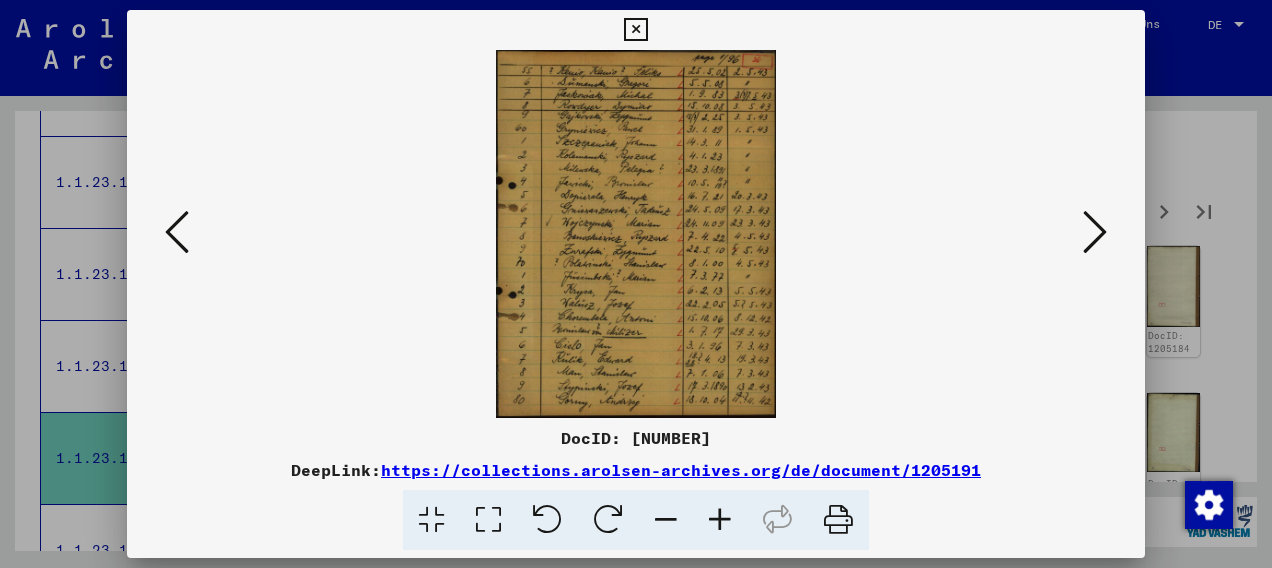 click at bounding box center [720, 520] 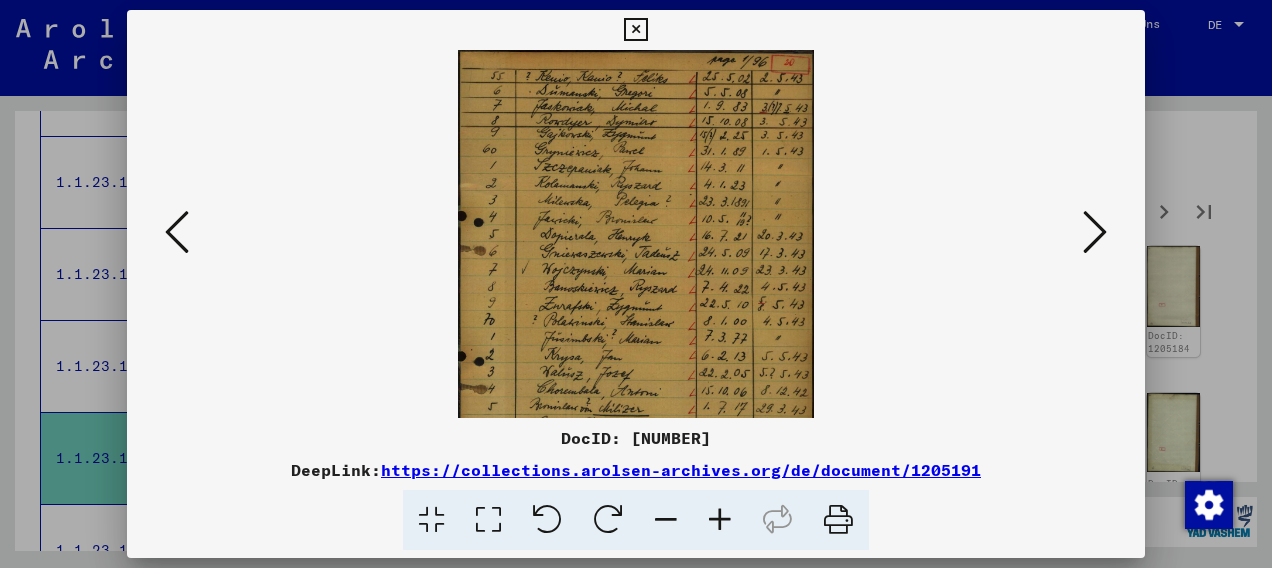 click at bounding box center [720, 520] 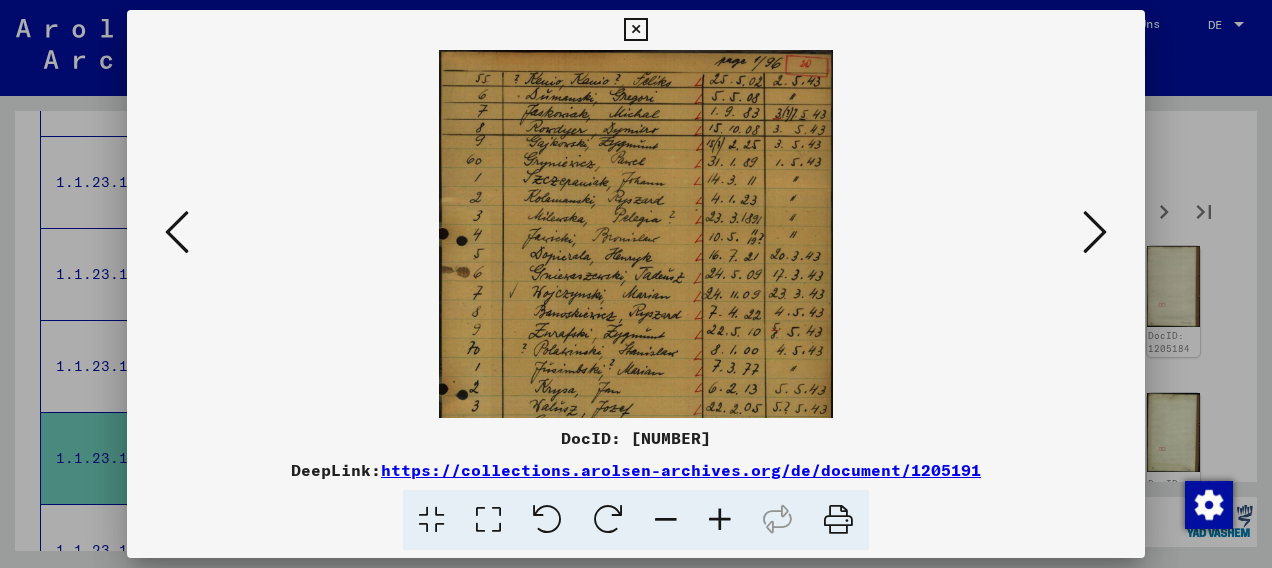 click at bounding box center (720, 520) 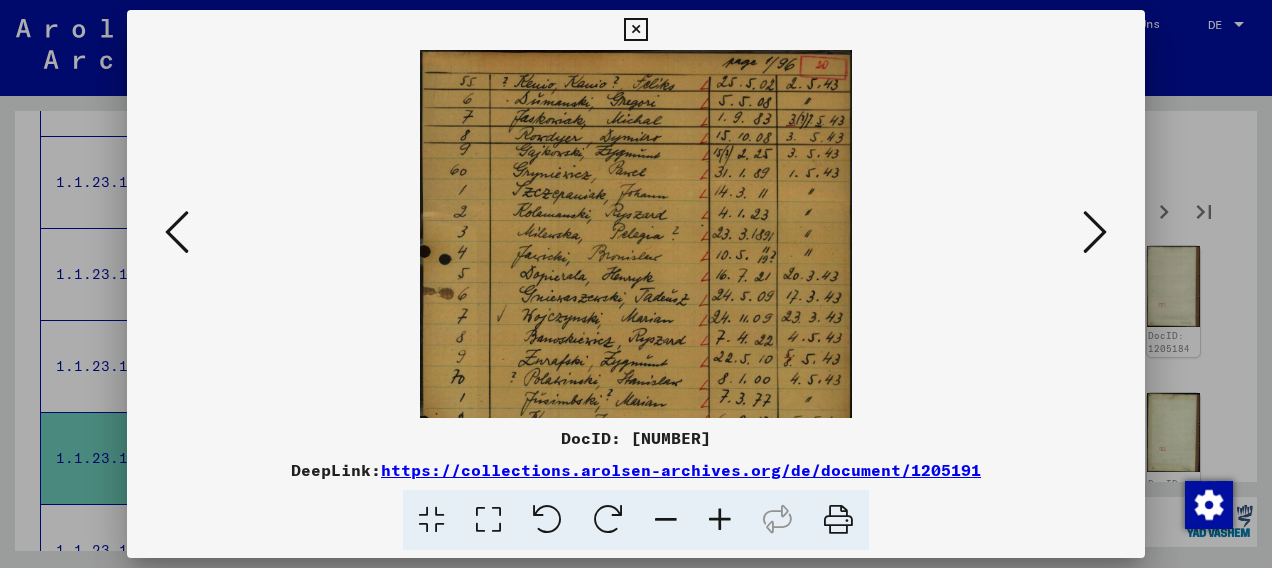 click at bounding box center (720, 520) 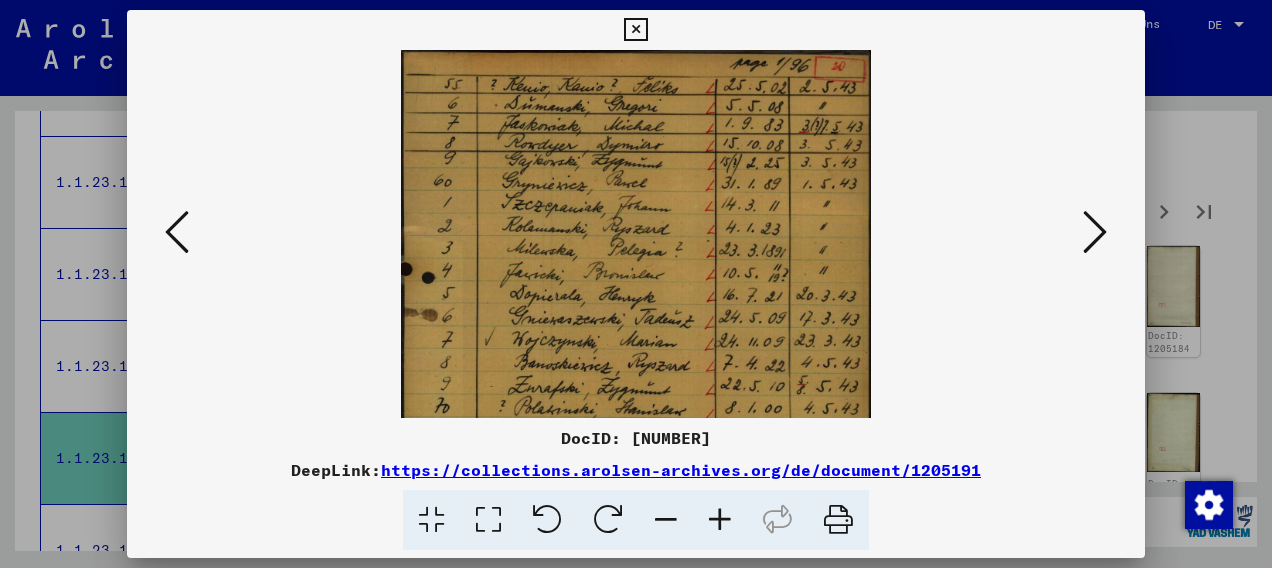 click at bounding box center [635, 30] 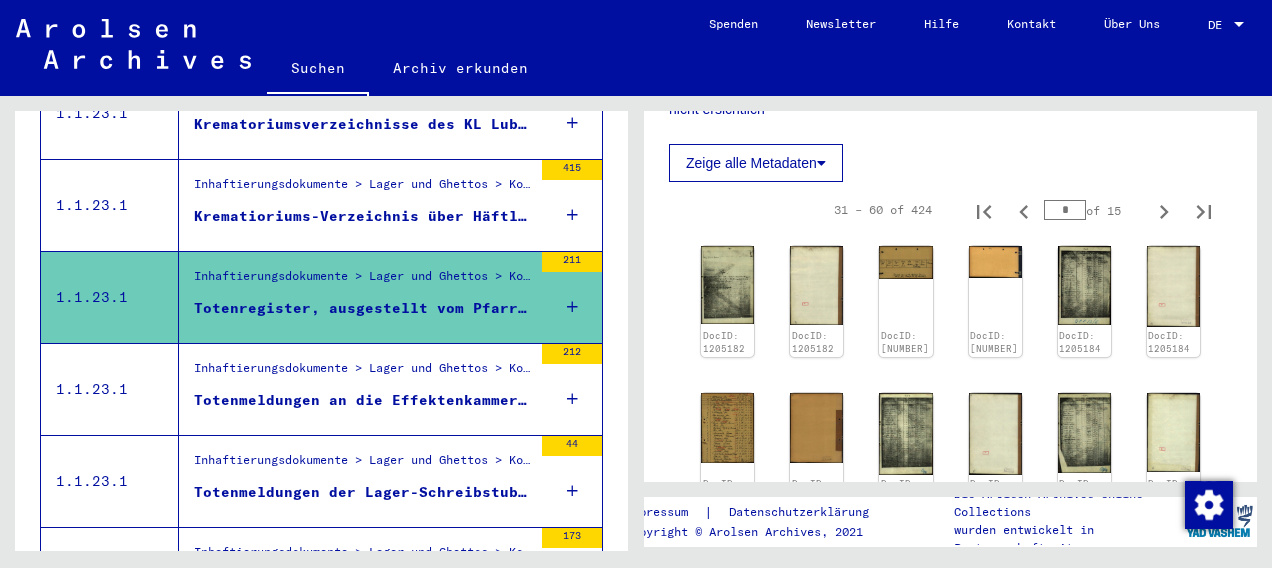 scroll, scrollTop: 1517, scrollLeft: 0, axis: vertical 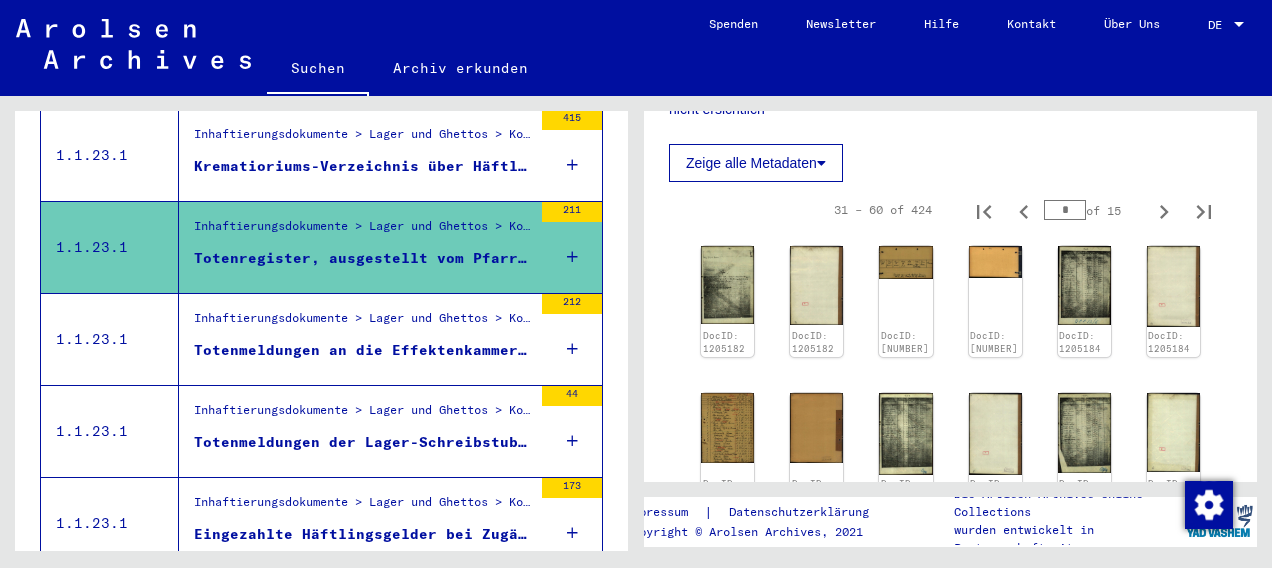 click on "Totenmeldungen an die Effektenkammer des KL Lublin (zum Teil fragmentarisches Material) 18.05.42 - 17.12.42" at bounding box center [363, 350] 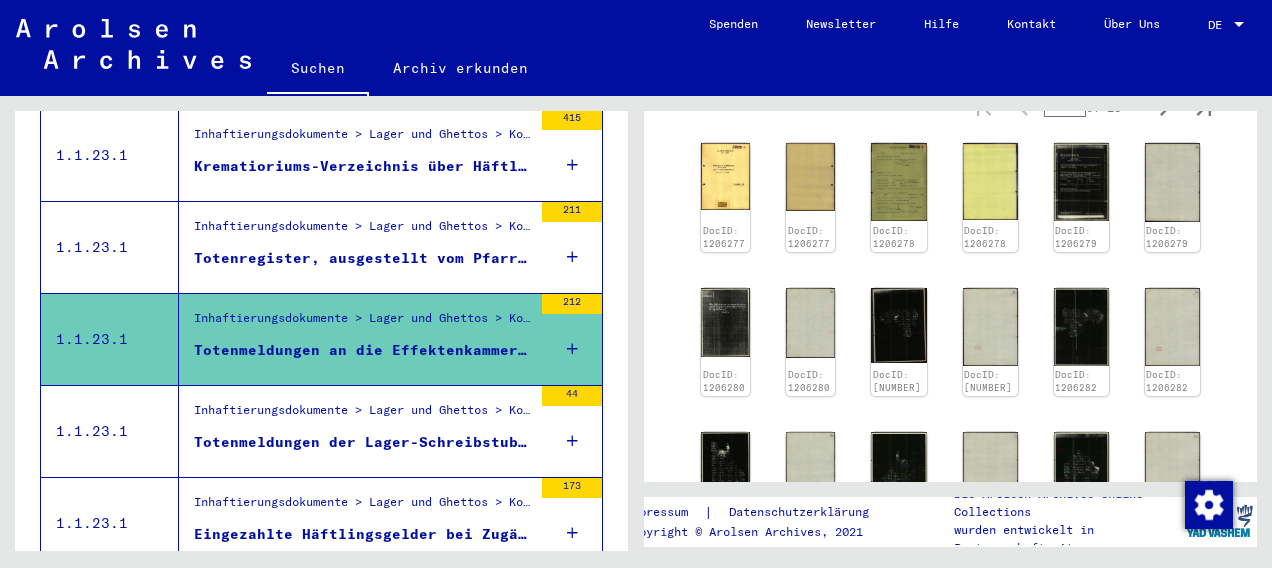 scroll, scrollTop: 791, scrollLeft: 0, axis: vertical 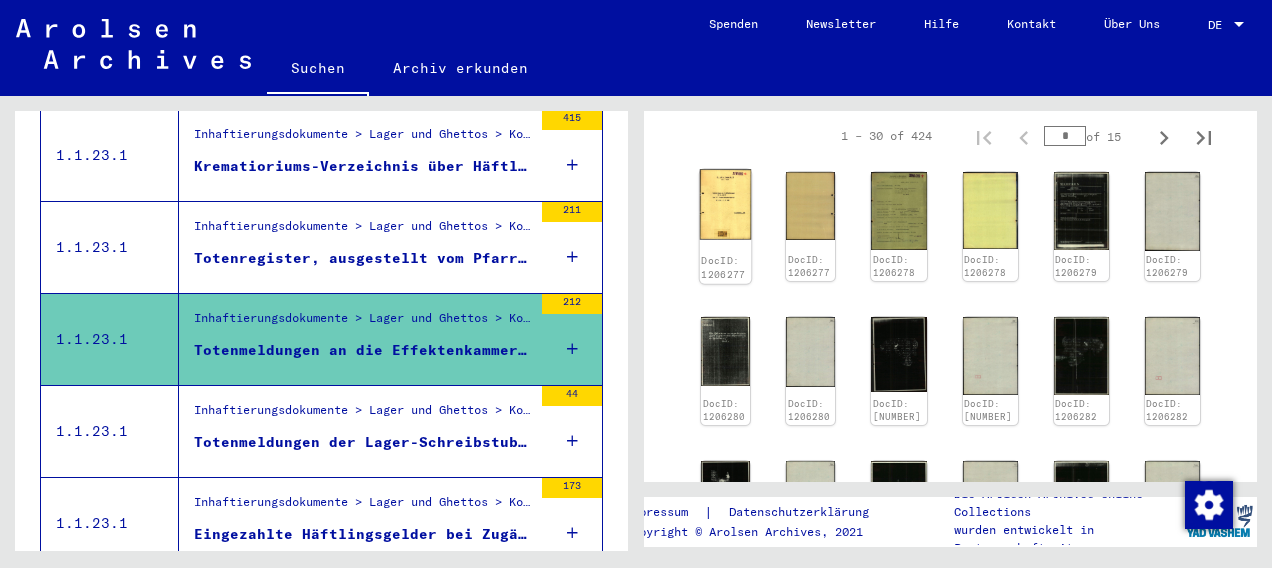 click 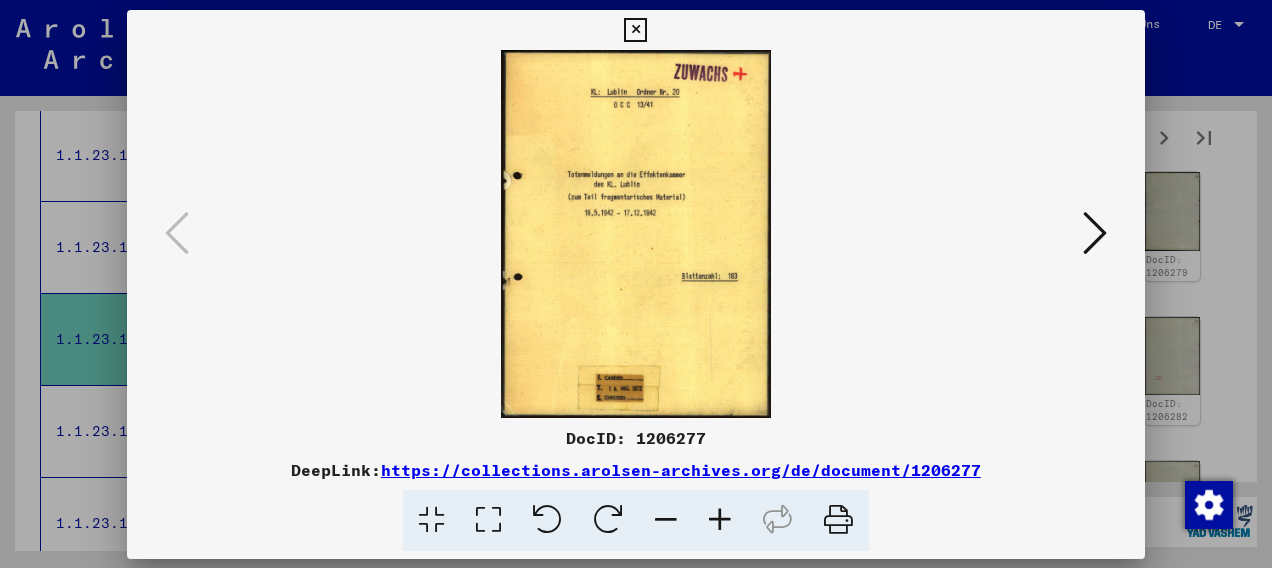 click at bounding box center [636, 234] 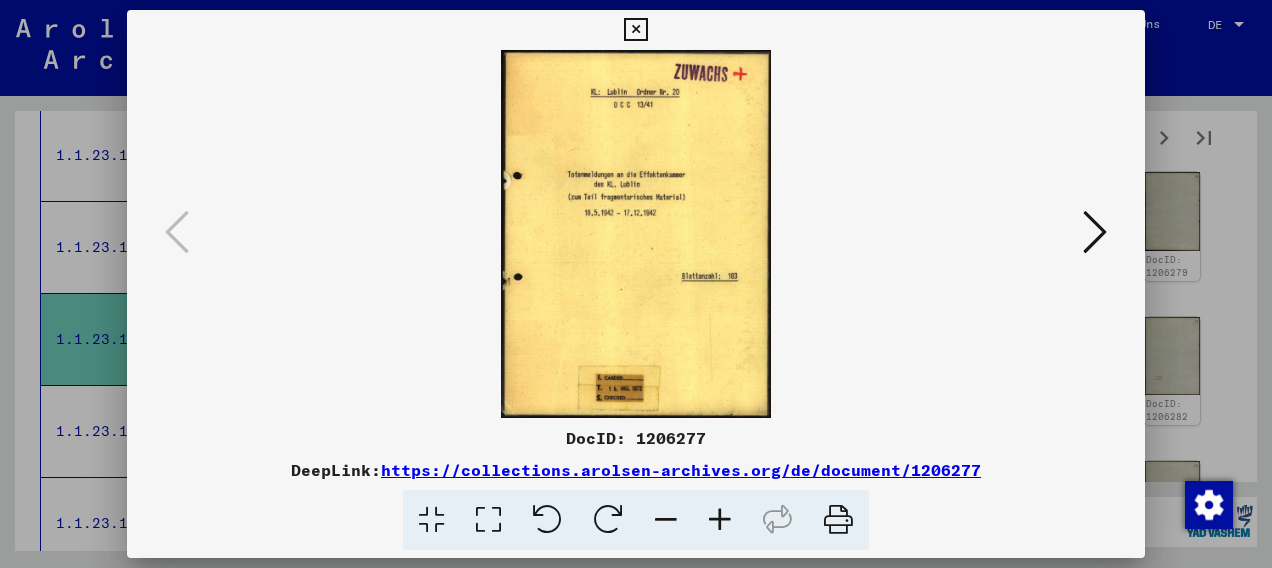 click at bounding box center [1095, 232] 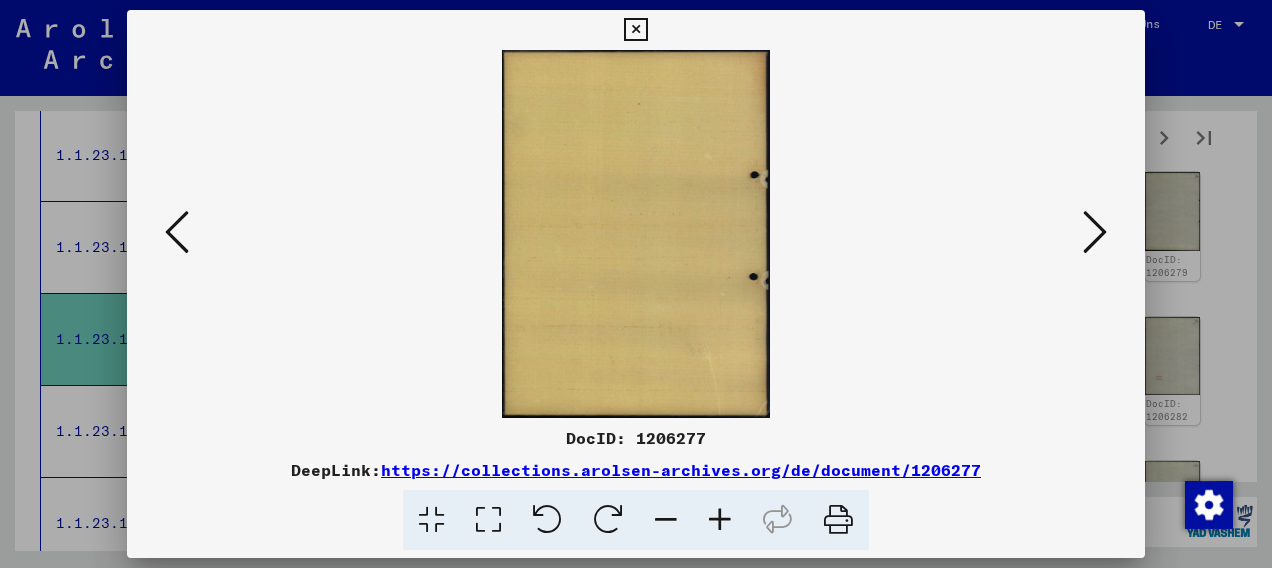 click at bounding box center (1095, 232) 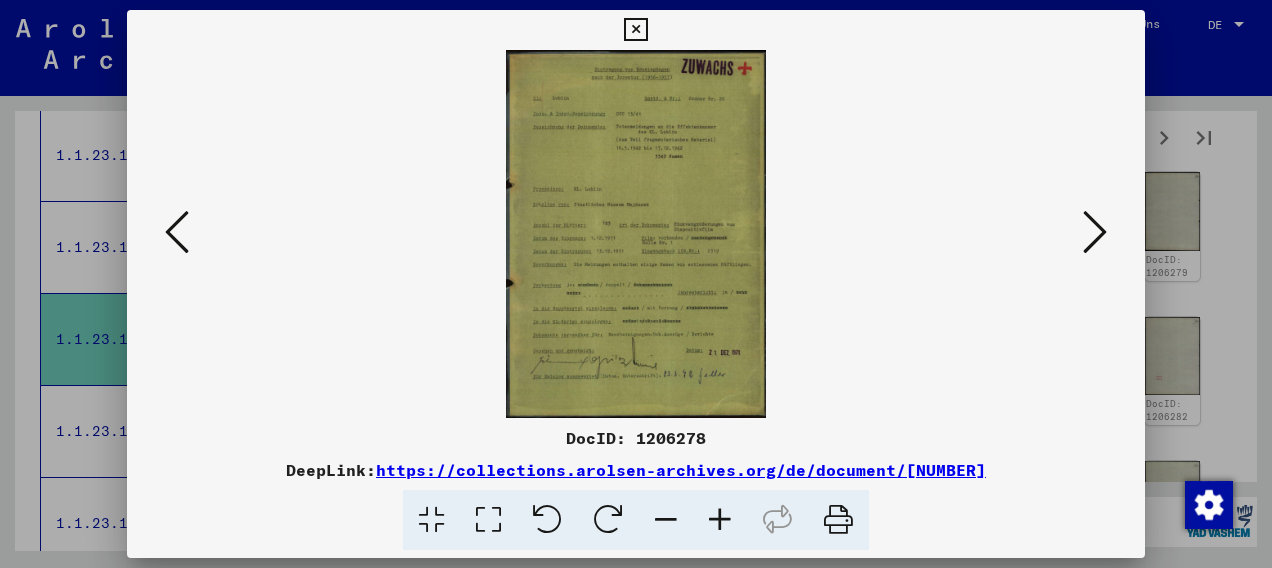 click at bounding box center [1095, 232] 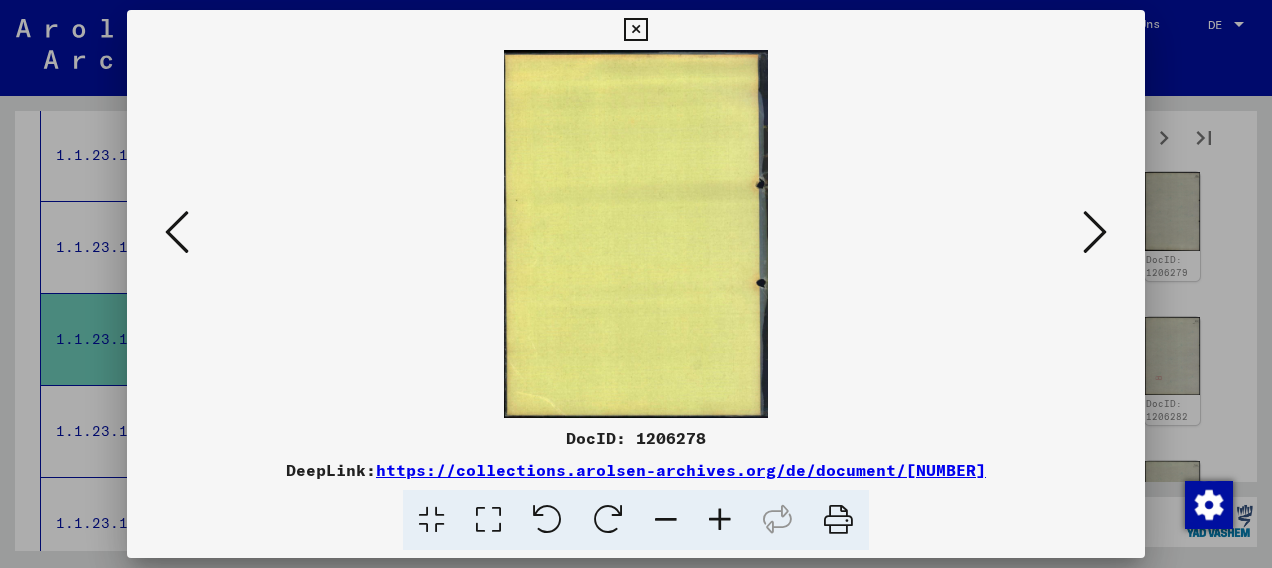 click at bounding box center [1095, 232] 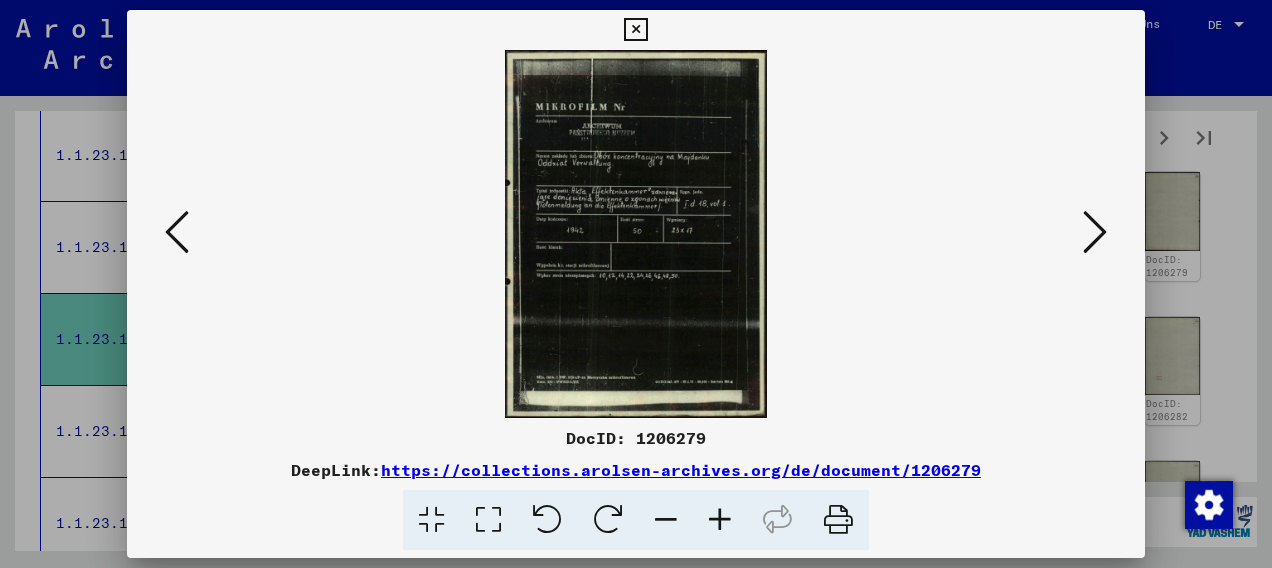 click at bounding box center [720, 520] 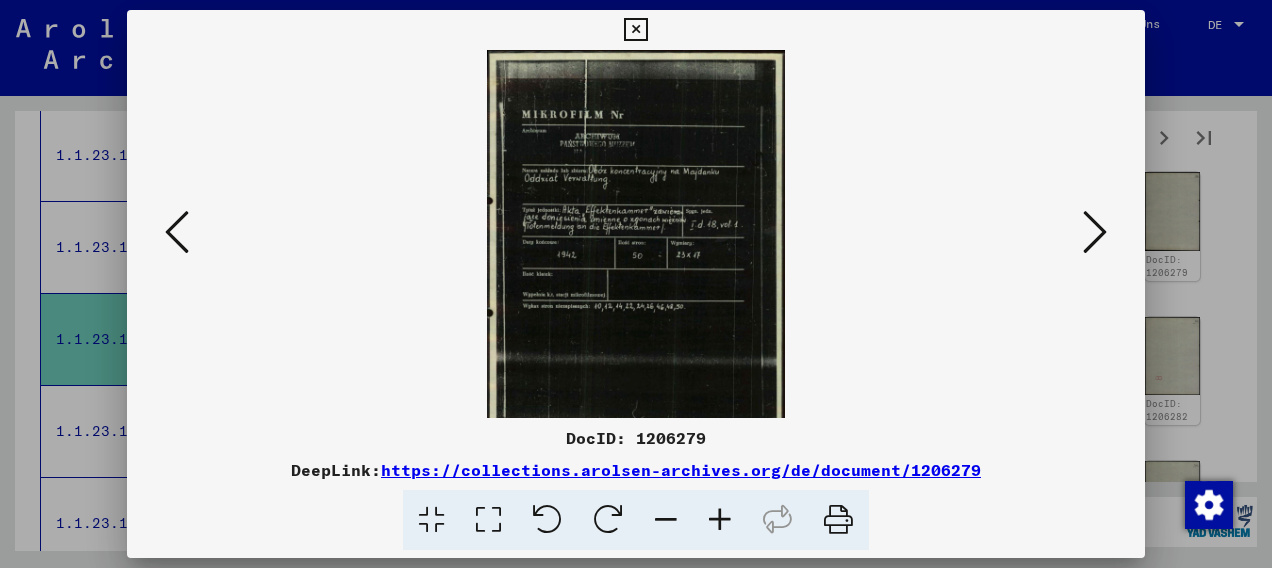 click at bounding box center [720, 520] 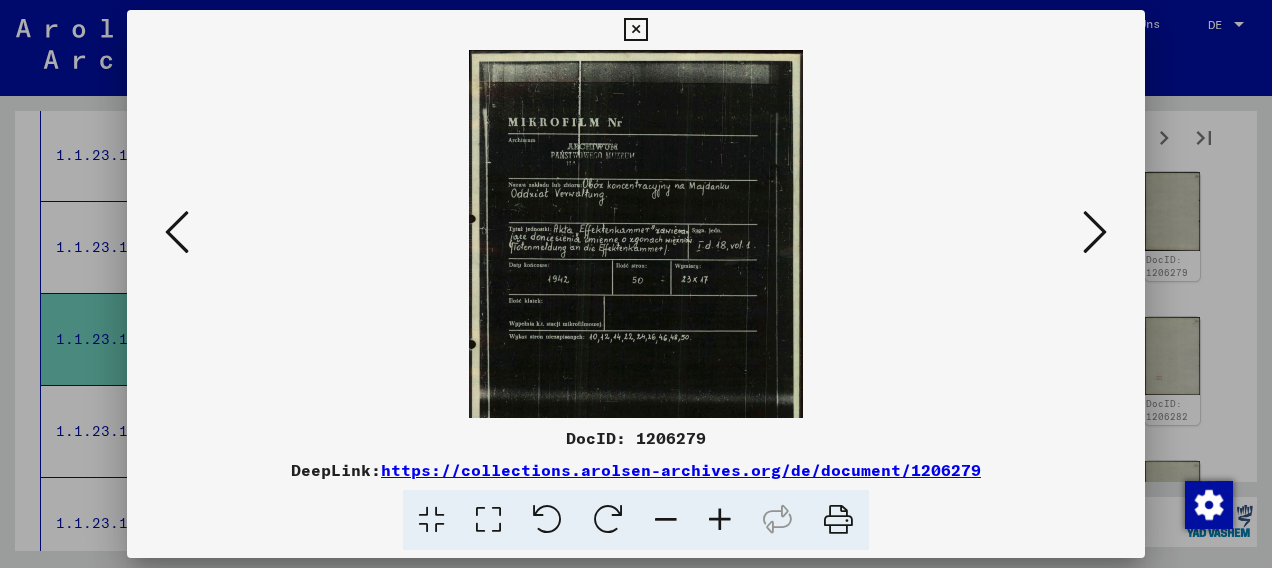 click at bounding box center [720, 520] 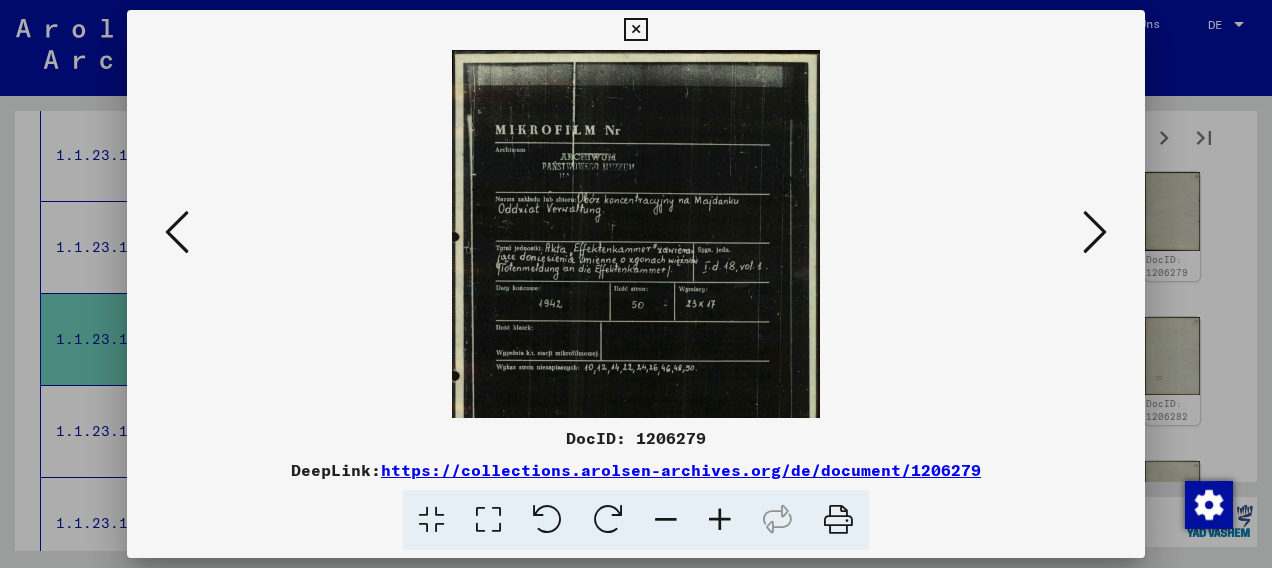 click at bounding box center [720, 520] 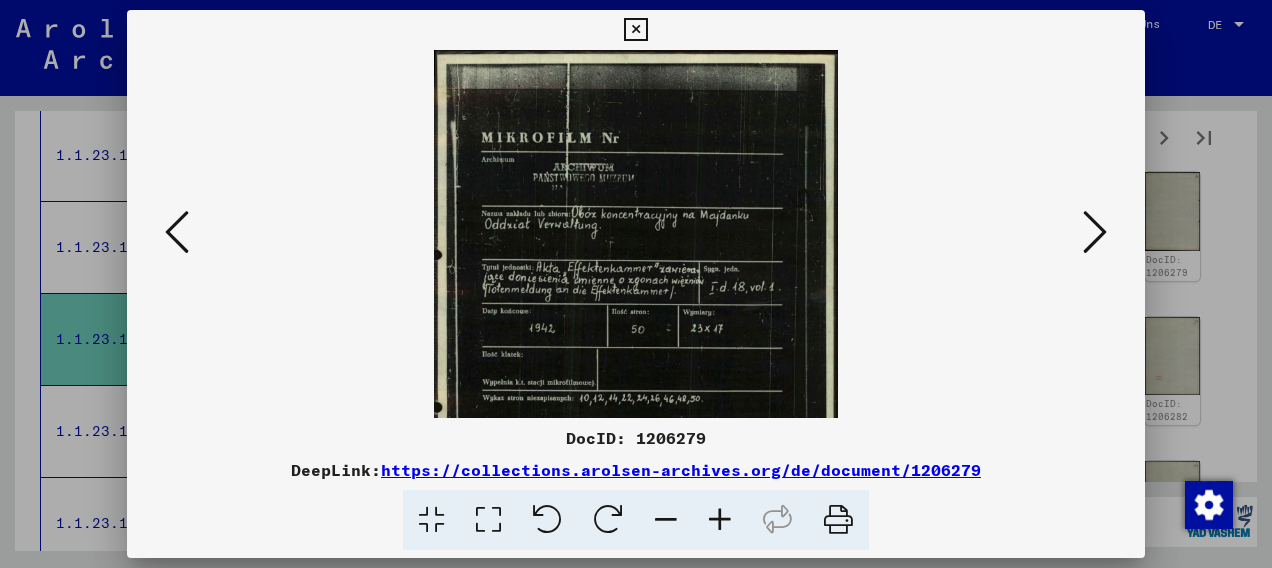 click at bounding box center [720, 520] 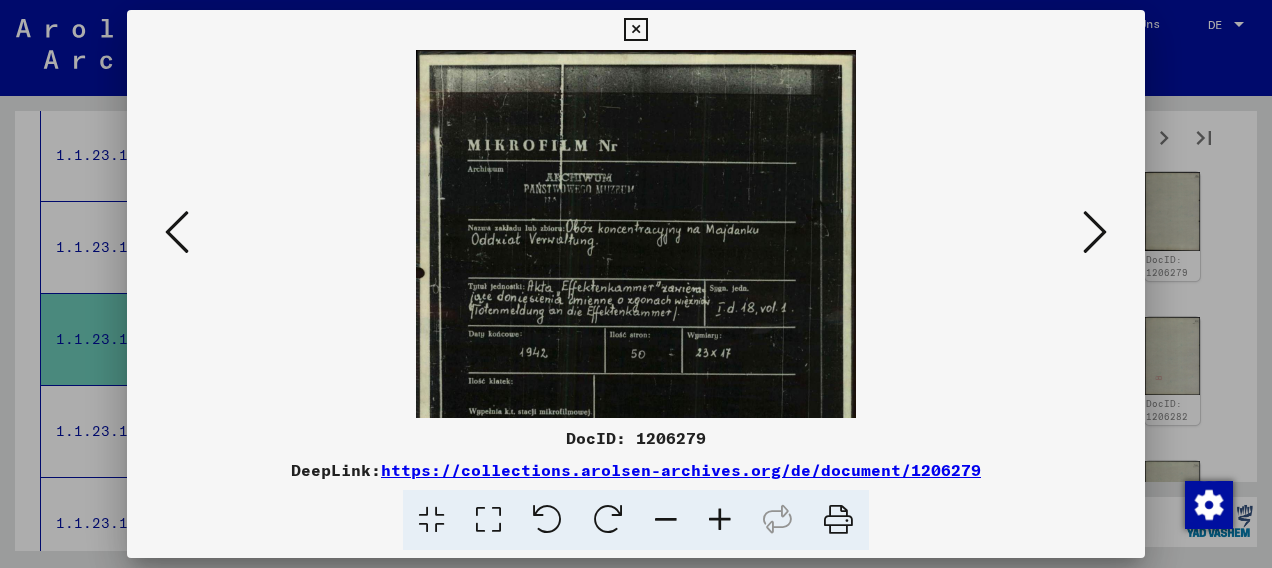 click at bounding box center (720, 520) 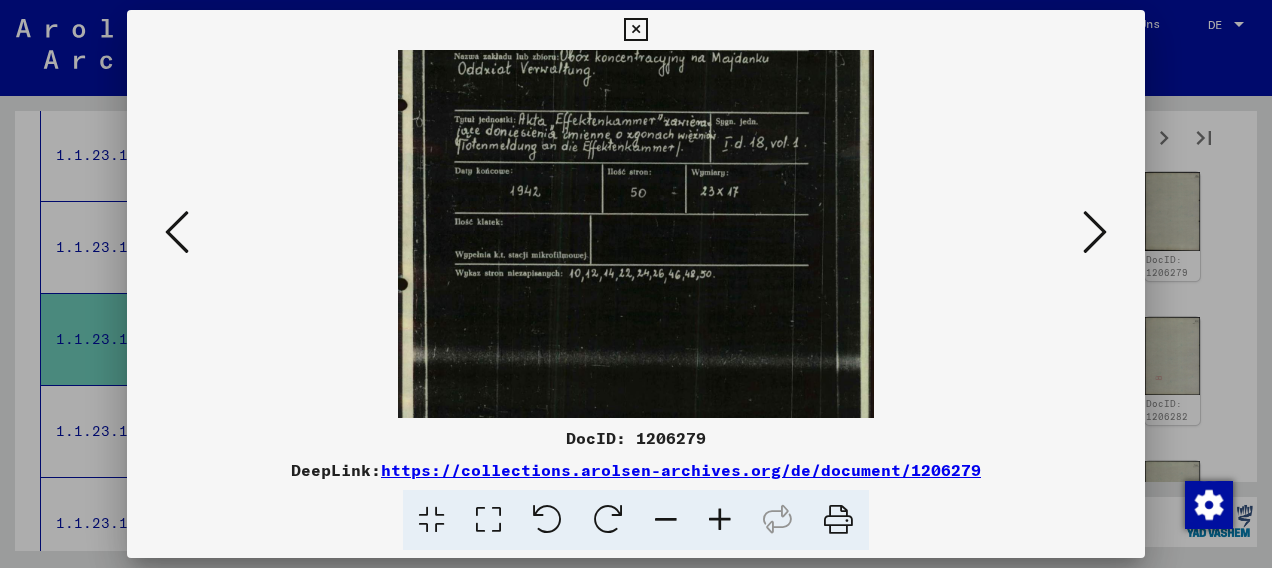 scroll, scrollTop: 203, scrollLeft: 0, axis: vertical 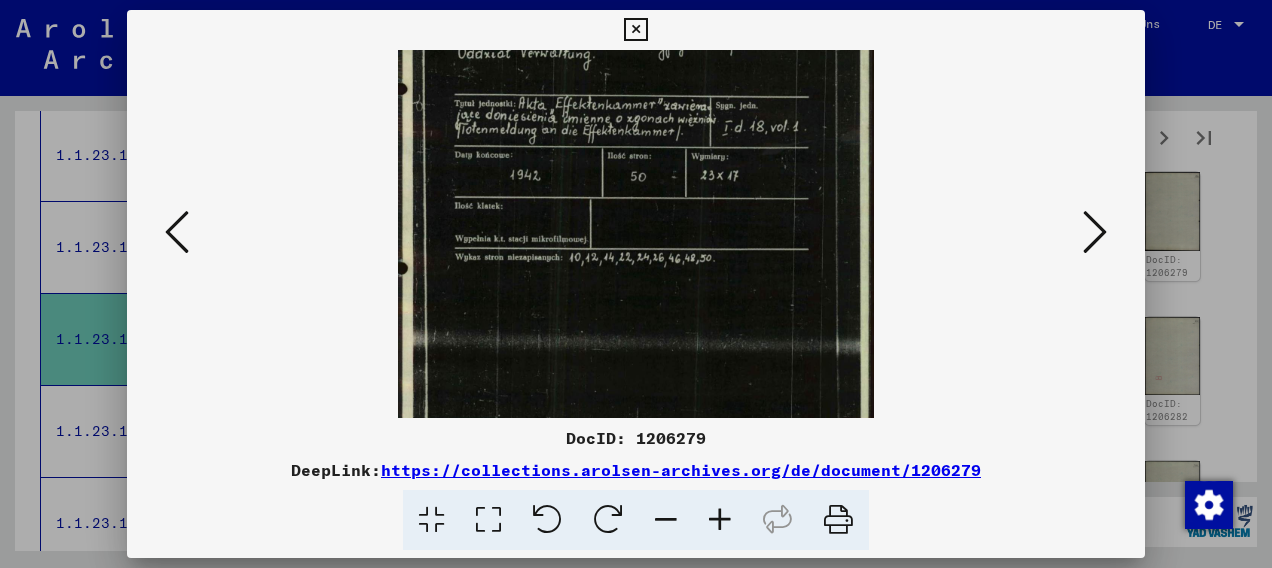 drag, startPoint x: 726, startPoint y: 350, endPoint x: 729, endPoint y: 154, distance: 196.02296 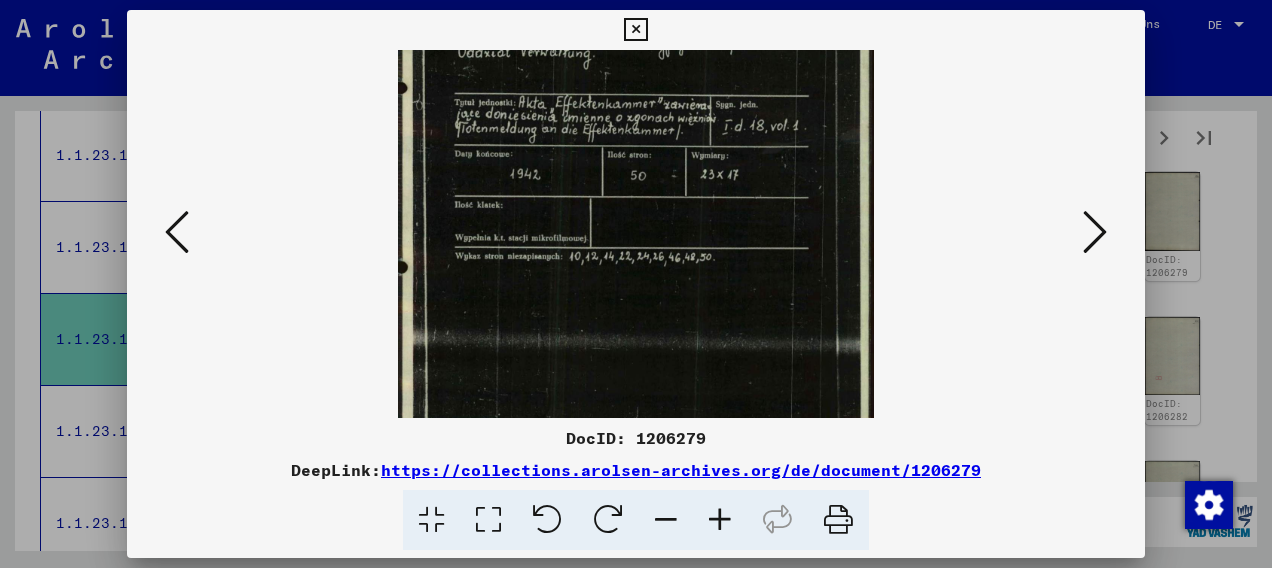 click at bounding box center (635, 181) 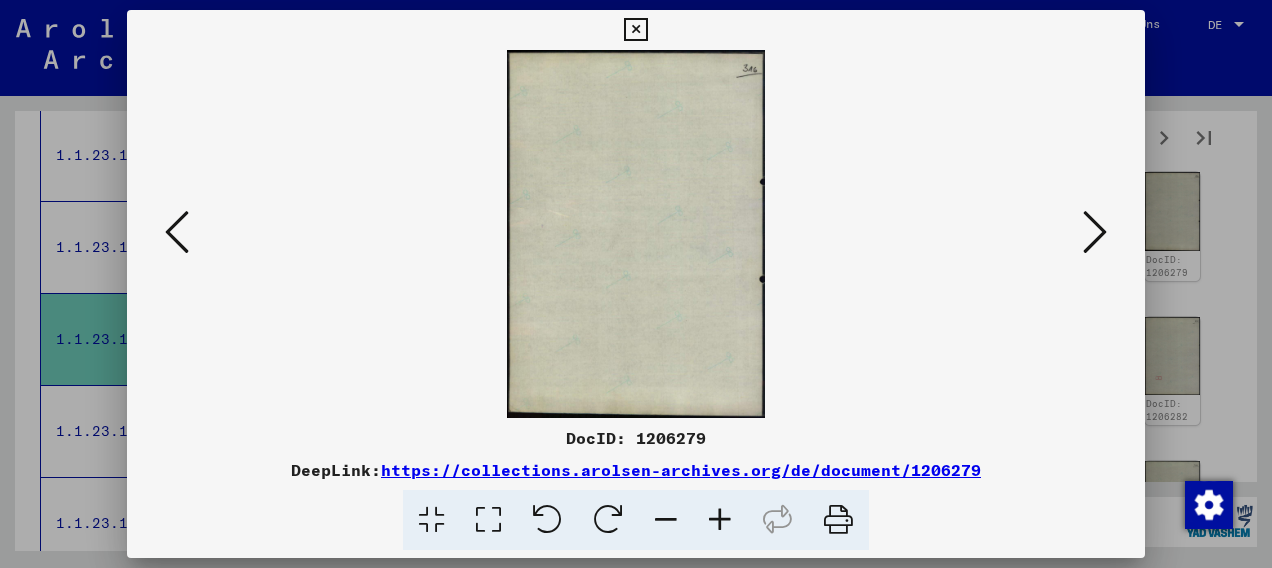 click at bounding box center (1095, 232) 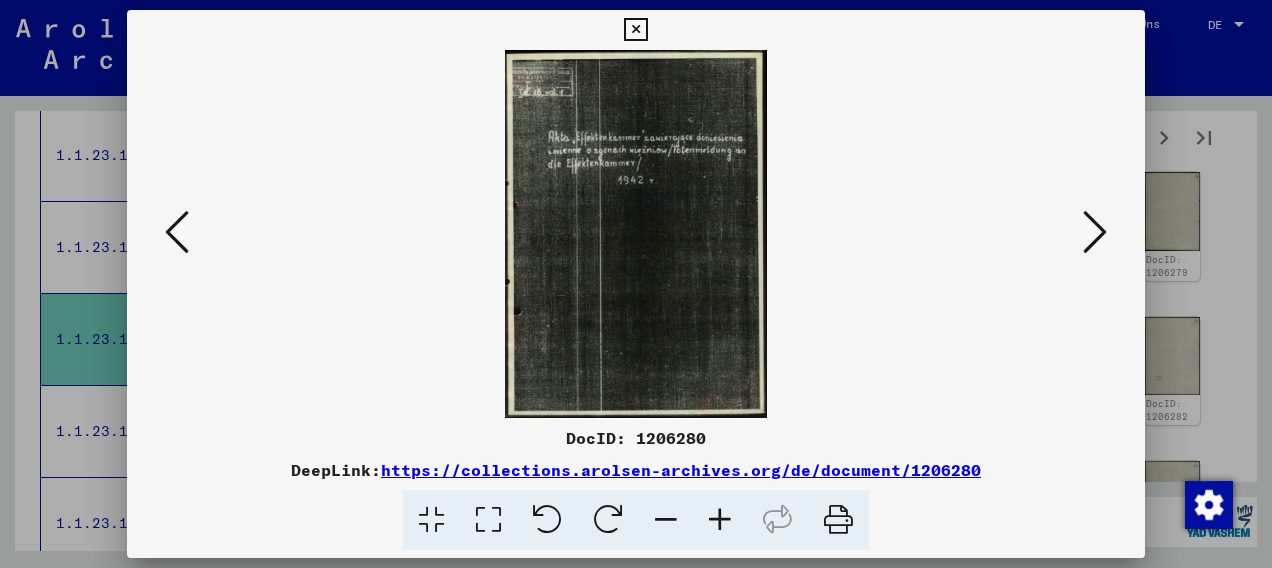 click at bounding box center (1095, 232) 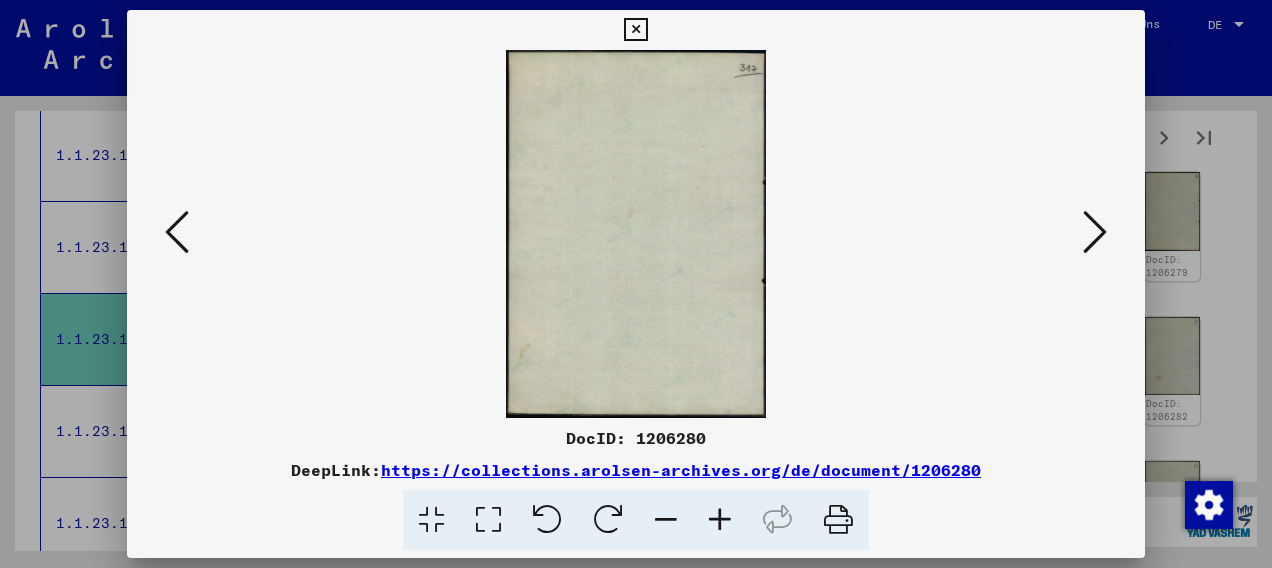 click at bounding box center (1095, 232) 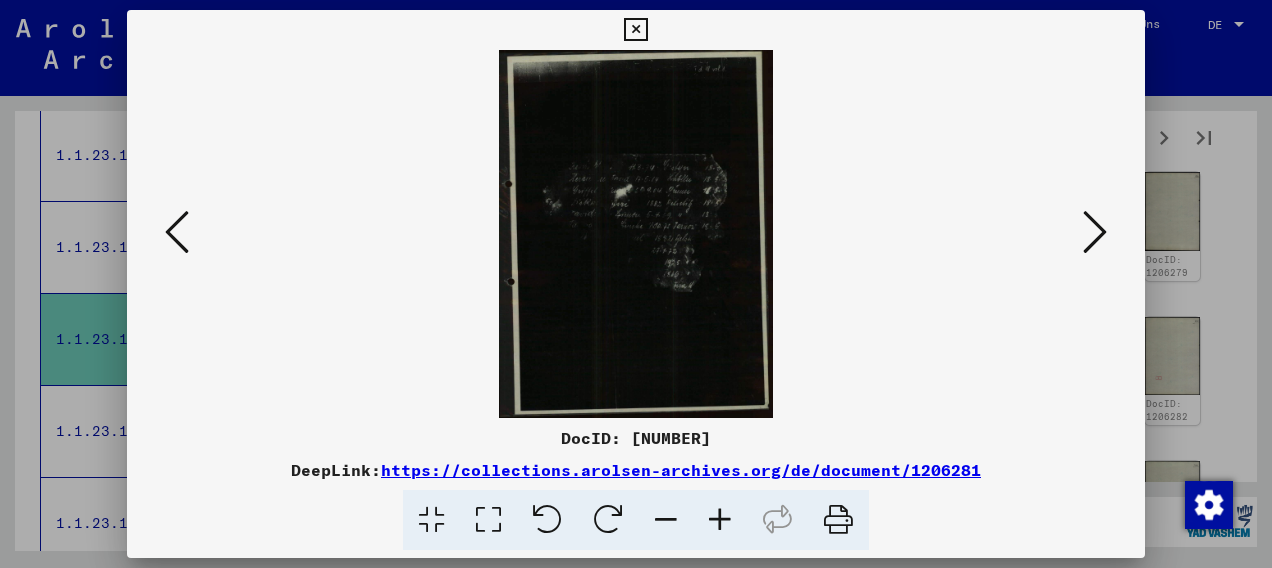 click at bounding box center (1095, 232) 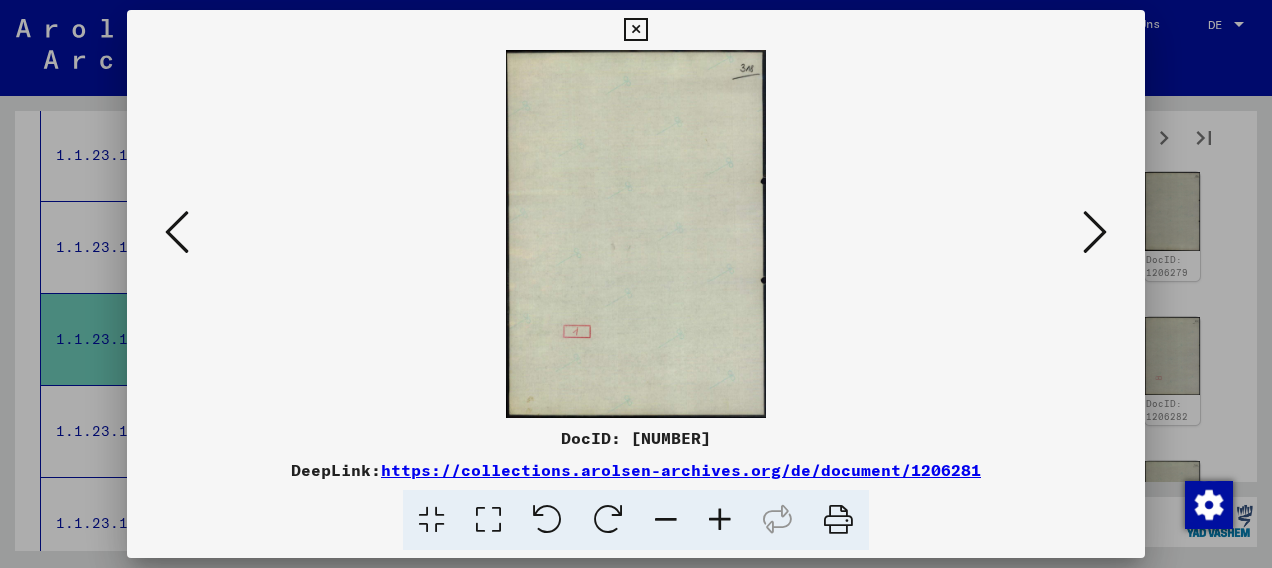 click at bounding box center (1095, 232) 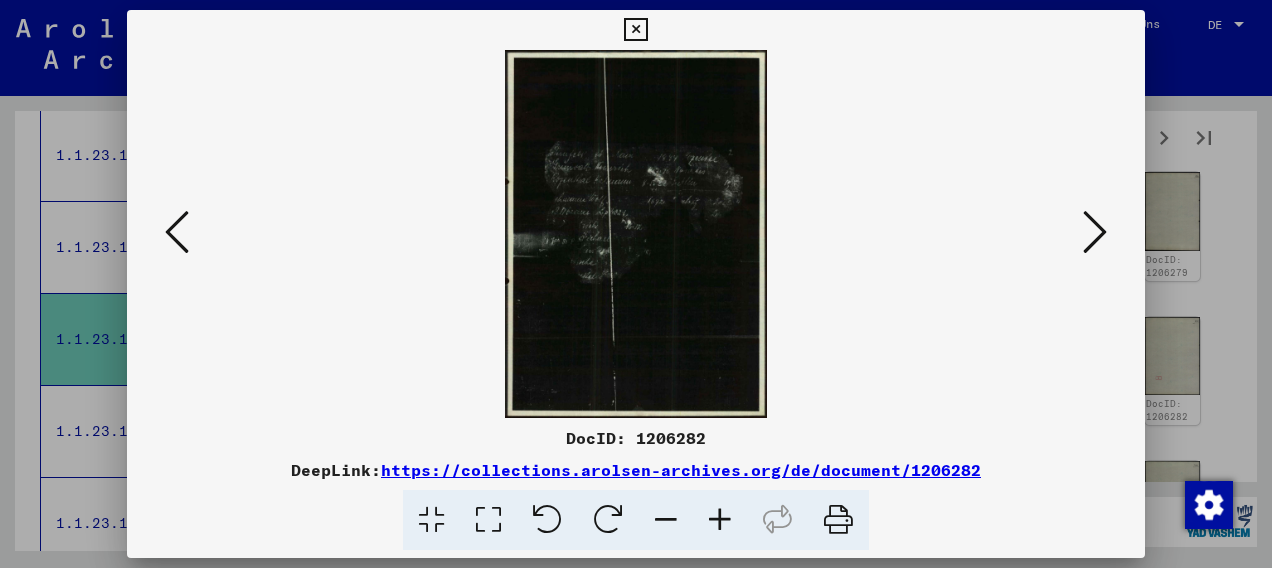 click at bounding box center (1095, 232) 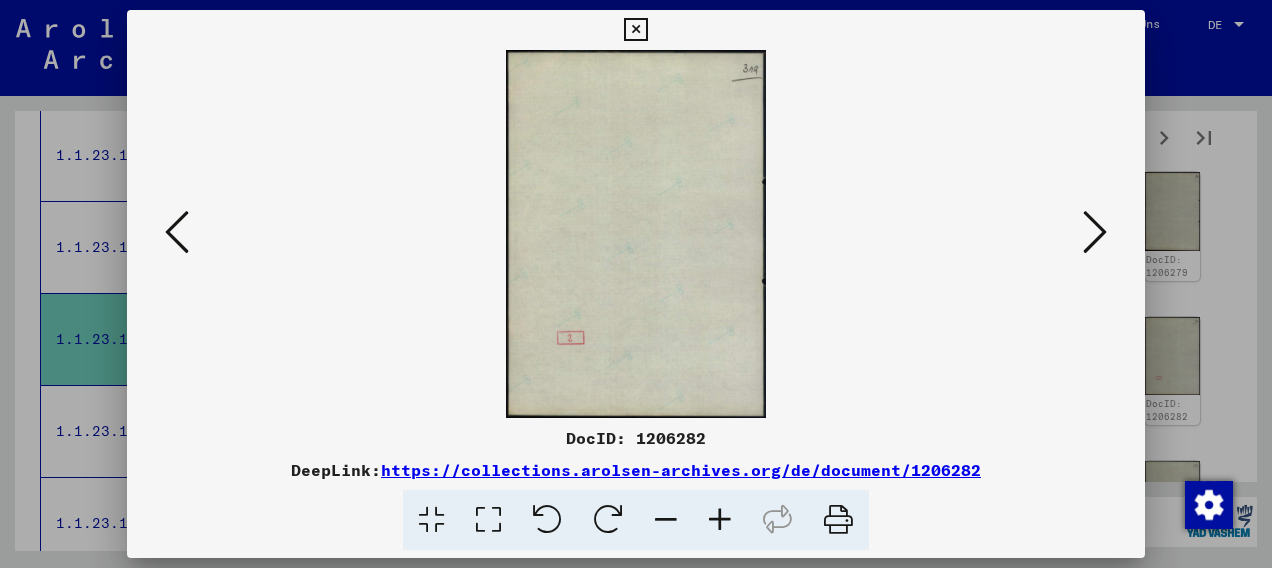 click at bounding box center (1095, 232) 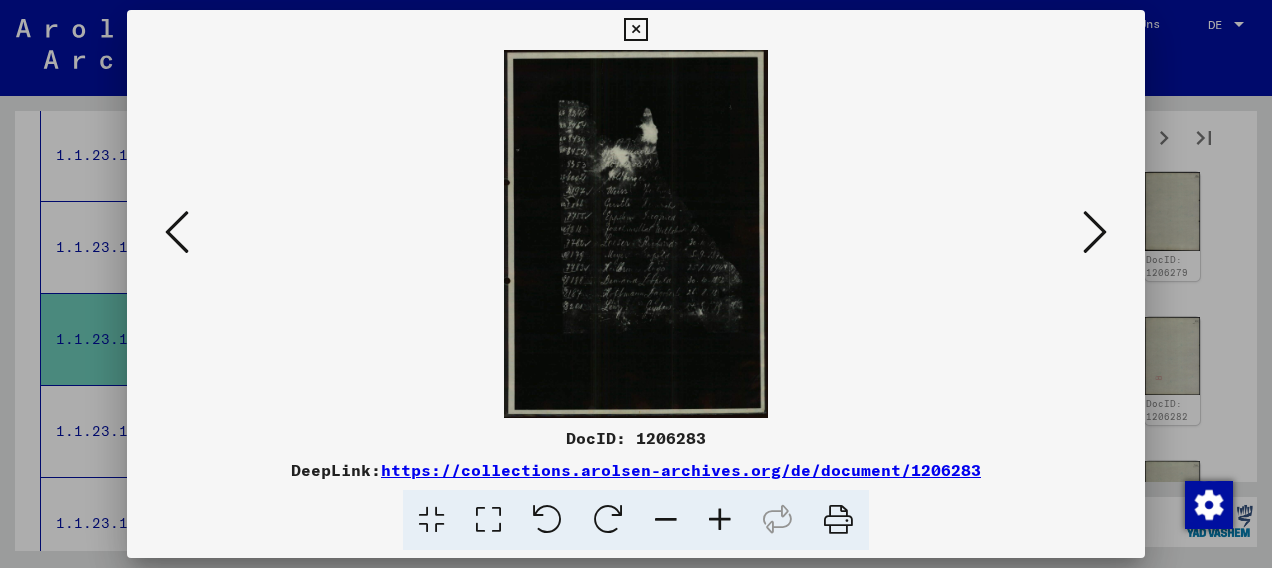 click at bounding box center (1095, 232) 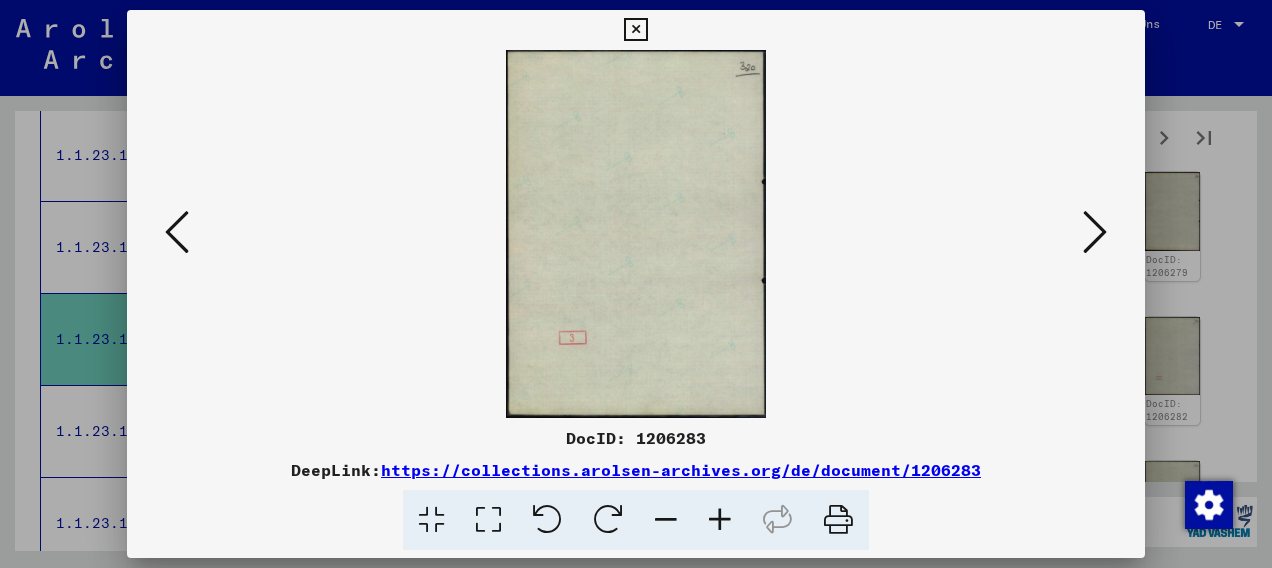 click at bounding box center (1095, 232) 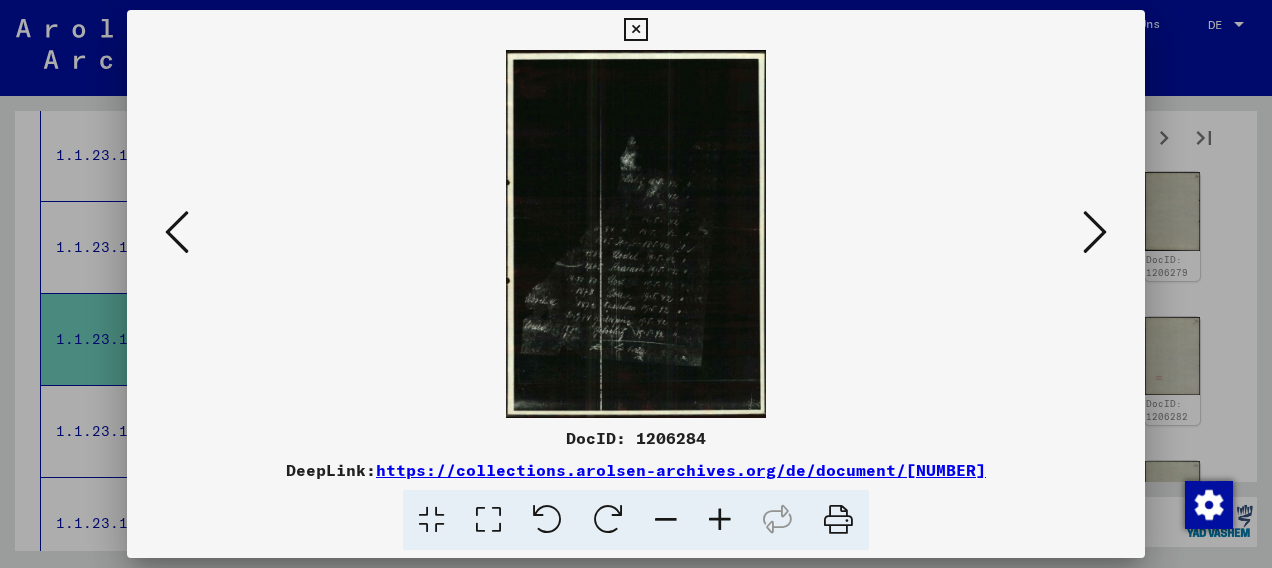 click at bounding box center [1095, 232] 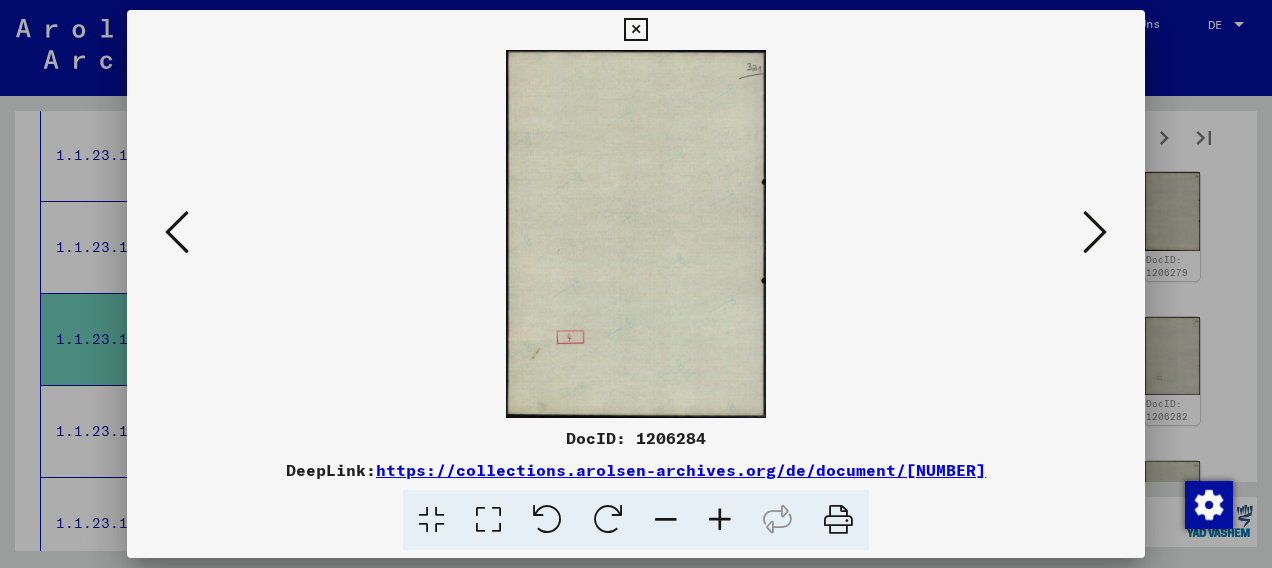 click at bounding box center (1095, 232) 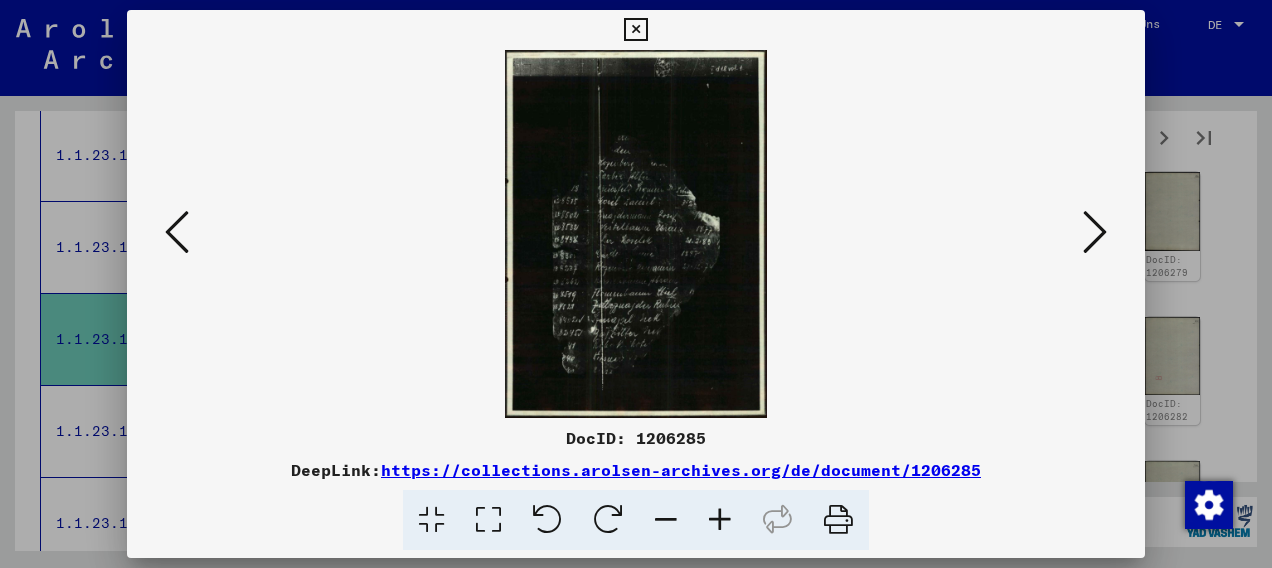 click at bounding box center (720, 520) 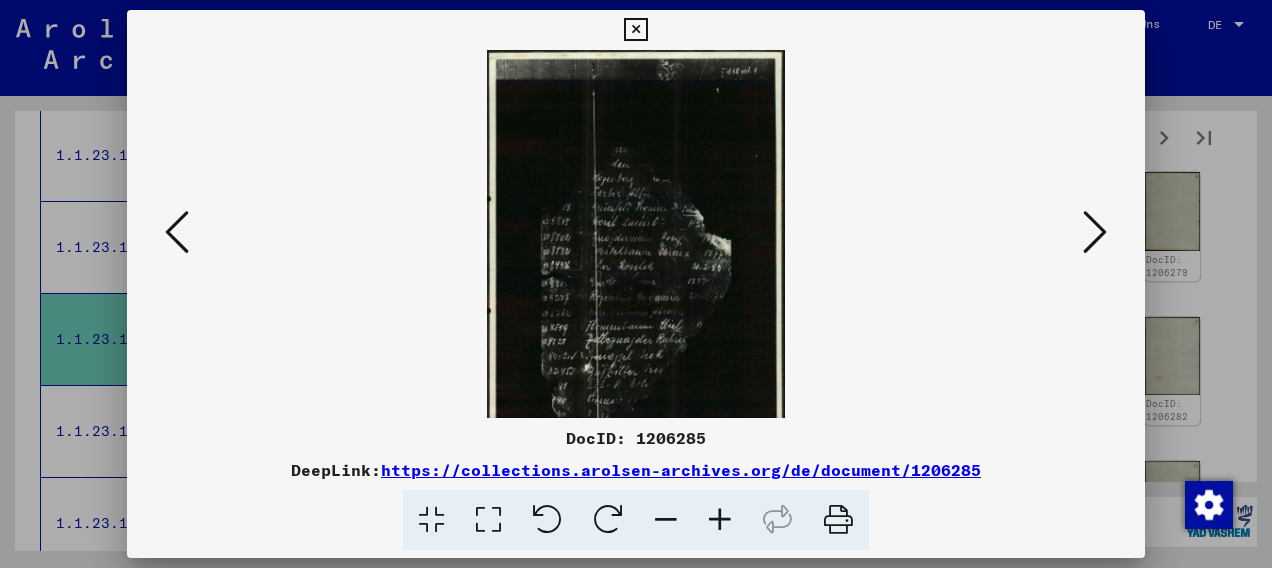 click at bounding box center [720, 520] 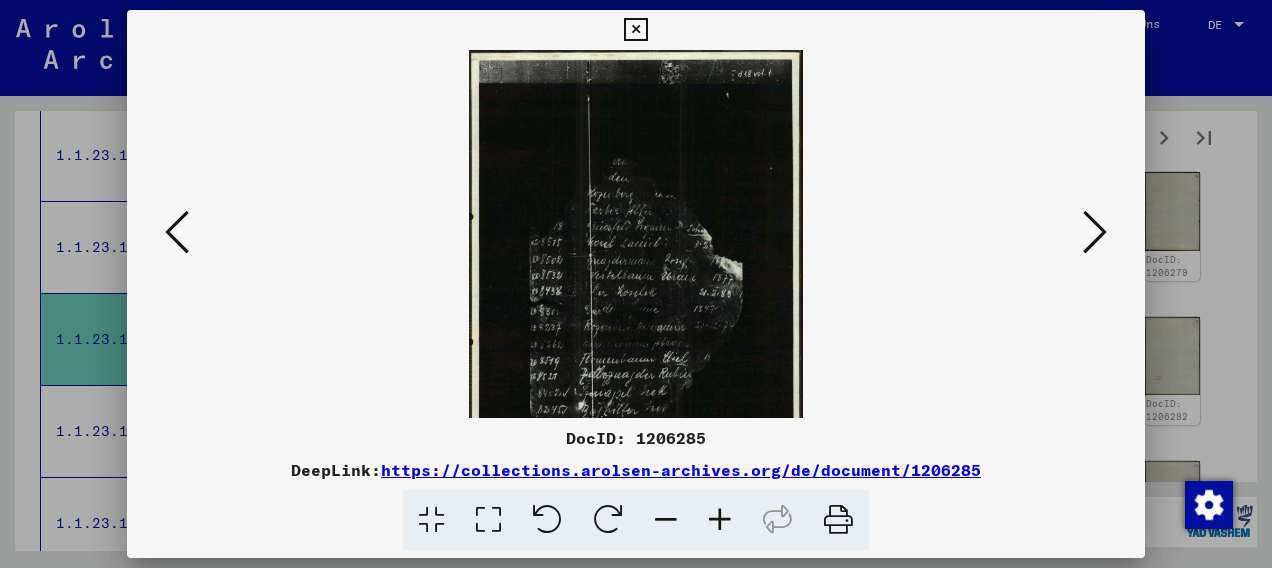 click at bounding box center (720, 520) 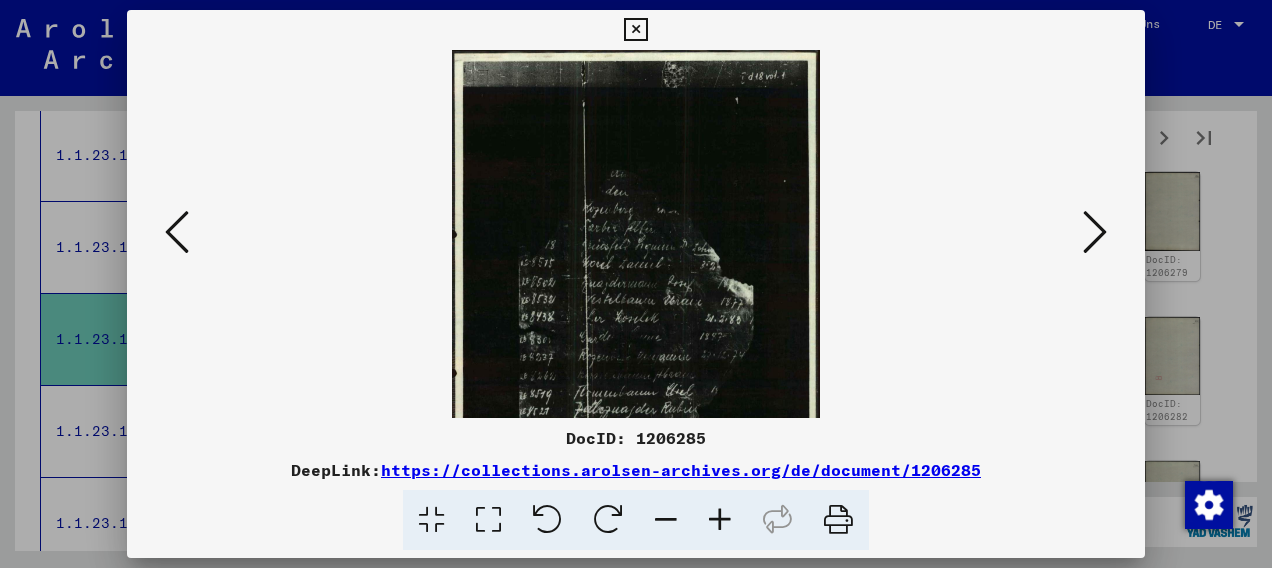 click at bounding box center (720, 520) 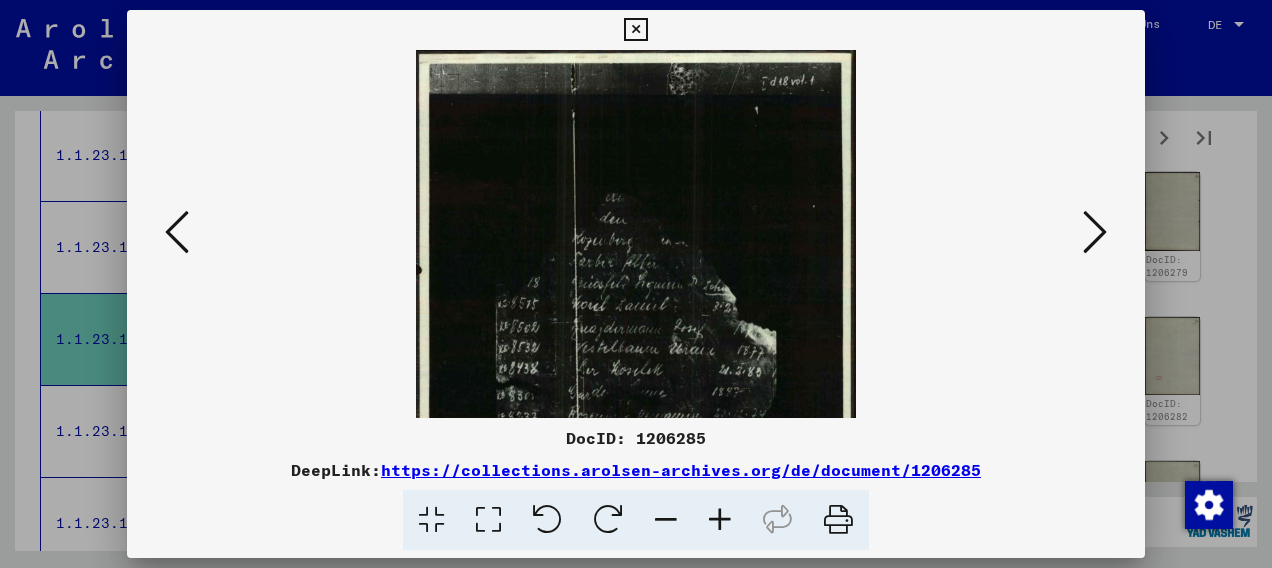 click at bounding box center (720, 520) 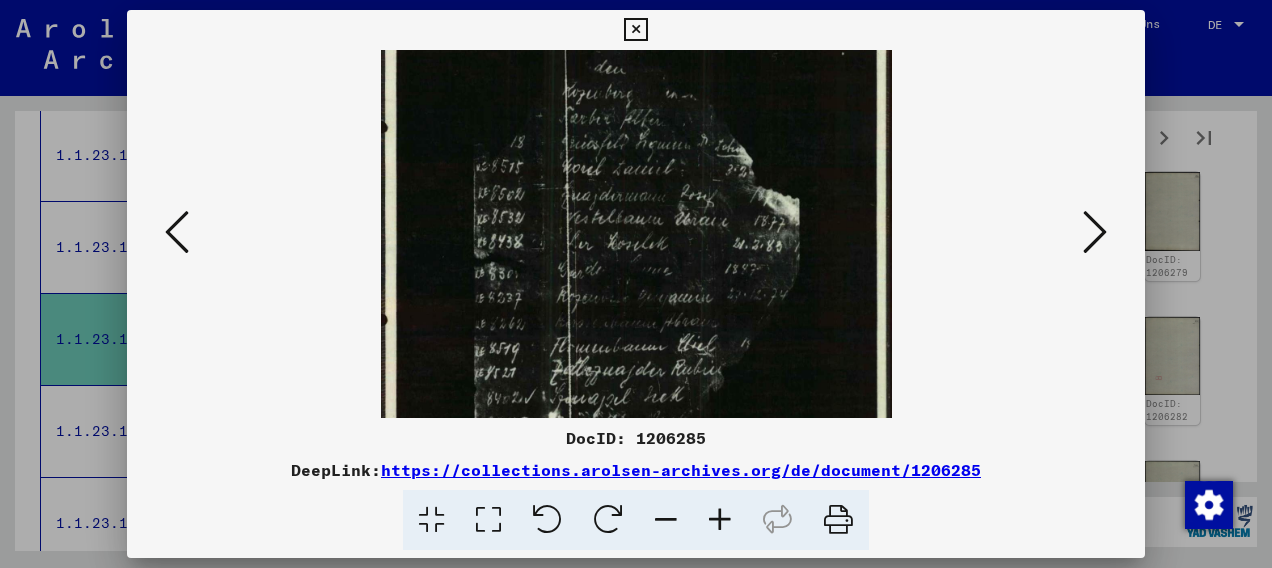 drag, startPoint x: 642, startPoint y: 330, endPoint x: 634, endPoint y: 156, distance: 174.1838 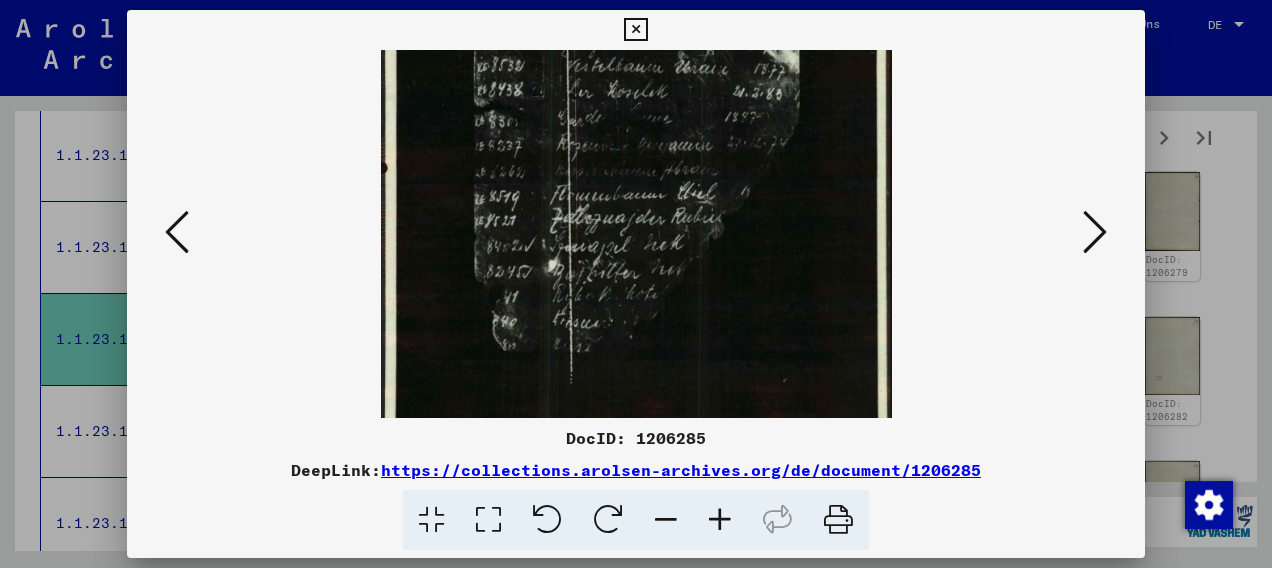 scroll, scrollTop: 350, scrollLeft: 0, axis: vertical 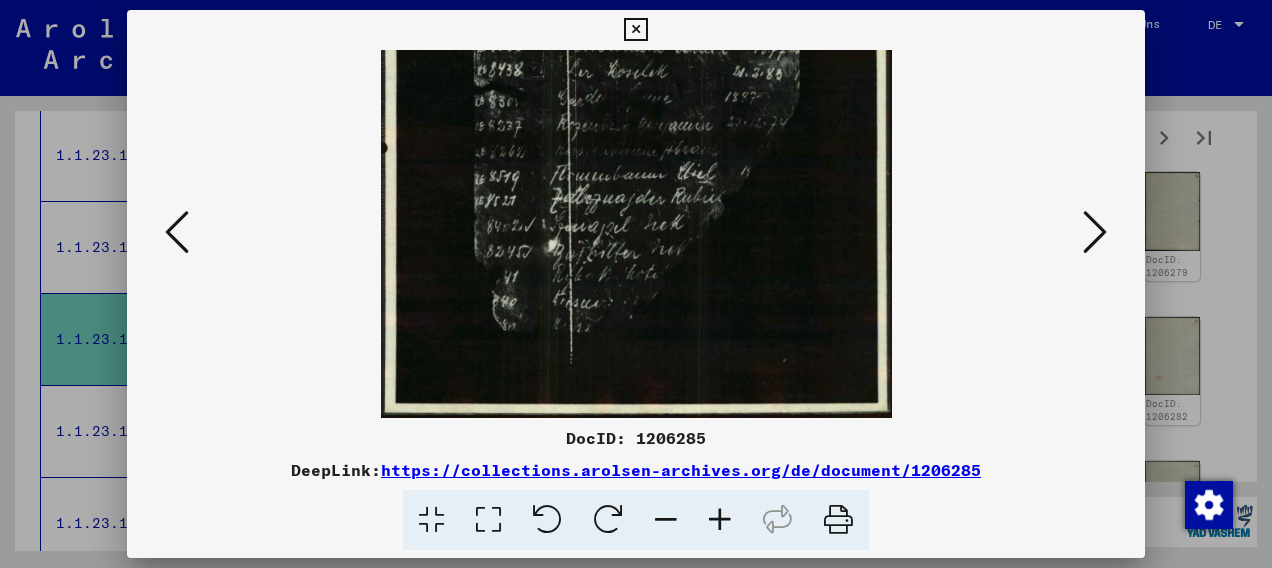 drag, startPoint x: 678, startPoint y: 312, endPoint x: 681, endPoint y: 154, distance: 158.02847 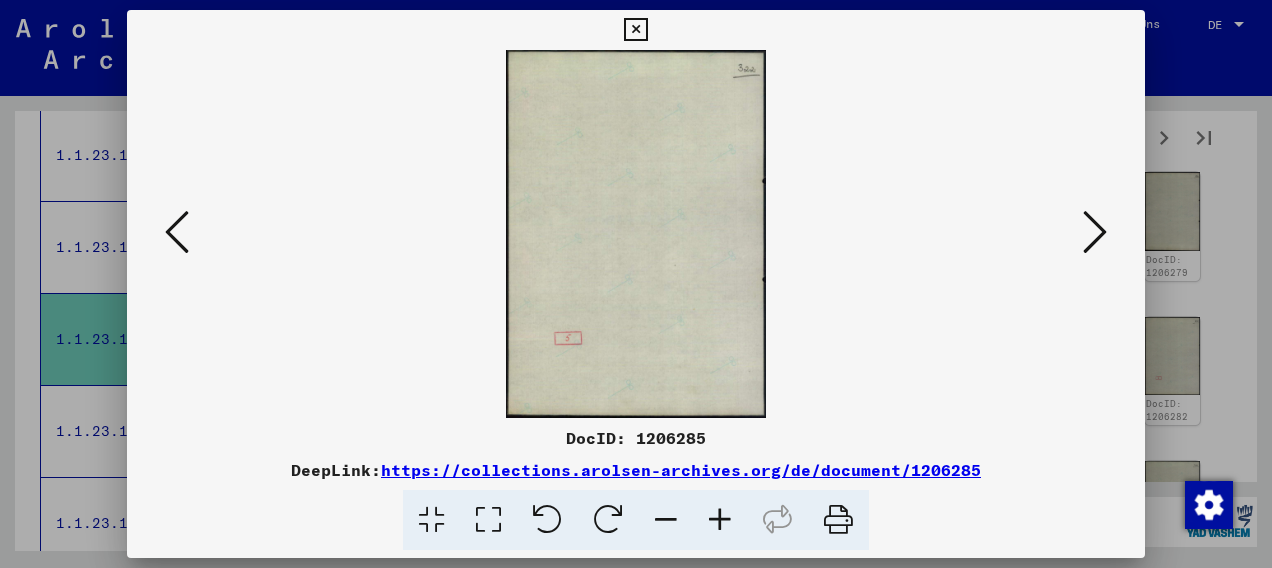 click at bounding box center (1095, 232) 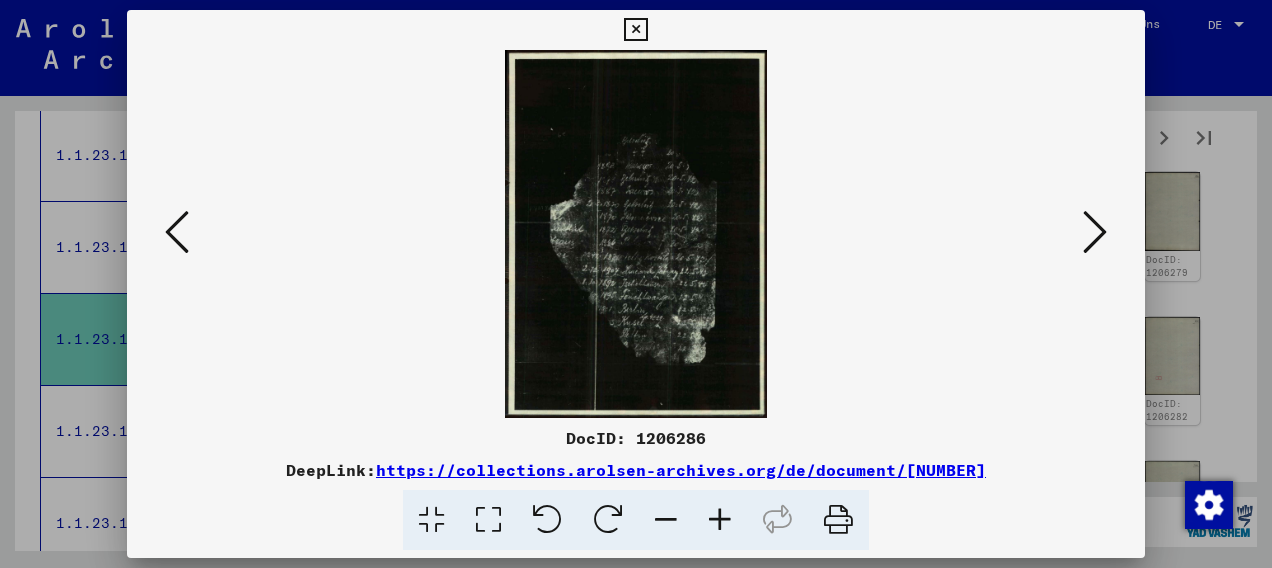 click at bounding box center (1095, 232) 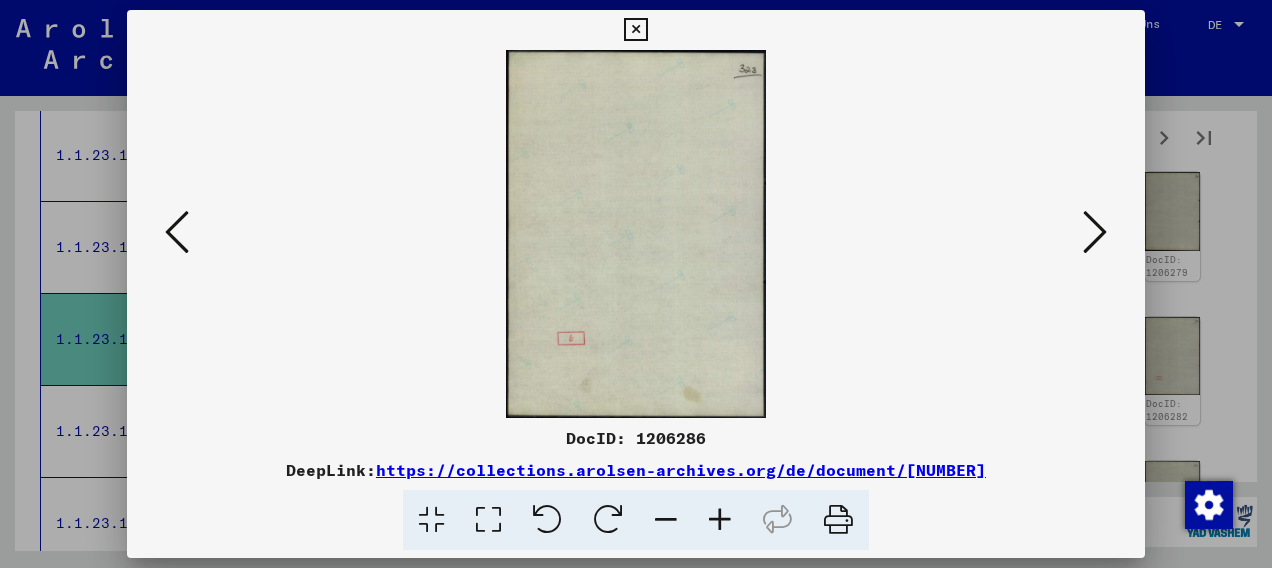 click at bounding box center [1095, 232] 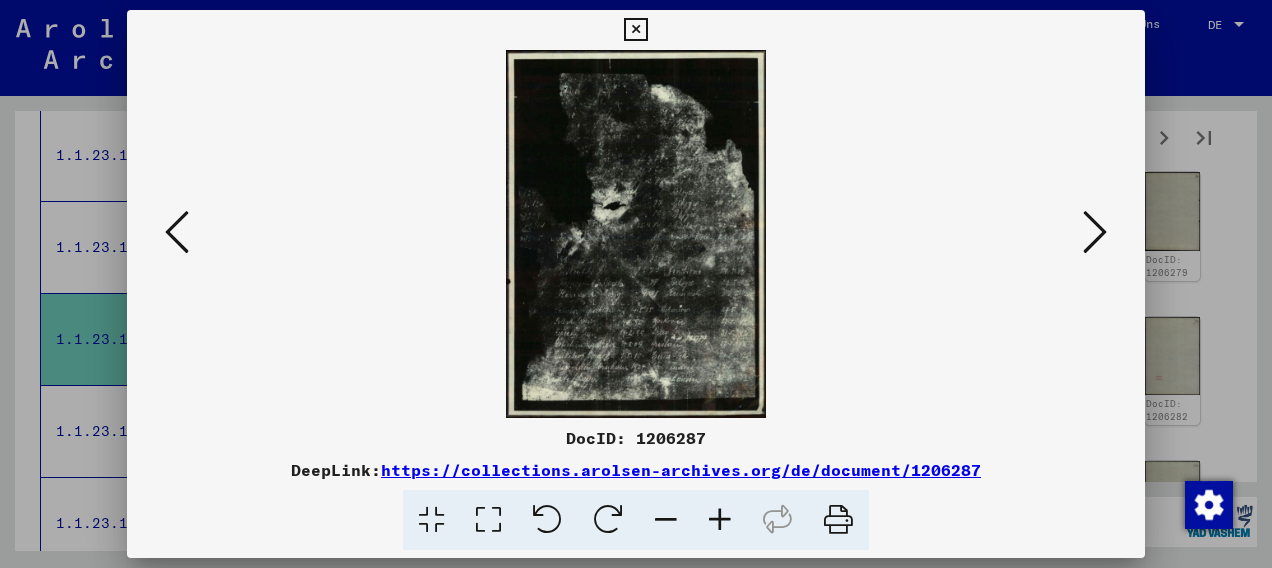 click at bounding box center (1095, 232) 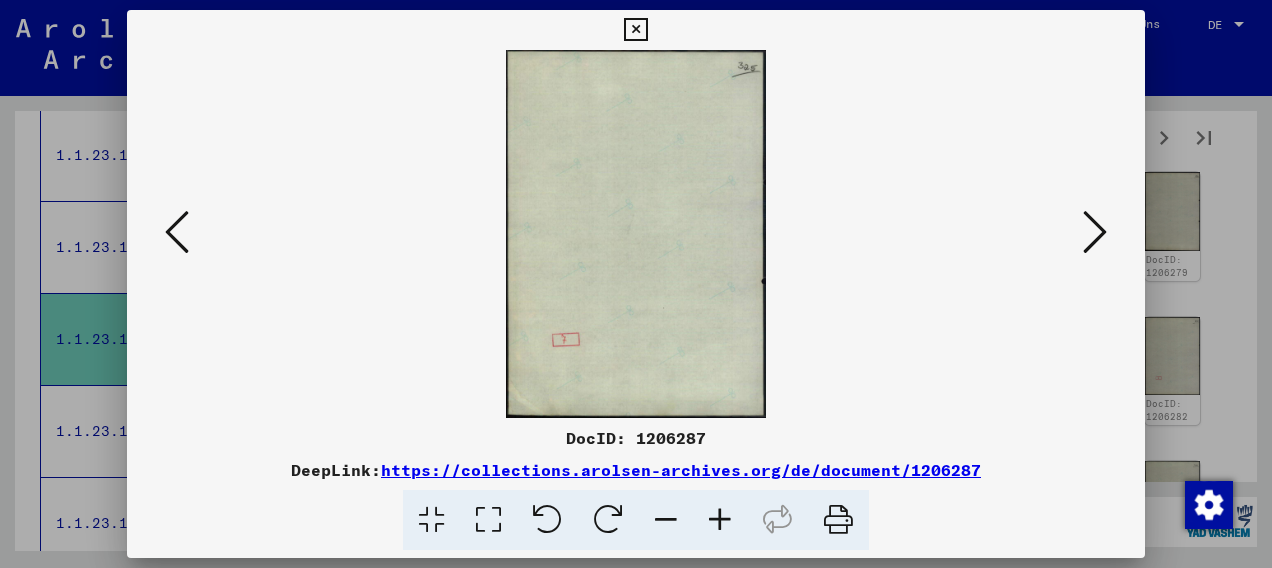 click at bounding box center [1095, 232] 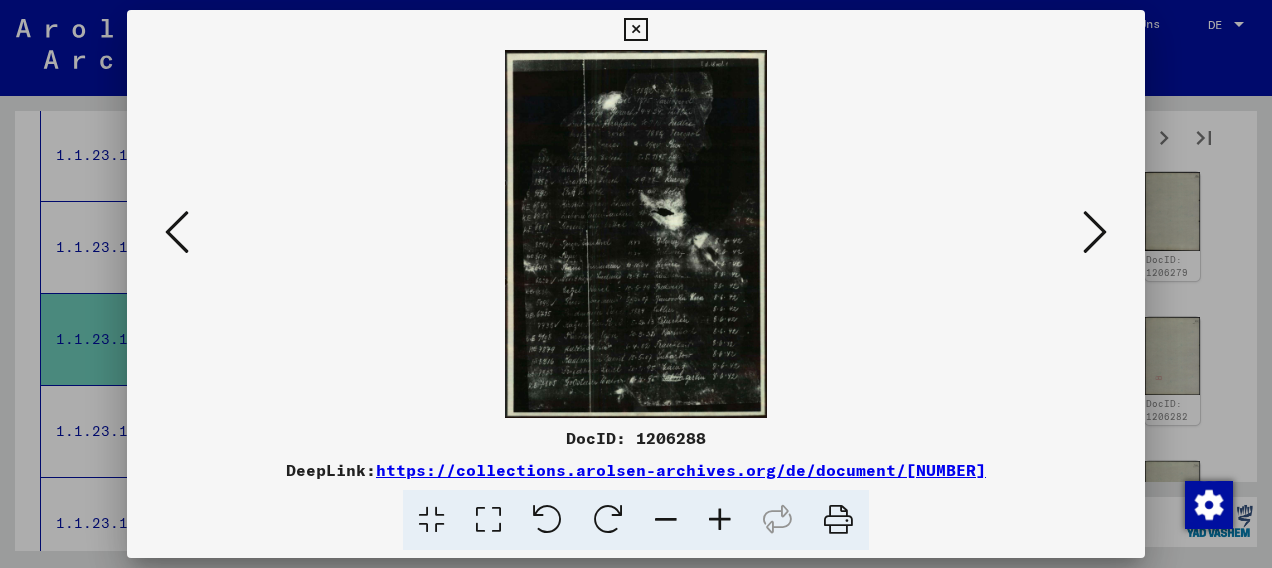 click at bounding box center (1095, 232) 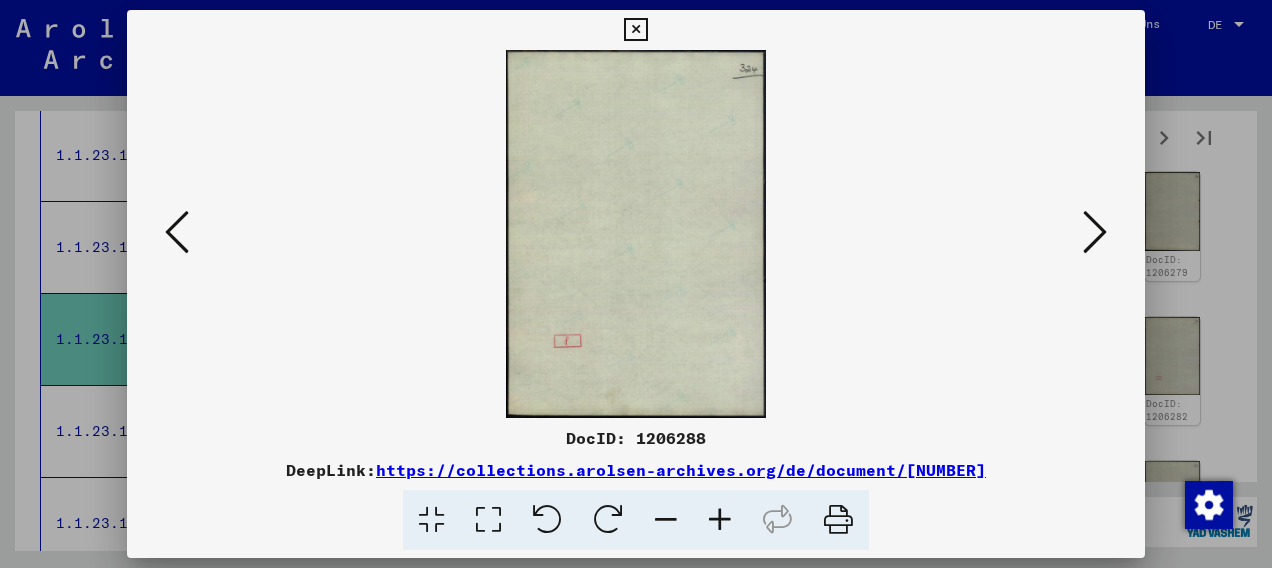 click at bounding box center (1095, 232) 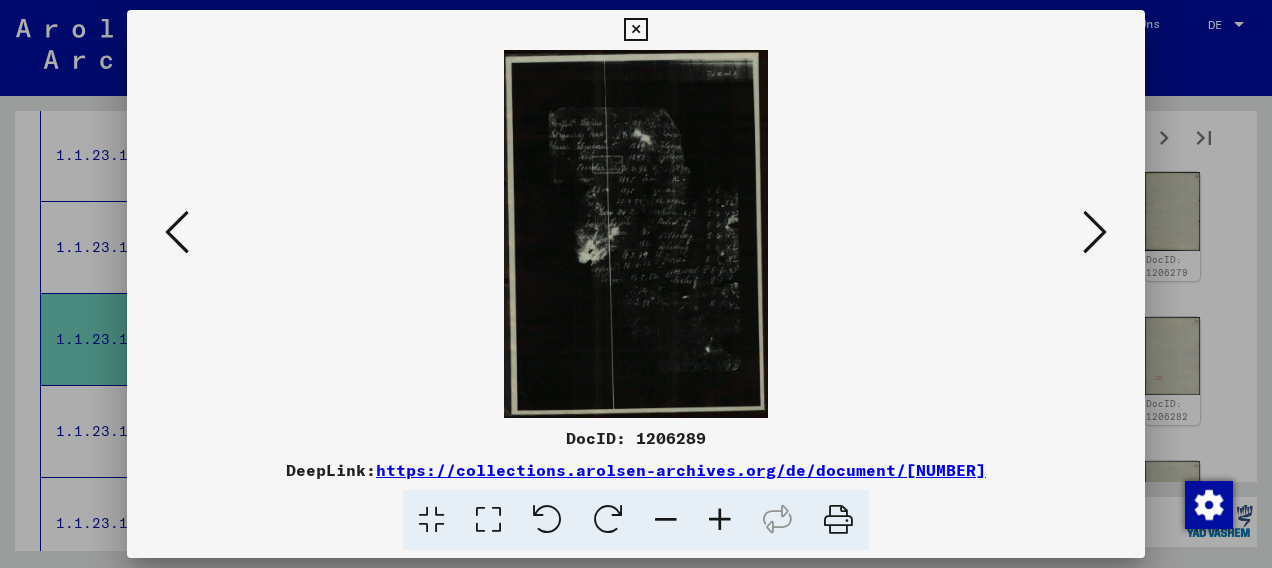 click at bounding box center (1095, 232) 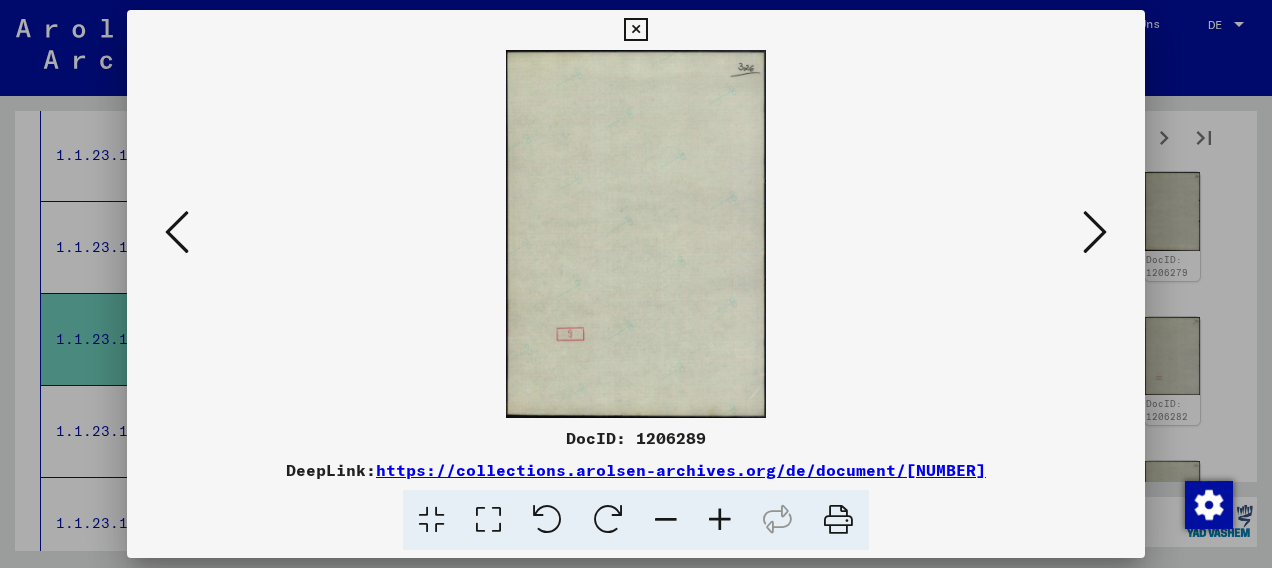 click at bounding box center (1095, 232) 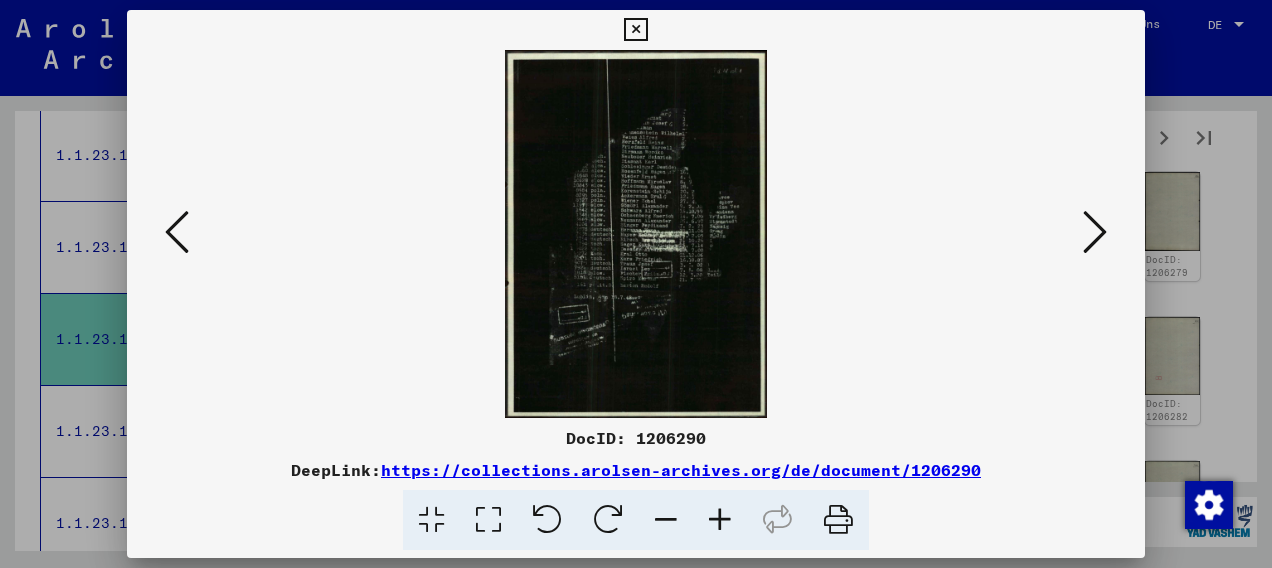click at bounding box center (1095, 232) 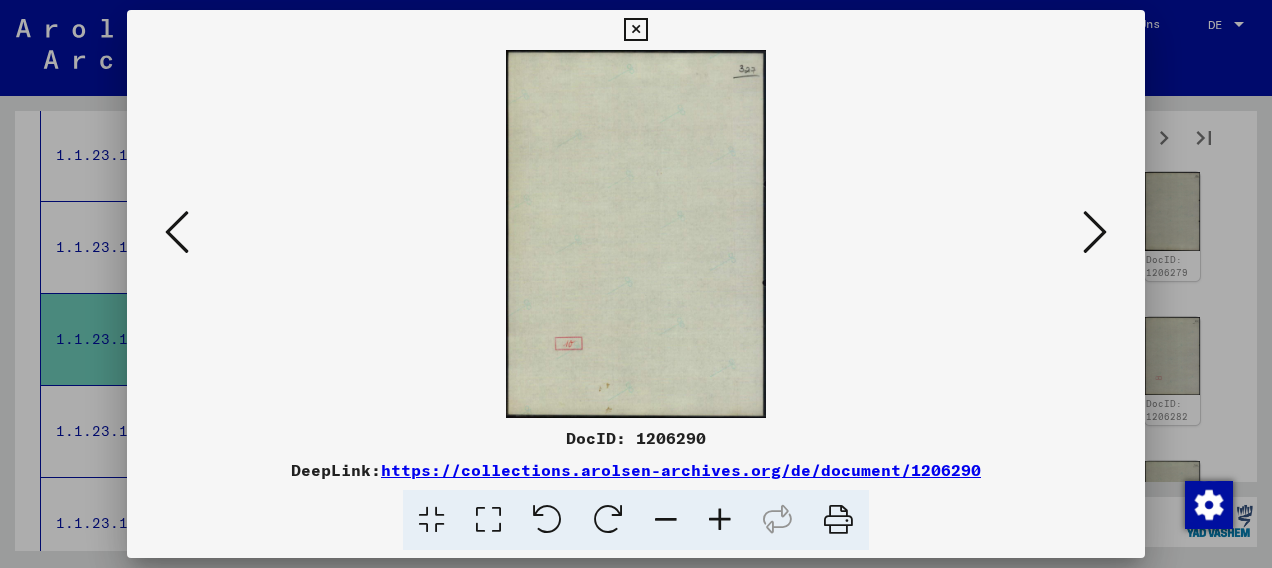 click at bounding box center (1095, 232) 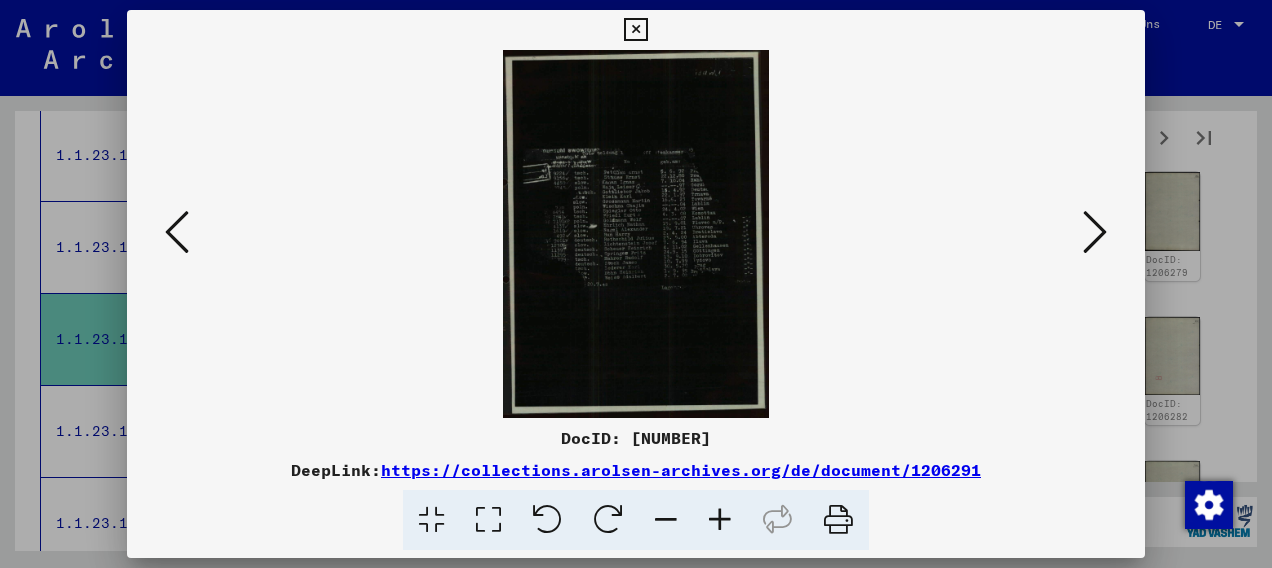 click at bounding box center [720, 520] 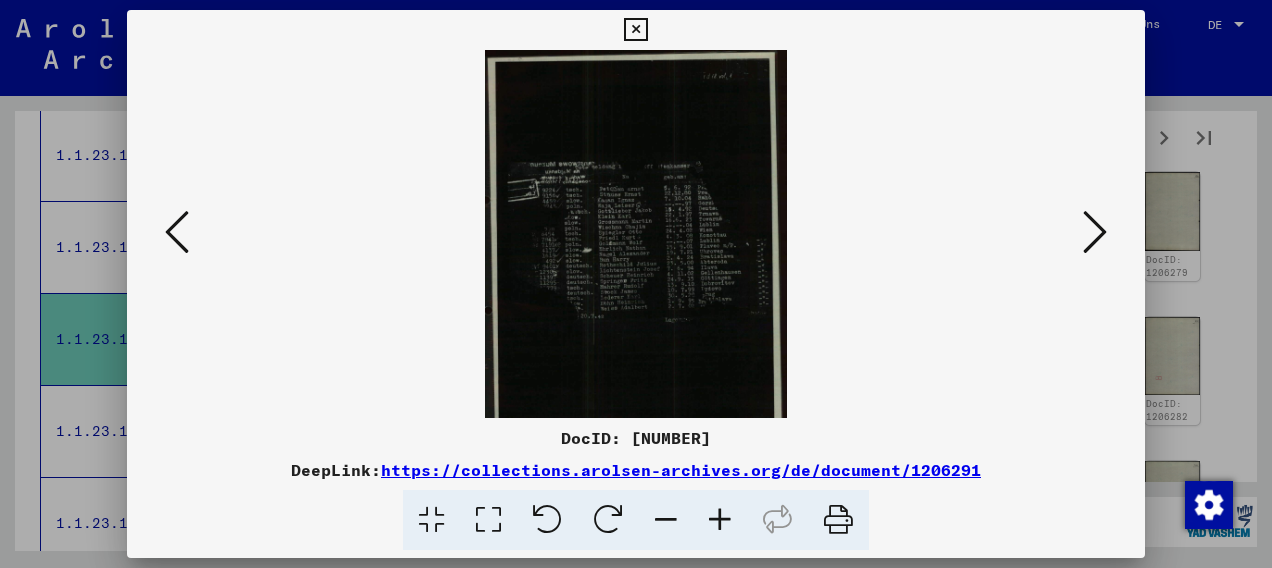 click at bounding box center [720, 520] 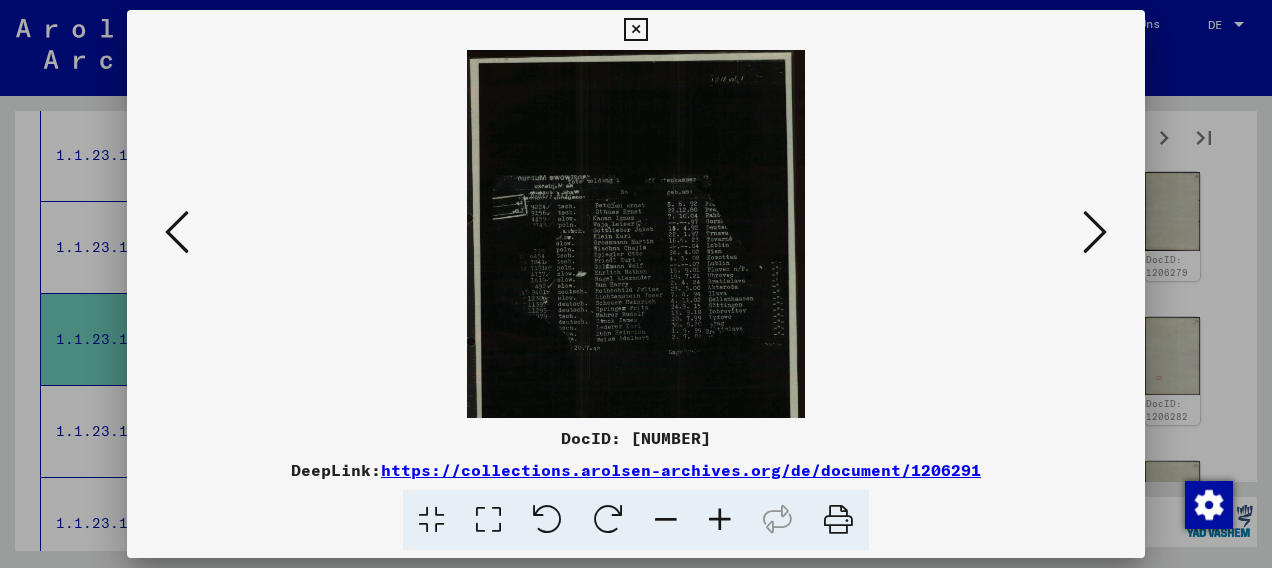 click at bounding box center [720, 520] 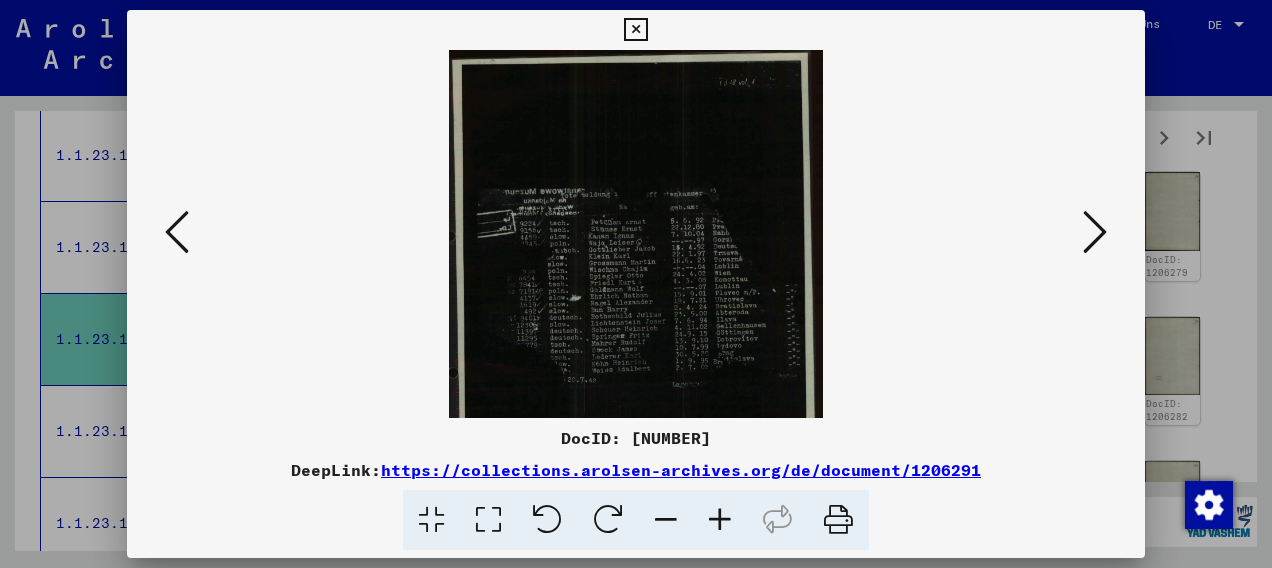 click at bounding box center [720, 520] 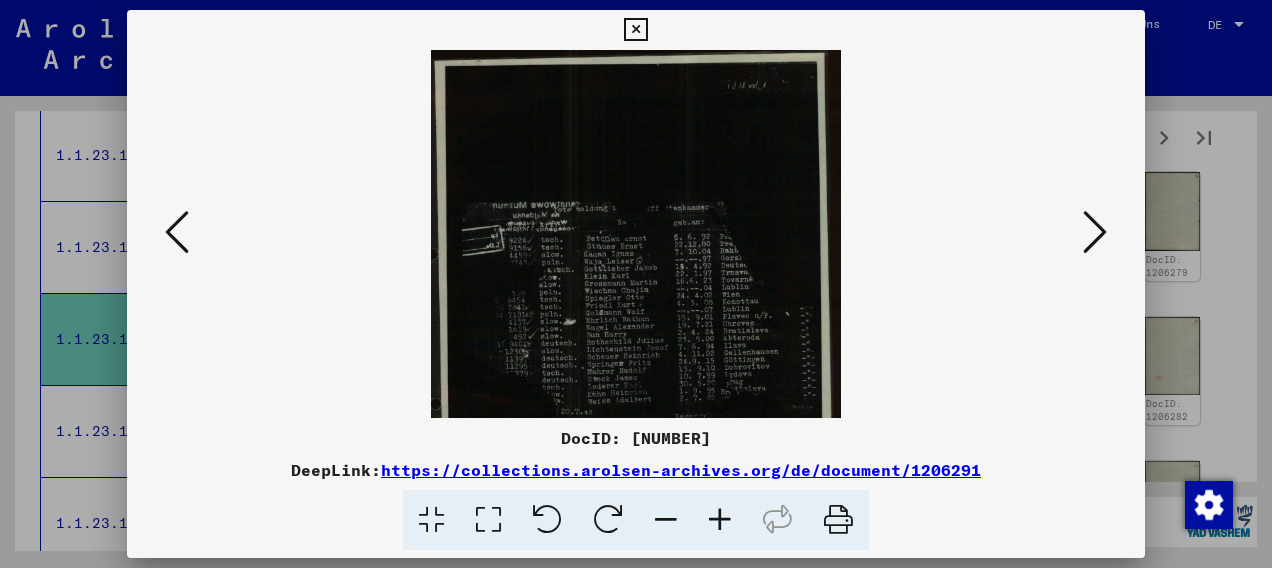 click at bounding box center (720, 520) 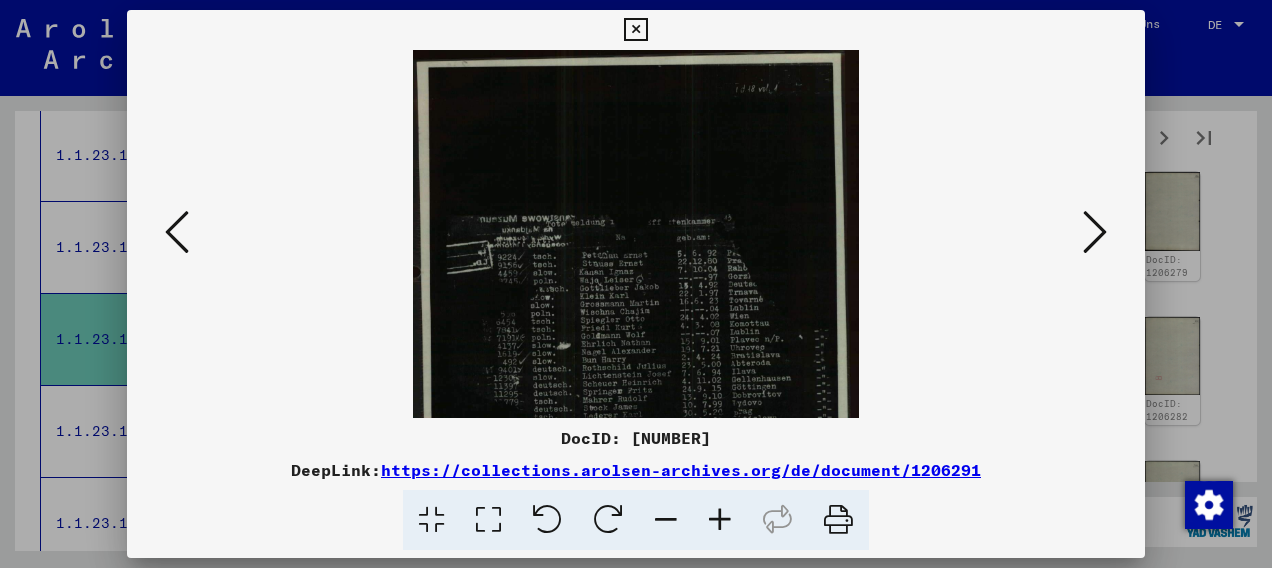 click at bounding box center [720, 520] 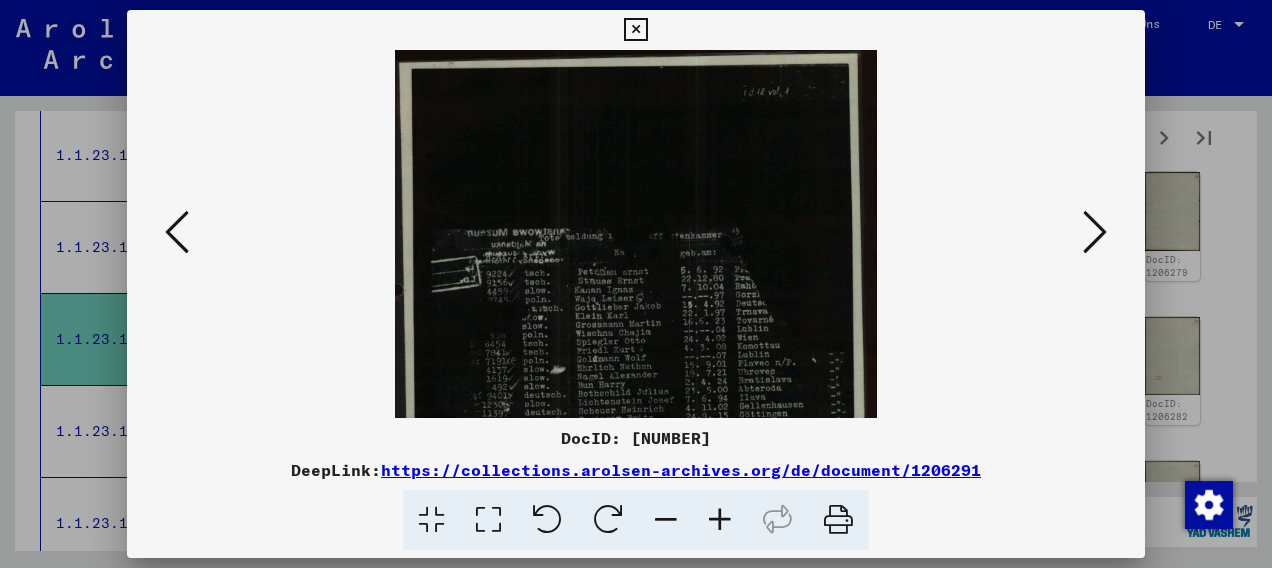 click at bounding box center (720, 520) 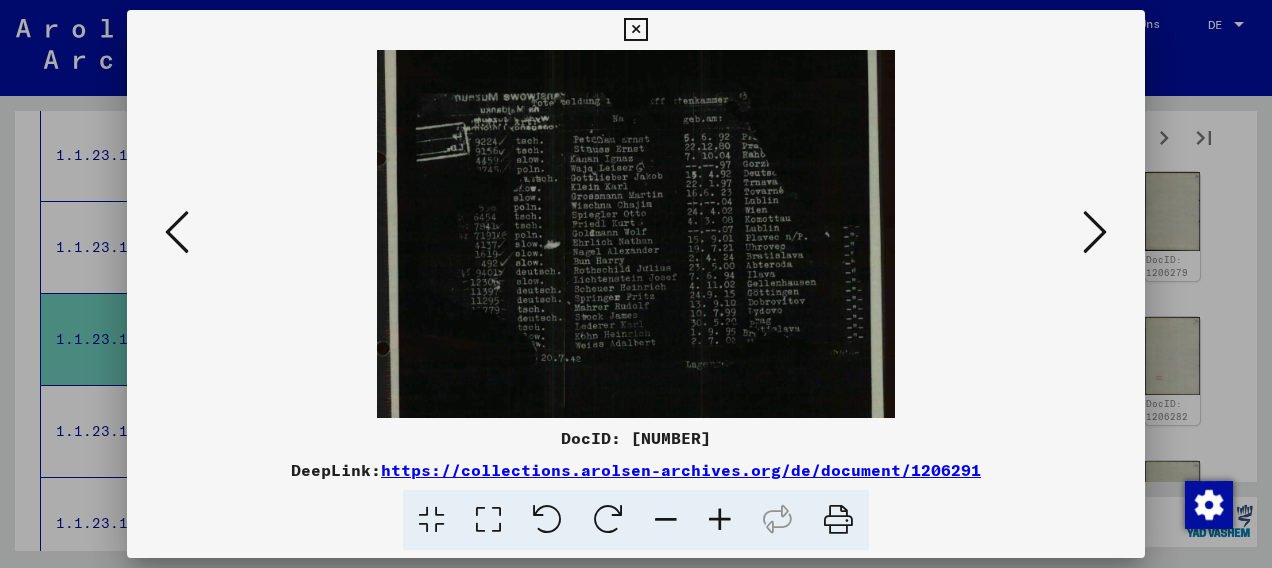 scroll, scrollTop: 152, scrollLeft: 0, axis: vertical 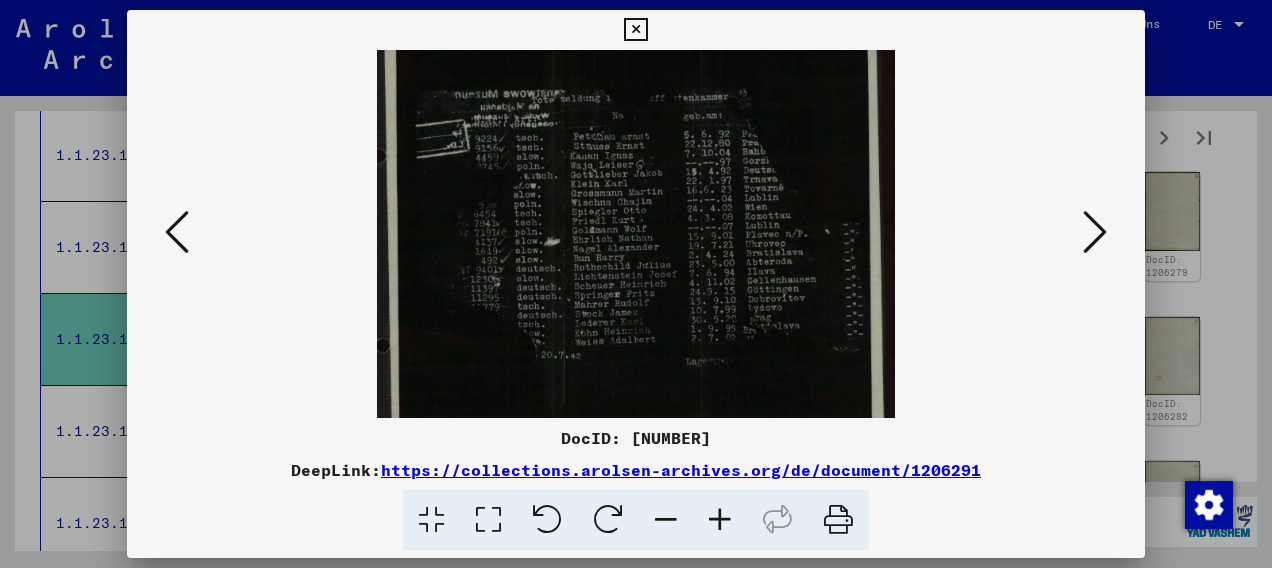 click at bounding box center (636, 257) 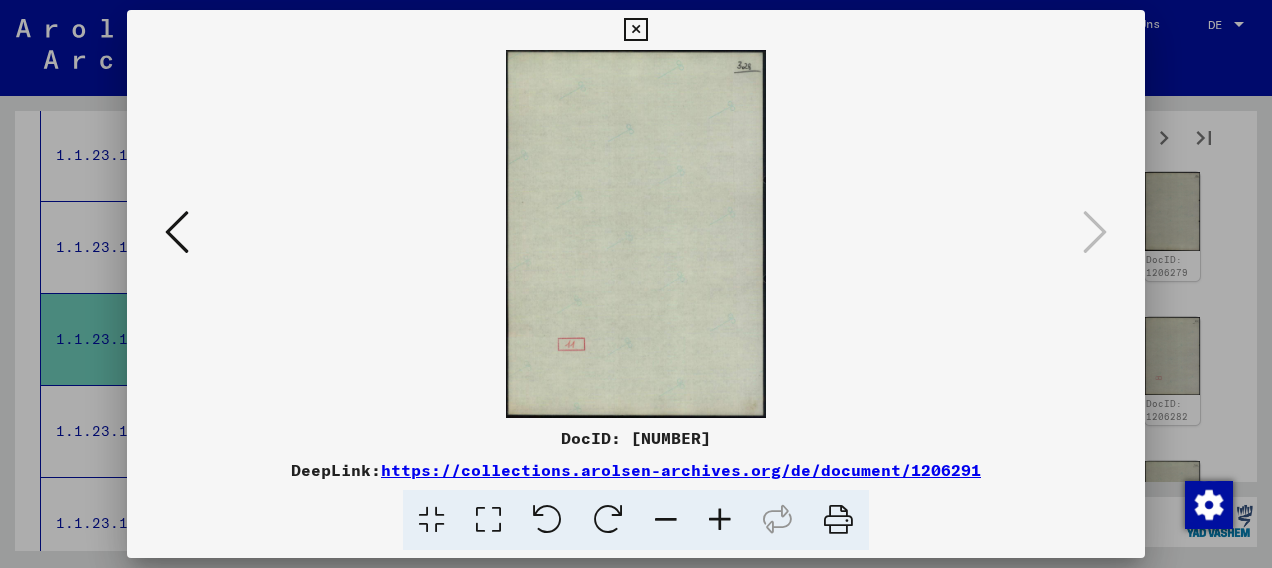 click at bounding box center [635, 30] 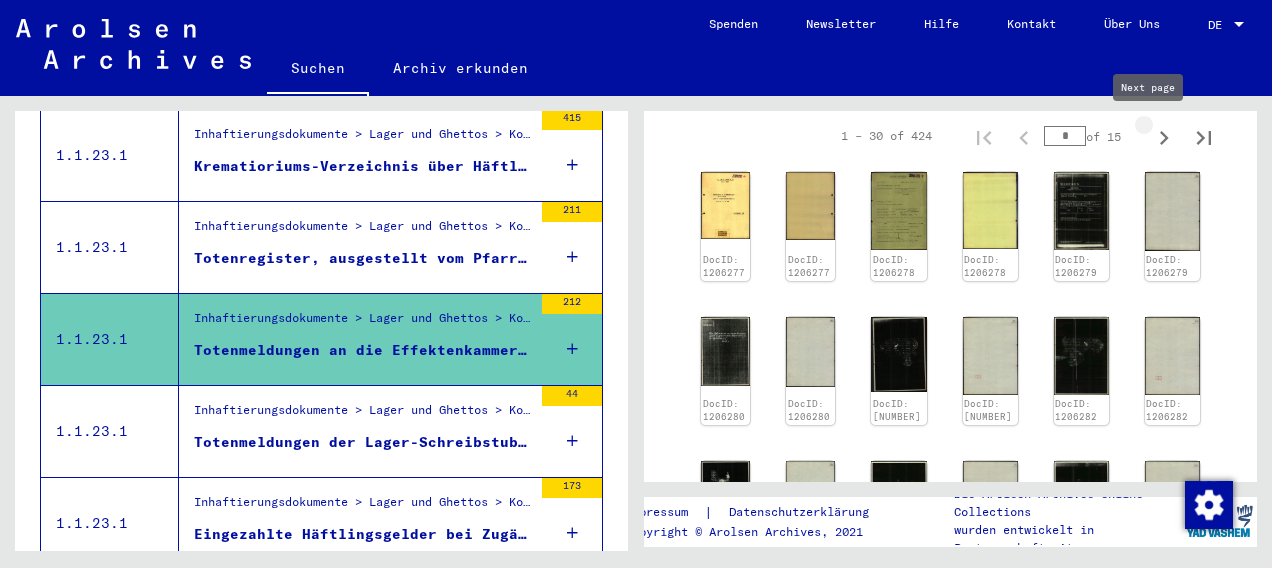 click 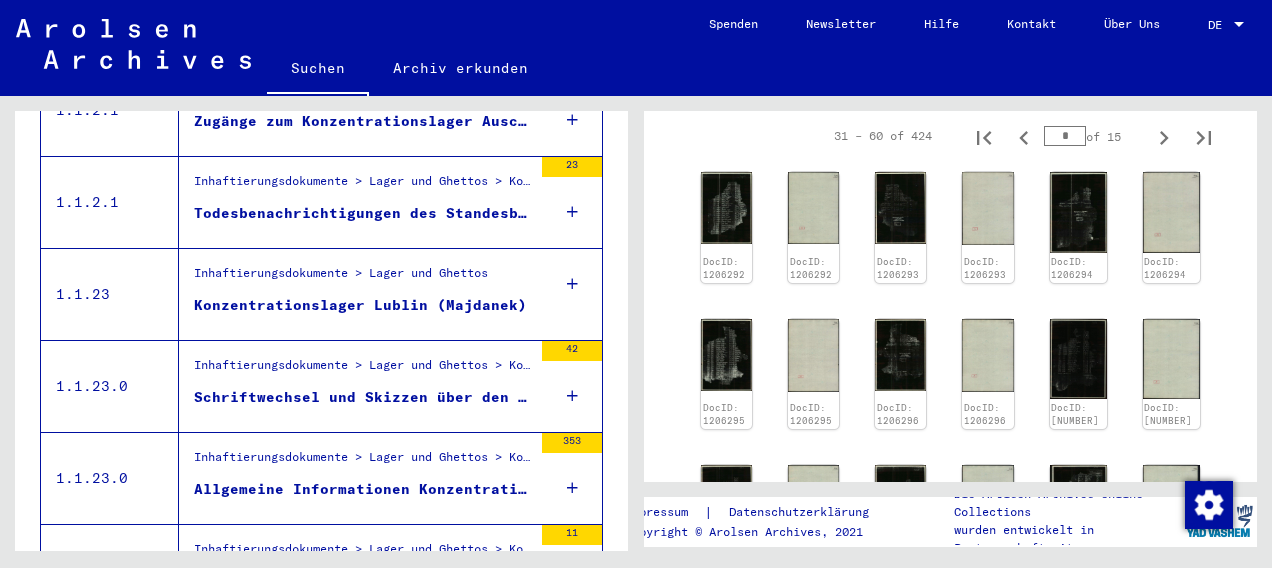 scroll, scrollTop: 0, scrollLeft: 0, axis: both 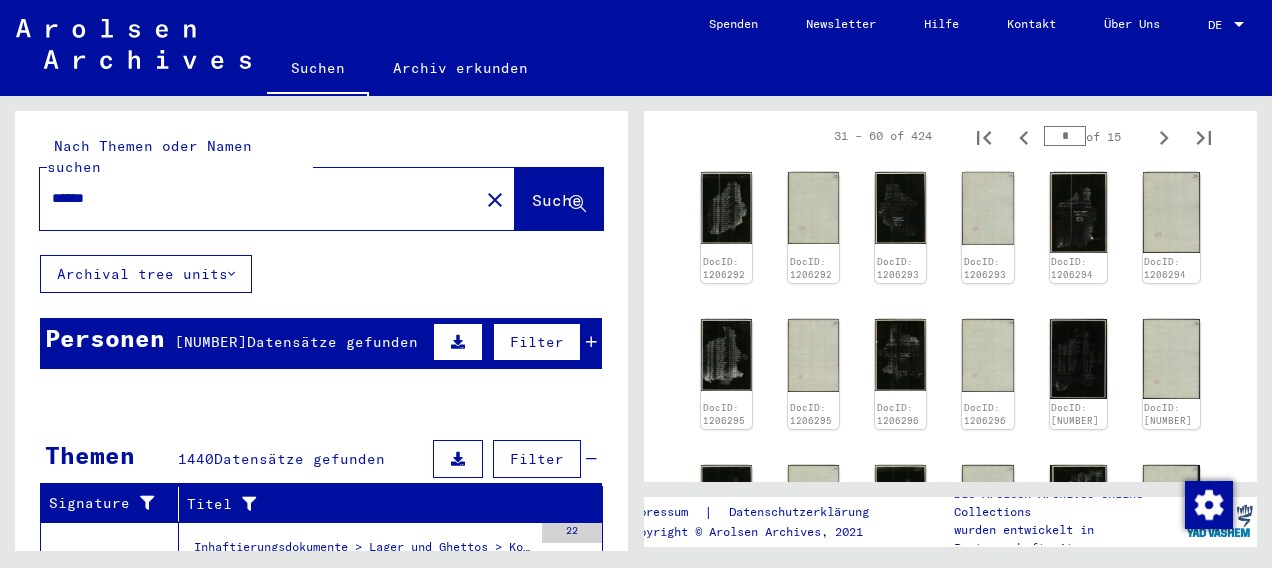 click on "******" at bounding box center (259, 198) 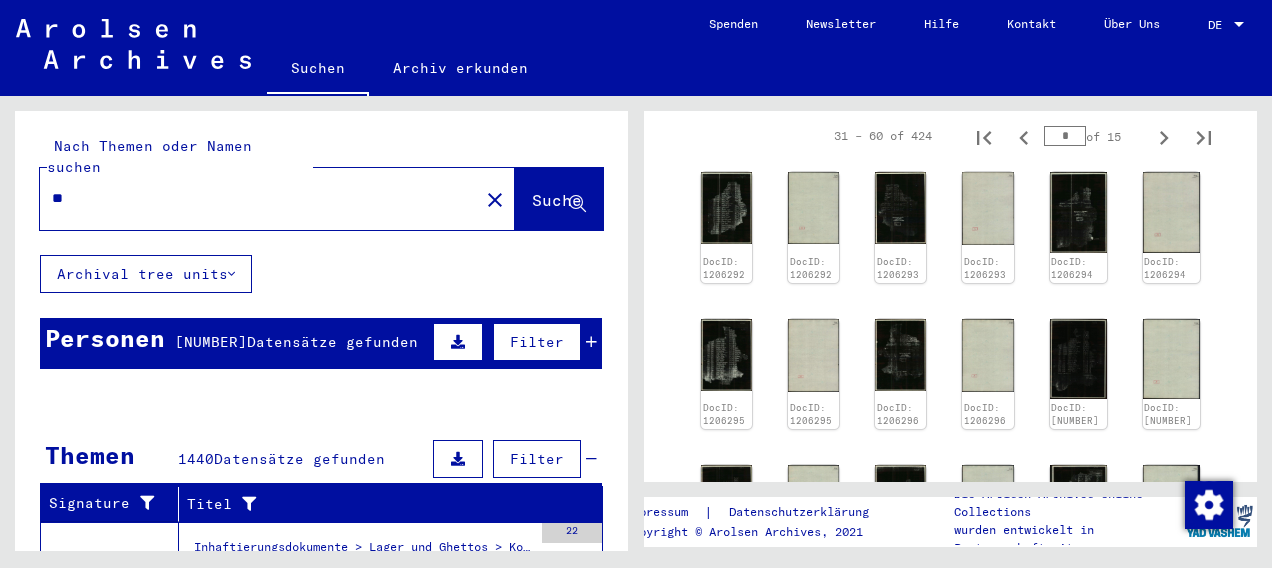 type on "*" 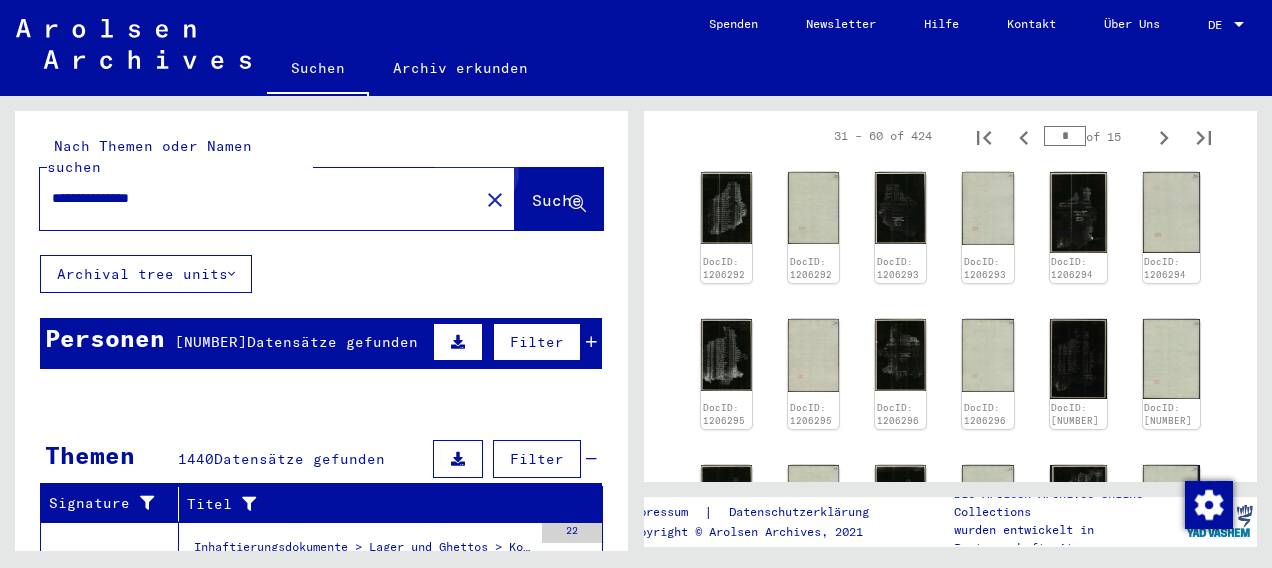 click on "Suche" 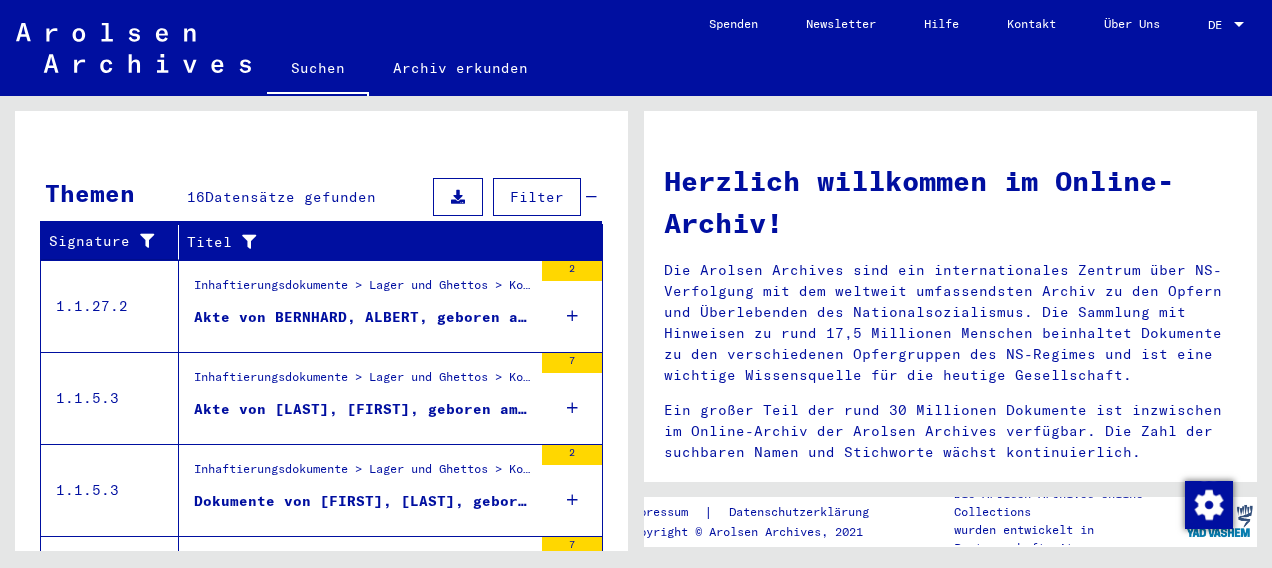 scroll, scrollTop: 264, scrollLeft: 0, axis: vertical 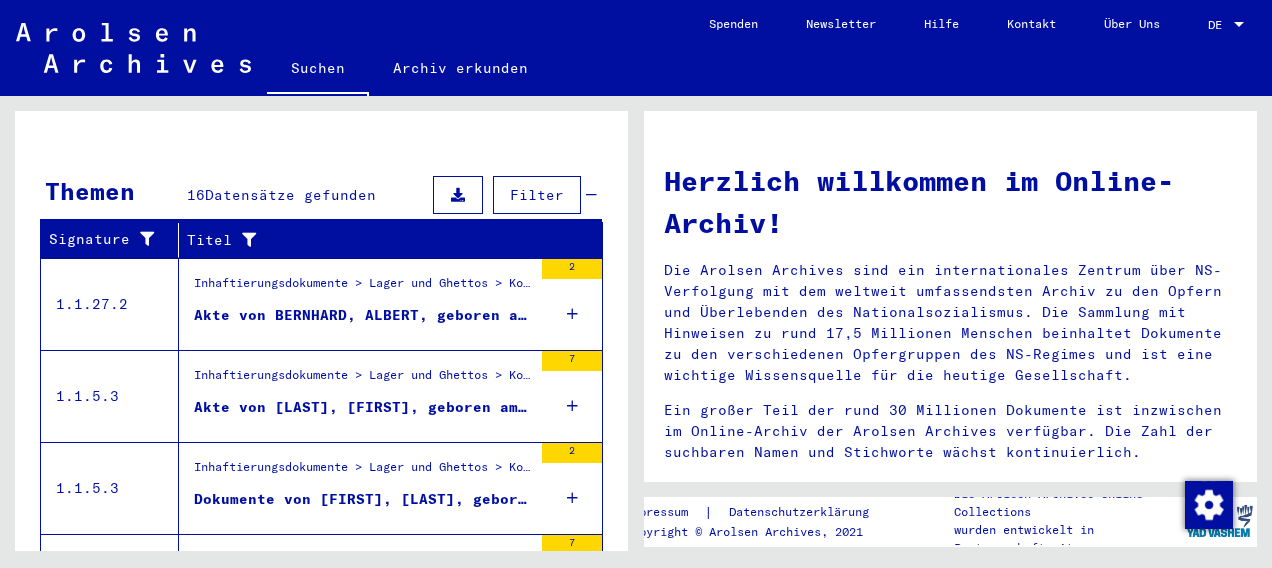 click on "Akte von BERNHARD, ALBERT, geboren am 23.01.1925" at bounding box center (363, 315) 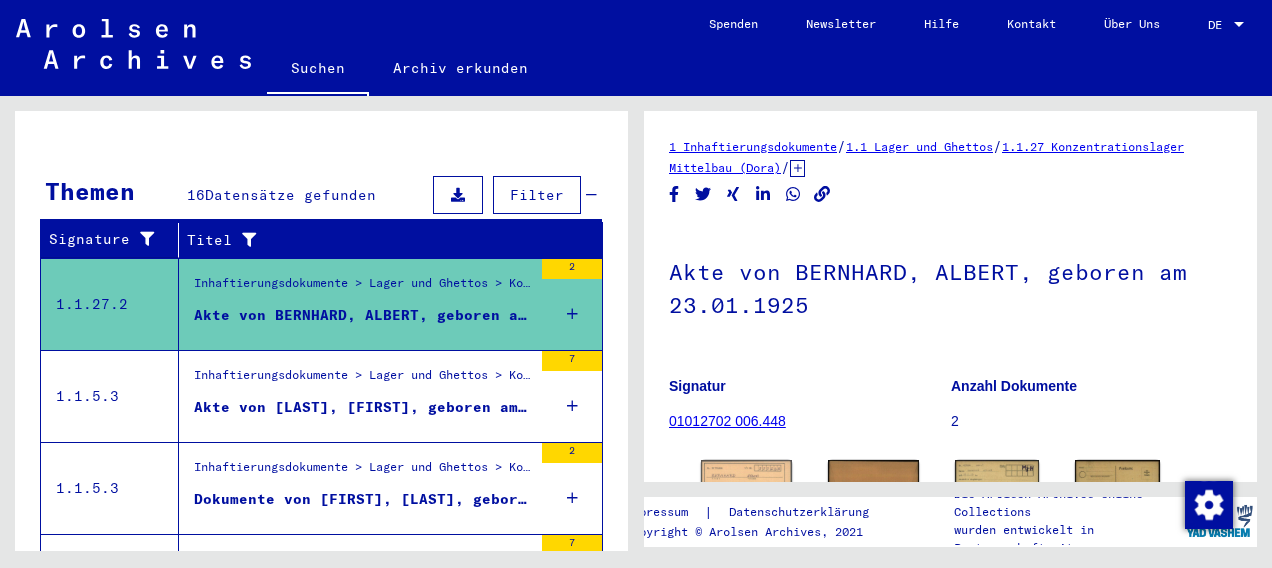 scroll, scrollTop: 0, scrollLeft: 0, axis: both 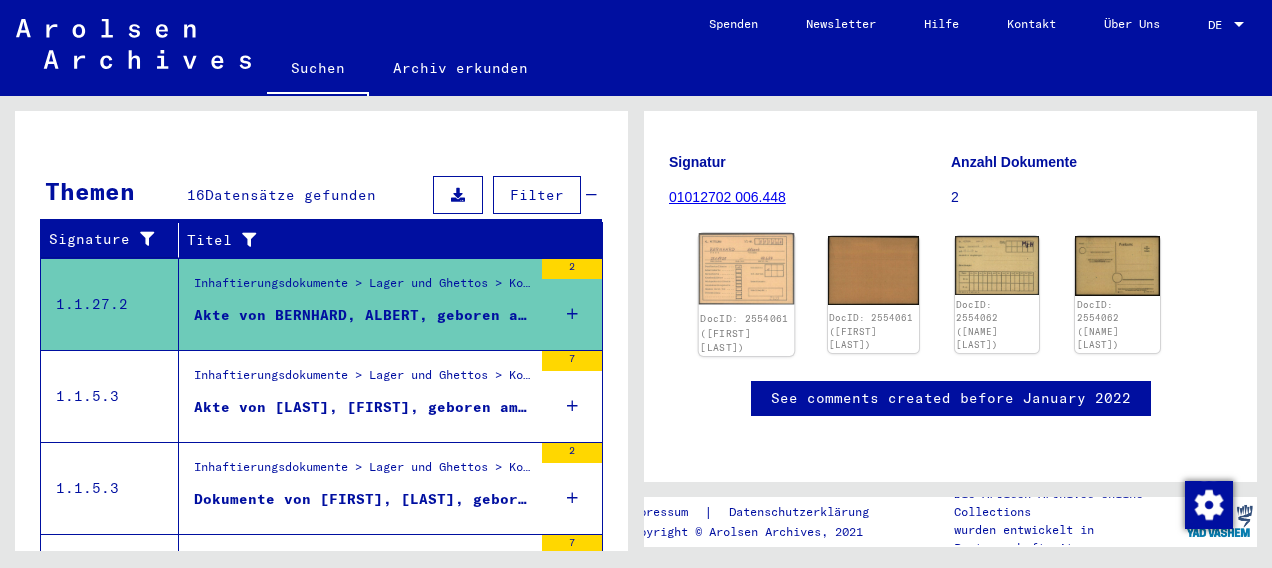 click 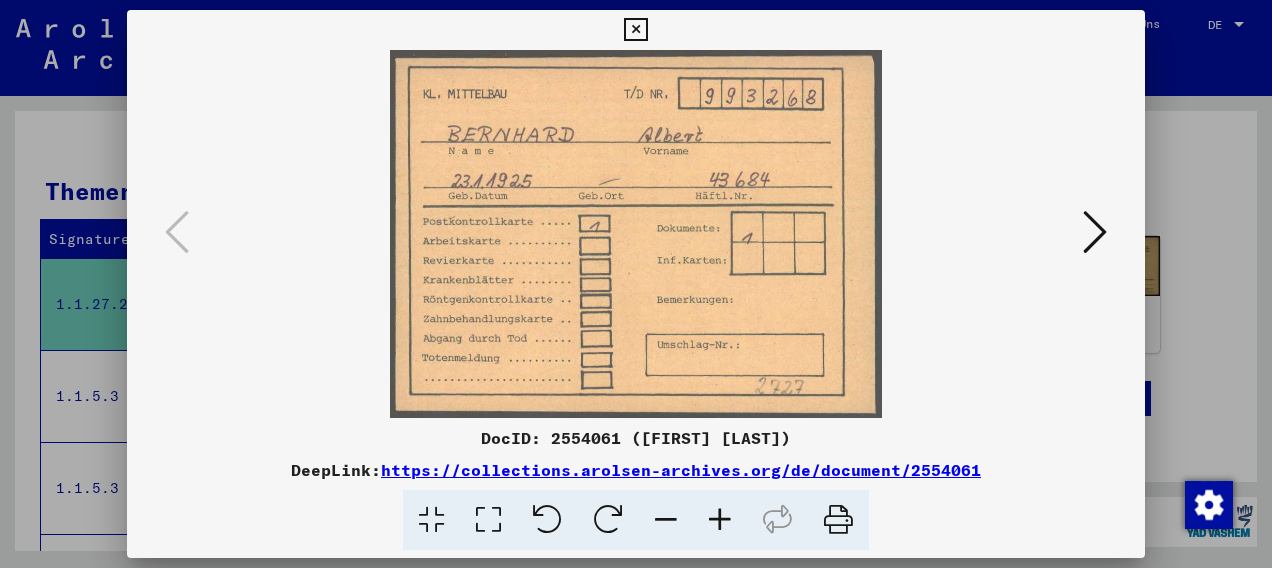 click at bounding box center (1095, 232) 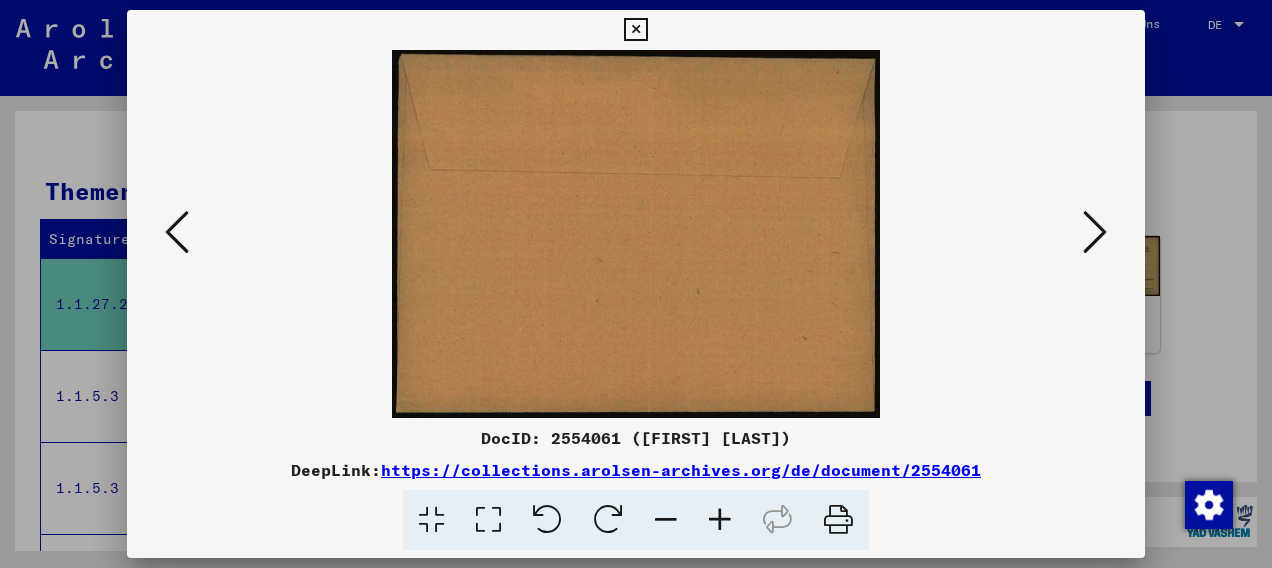 click at bounding box center (1095, 232) 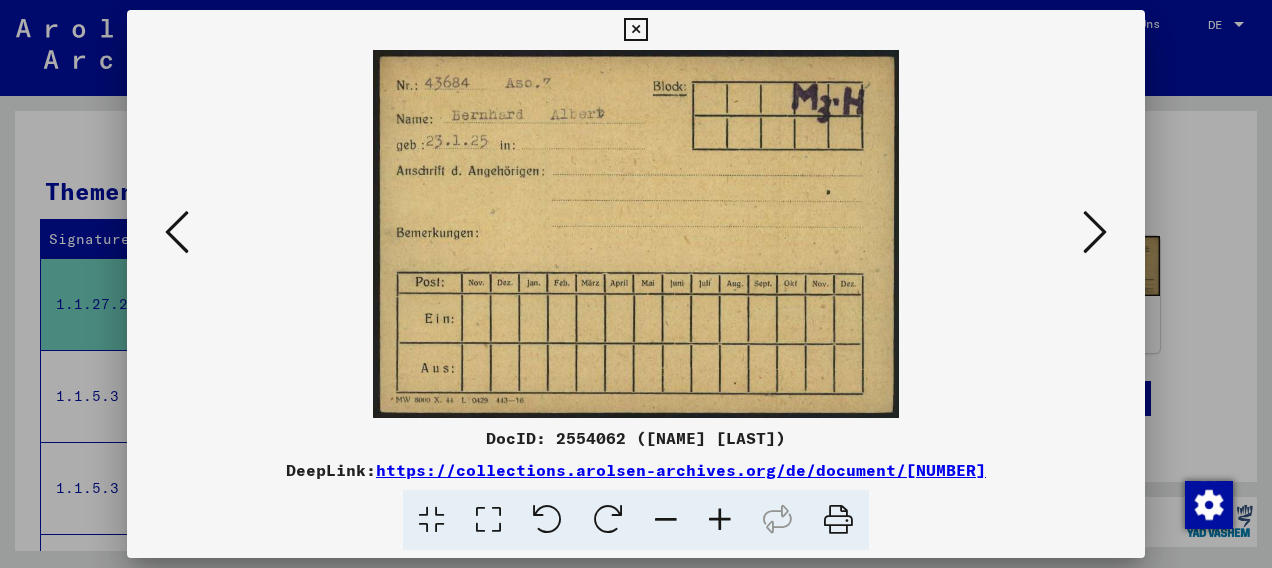 click at bounding box center [1095, 232] 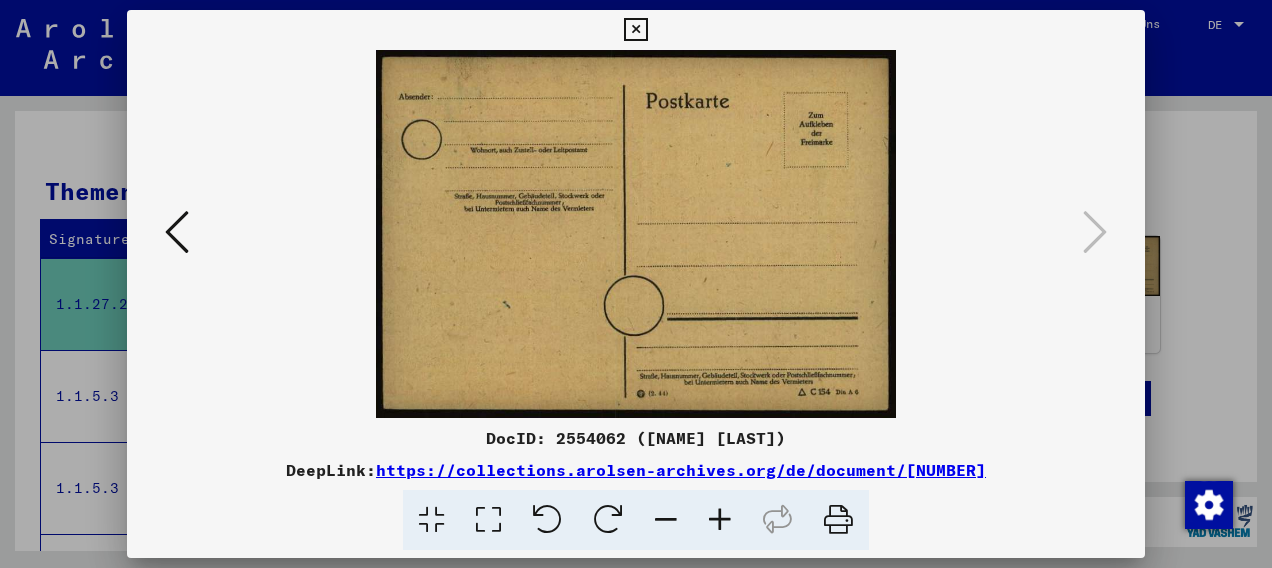 click at bounding box center (635, 30) 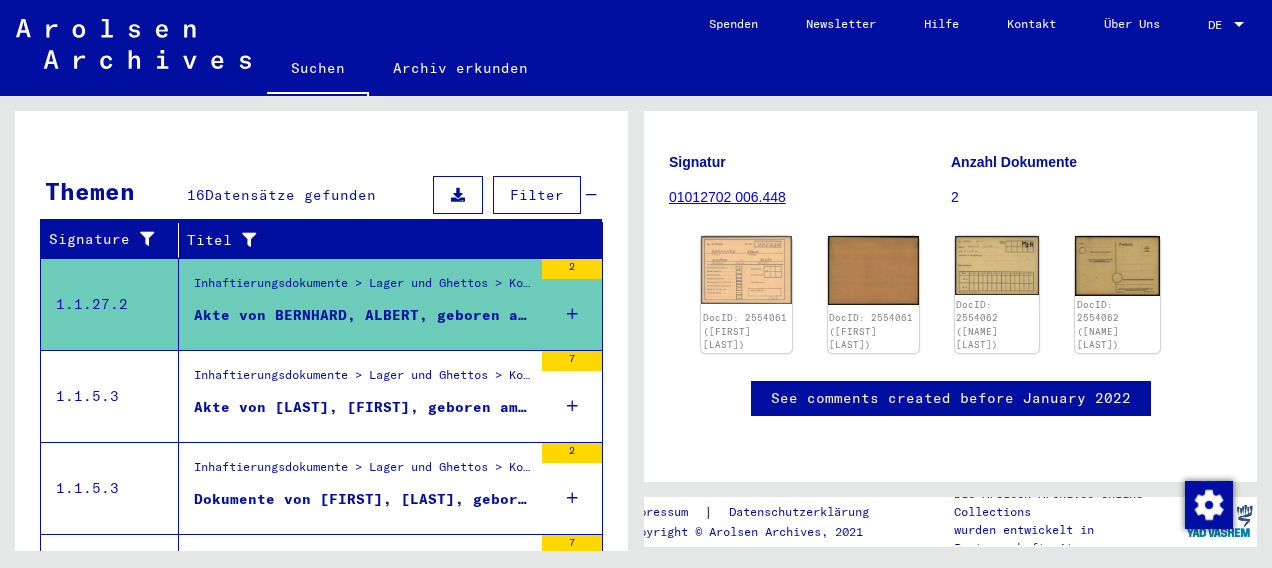 click on "Akte von [LAST], [FIRST], geboren am [DATE]" at bounding box center [363, 407] 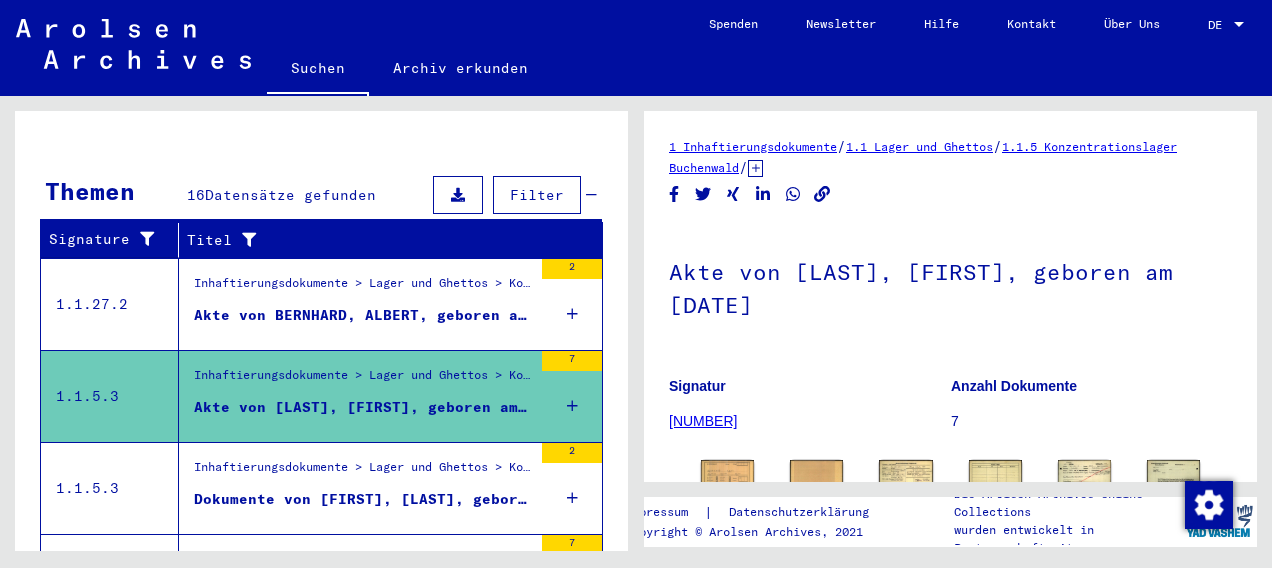 scroll, scrollTop: 0, scrollLeft: 0, axis: both 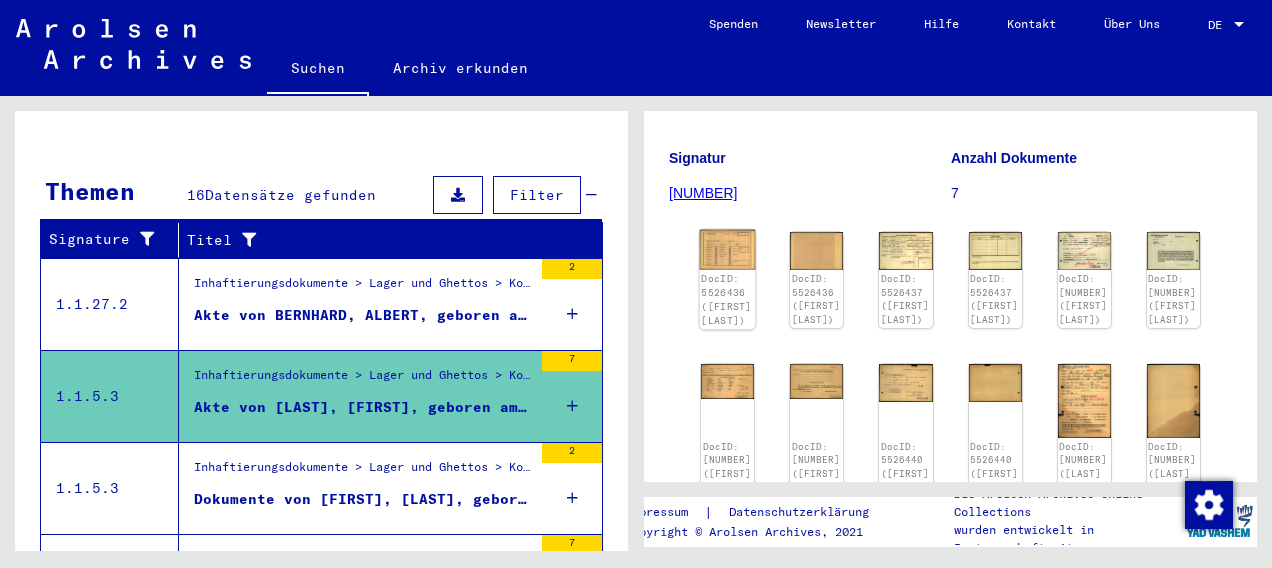click 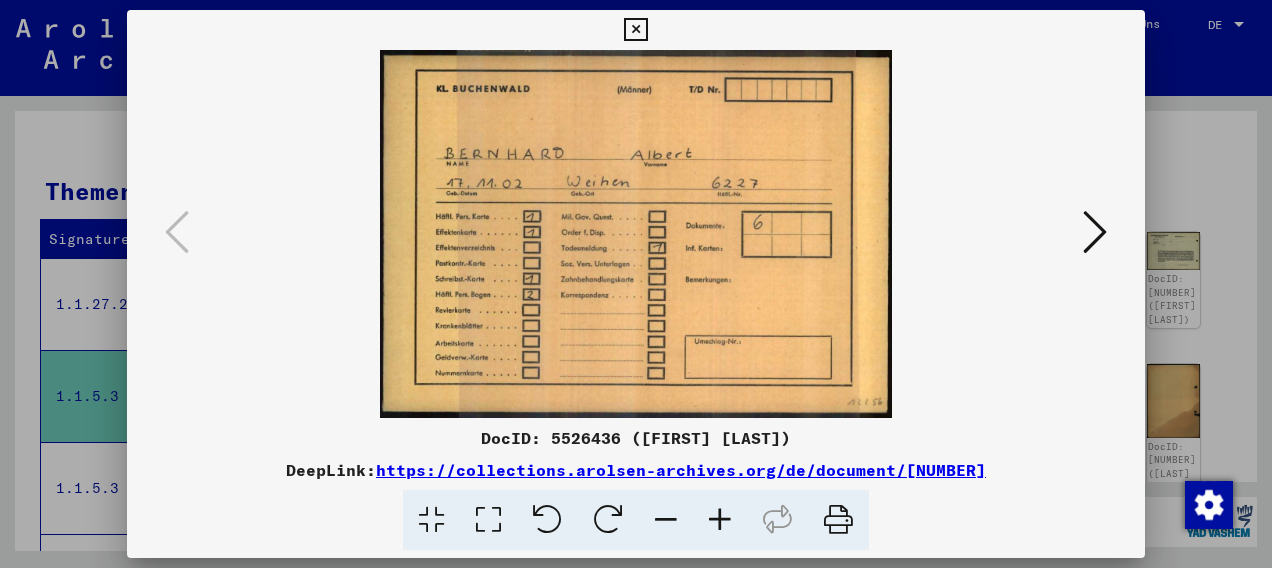 click at bounding box center (1095, 232) 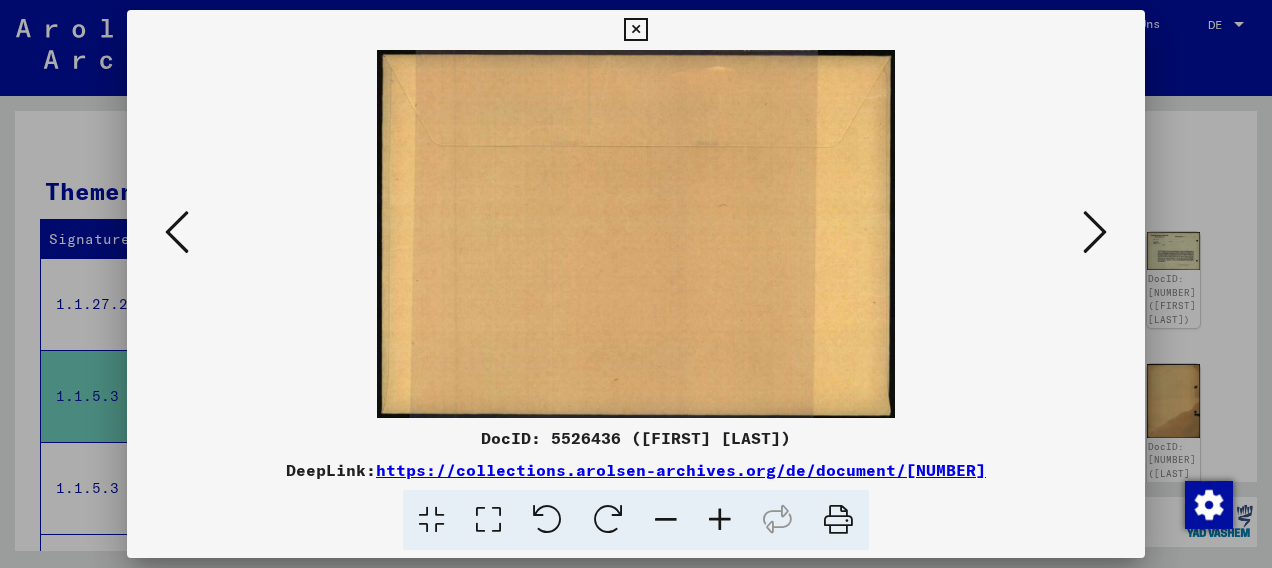 click at bounding box center [1095, 232] 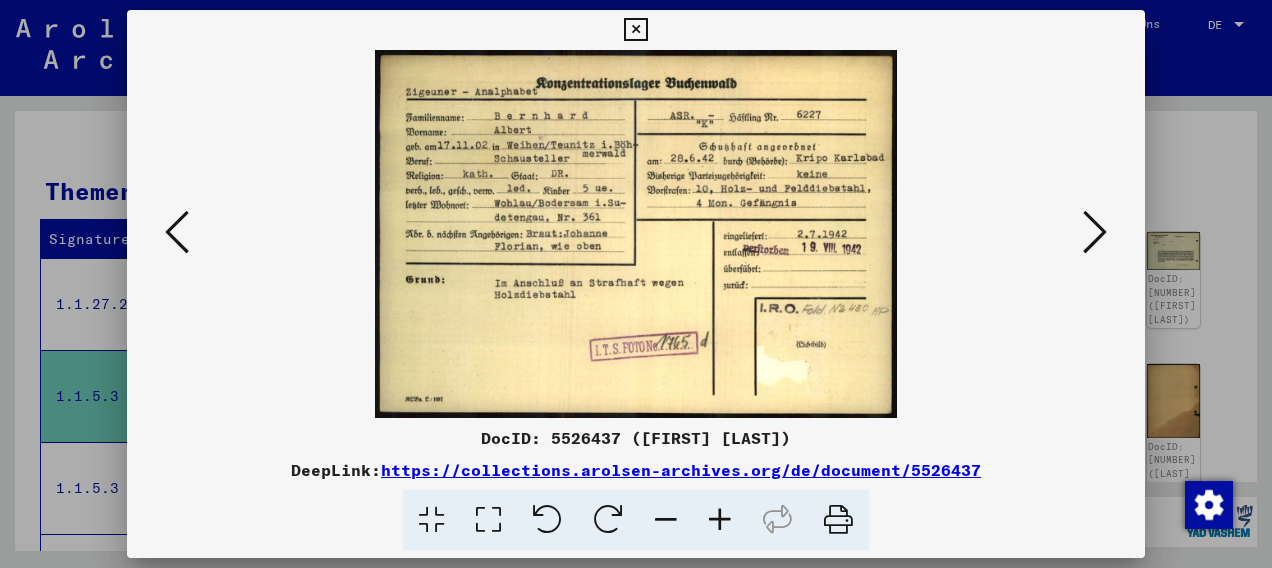 click at bounding box center [1095, 232] 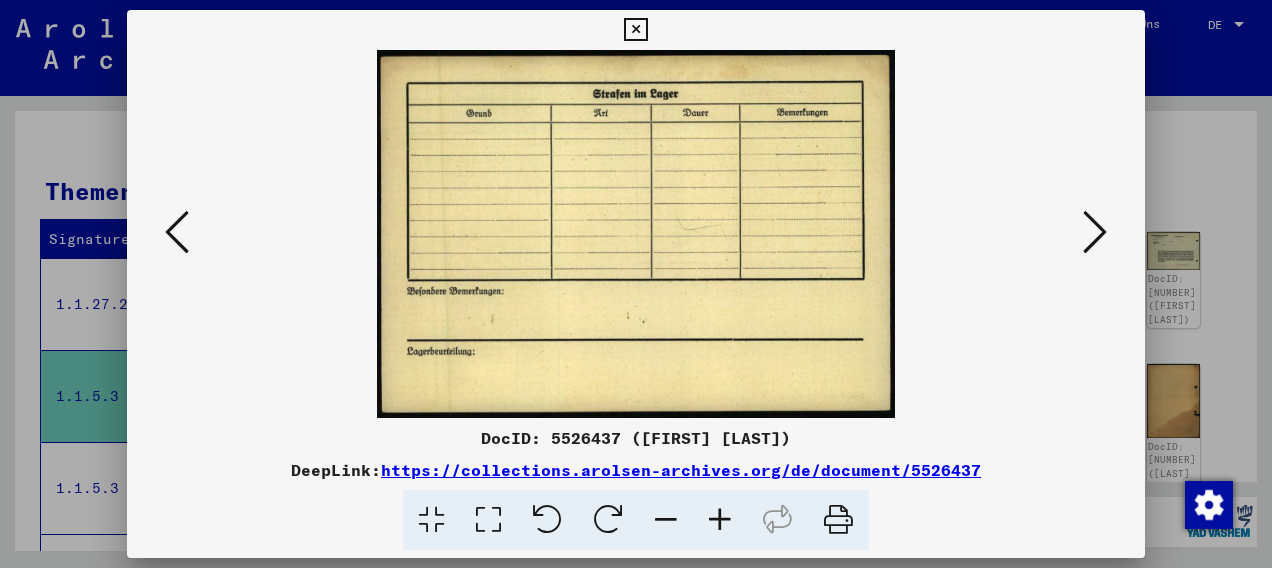 click at bounding box center [1095, 232] 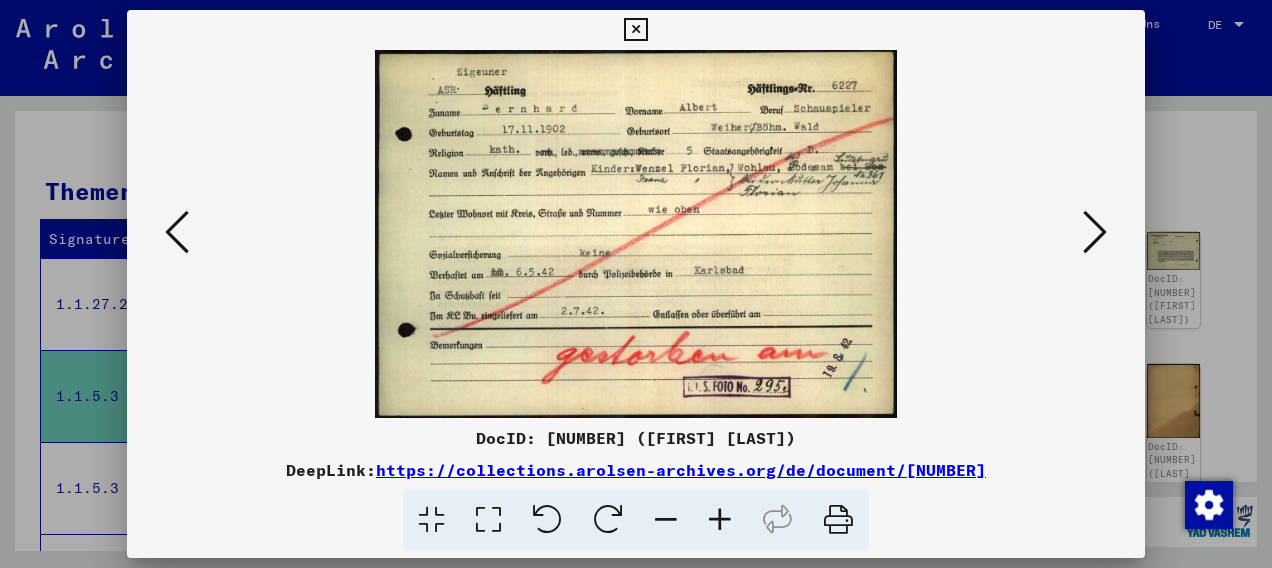 click at bounding box center [1095, 232] 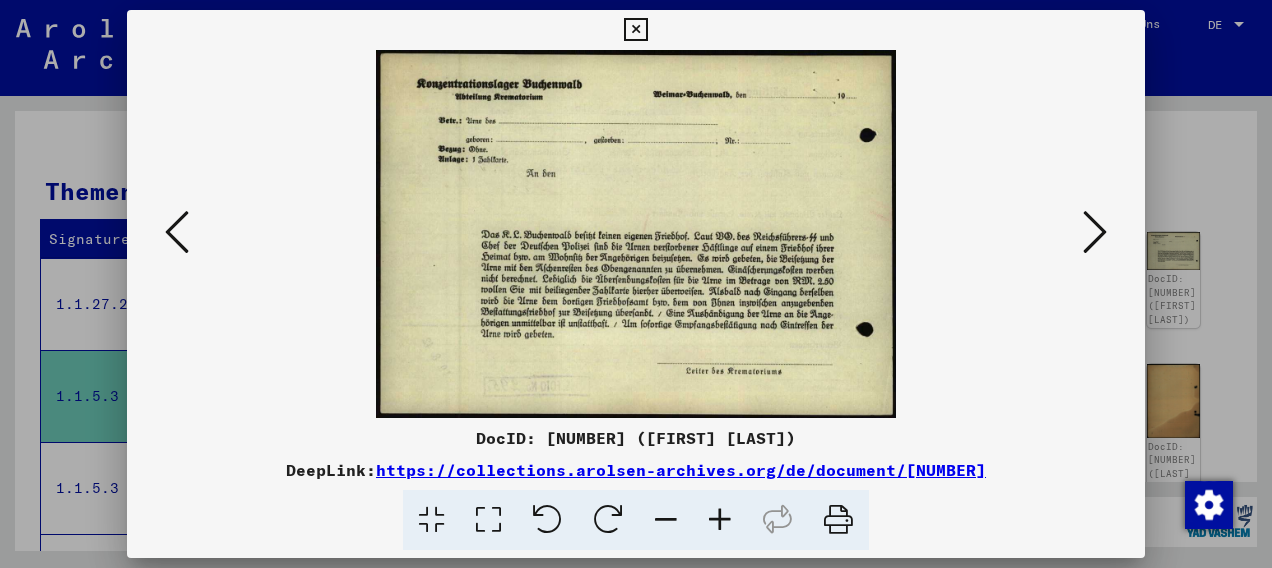 click at bounding box center (1095, 232) 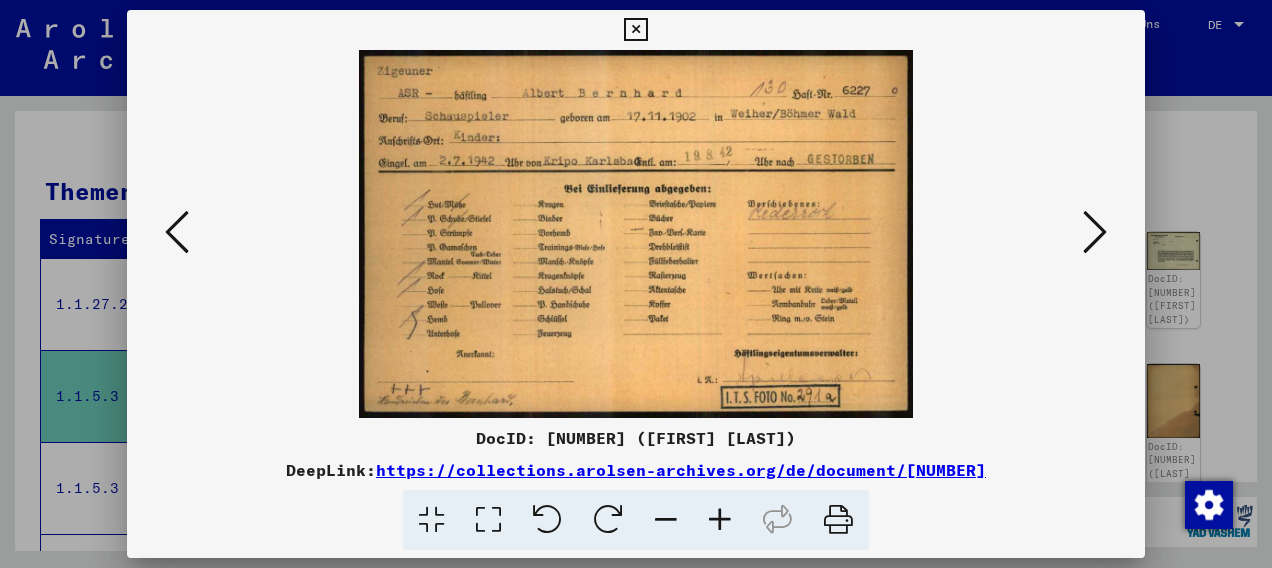 click at bounding box center [1095, 232] 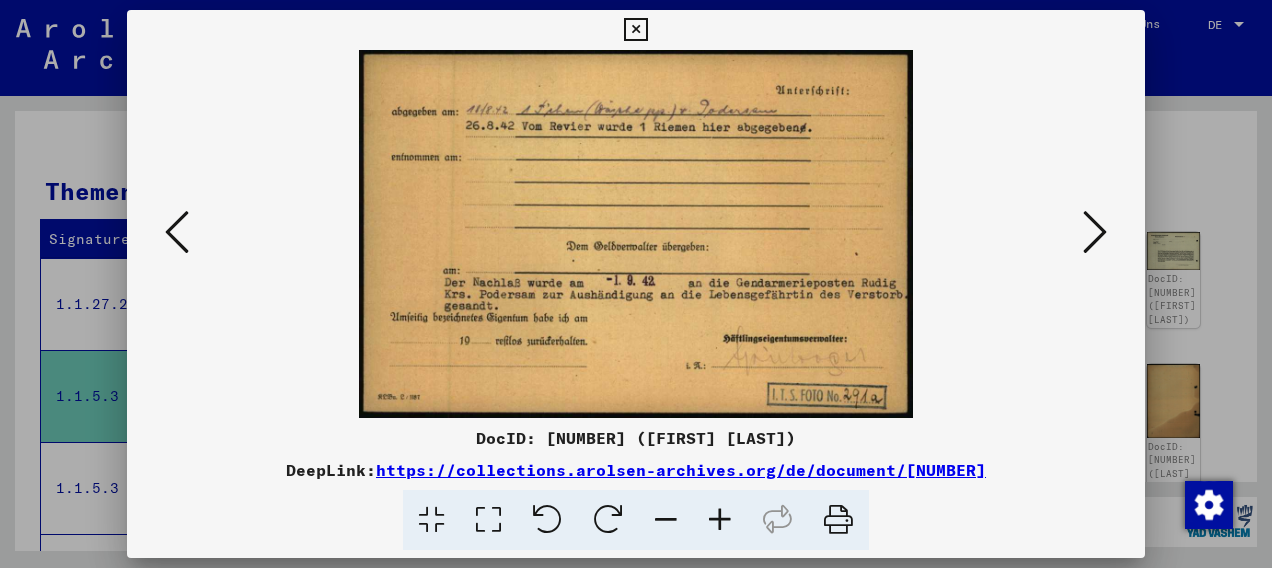 click at bounding box center [1095, 232] 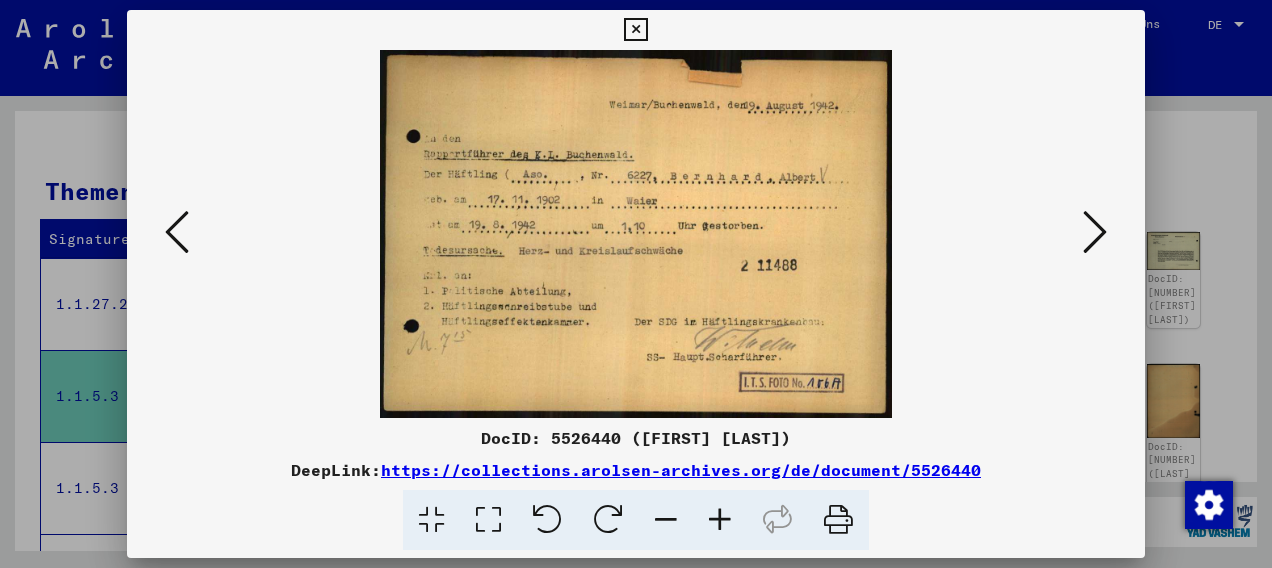 click at bounding box center (1095, 232) 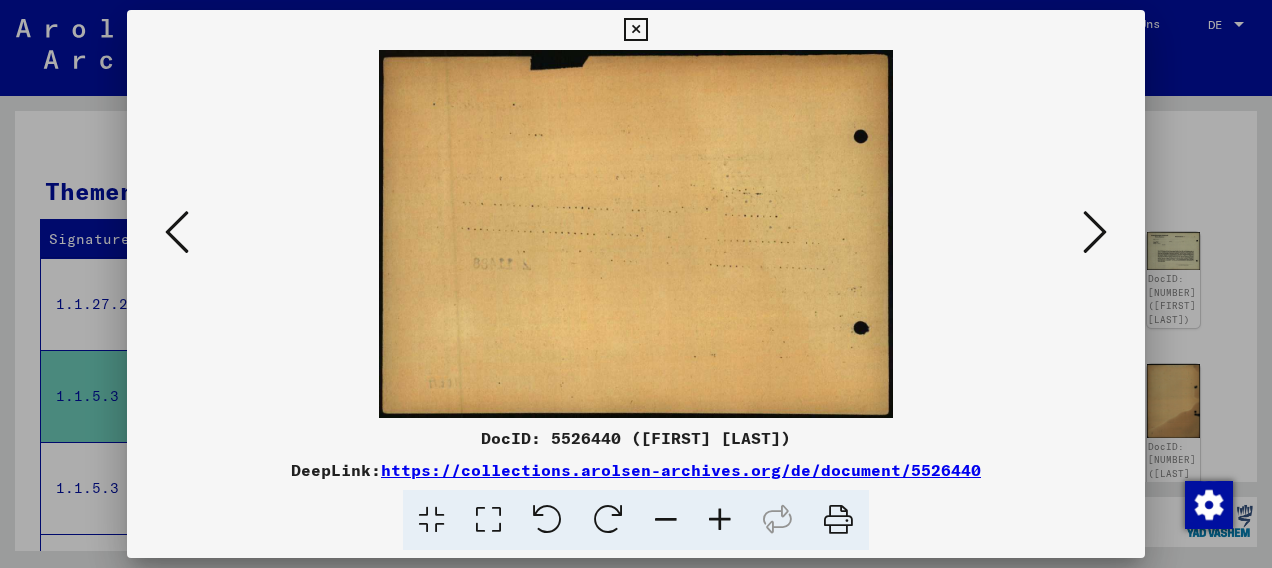 click at bounding box center (1095, 232) 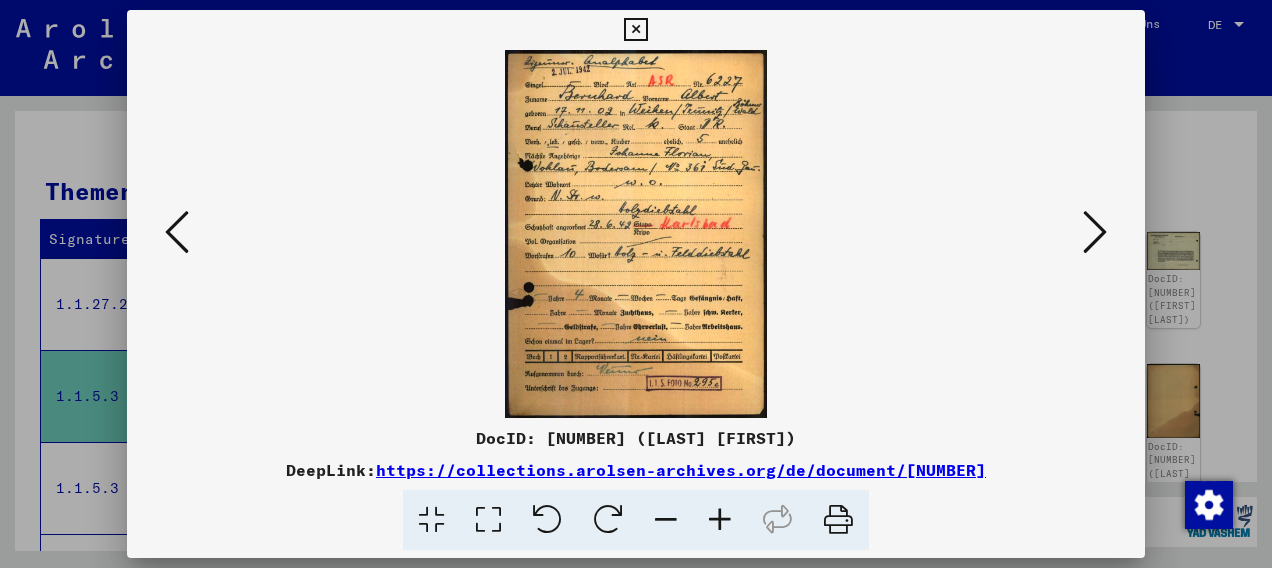 click at bounding box center [1095, 232] 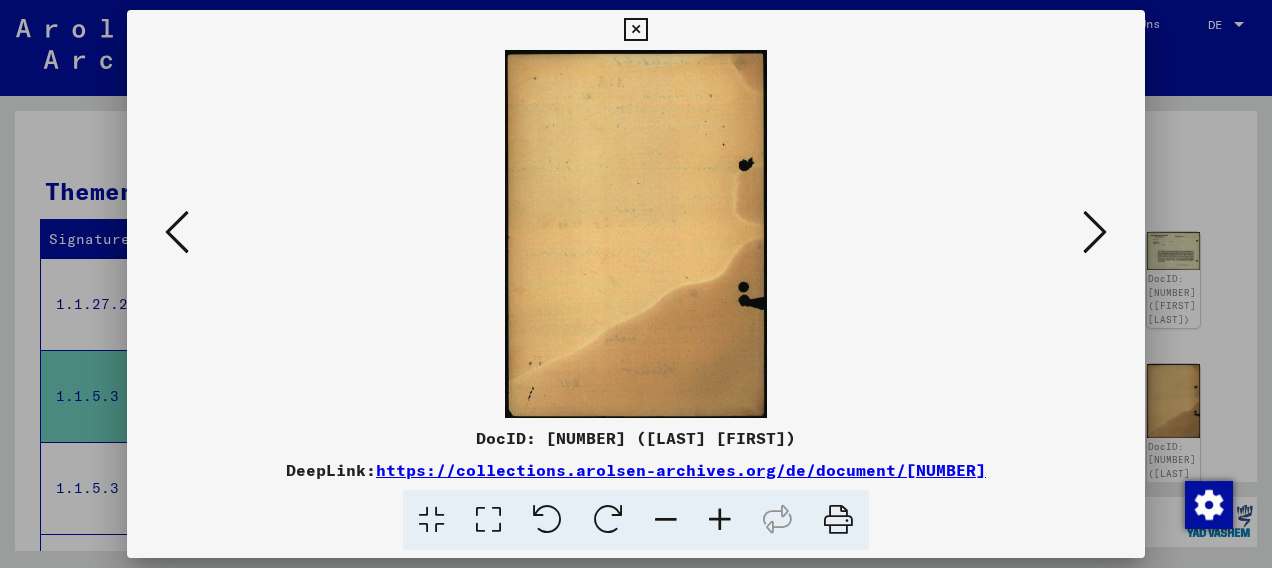 click at bounding box center (1095, 232) 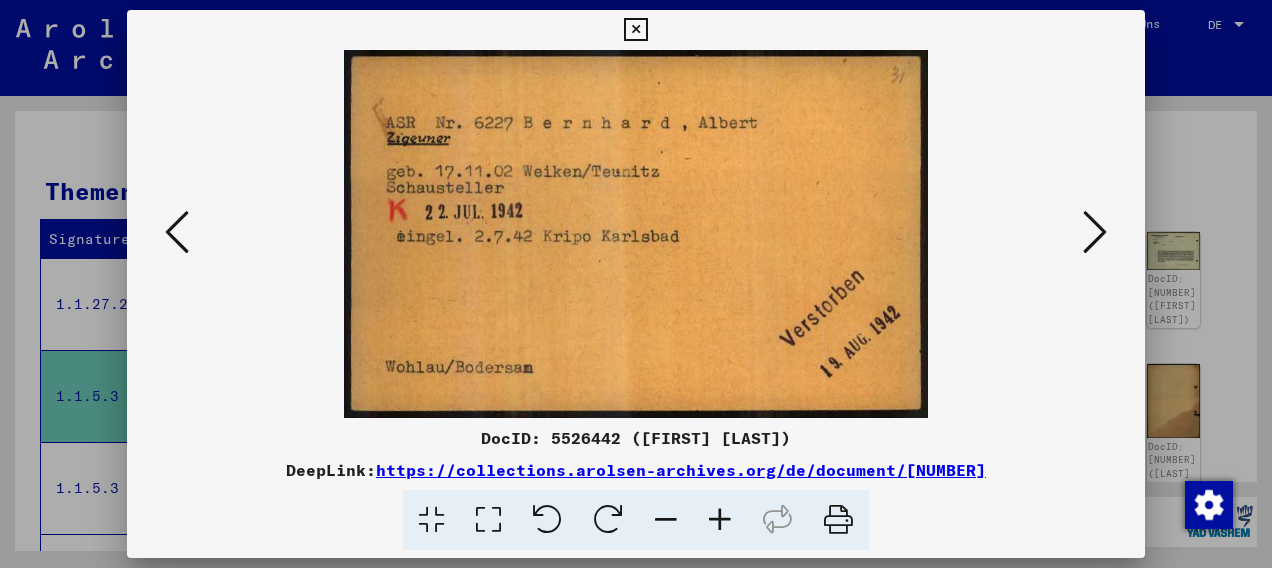 click at bounding box center [1095, 232] 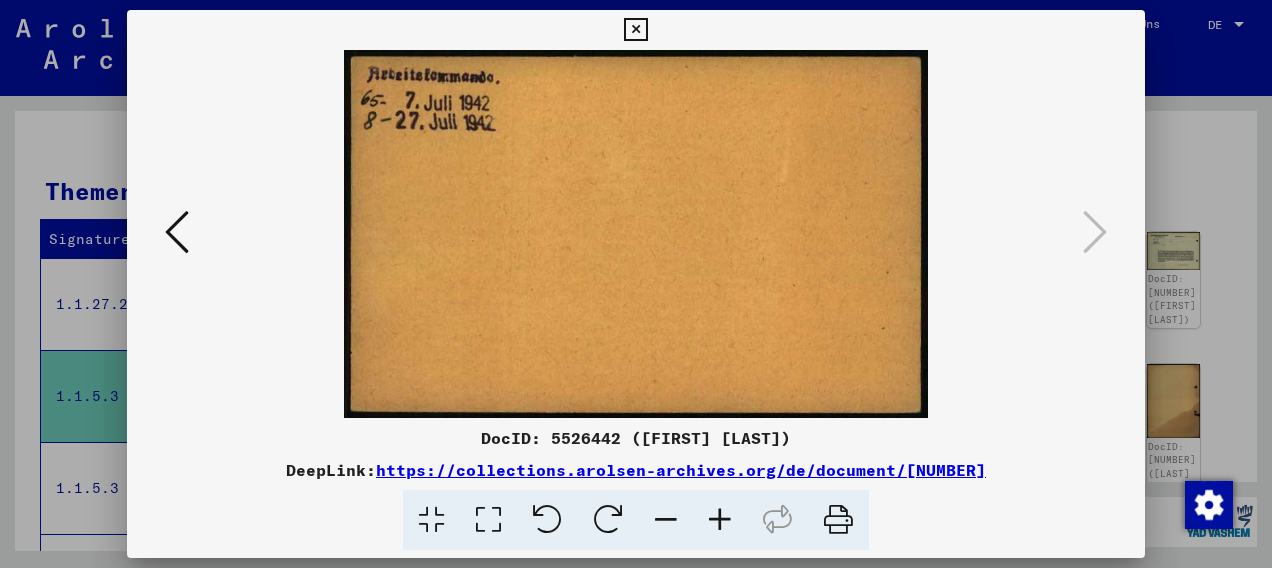 click at bounding box center (635, 30) 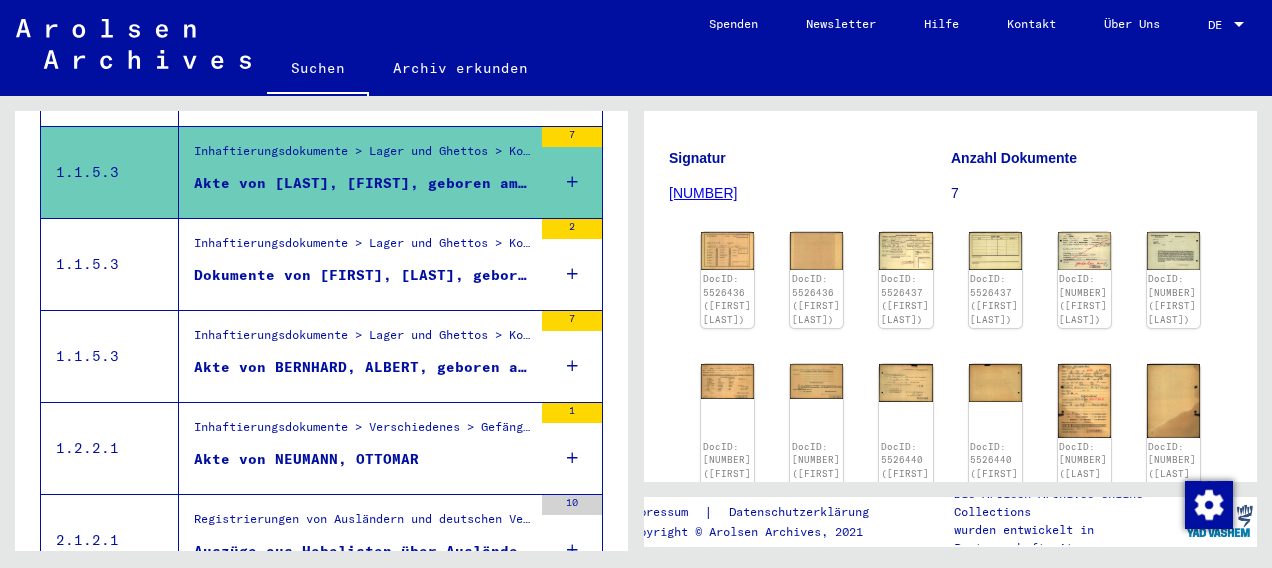 scroll, scrollTop: 553, scrollLeft: 0, axis: vertical 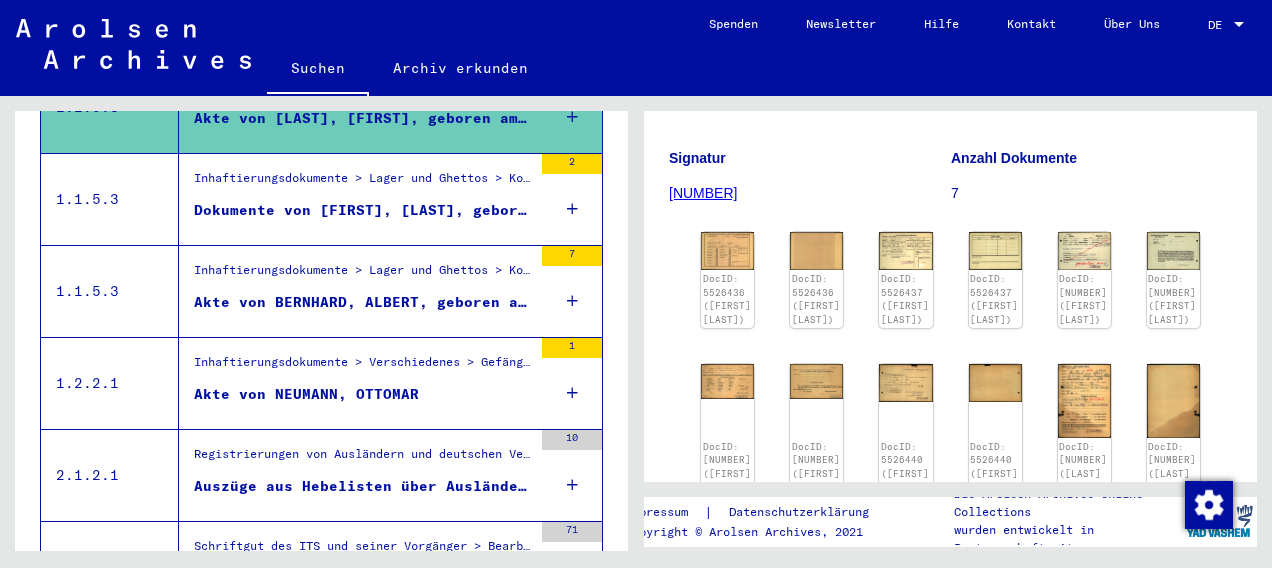 click on "Dokumente von [FIRST], [LAST], geboren am [DATE]" at bounding box center [363, 210] 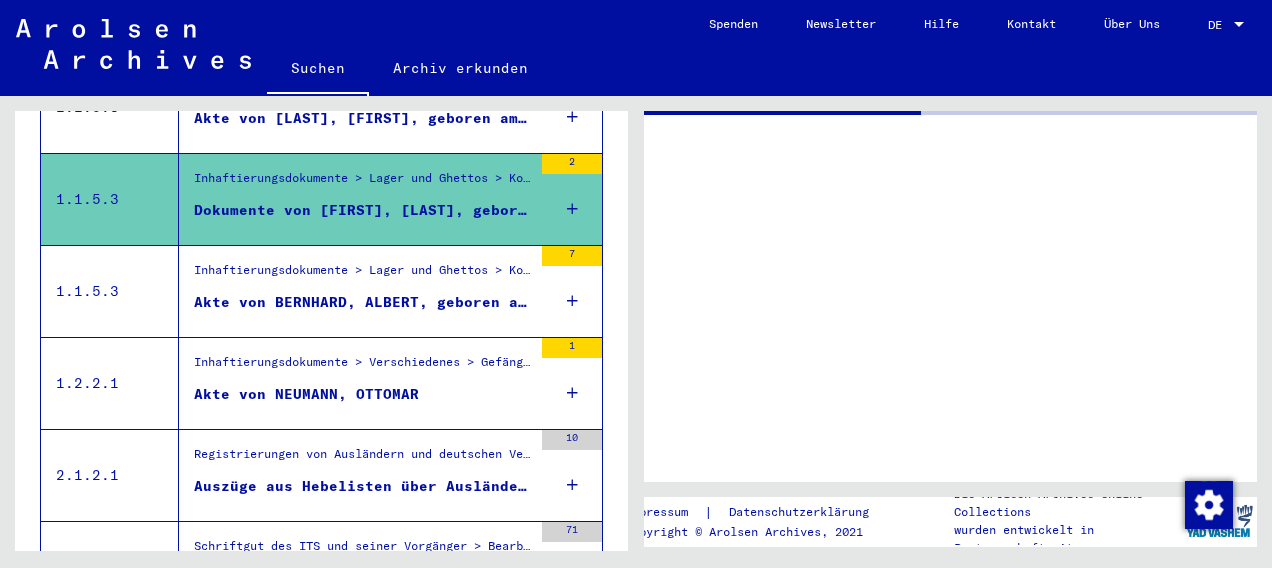 scroll, scrollTop: 0, scrollLeft: 0, axis: both 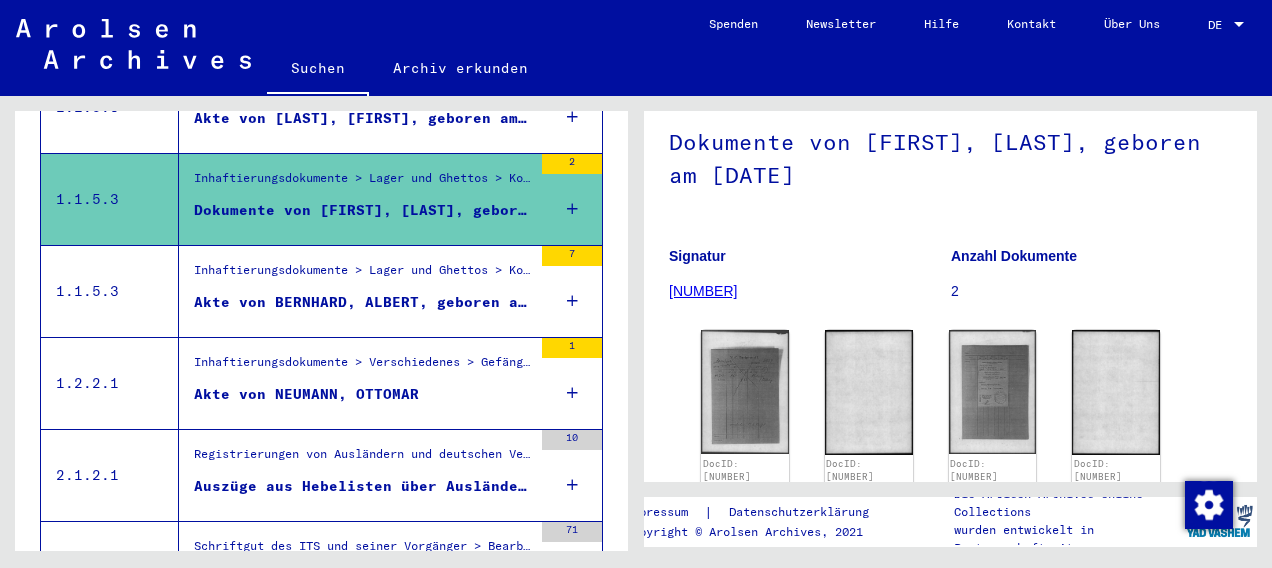 click on "Akte von BERNHARD, ALBERT, geboren am 23.01.1925" at bounding box center (363, 302) 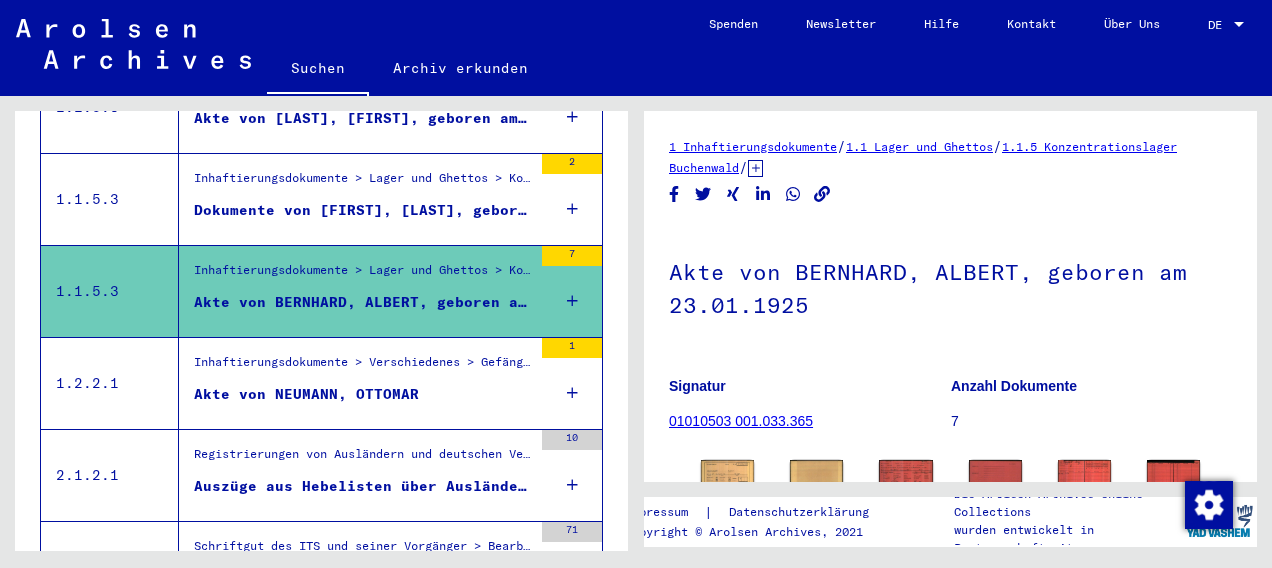 scroll, scrollTop: 0, scrollLeft: 0, axis: both 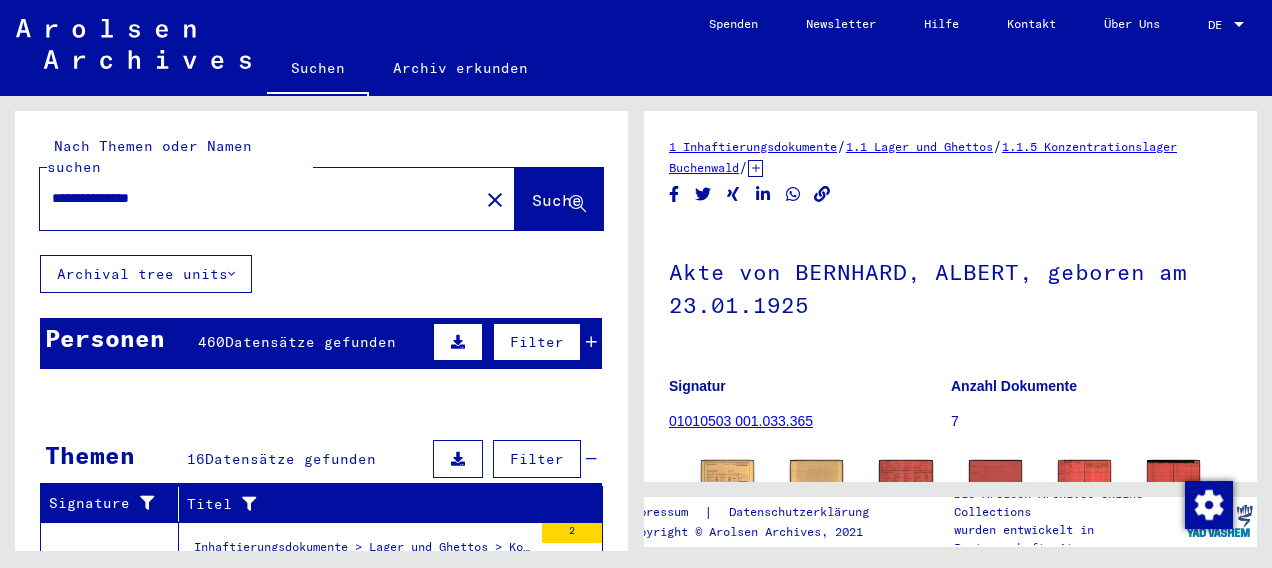 click on "**********" at bounding box center [259, 198] 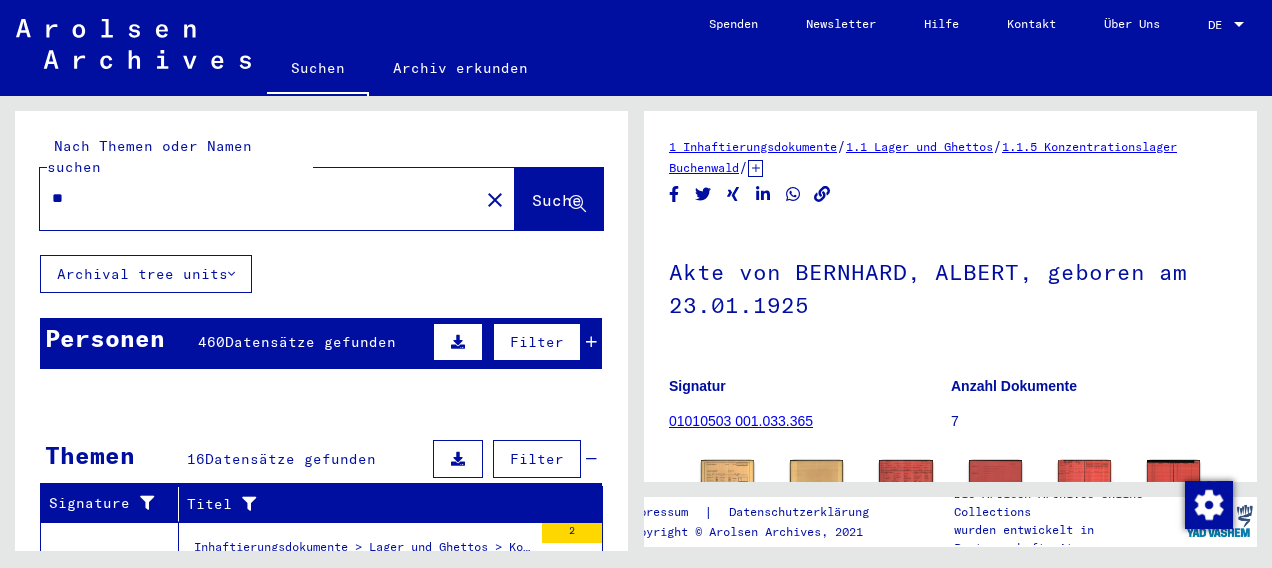 type on "*" 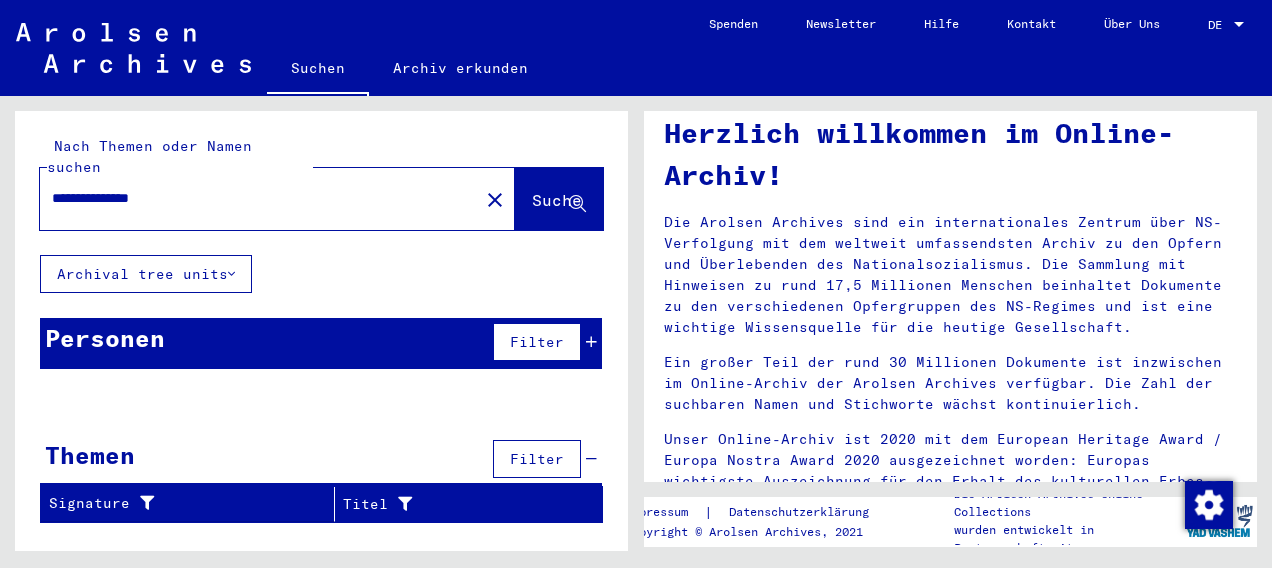 scroll, scrollTop: 104, scrollLeft: 0, axis: vertical 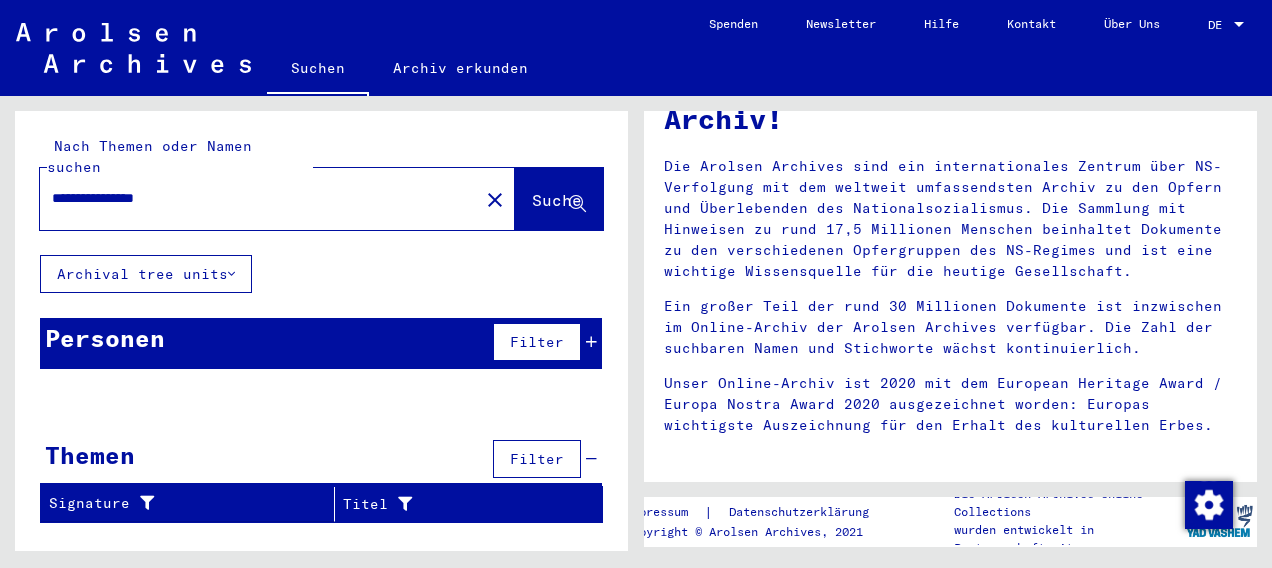 click on "Personen" at bounding box center (105, 338) 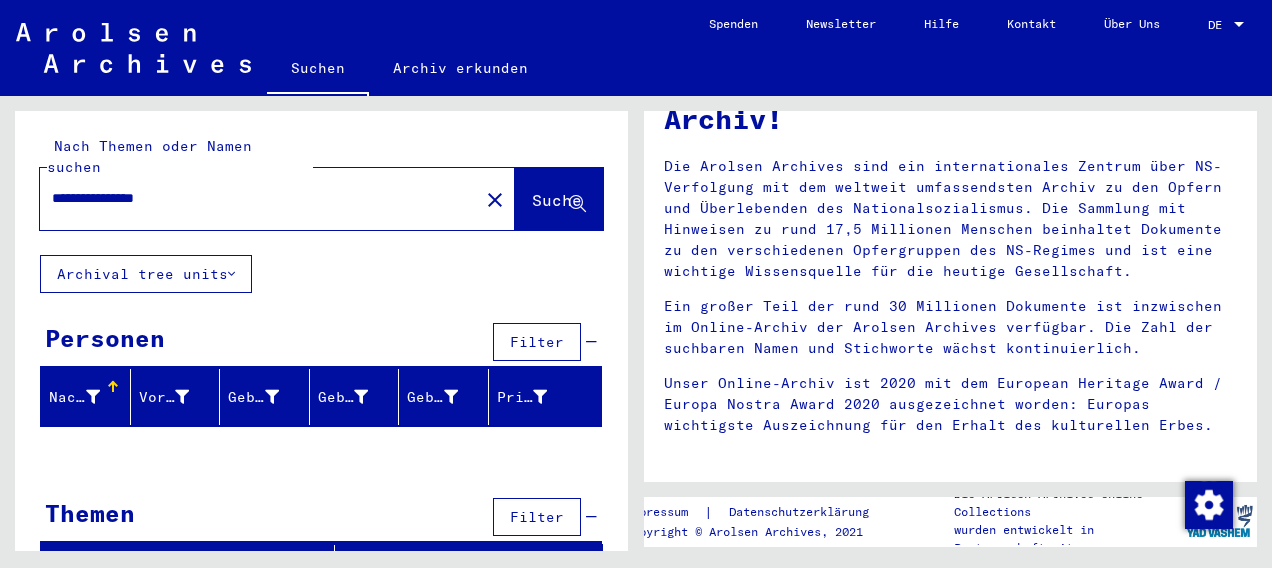 click on "**********" at bounding box center (253, 198) 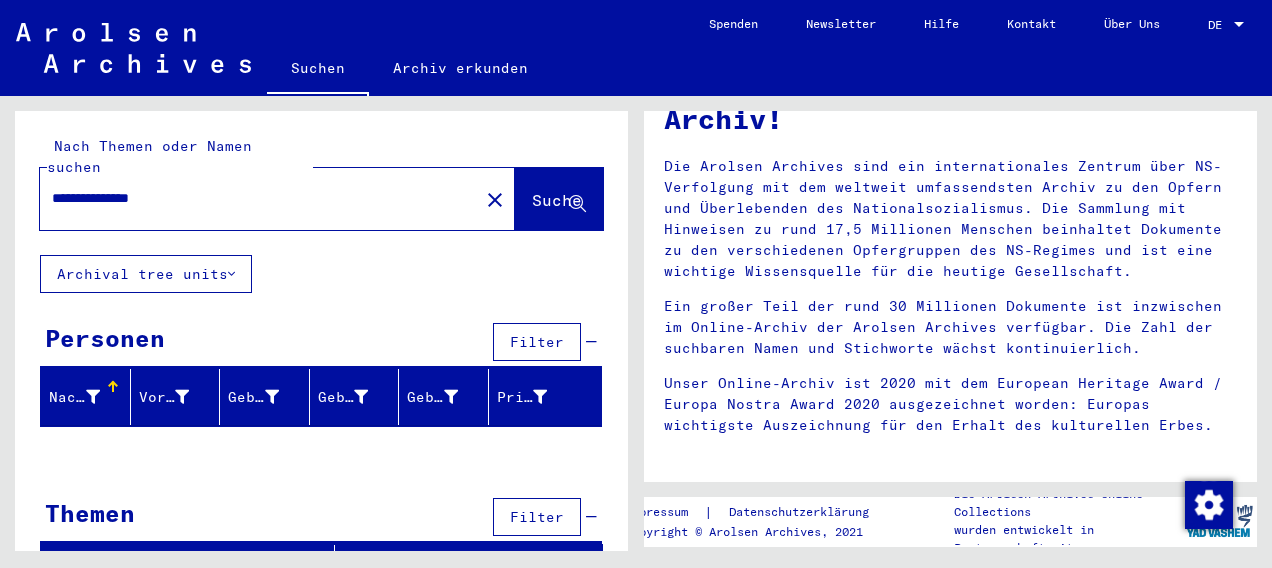 click on "**********" at bounding box center [253, 198] 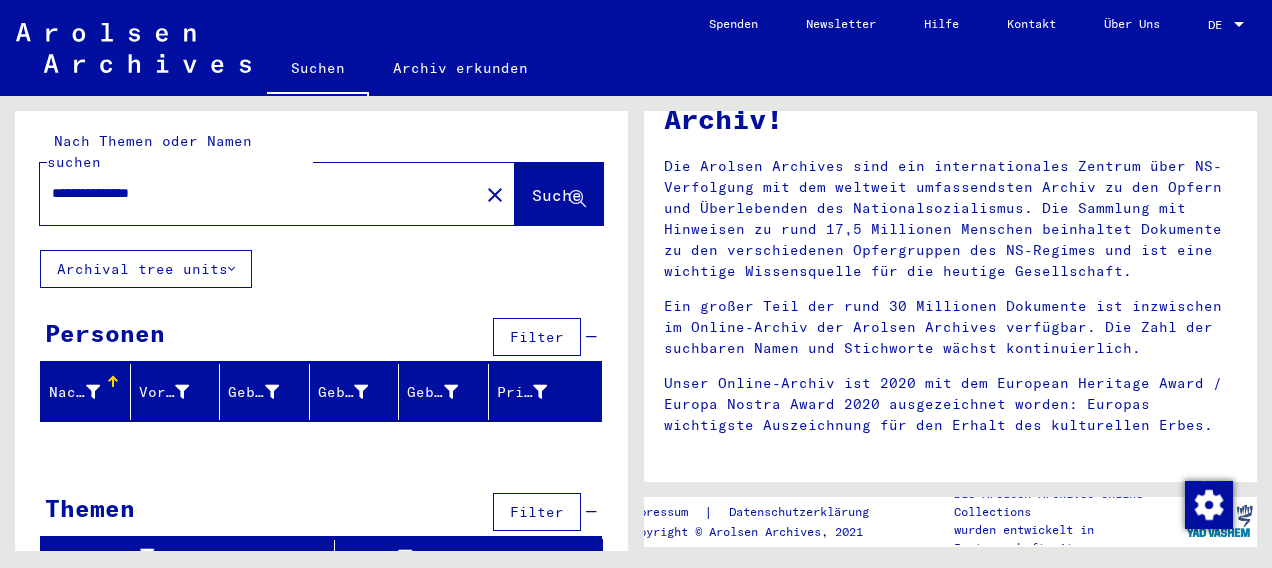 click on "**********" at bounding box center (253, 193) 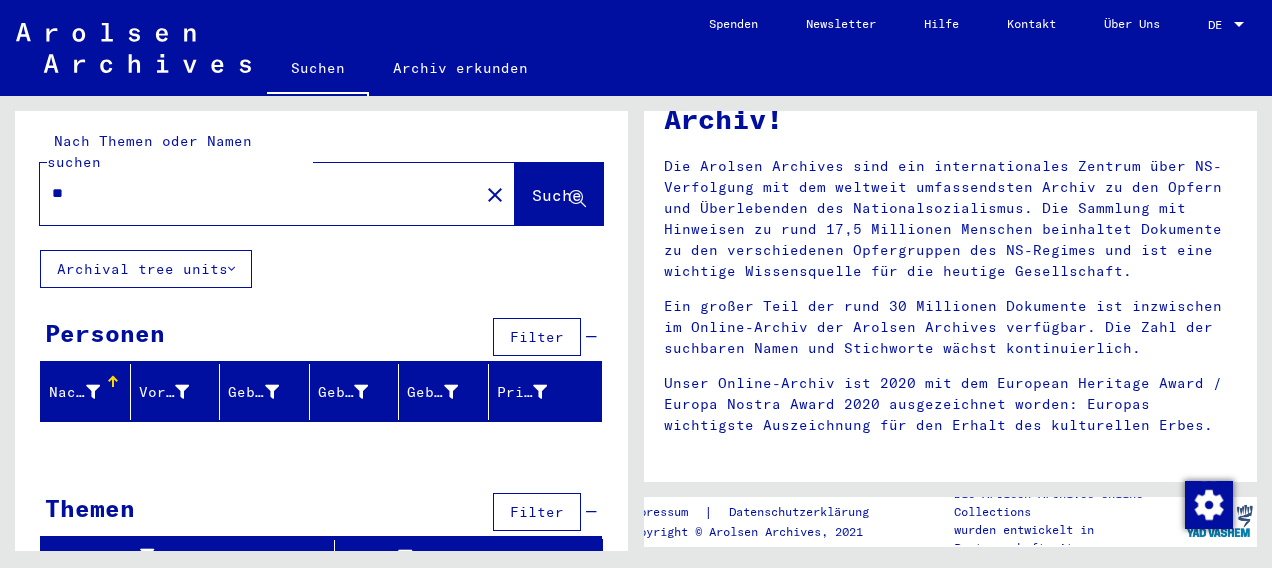 type on "*" 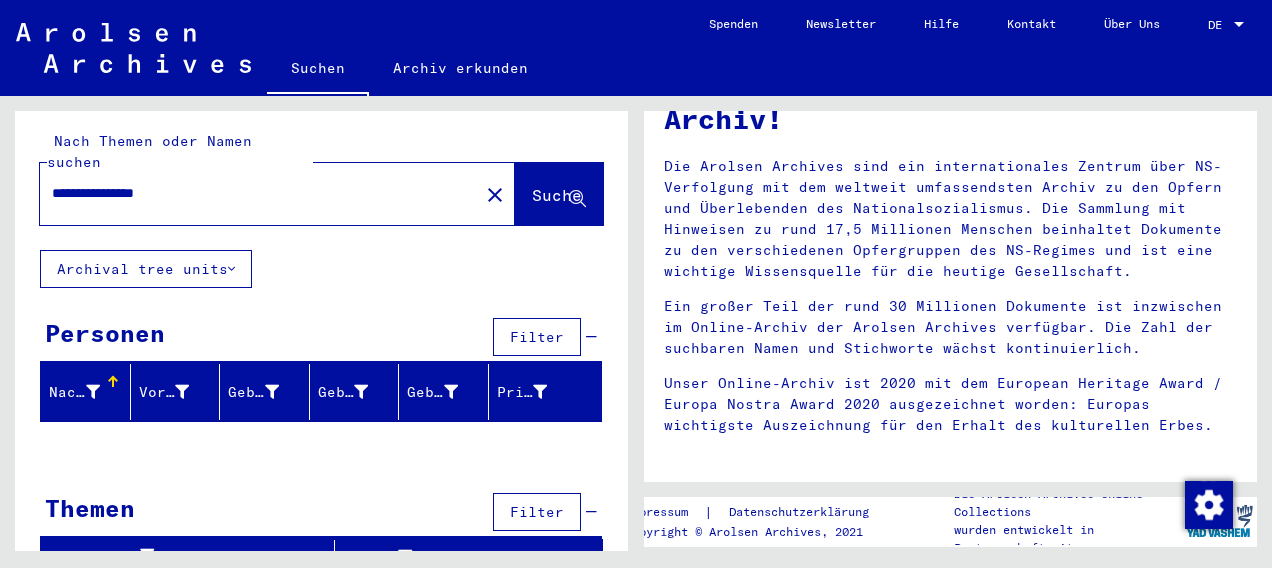 type on "**********" 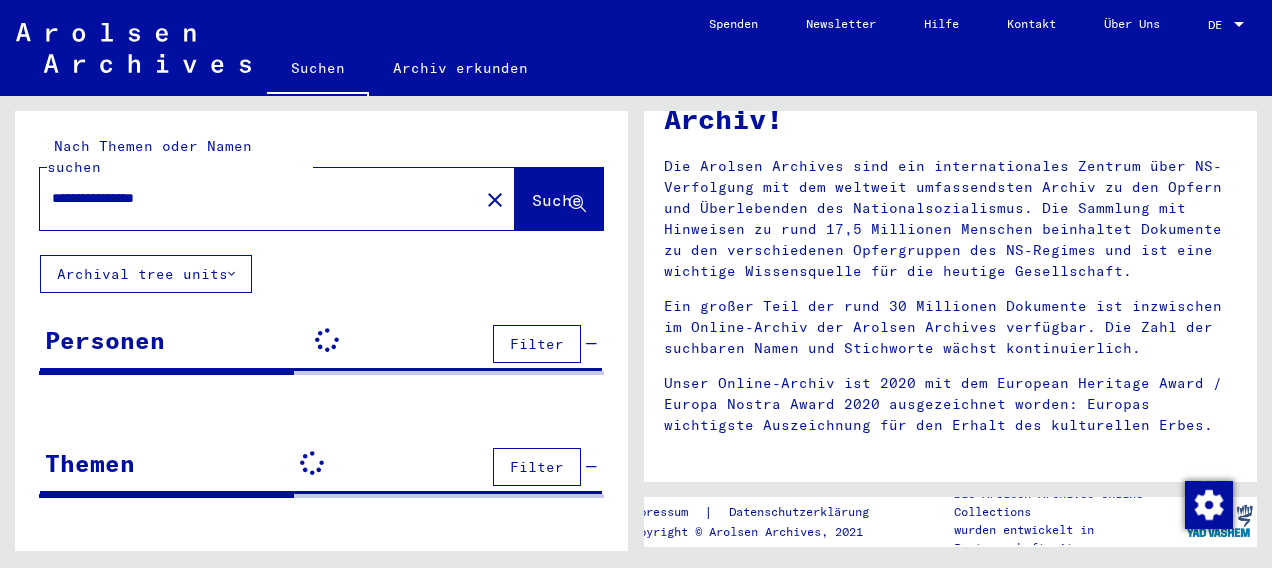 scroll, scrollTop: 0, scrollLeft: 0, axis: both 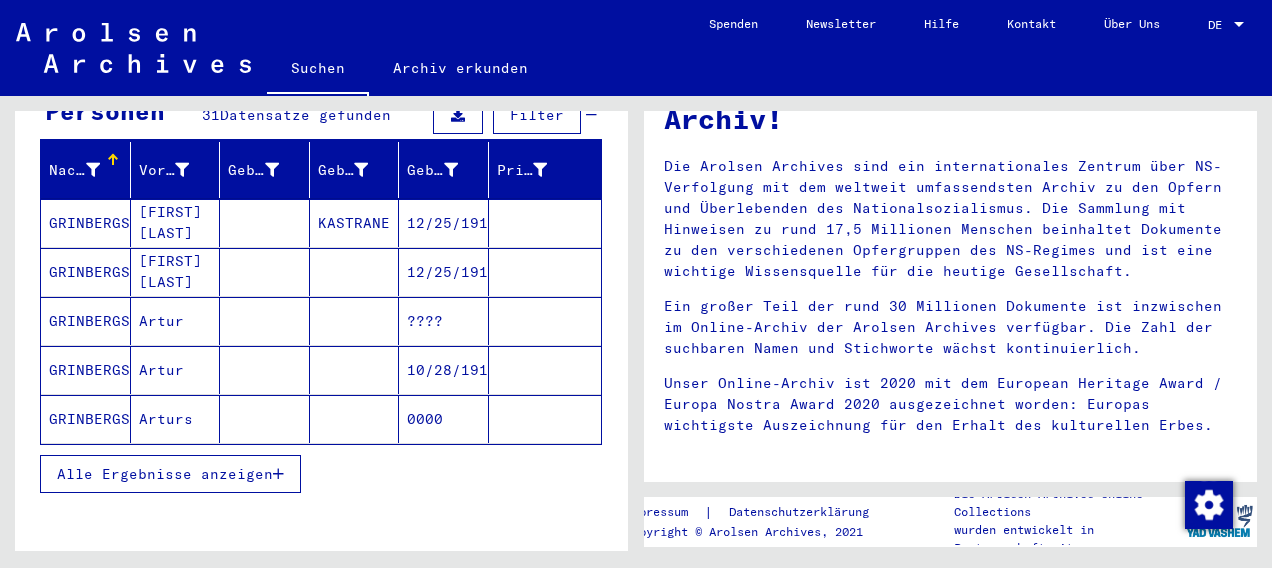 click on "Alle Ergebnisse anzeigen" at bounding box center (165, 474) 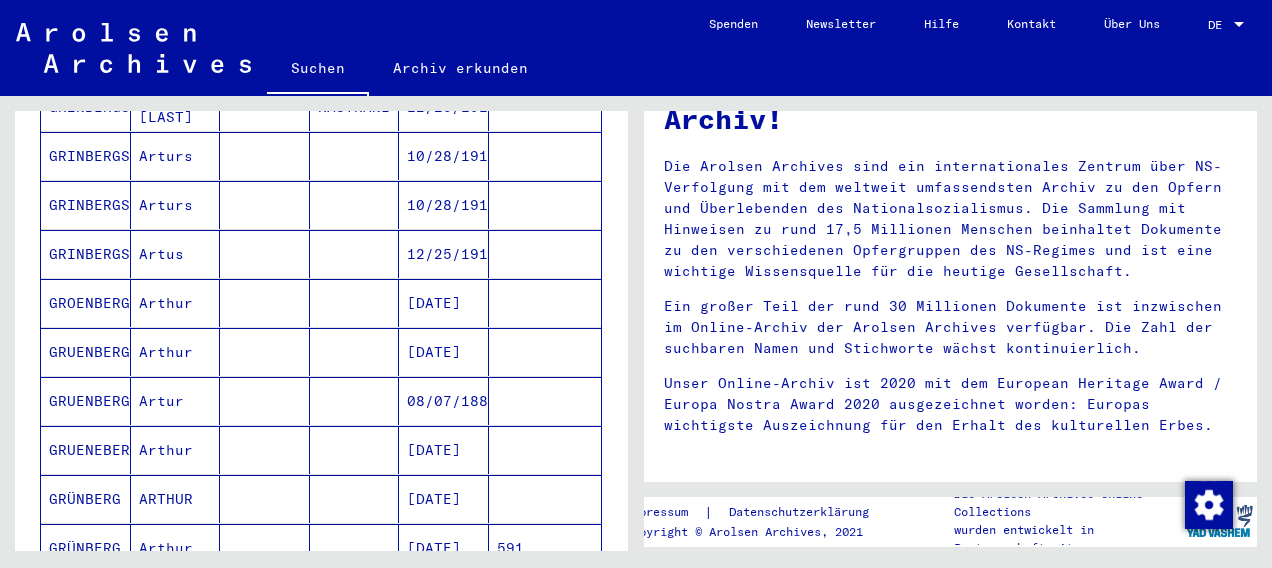 scroll, scrollTop: 892, scrollLeft: 0, axis: vertical 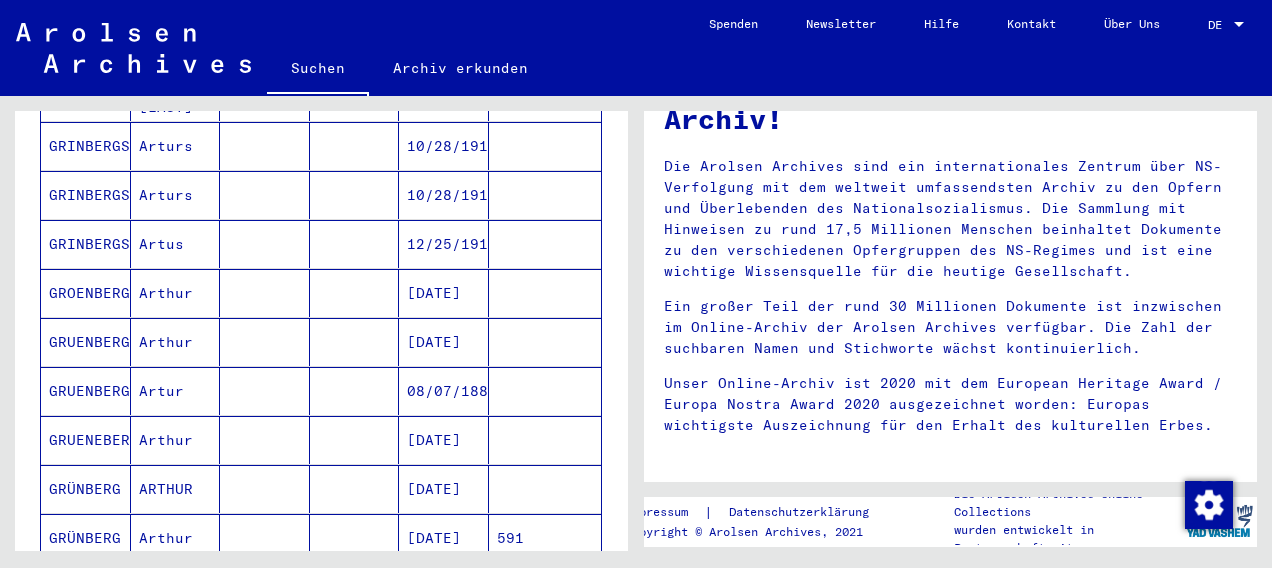 click on "GRUENBERG" at bounding box center [86, 440] 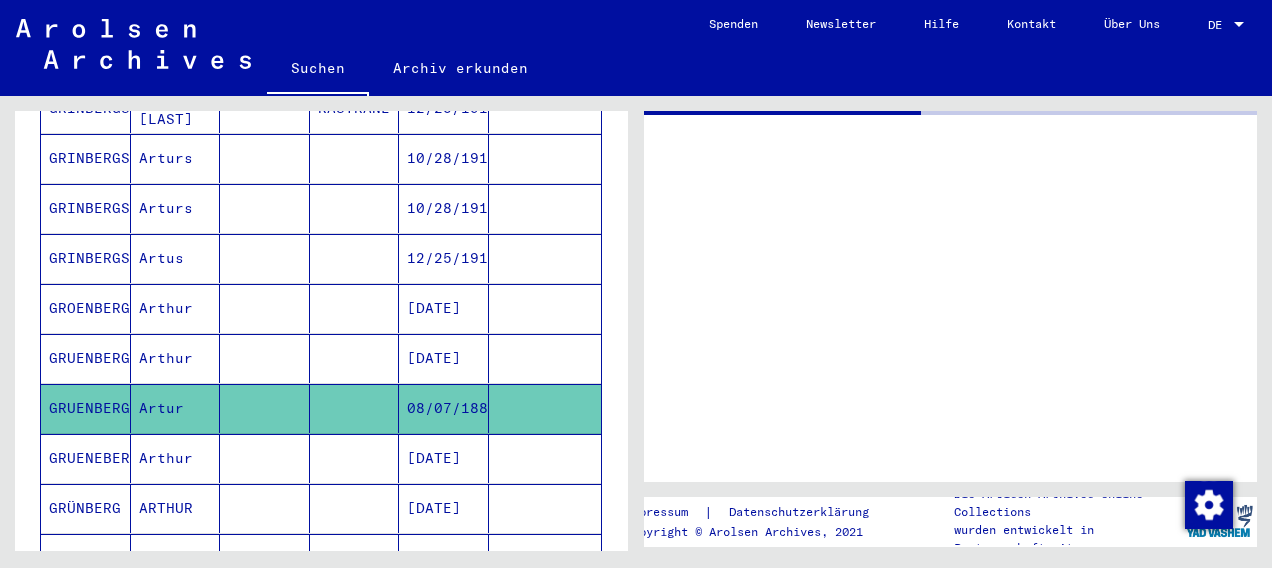 scroll, scrollTop: 0, scrollLeft: 0, axis: both 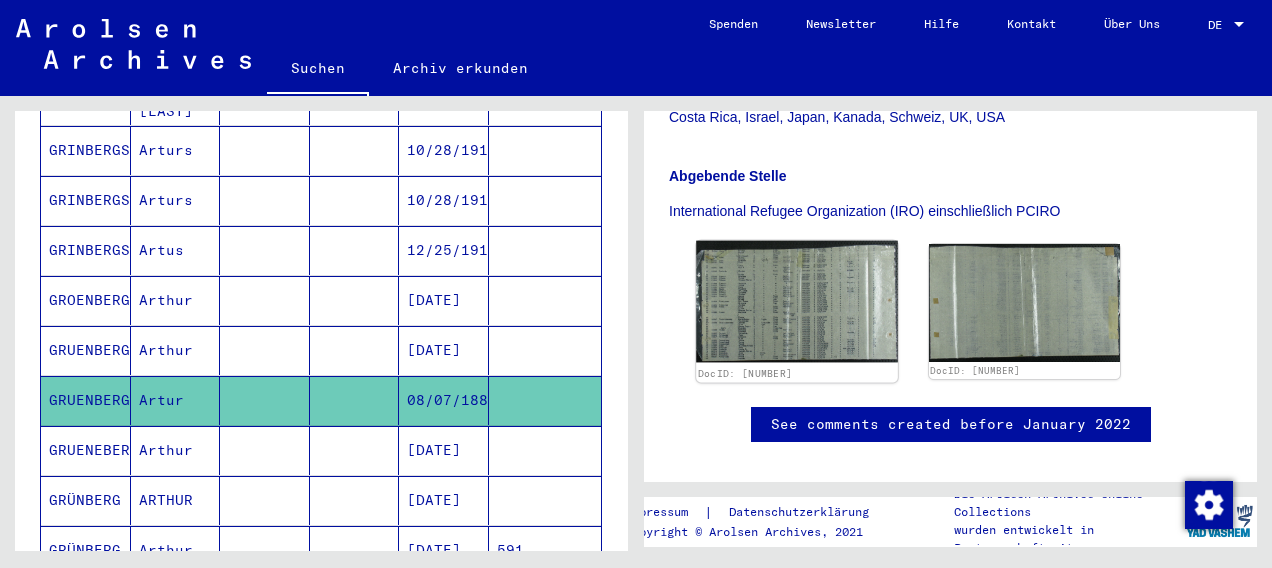 click 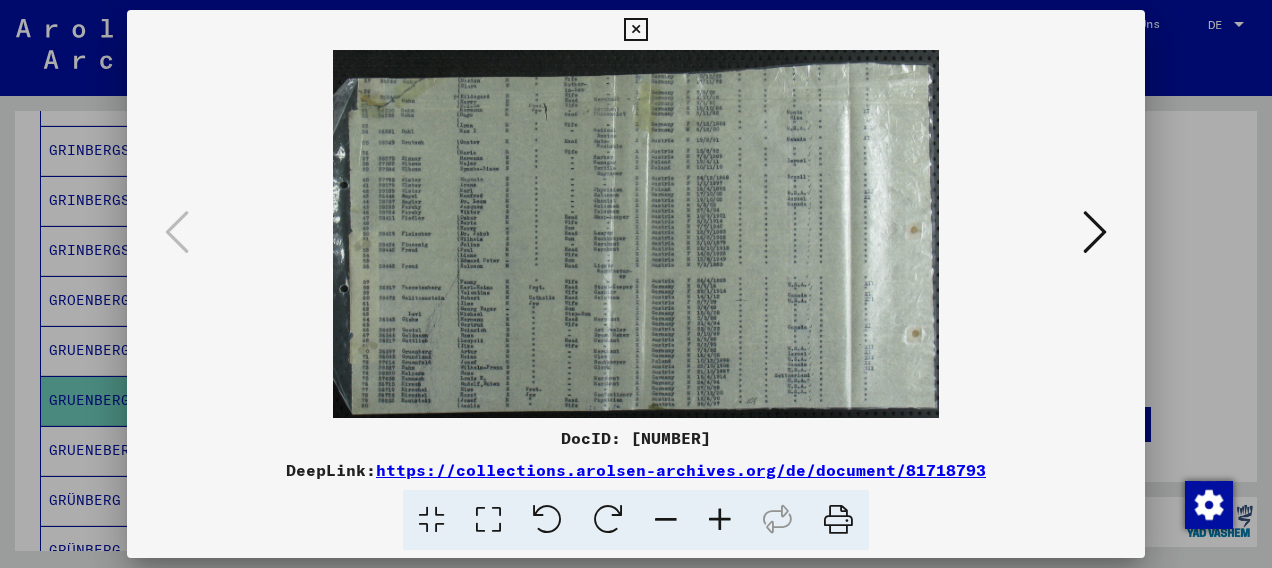 click at bounding box center (720, 520) 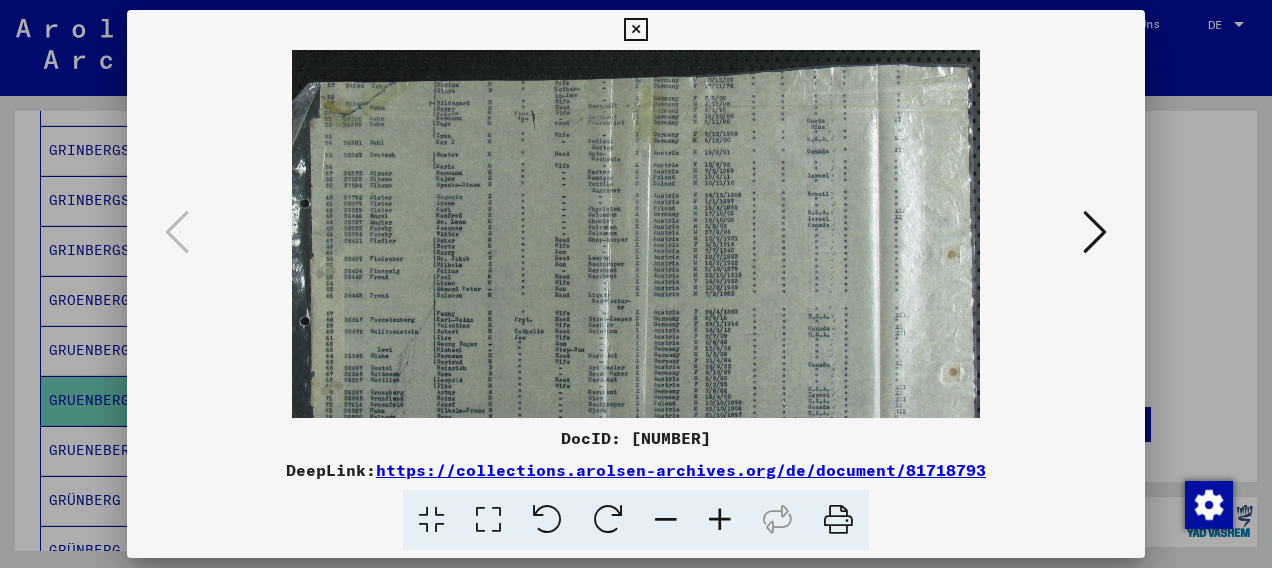 click at bounding box center (720, 520) 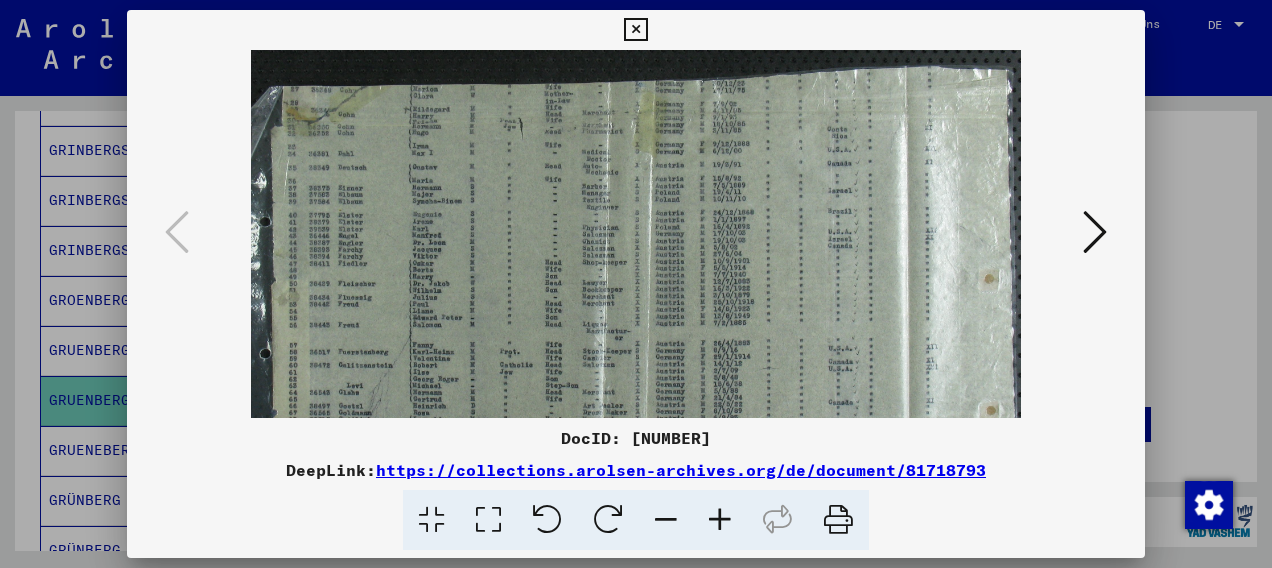 click at bounding box center [720, 520] 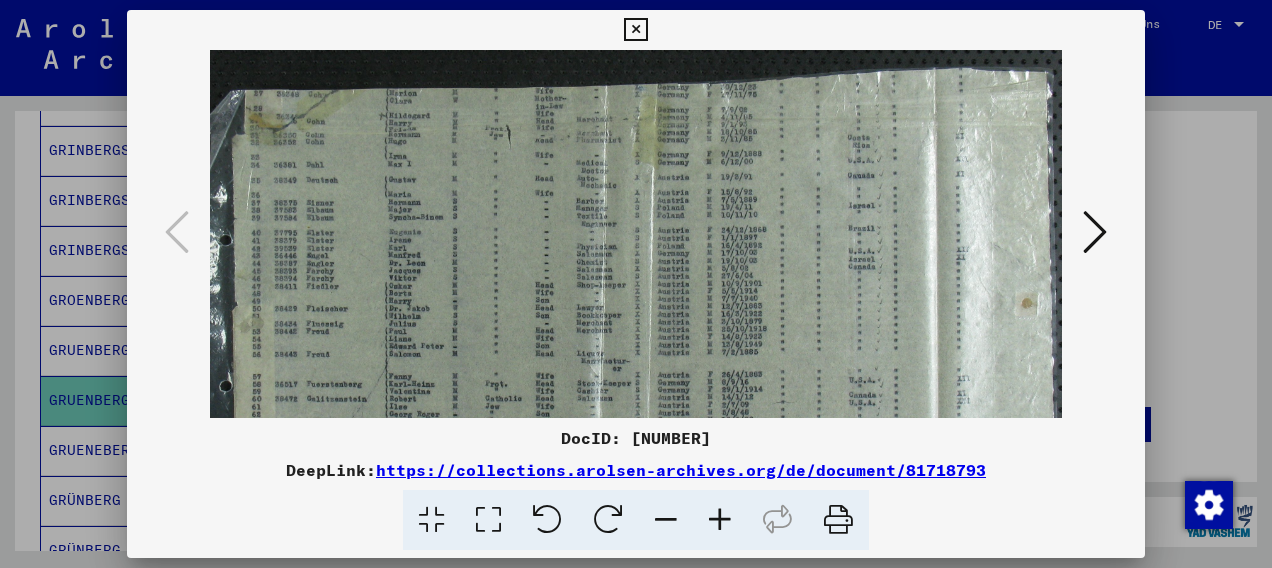 click at bounding box center (720, 520) 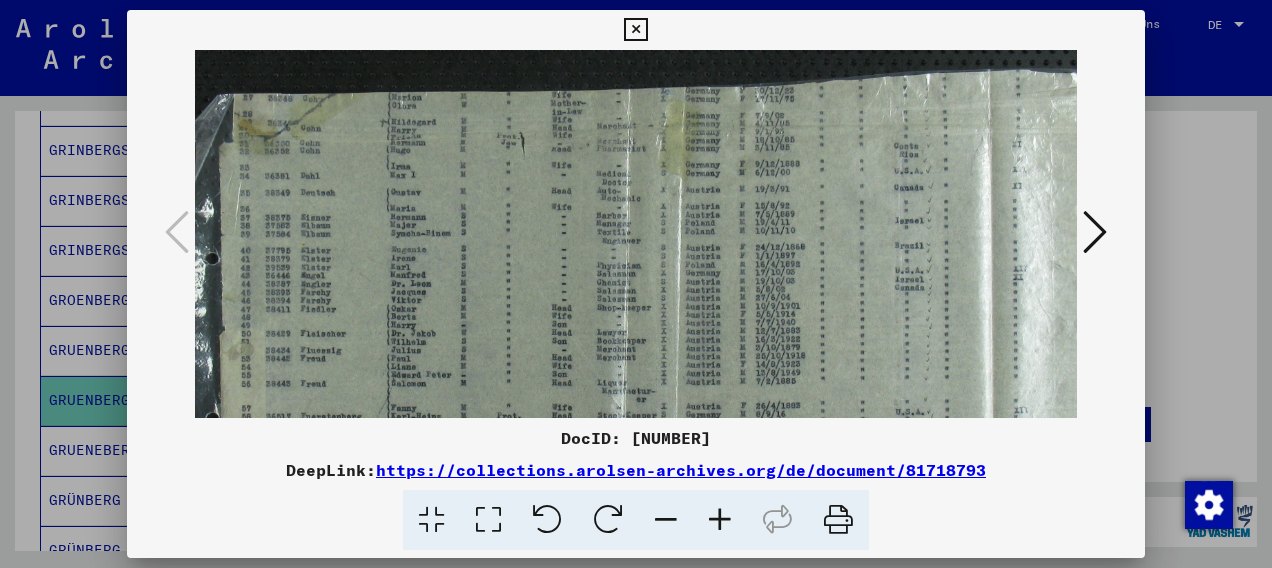 click at bounding box center (720, 520) 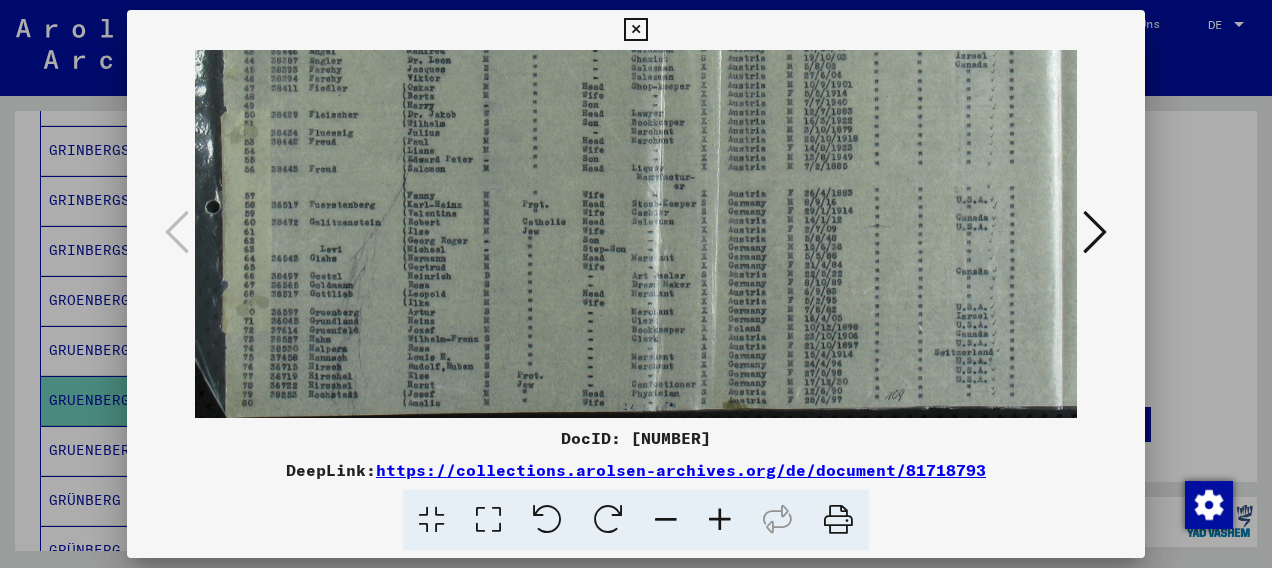 scroll, scrollTop: 250, scrollLeft: 1, axis: both 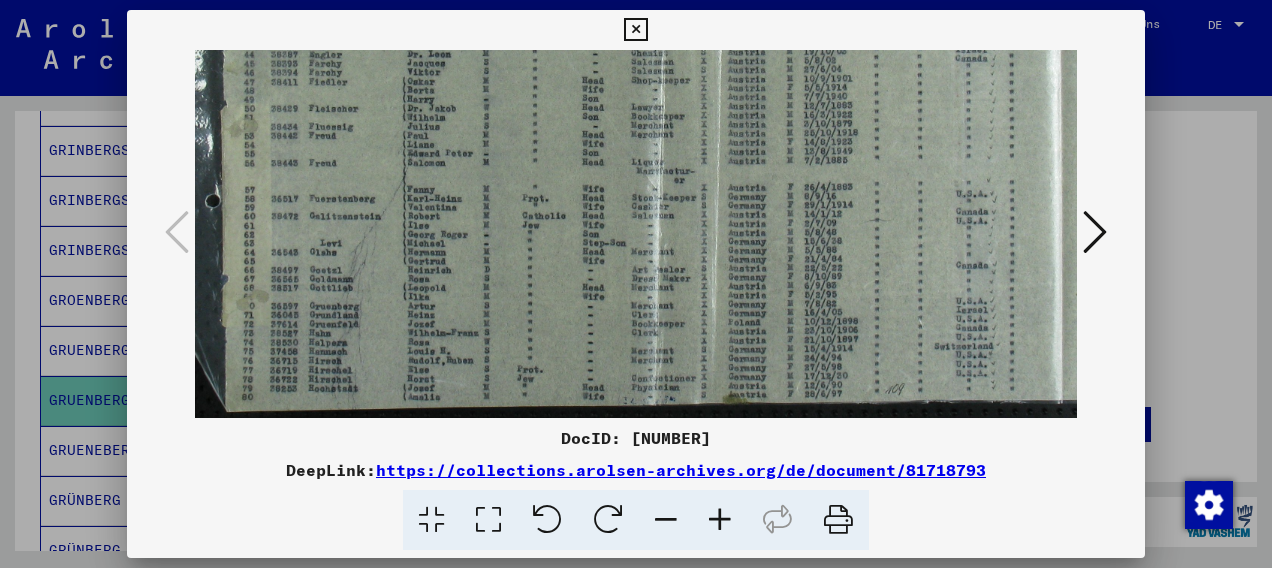 drag, startPoint x: 419, startPoint y: 333, endPoint x: 464, endPoint y: 68, distance: 268.7936 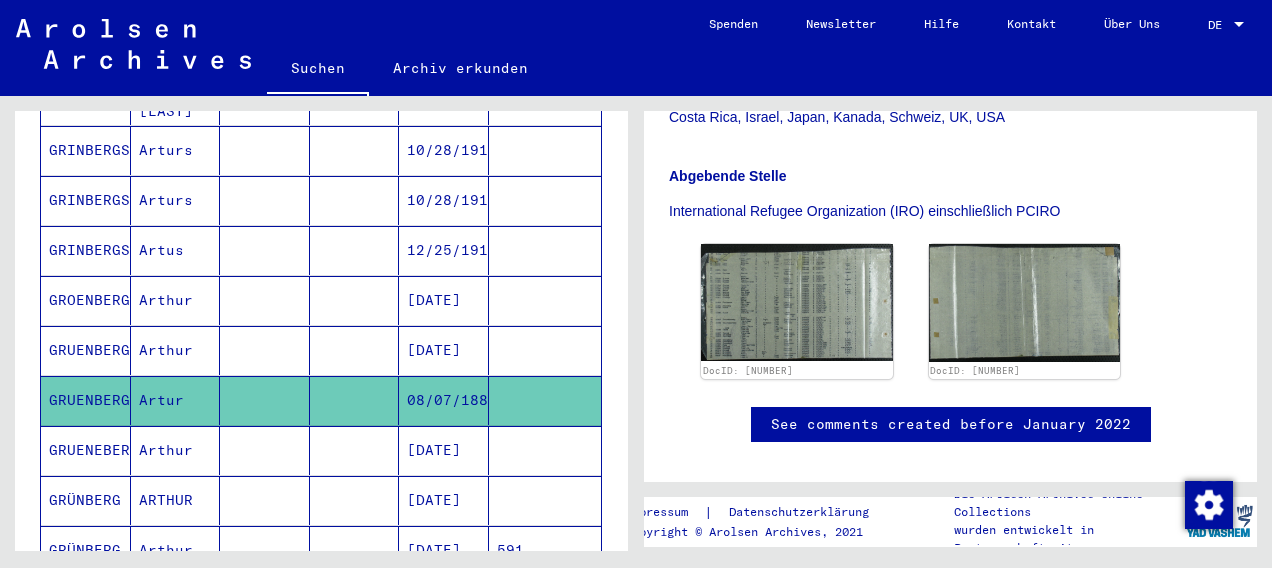 click 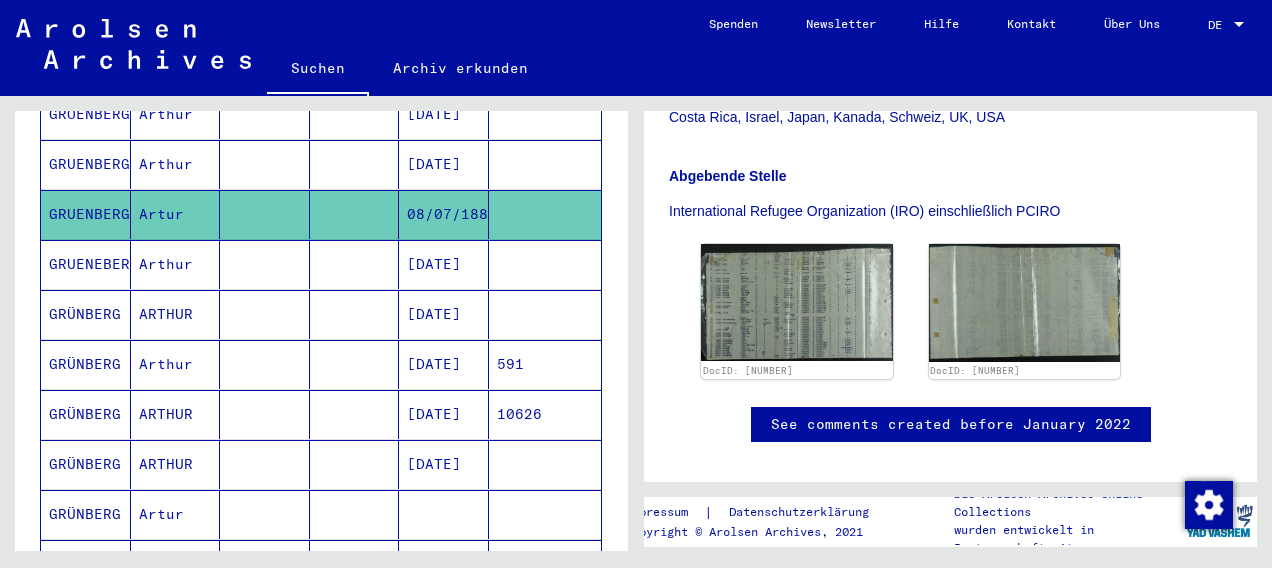 scroll, scrollTop: 1080, scrollLeft: 0, axis: vertical 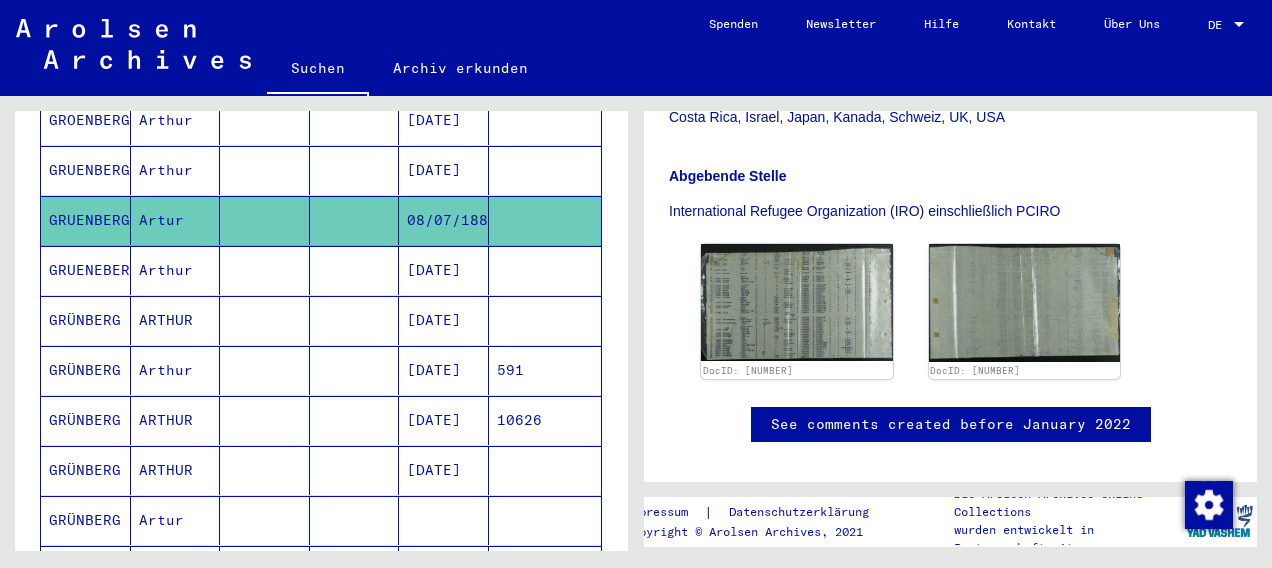 click on "GRÜNBERG" at bounding box center [86, 470] 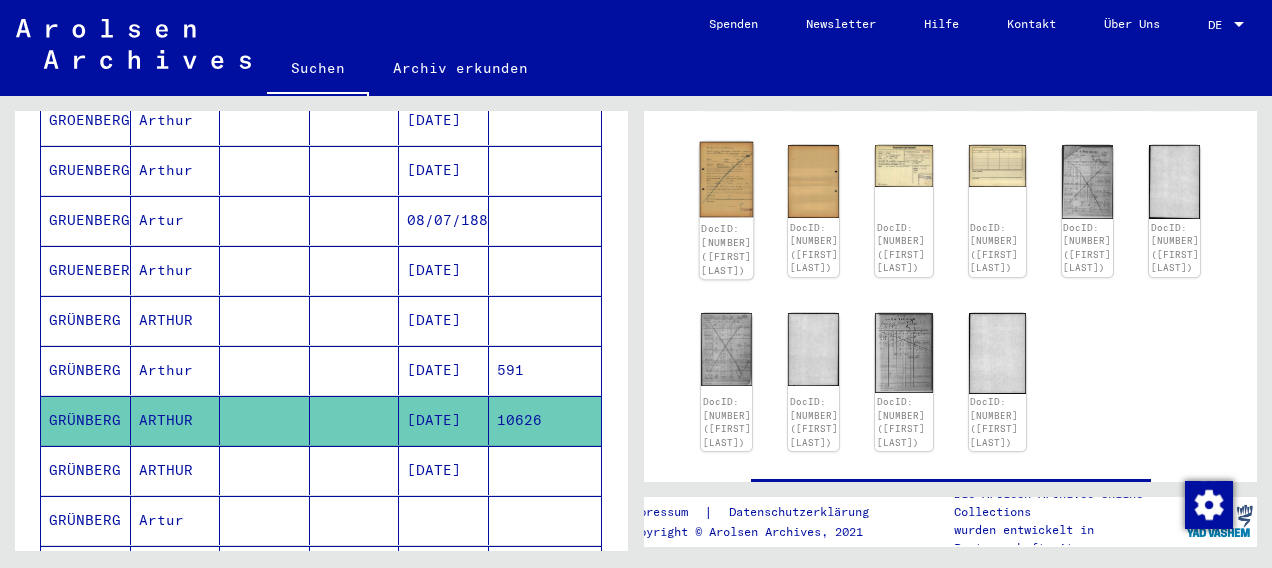 click 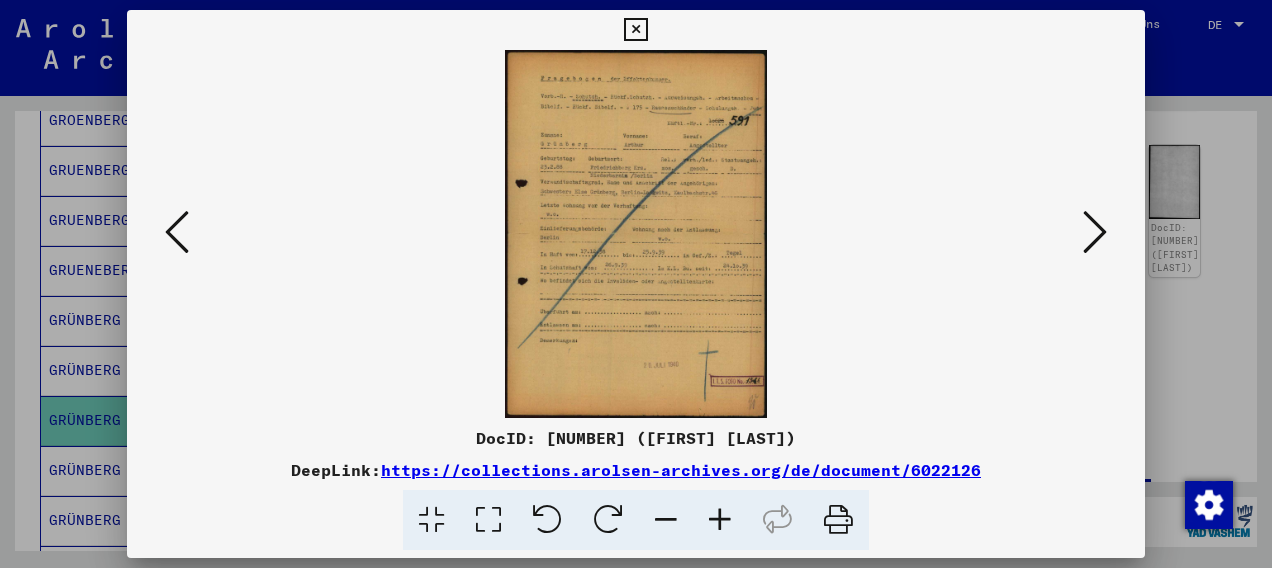 click at bounding box center [720, 520] 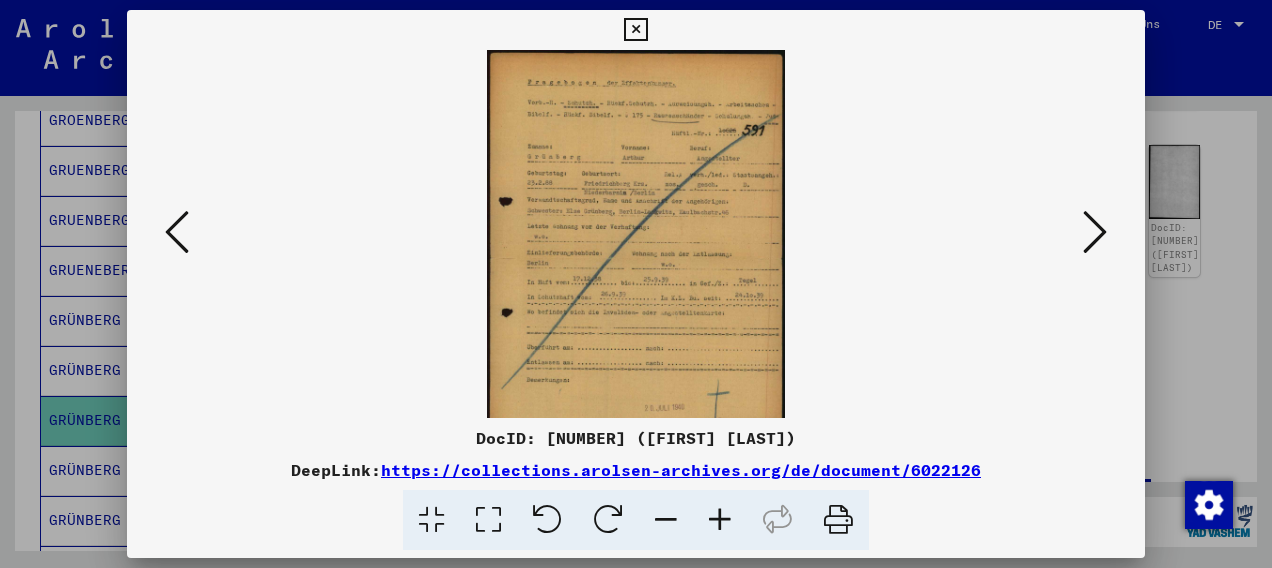 click at bounding box center [720, 520] 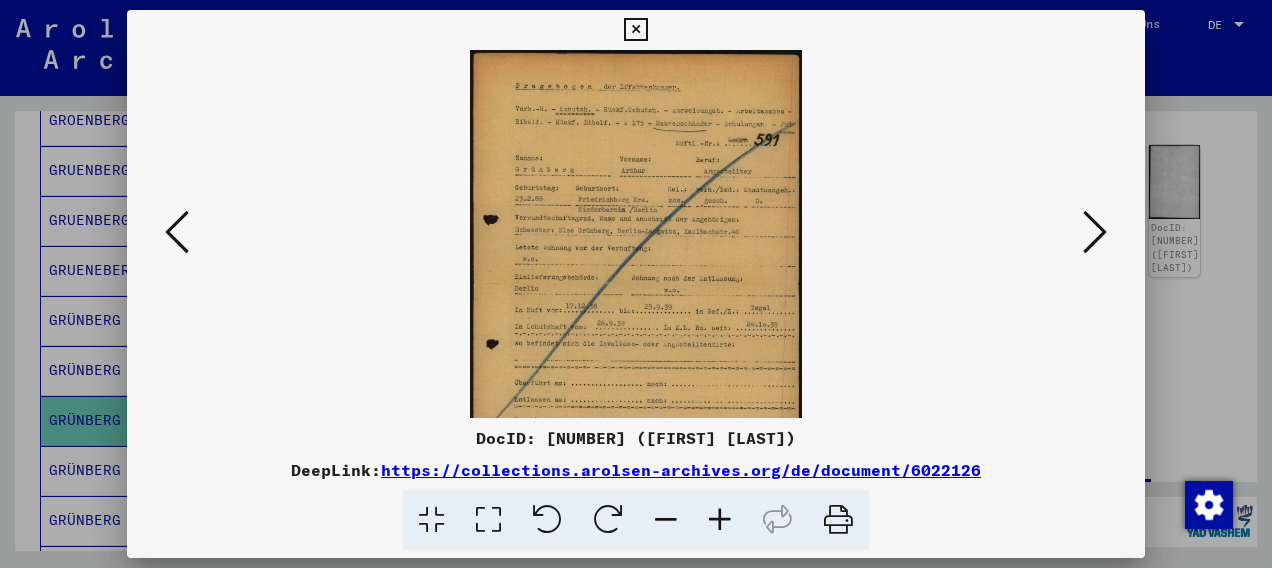 click at bounding box center [720, 520] 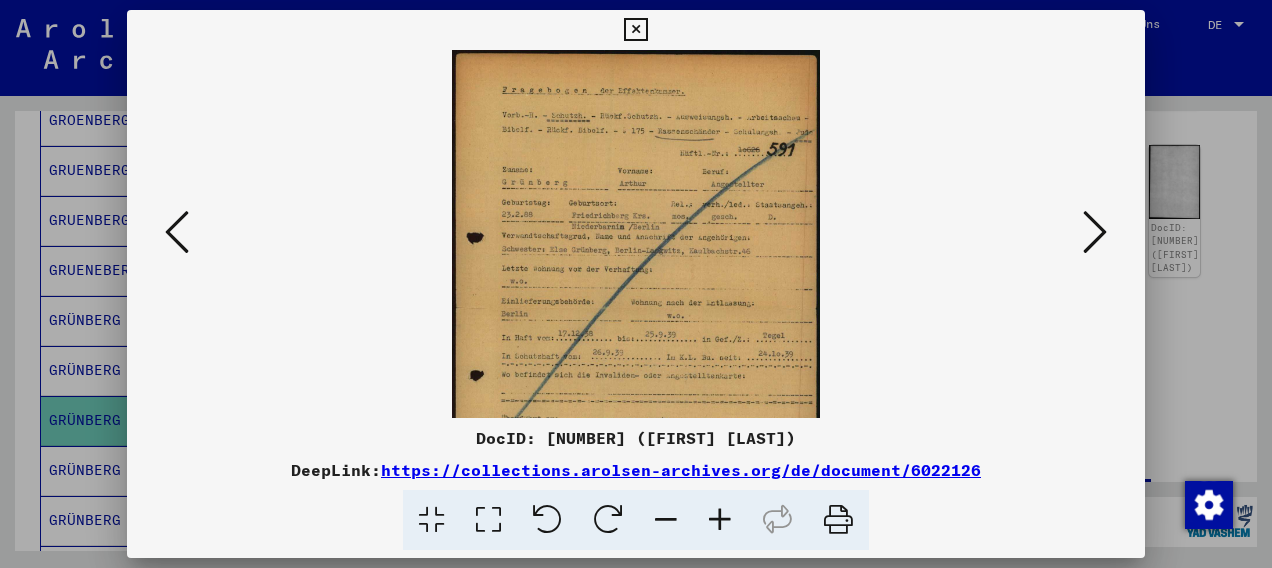 click at bounding box center [720, 520] 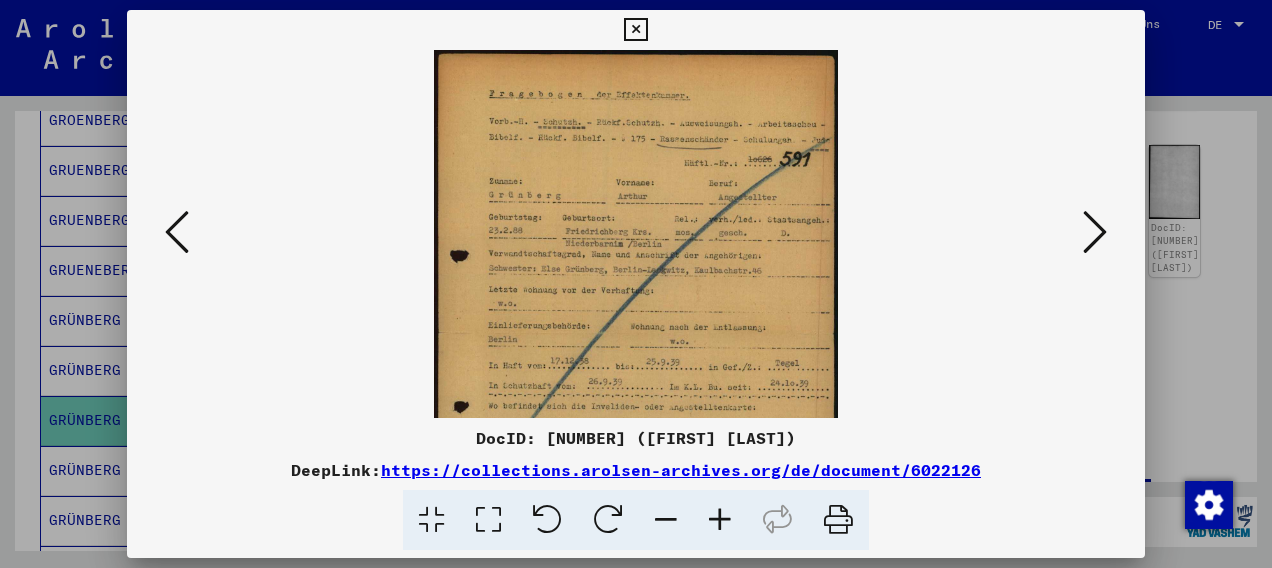 click at bounding box center [720, 520] 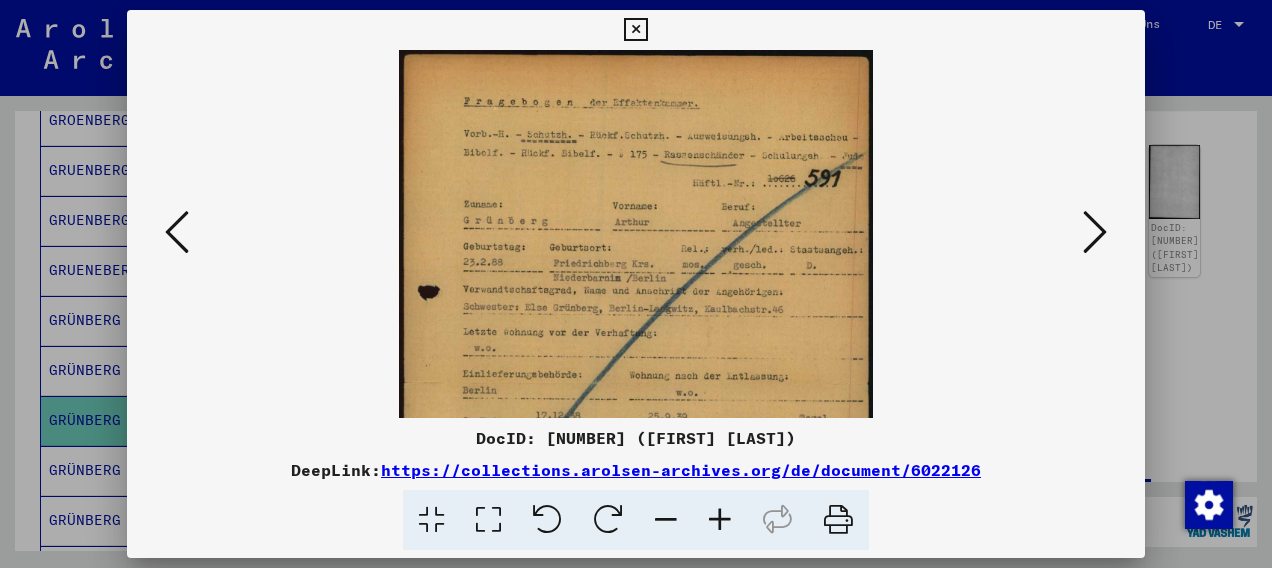 click at bounding box center [720, 520] 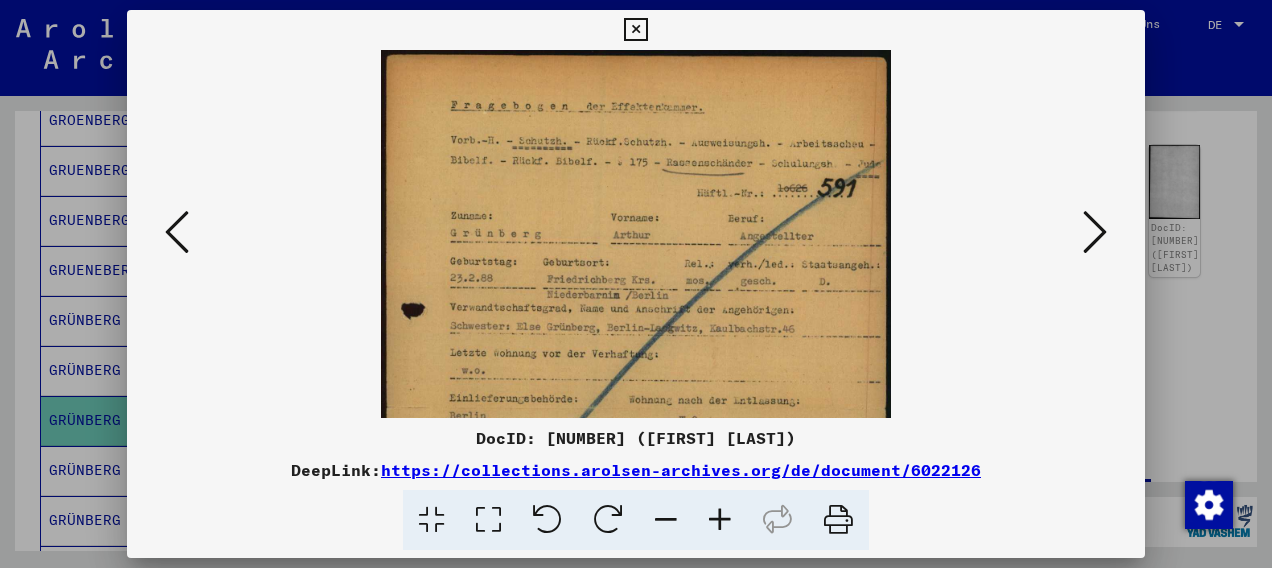 click at bounding box center (720, 520) 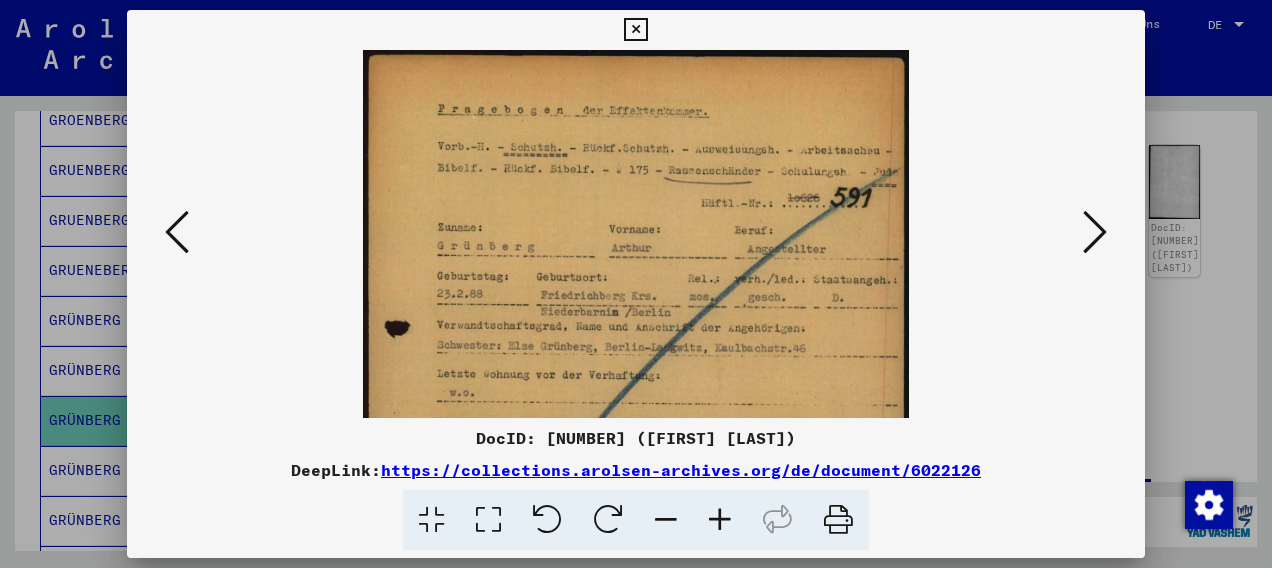 click at bounding box center (720, 520) 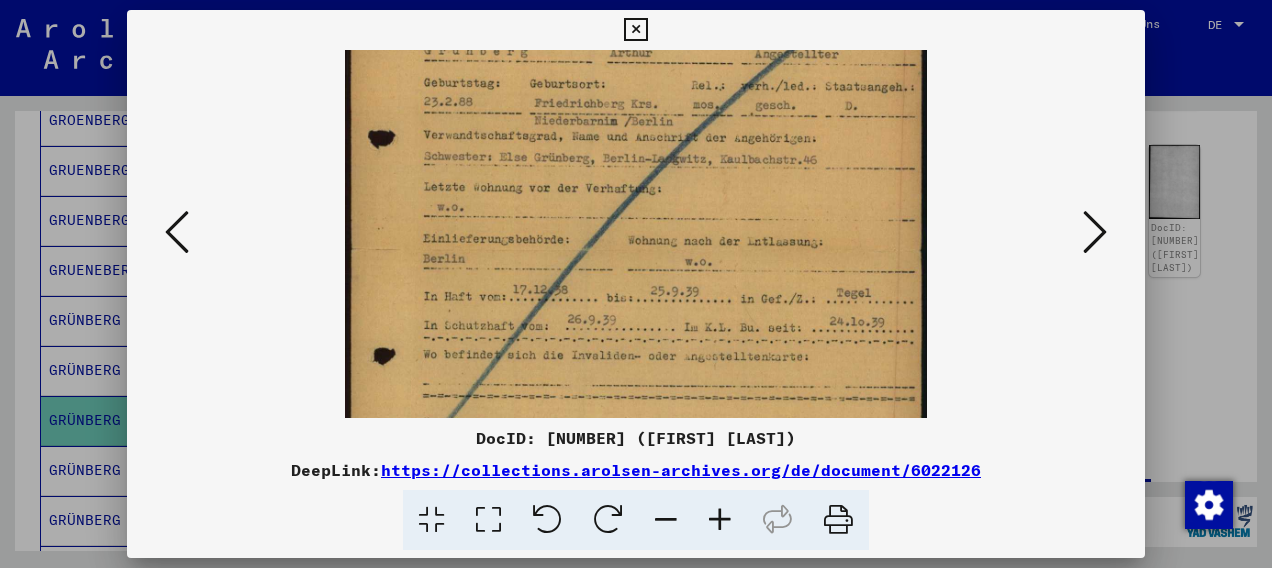 scroll, scrollTop: 210, scrollLeft: 0, axis: vertical 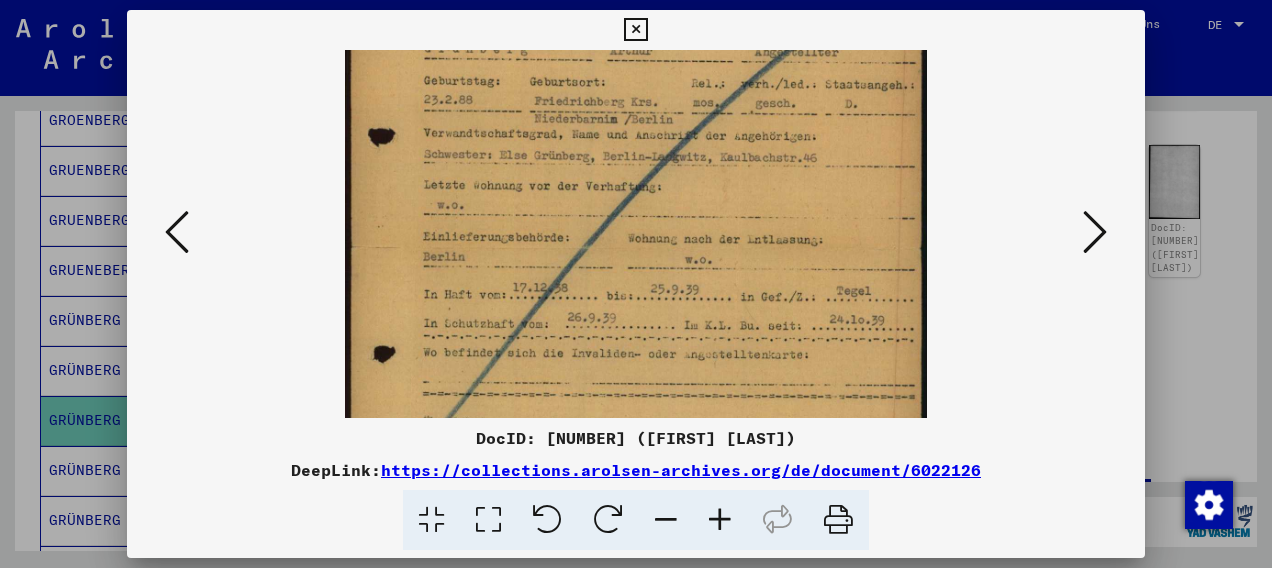 drag, startPoint x: 737, startPoint y: 371, endPoint x: 760, endPoint y: 208, distance: 164.6147 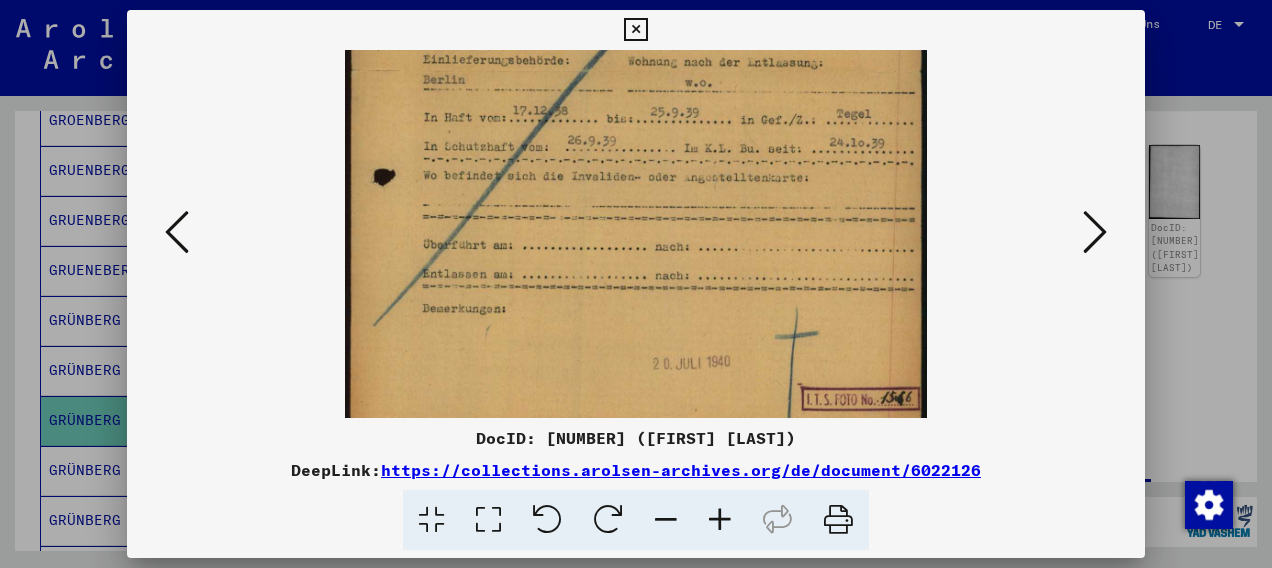 scroll, scrollTop: 396, scrollLeft: 0, axis: vertical 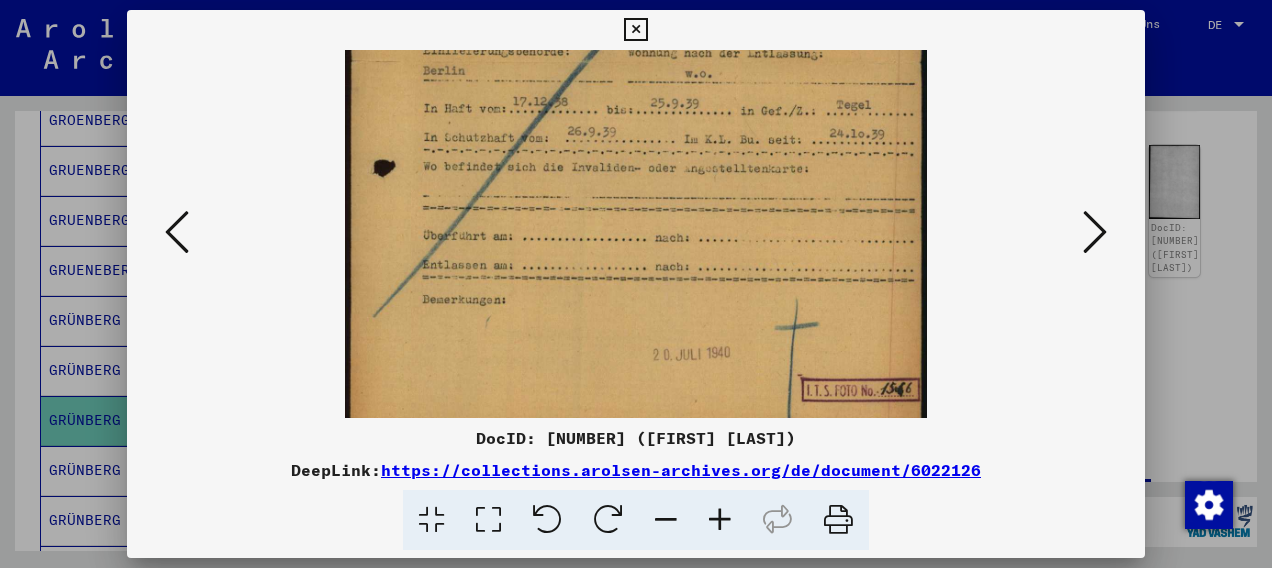 drag, startPoint x: 694, startPoint y: 350, endPoint x: 708, endPoint y: 200, distance: 150.65192 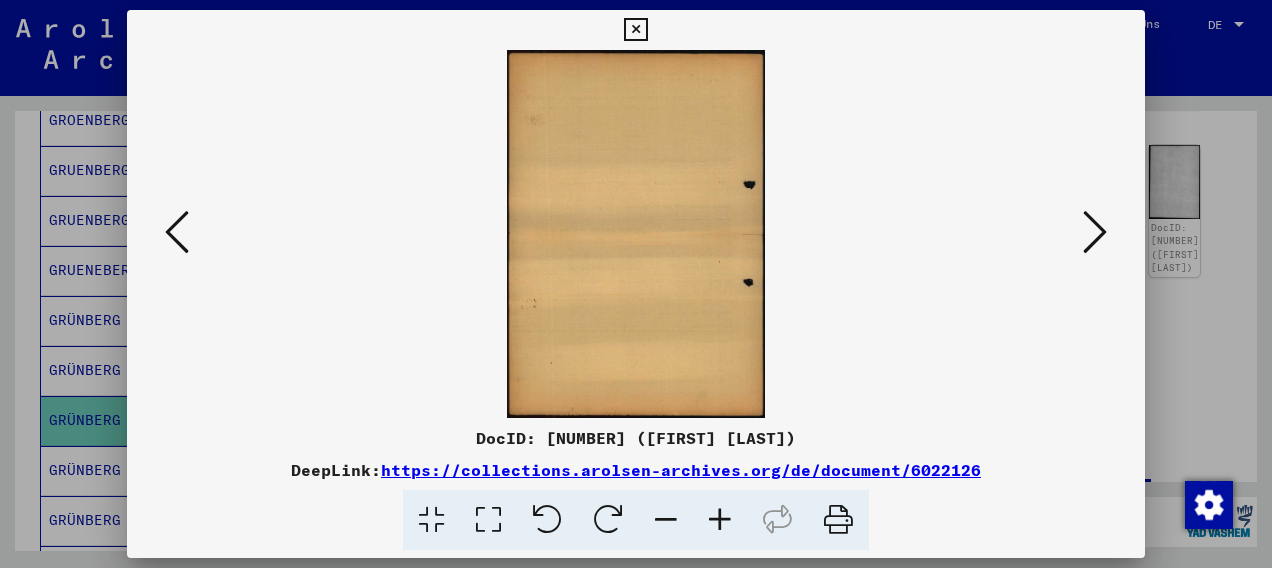 click at bounding box center [1095, 232] 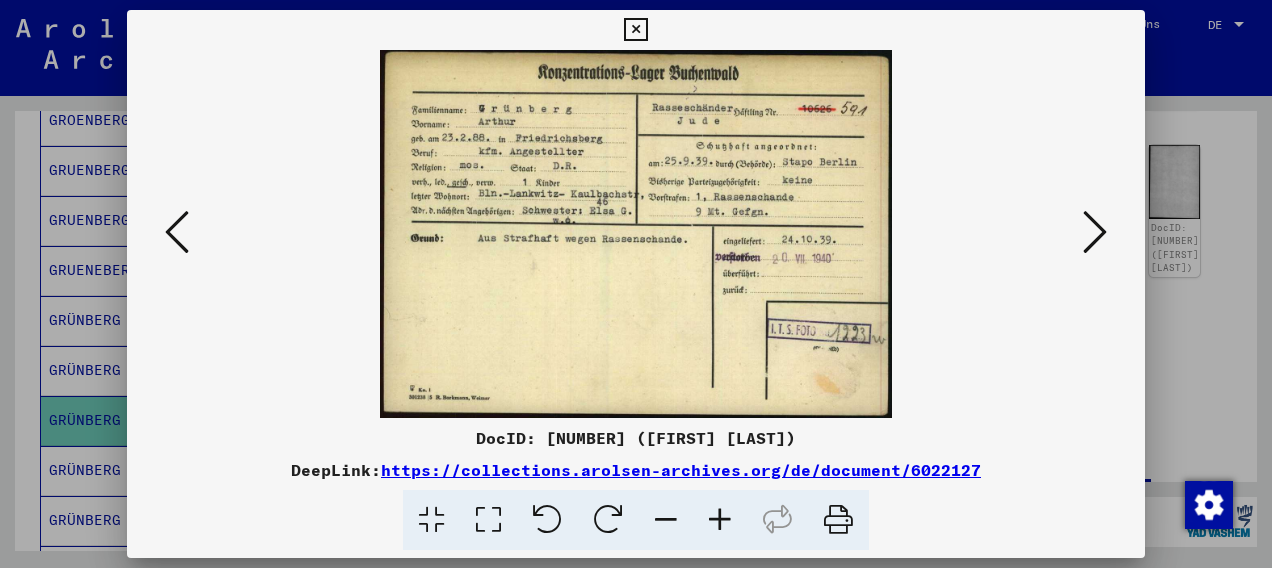 click at bounding box center [1095, 232] 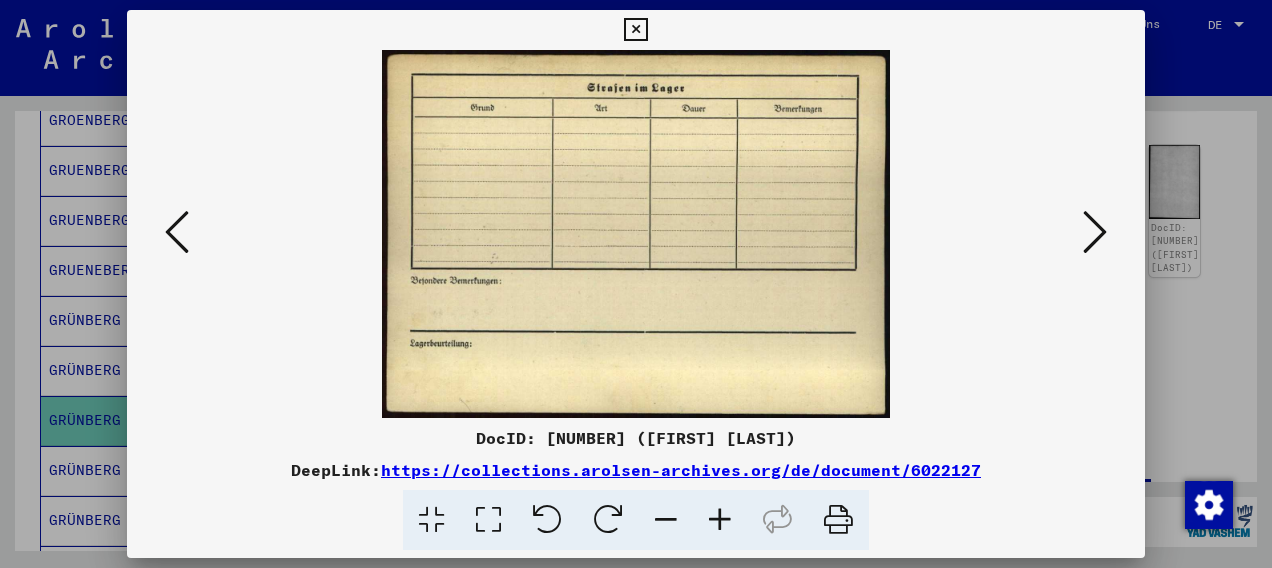 click at bounding box center [1095, 232] 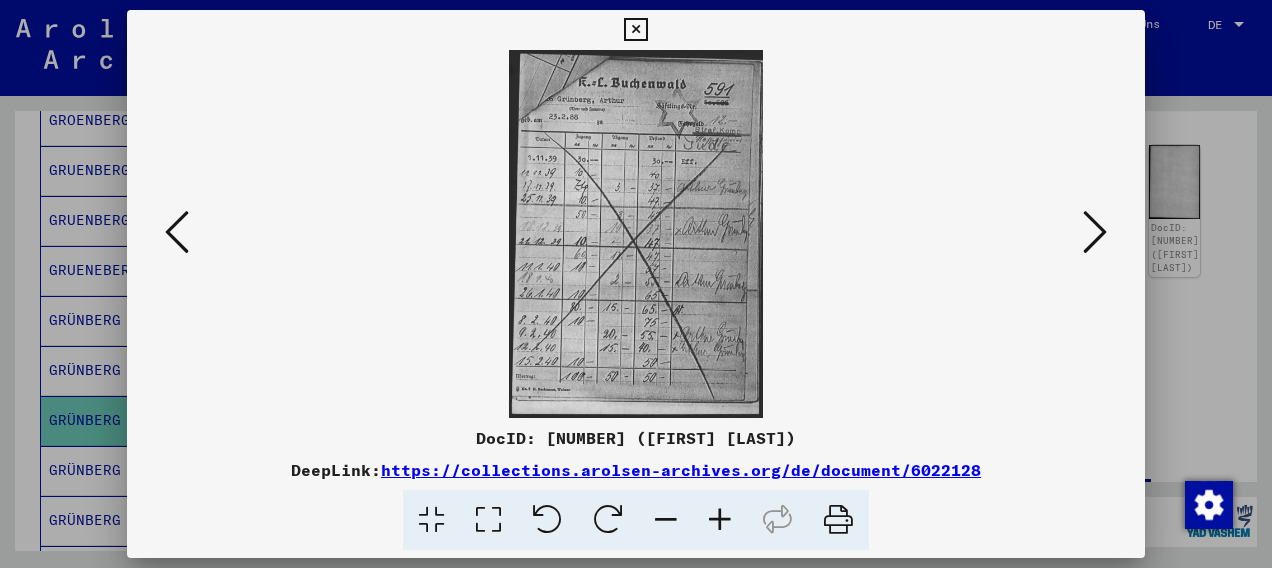 click at bounding box center (1095, 232) 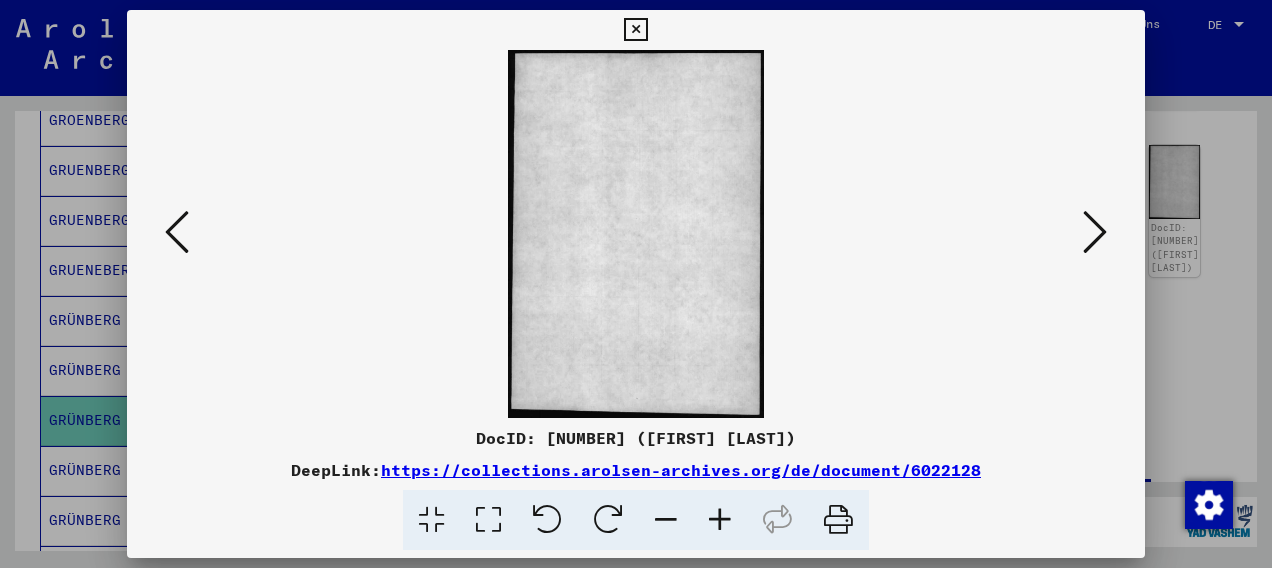 click at bounding box center [1095, 232] 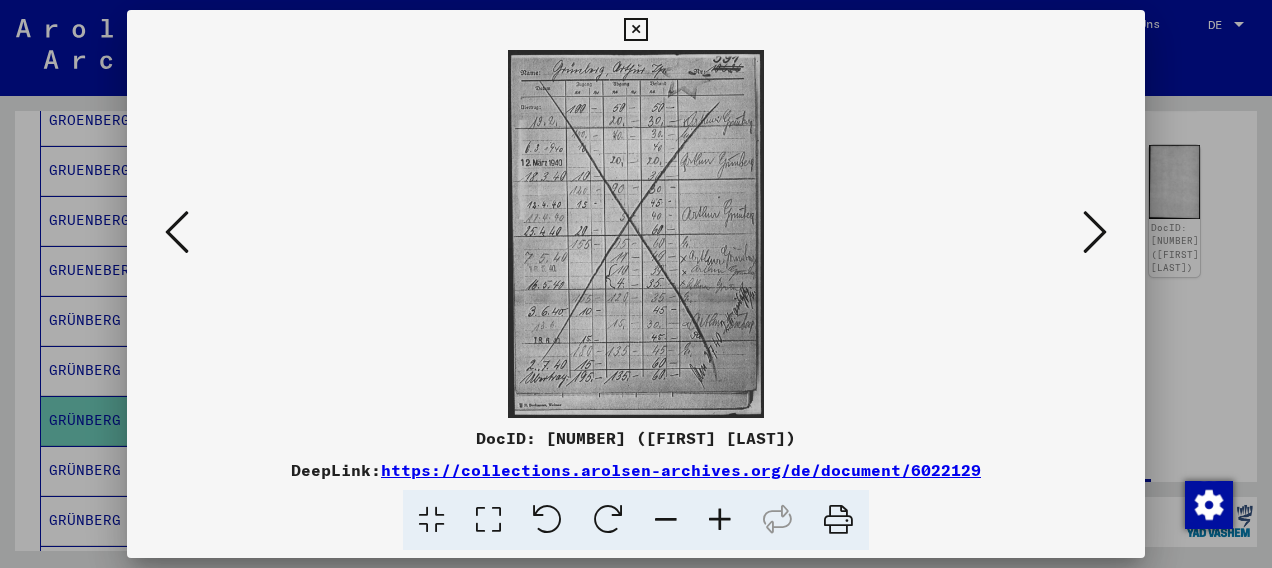 click at bounding box center [1095, 232] 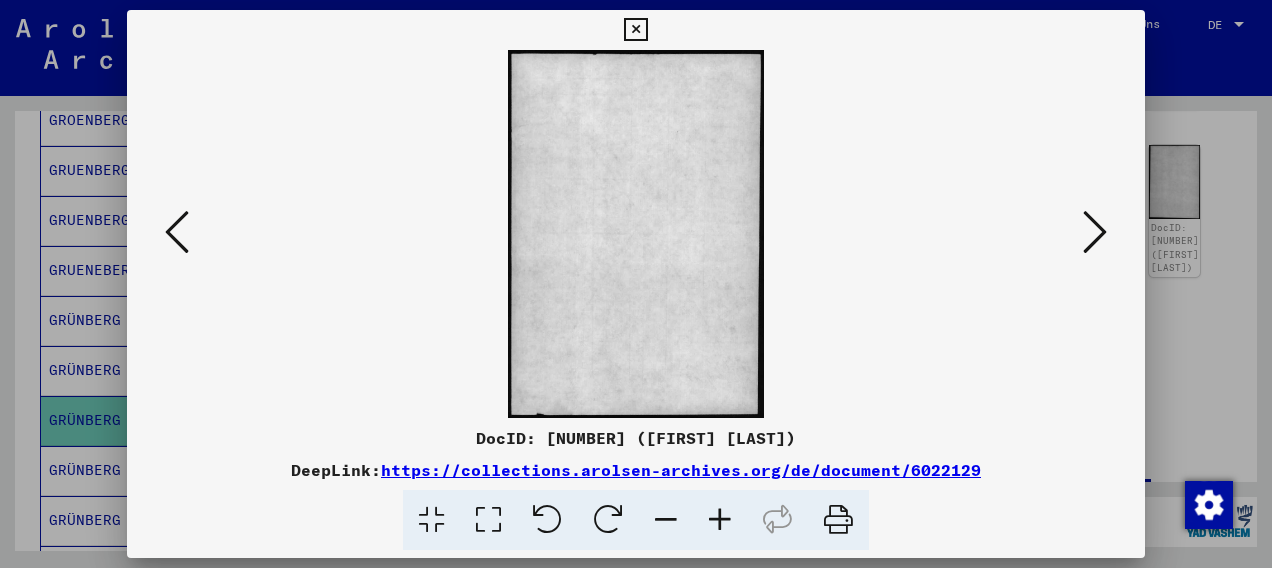 click at bounding box center (1095, 232) 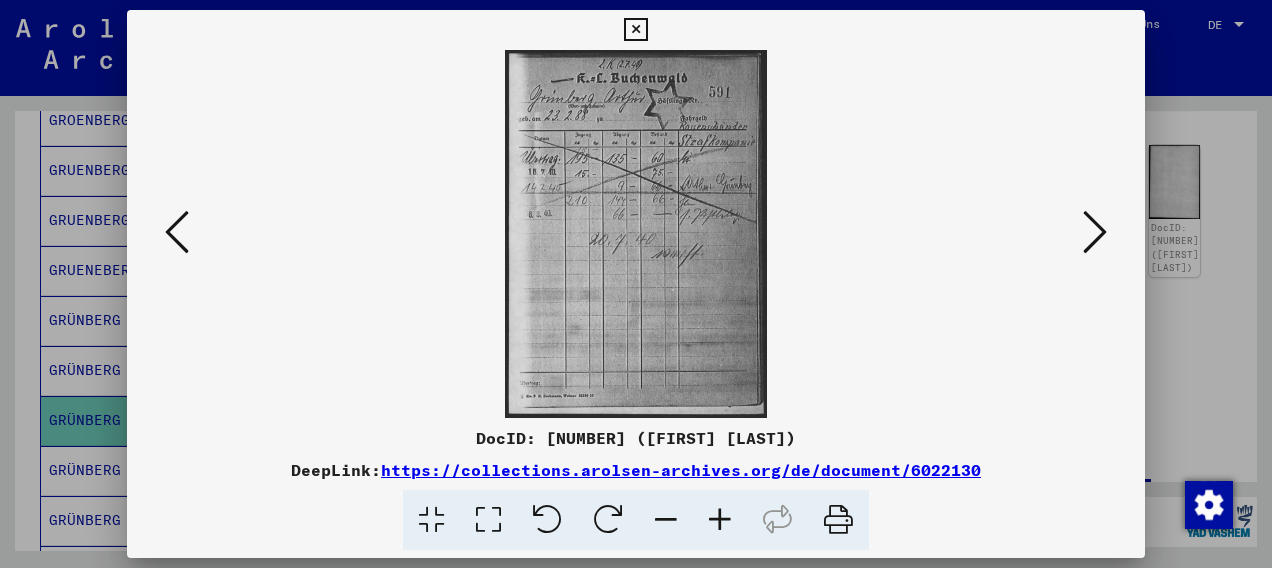 click at bounding box center (1095, 232) 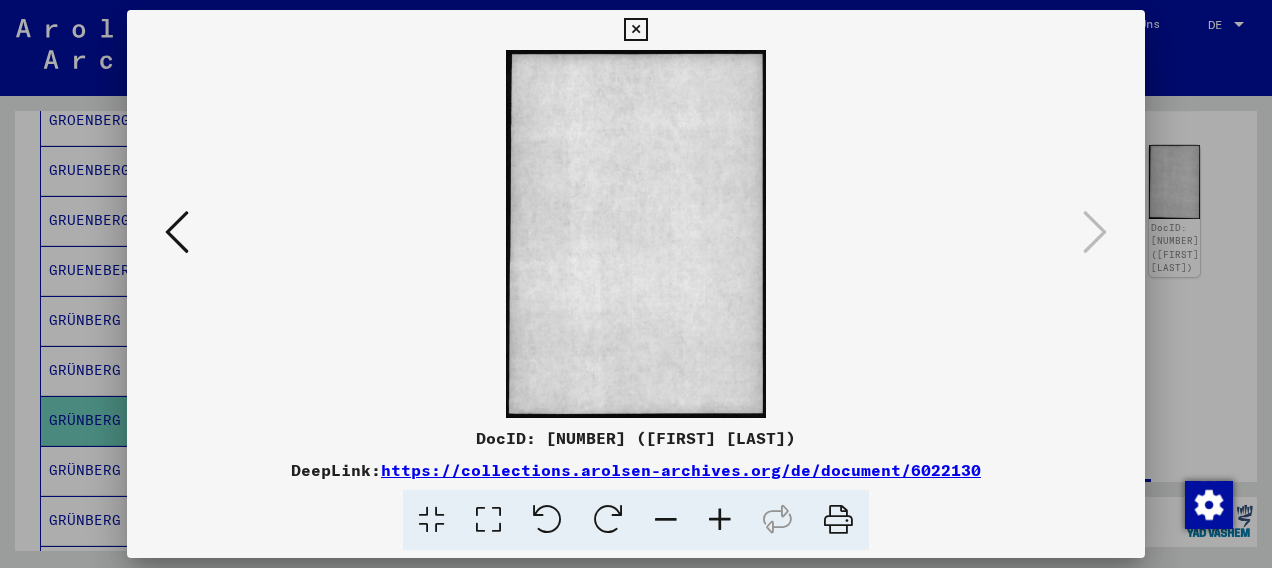 click at bounding box center [635, 30] 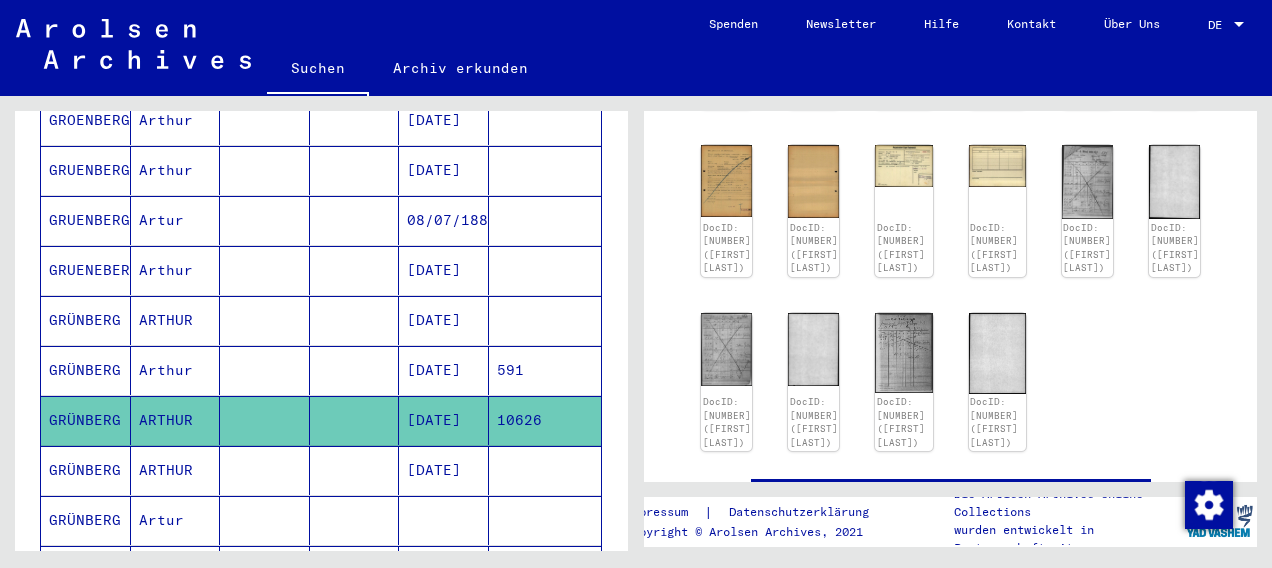 click on "[DATE]" at bounding box center (444, 520) 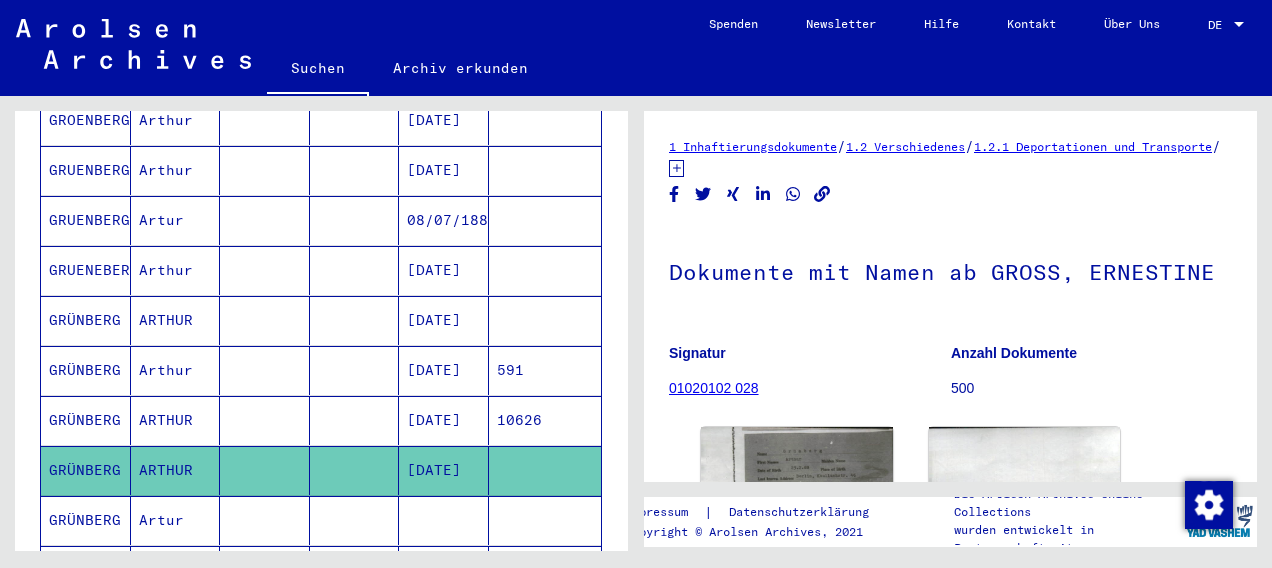 scroll, scrollTop: 0, scrollLeft: 0, axis: both 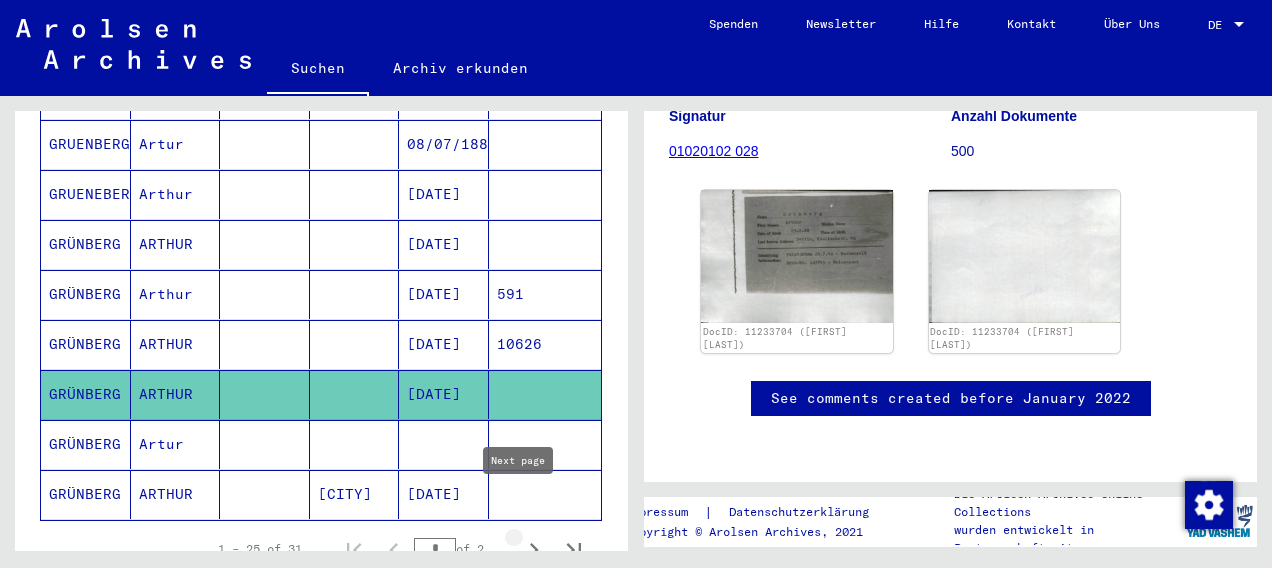 click 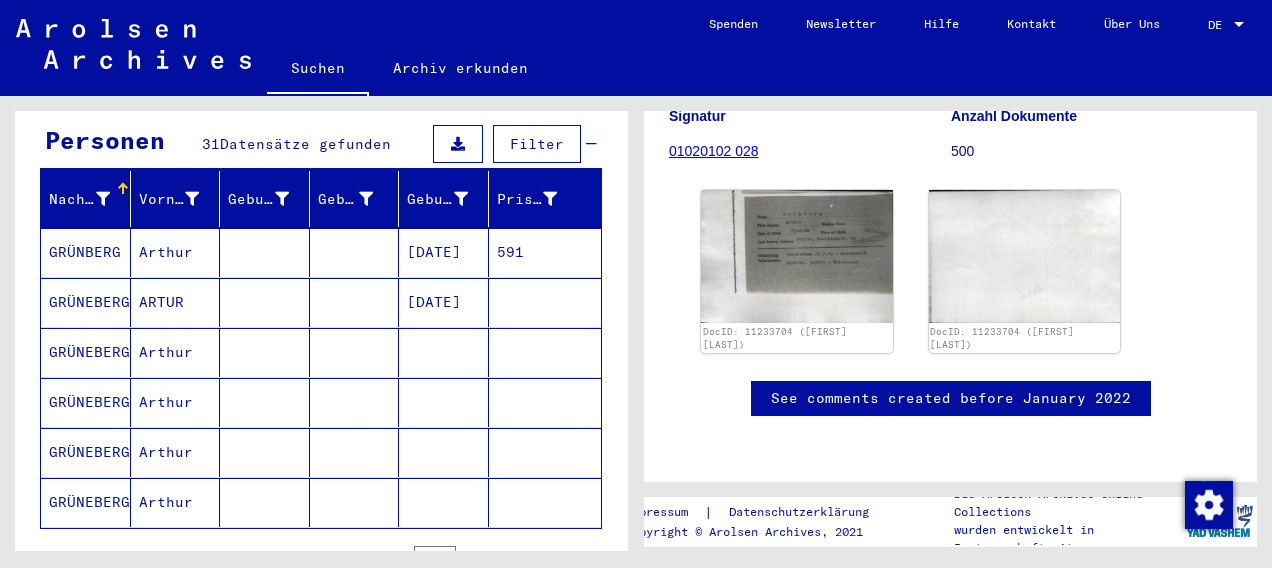 scroll, scrollTop: 200, scrollLeft: 0, axis: vertical 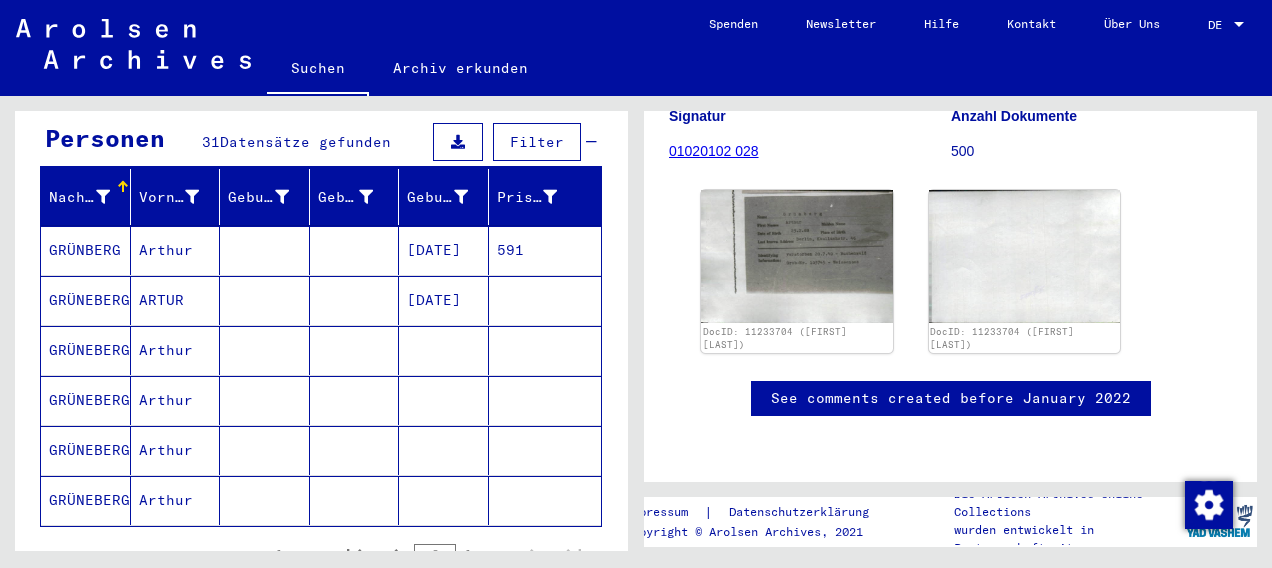 click on "GRÜNBERG" at bounding box center [86, 300] 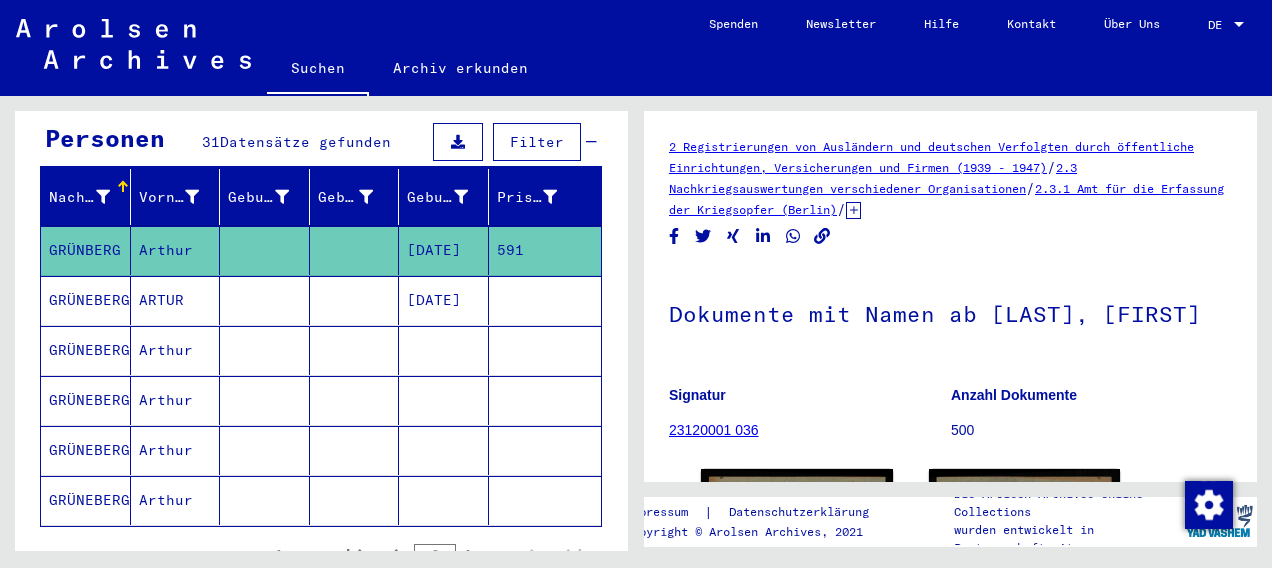 click on "GRÜNEBERG" at bounding box center [86, 400] 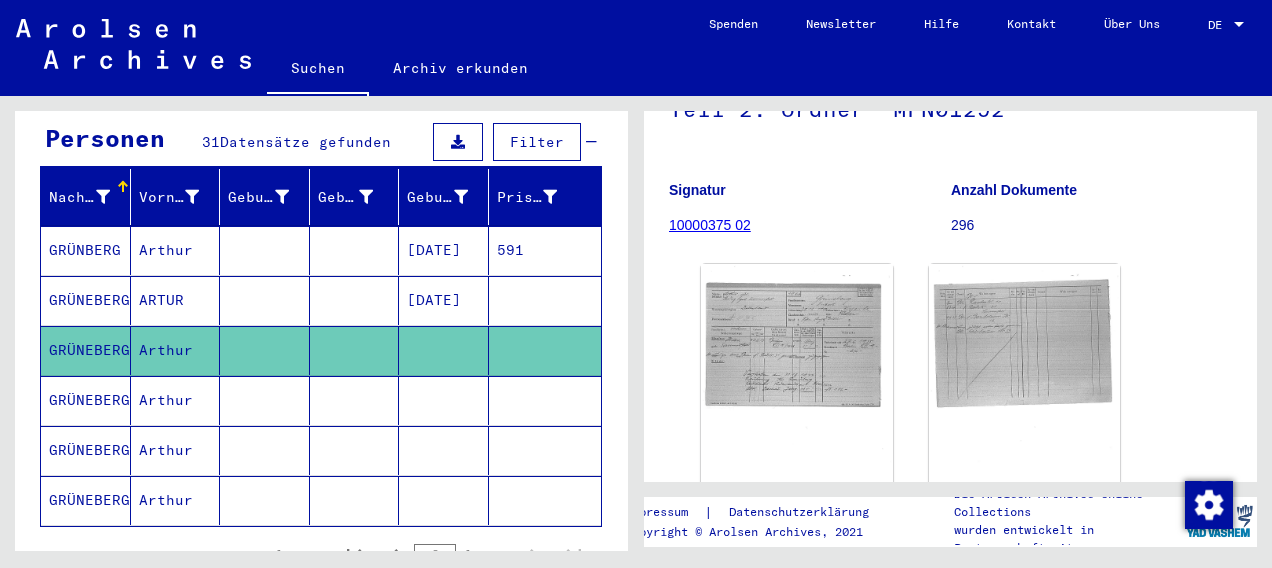 scroll, scrollTop: 171, scrollLeft: 0, axis: vertical 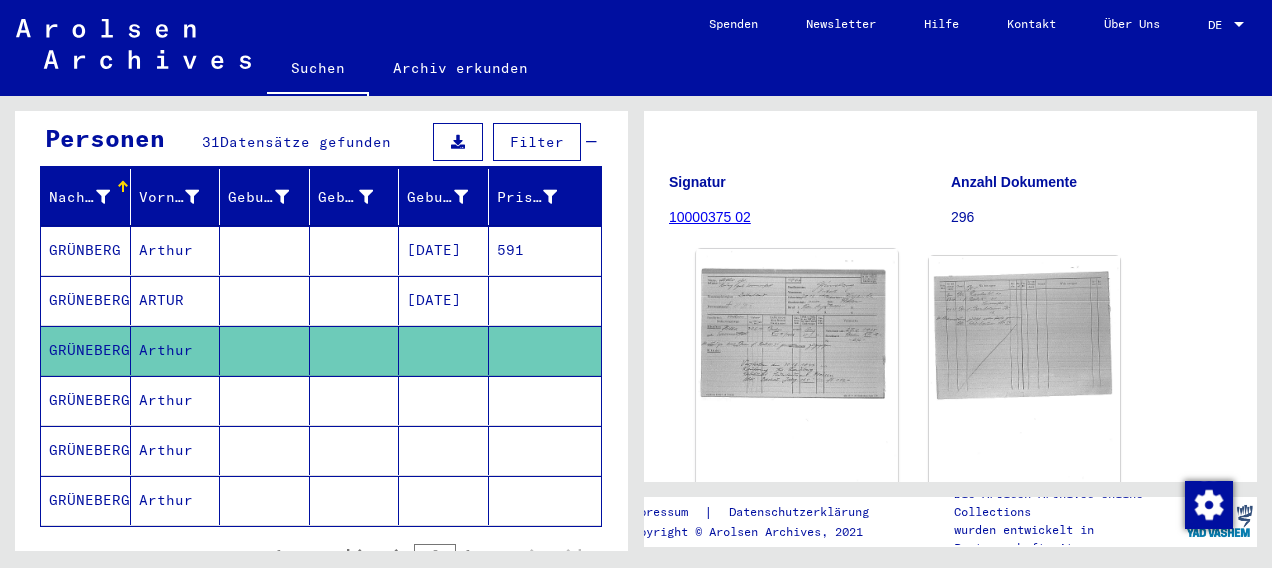 click 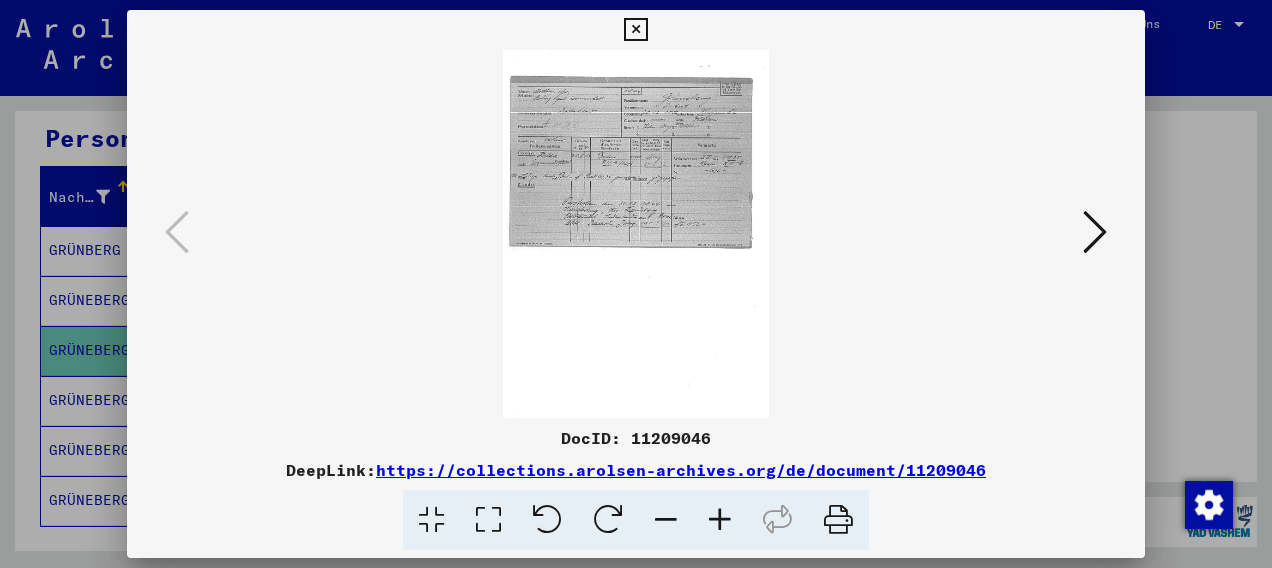 click at bounding box center [720, 520] 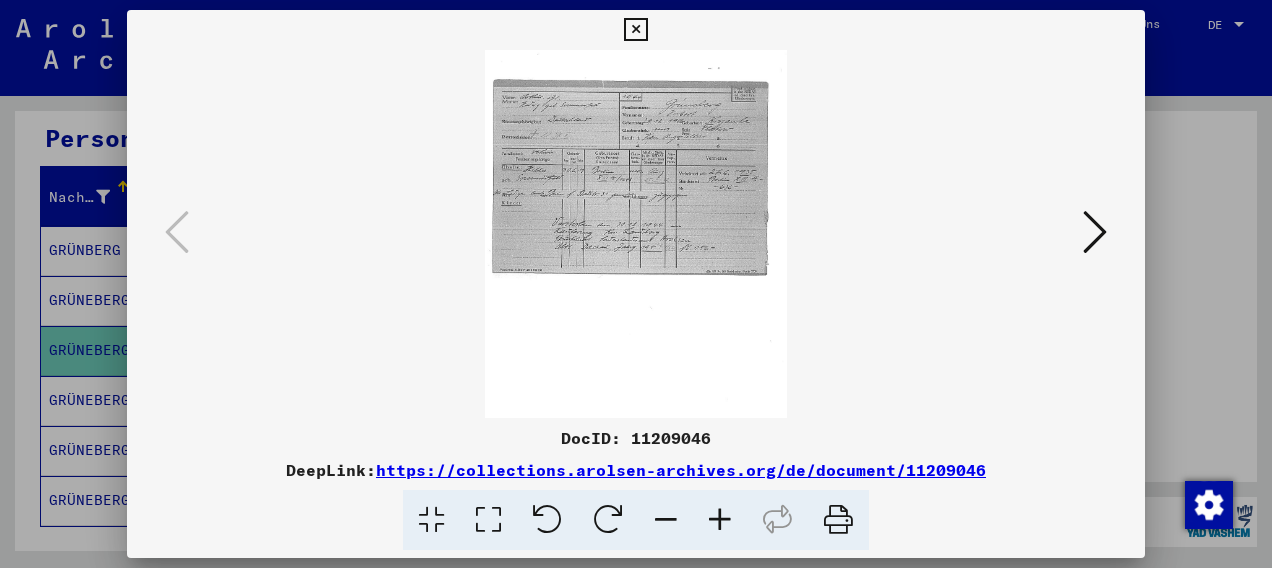 click at bounding box center [720, 520] 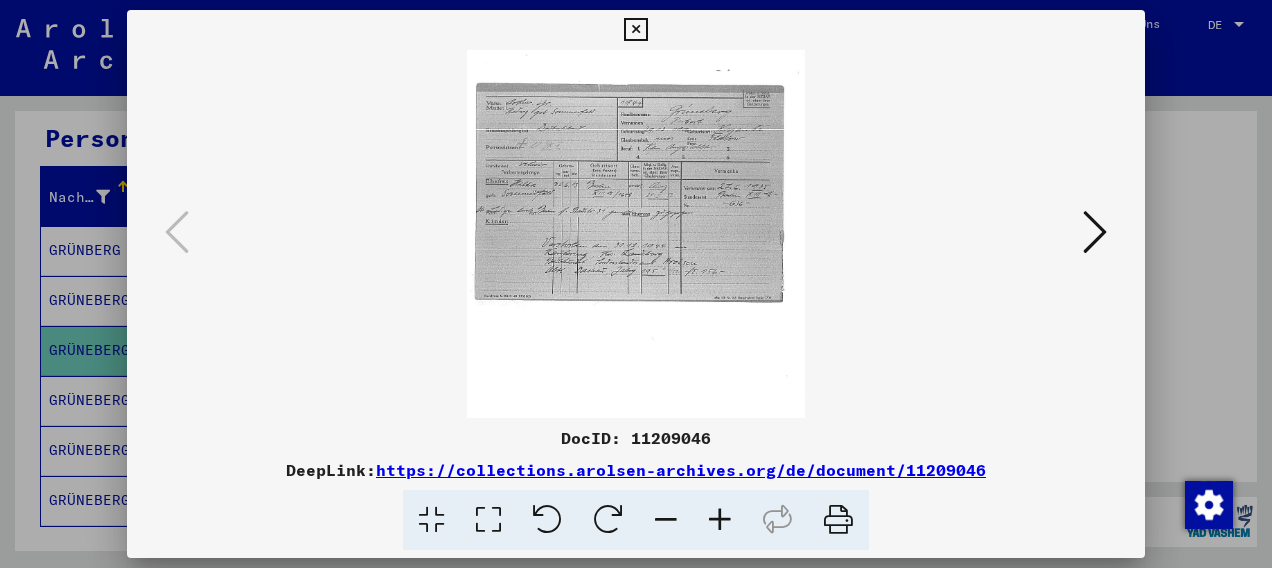 click at bounding box center (720, 520) 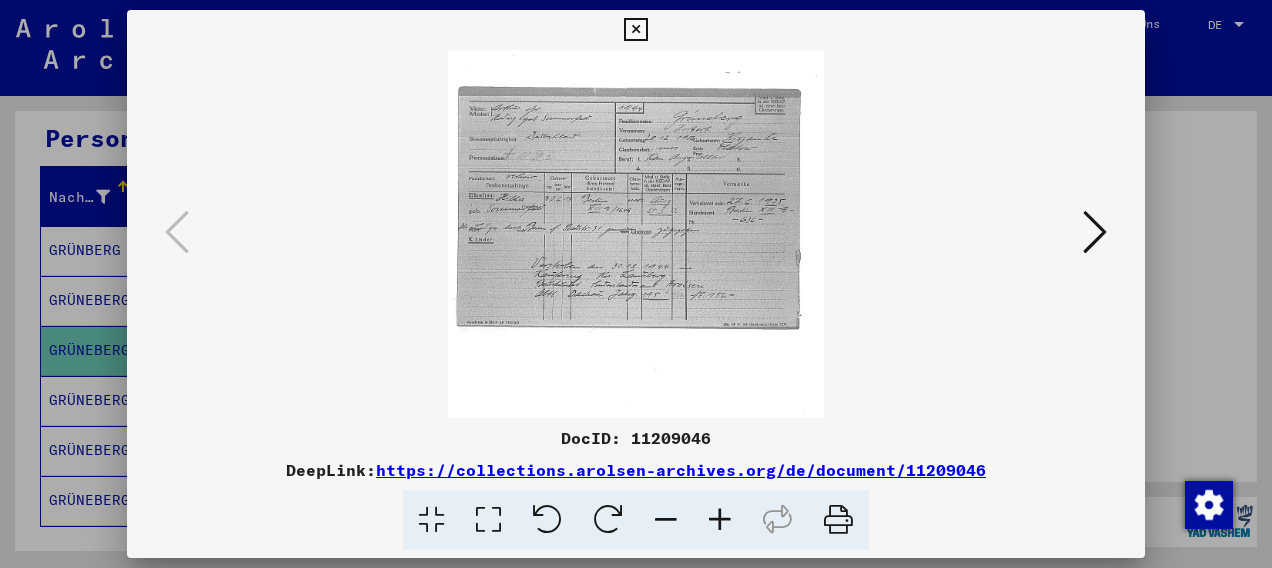 click at bounding box center (720, 520) 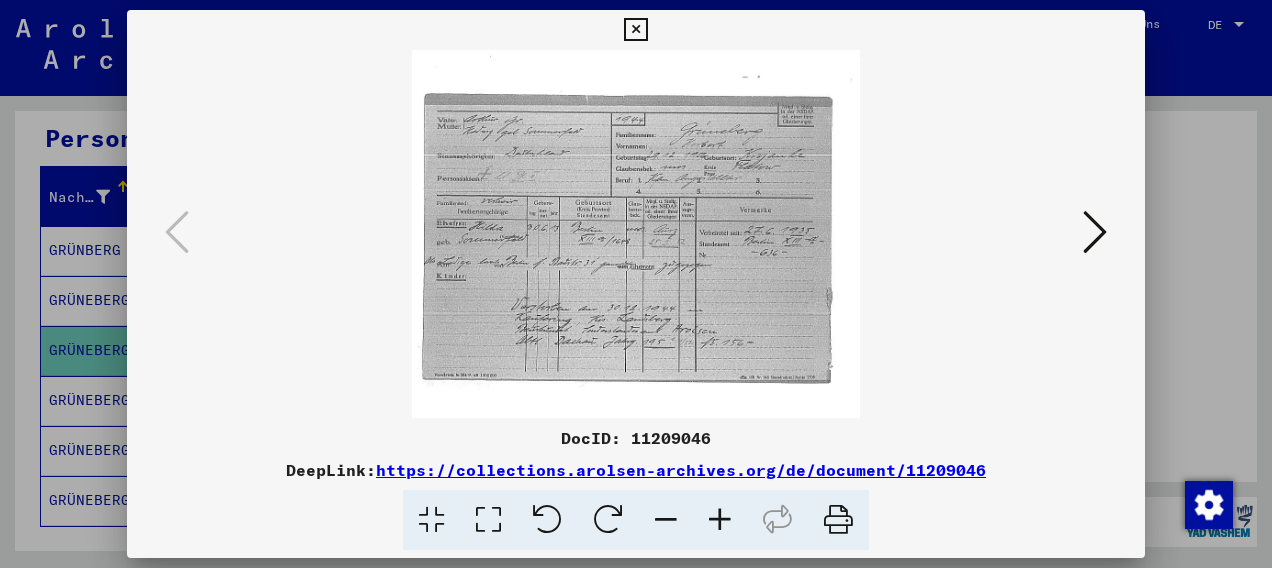 click at bounding box center (720, 520) 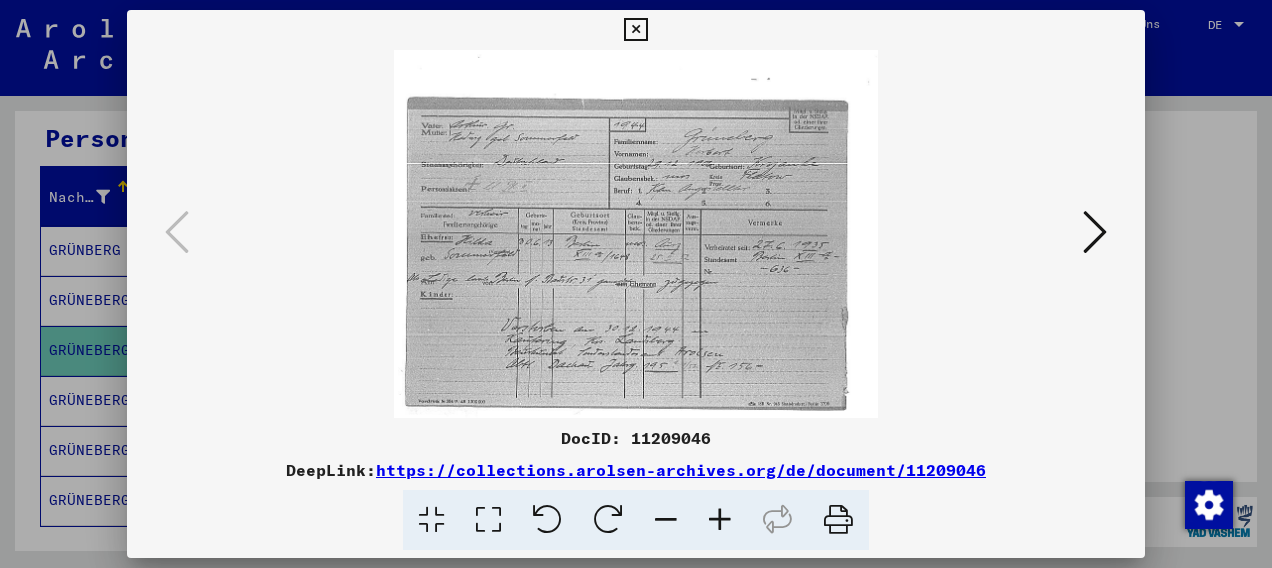 click at bounding box center (720, 520) 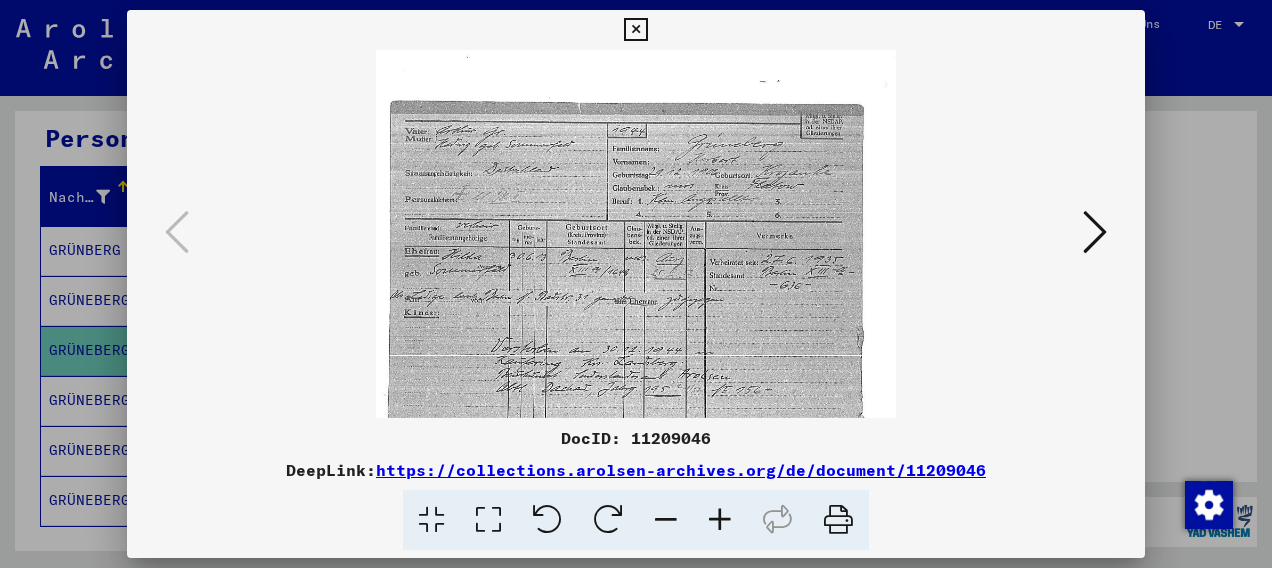 click at bounding box center (720, 520) 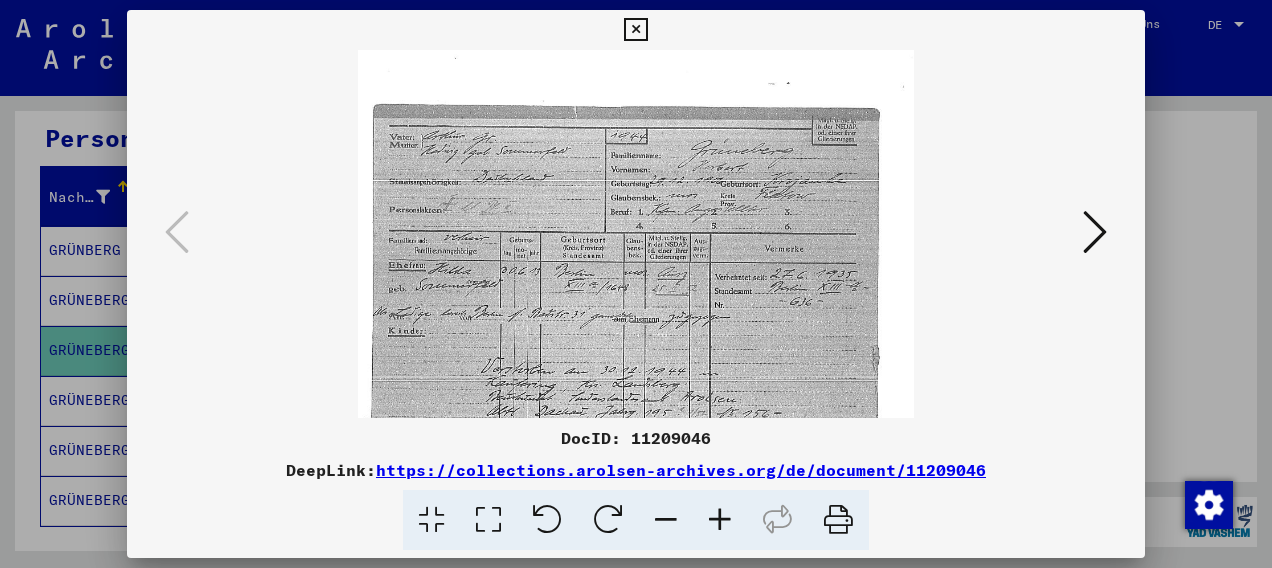 click at bounding box center [720, 520] 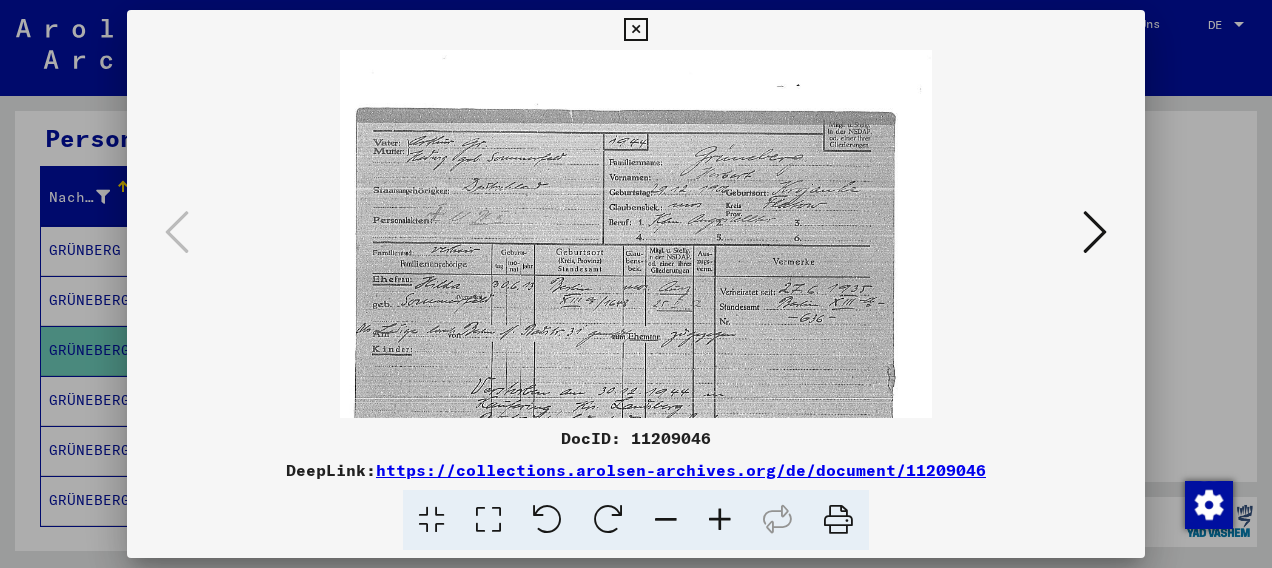click at bounding box center [635, 30] 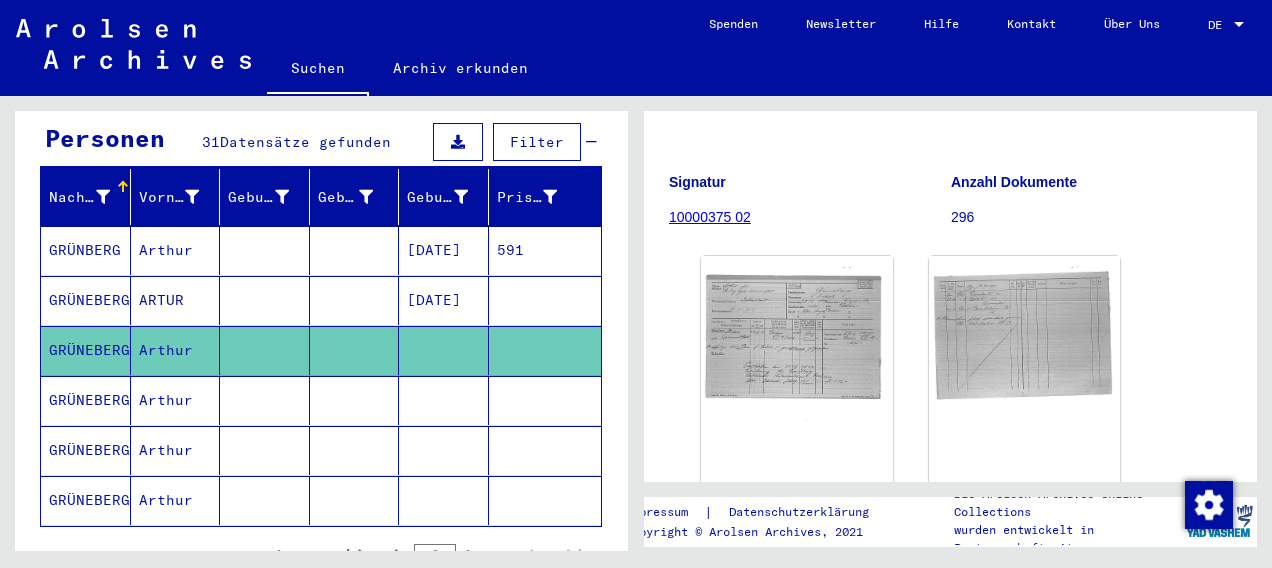 click on "GRÜNEBERG" at bounding box center [86, 450] 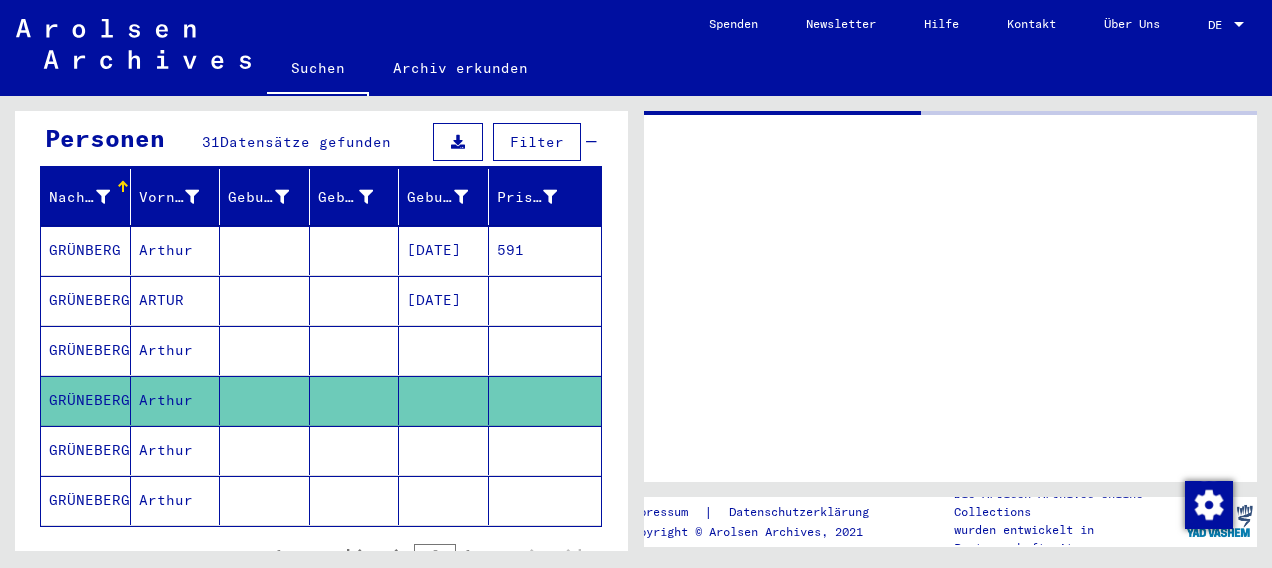 scroll, scrollTop: 0, scrollLeft: 0, axis: both 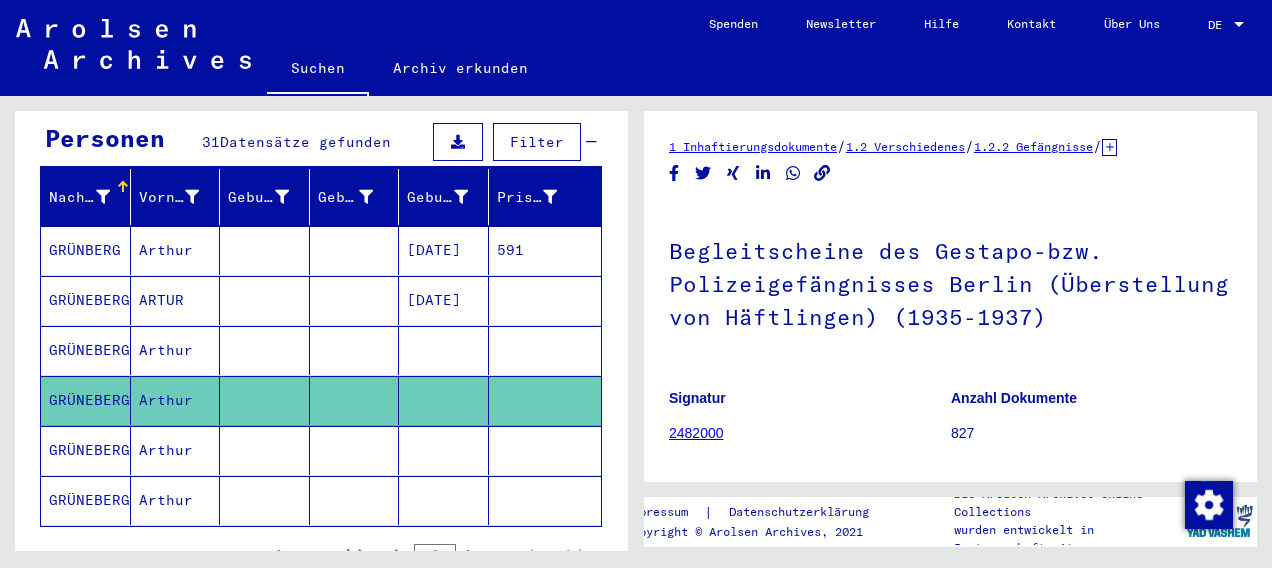 click on "GRÜNEBERG" at bounding box center [86, 500] 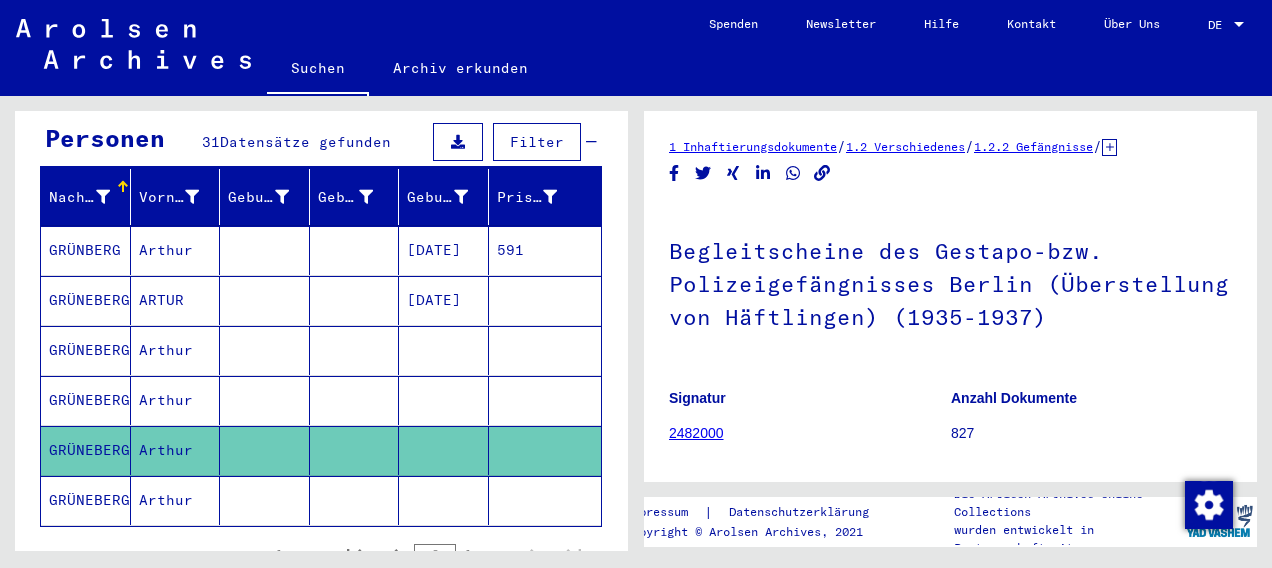 click 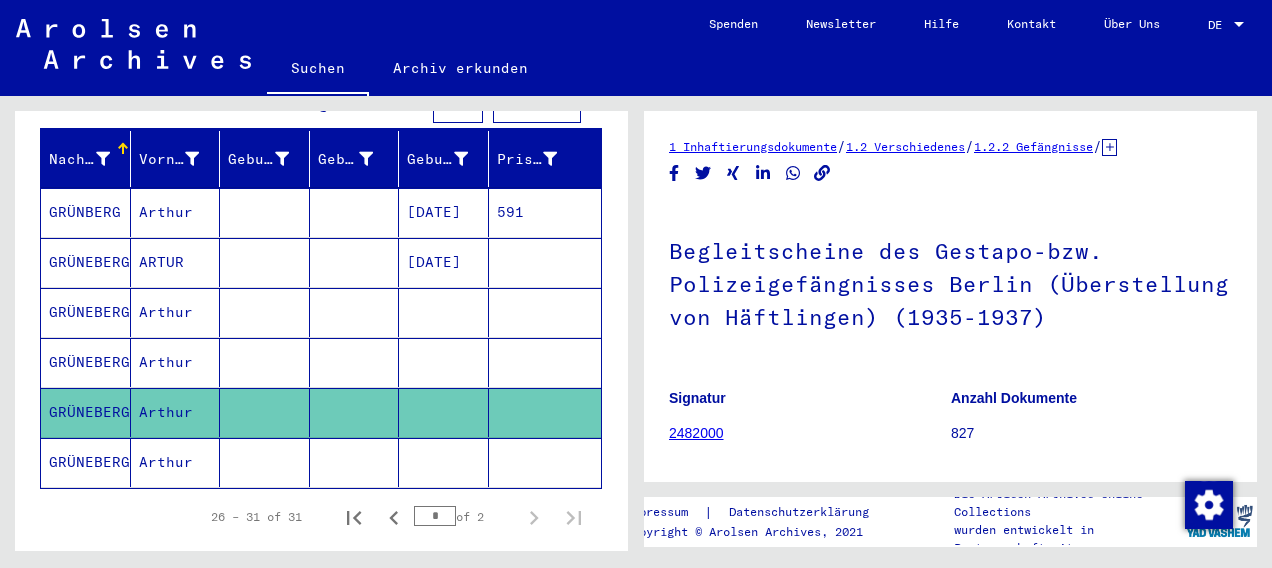 scroll, scrollTop: 236, scrollLeft: 0, axis: vertical 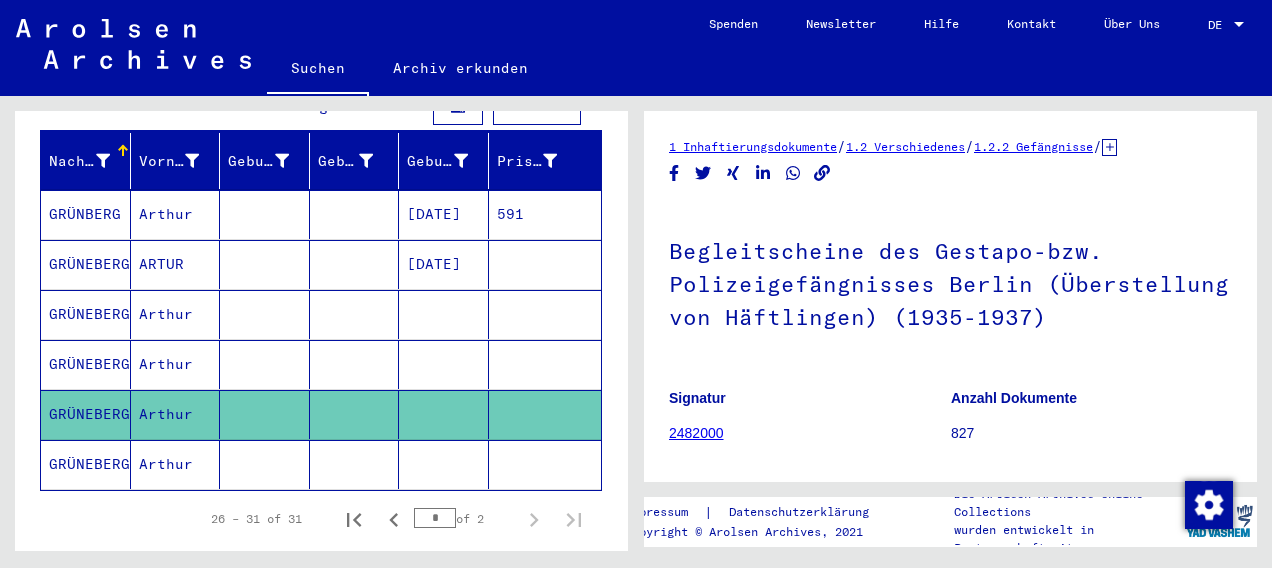 click on "GRÜNEBERG" 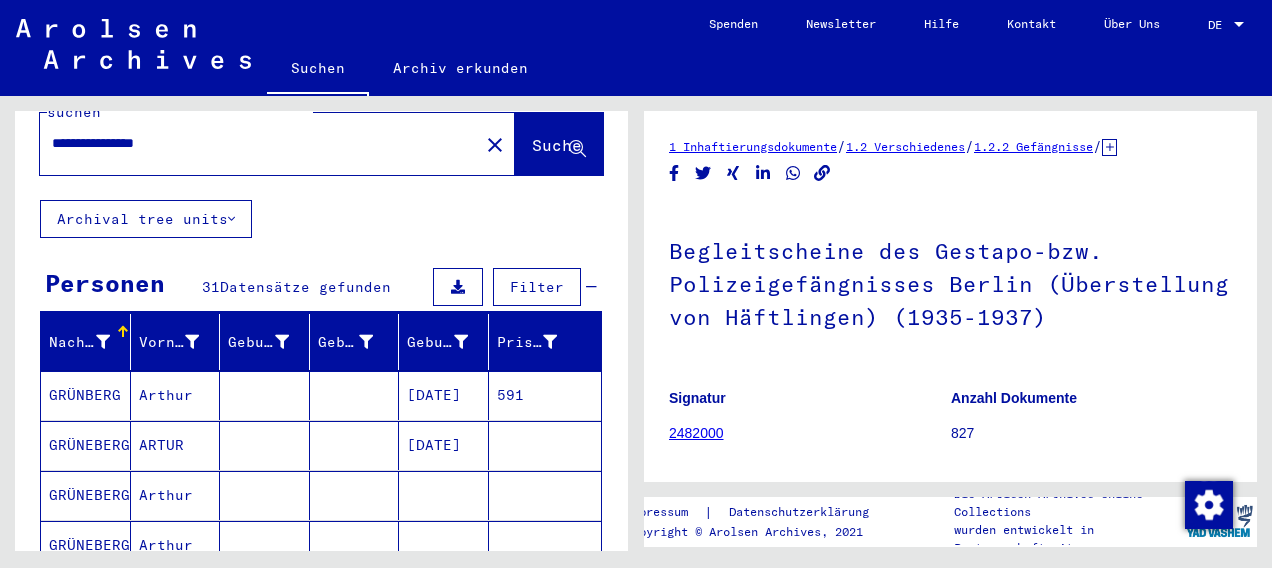scroll, scrollTop: 0, scrollLeft: 0, axis: both 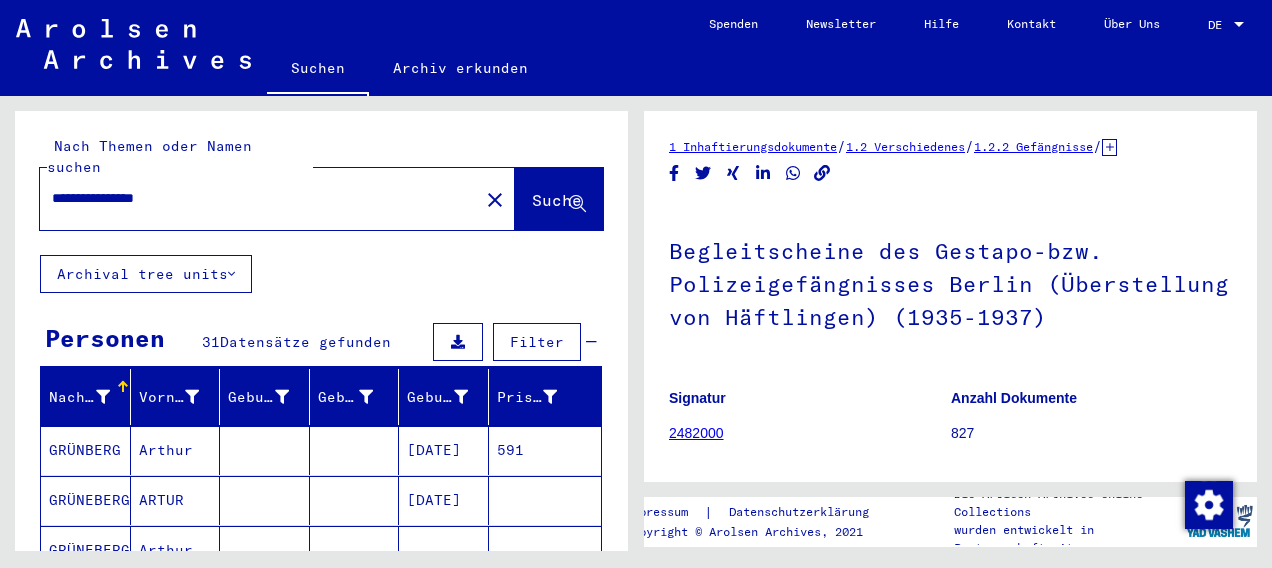 click on "**********" at bounding box center [259, 198] 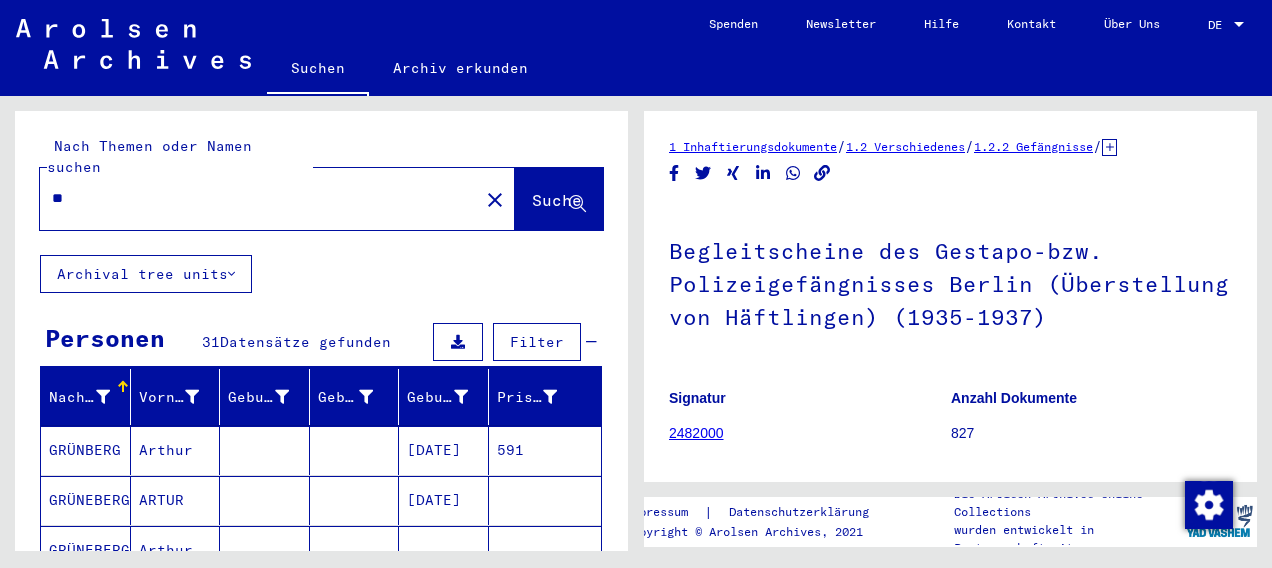 type on "*" 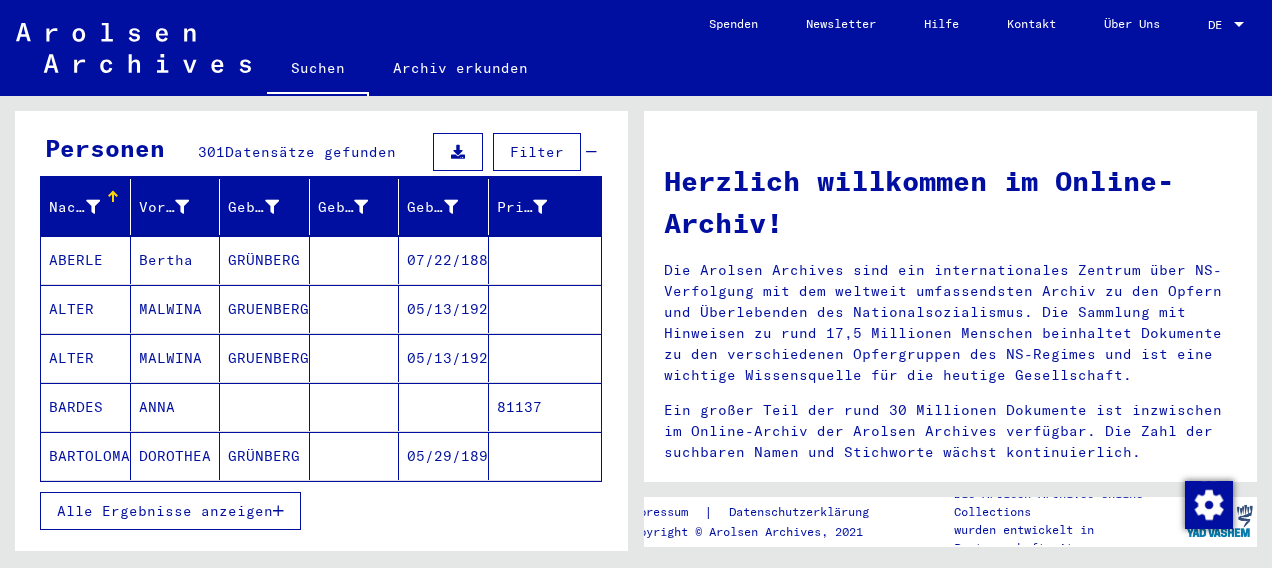 scroll, scrollTop: 188, scrollLeft: 0, axis: vertical 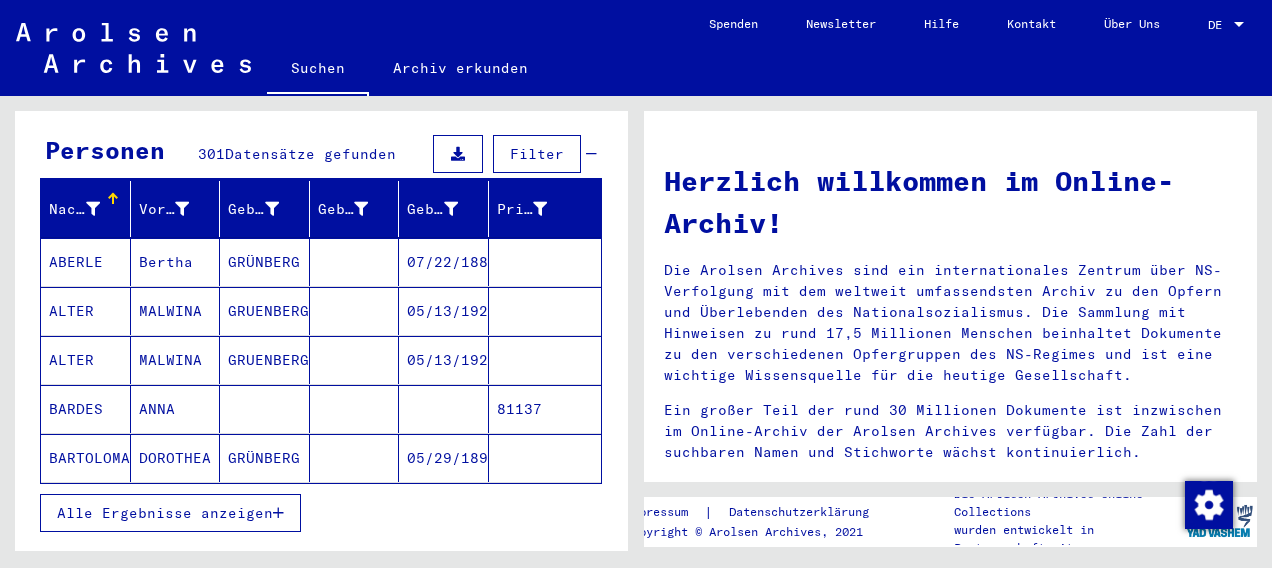 click at bounding box center [278, 513] 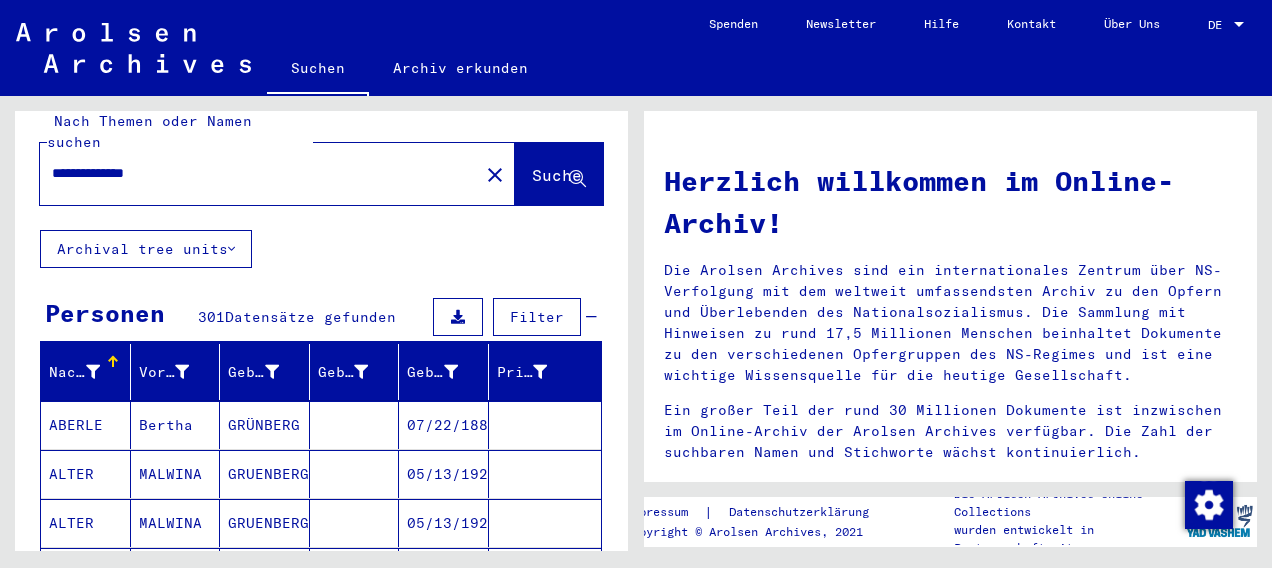 scroll, scrollTop: 0, scrollLeft: 0, axis: both 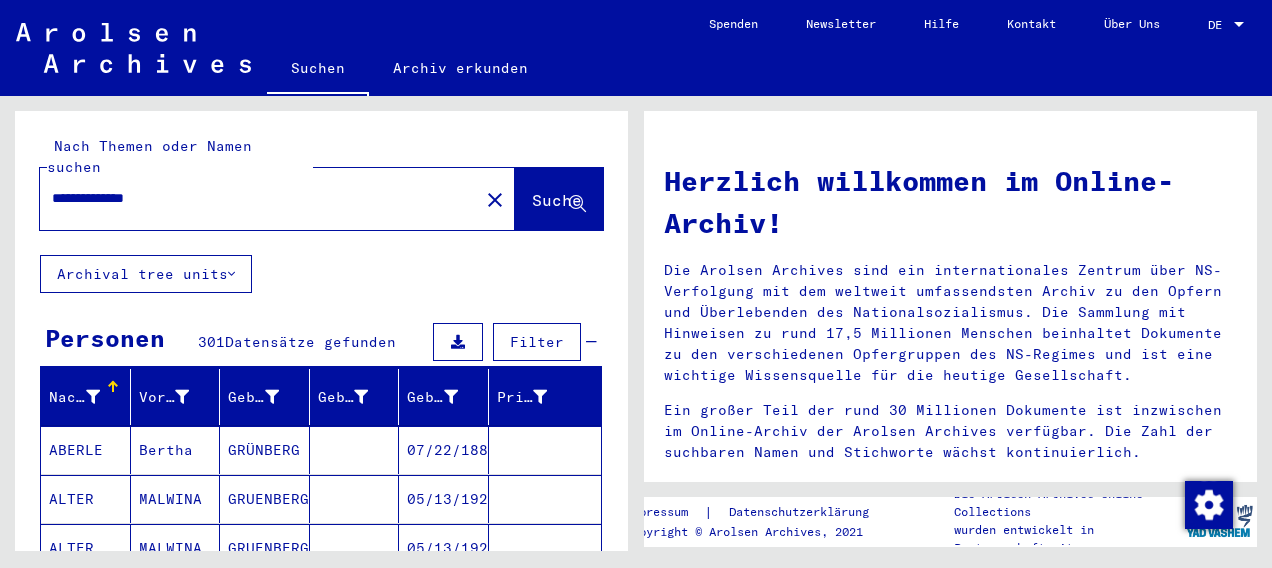 click on "**********" at bounding box center (253, 198) 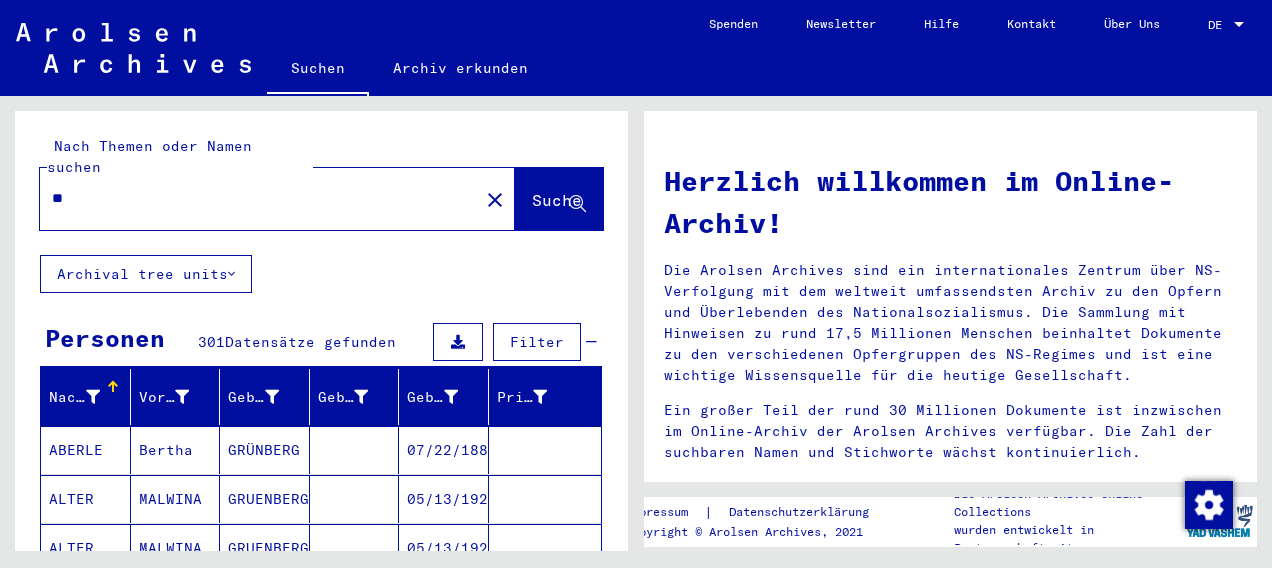 type on "*" 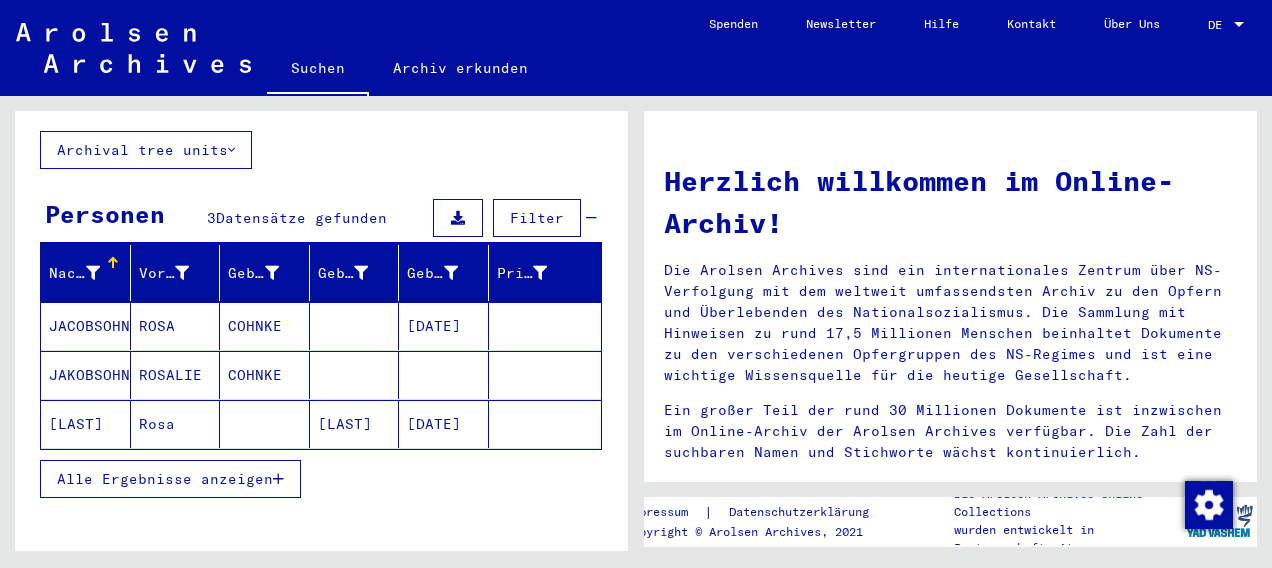 scroll, scrollTop: 152, scrollLeft: 0, axis: vertical 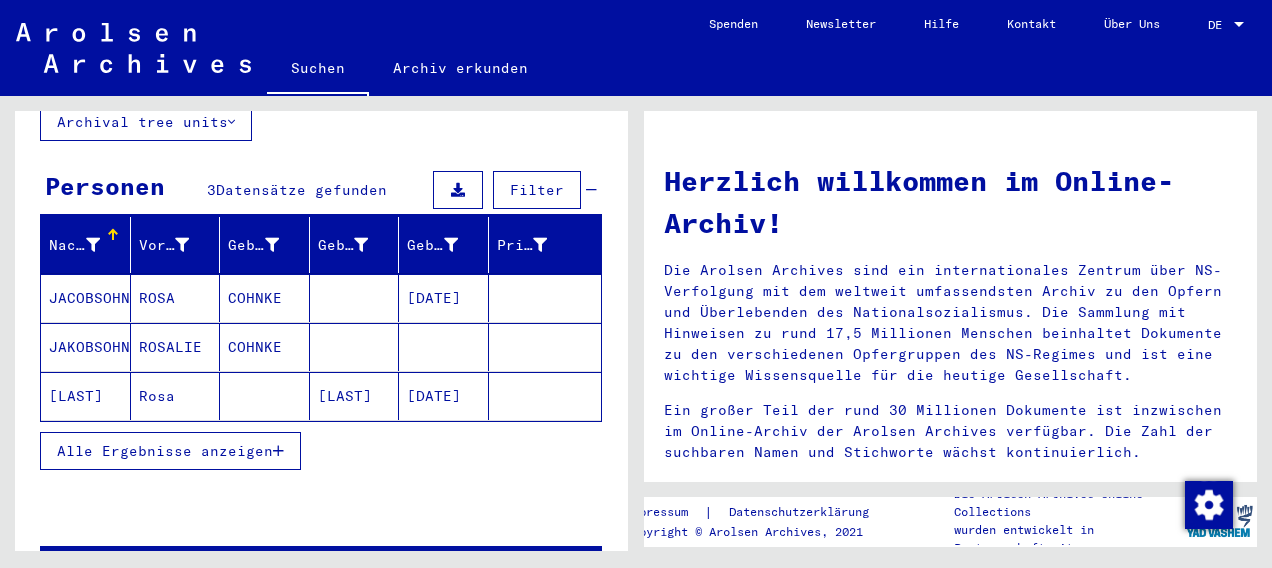 click at bounding box center [278, 451] 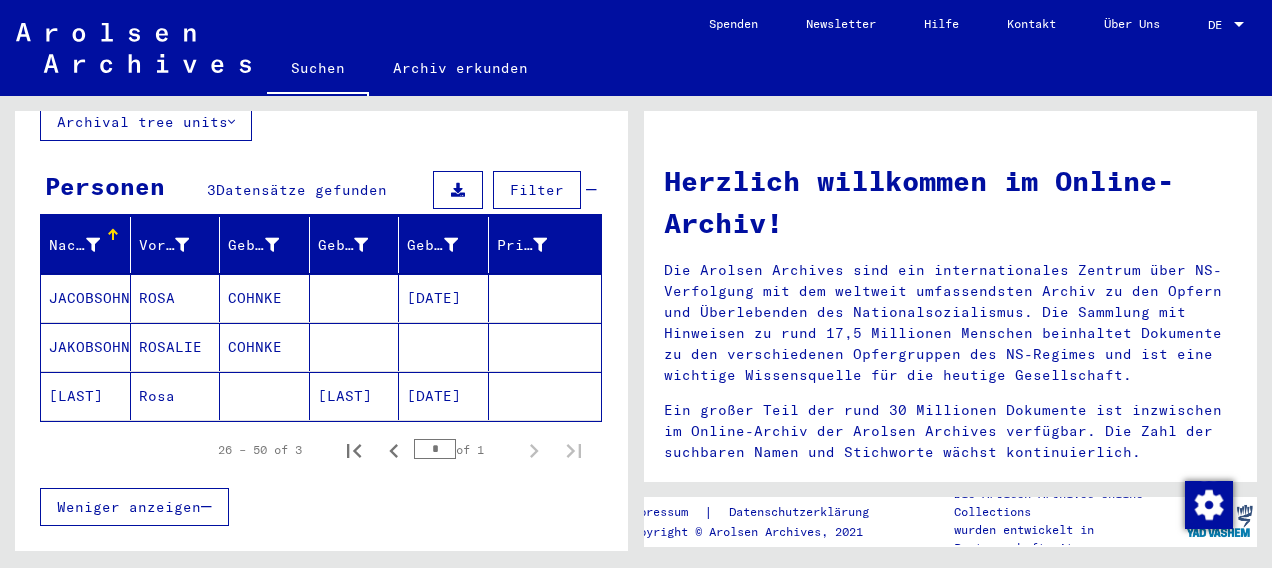 click on "[LAST]" 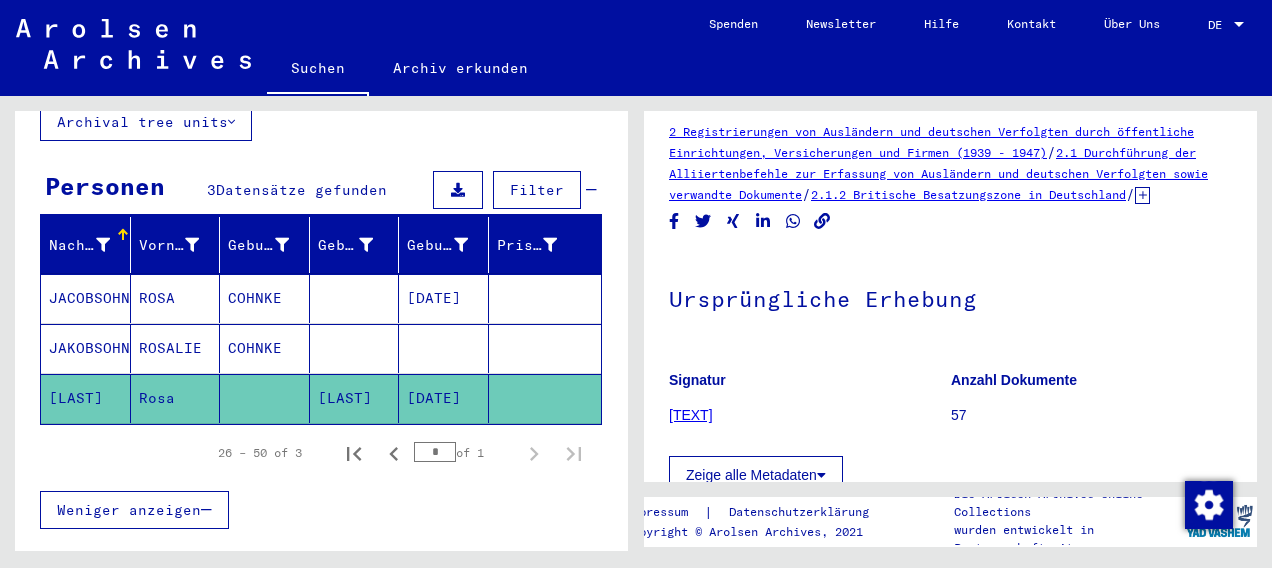 scroll, scrollTop: 0, scrollLeft: 0, axis: both 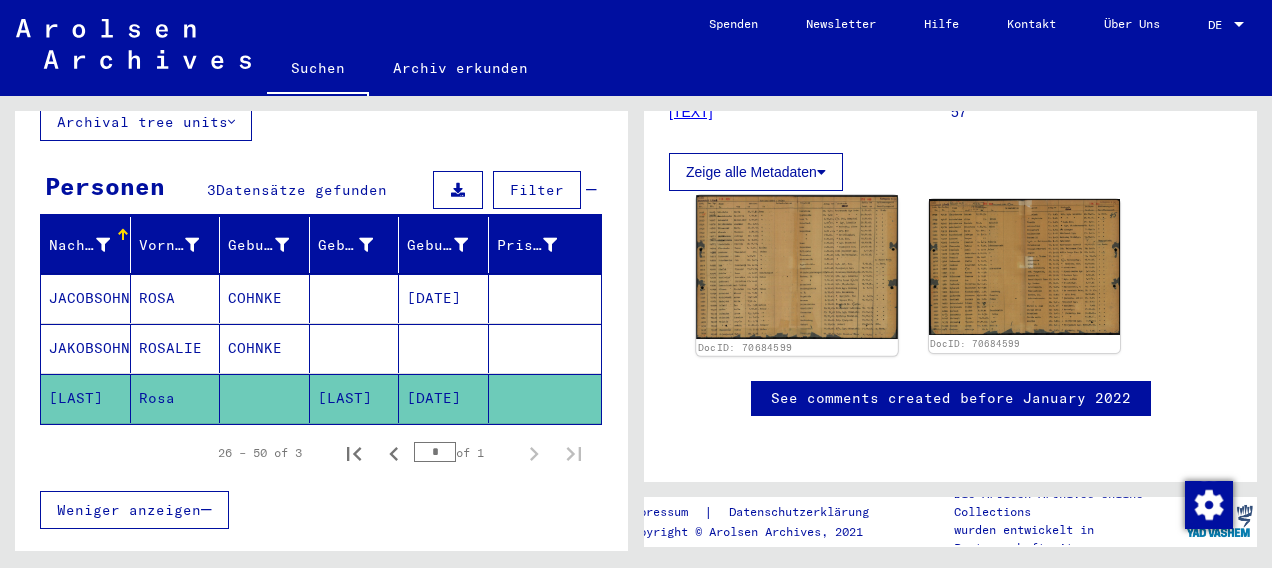 click 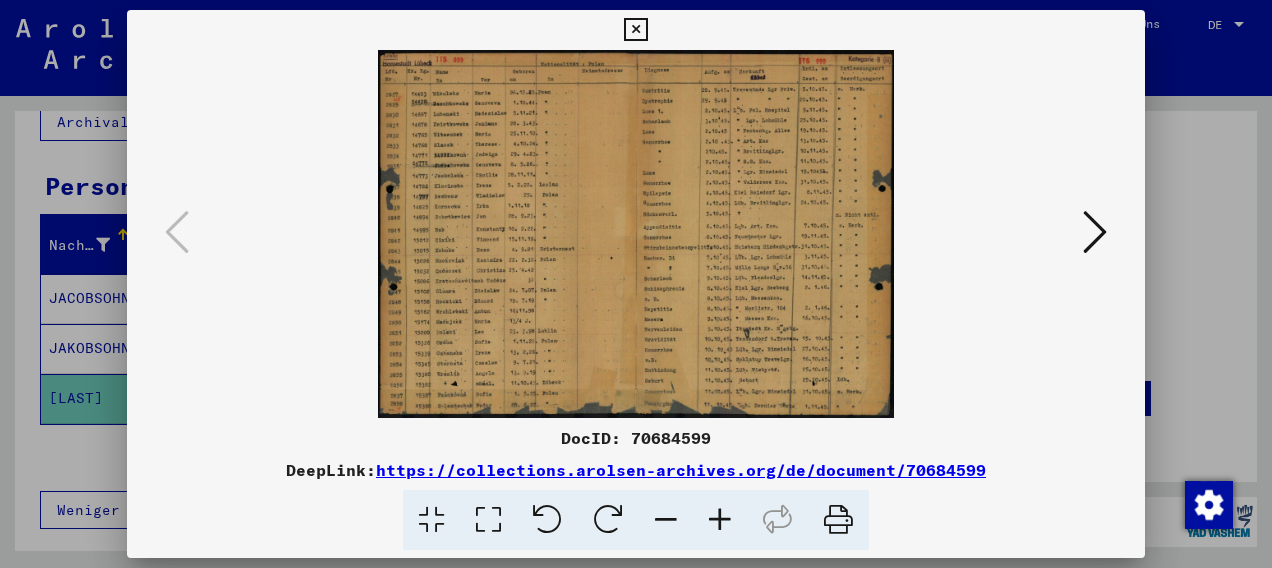 click at bounding box center (720, 520) 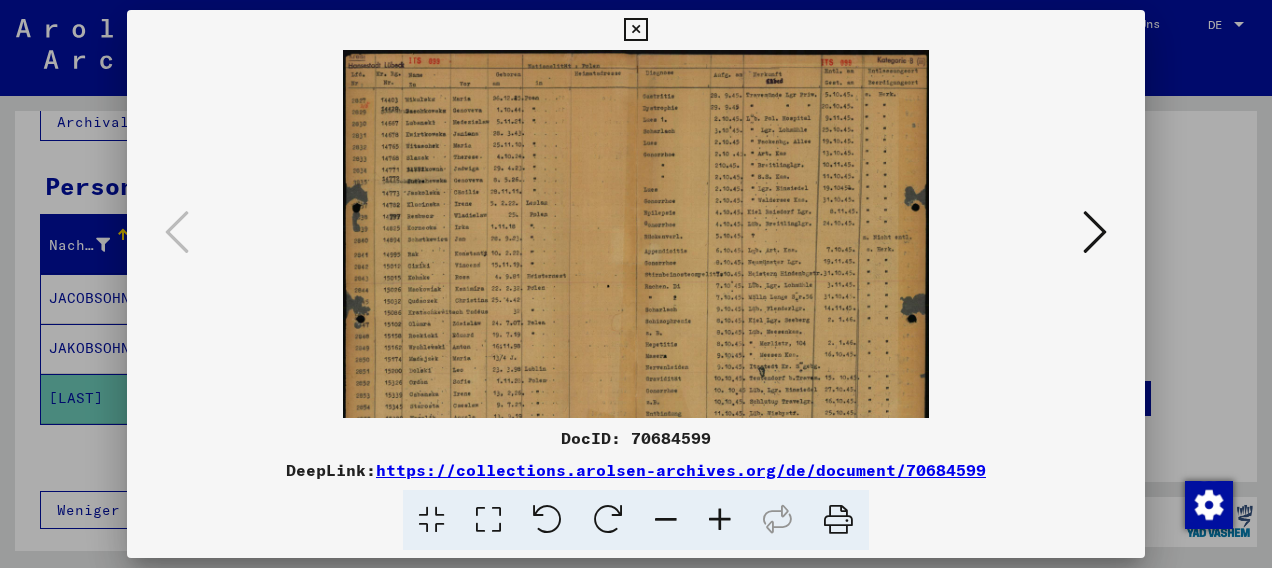click at bounding box center (720, 520) 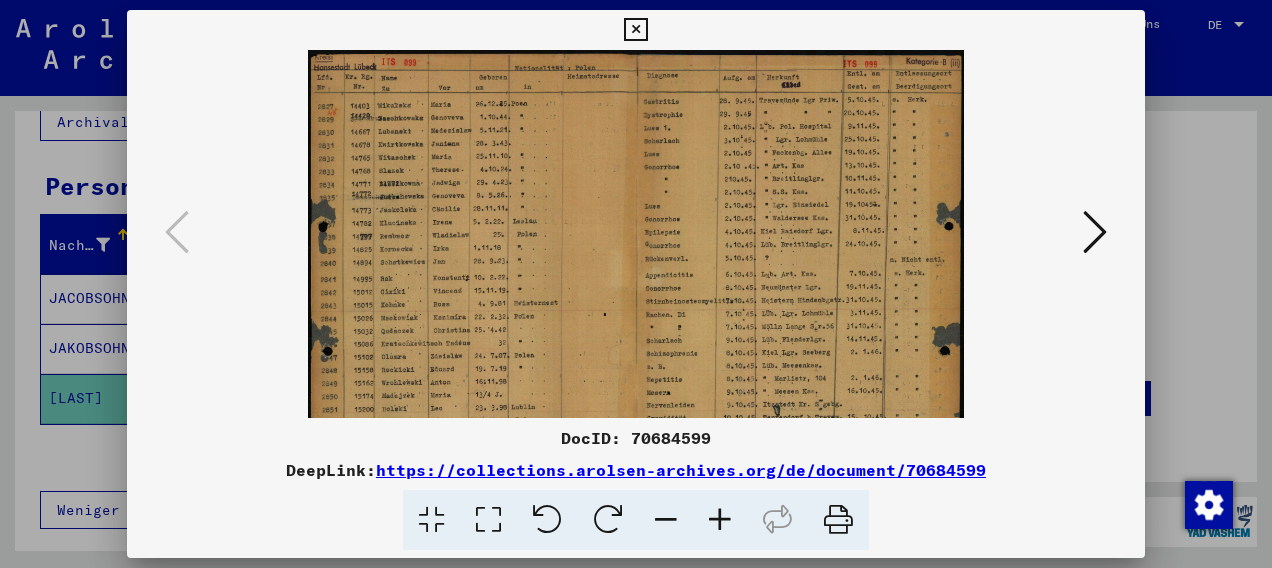 click at bounding box center [720, 520] 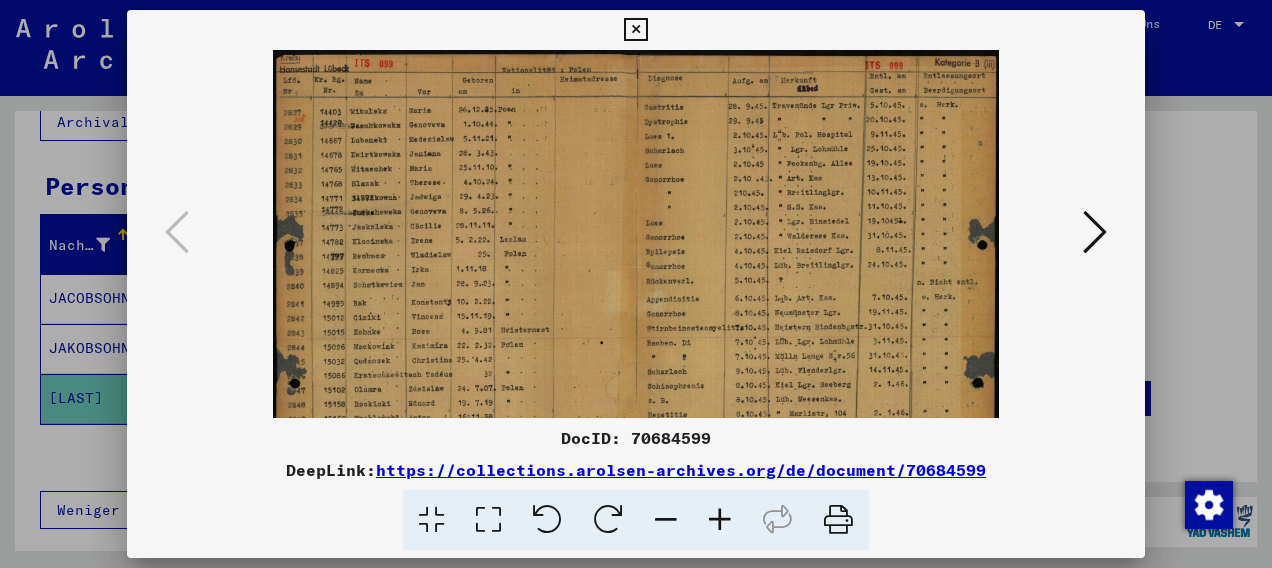 click at bounding box center [720, 520] 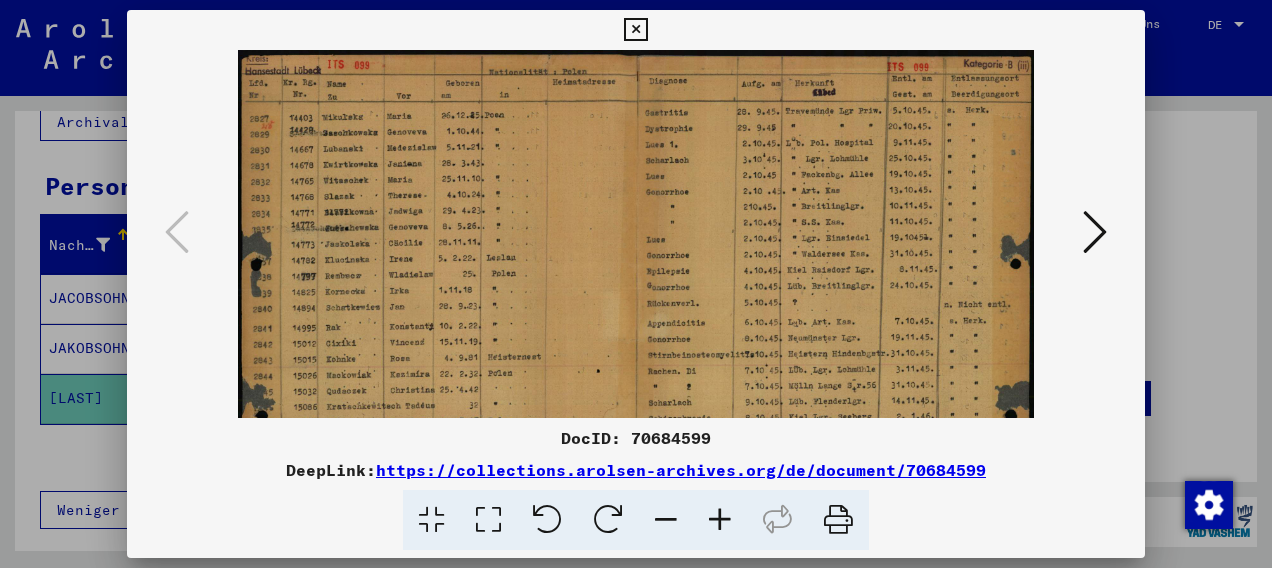 click at bounding box center [720, 520] 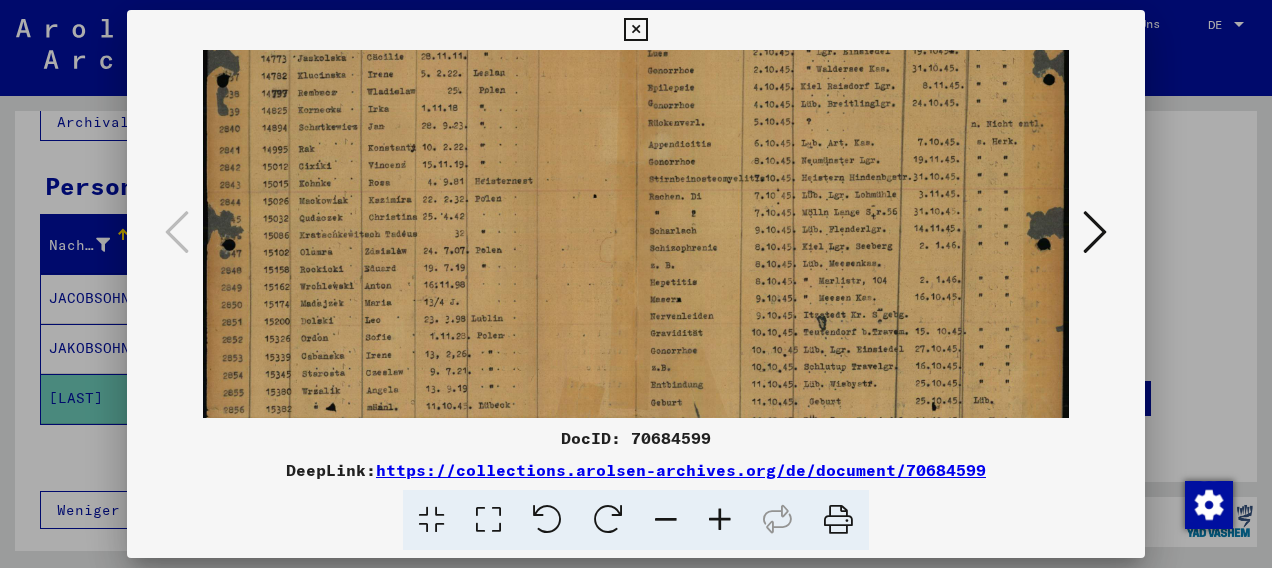 scroll, scrollTop: 250, scrollLeft: 0, axis: vertical 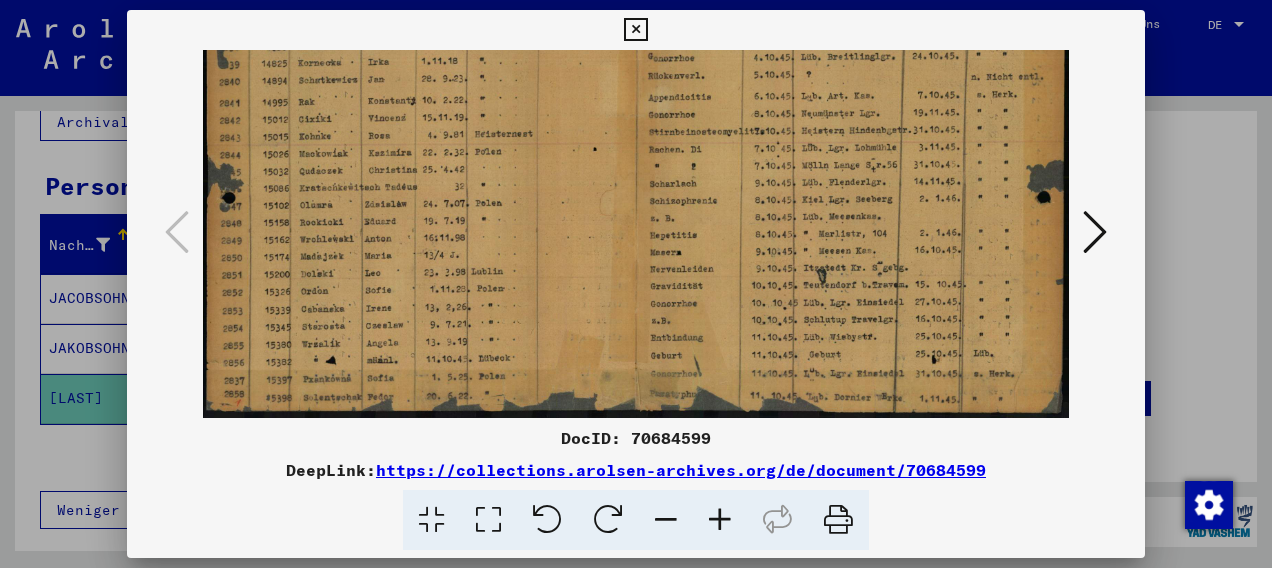 drag, startPoint x: 448, startPoint y: 386, endPoint x: 486, endPoint y: 86, distance: 302.3971 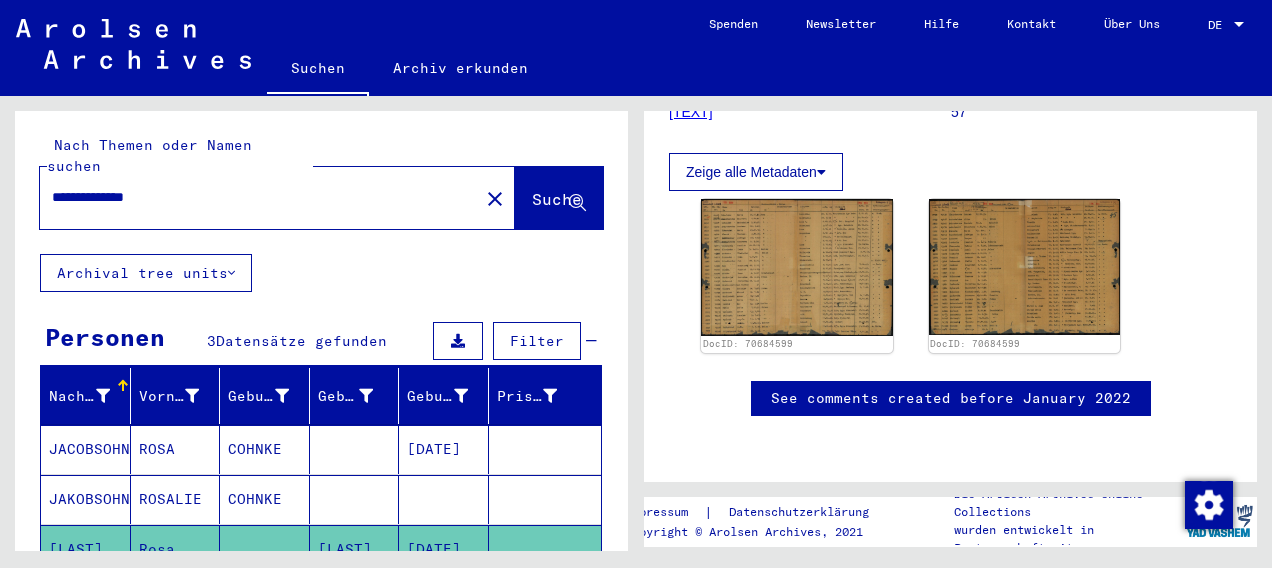 scroll, scrollTop: 0, scrollLeft: 0, axis: both 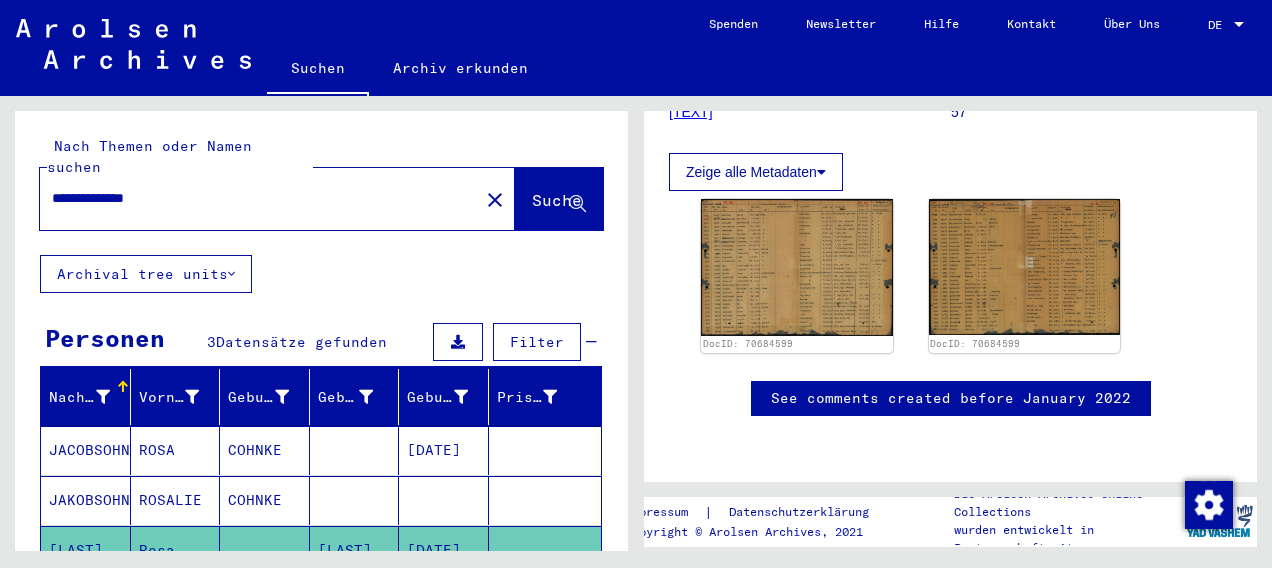 click on "**********" at bounding box center [259, 198] 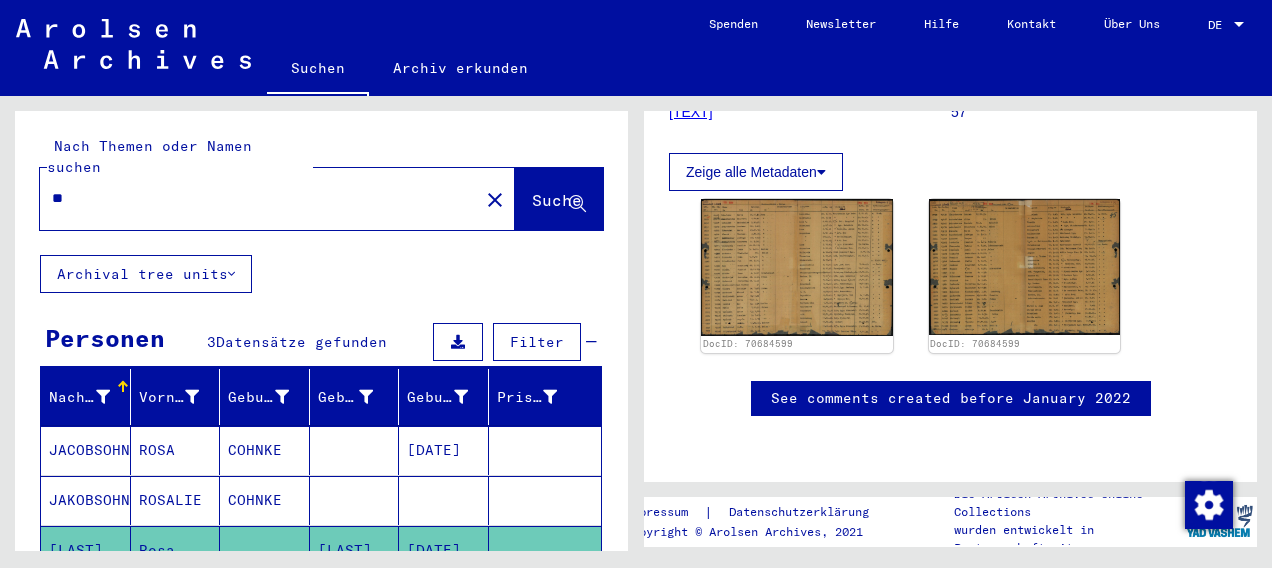 type on "*" 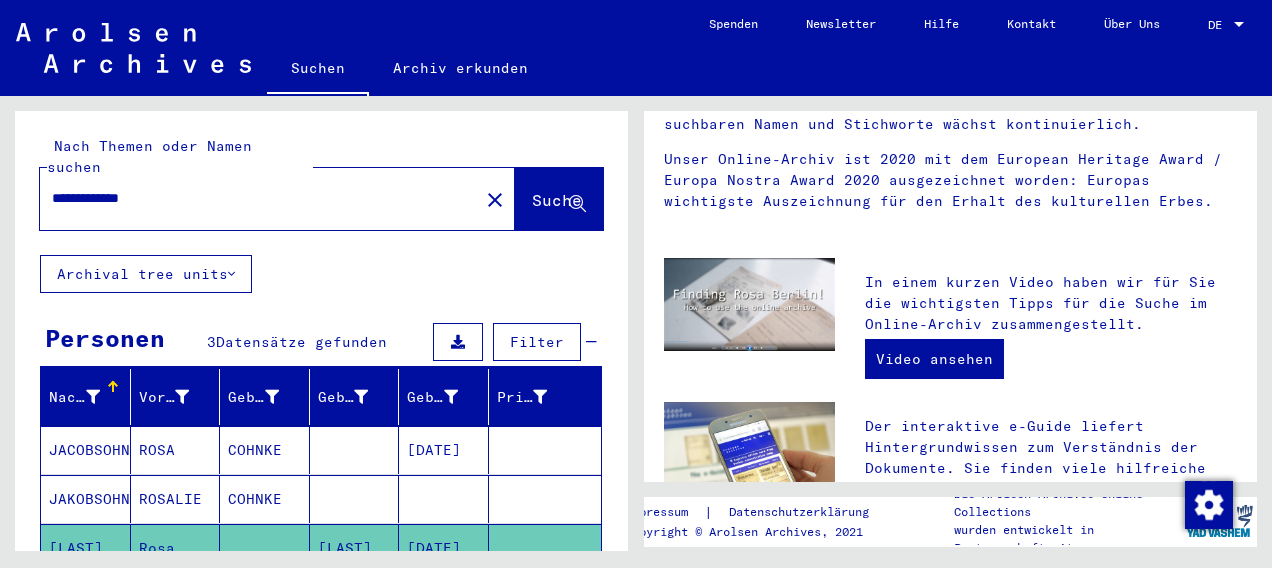 scroll, scrollTop: 0, scrollLeft: 0, axis: both 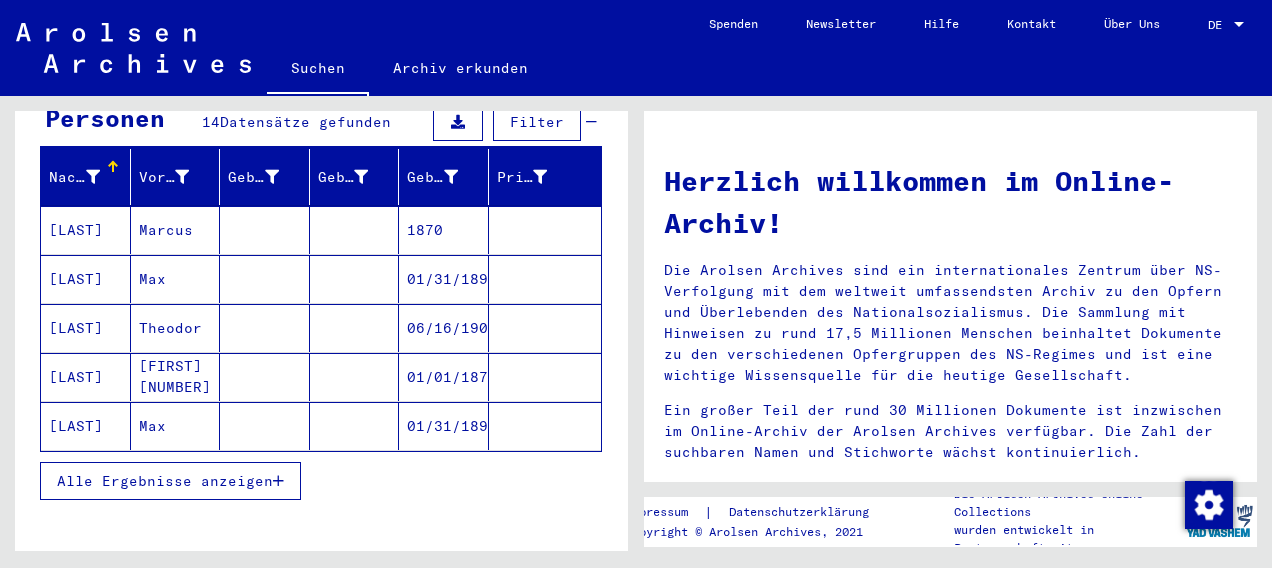 click on "Alle Ergebnisse anzeigen" at bounding box center [165, 481] 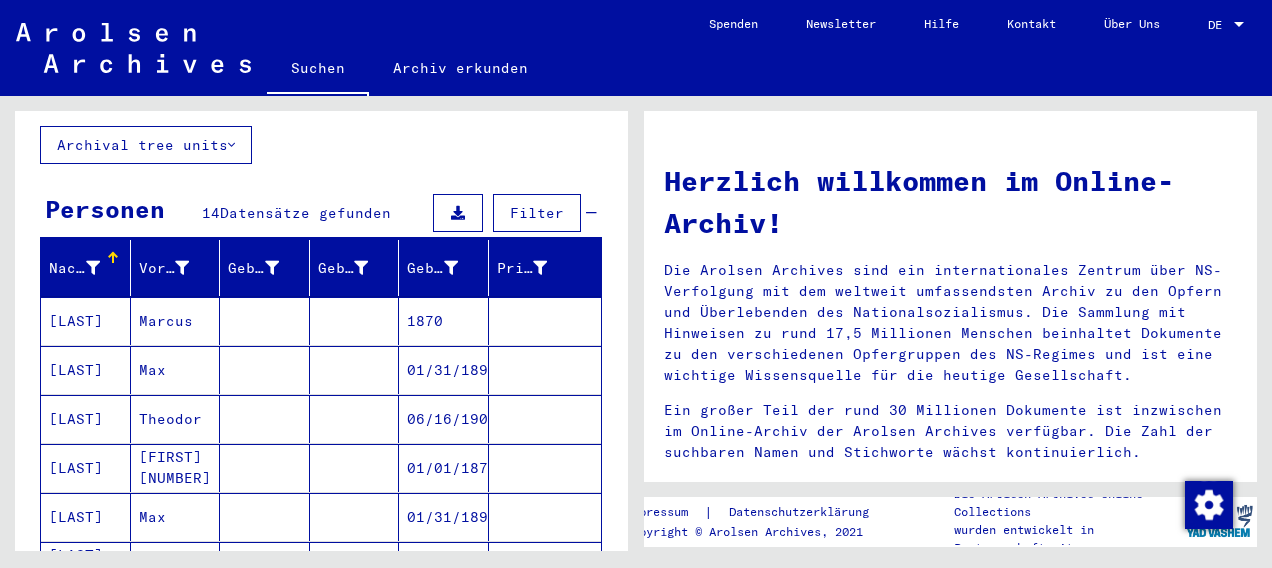 scroll, scrollTop: 0, scrollLeft: 0, axis: both 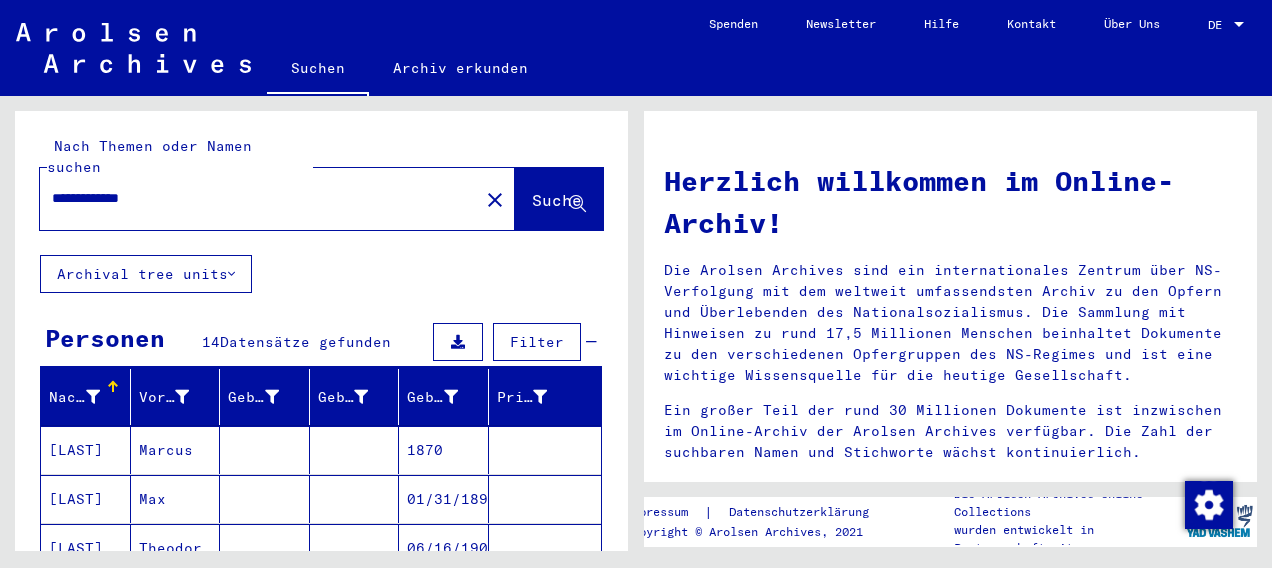 click on "**********" at bounding box center (253, 198) 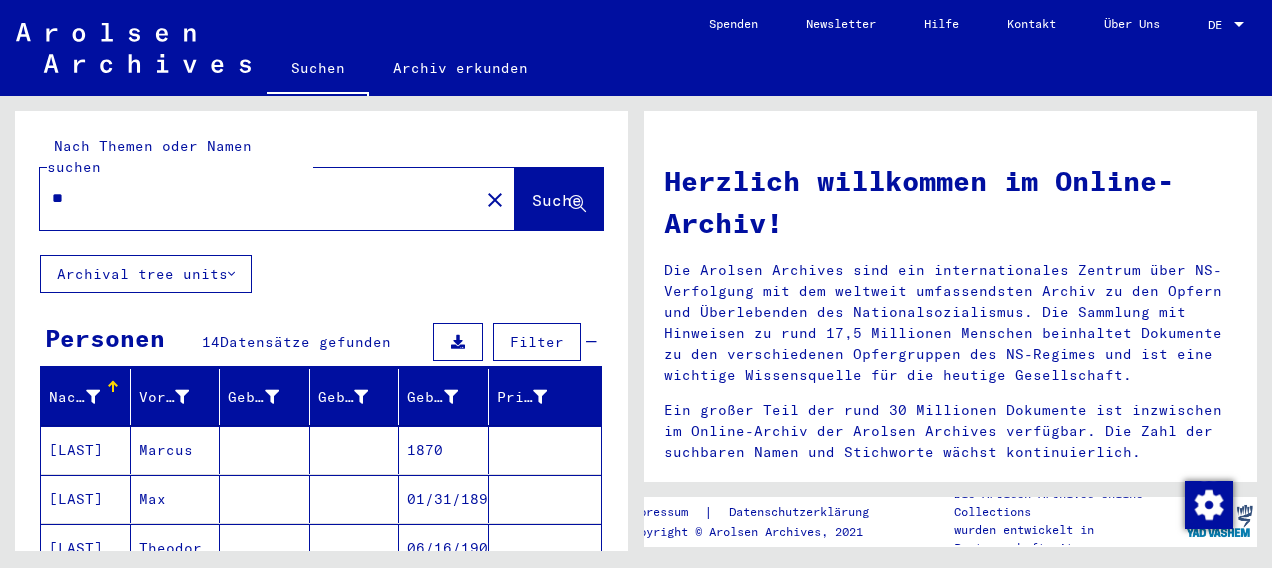 type on "*" 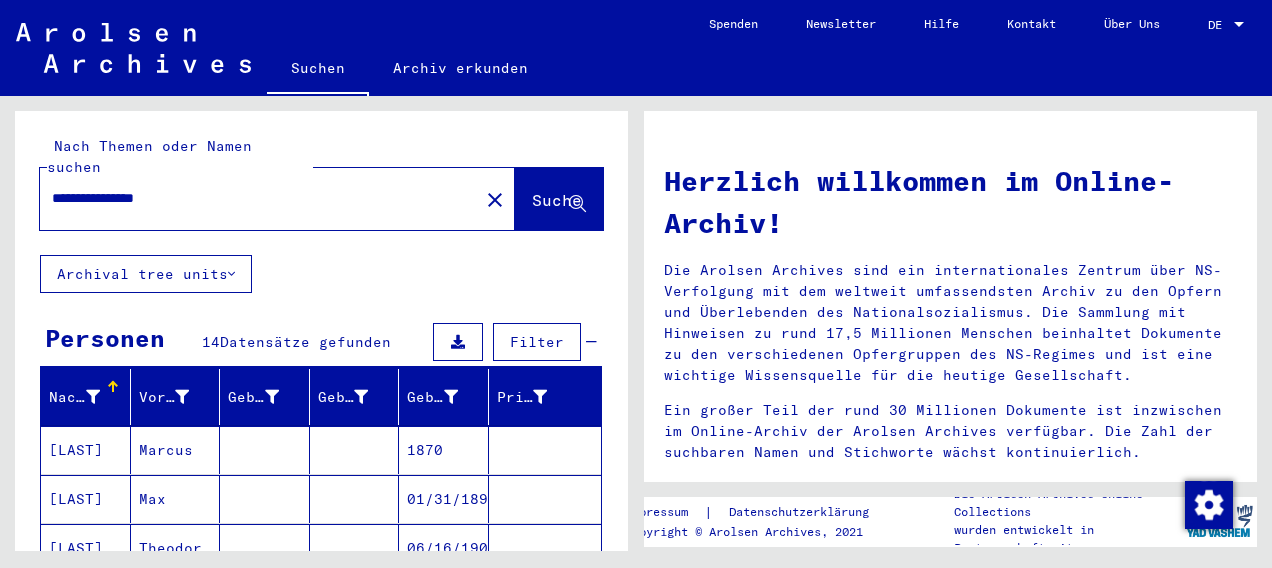 type on "**********" 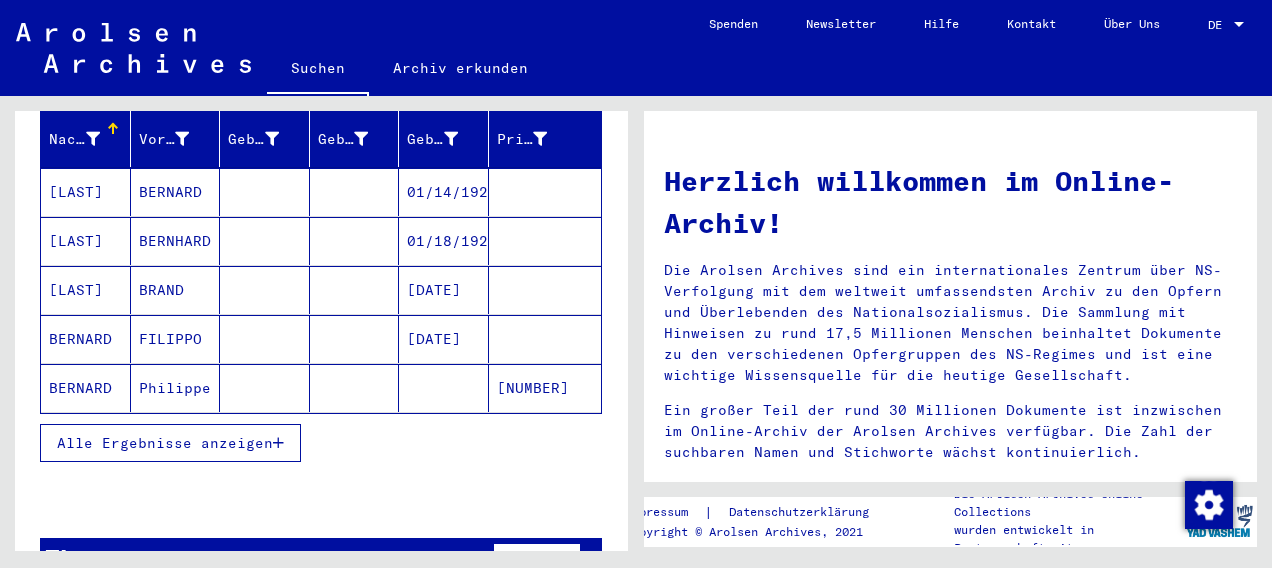 scroll, scrollTop: 265, scrollLeft: 0, axis: vertical 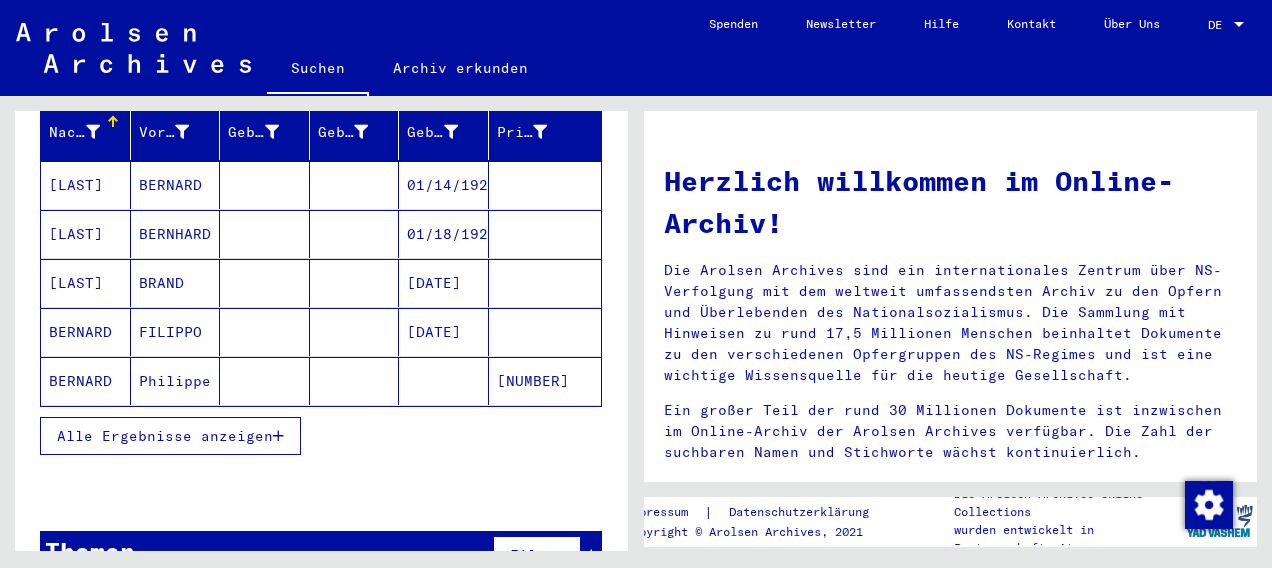 click on "BERNARD" 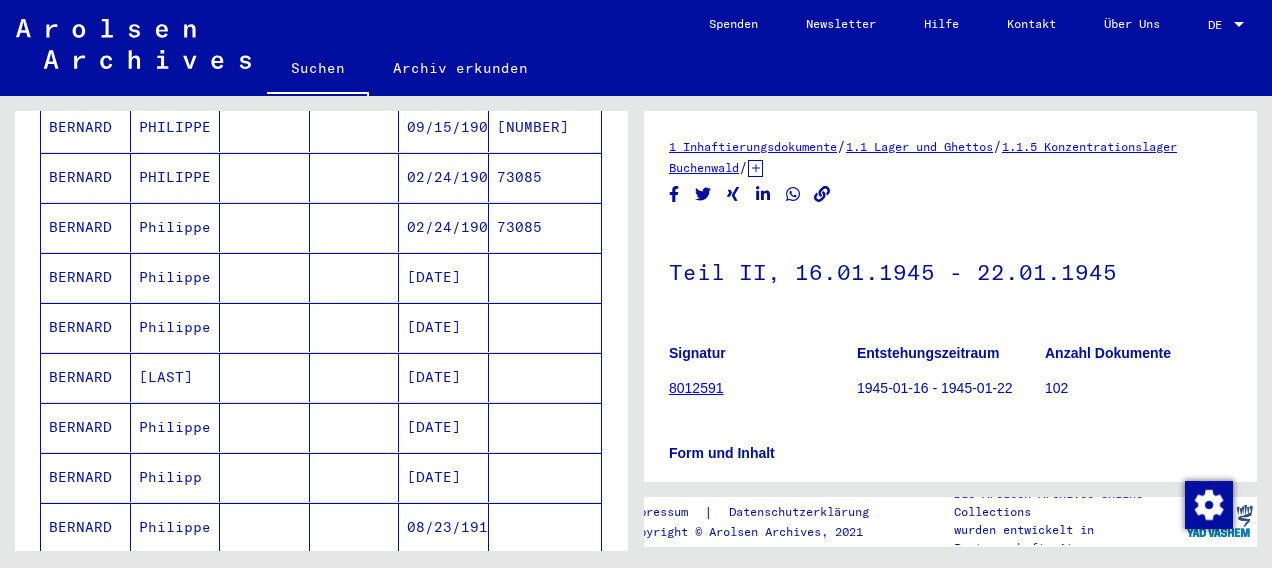 scroll, scrollTop: 576, scrollLeft: 0, axis: vertical 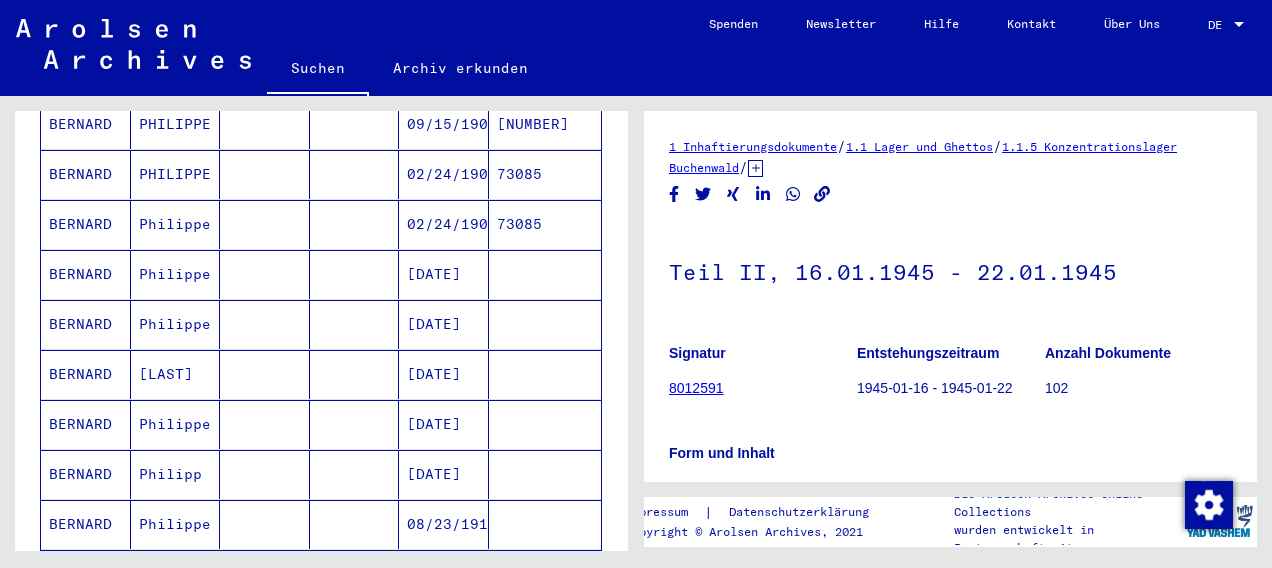 click on "BERNARD" at bounding box center [86, 424] 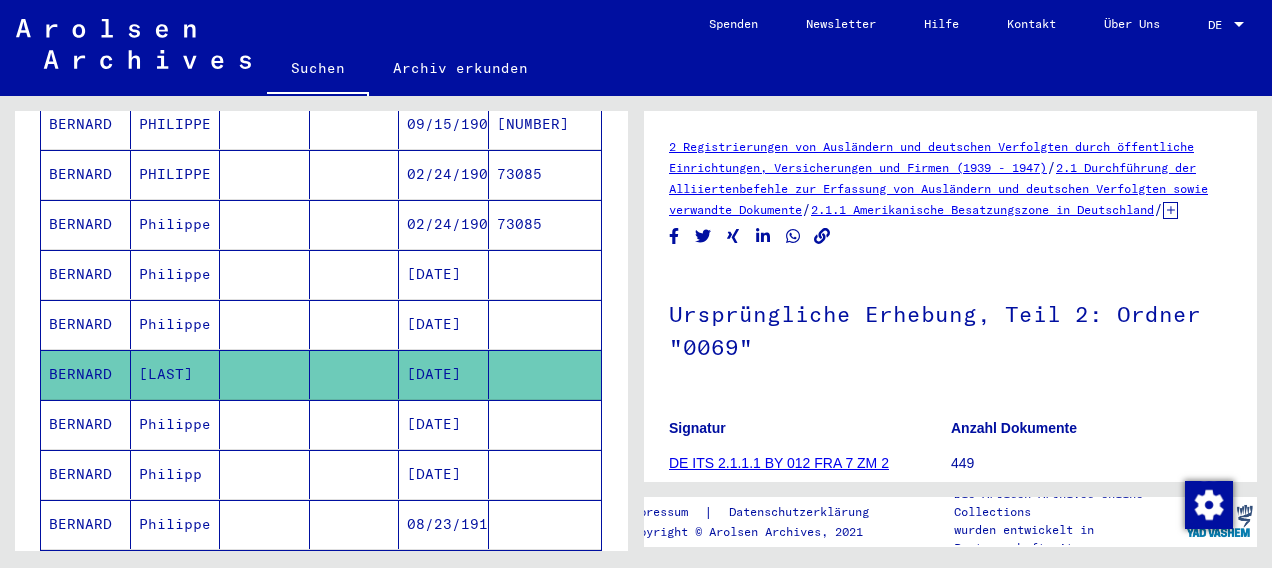 click on "BERNARD" at bounding box center (86, 474) 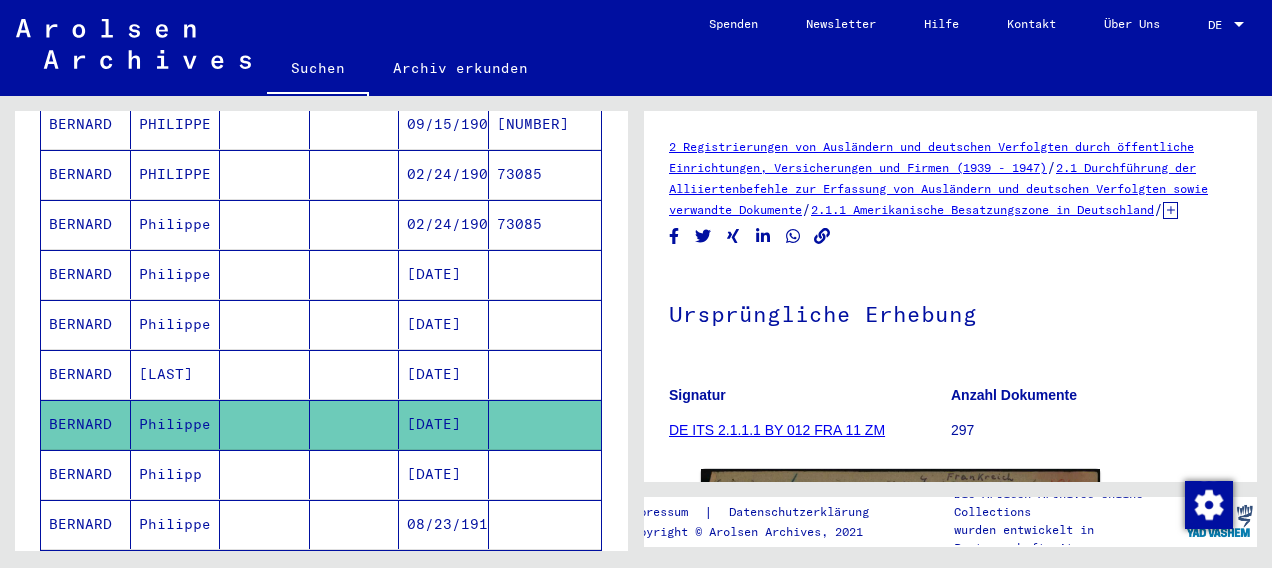 click on "BERNARD" at bounding box center (86, 524) 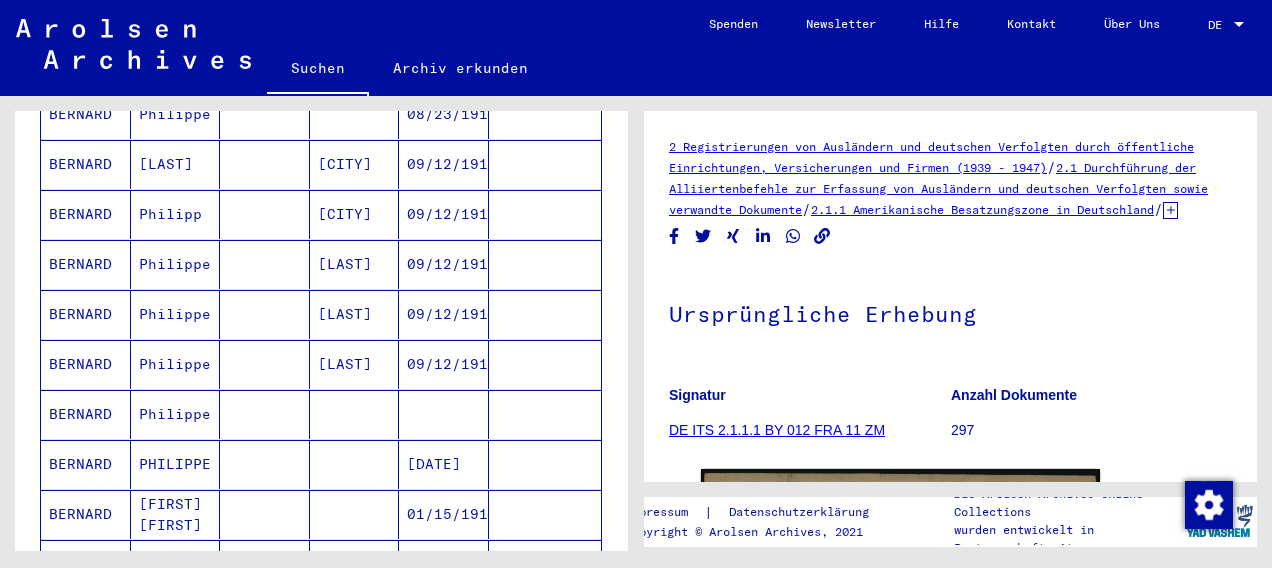 scroll, scrollTop: 1068, scrollLeft: 0, axis: vertical 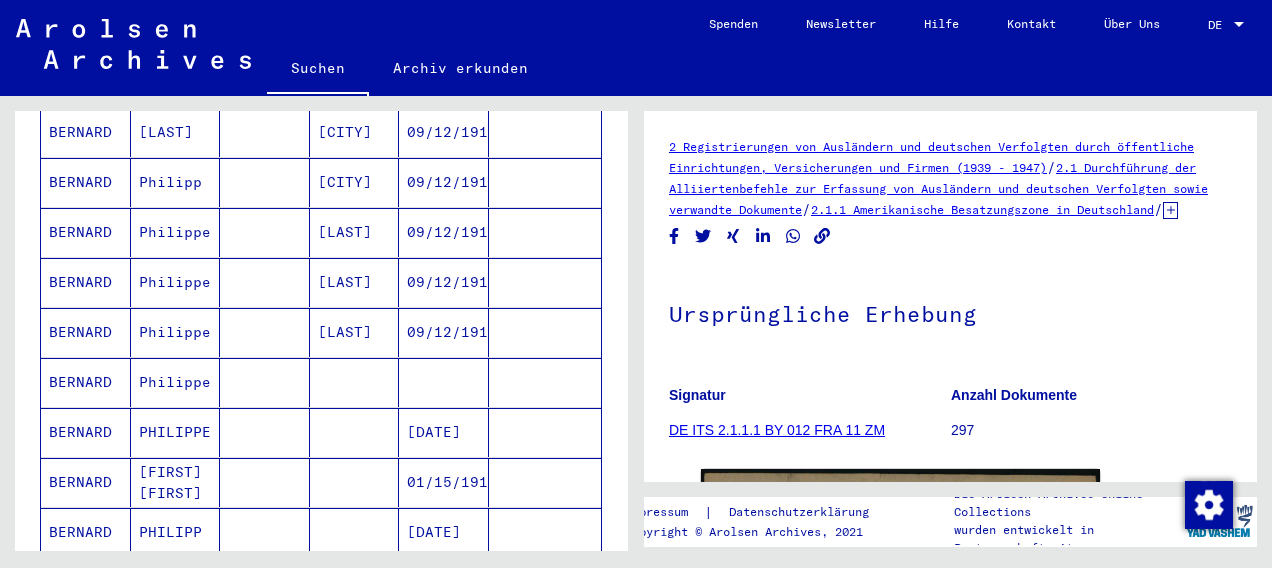 click on "BERNARD" at bounding box center (86, 482) 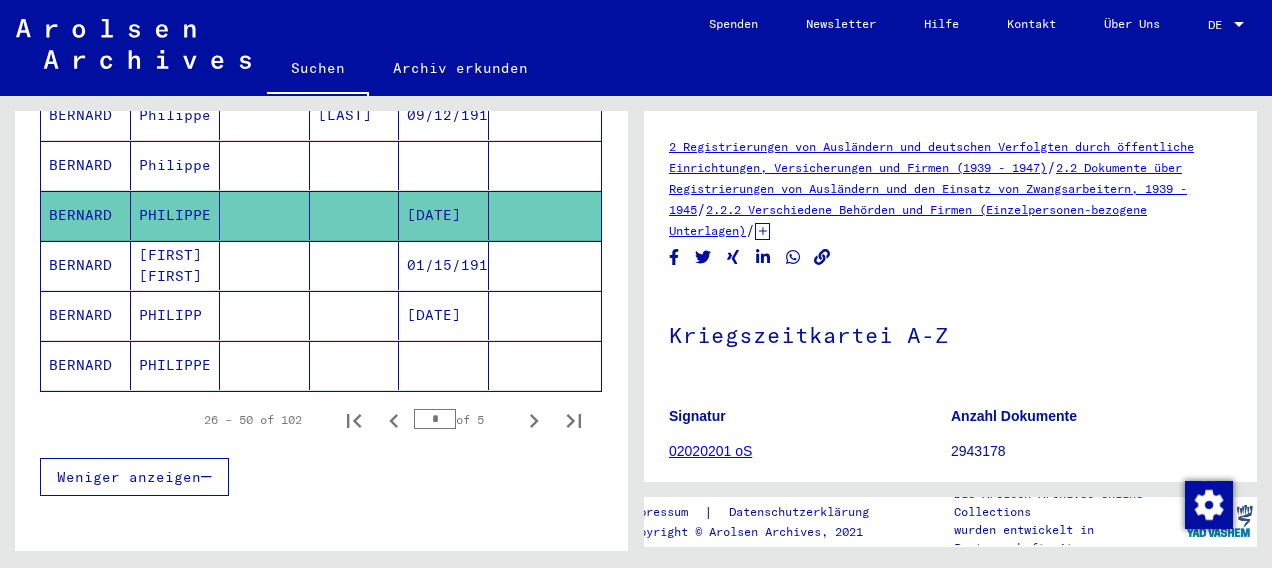 scroll, scrollTop: 1296, scrollLeft: 0, axis: vertical 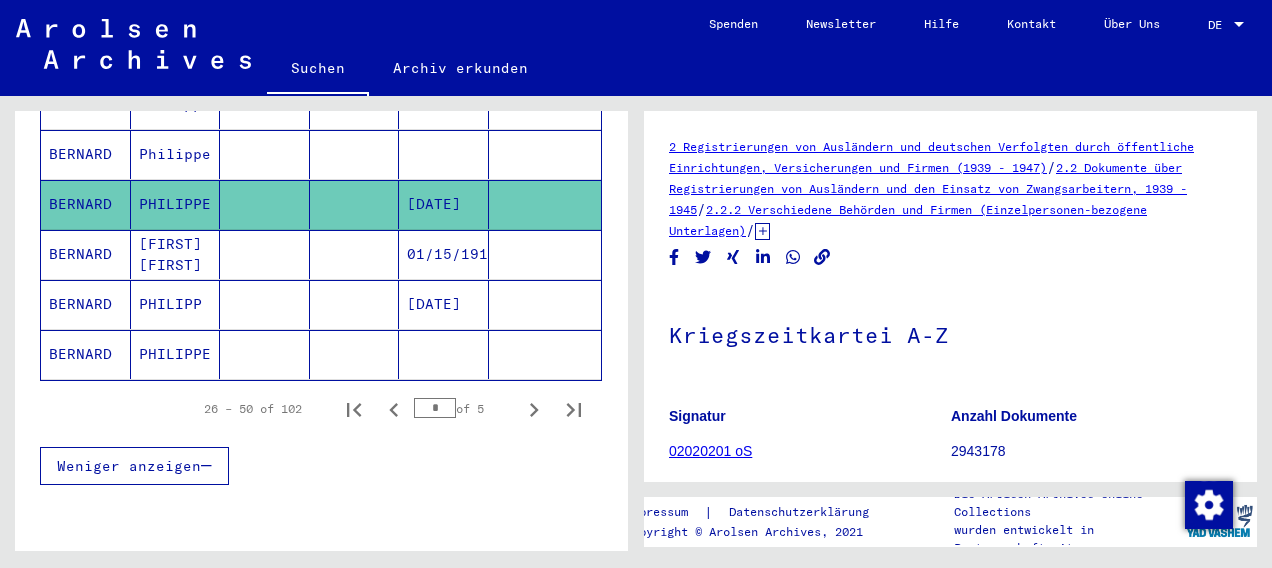 click on "BERNARD" 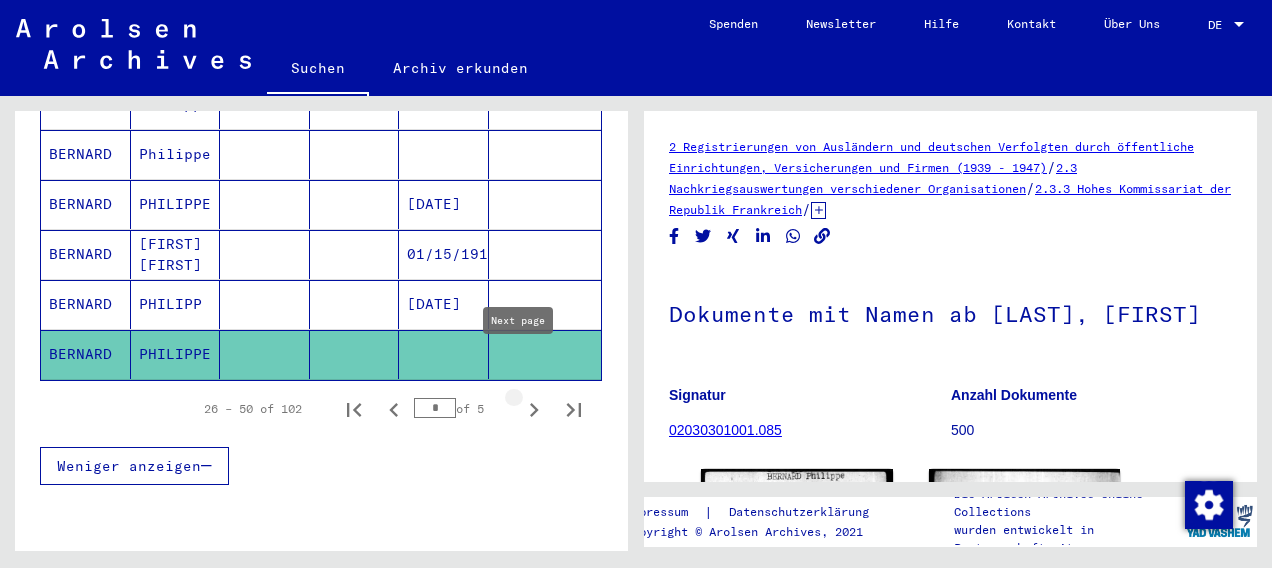 click 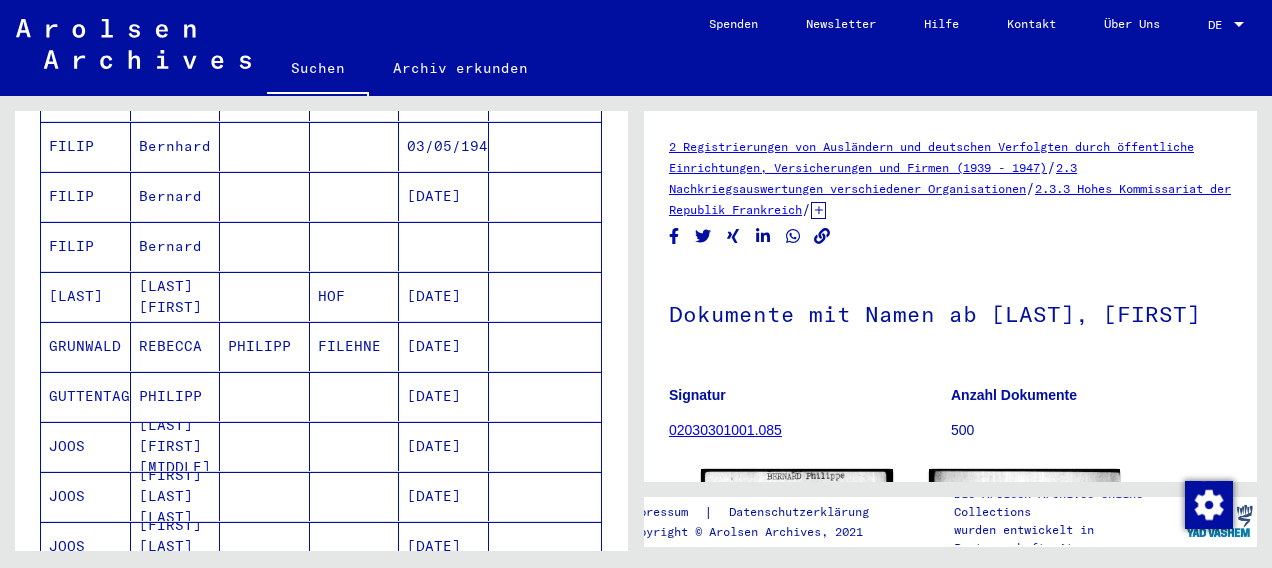 scroll, scrollTop: 992, scrollLeft: 0, axis: vertical 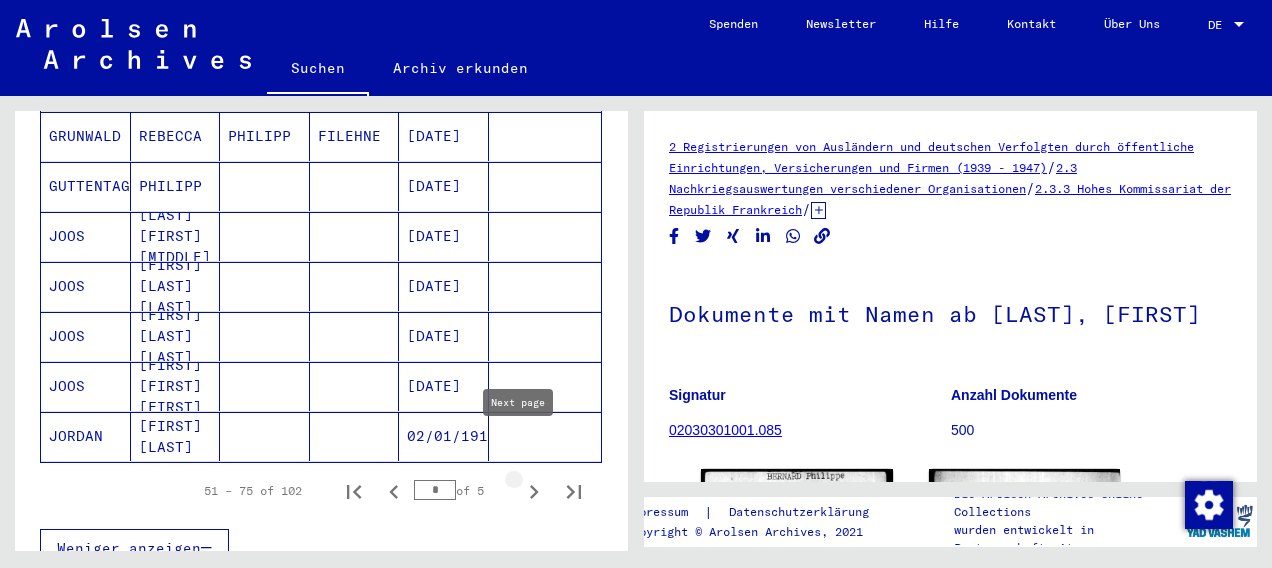 click 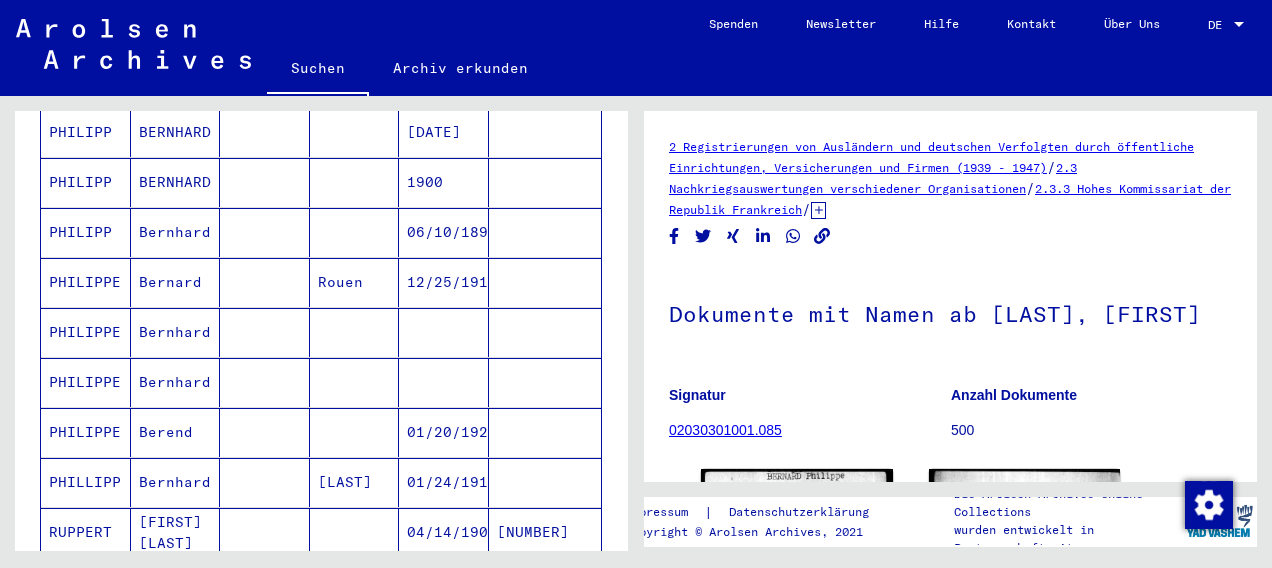 scroll, scrollTop: 966, scrollLeft: 0, axis: vertical 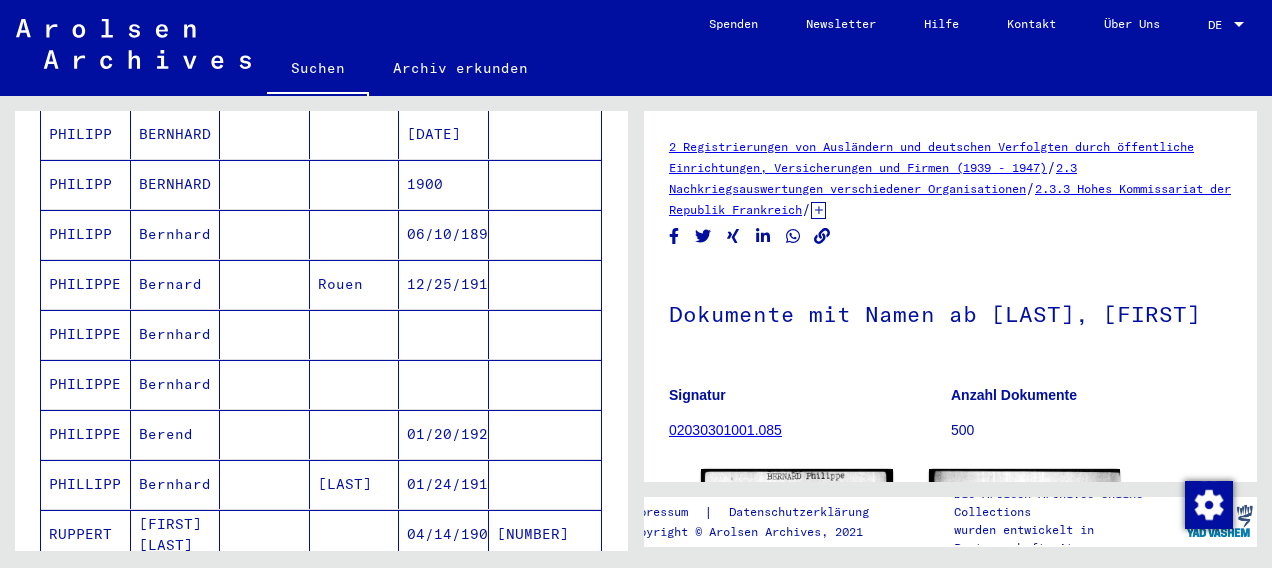 click on "PHILIPP" at bounding box center [86, 284] 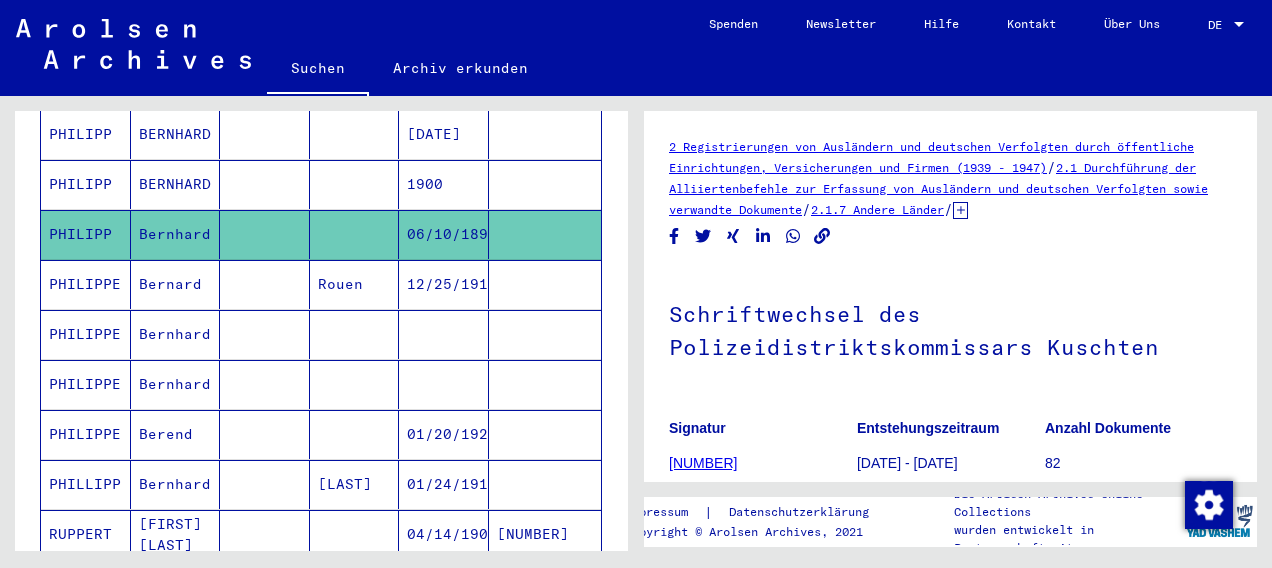 click on "PHILIPPE" at bounding box center [86, 334] 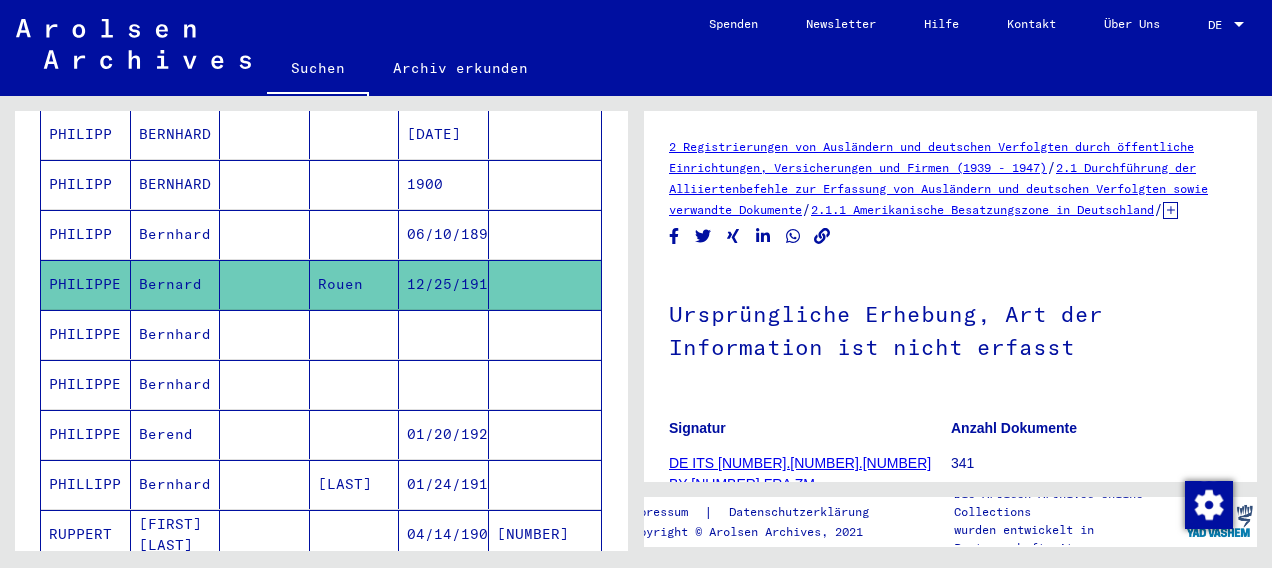 click on "PHILIPPE" at bounding box center [86, 384] 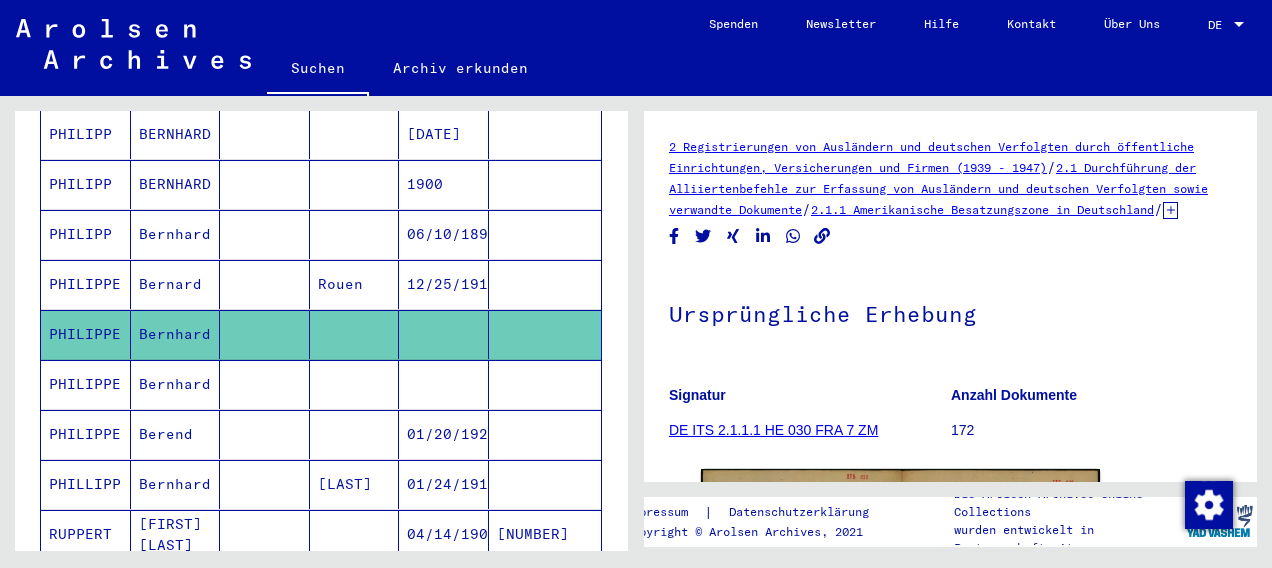 scroll, scrollTop: 1336, scrollLeft: 0, axis: vertical 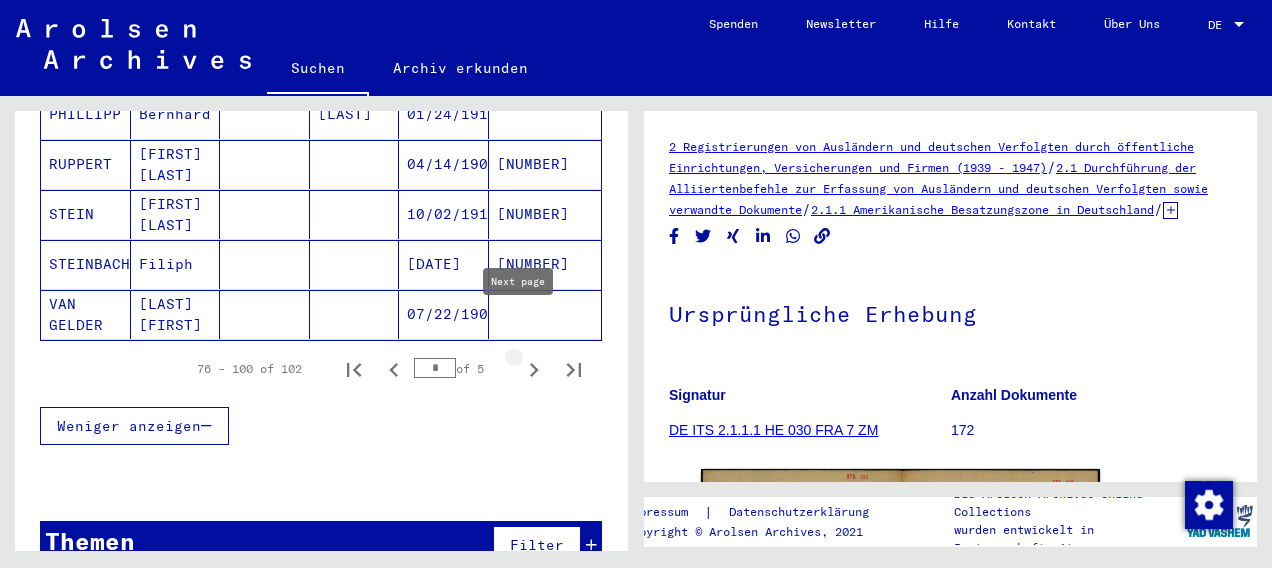 click 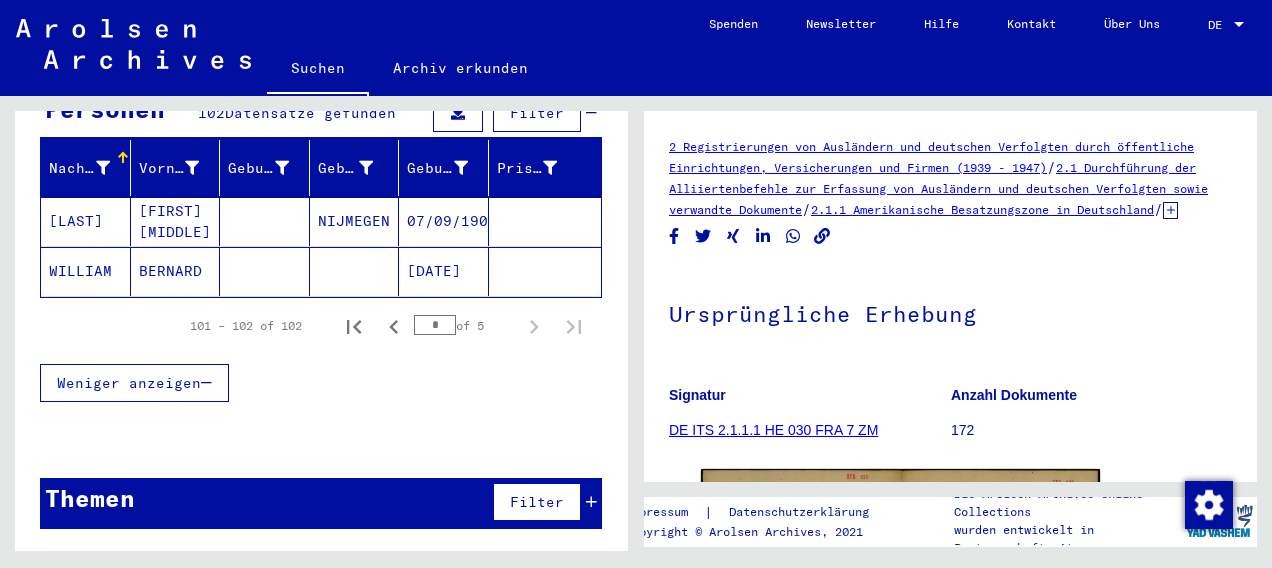 scroll, scrollTop: 201, scrollLeft: 0, axis: vertical 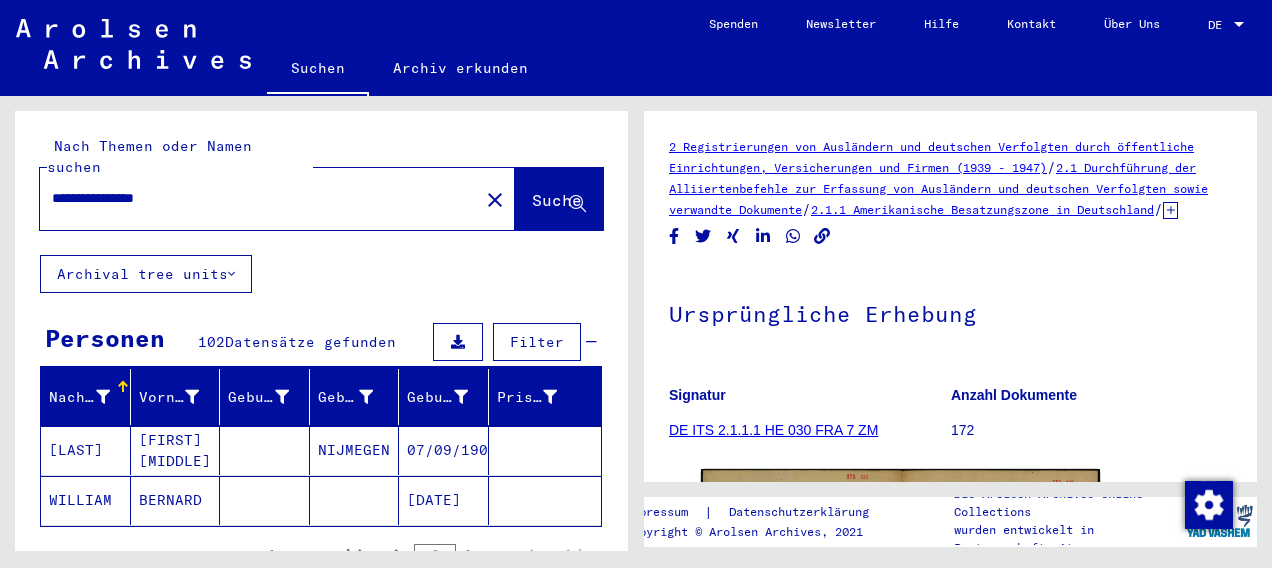 click on "**********" at bounding box center (259, 198) 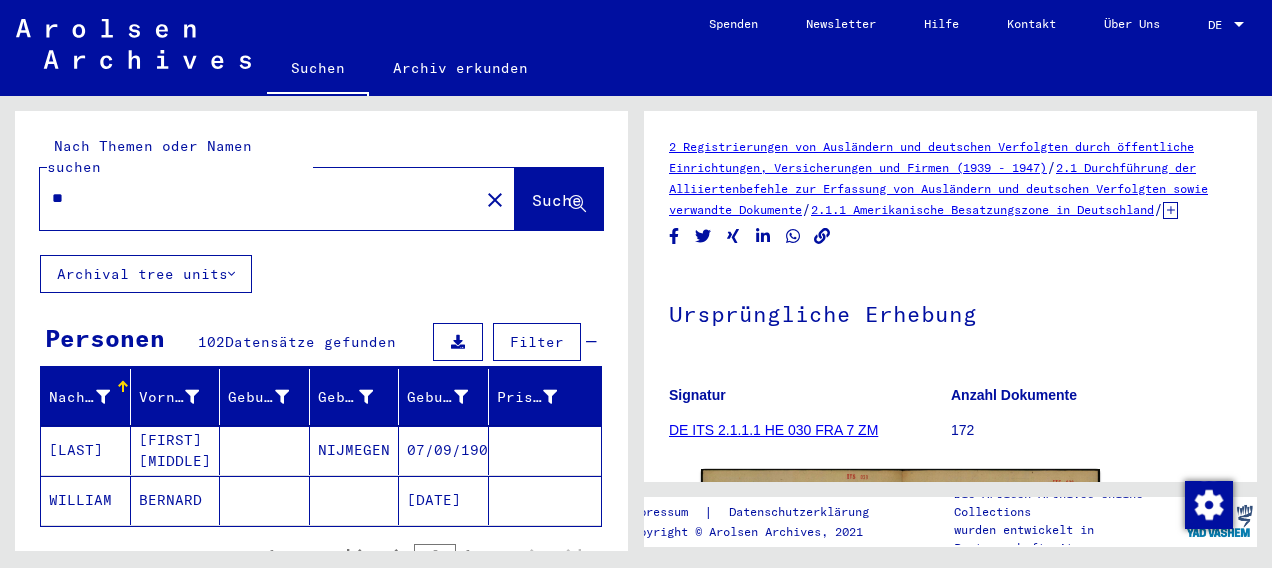 type on "*" 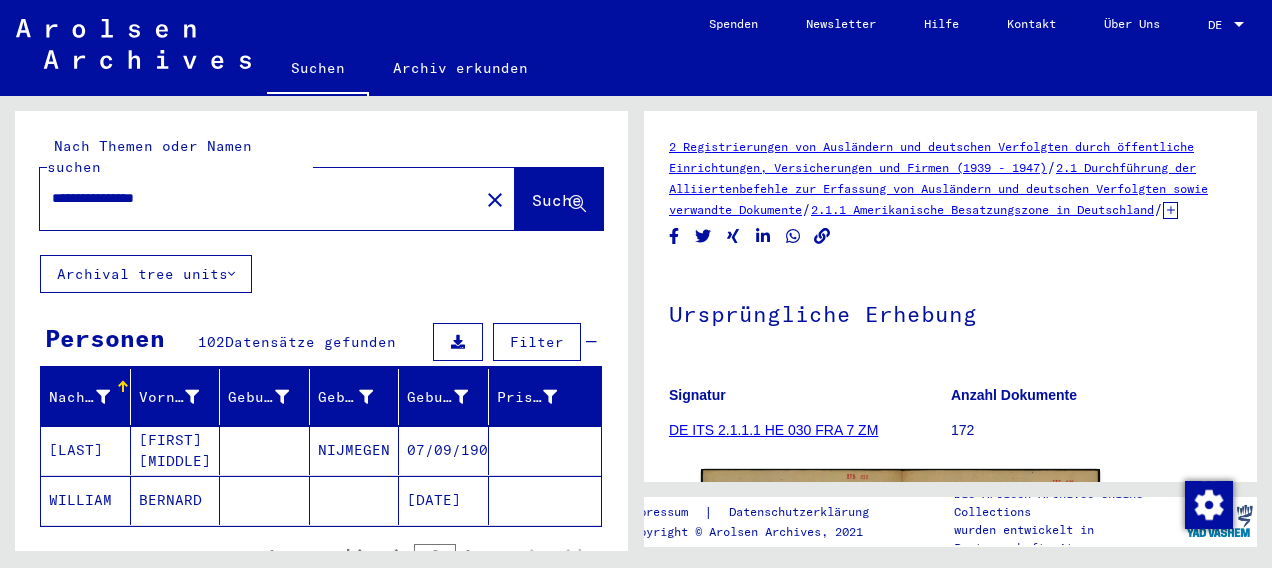 type on "**********" 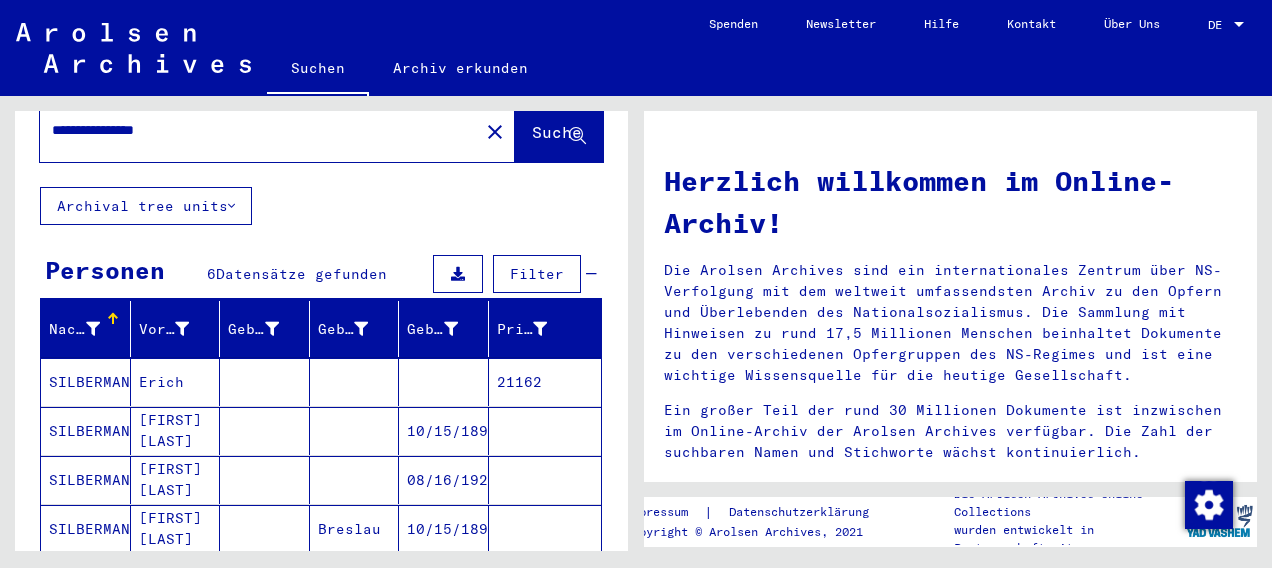 scroll, scrollTop: 116, scrollLeft: 0, axis: vertical 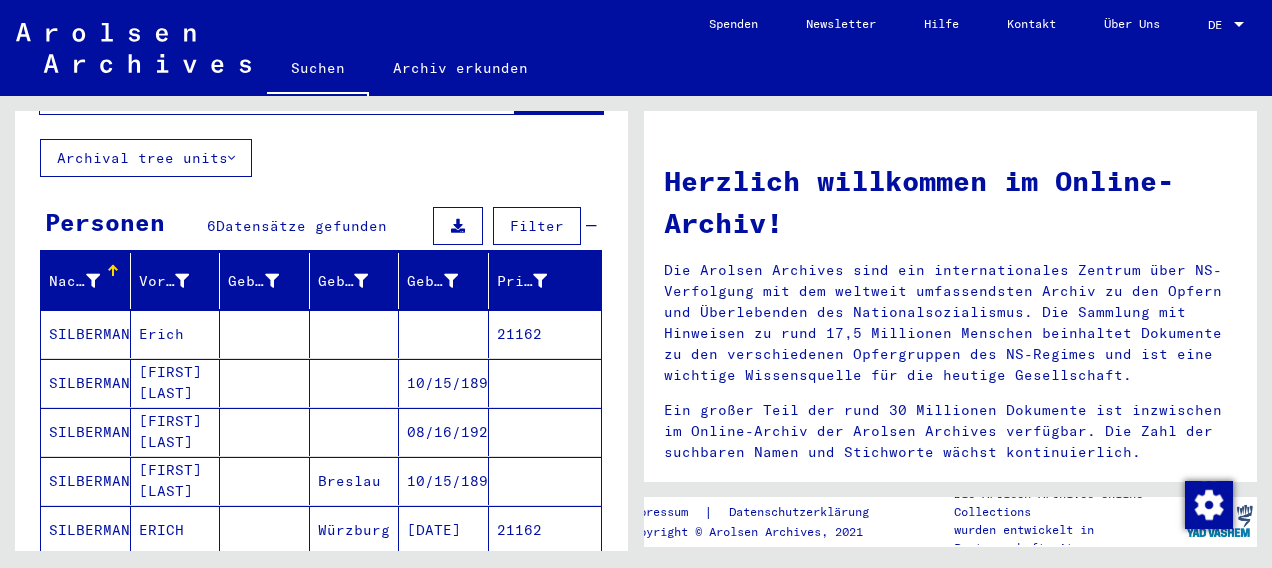 click on "SILBERMANN" at bounding box center [86, 383] 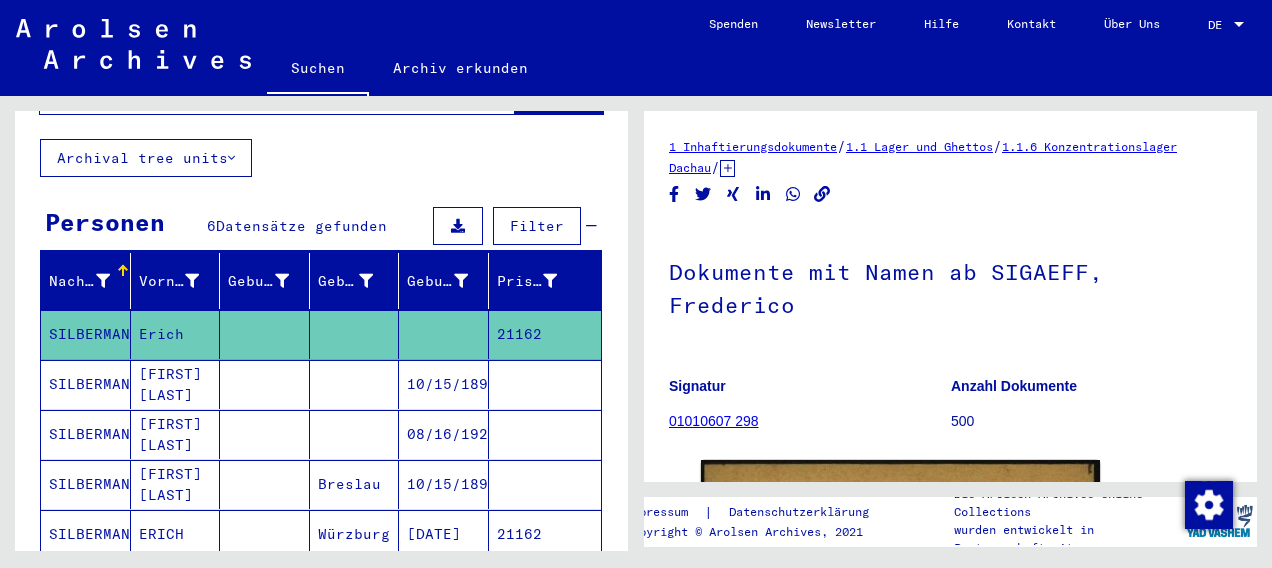 click on "SILBERMANN" at bounding box center (86, 484) 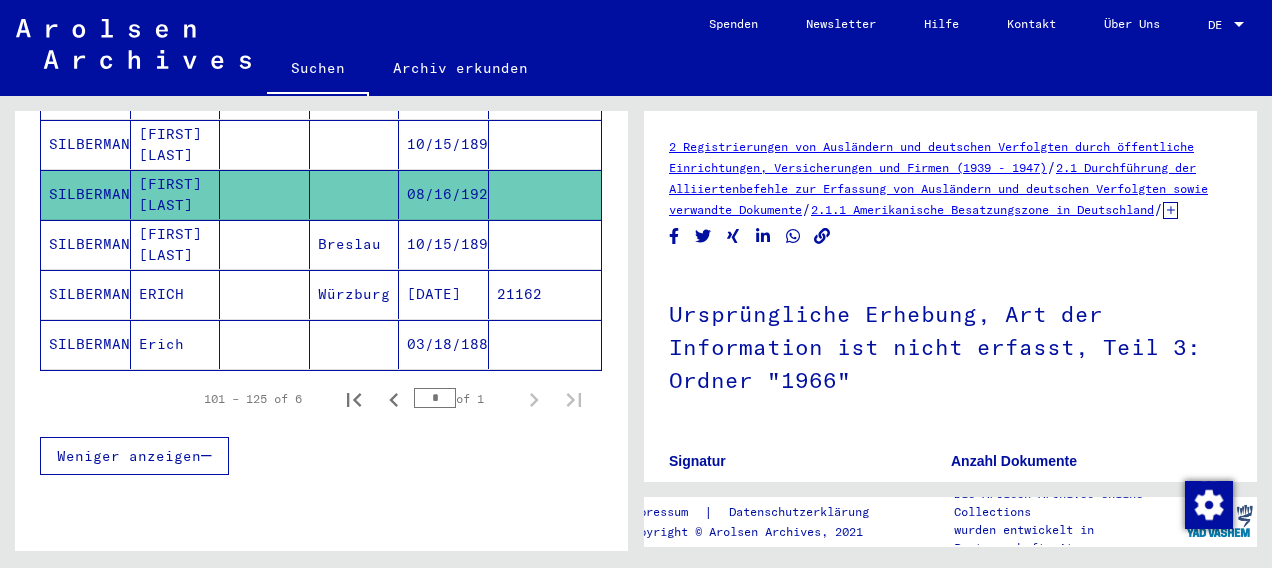 scroll, scrollTop: 363, scrollLeft: 0, axis: vertical 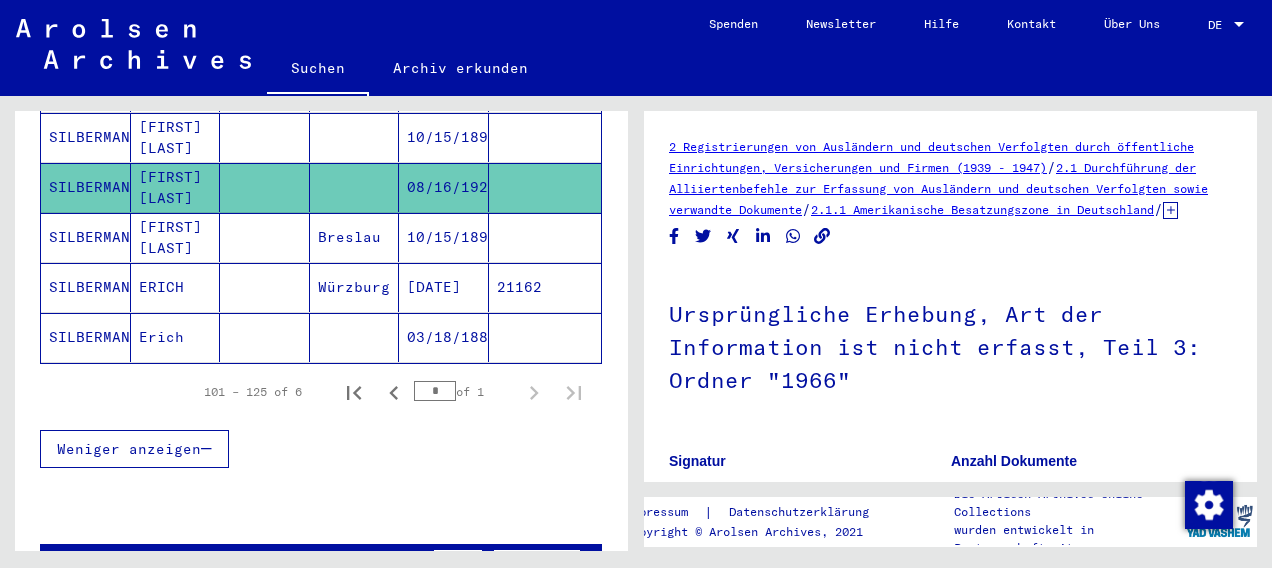 click on "SILBERMANN" 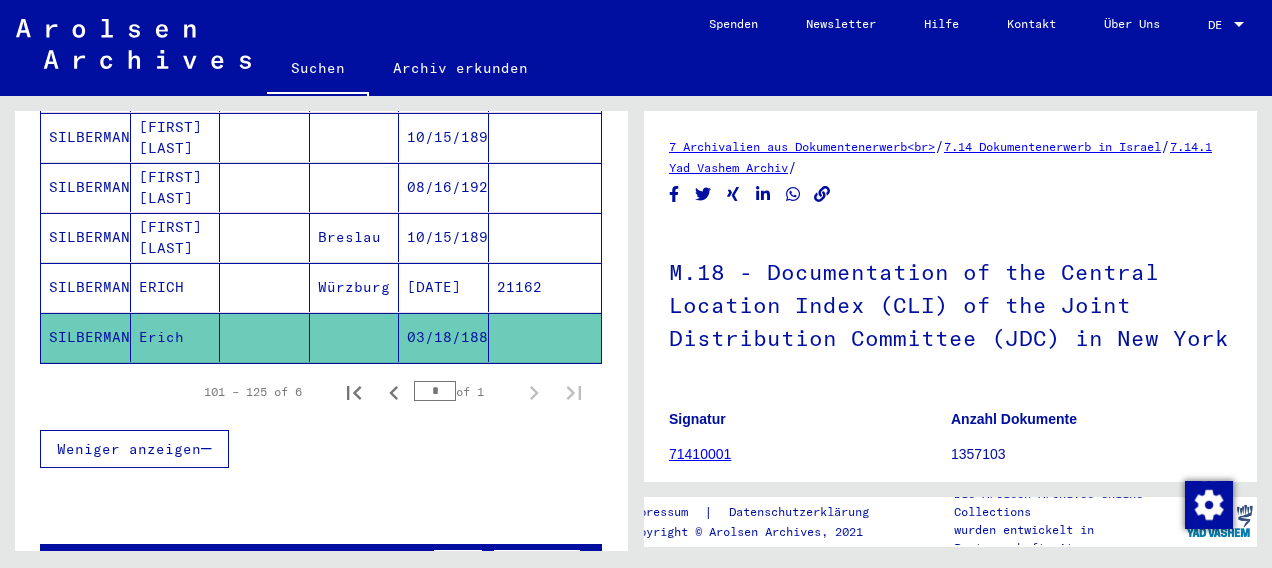 click on "Weniger anzeigen" at bounding box center (321, 449) 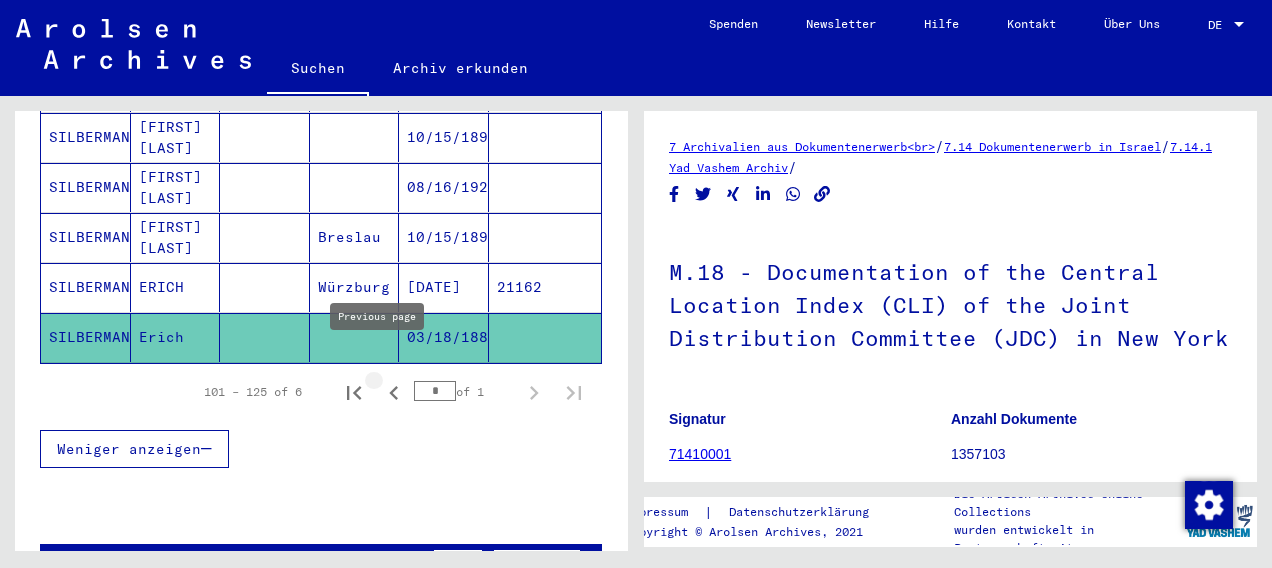 click 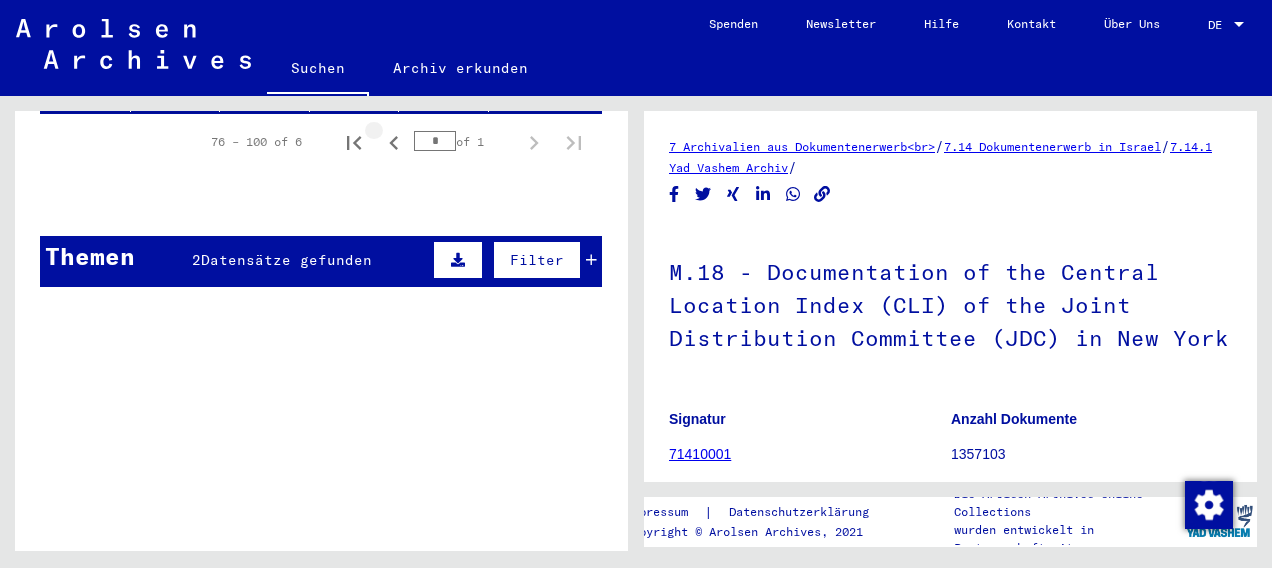 scroll, scrollTop: 286, scrollLeft: 0, axis: vertical 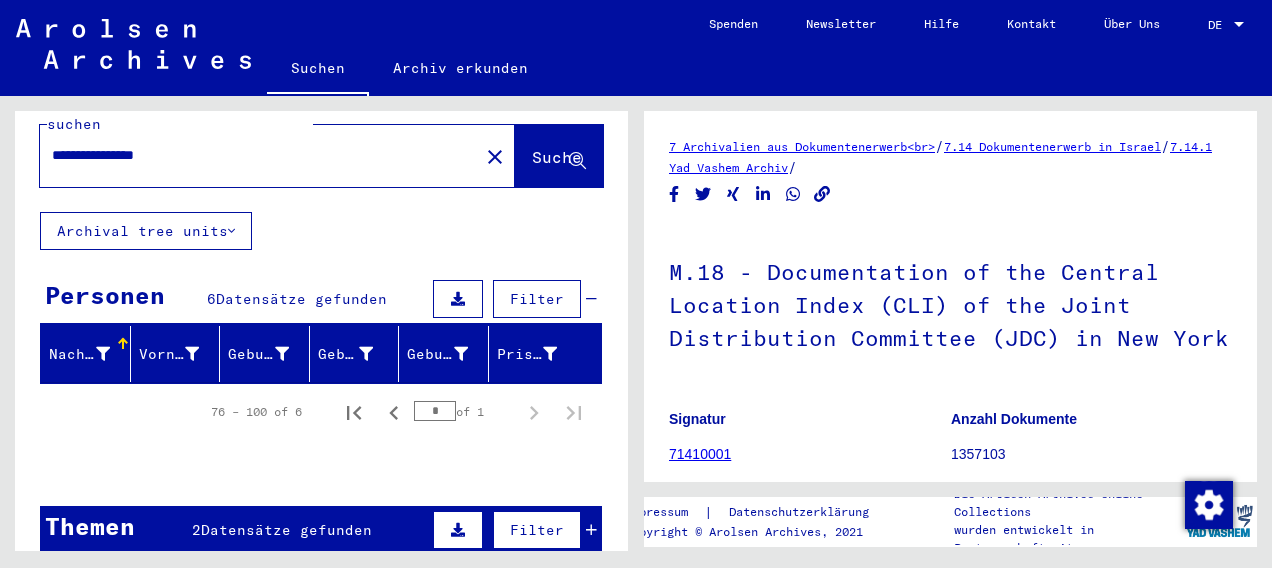 click on "**********" at bounding box center [259, 155] 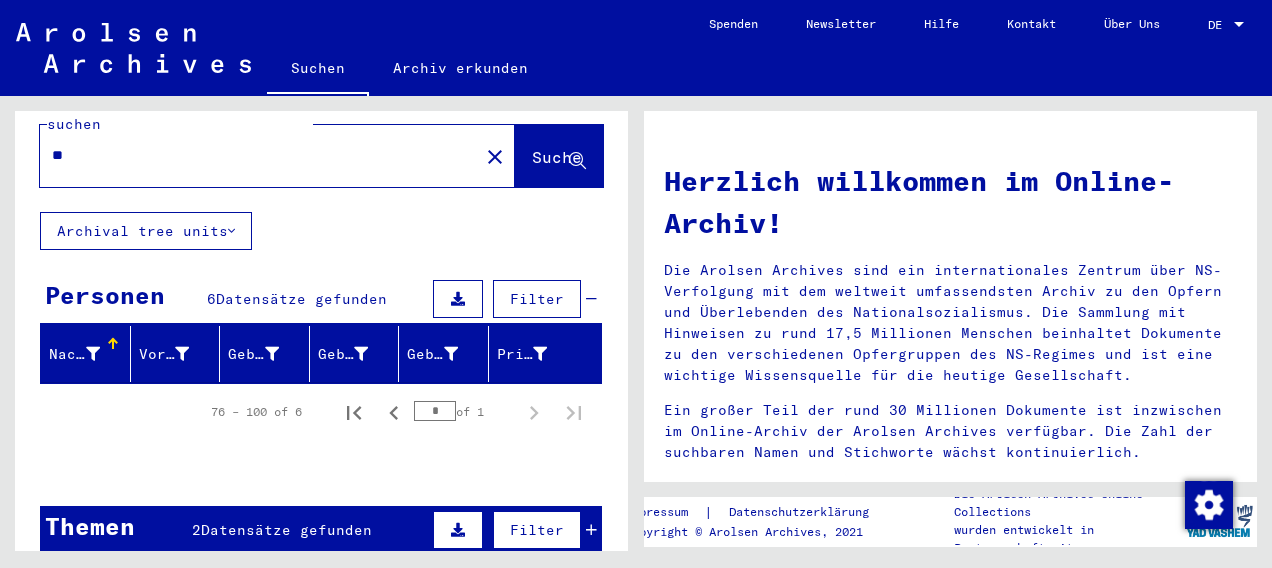 type on "*" 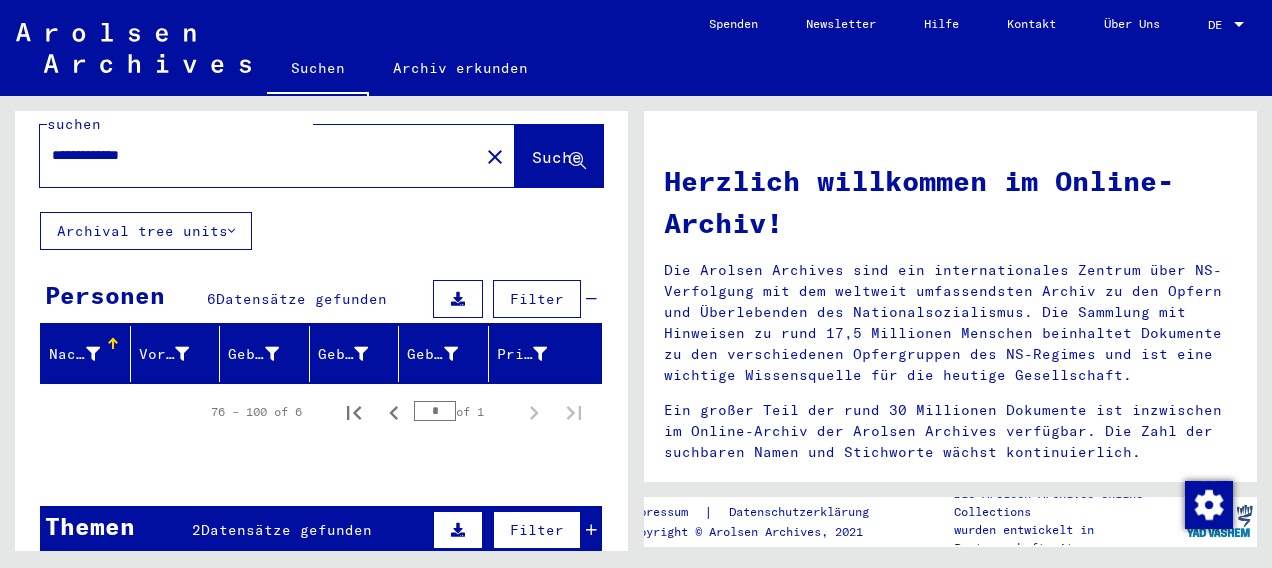 type on "**********" 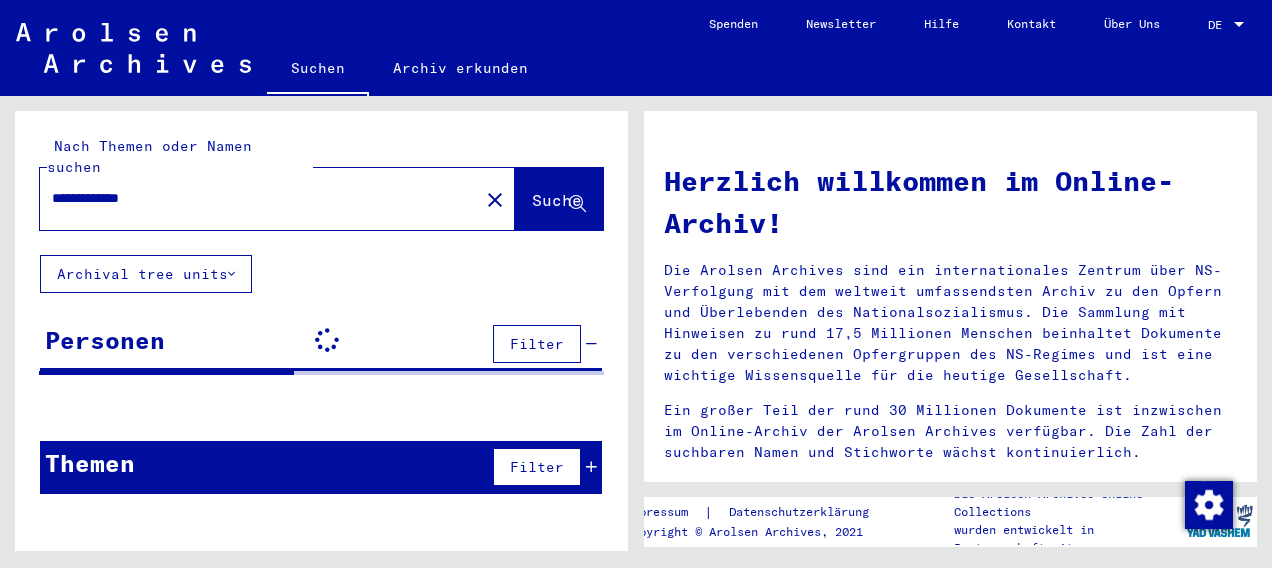 scroll, scrollTop: 0, scrollLeft: 0, axis: both 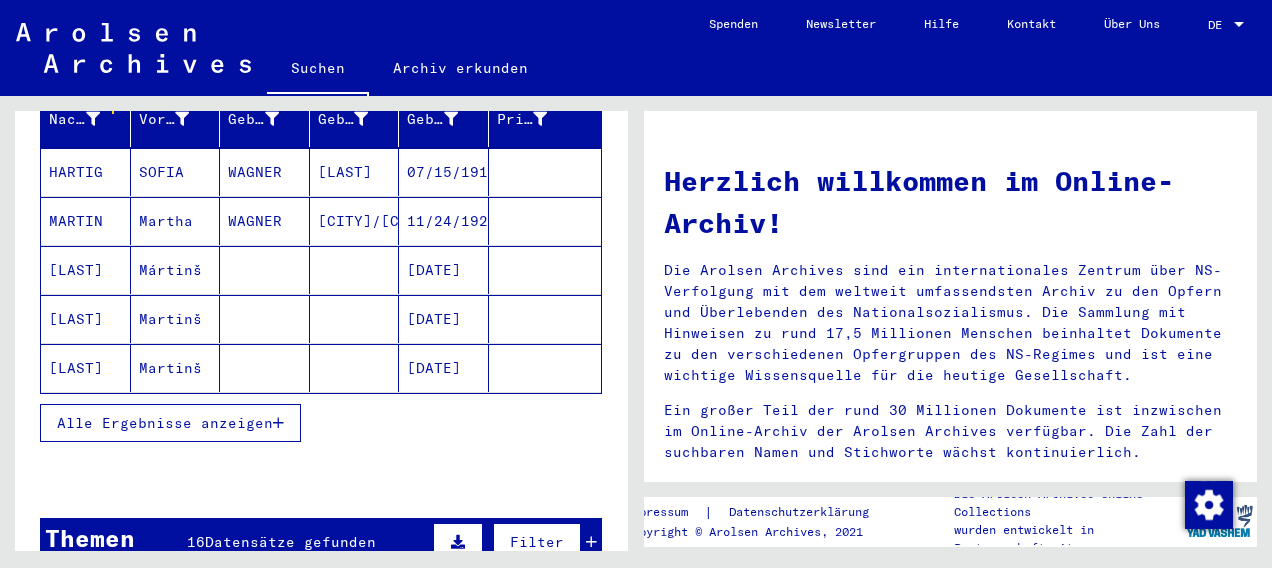 click on "Alle Ergebnisse anzeigen" at bounding box center (165, 423) 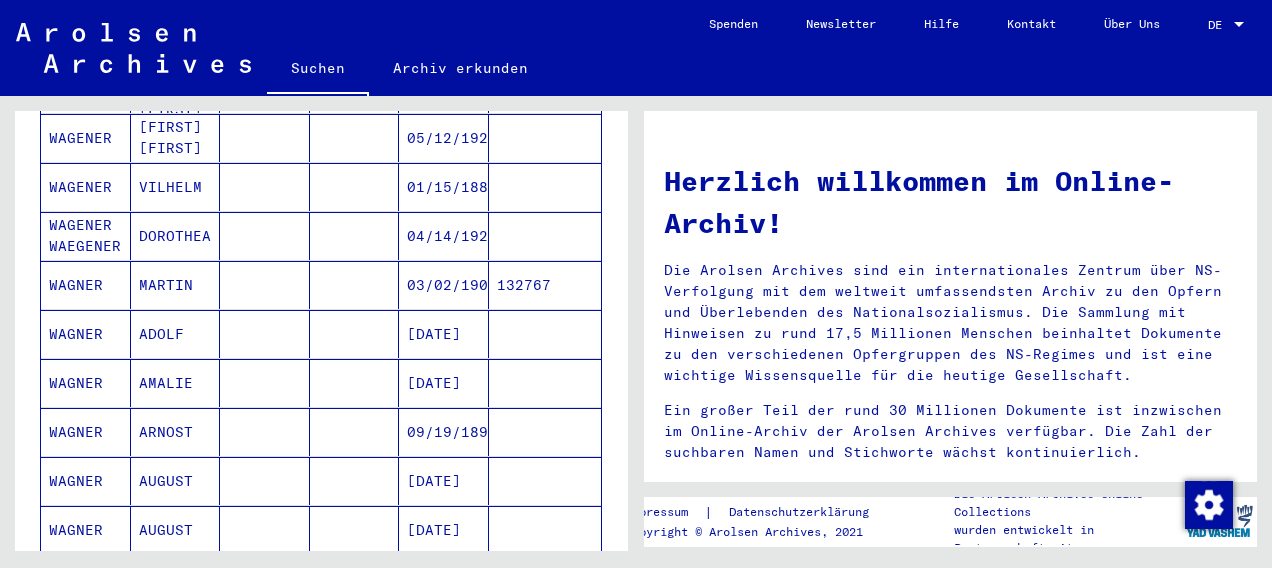 scroll, scrollTop: 810, scrollLeft: 0, axis: vertical 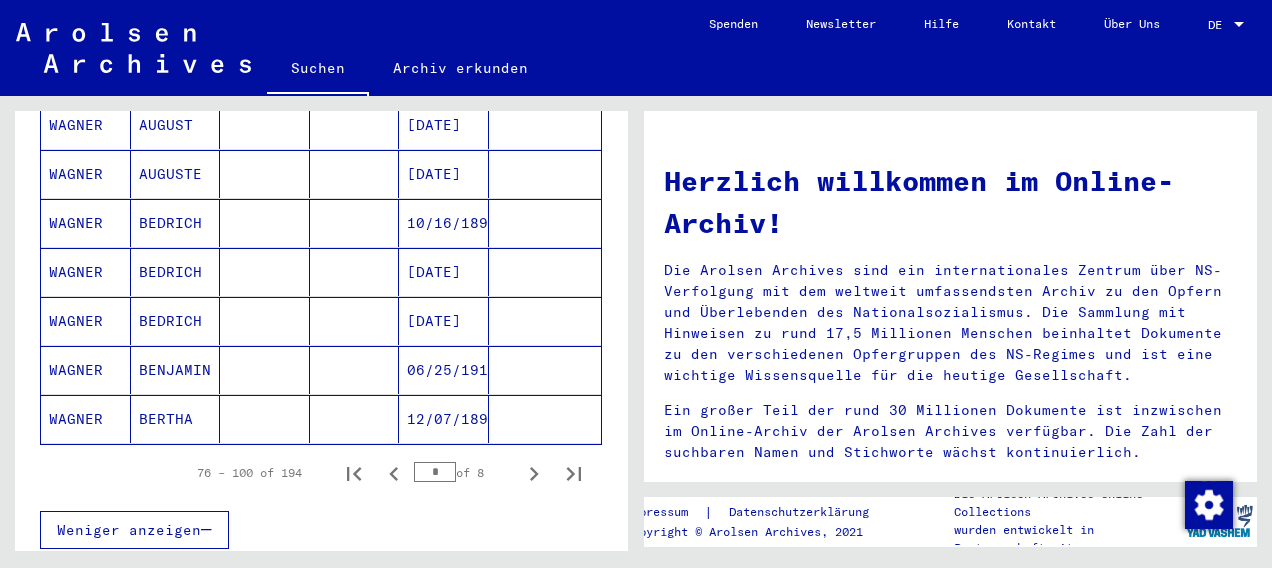 click on "WAGNER" 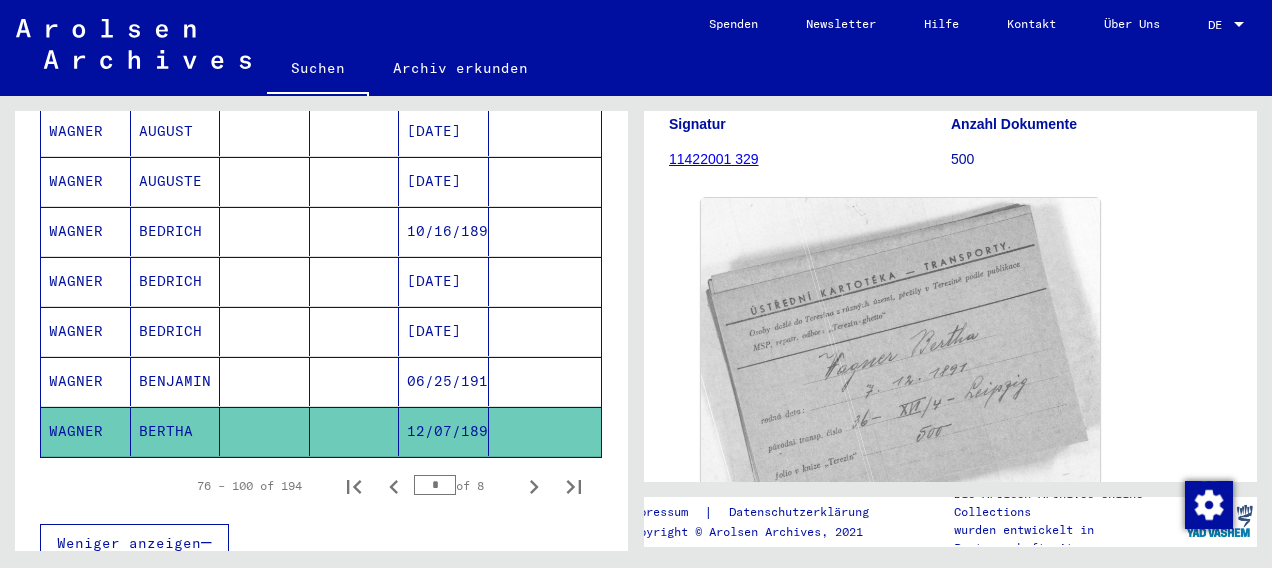 scroll, scrollTop: 200, scrollLeft: 0, axis: vertical 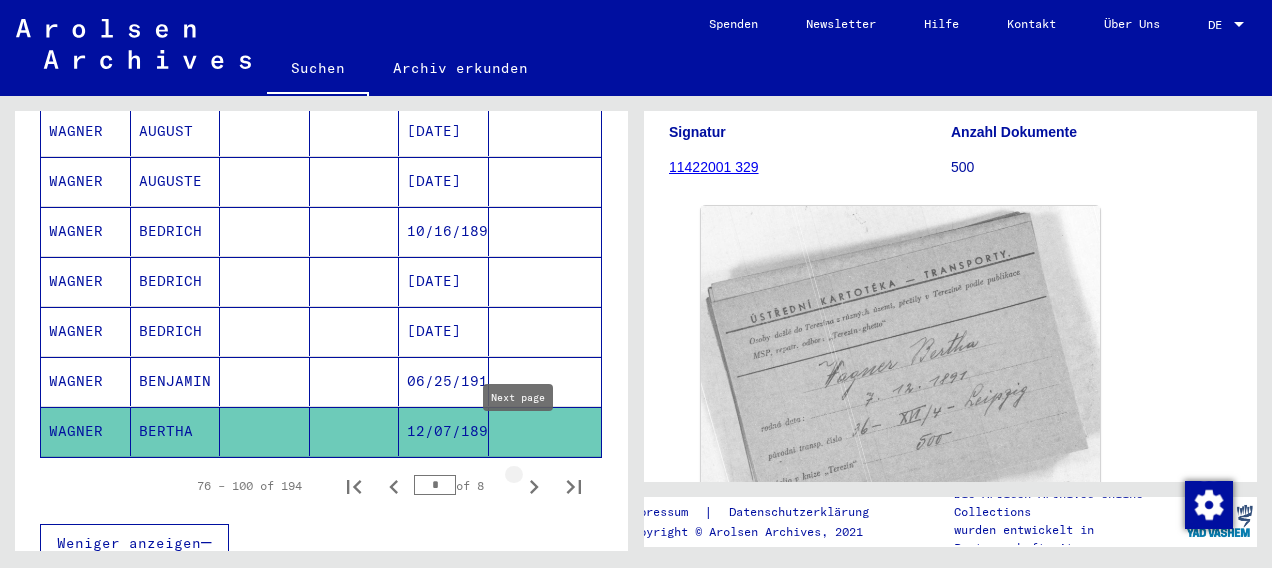 click 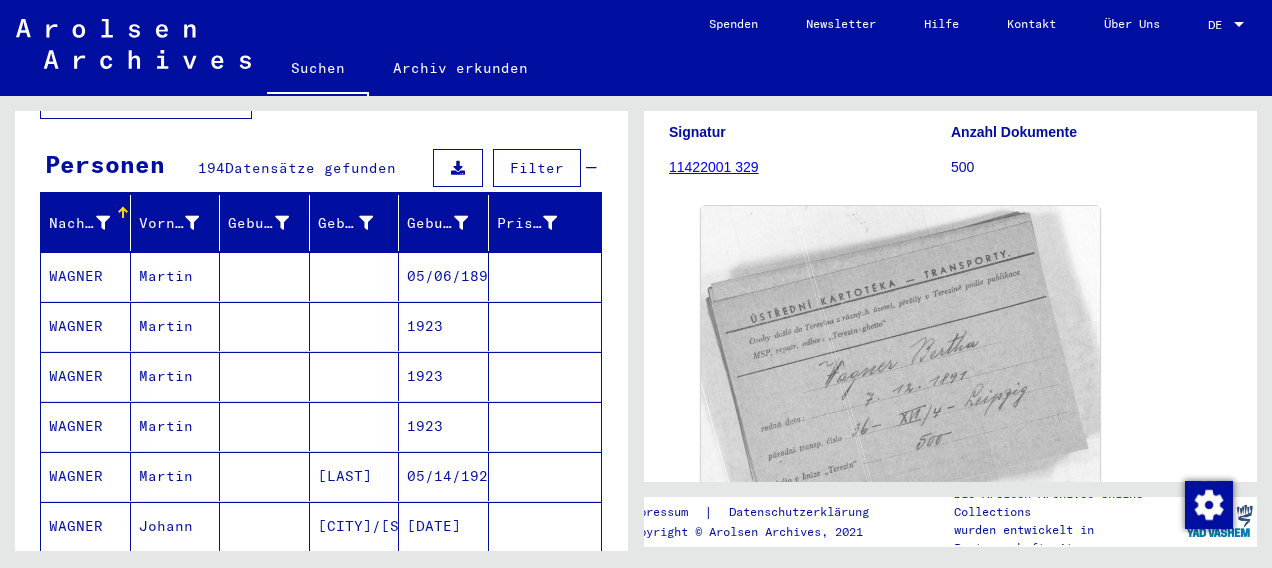 scroll, scrollTop: 0, scrollLeft: 0, axis: both 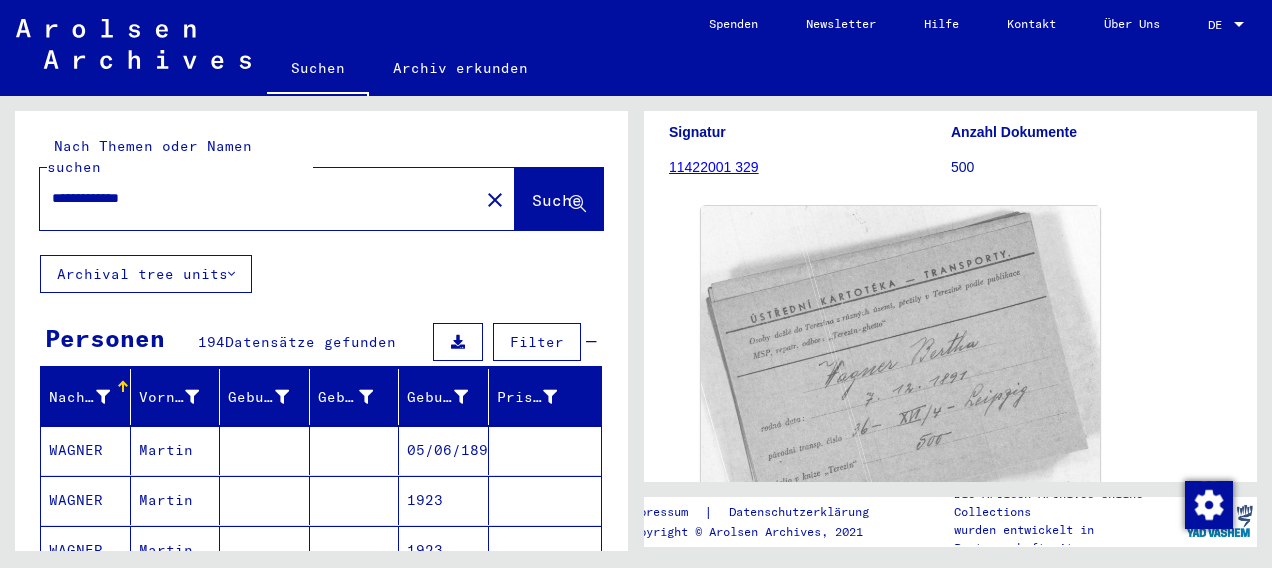 click on "**********" at bounding box center [259, 198] 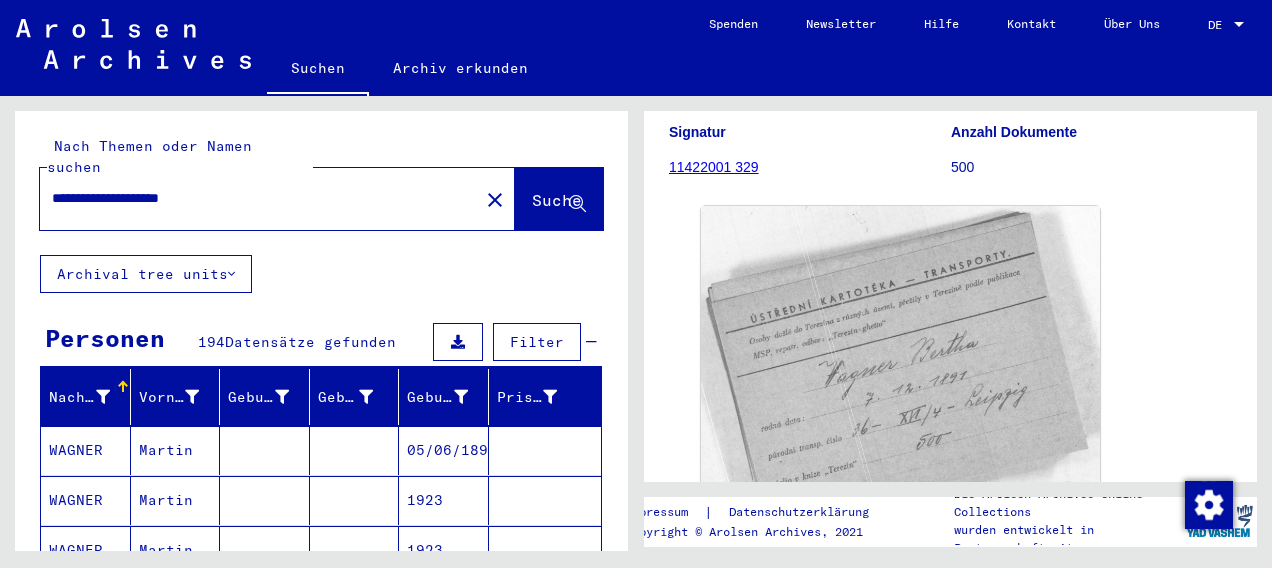 scroll, scrollTop: 0, scrollLeft: 0, axis: both 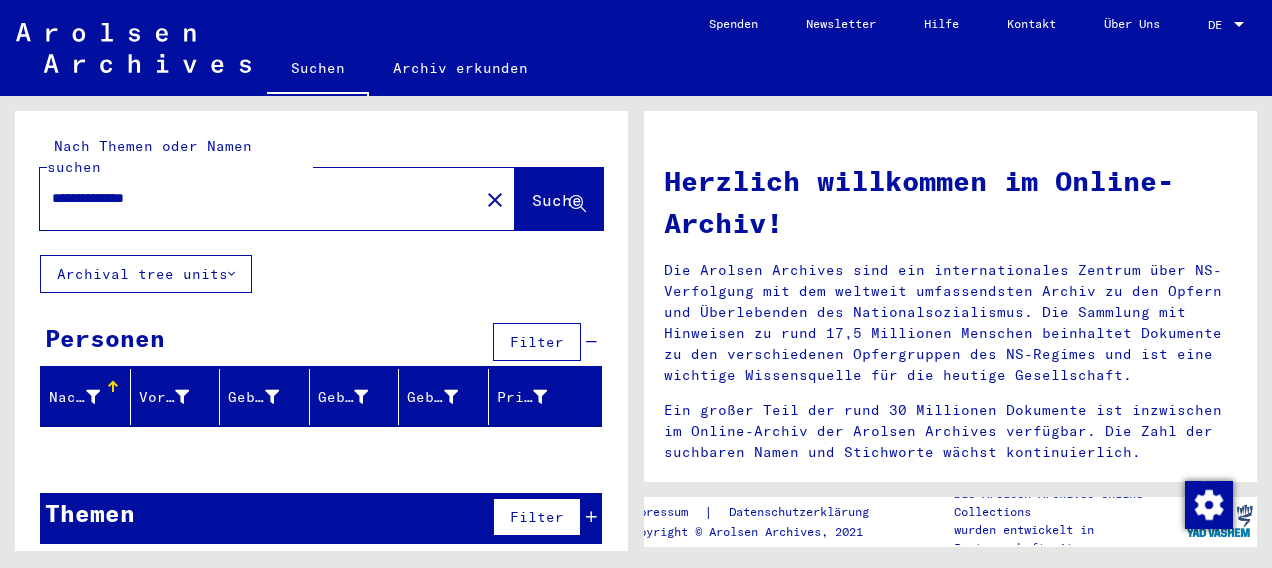 type on "**********" 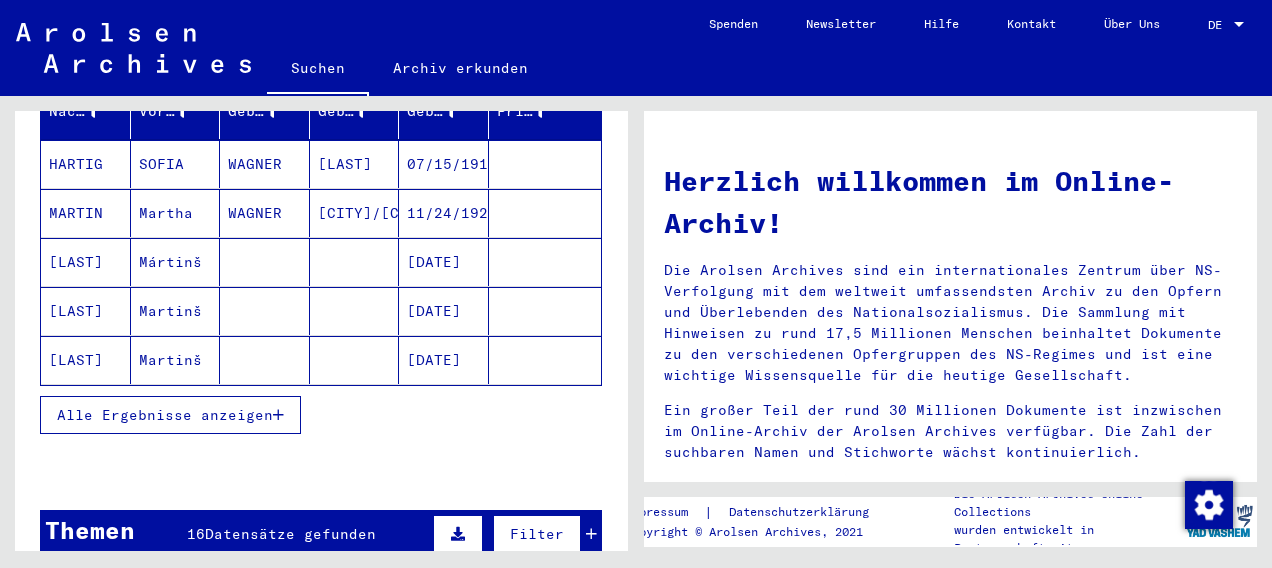 scroll, scrollTop: 330, scrollLeft: 0, axis: vertical 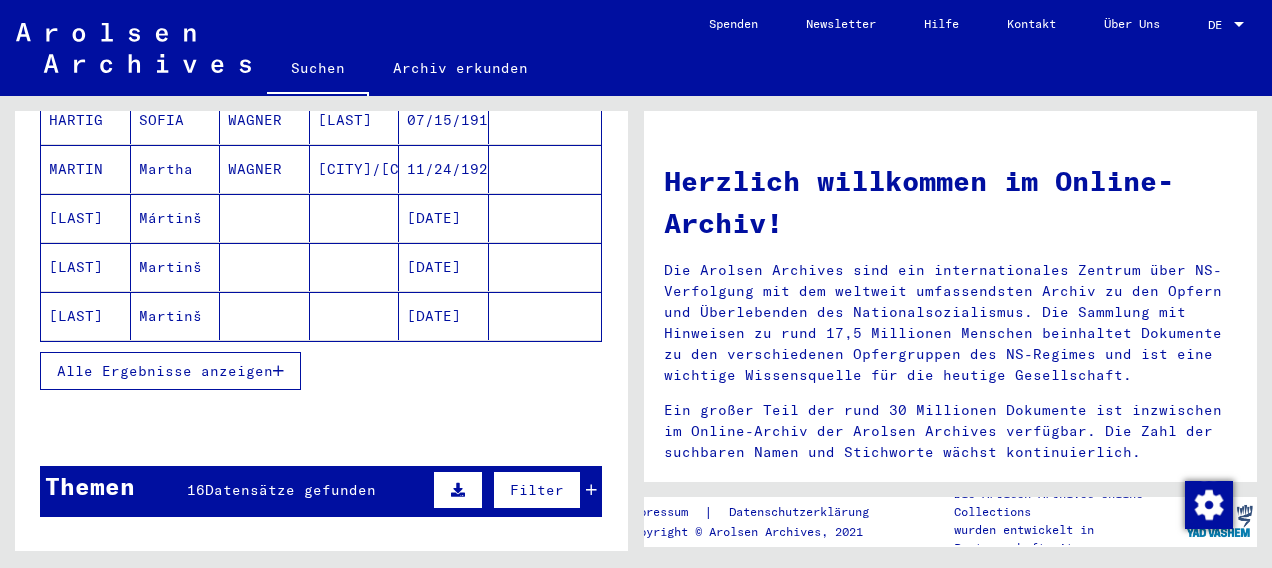 click on "Alle Ergebnisse anzeigen" at bounding box center [165, 371] 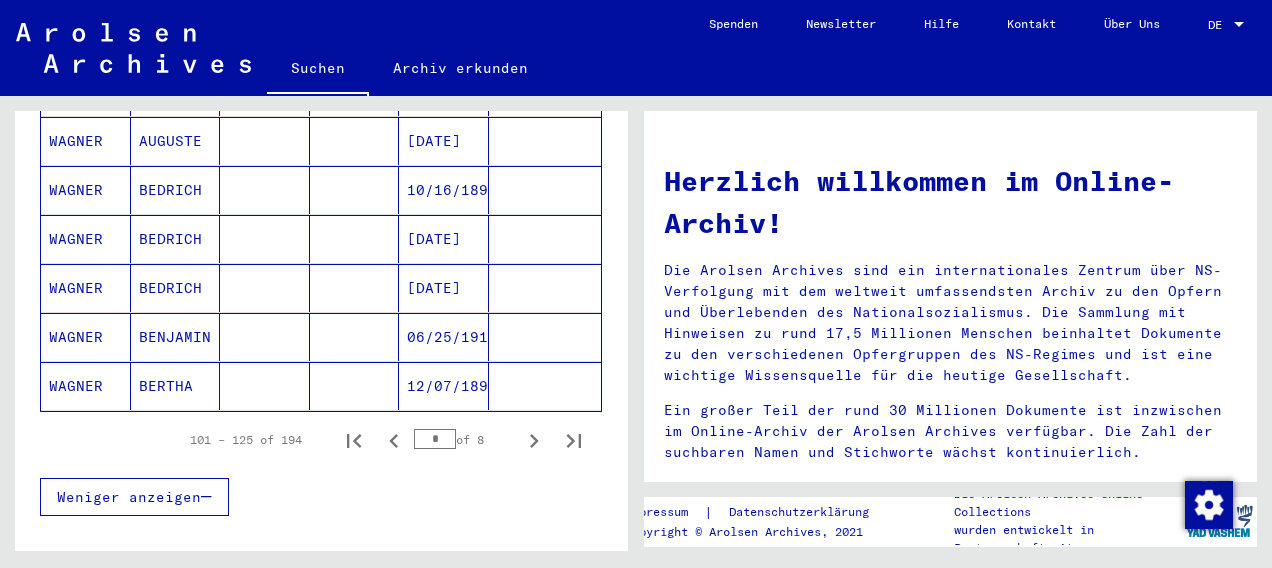 scroll, scrollTop: 1277, scrollLeft: 0, axis: vertical 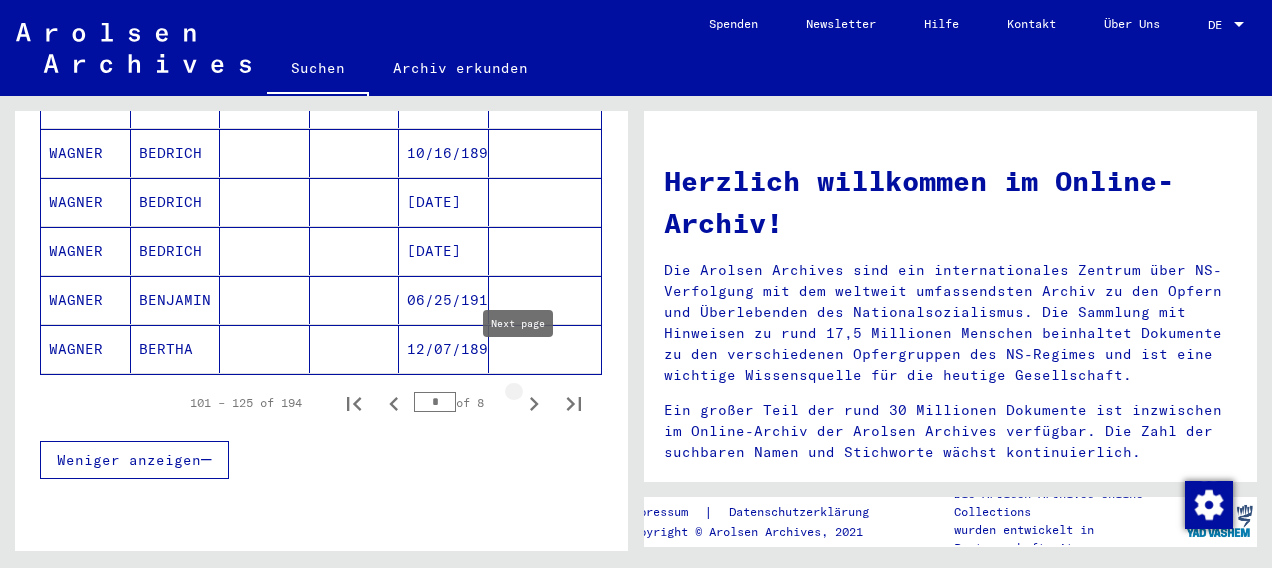 click 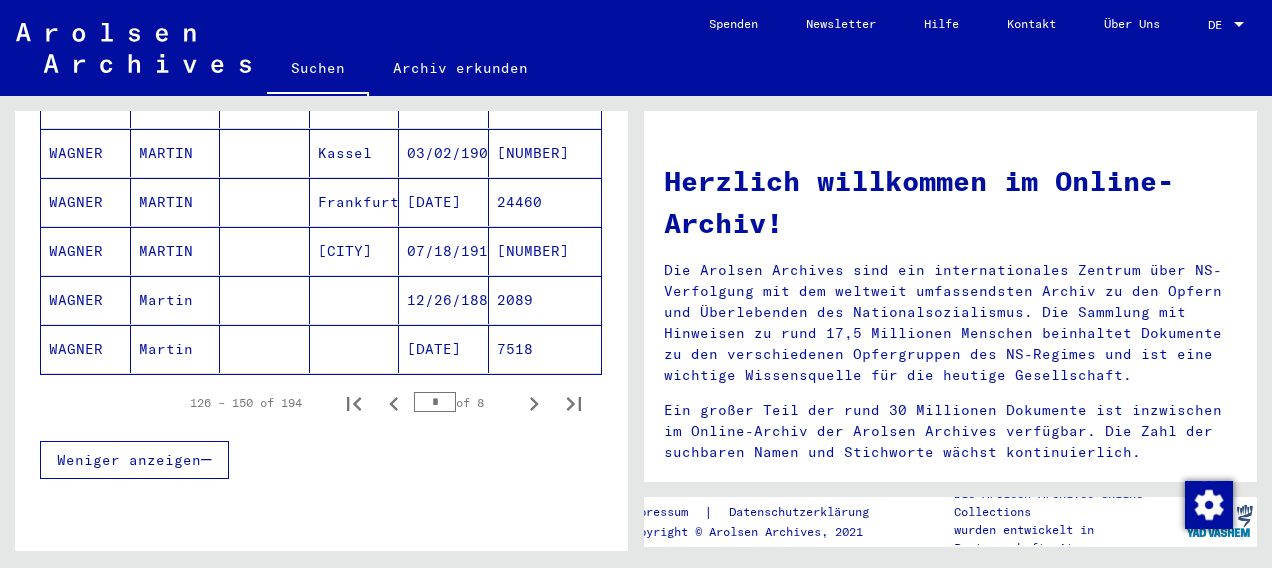 click on "WAGNER" at bounding box center (86, 349) 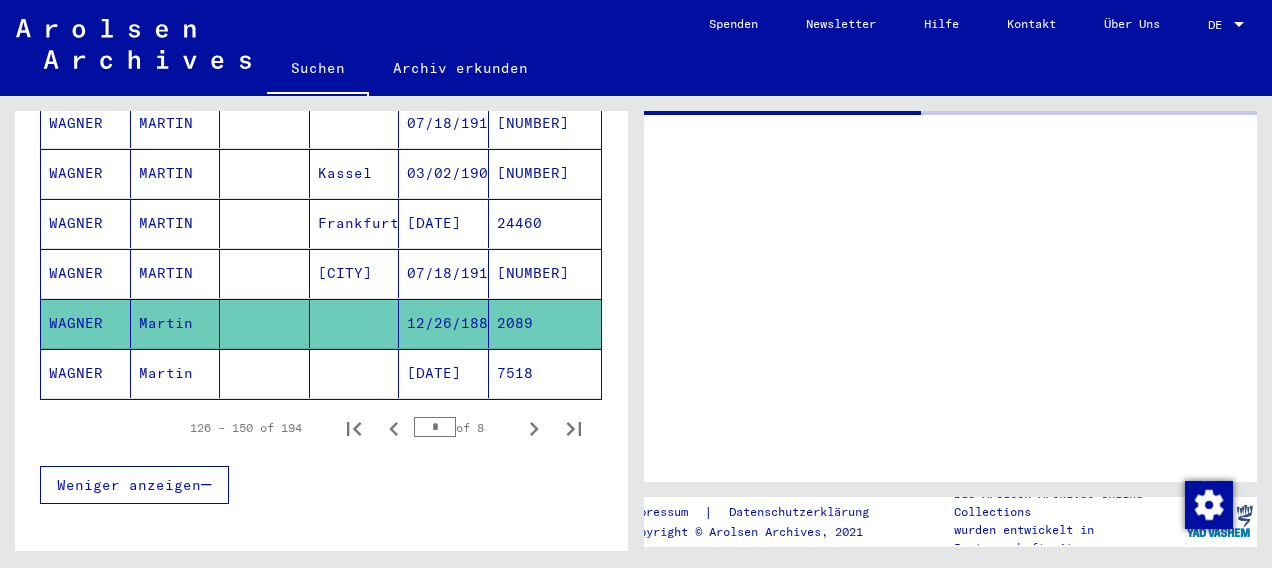 scroll, scrollTop: 1291, scrollLeft: 0, axis: vertical 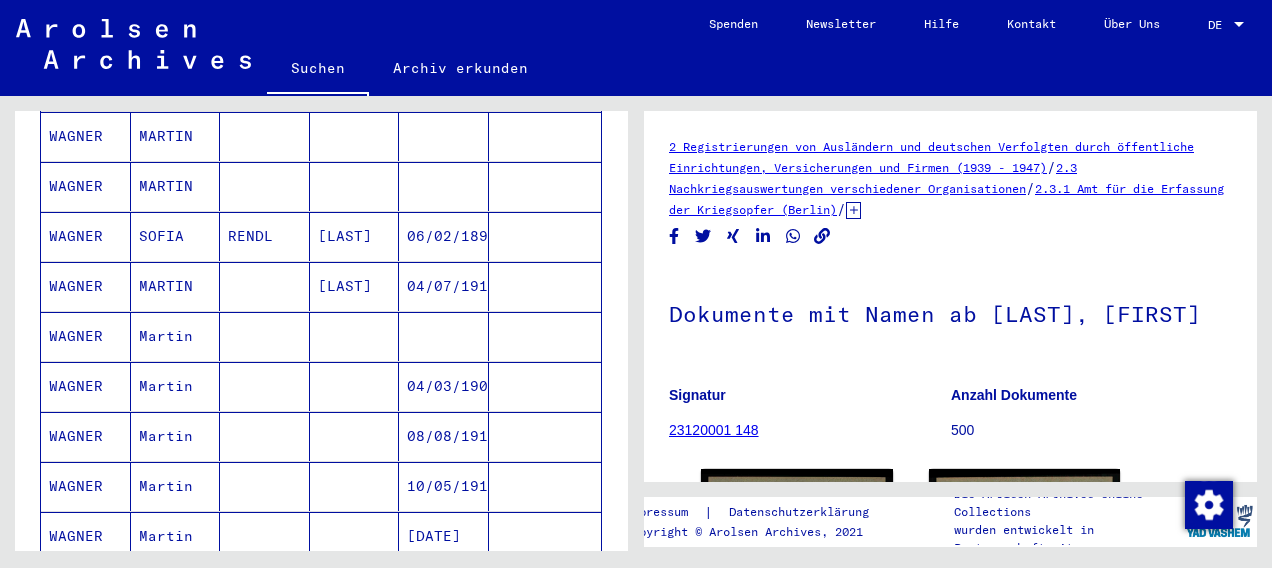 click on "WAGNER" at bounding box center (86, 386) 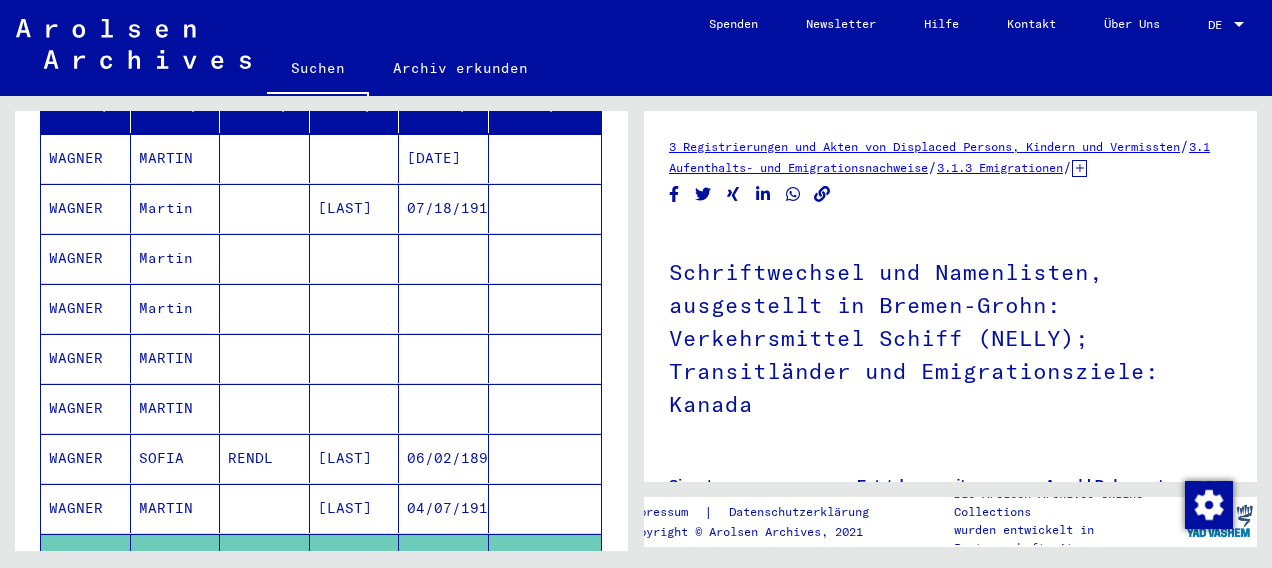 scroll, scrollTop: 288, scrollLeft: 0, axis: vertical 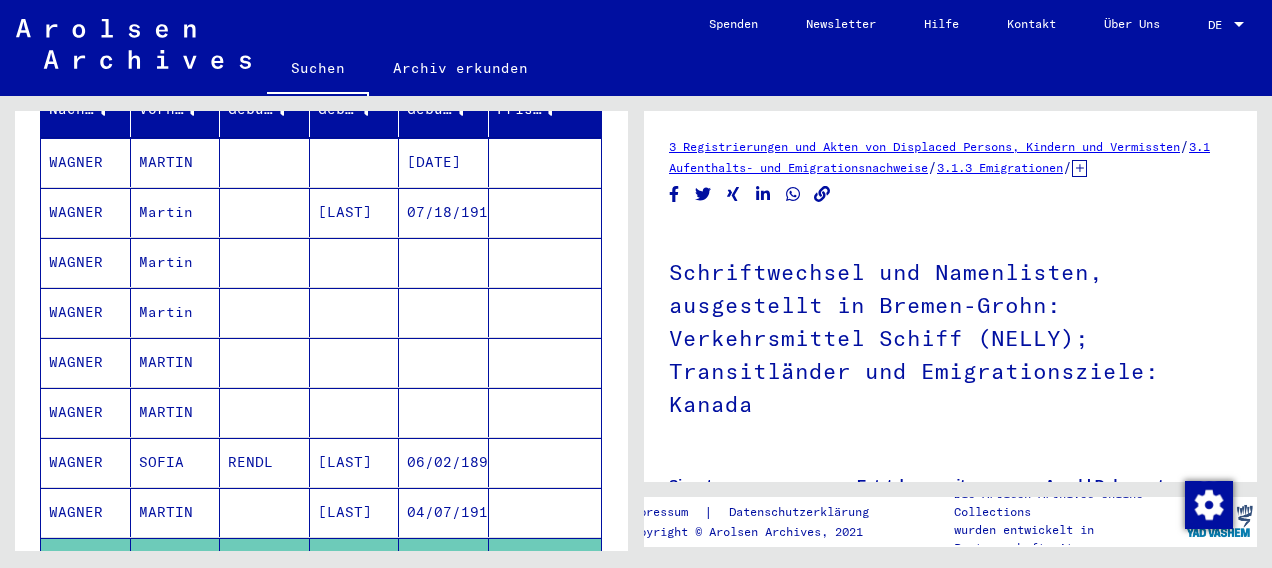 click on "WAGNER" at bounding box center [86, 462] 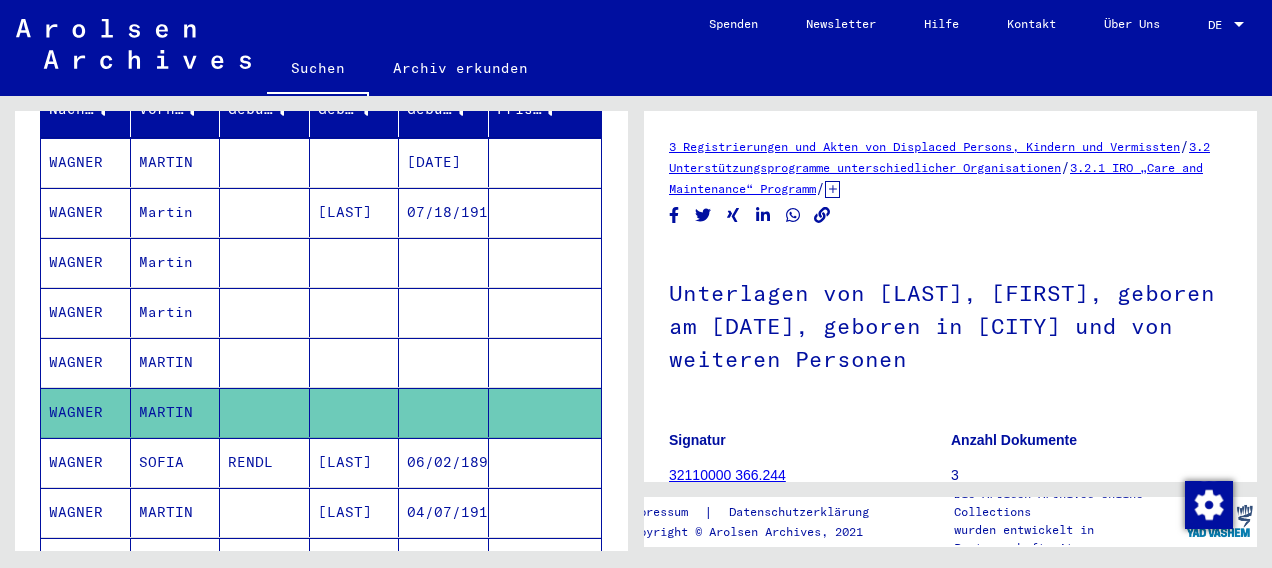 click on "WAGNER" at bounding box center [86, 412] 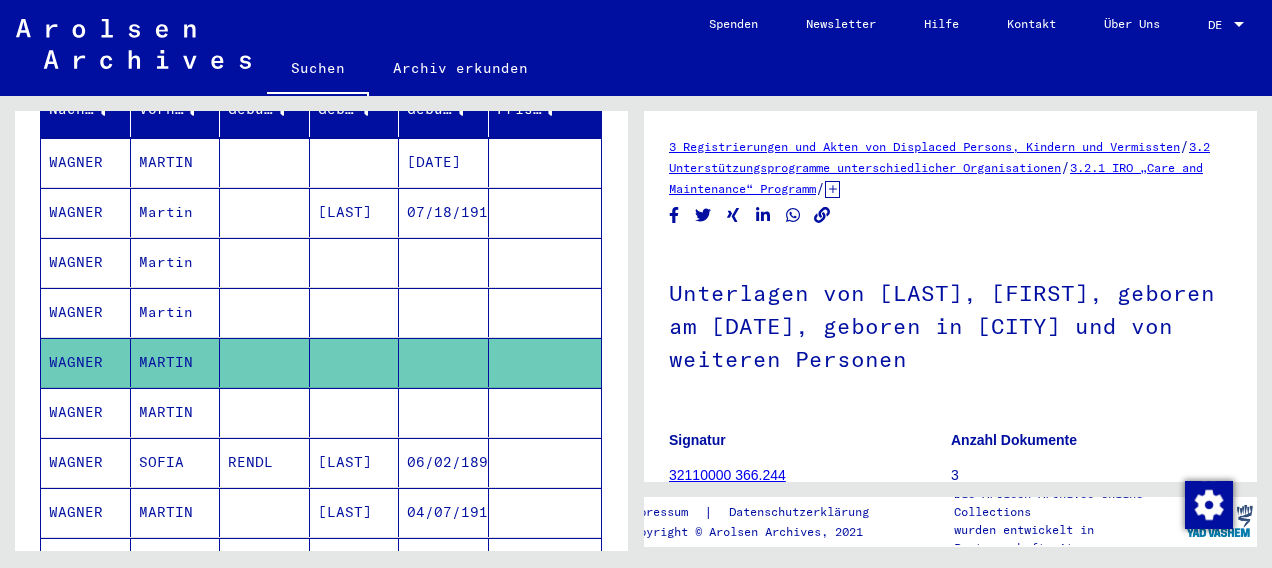 click on "WAGNER" 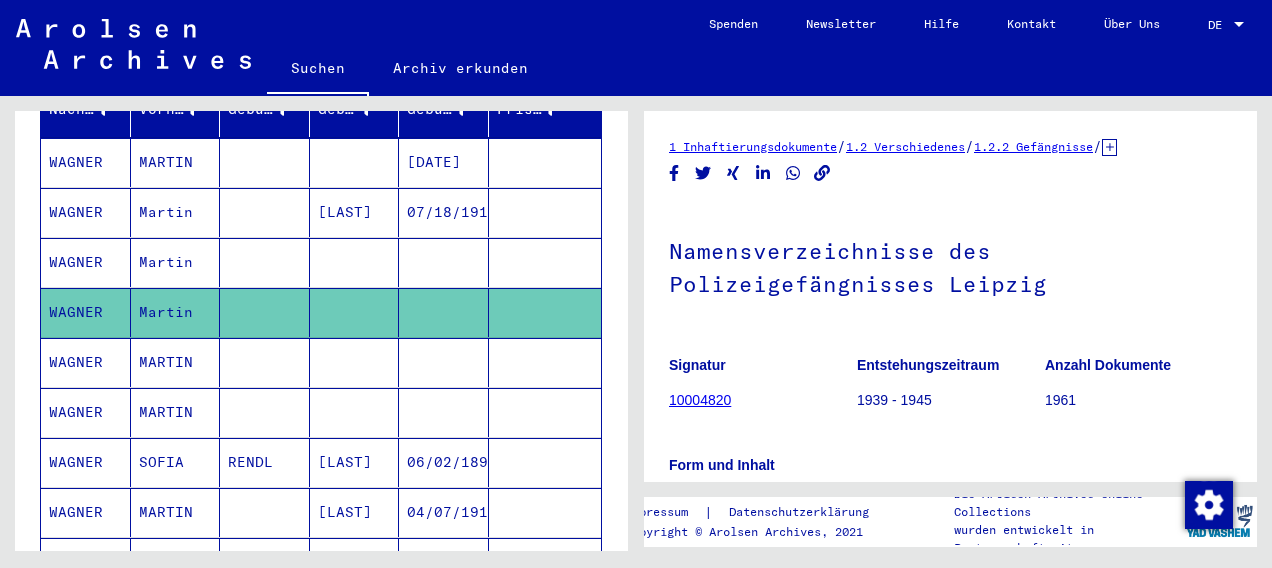 click on "WAGNER" at bounding box center [86, 312] 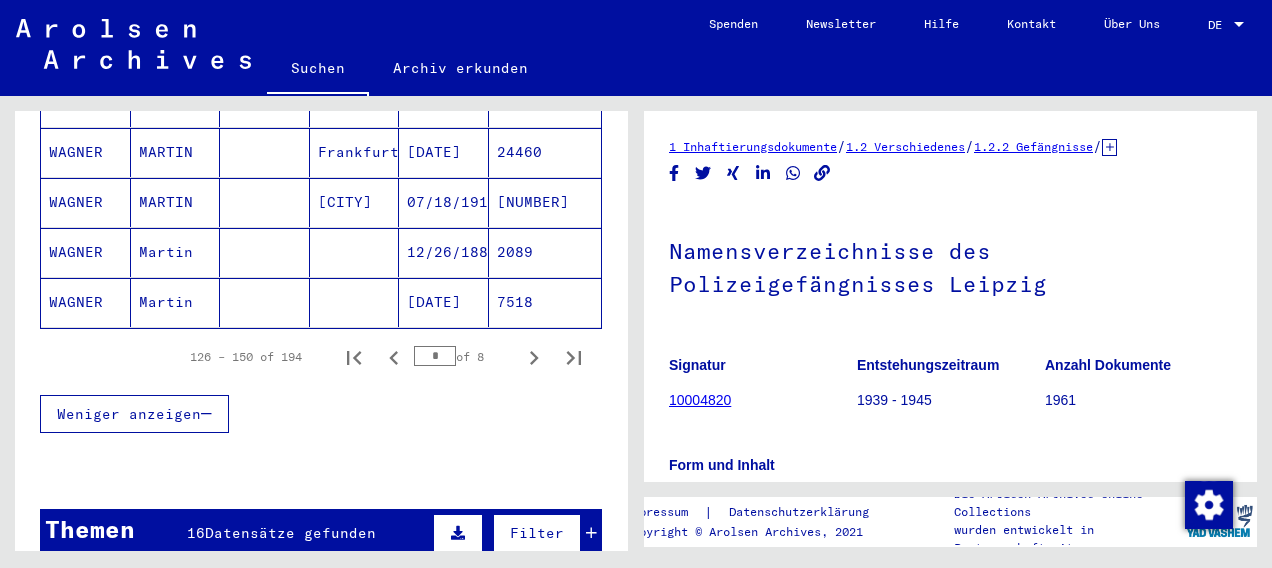 scroll, scrollTop: 1352, scrollLeft: 0, axis: vertical 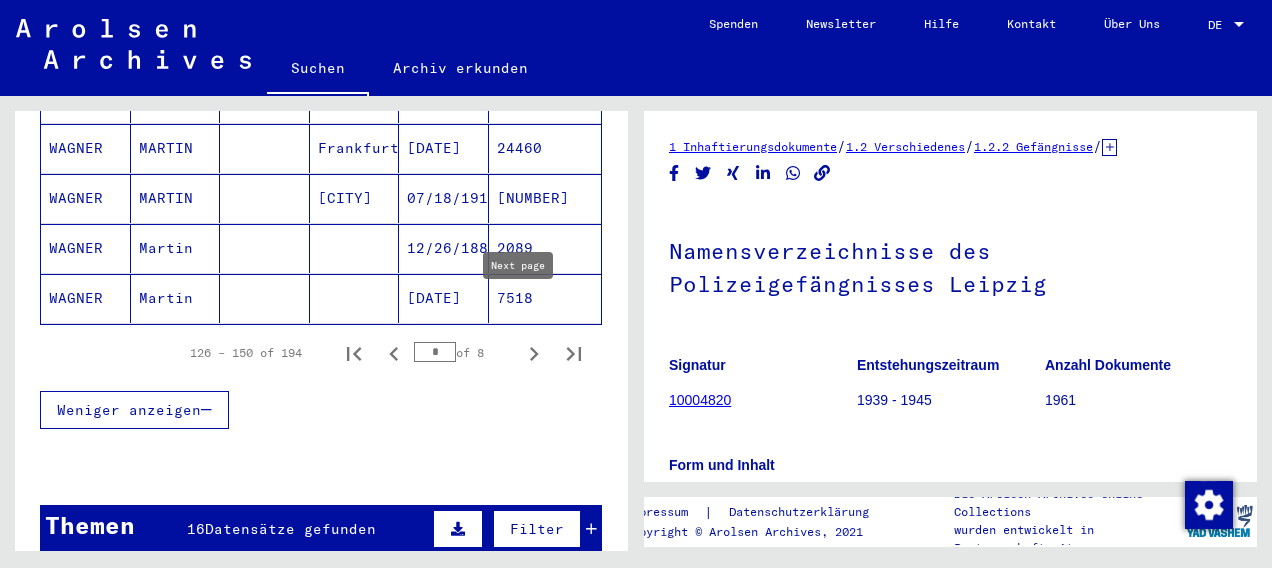 click 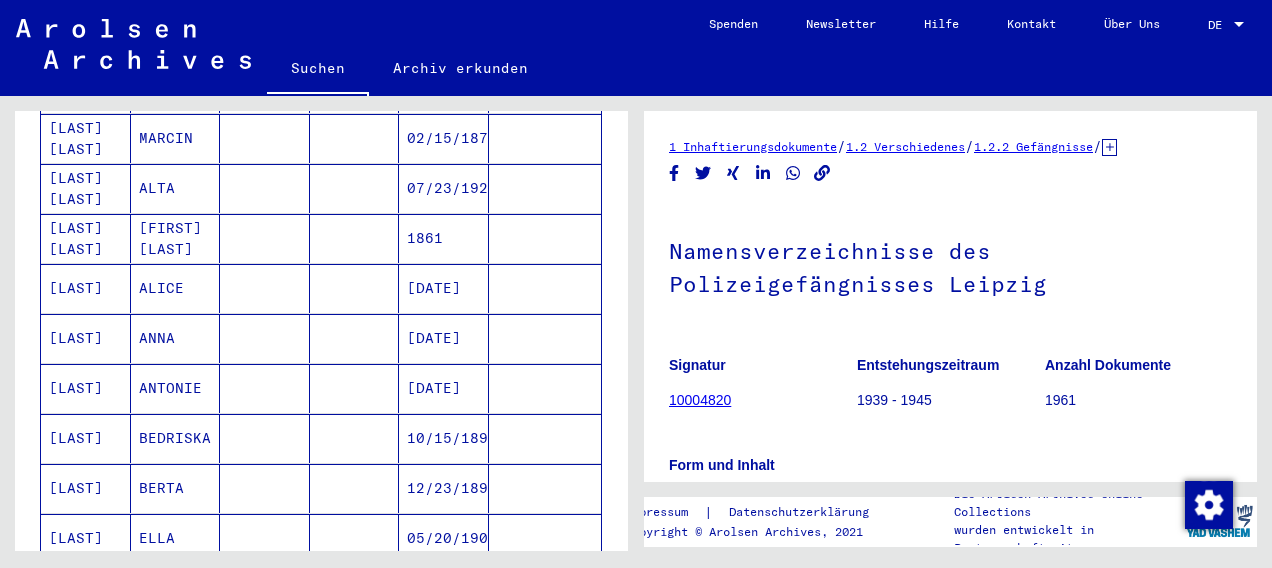 scroll, scrollTop: 405, scrollLeft: 0, axis: vertical 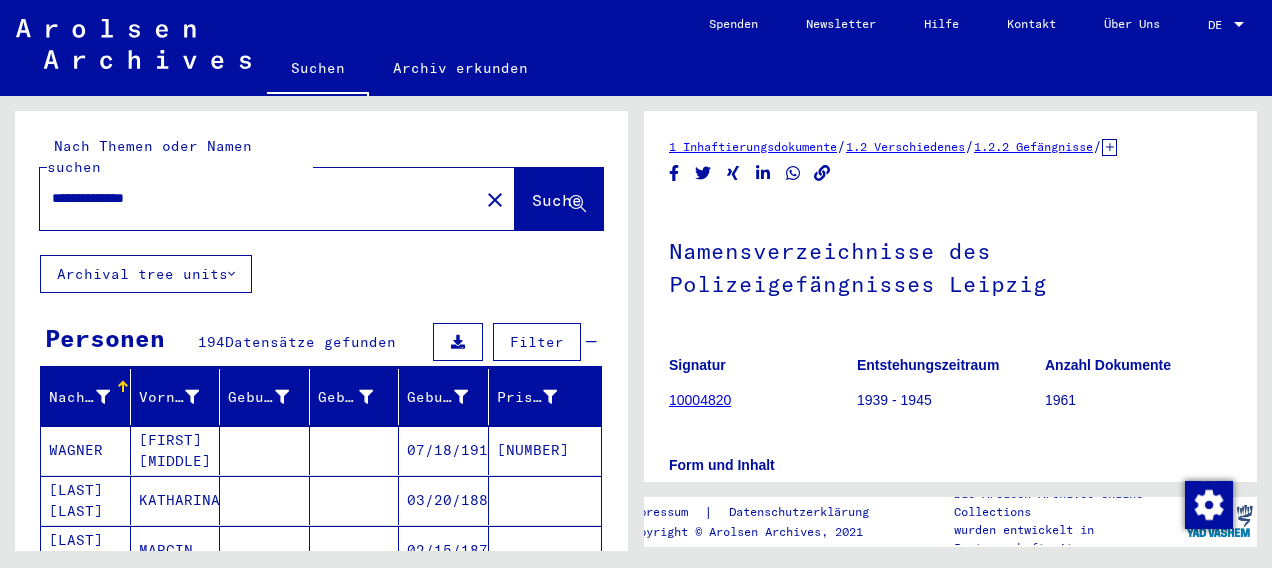 click on "**********" at bounding box center [259, 198] 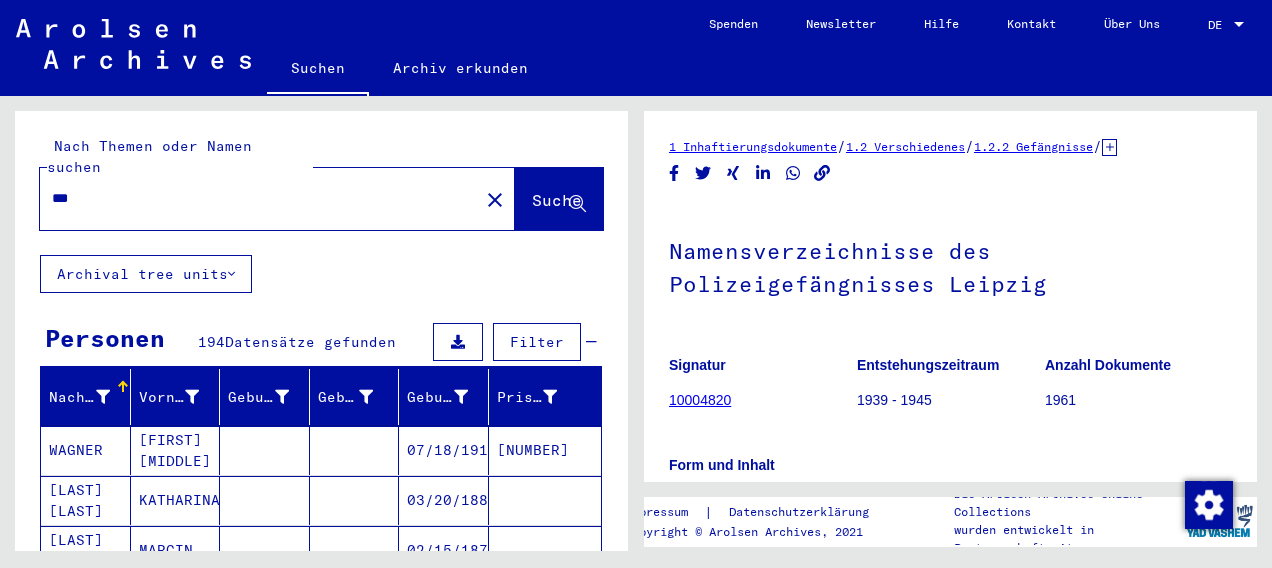 type on "*" 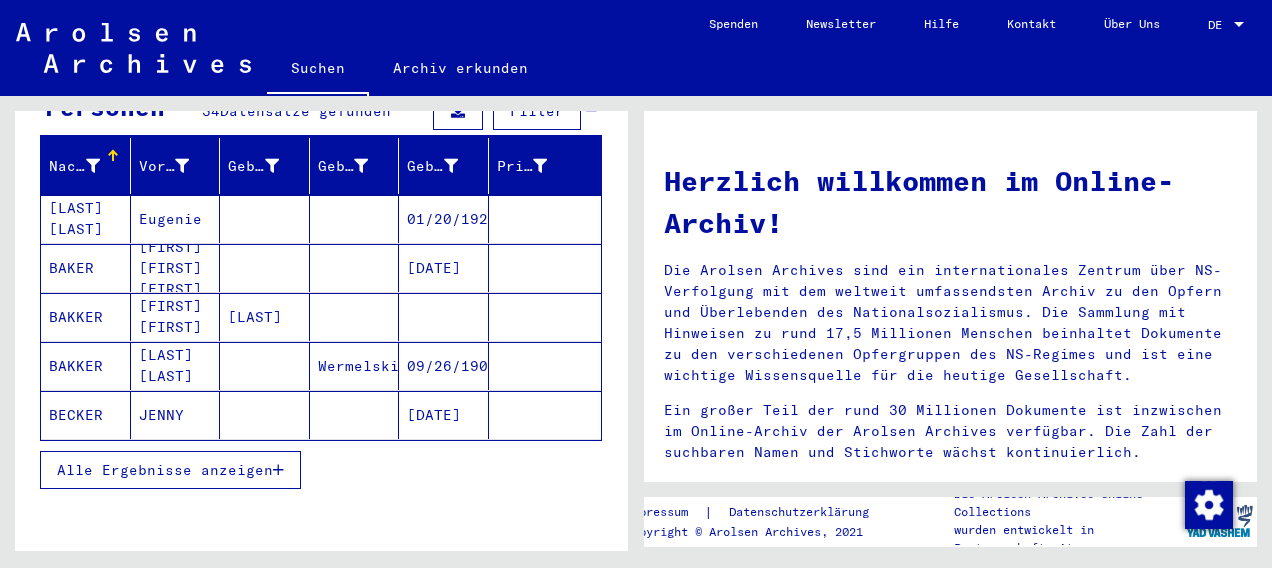 scroll, scrollTop: 232, scrollLeft: 0, axis: vertical 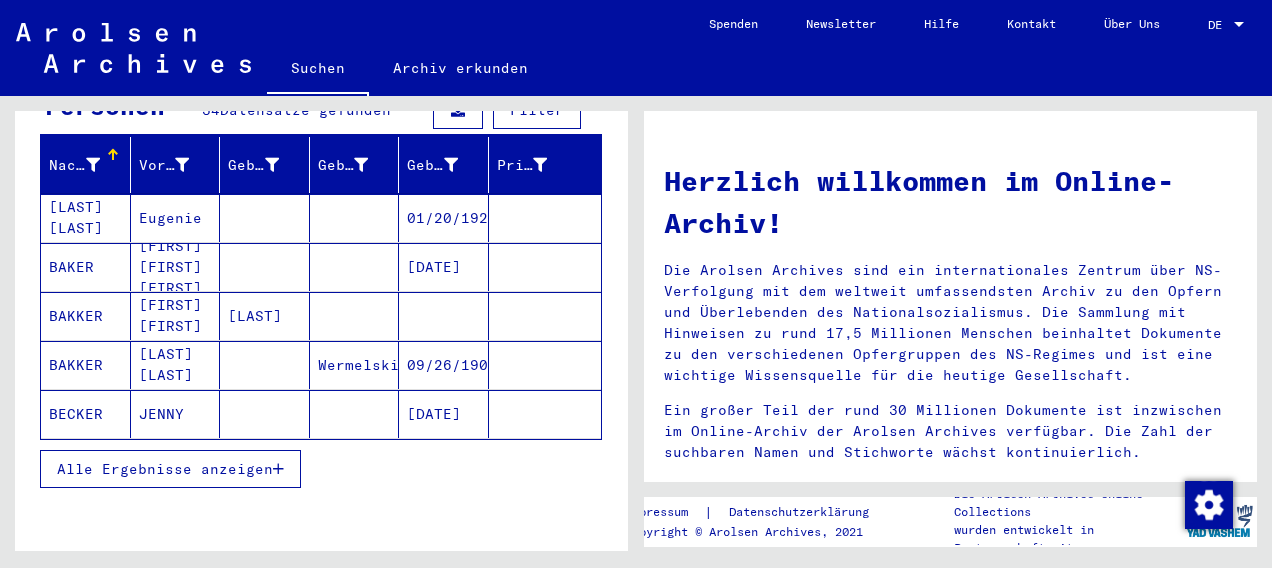 click on "BECKER" 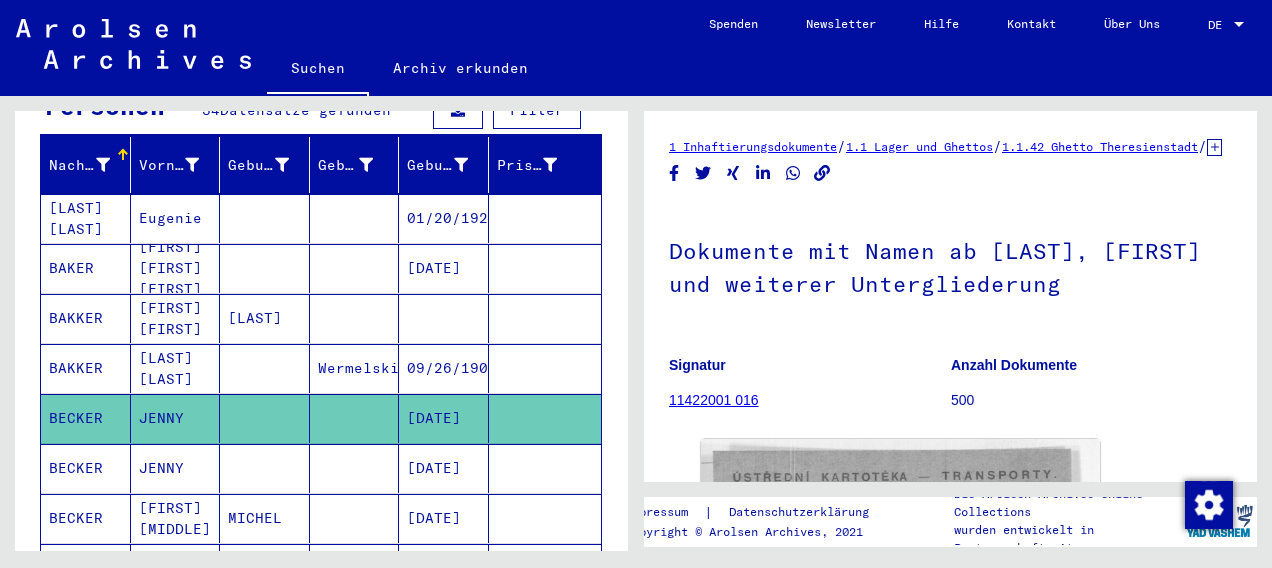 click on "BECKER" at bounding box center [86, 518] 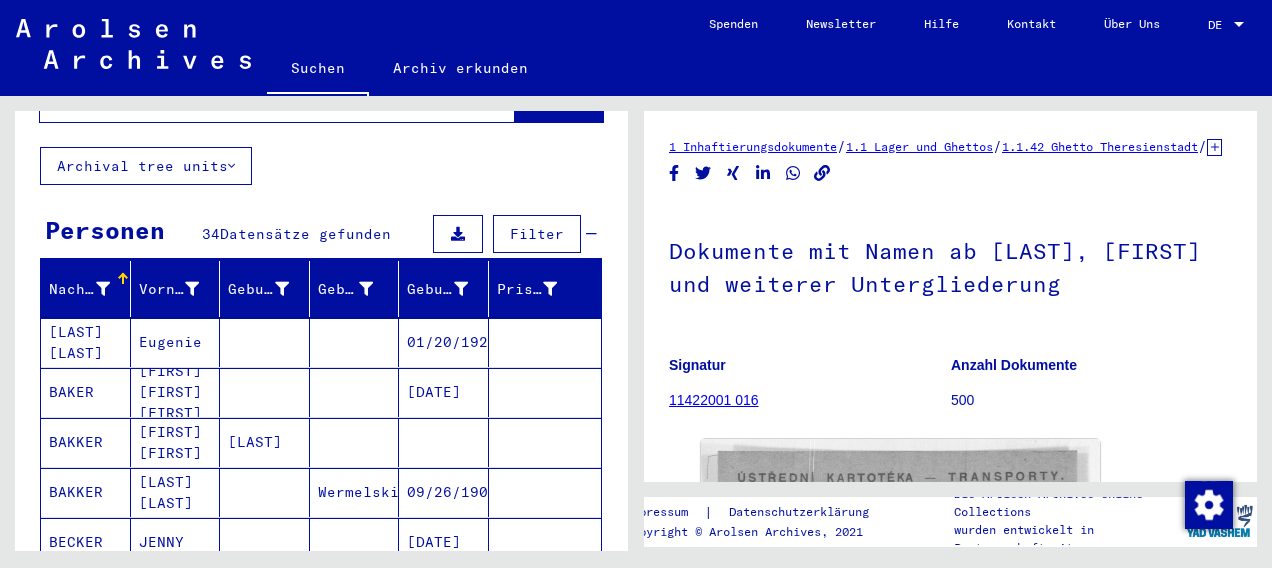 scroll, scrollTop: 139, scrollLeft: 0, axis: vertical 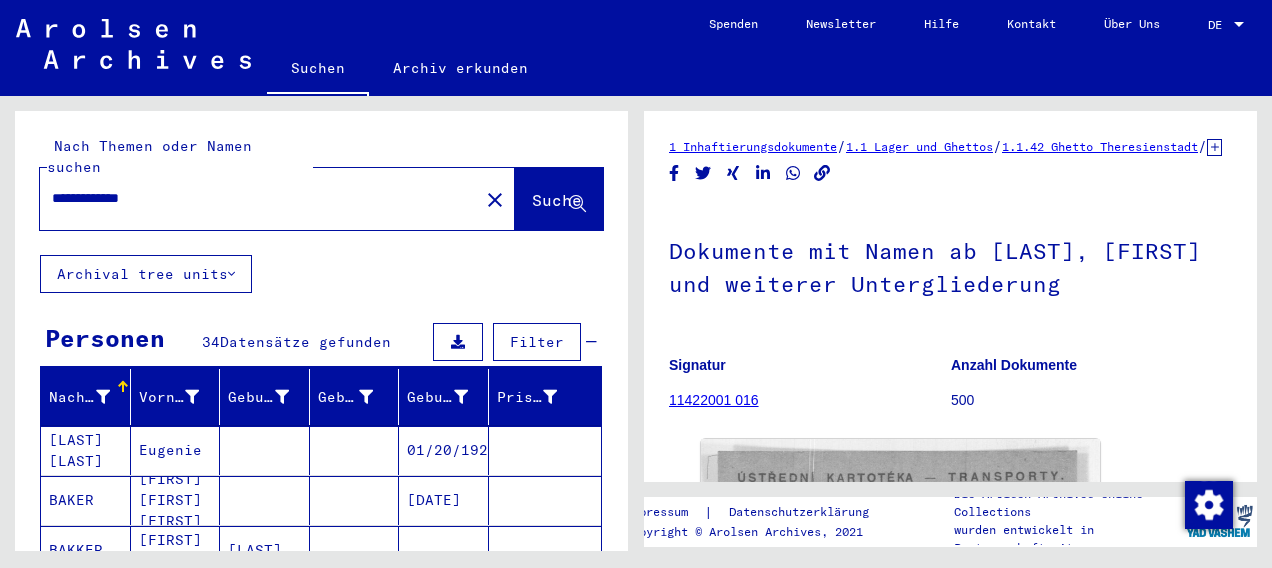 click on "**********" at bounding box center (259, 198) 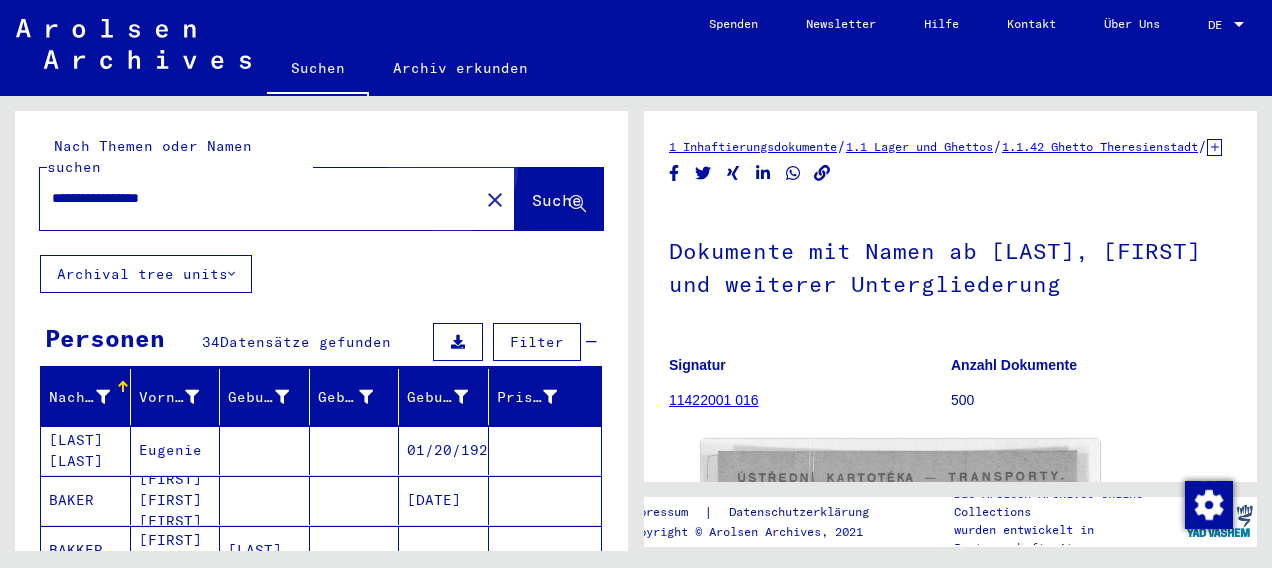 click on "Suche" 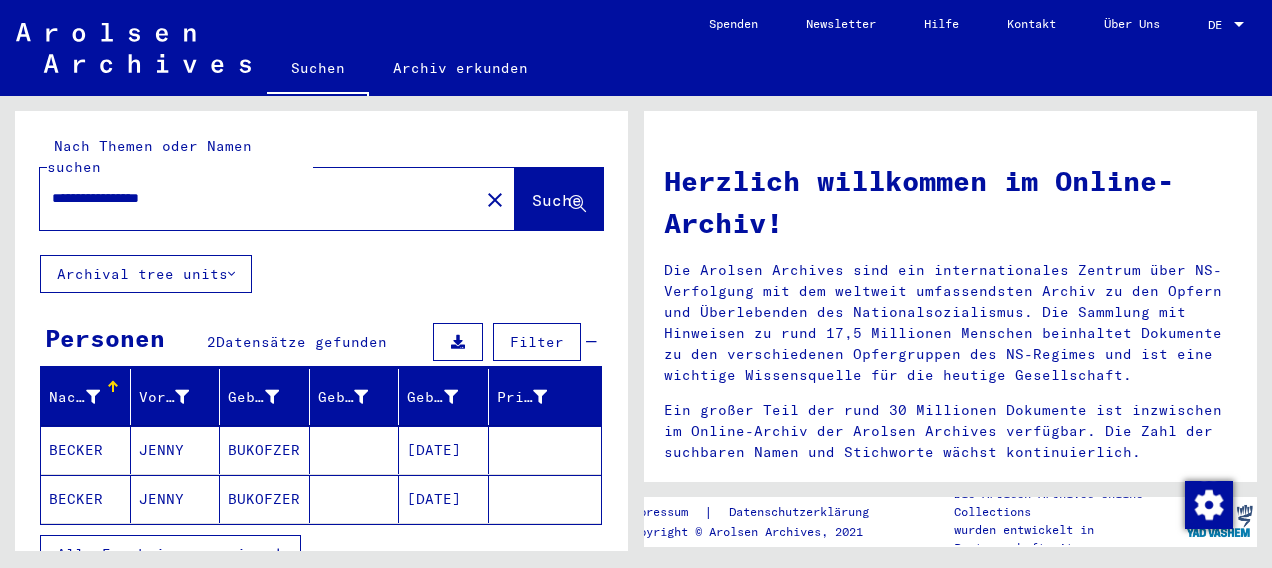 click on "BECKER" at bounding box center [86, 499] 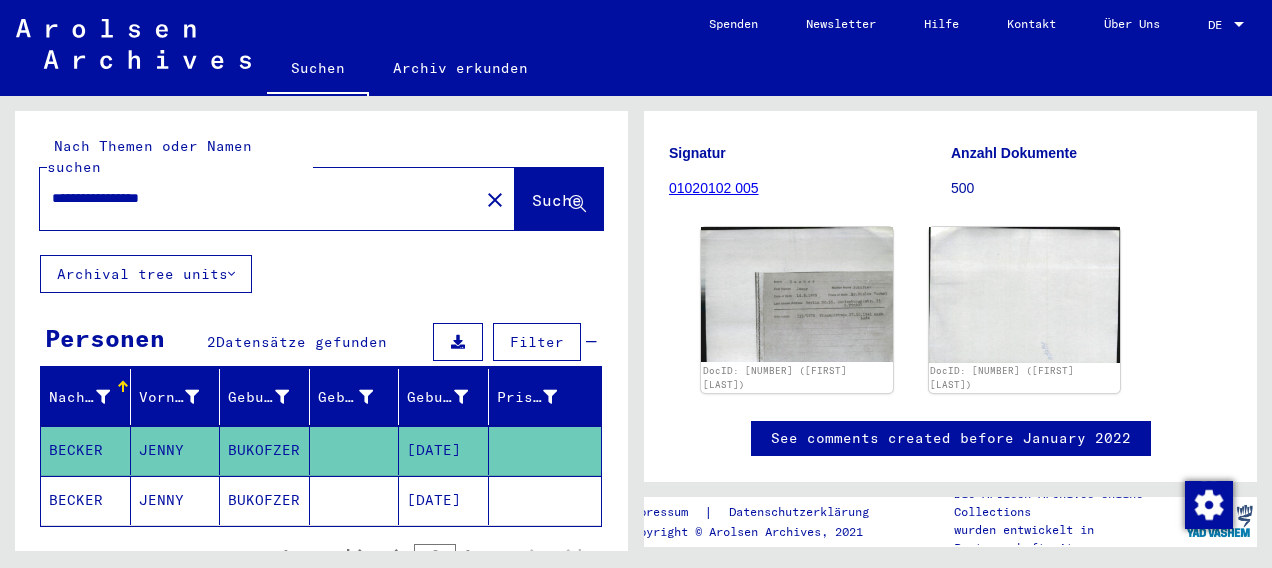 scroll, scrollTop: 207, scrollLeft: 0, axis: vertical 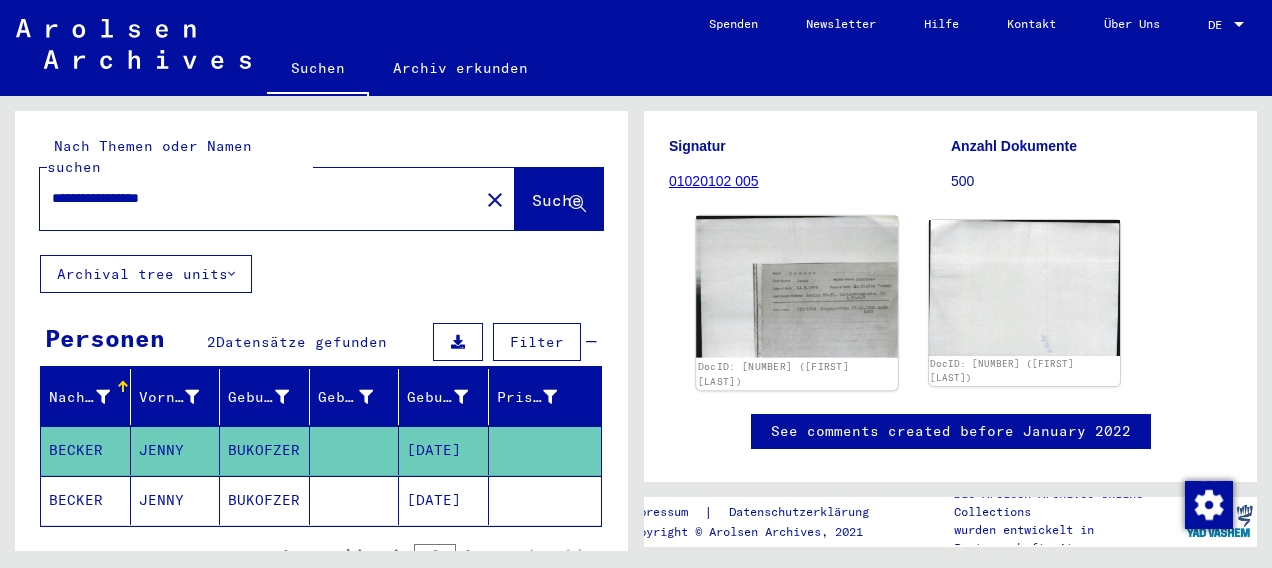 click 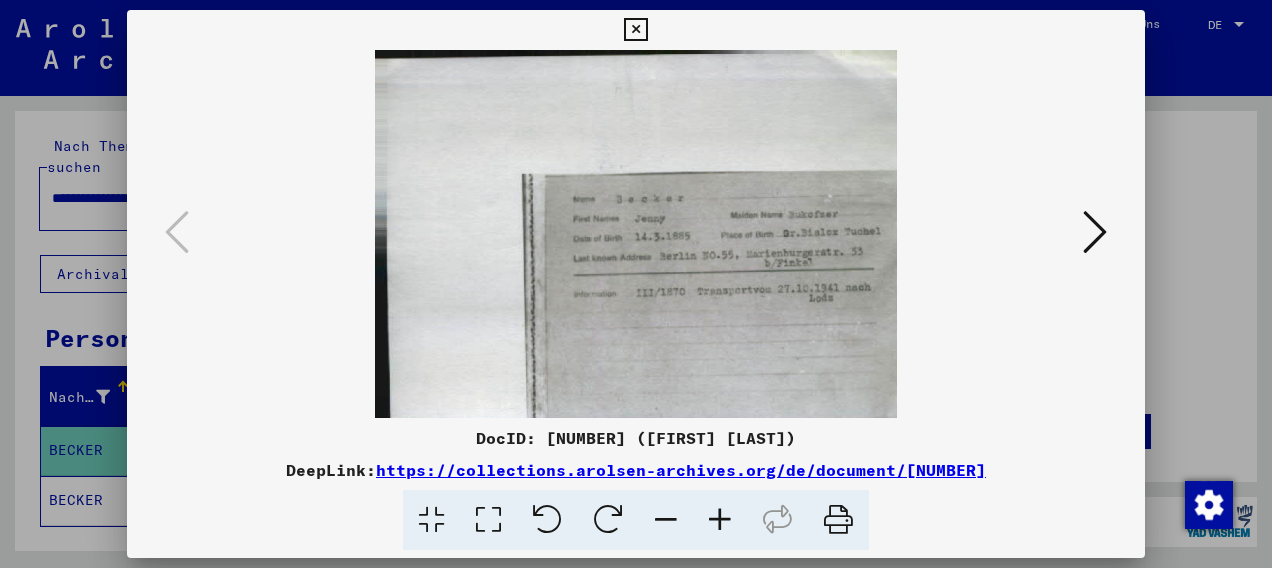 click at bounding box center (720, 520) 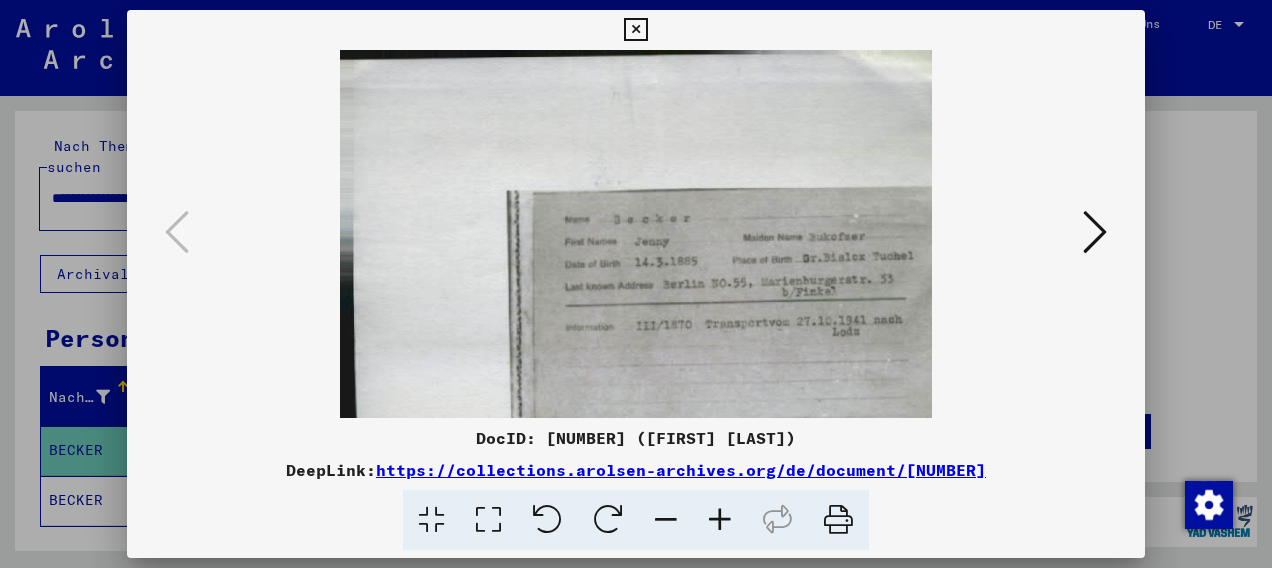 click at bounding box center [720, 520] 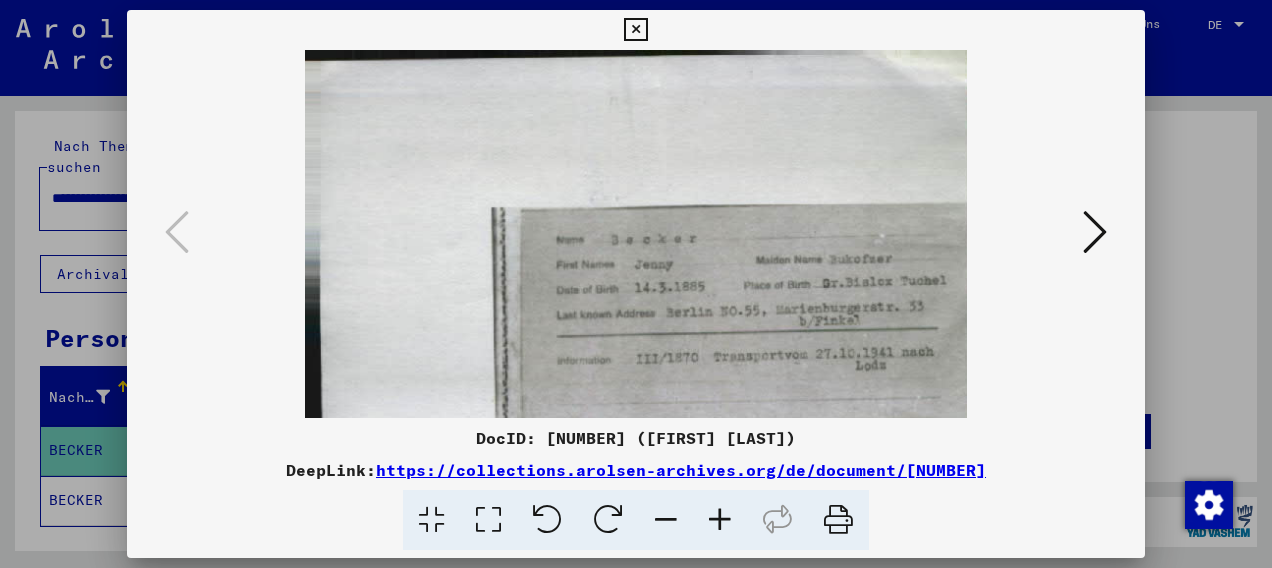 click at bounding box center [720, 520] 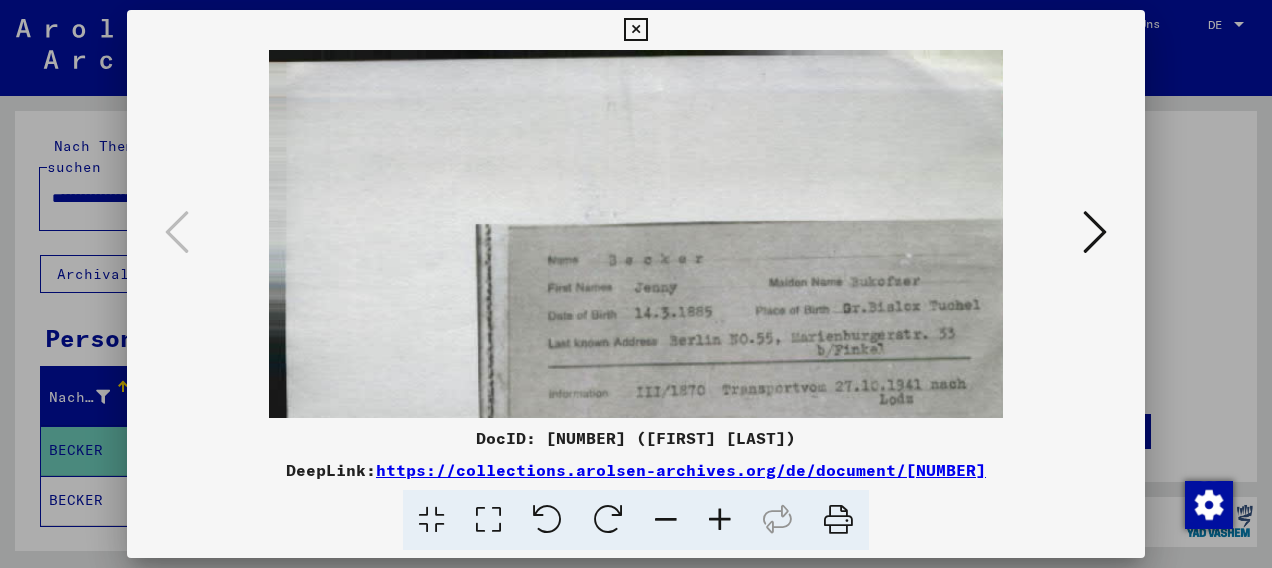 click at bounding box center [720, 520] 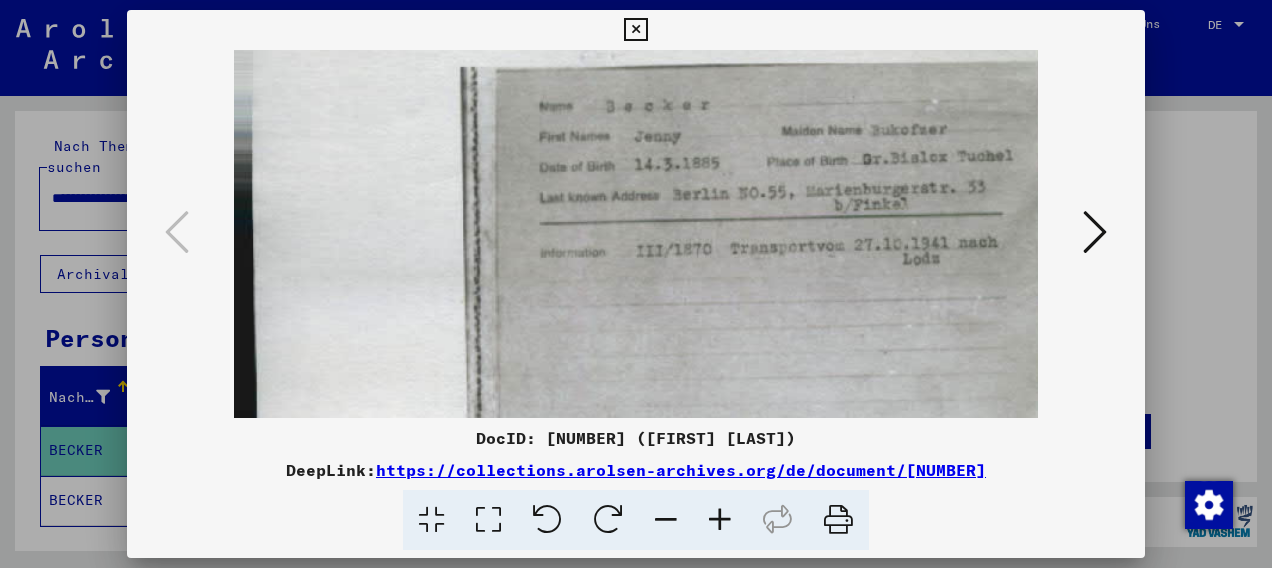 drag, startPoint x: 652, startPoint y: 345, endPoint x: 392, endPoint y: 174, distance: 311.19287 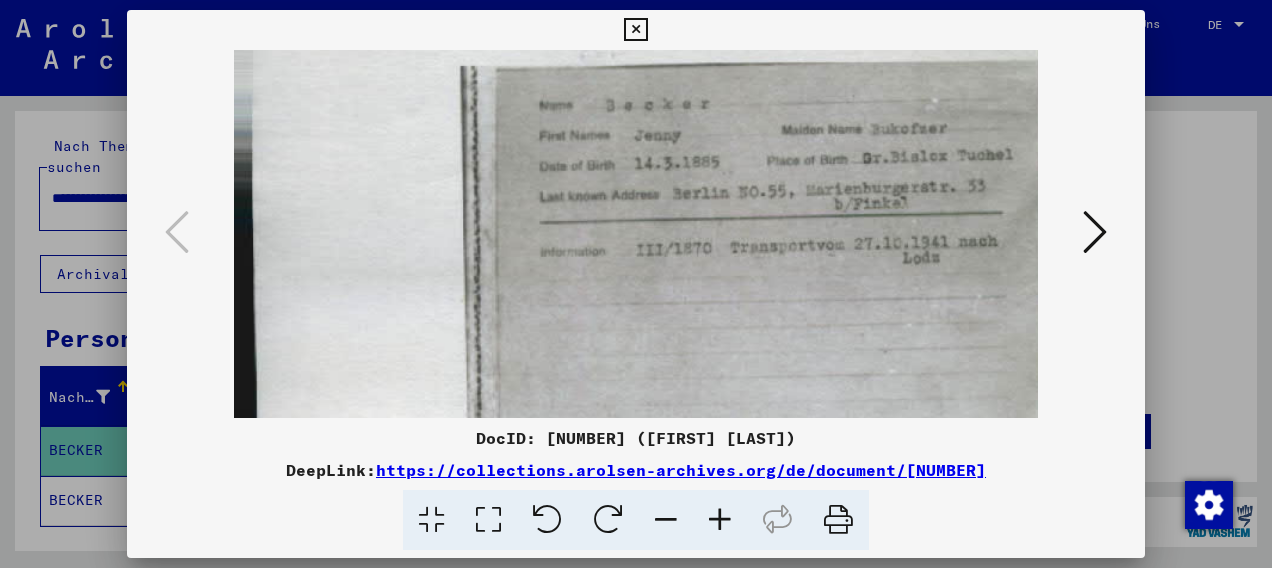 click at bounding box center (1095, 232) 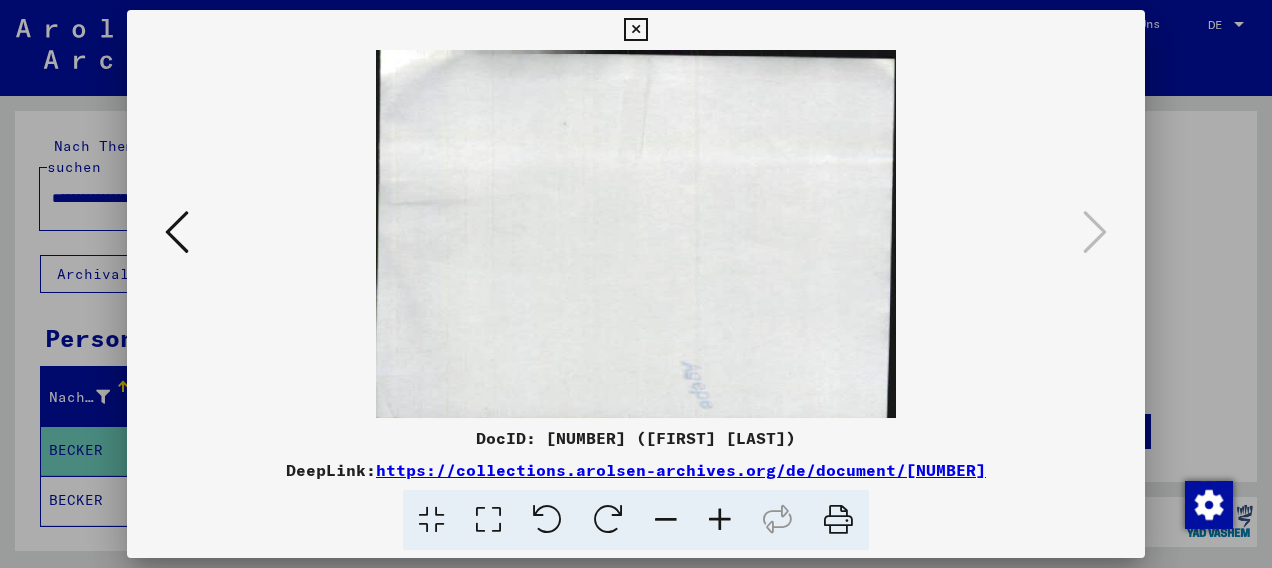 click at bounding box center [635, 30] 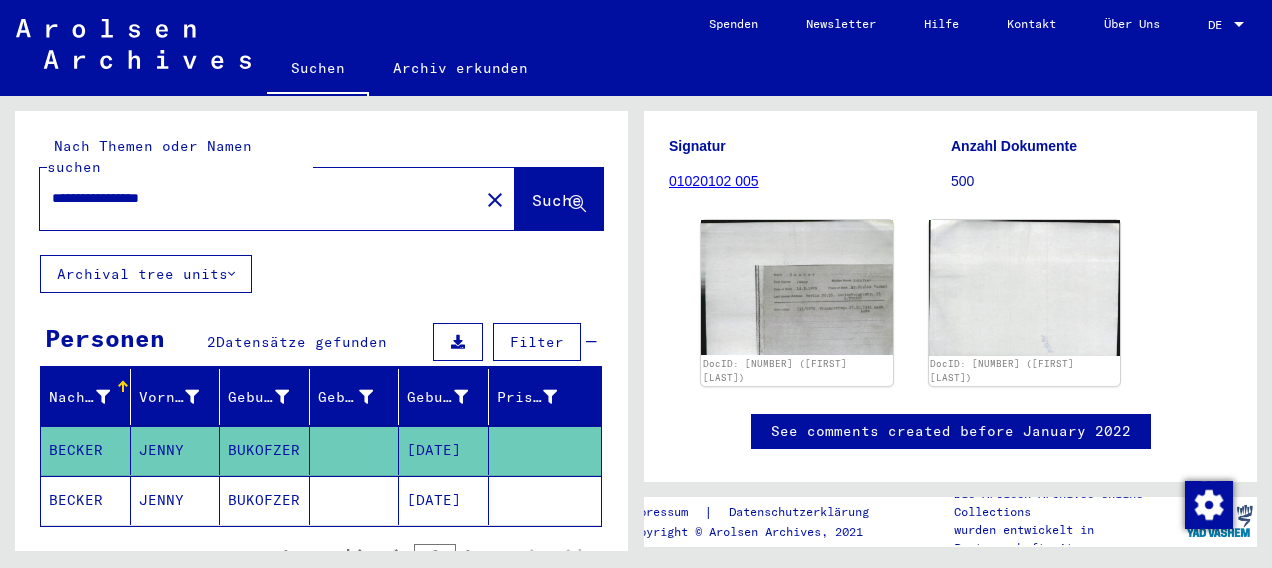 click on "**********" at bounding box center [259, 198] 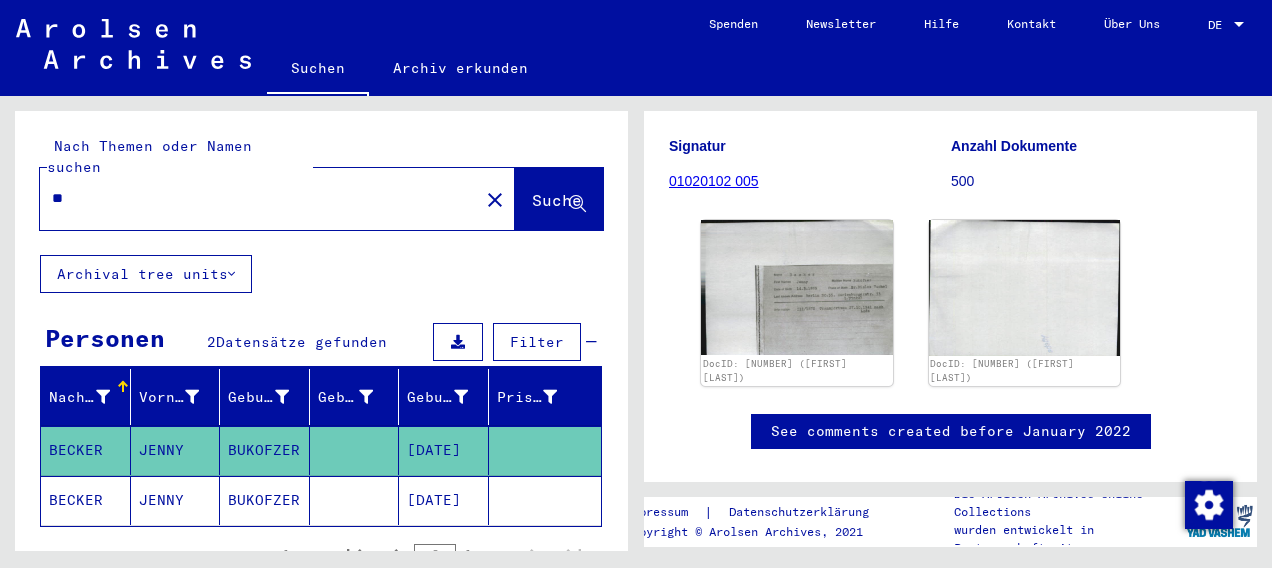 type on "*" 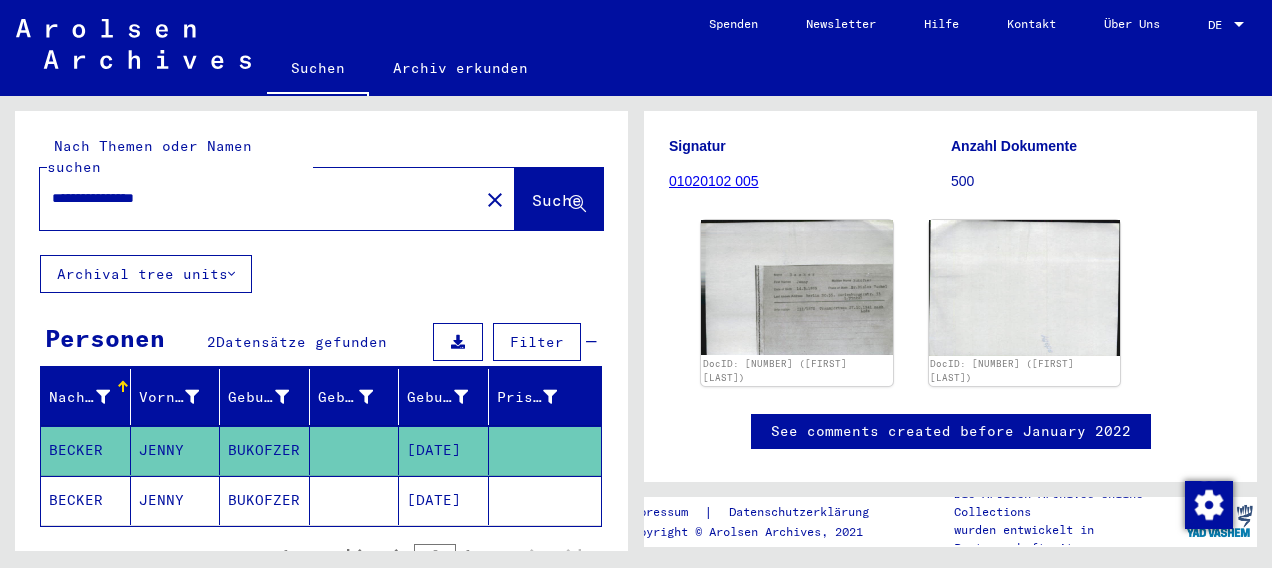 click on "Suche" 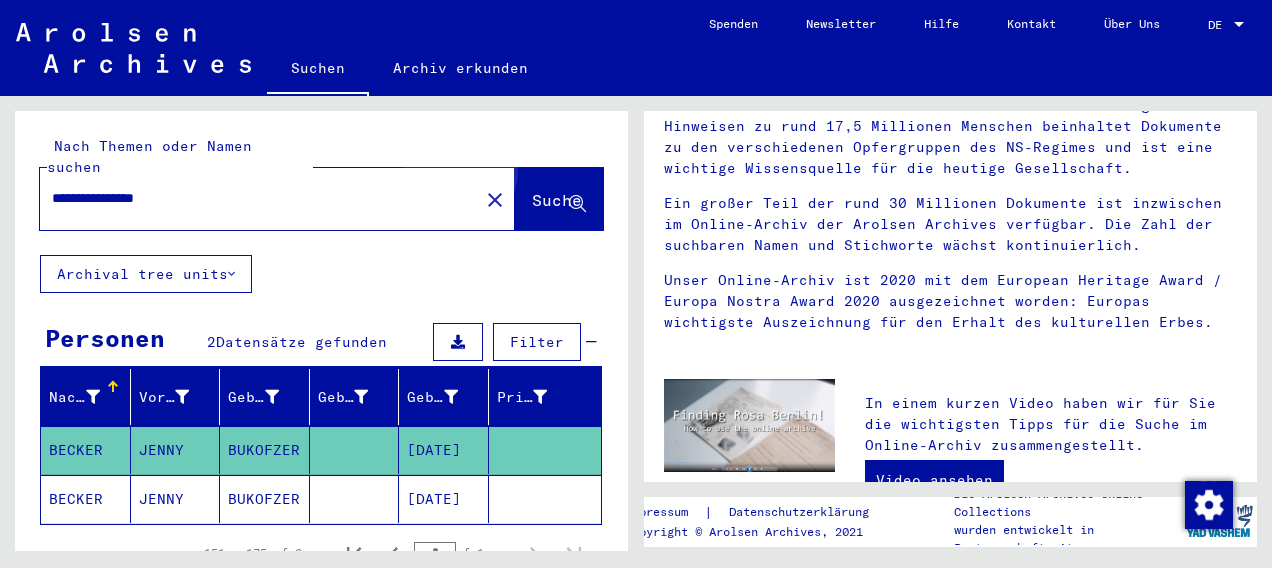 scroll, scrollTop: 0, scrollLeft: 0, axis: both 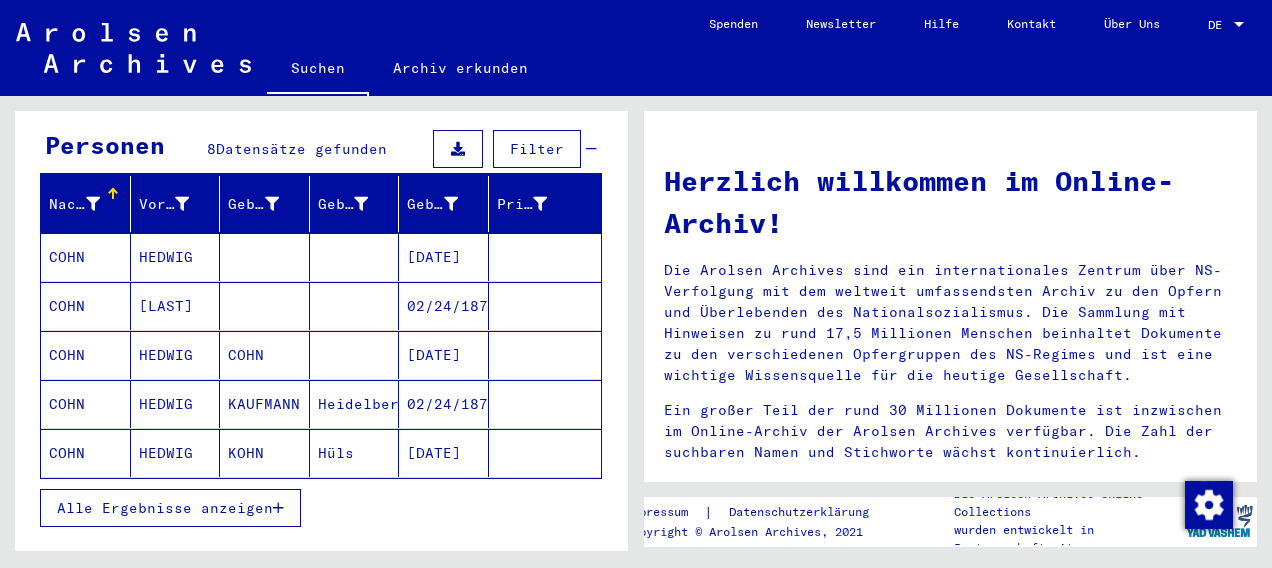 click on "COHN" at bounding box center [86, 306] 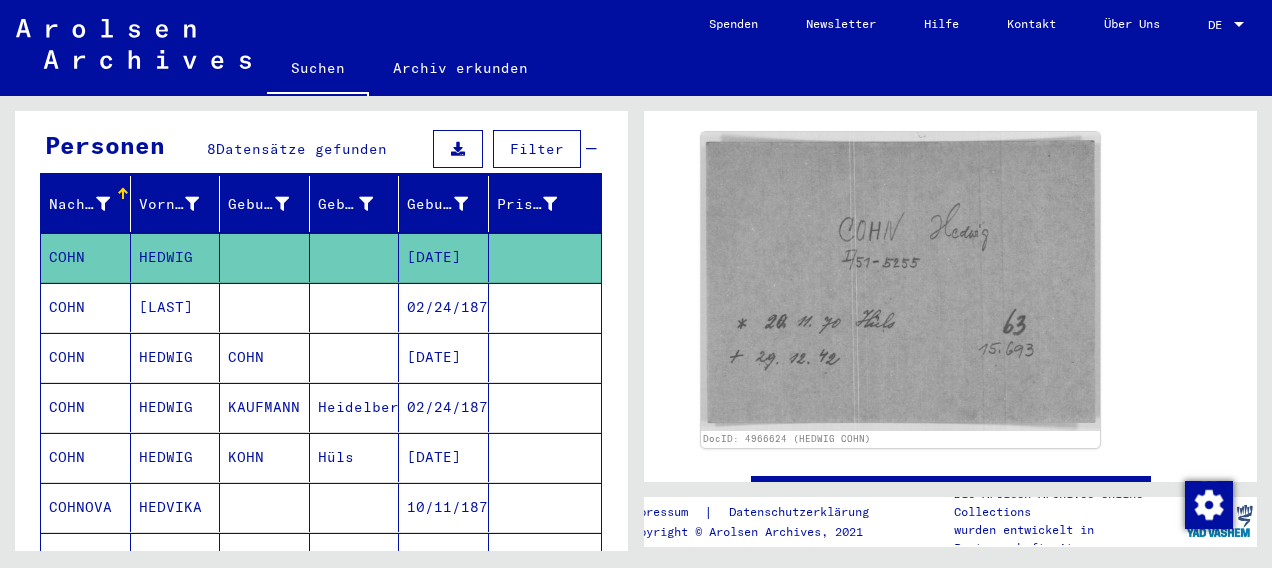 scroll, scrollTop: 287, scrollLeft: 0, axis: vertical 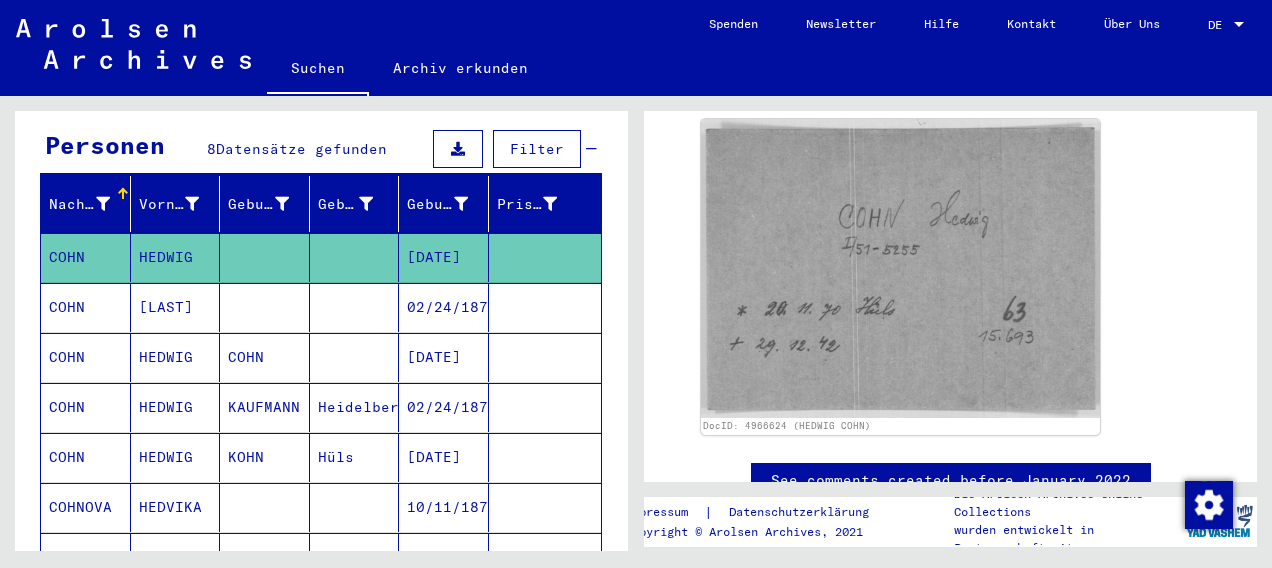 click on "COHN" at bounding box center (86, 357) 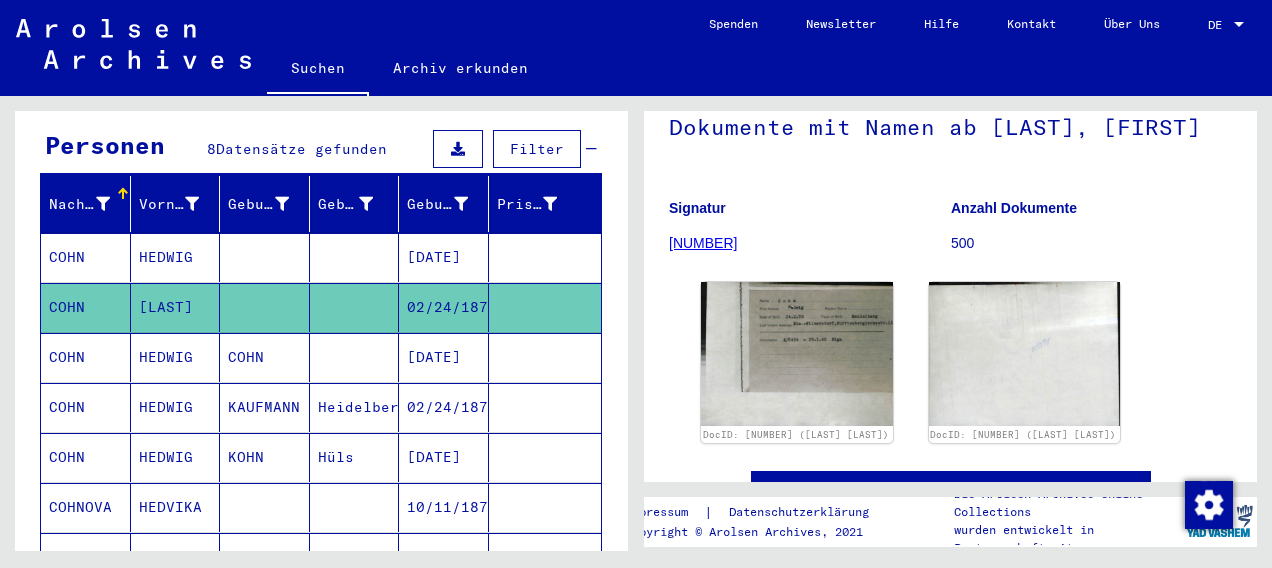 scroll, scrollTop: 200, scrollLeft: 0, axis: vertical 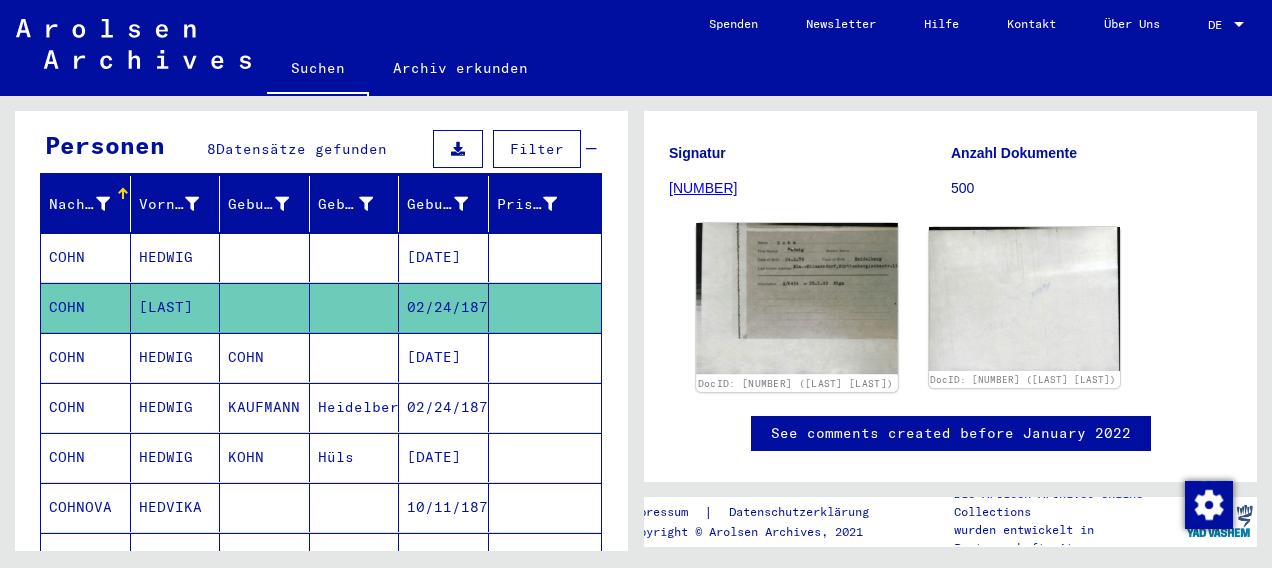 click 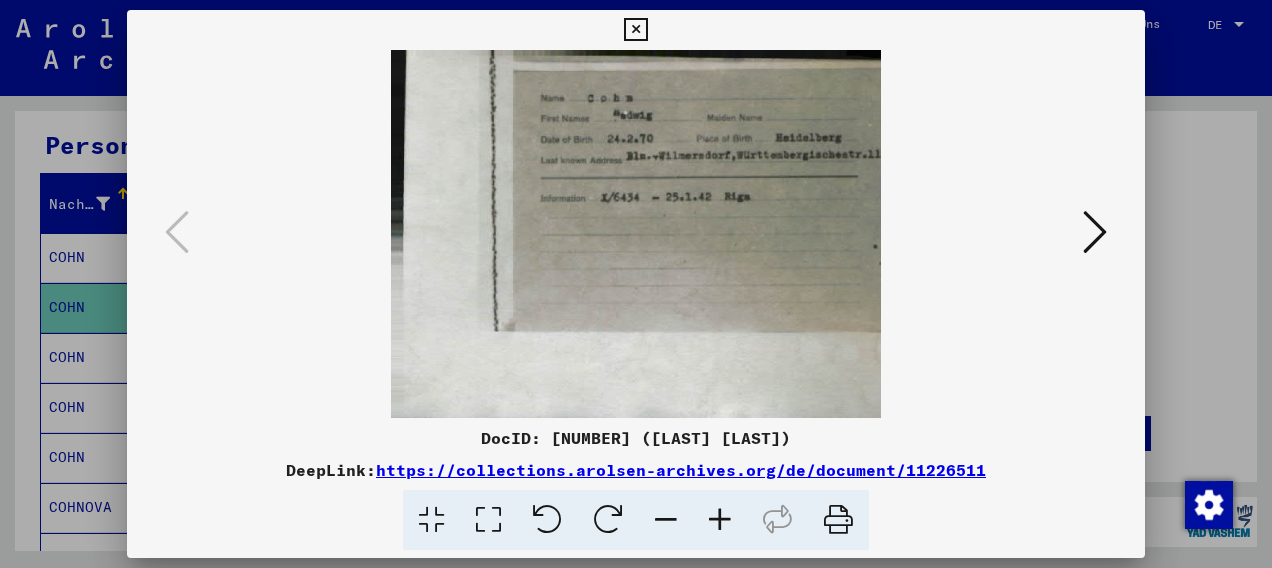 click at bounding box center [1095, 232] 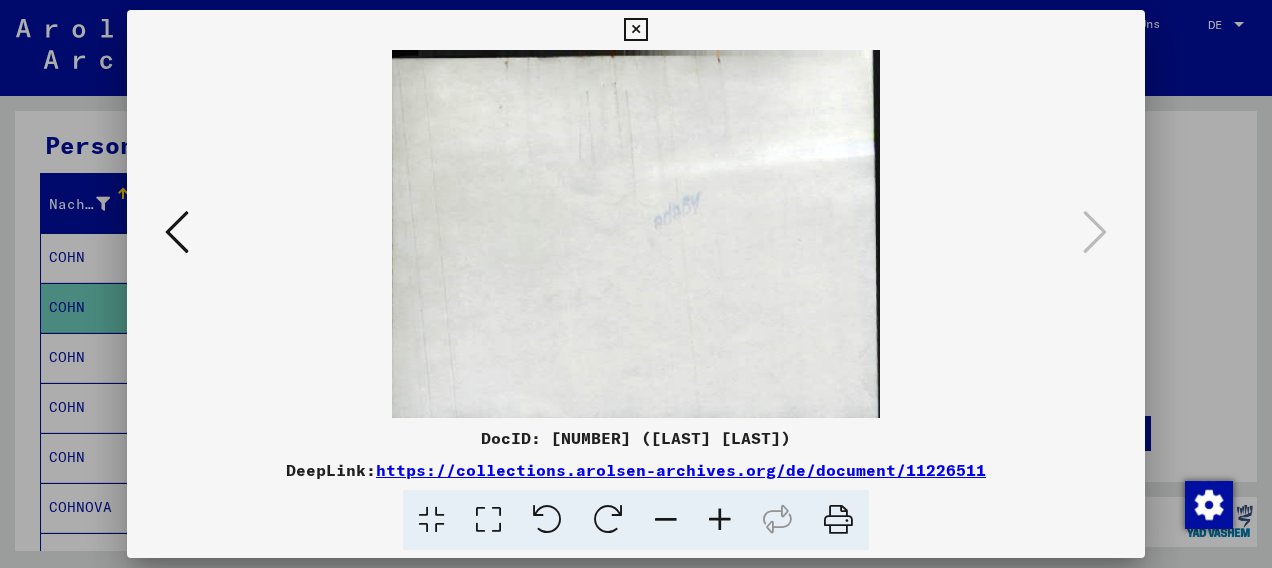 click at bounding box center (635, 30) 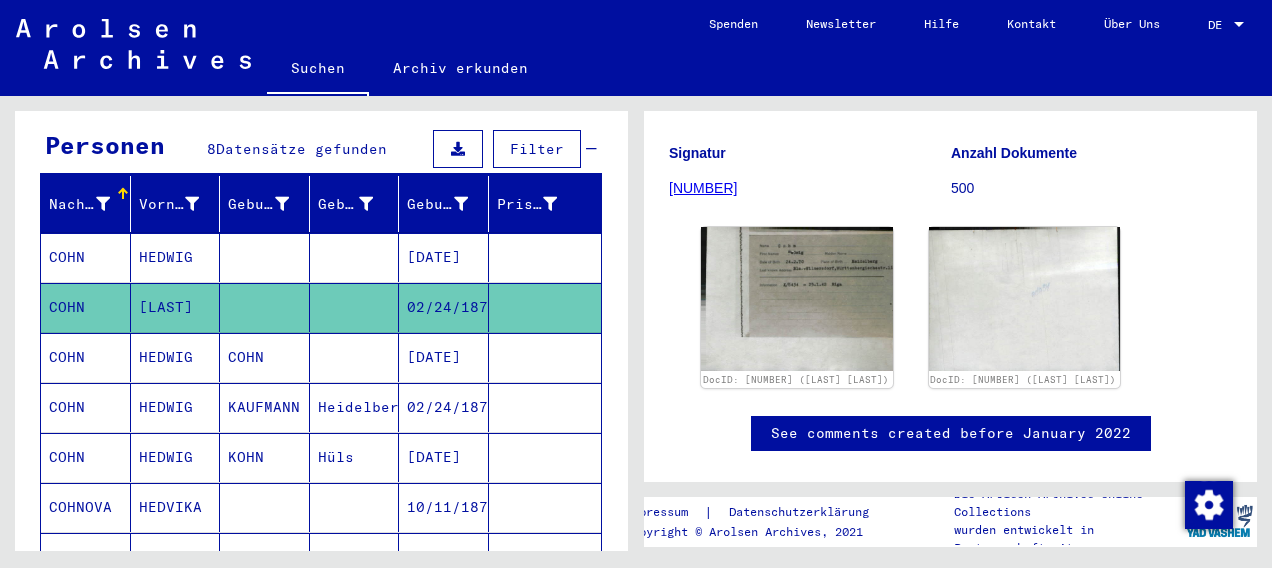 click on "COHN" at bounding box center (86, 407) 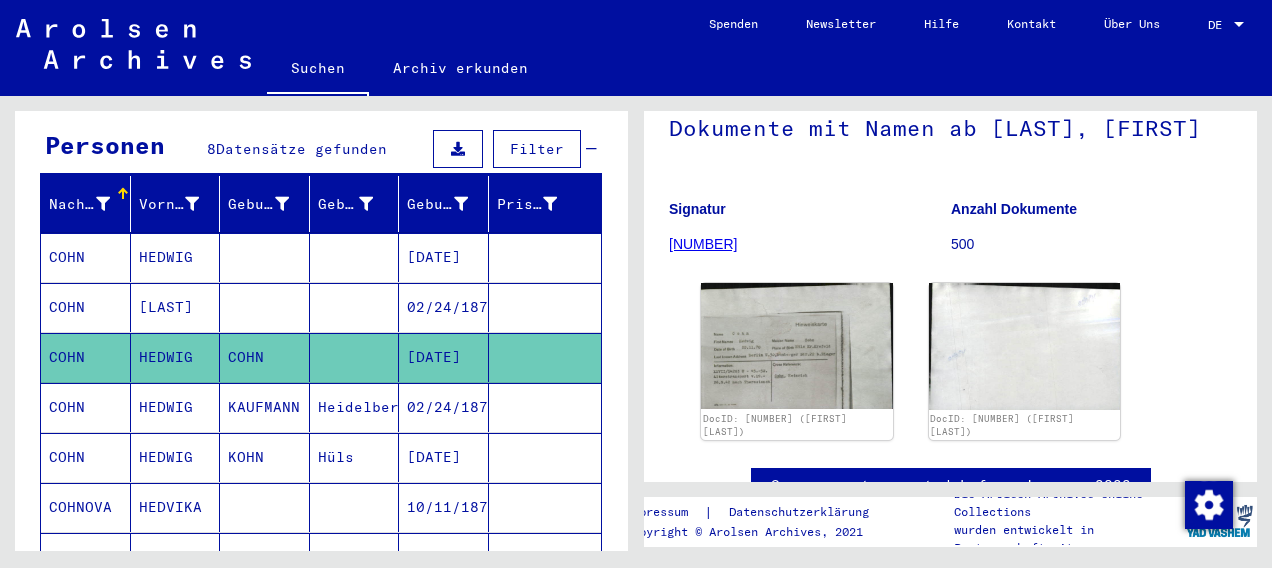 scroll, scrollTop: 148, scrollLeft: 0, axis: vertical 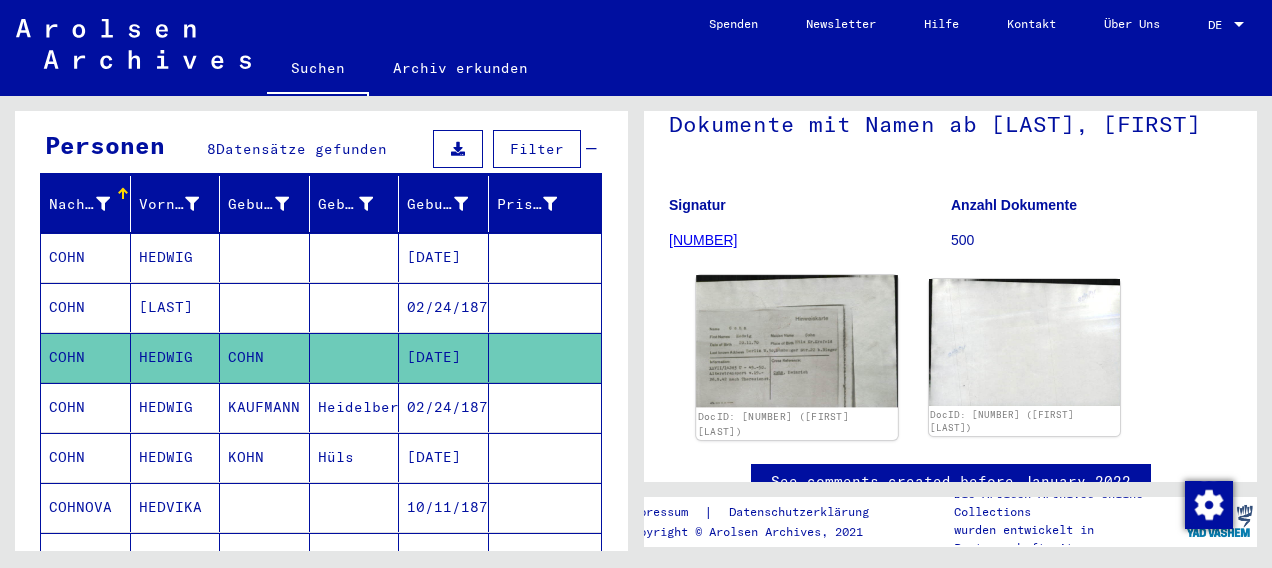 click 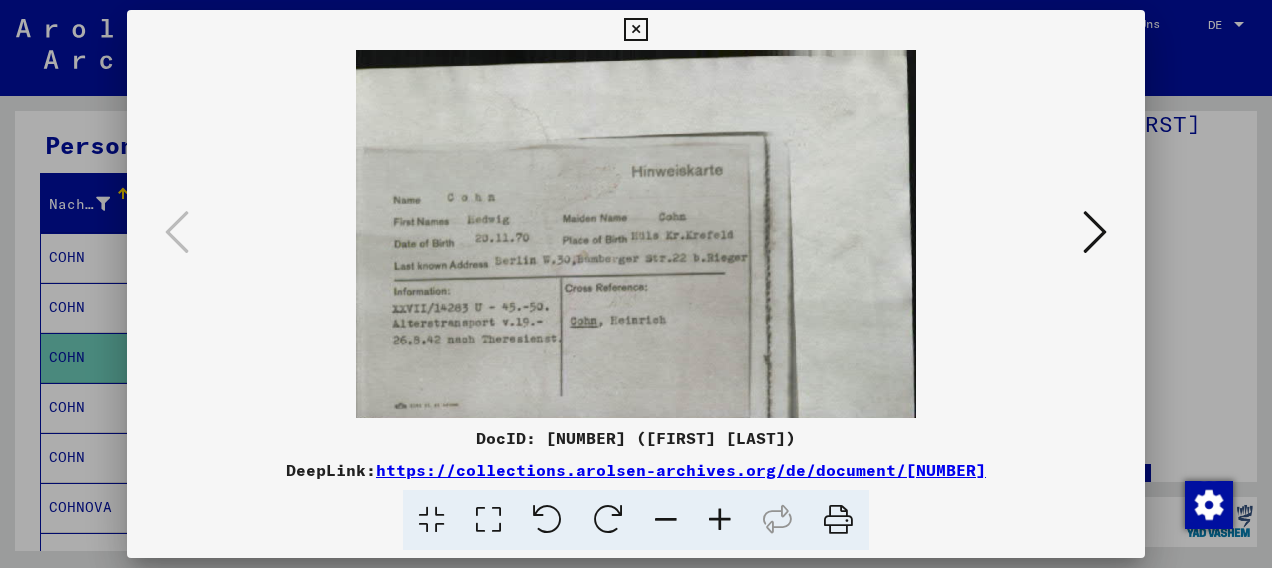 click at bounding box center [635, 30] 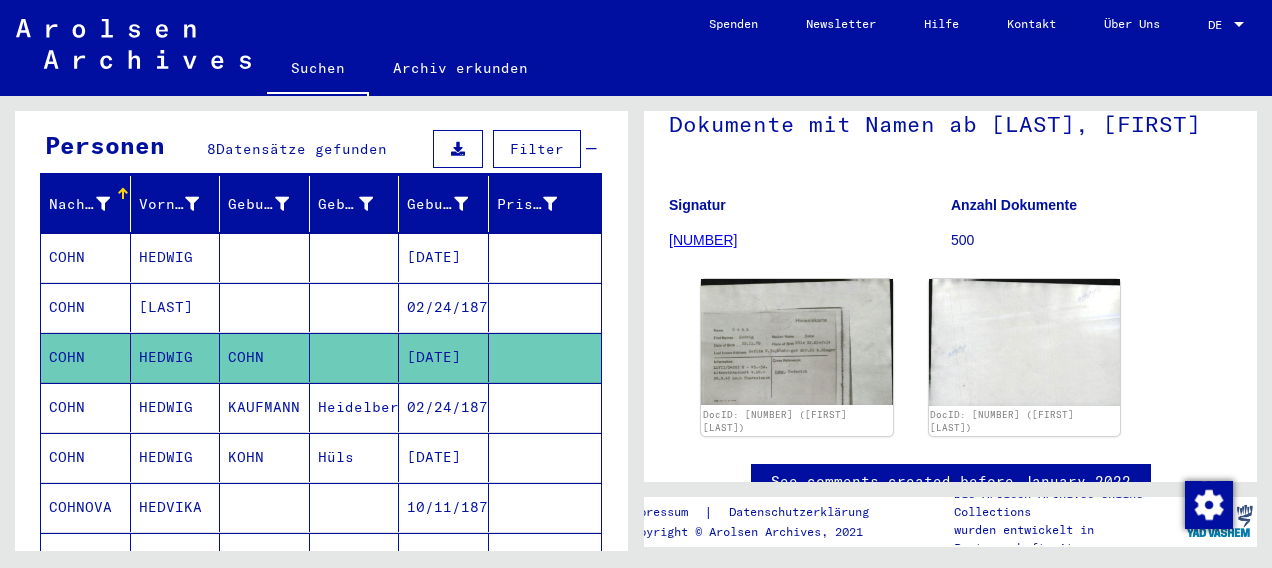 click on "HEDWIG" at bounding box center [176, 457] 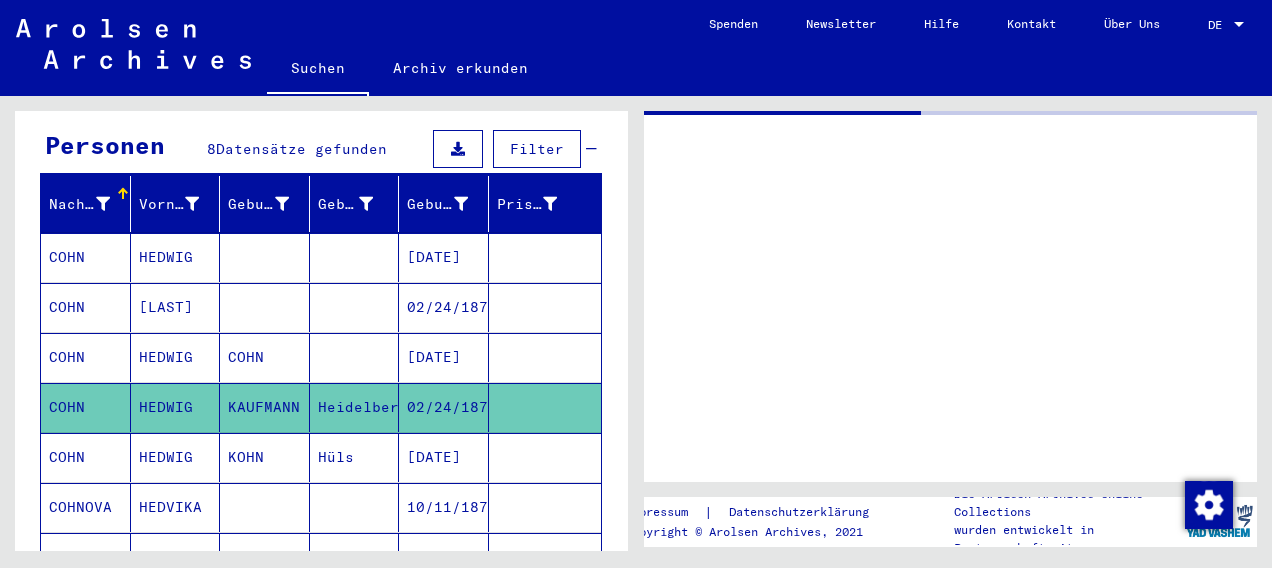scroll, scrollTop: 0, scrollLeft: 0, axis: both 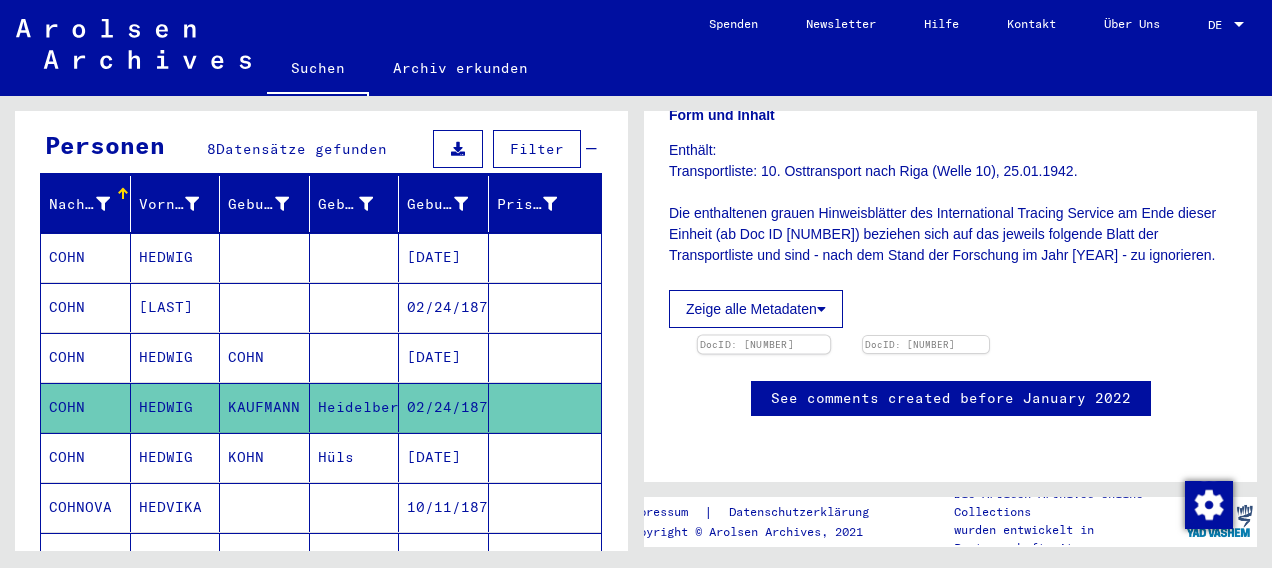 click 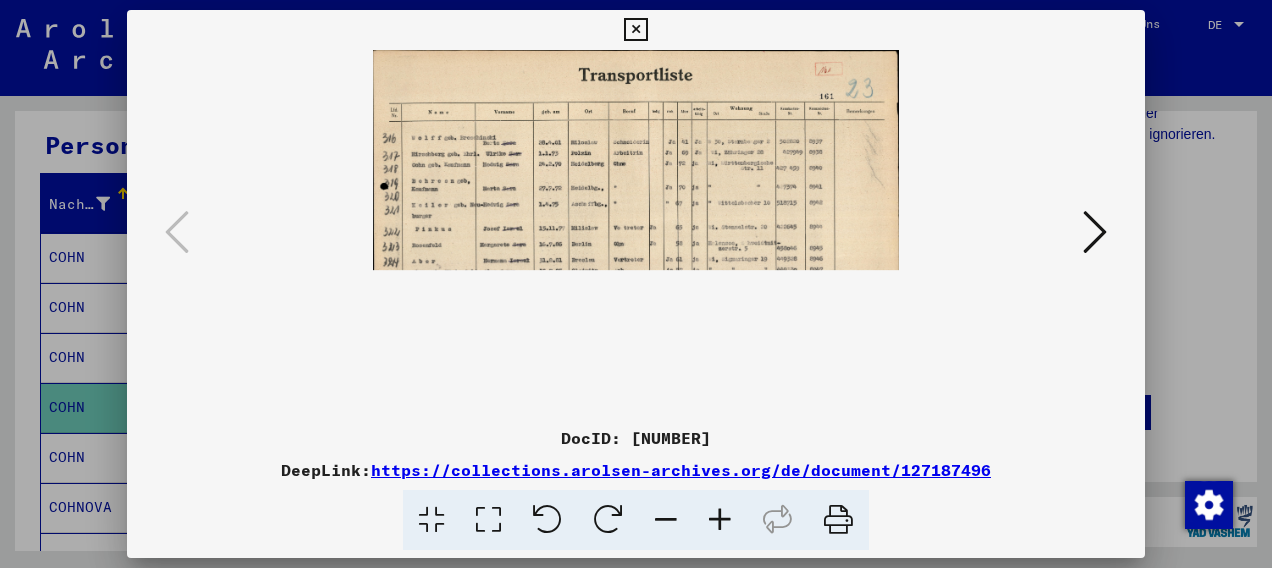 click at bounding box center [720, 520] 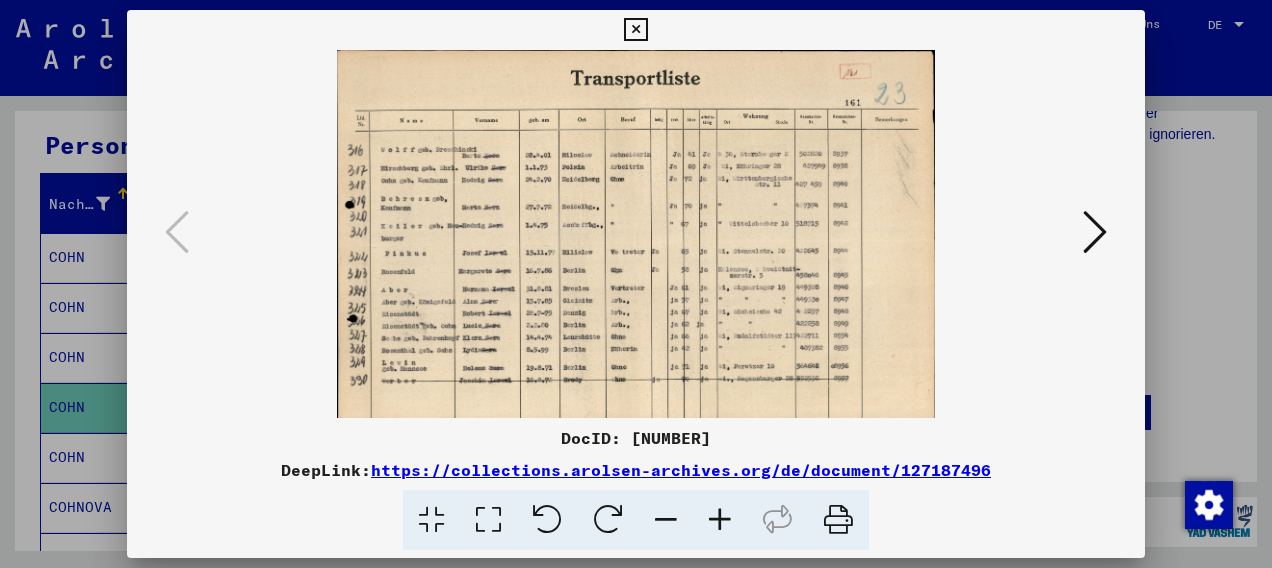 click at bounding box center [720, 520] 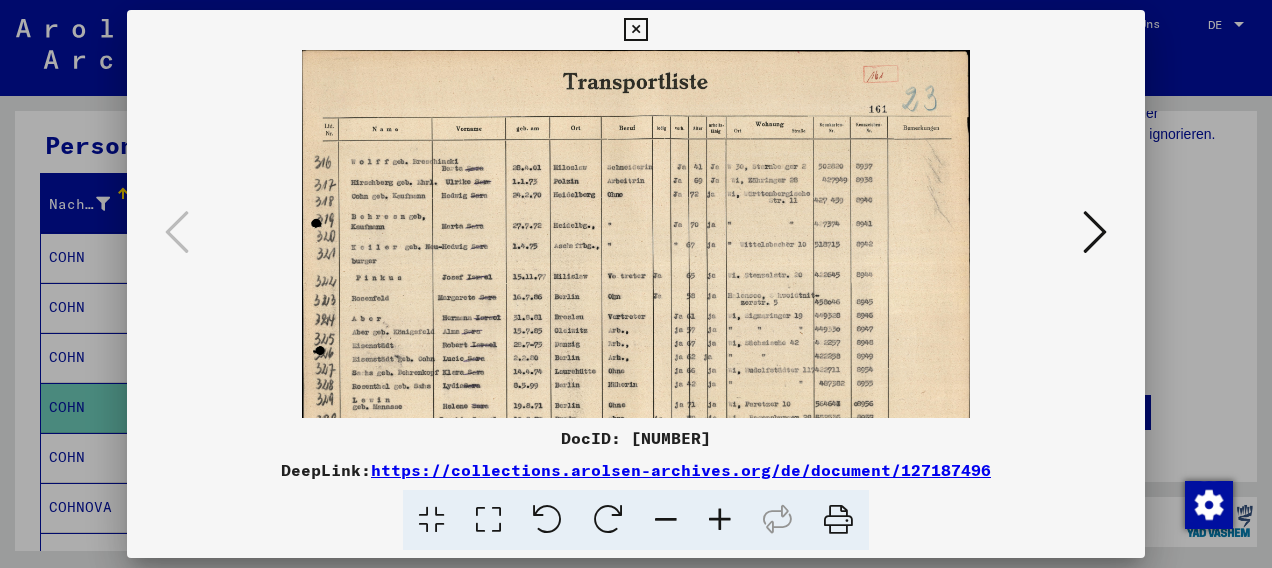 click at bounding box center (720, 520) 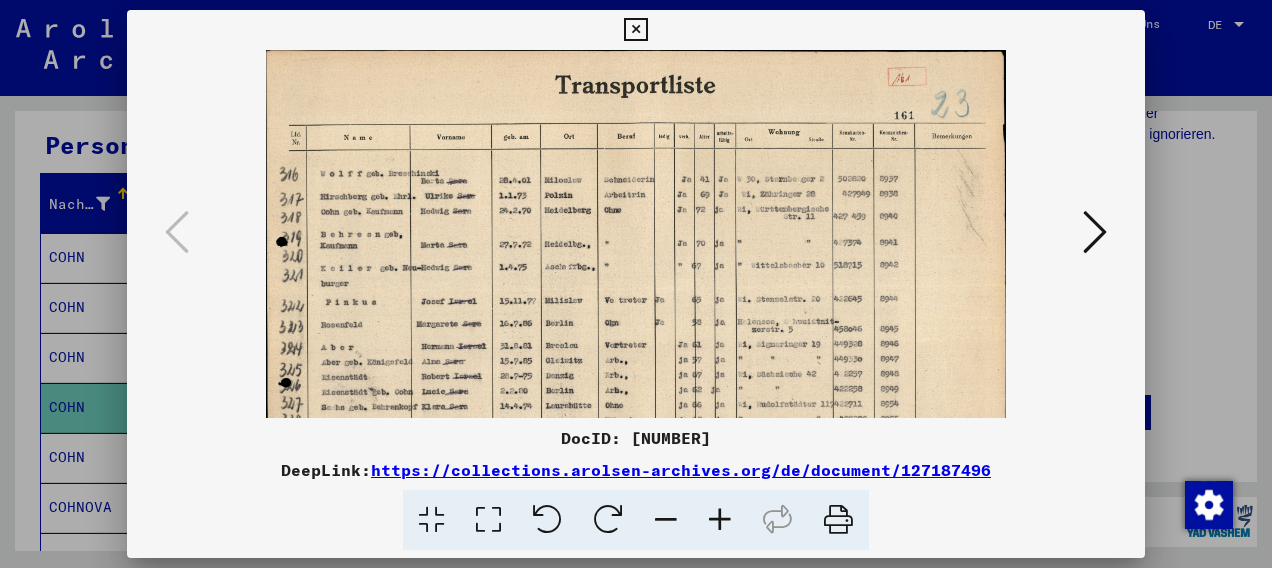 click at bounding box center [720, 520] 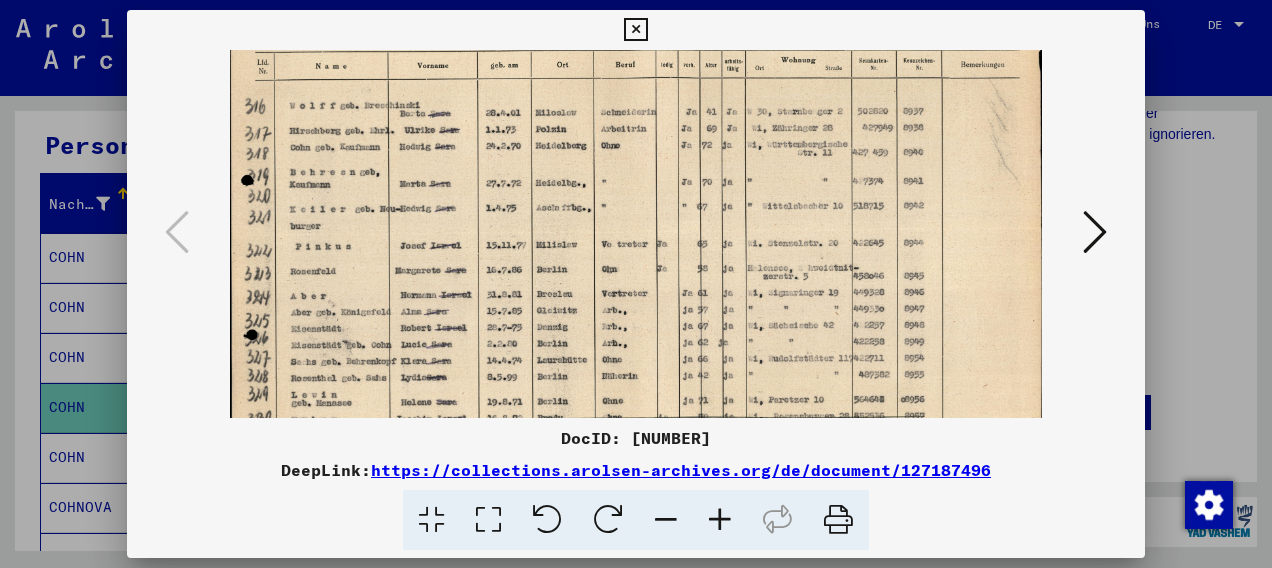 scroll, scrollTop: 164, scrollLeft: 0, axis: vertical 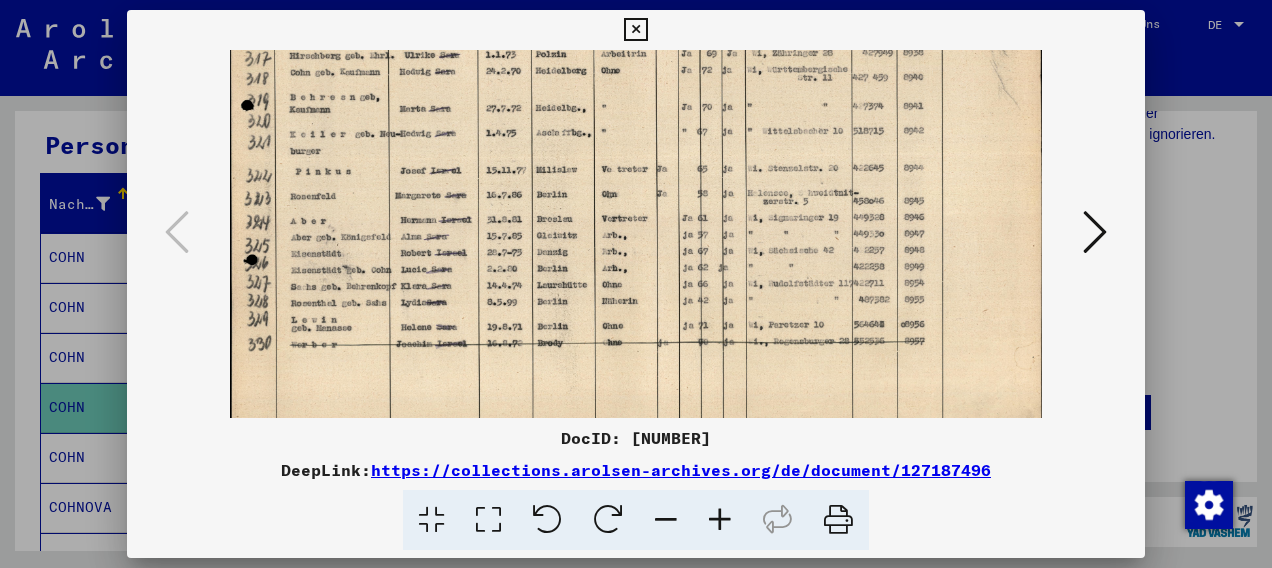 drag, startPoint x: 416, startPoint y: 374, endPoint x: 469, endPoint y: 271, distance: 115.83609 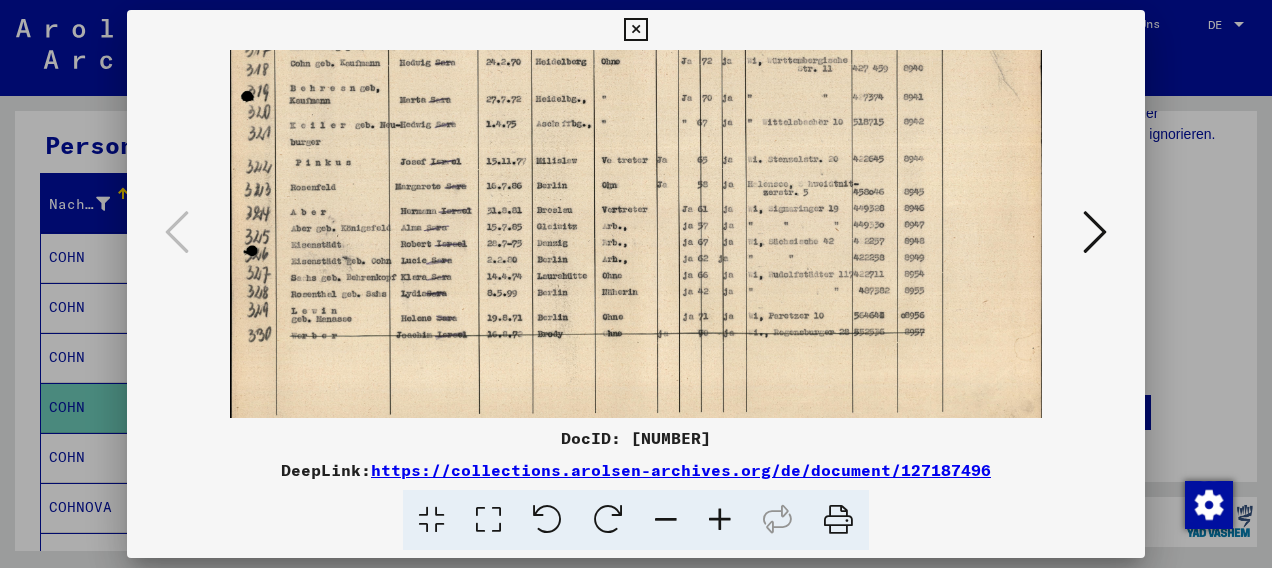 click at bounding box center [635, 30] 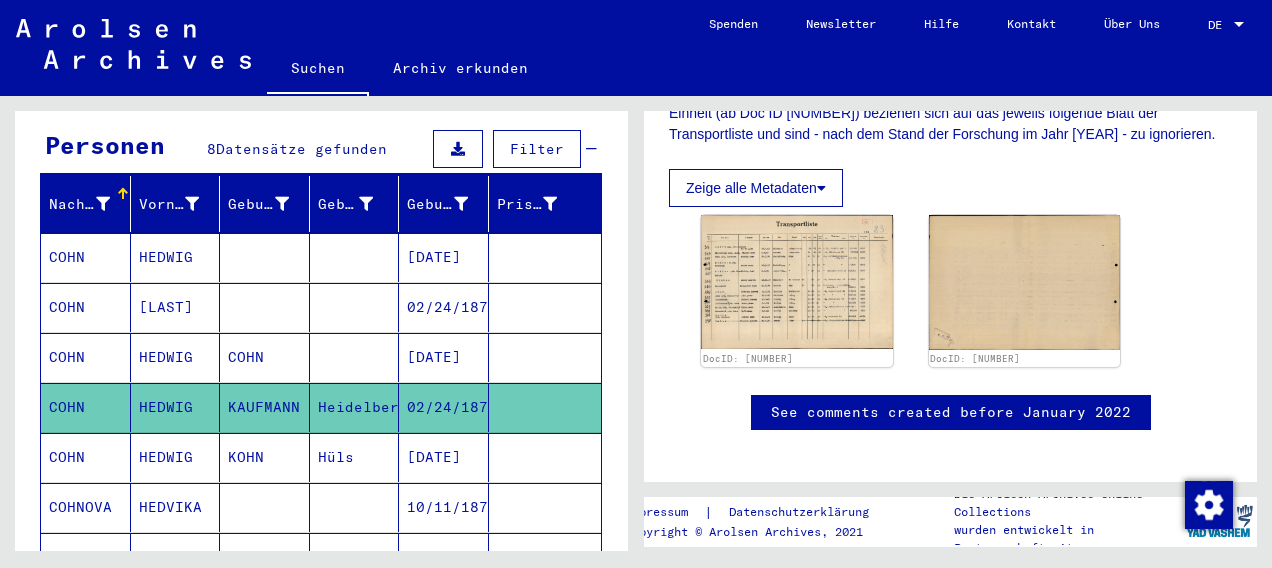 click on "COHN" at bounding box center (86, 507) 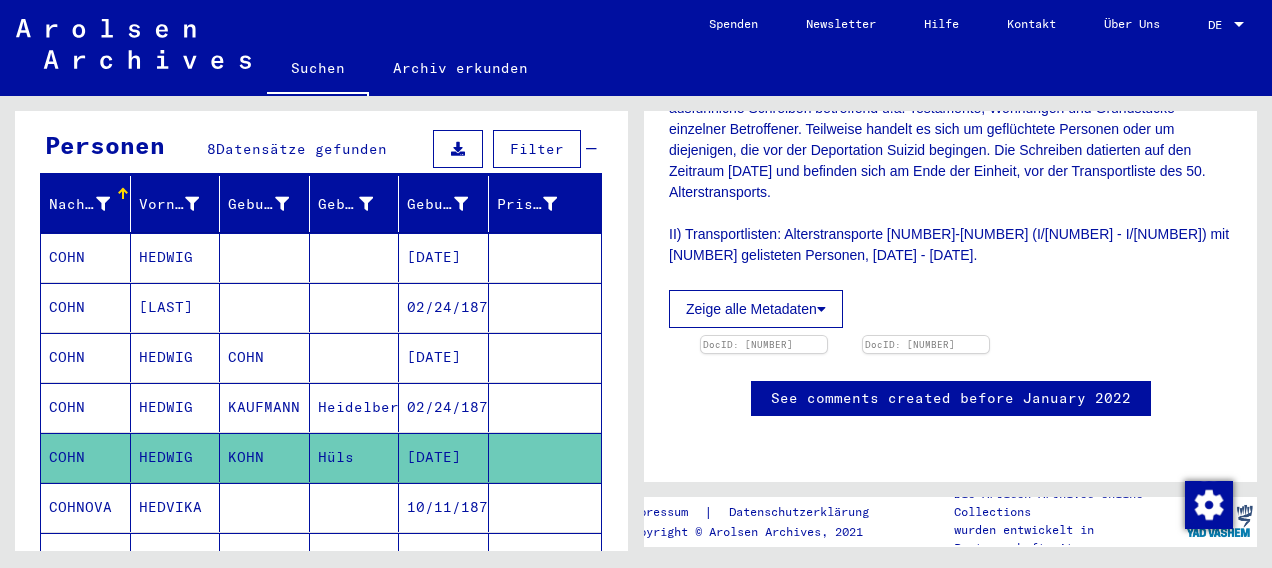 scroll, scrollTop: 596, scrollLeft: 0, axis: vertical 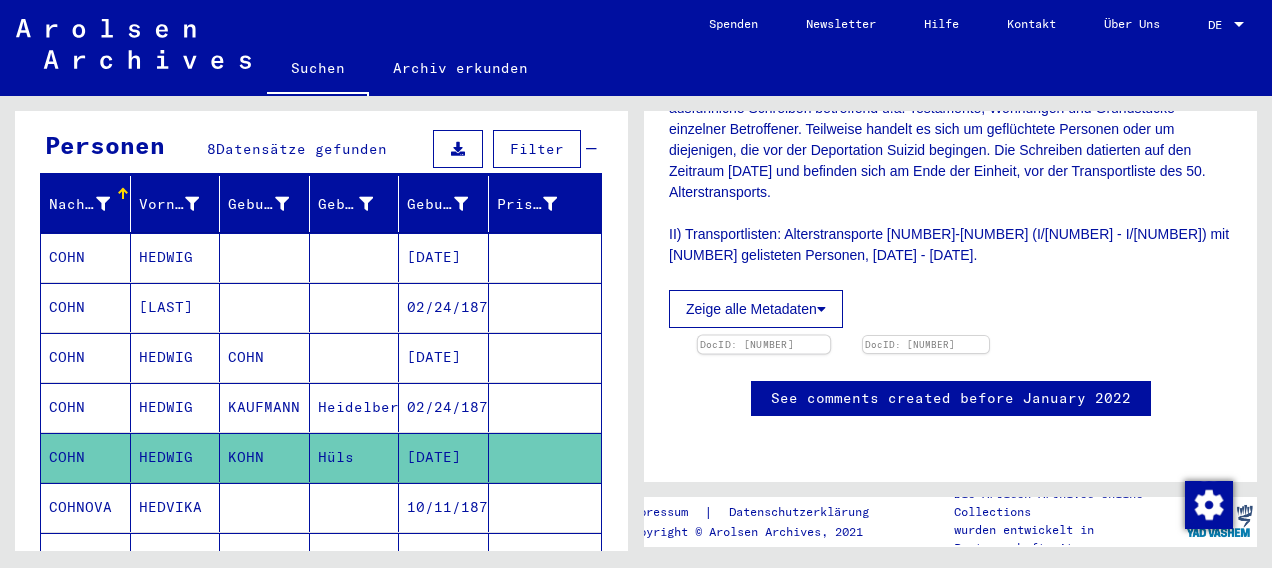 click 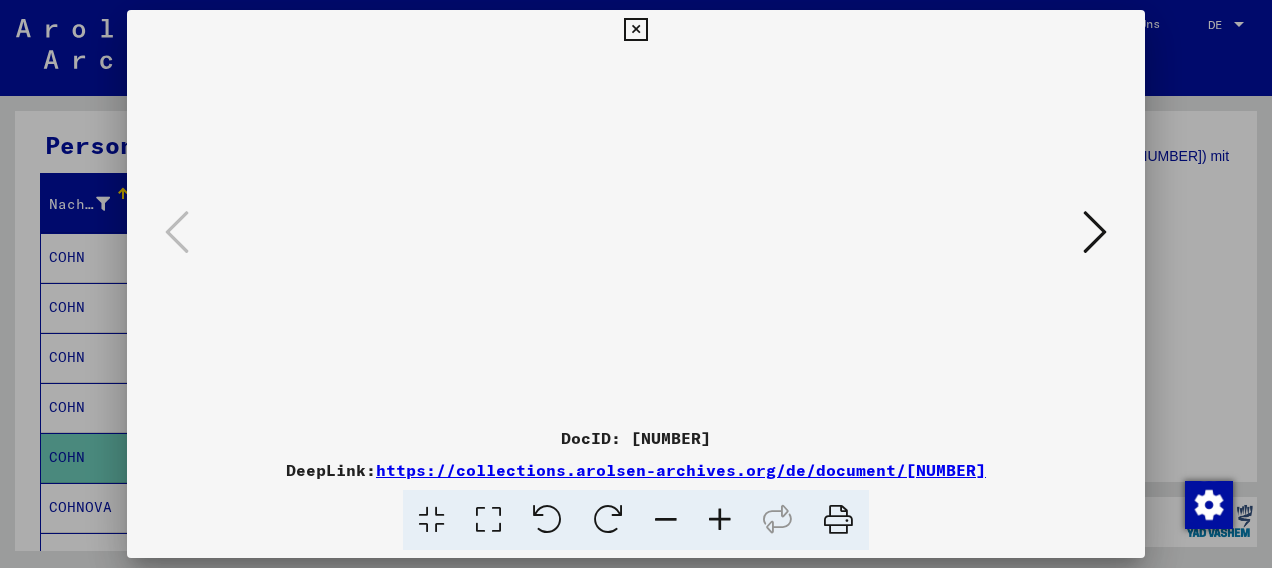 click at bounding box center (720, 520) 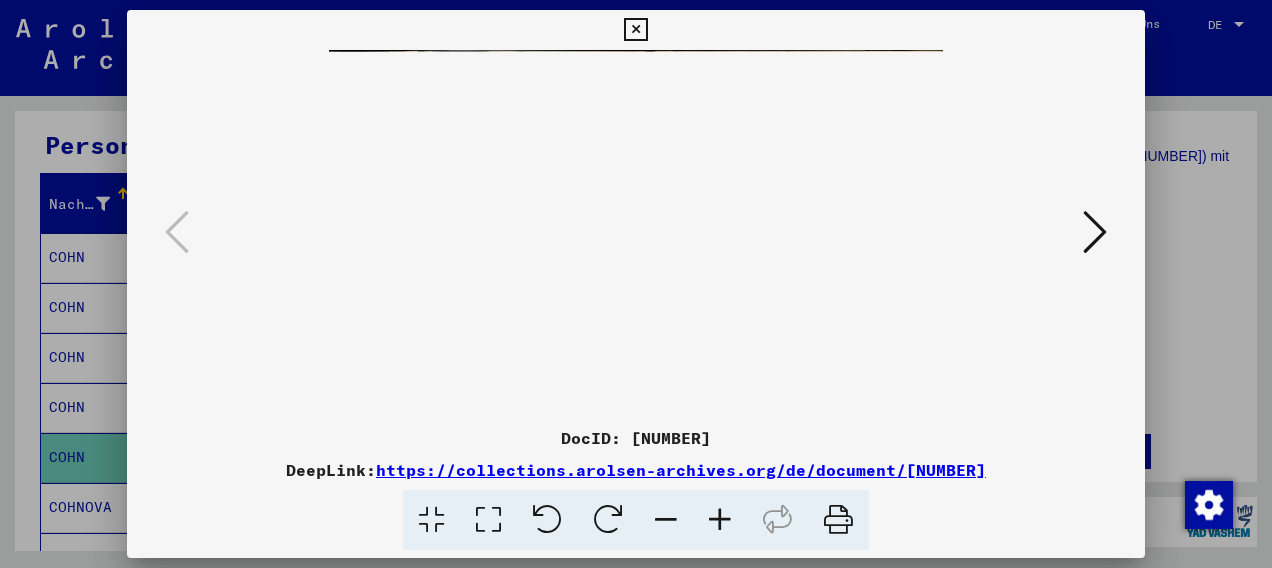 click at bounding box center (720, 520) 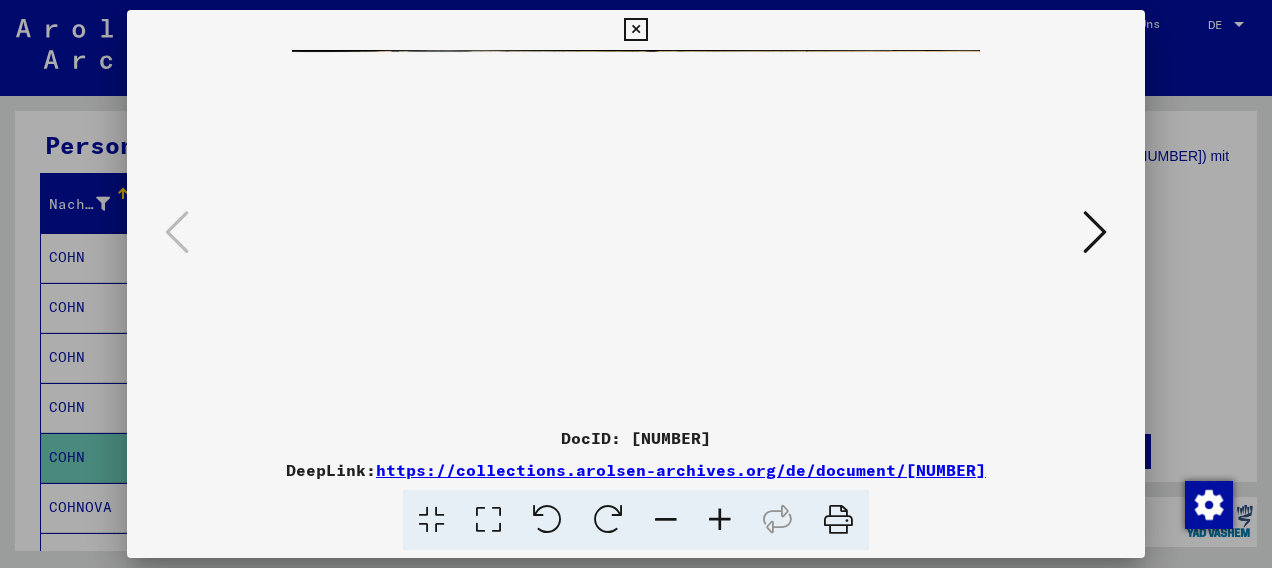 click at bounding box center [720, 520] 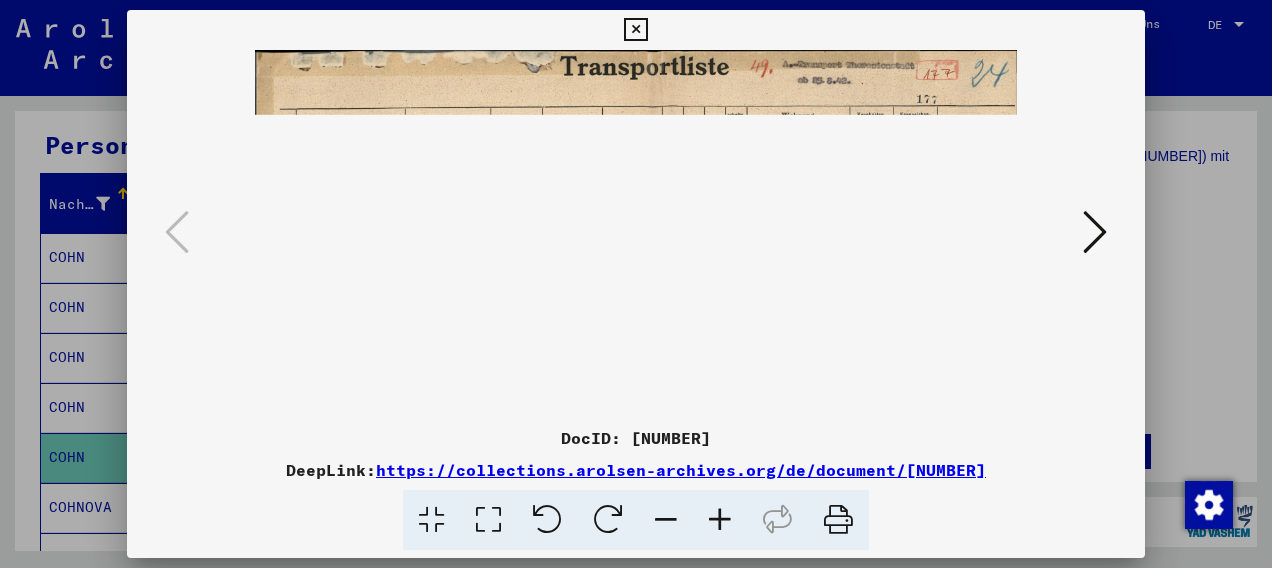 click at bounding box center [720, 520] 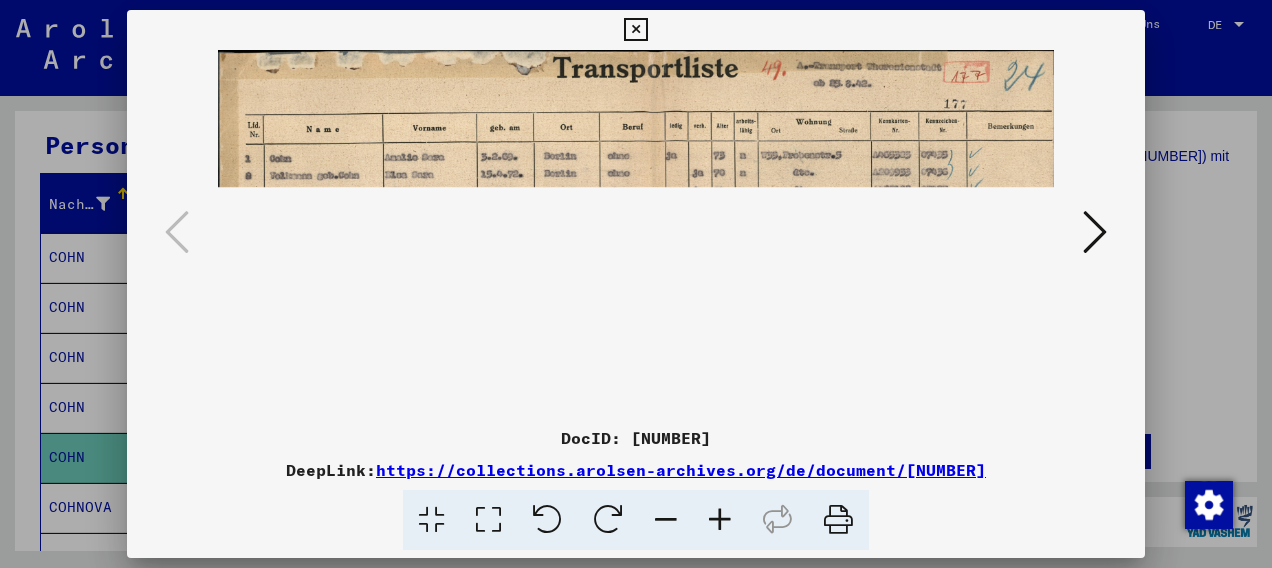 click at bounding box center (720, 520) 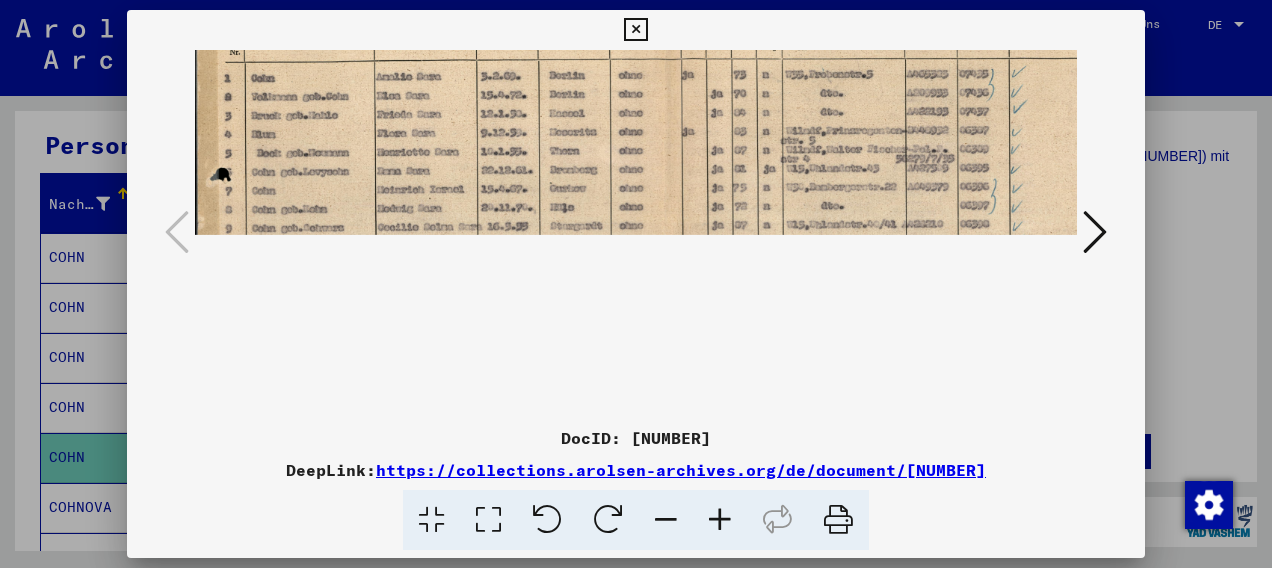 scroll, scrollTop: 142, scrollLeft: 0, axis: vertical 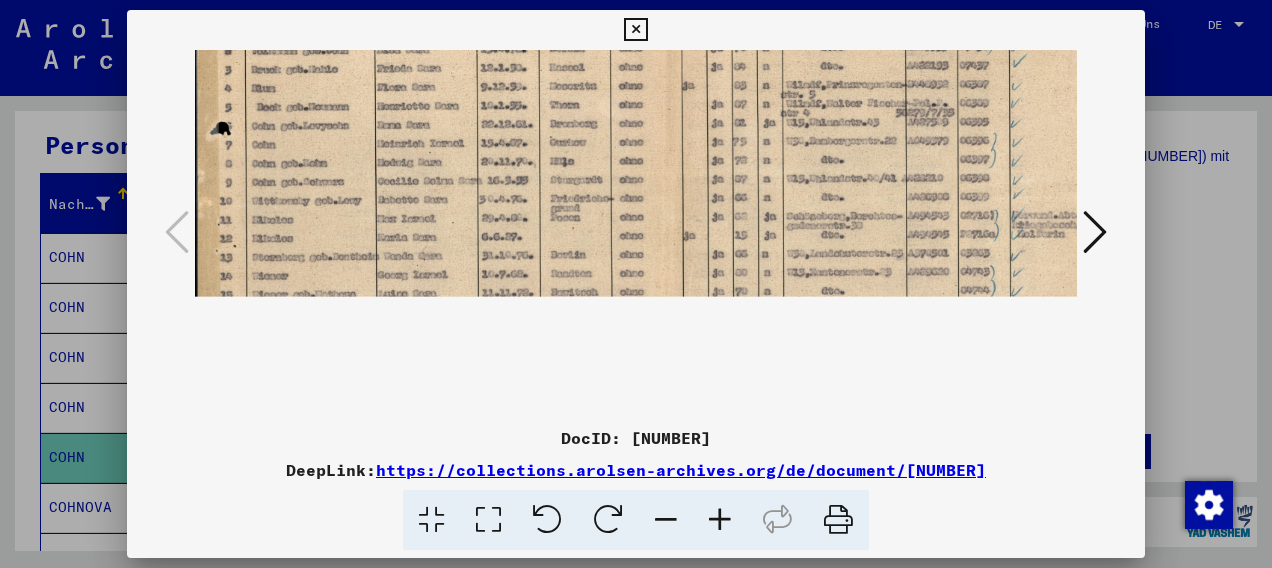 drag, startPoint x: 461, startPoint y: 359, endPoint x: 578, endPoint y: 254, distance: 157.20686 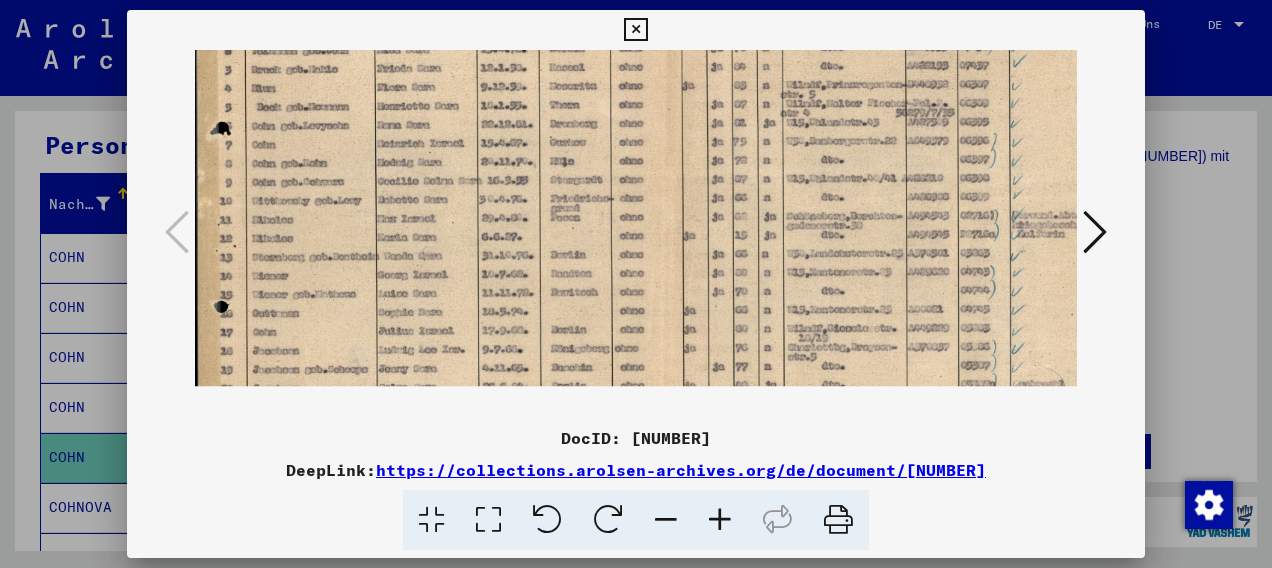 click at bounding box center (649, 223) 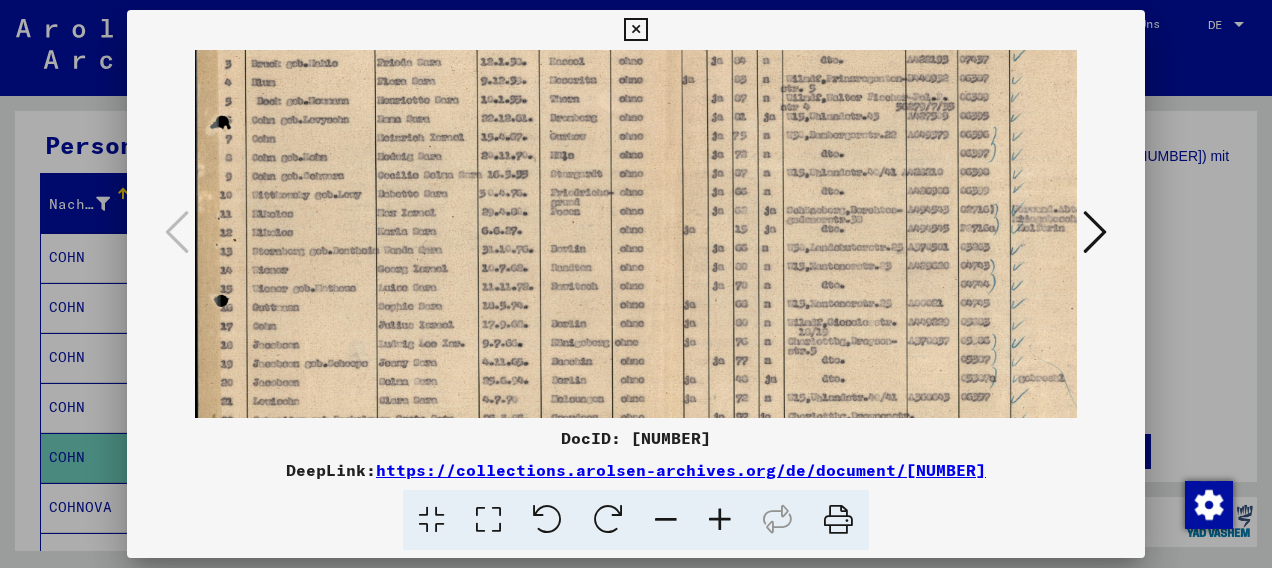 click at bounding box center [635, 30] 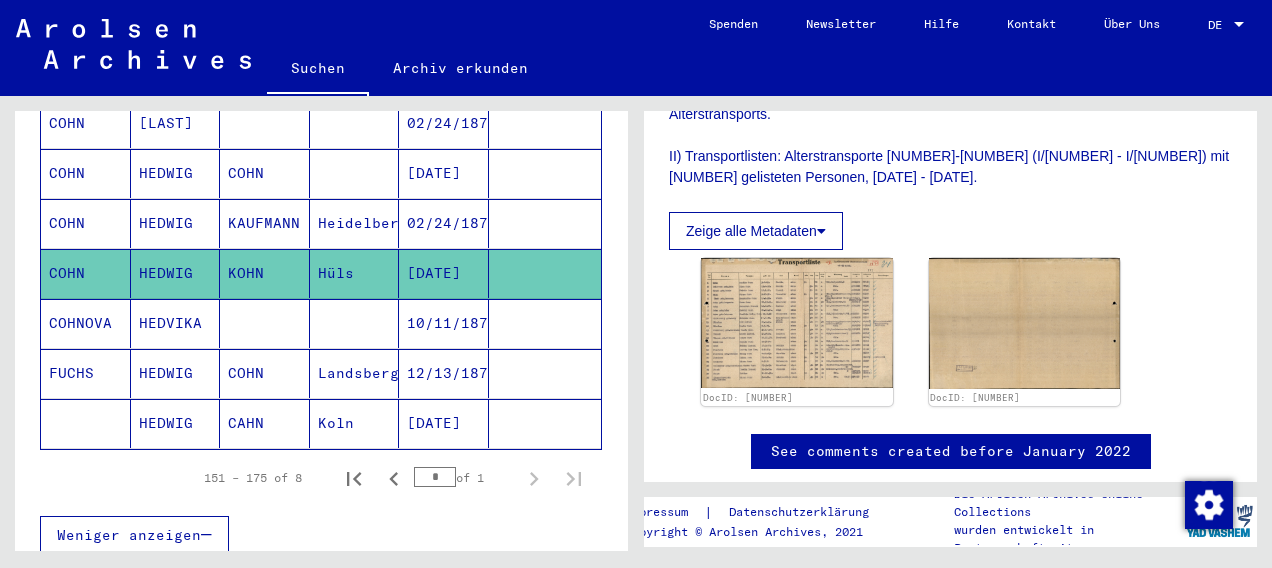 scroll, scrollTop: 388, scrollLeft: 0, axis: vertical 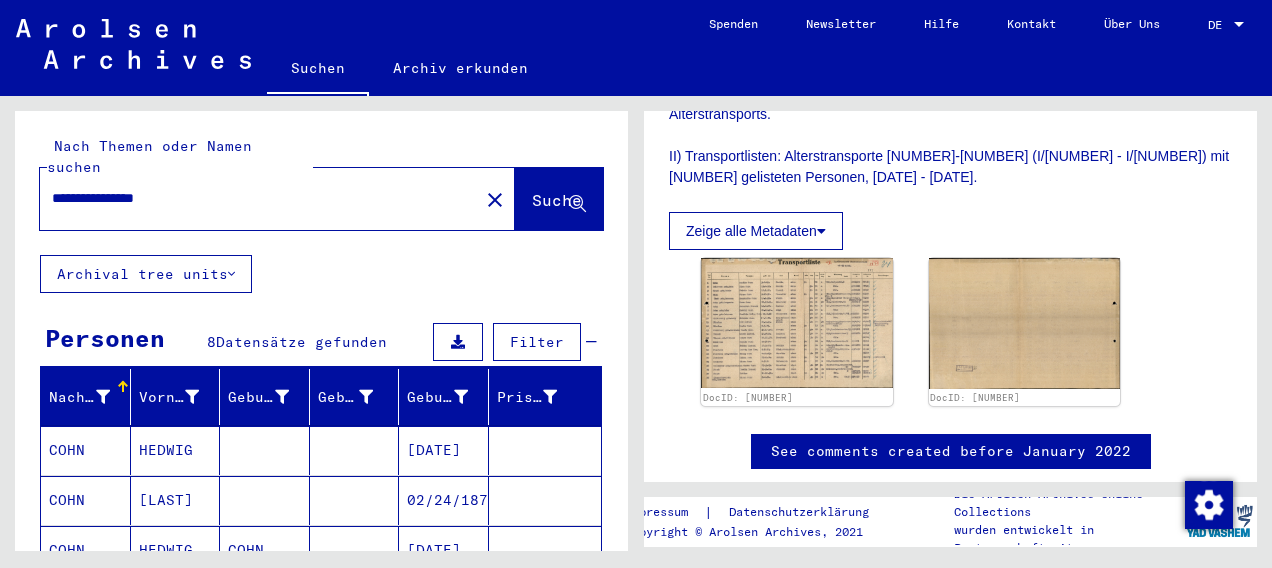 click on "**********" at bounding box center [259, 198] 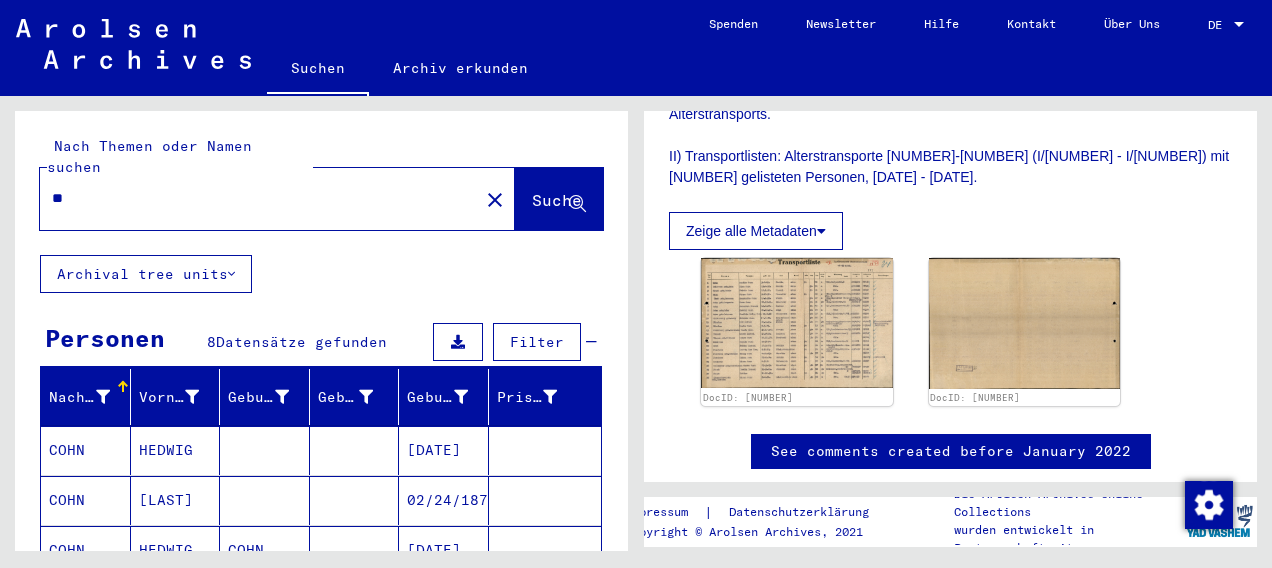 type on "*" 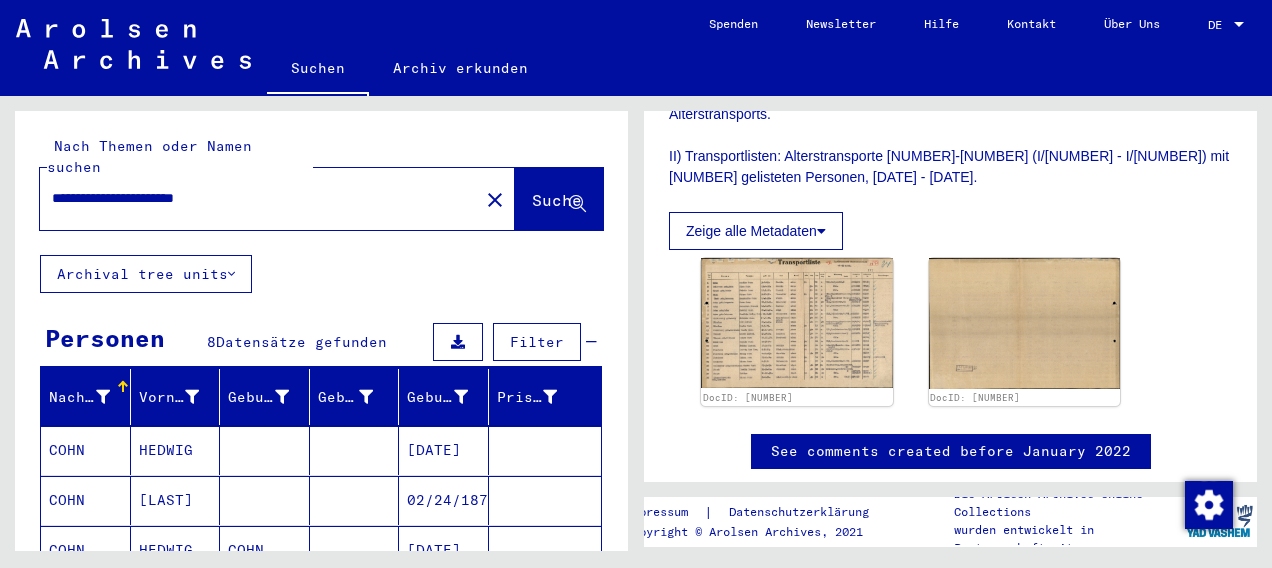 scroll, scrollTop: 0, scrollLeft: 0, axis: both 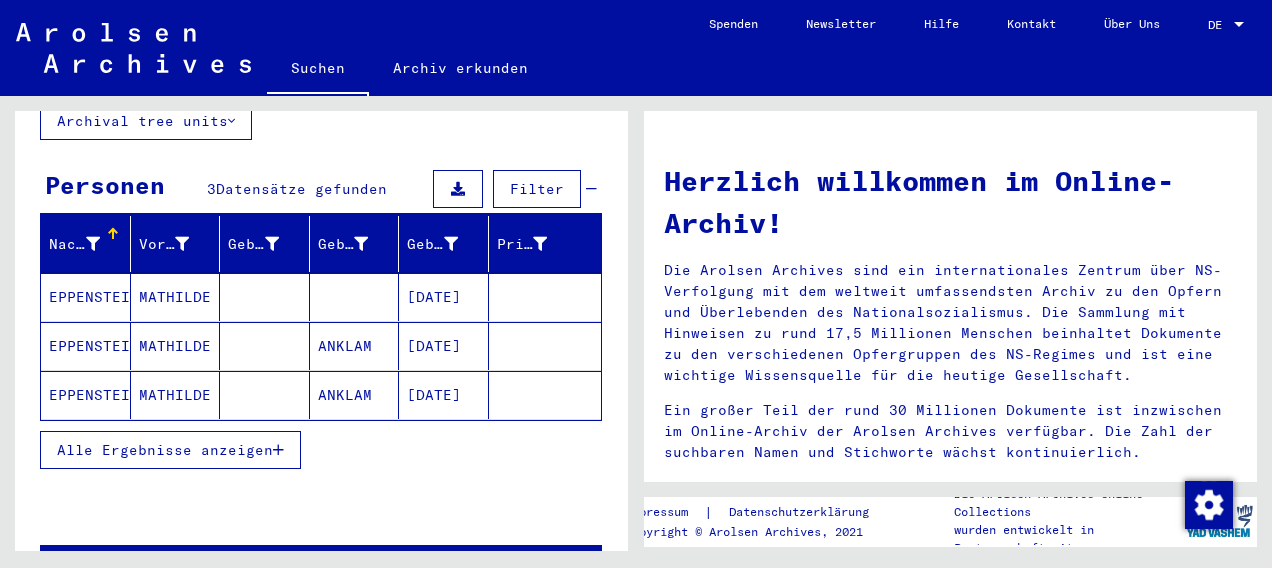 click on "EPPENSTEIN" at bounding box center (86, 346) 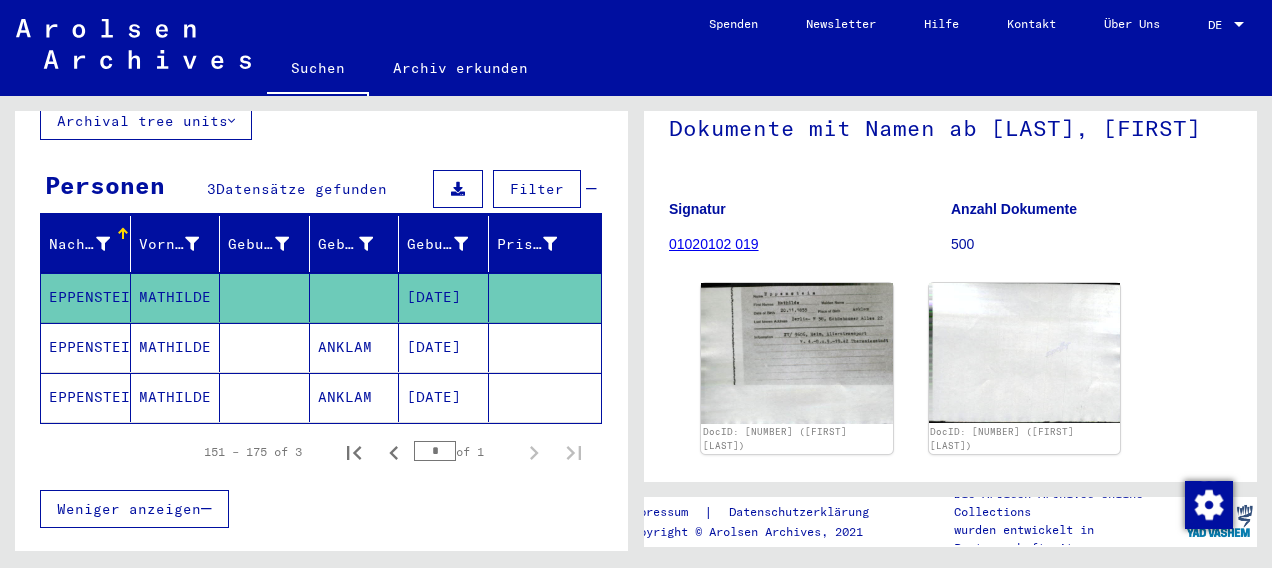 scroll, scrollTop: 167, scrollLeft: 0, axis: vertical 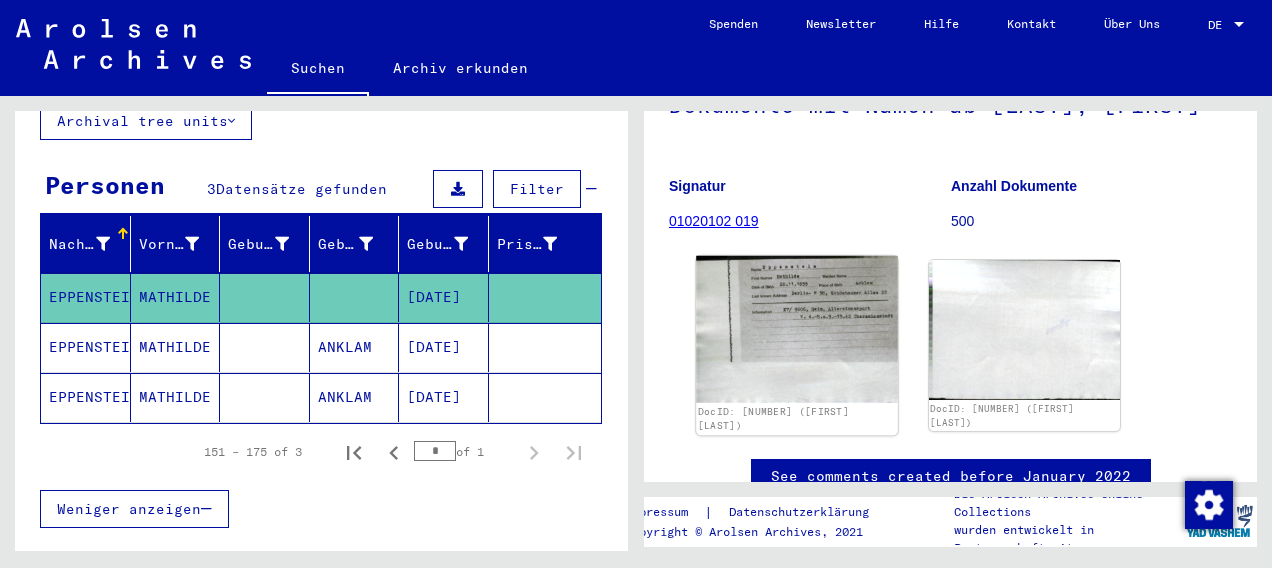click 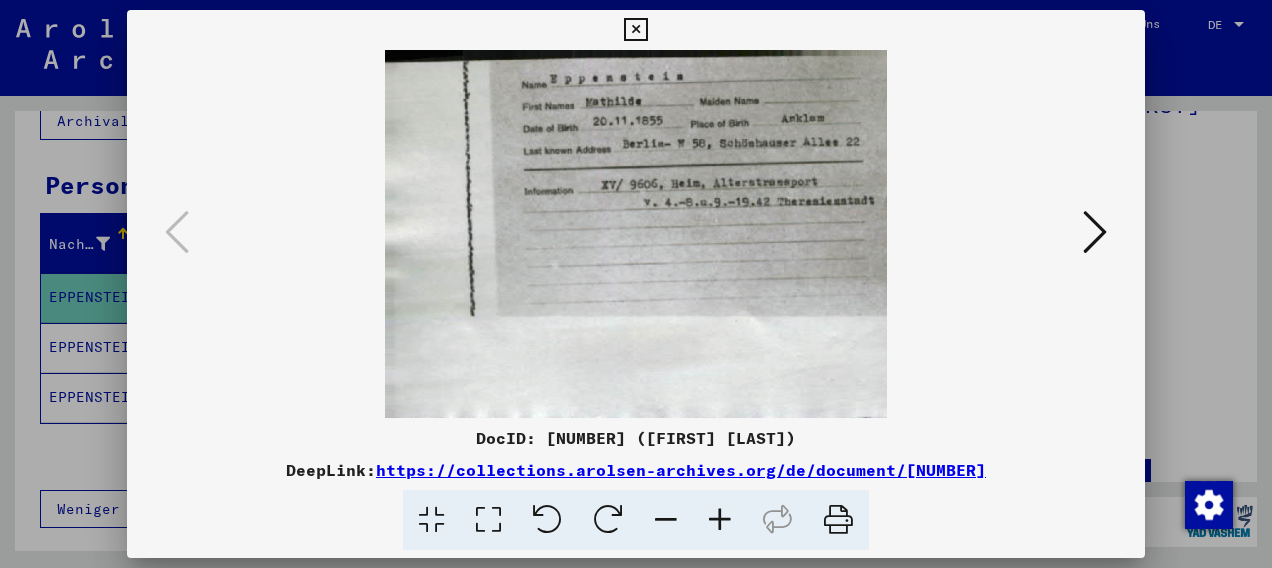 click at bounding box center (1095, 232) 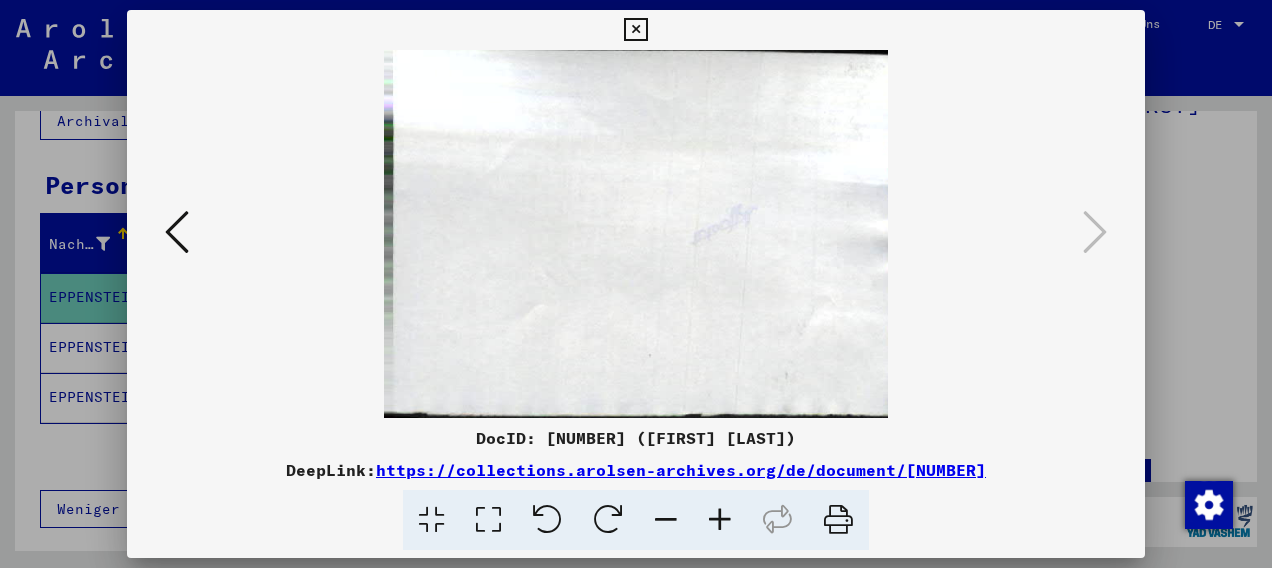 click at bounding box center (635, 30) 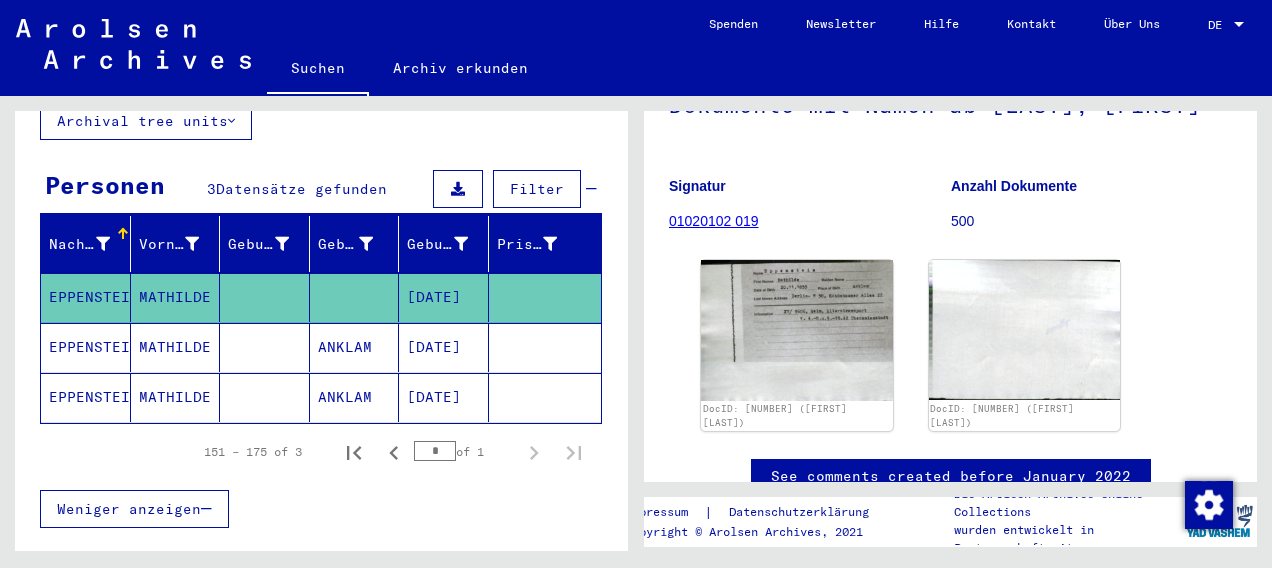 click on "EPPENSTEIN" at bounding box center (86, 397) 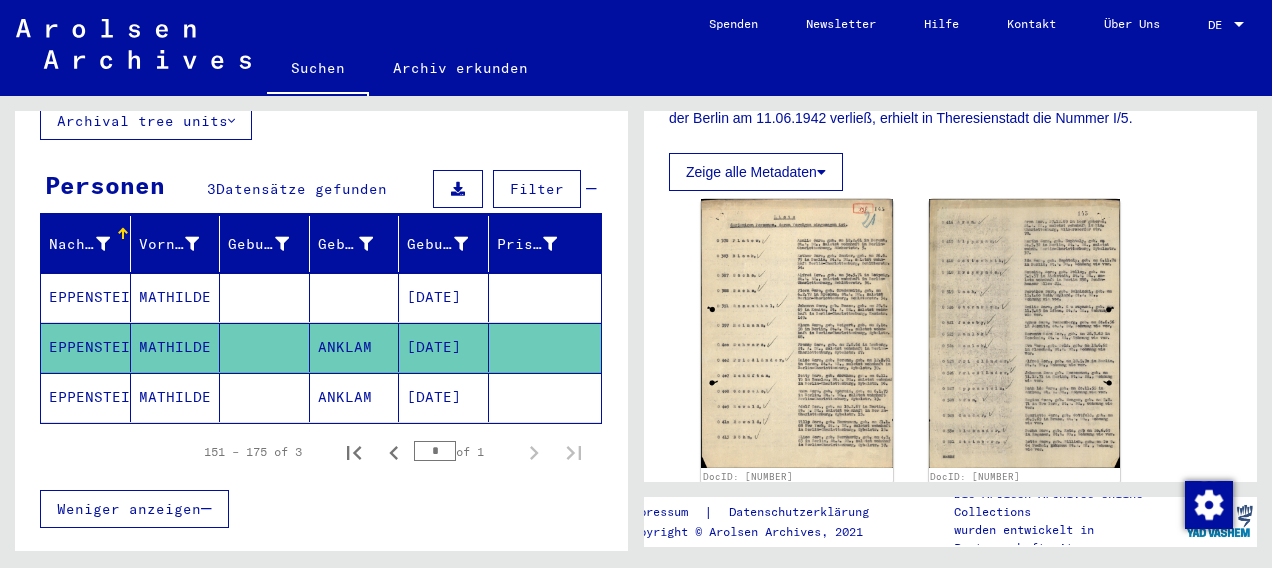 scroll, scrollTop: 644, scrollLeft: 0, axis: vertical 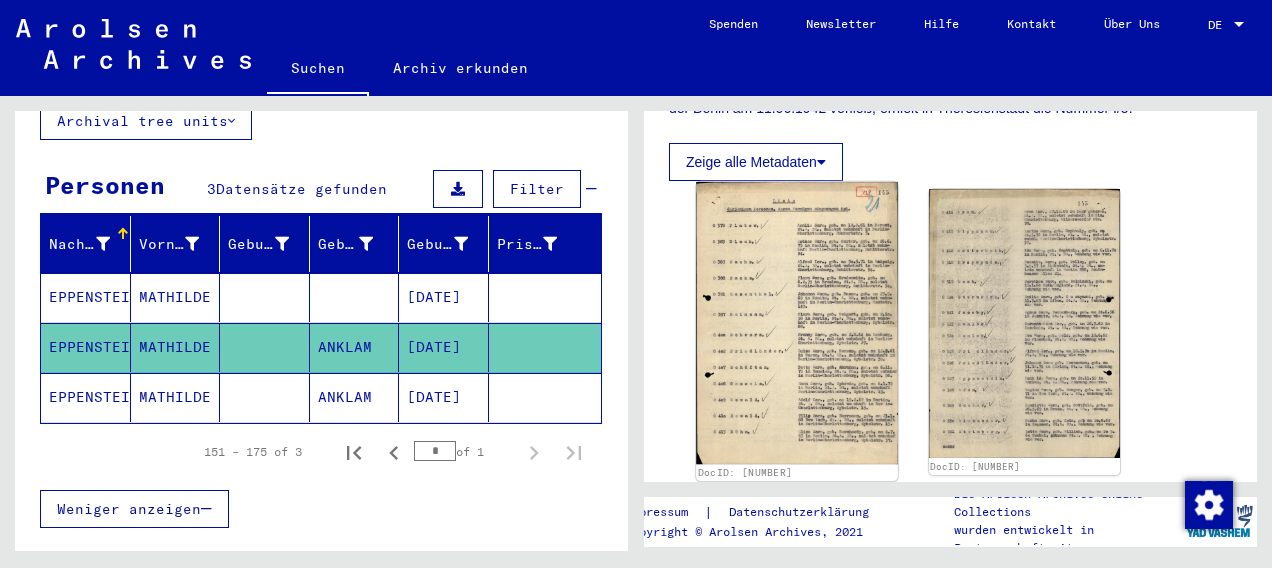 click 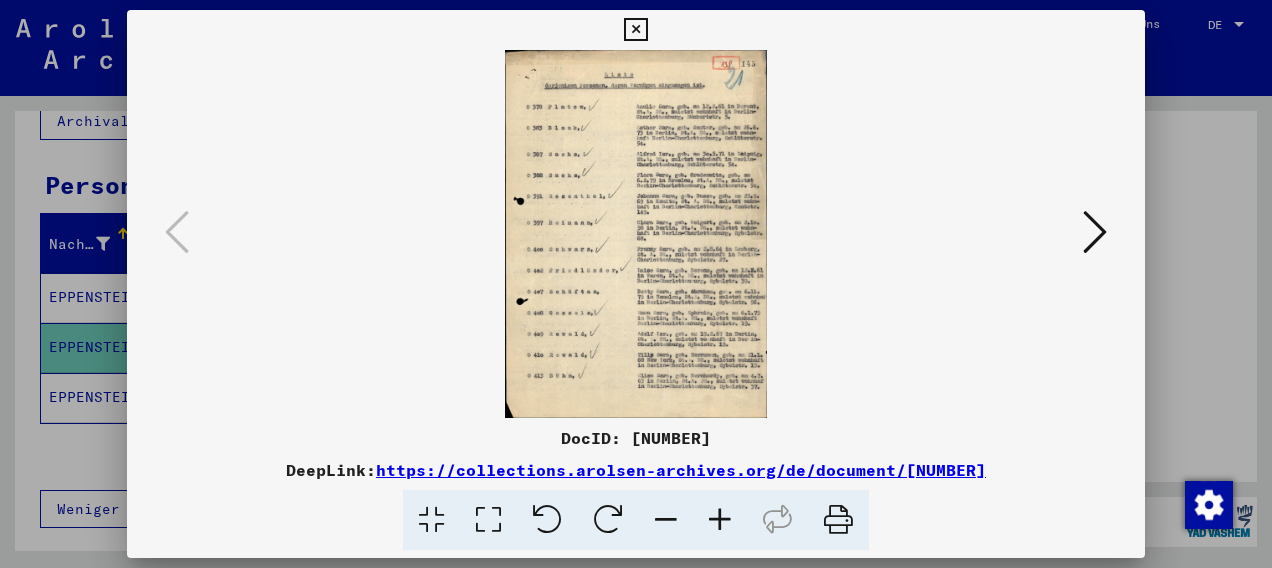 click at bounding box center [720, 520] 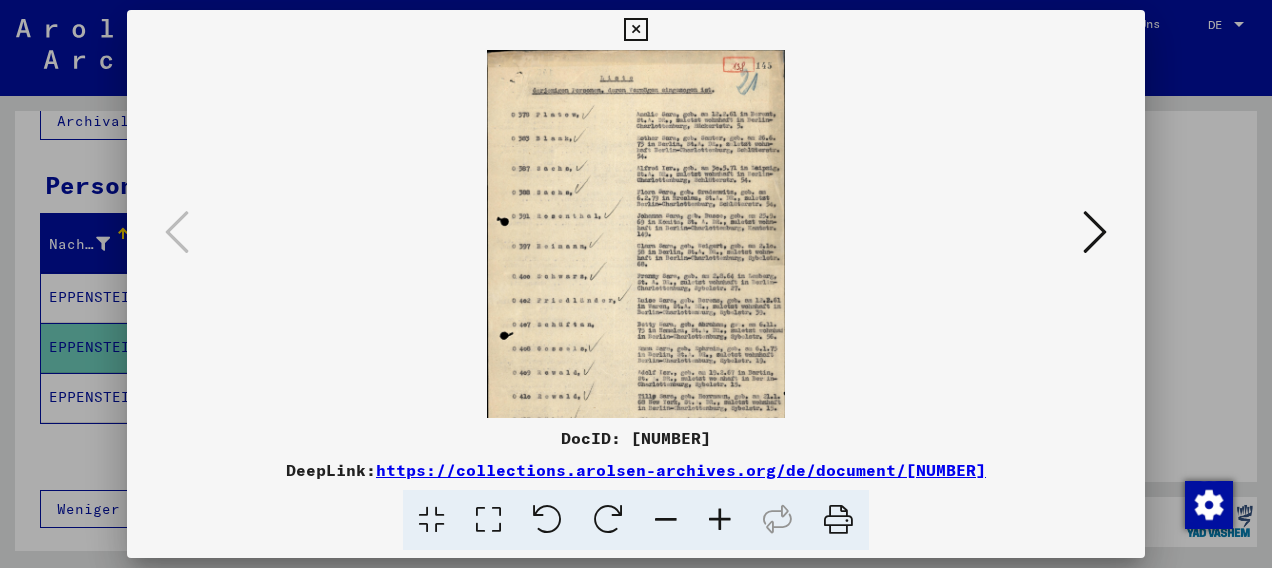 click at bounding box center (720, 520) 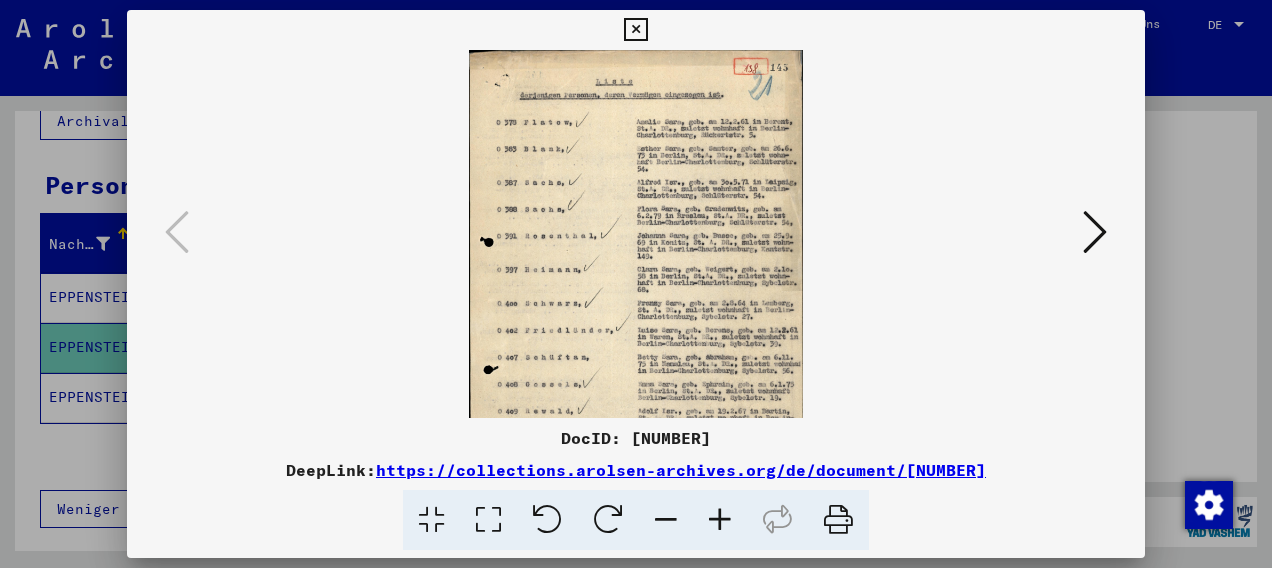 click at bounding box center [720, 520] 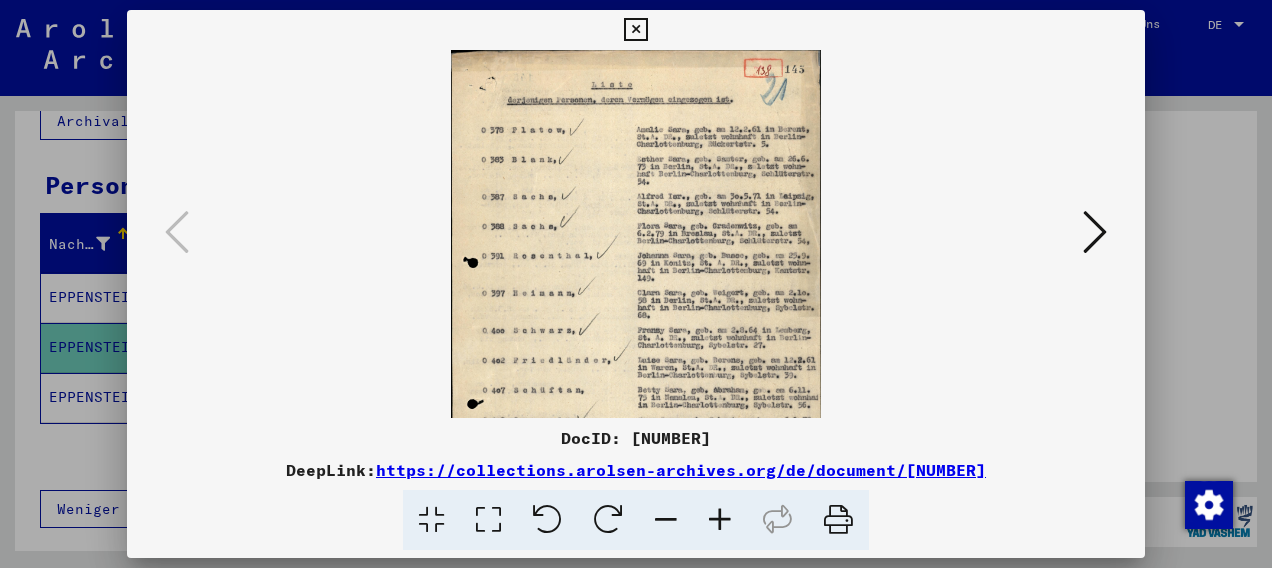 click at bounding box center (720, 520) 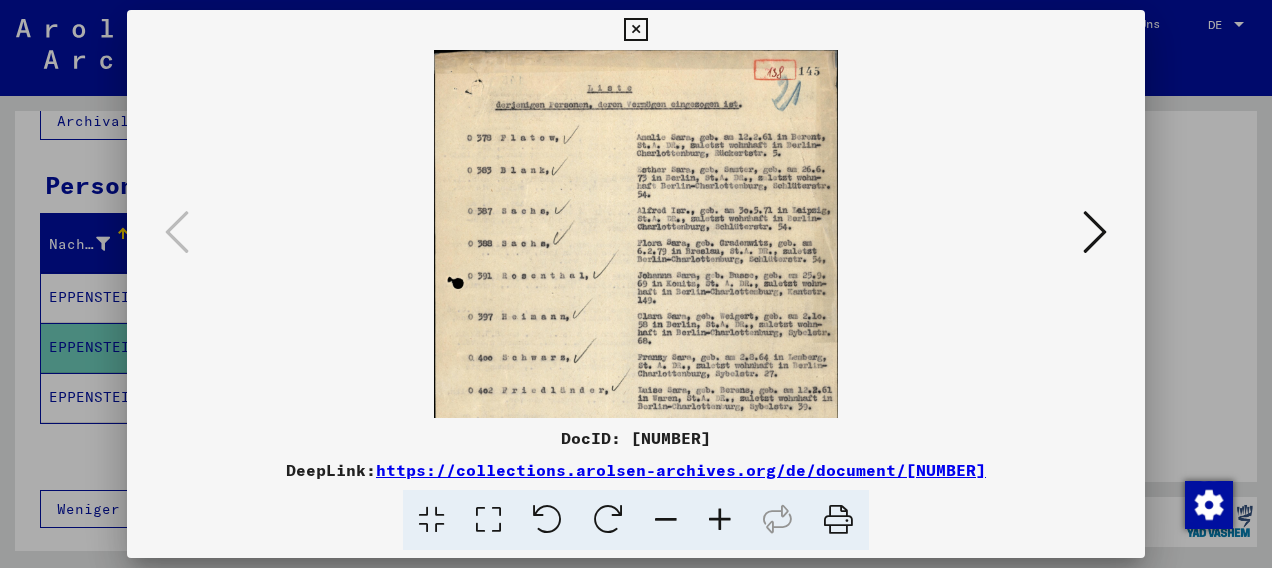 click at bounding box center [720, 520] 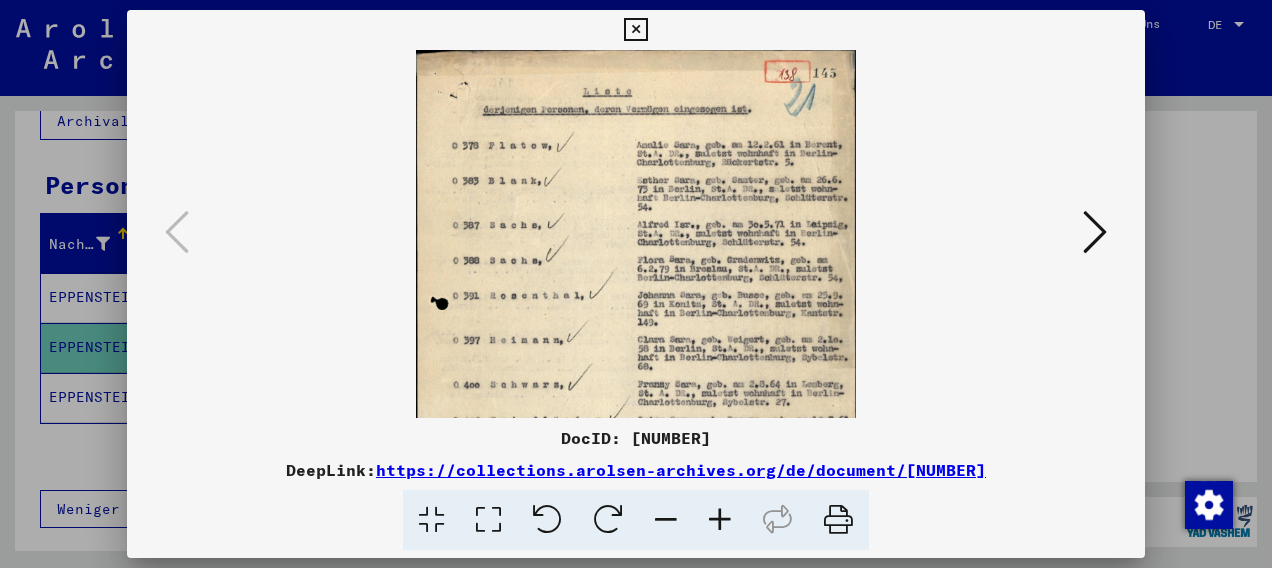 click at bounding box center (720, 520) 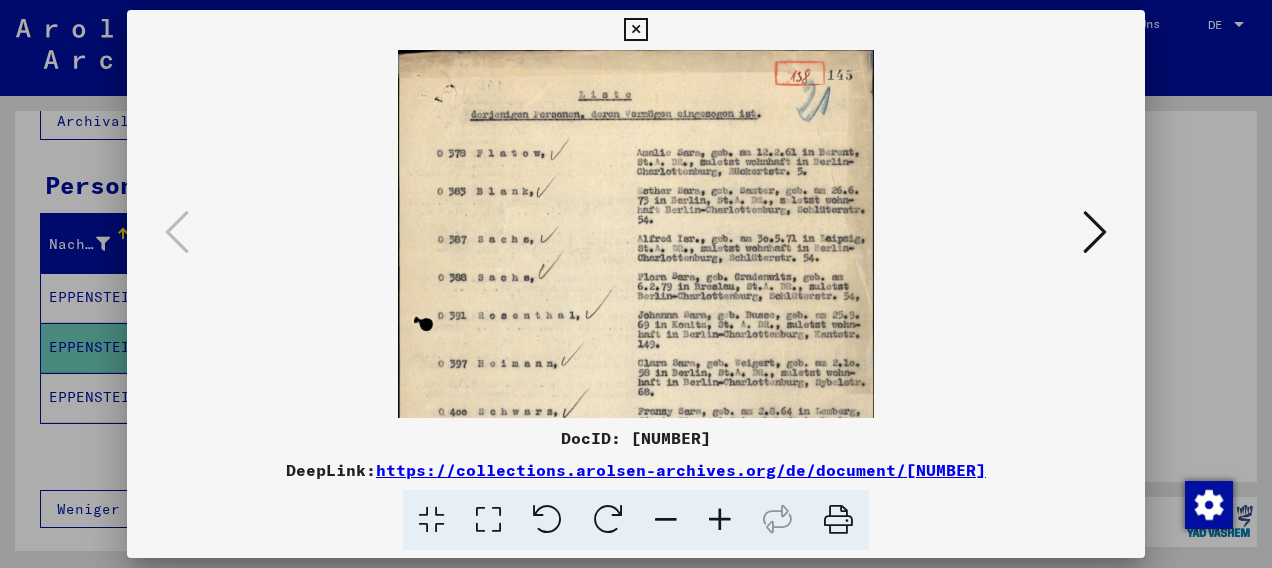 click at bounding box center (720, 520) 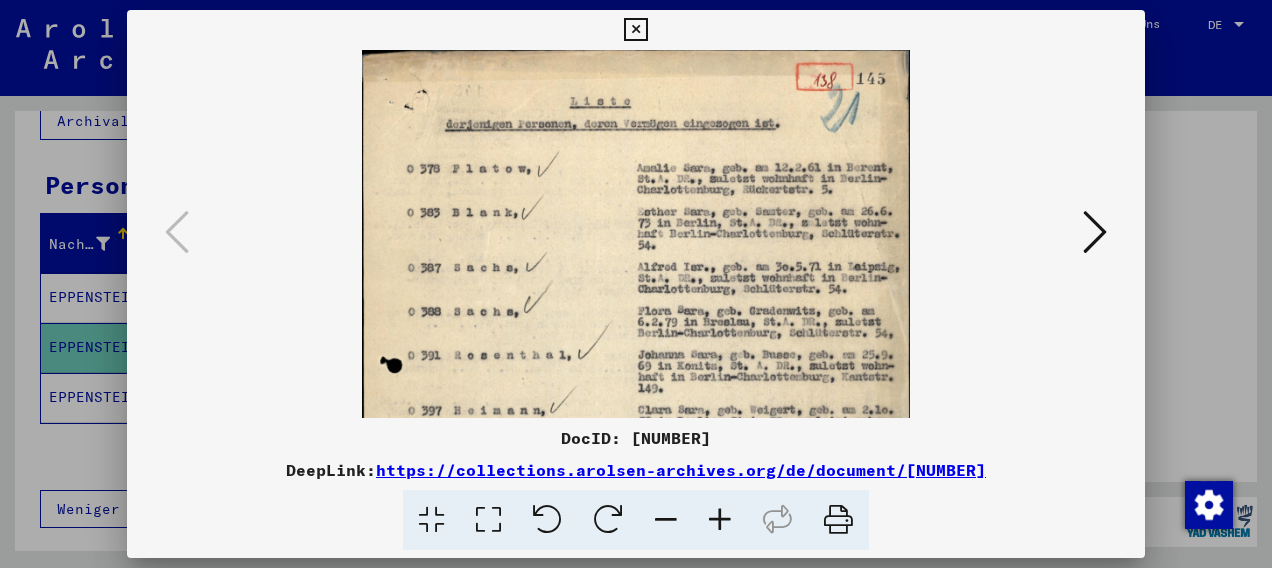 click at bounding box center [720, 520] 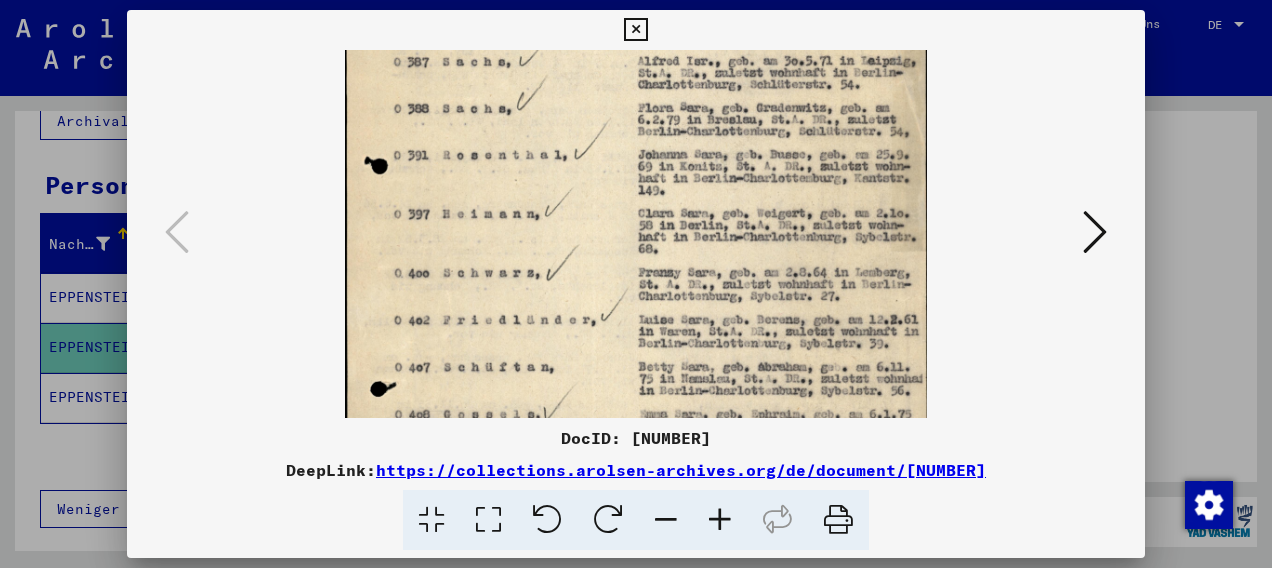 drag, startPoint x: 628, startPoint y: 353, endPoint x: 654, endPoint y: 119, distance: 235.44002 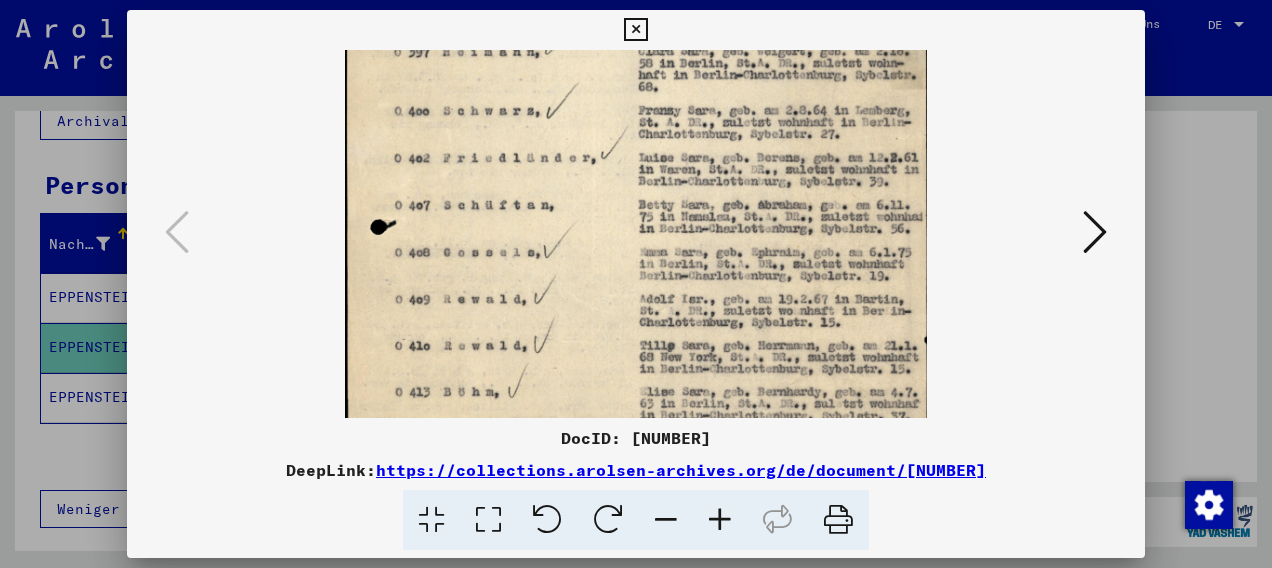 drag, startPoint x: 652, startPoint y: 262, endPoint x: 682, endPoint y: 99, distance: 165.73775 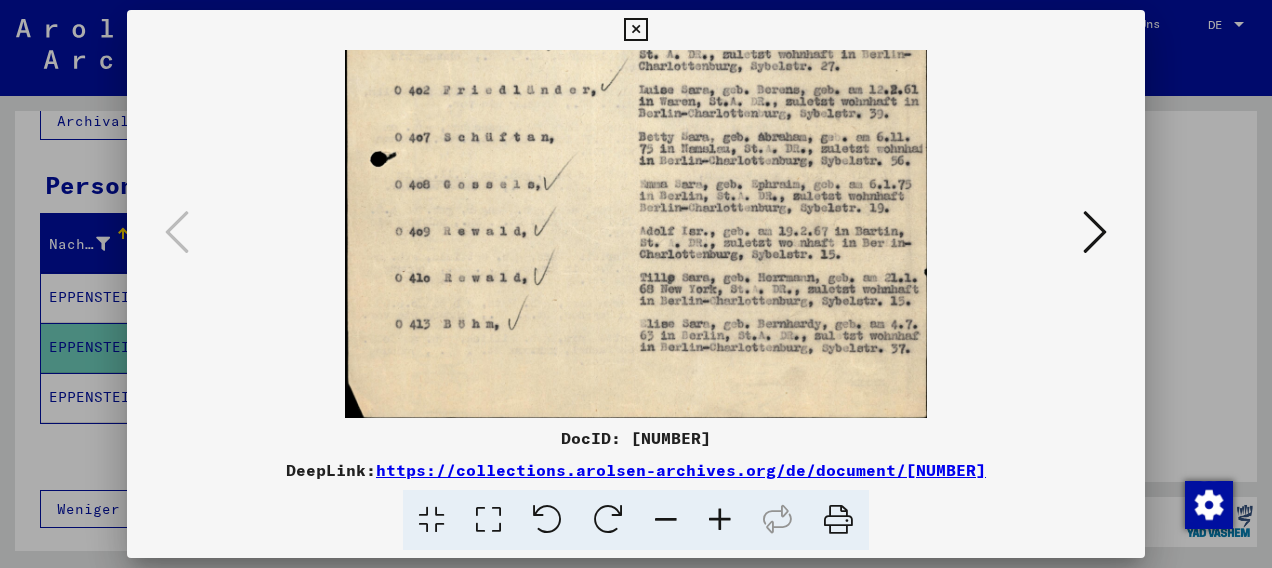 scroll, scrollTop: 366, scrollLeft: 0, axis: vertical 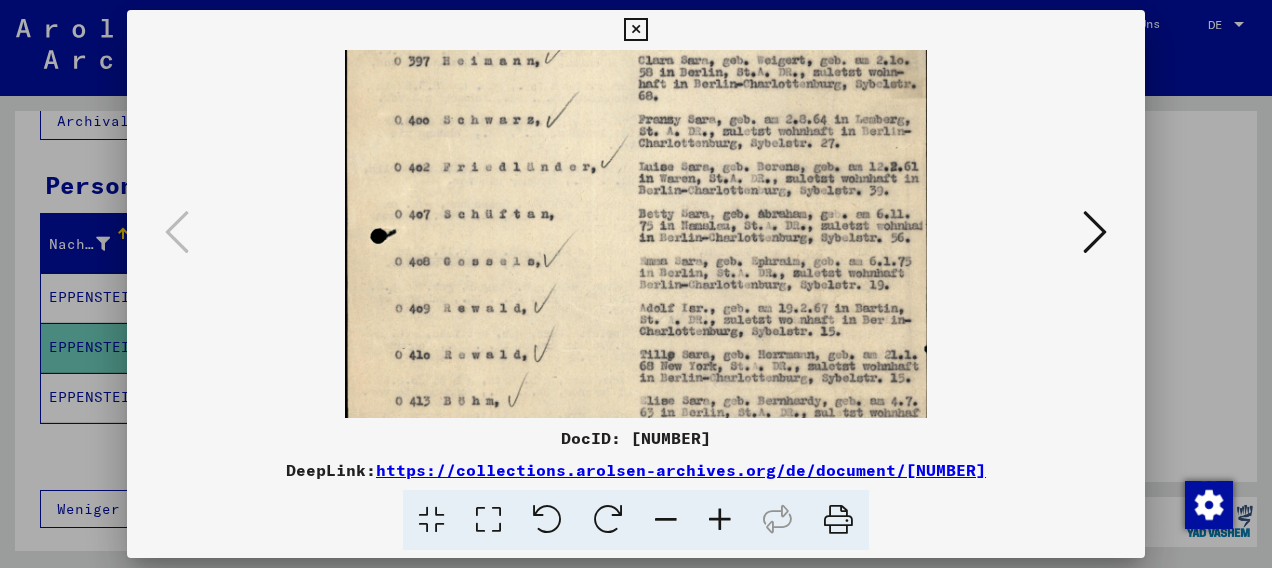 drag, startPoint x: 659, startPoint y: 314, endPoint x: 700, endPoint y: 205, distance: 116.456 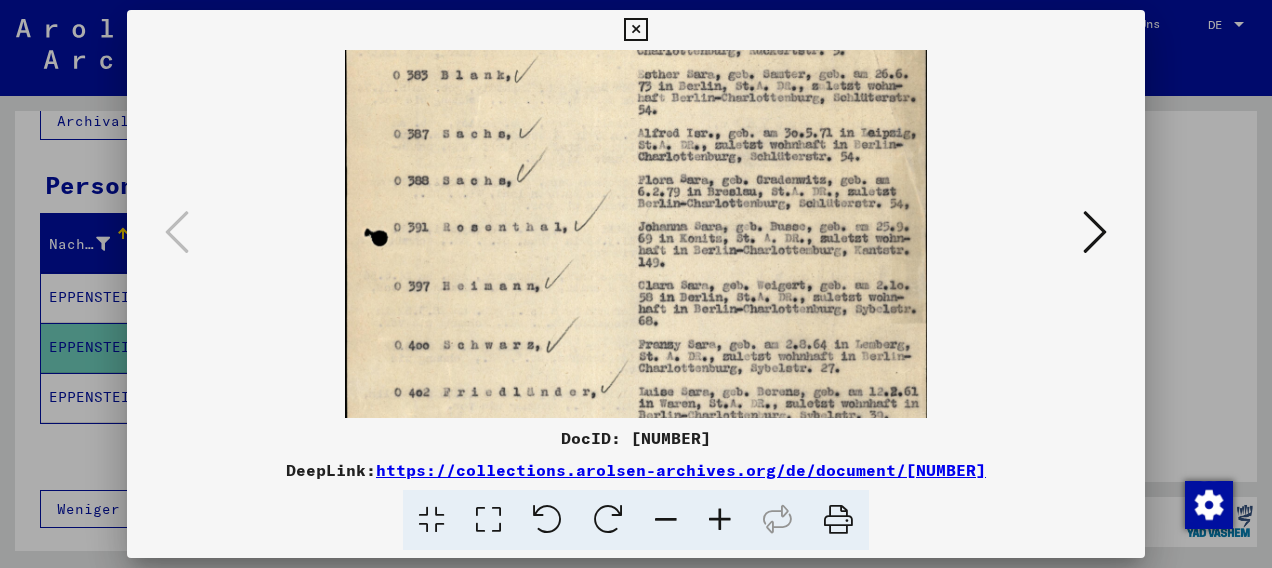 drag, startPoint x: 684, startPoint y: 140, endPoint x: 668, endPoint y: 390, distance: 250.51147 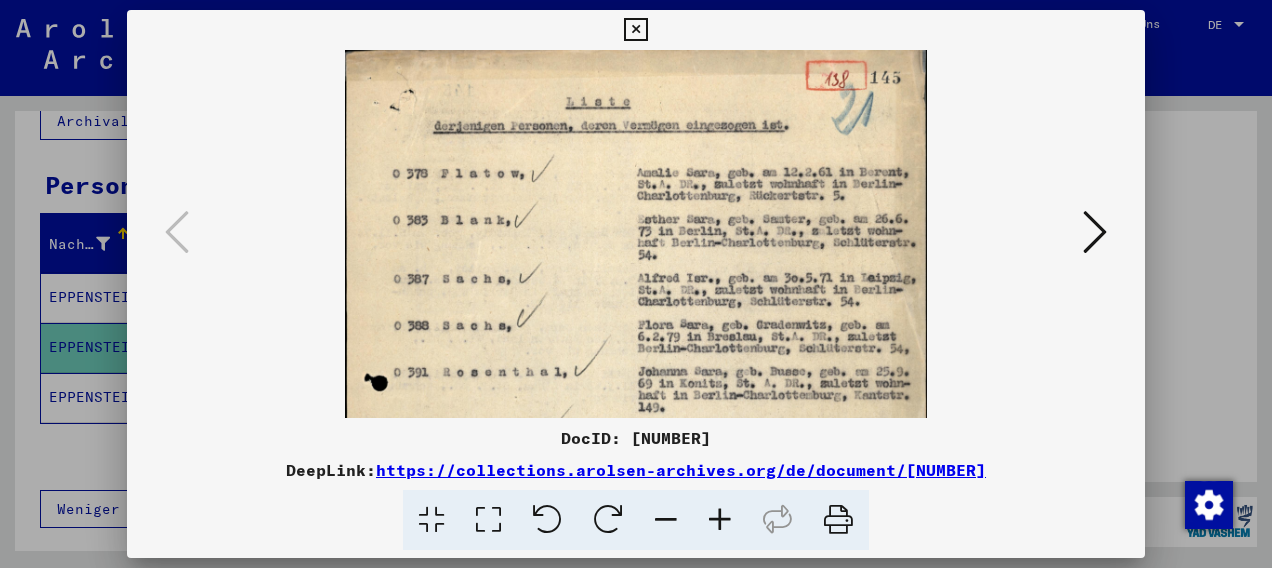 scroll, scrollTop: 0, scrollLeft: 0, axis: both 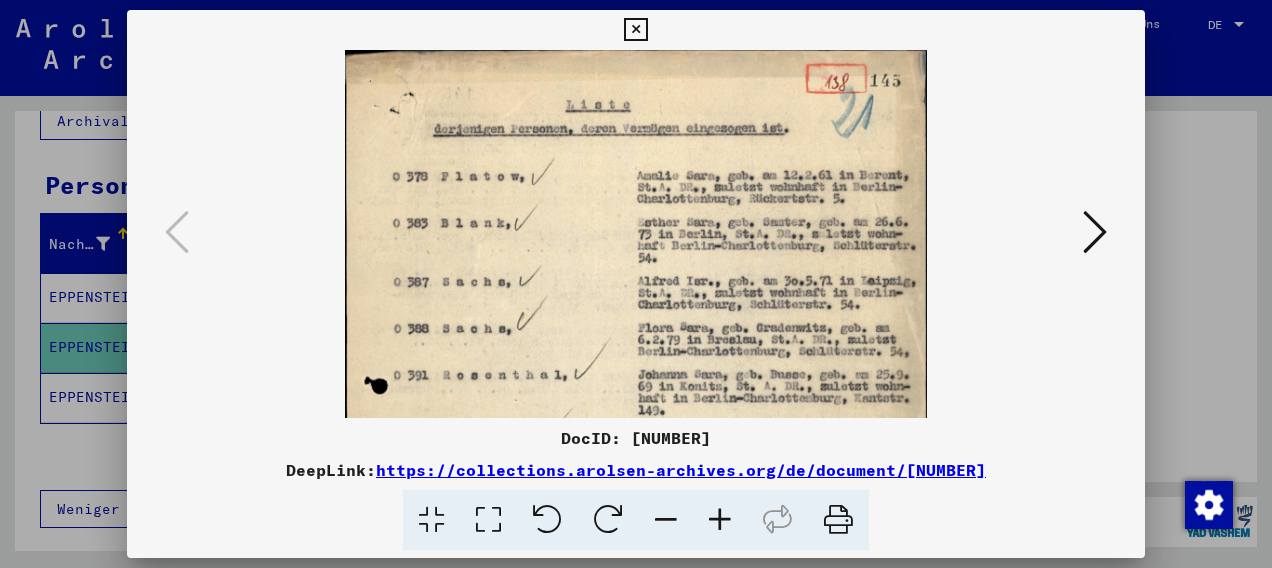 drag, startPoint x: 709, startPoint y: 188, endPoint x: 713, endPoint y: 345, distance: 157.05095 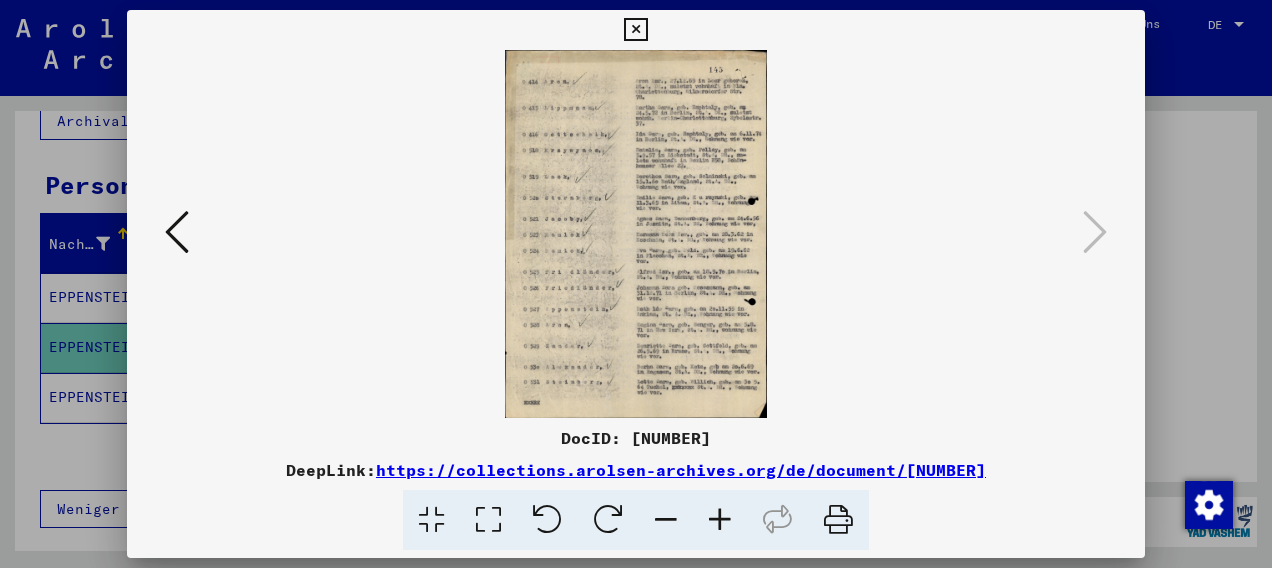 click at bounding box center (720, 520) 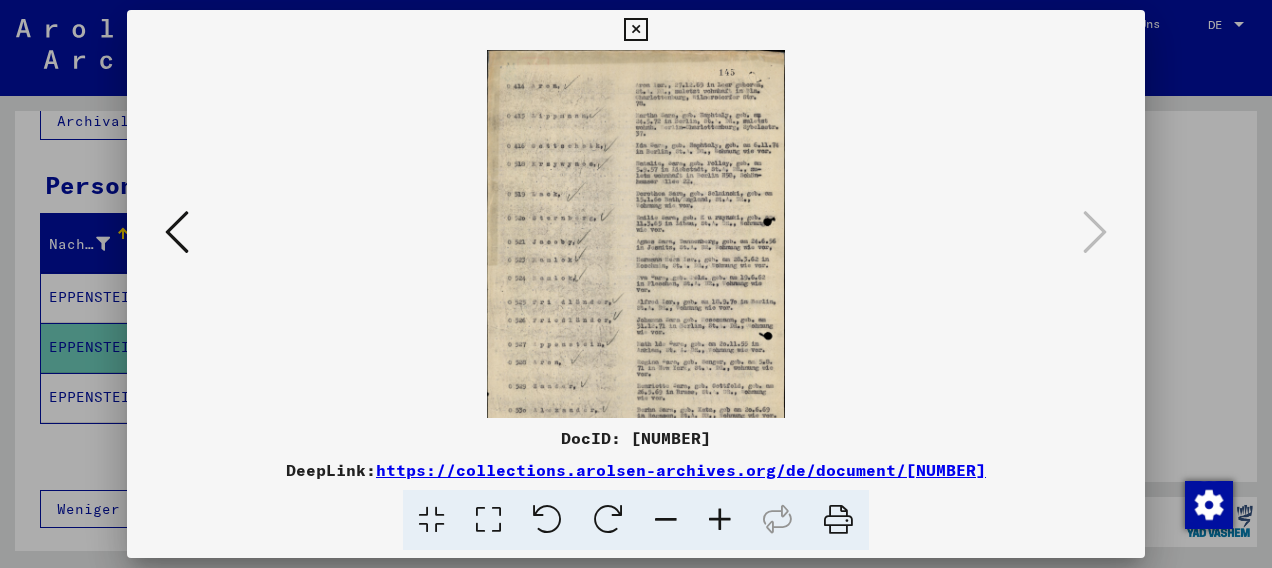 click at bounding box center (720, 520) 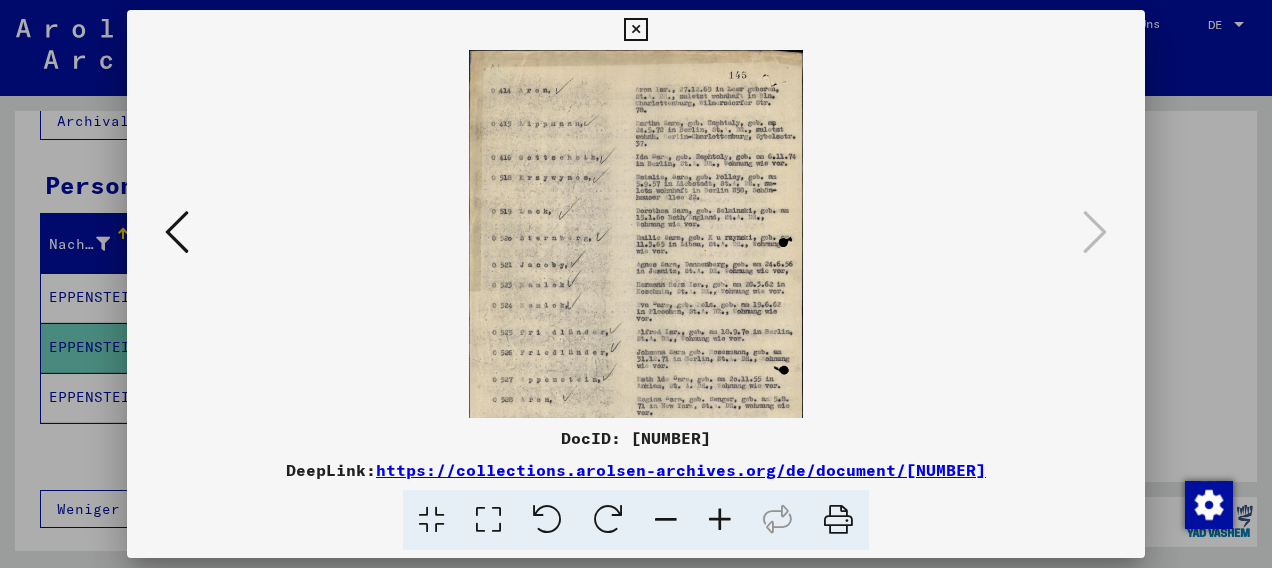 click at bounding box center [720, 520] 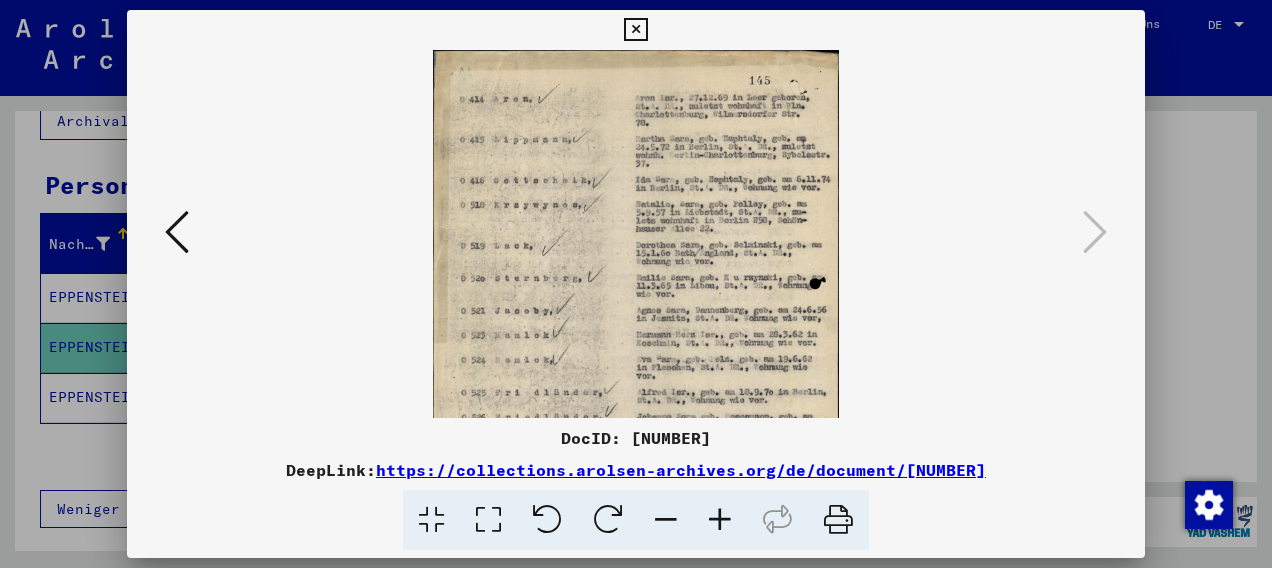 click at bounding box center [720, 520] 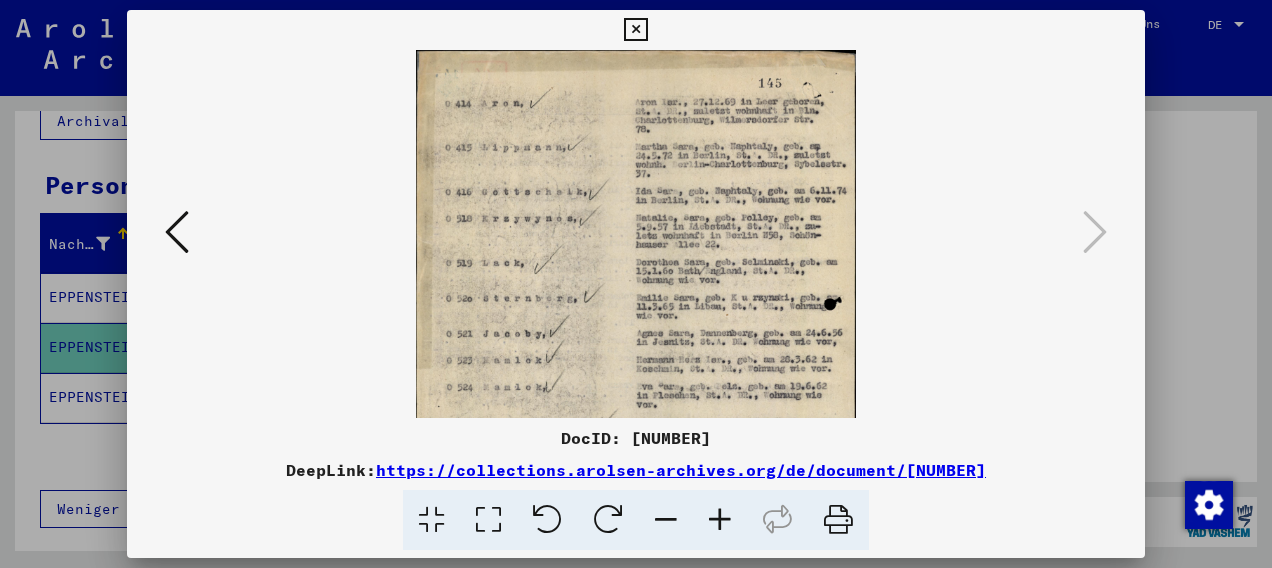 click at bounding box center (720, 520) 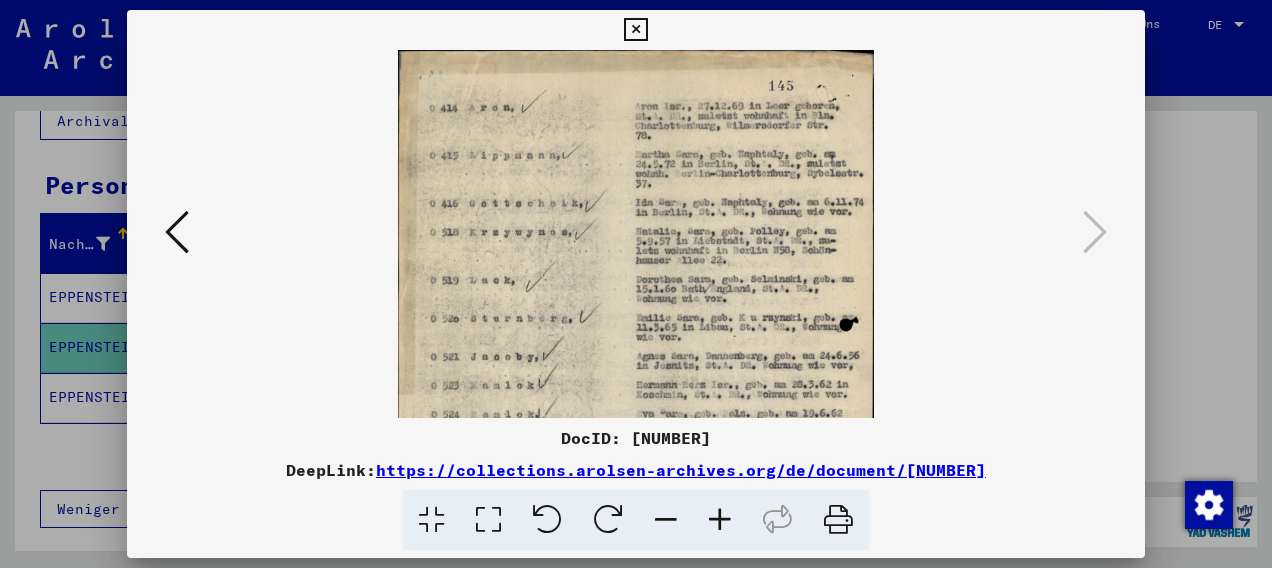 click at bounding box center (720, 520) 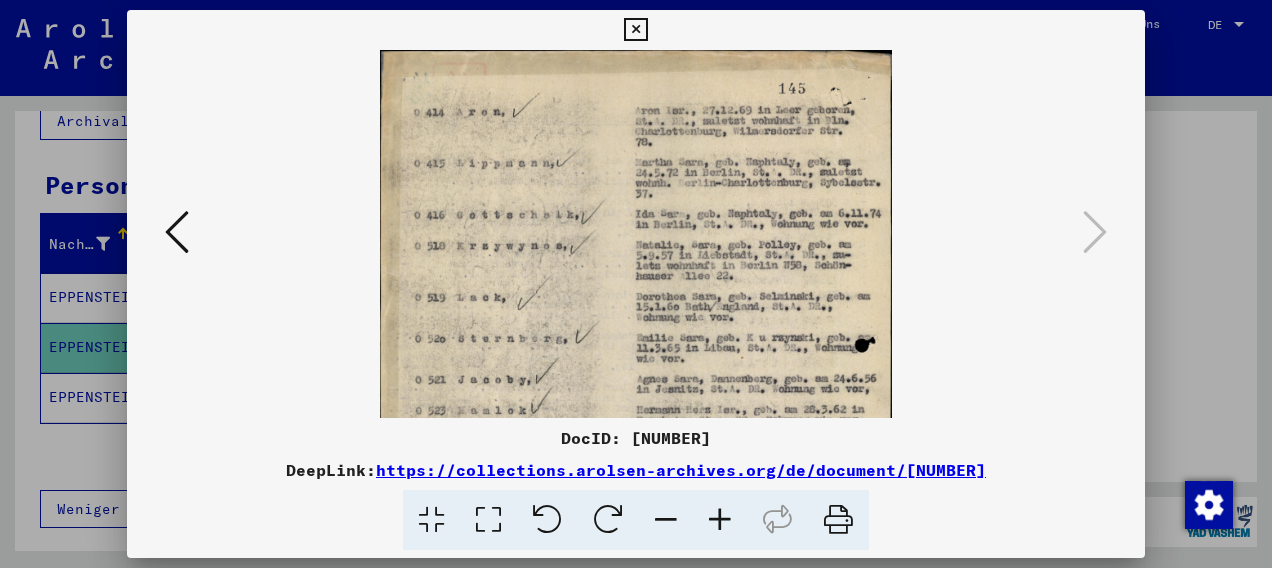 click at bounding box center (720, 520) 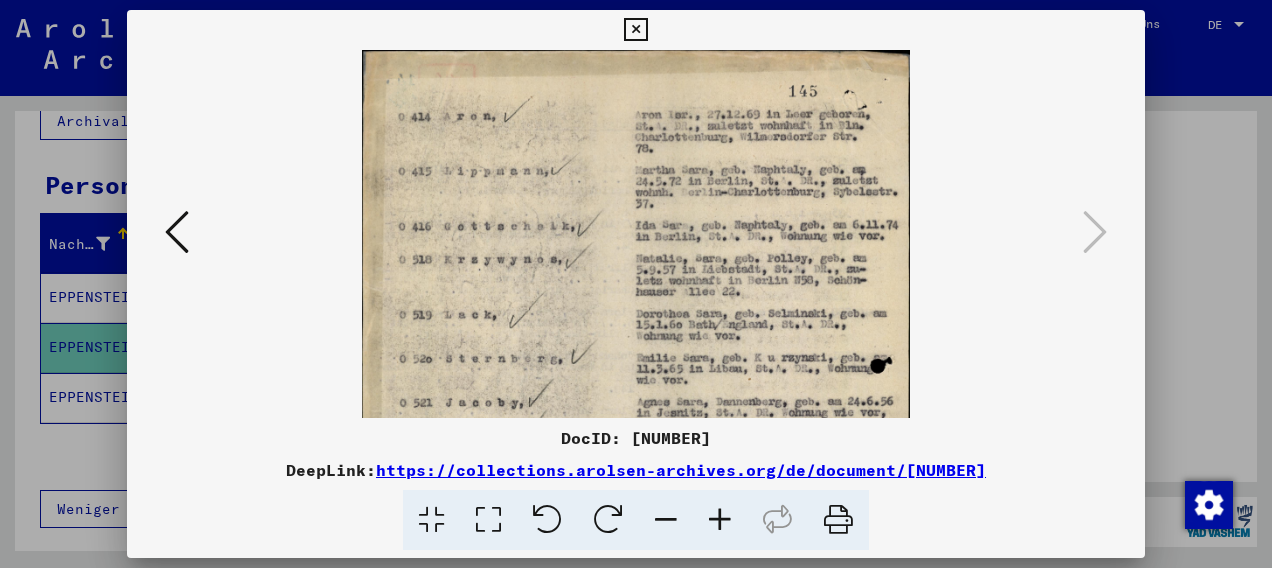click at bounding box center (720, 520) 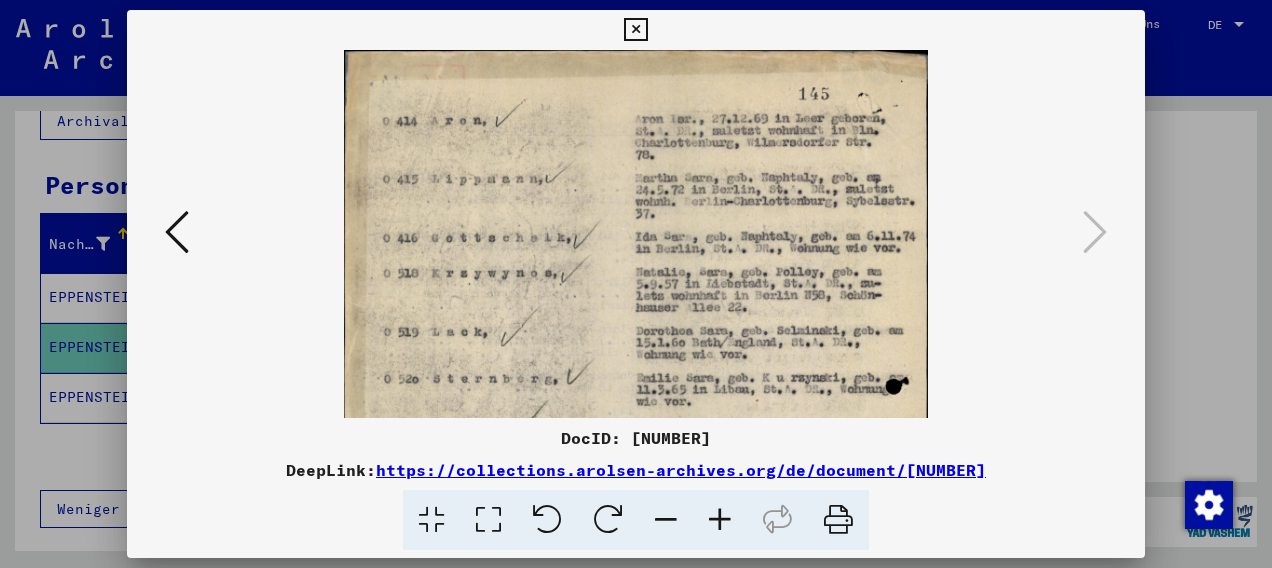 click at bounding box center [720, 520] 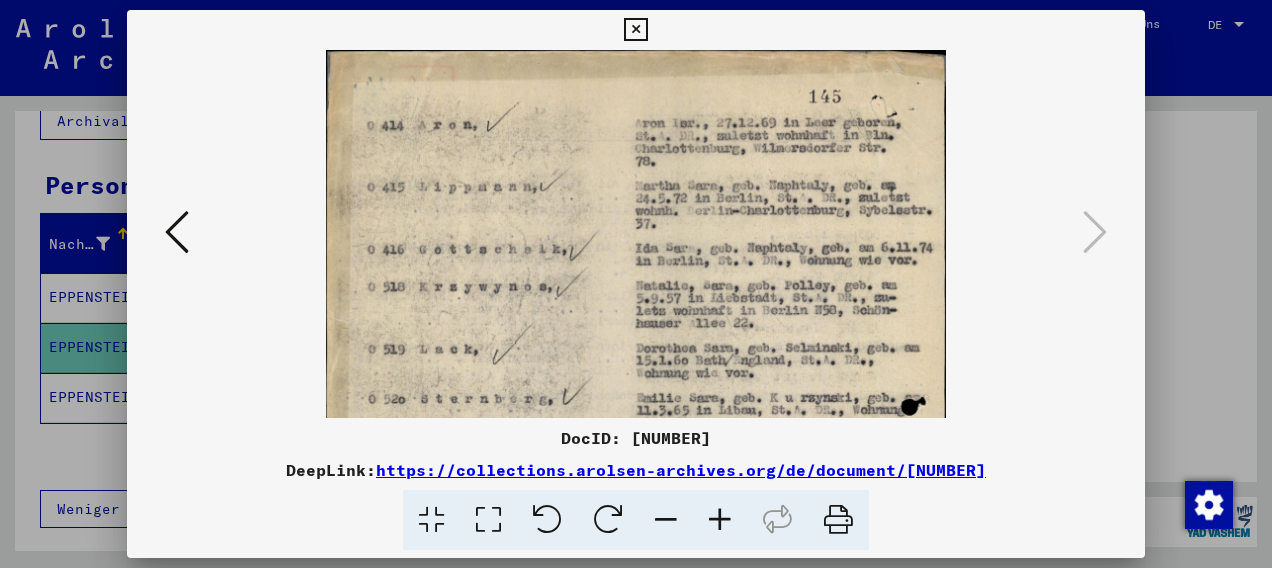 click at bounding box center [720, 520] 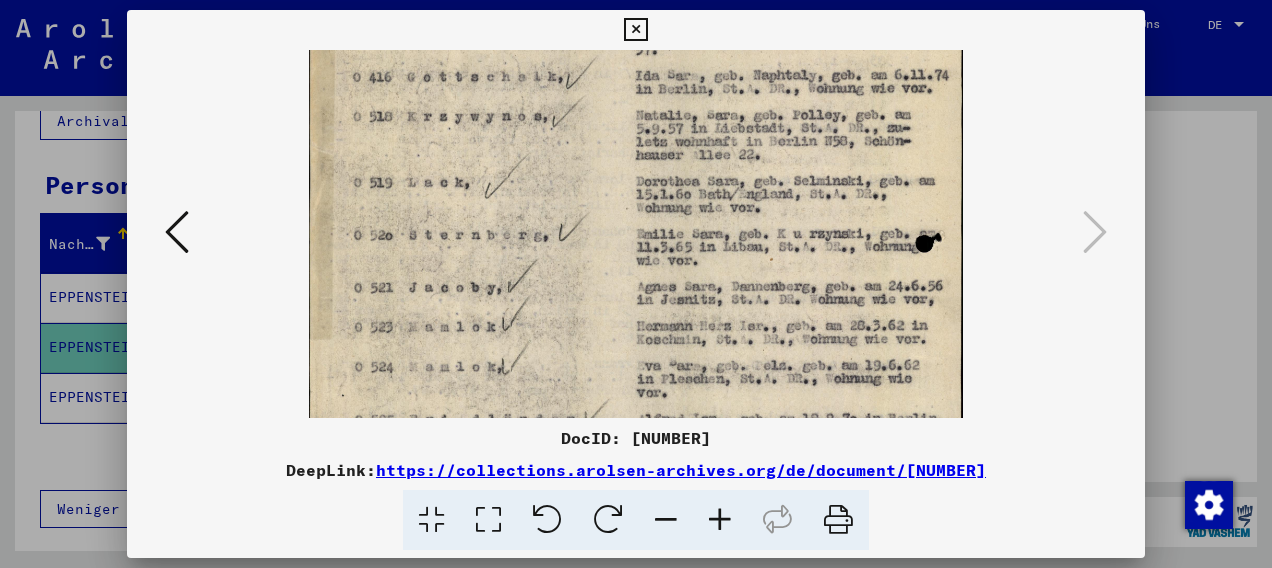 scroll, scrollTop: 211, scrollLeft: 0, axis: vertical 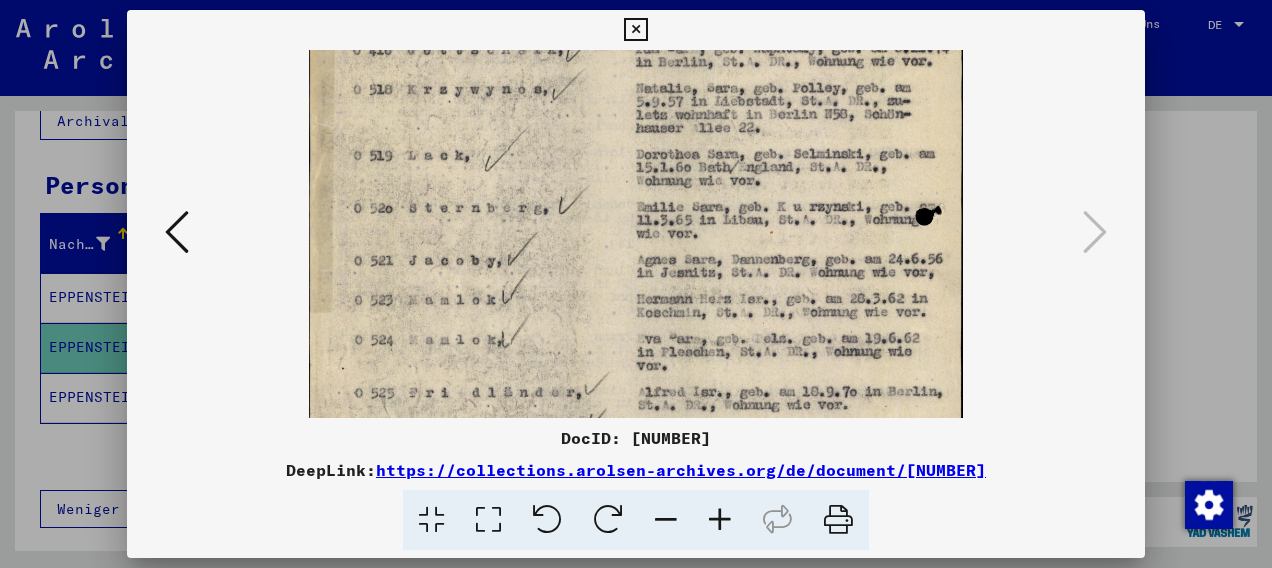 drag, startPoint x: 632, startPoint y: 354, endPoint x: 643, endPoint y: 152, distance: 202.29929 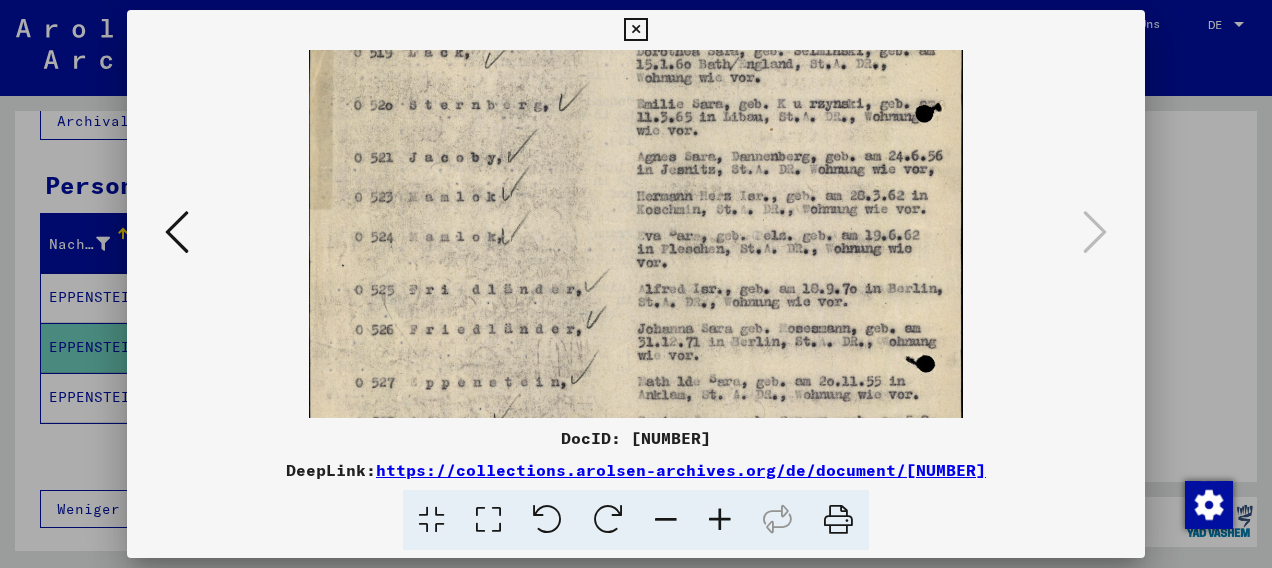 scroll, scrollTop: 317, scrollLeft: 0, axis: vertical 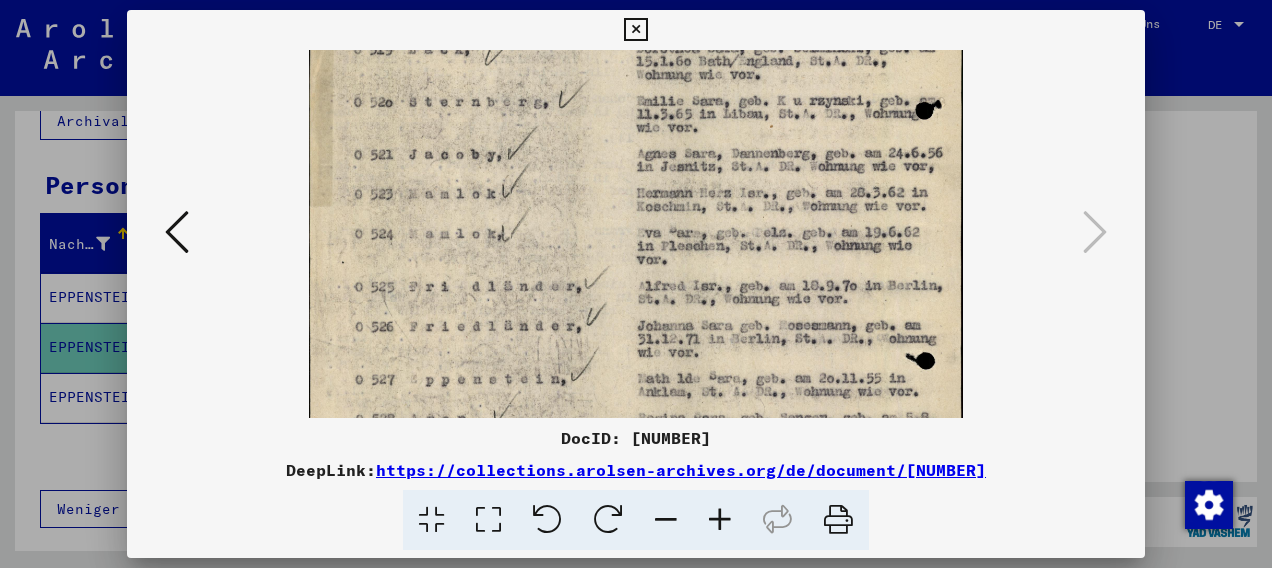 drag, startPoint x: 643, startPoint y: 343, endPoint x: 651, endPoint y: 247, distance: 96.332756 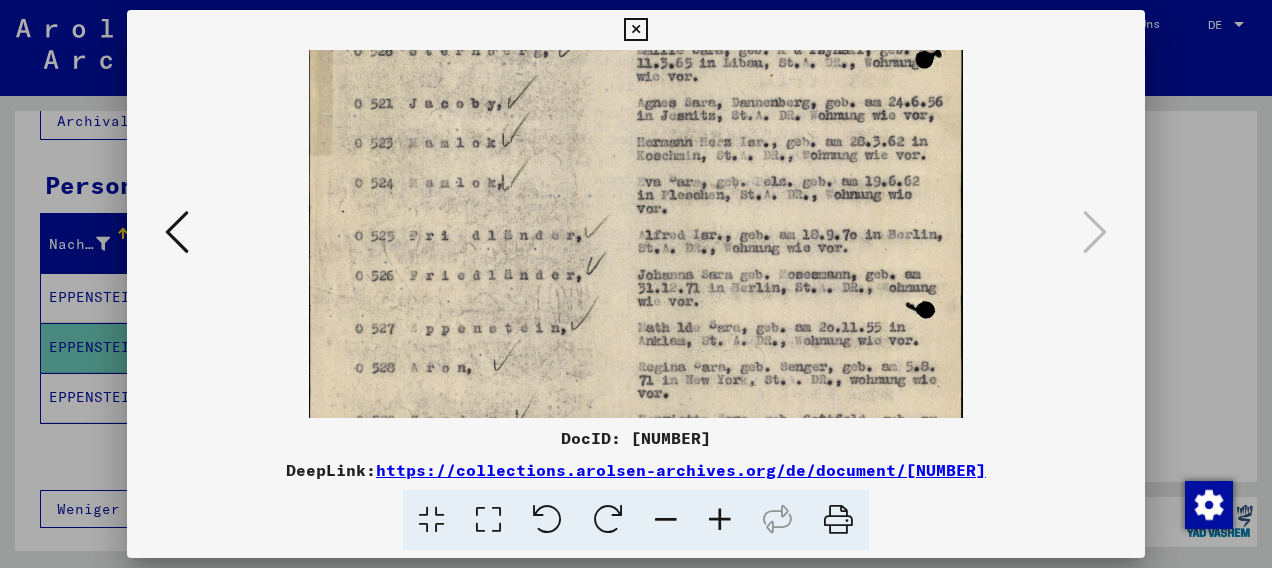 scroll, scrollTop: 368, scrollLeft: 0, axis: vertical 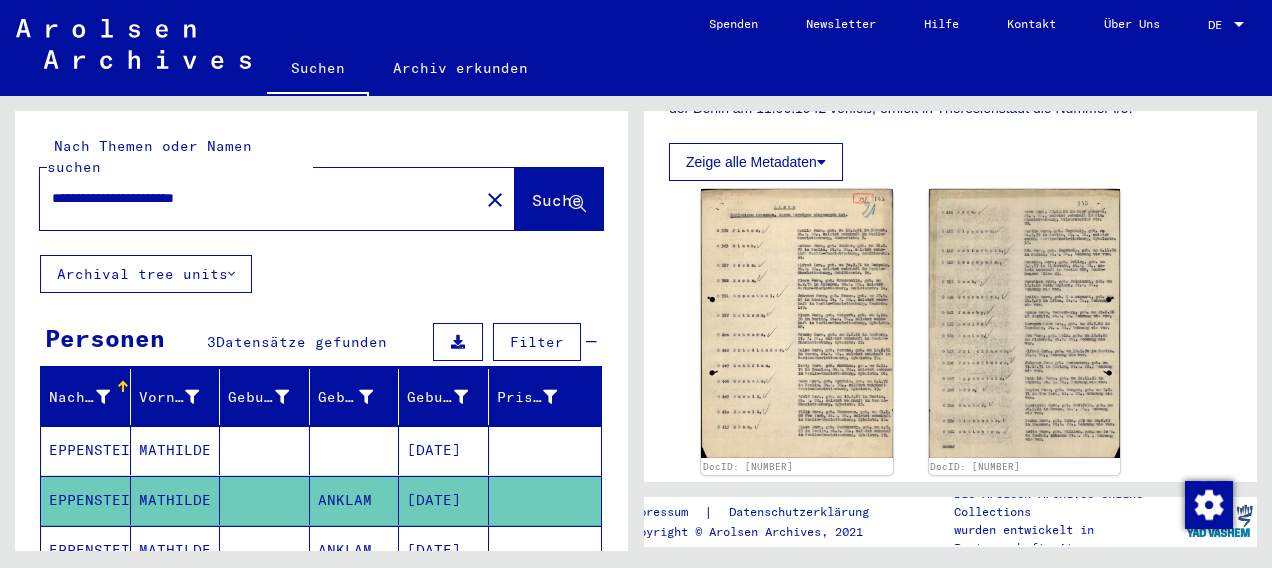 click on "**********" at bounding box center [259, 198] 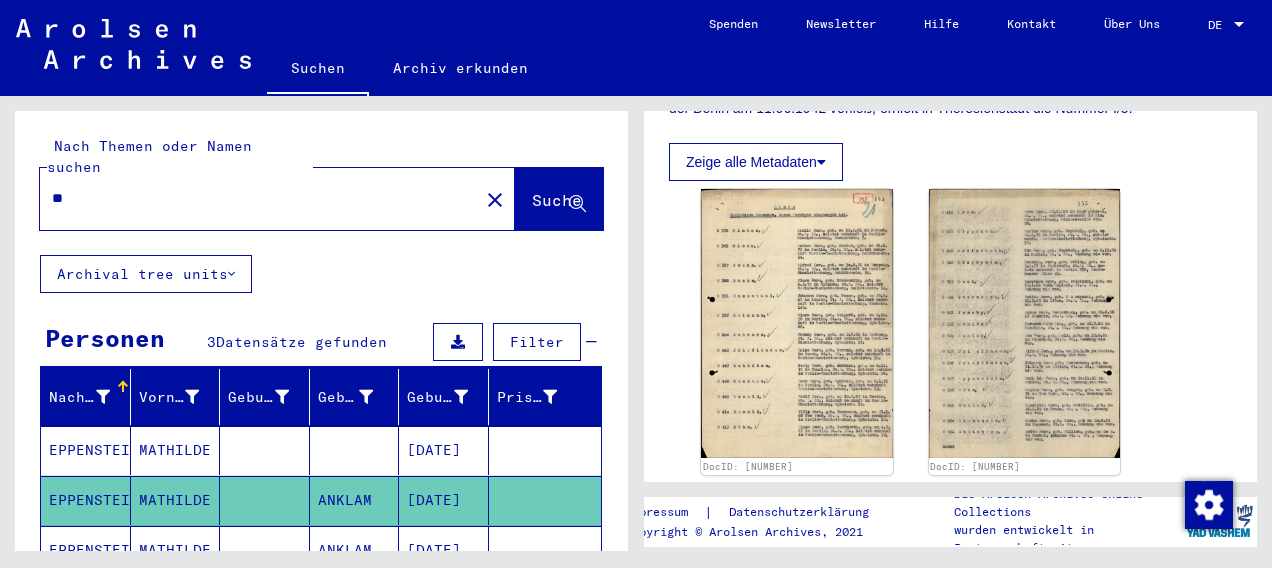 type on "*" 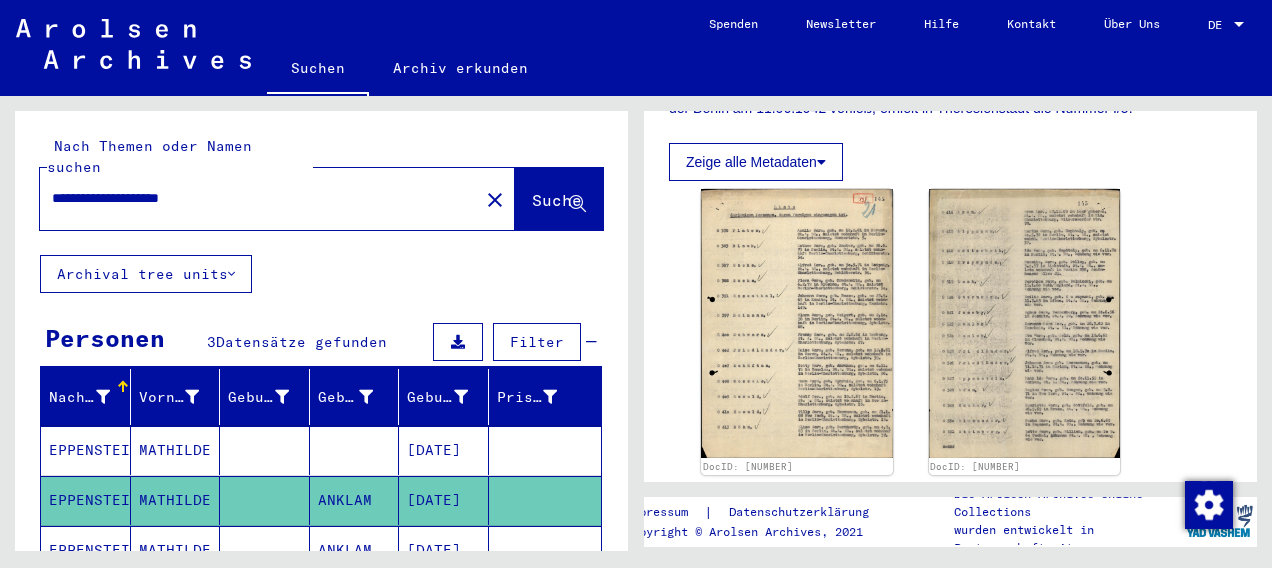 scroll, scrollTop: 0, scrollLeft: 0, axis: both 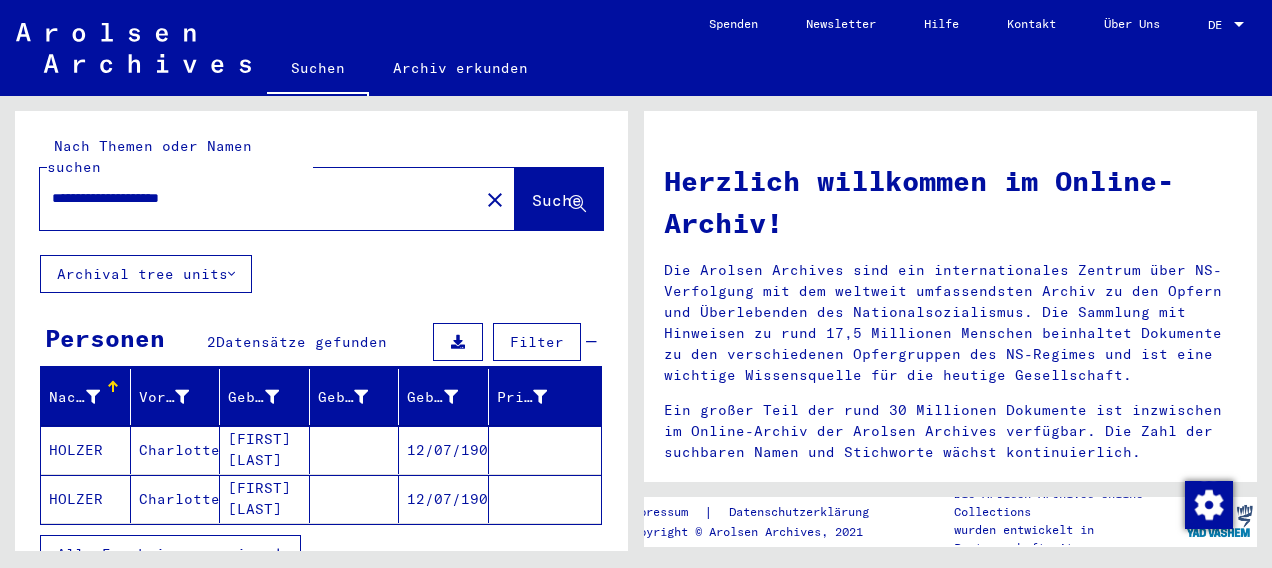 click on "HOLZER" at bounding box center [86, 499] 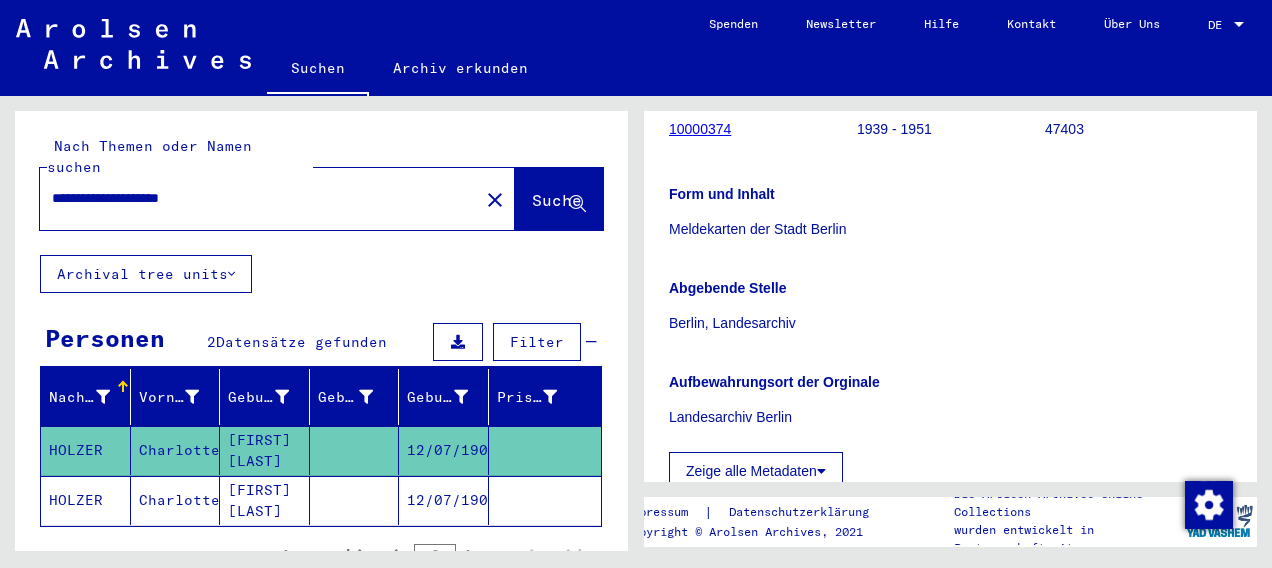 scroll, scrollTop: 256, scrollLeft: 0, axis: vertical 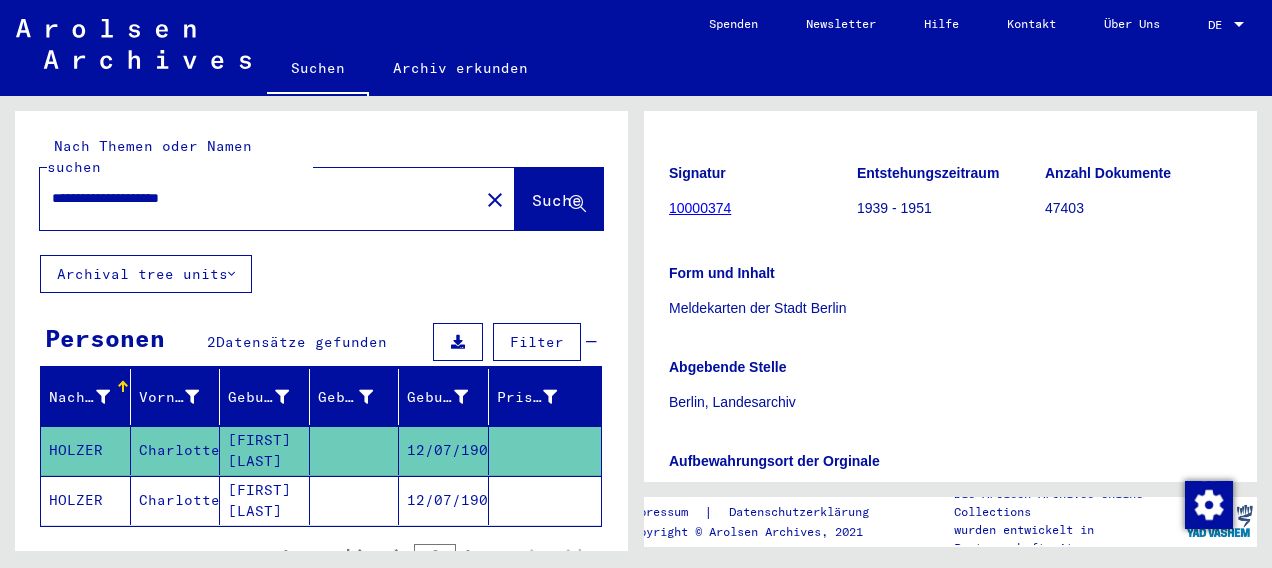 click 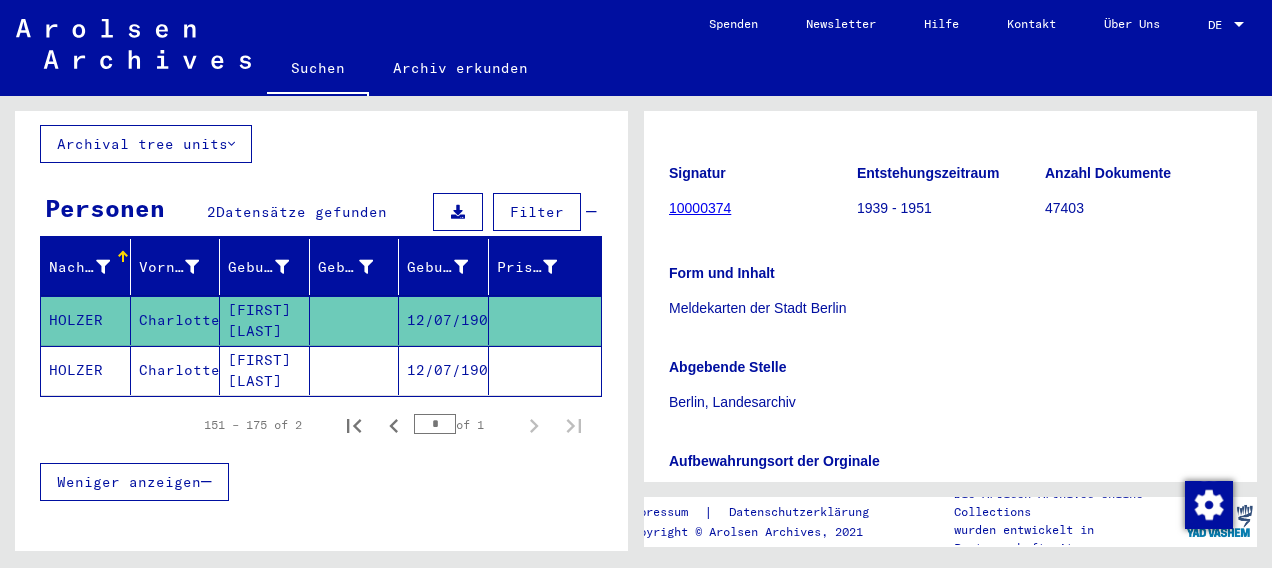 scroll, scrollTop: 0, scrollLeft: 0, axis: both 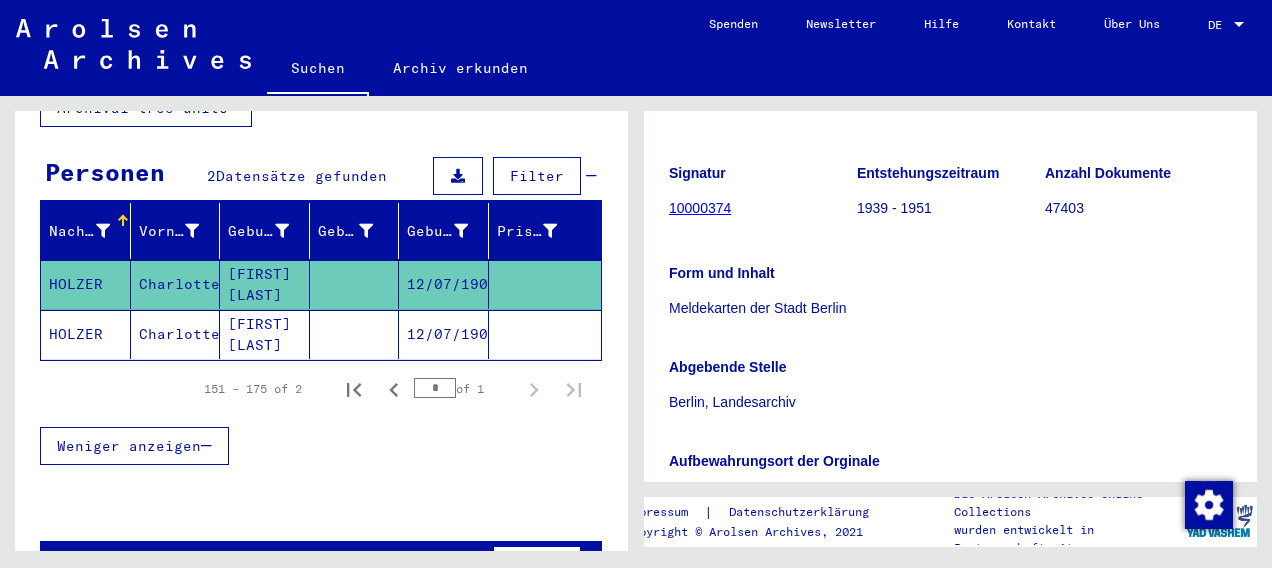 click on "HOLZER" 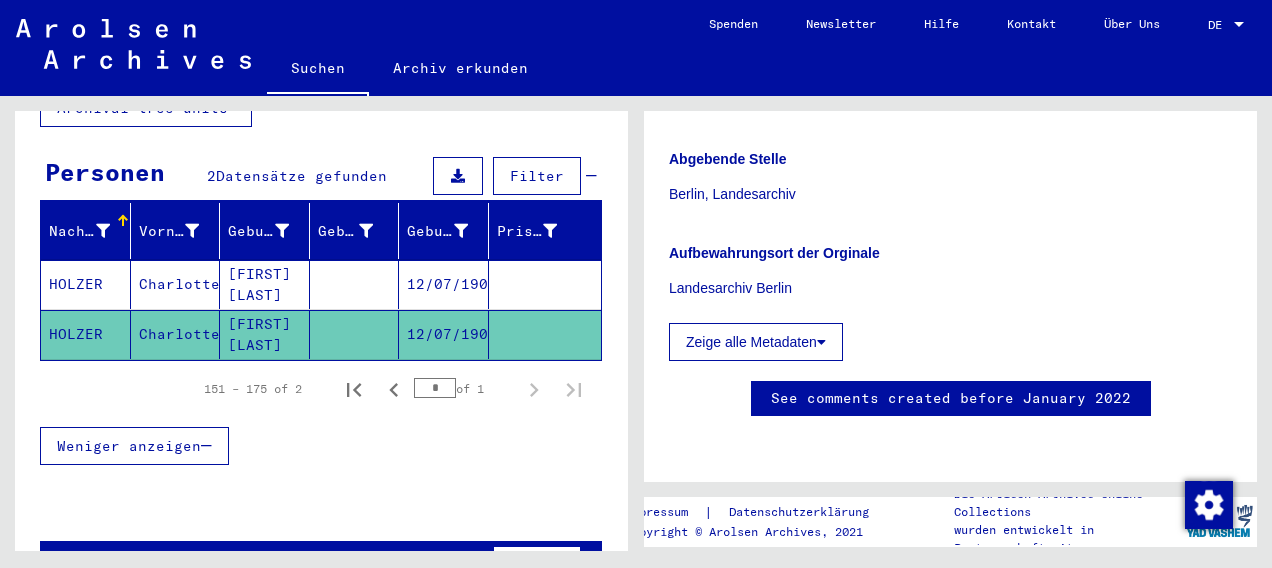 scroll, scrollTop: 420, scrollLeft: 0, axis: vertical 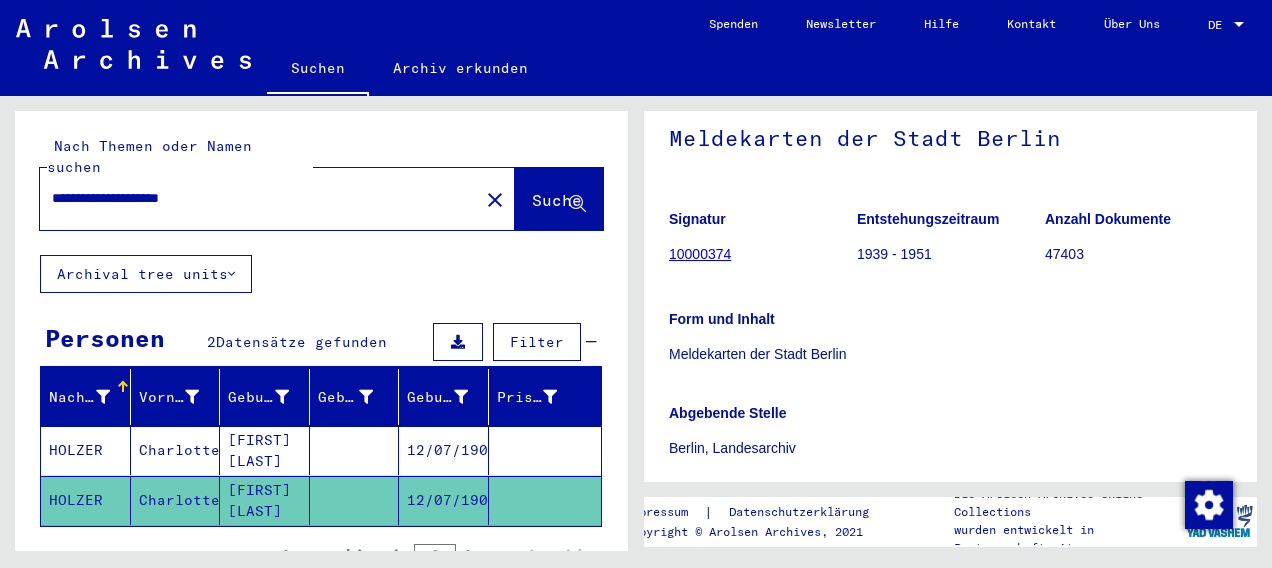 click on "**********" at bounding box center (259, 198) 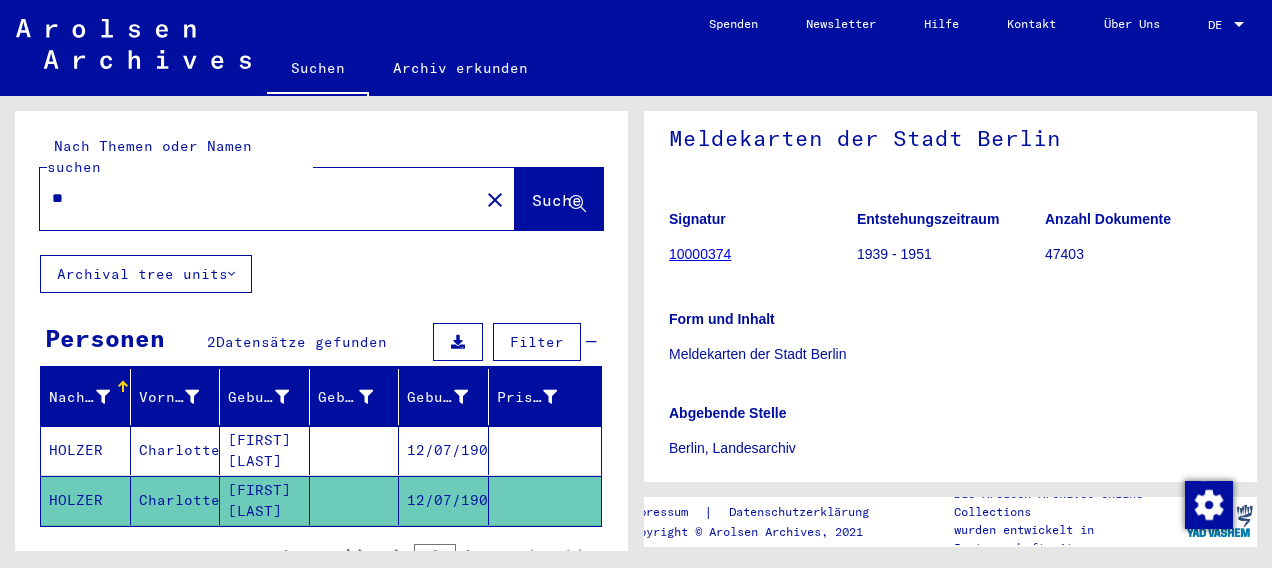 type on "*" 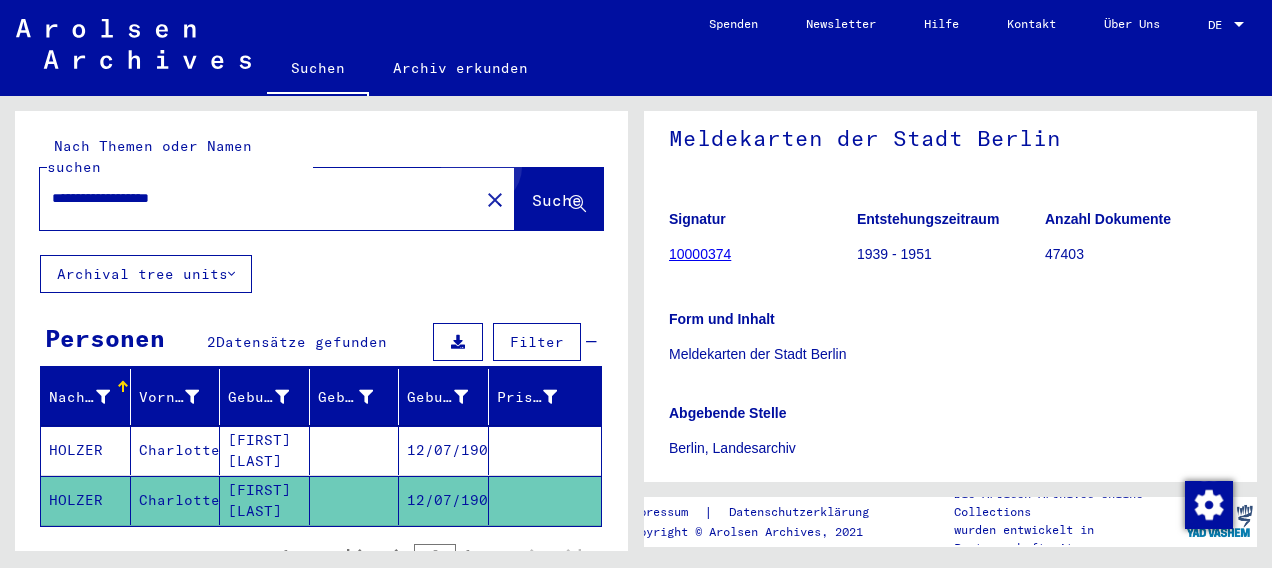 click on "Suche" 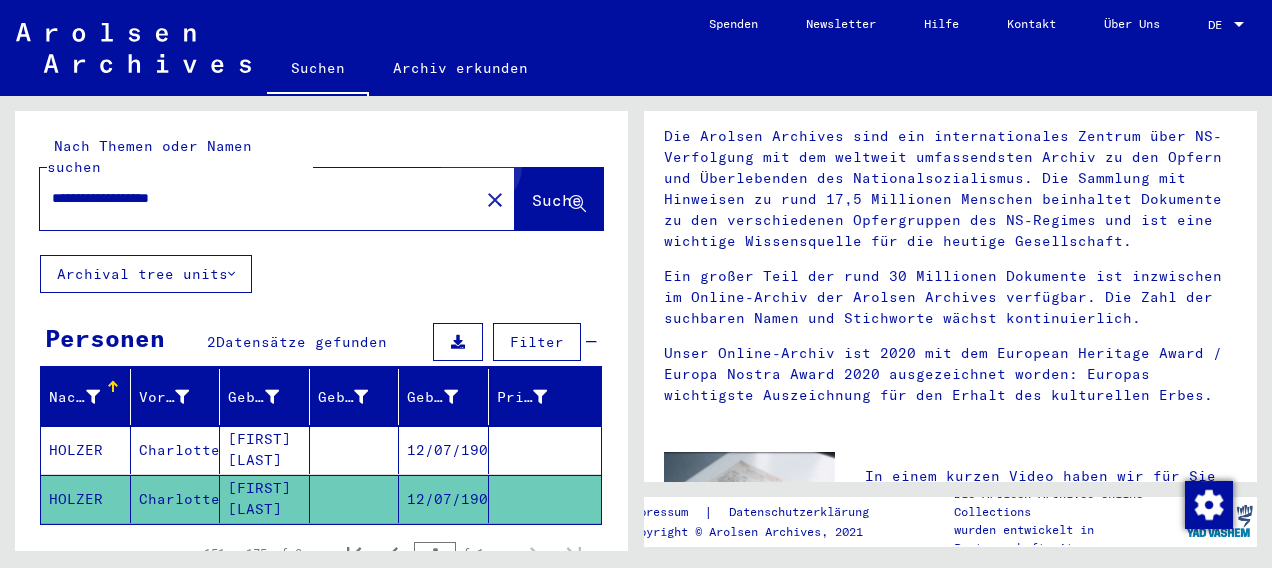 scroll, scrollTop: 0, scrollLeft: 0, axis: both 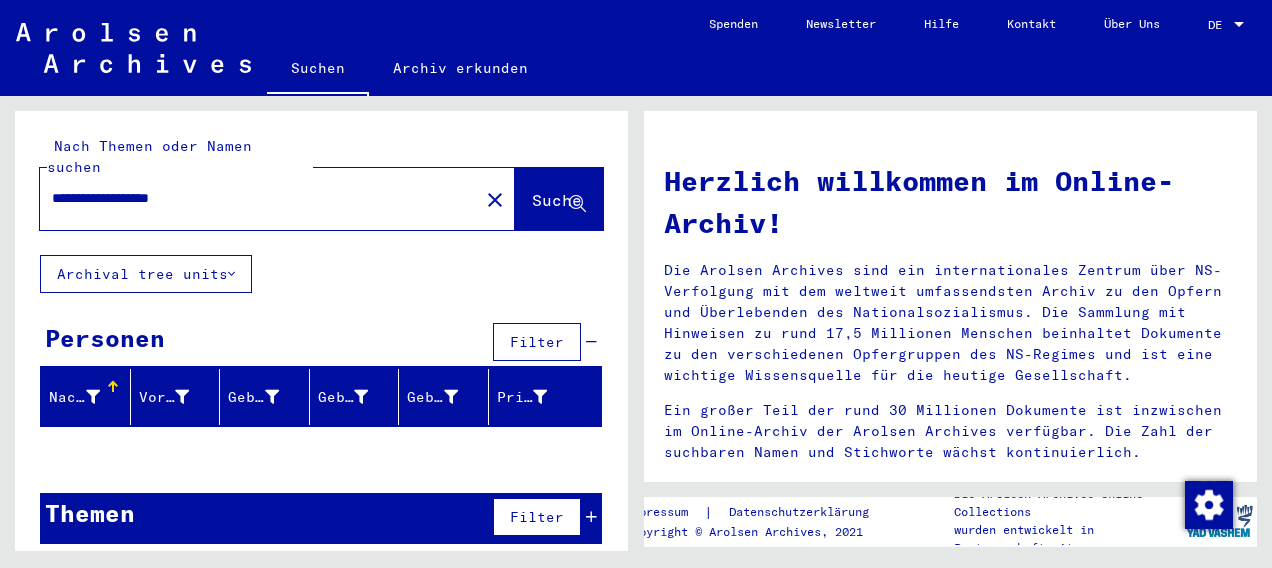 click on "**********" at bounding box center (253, 198) 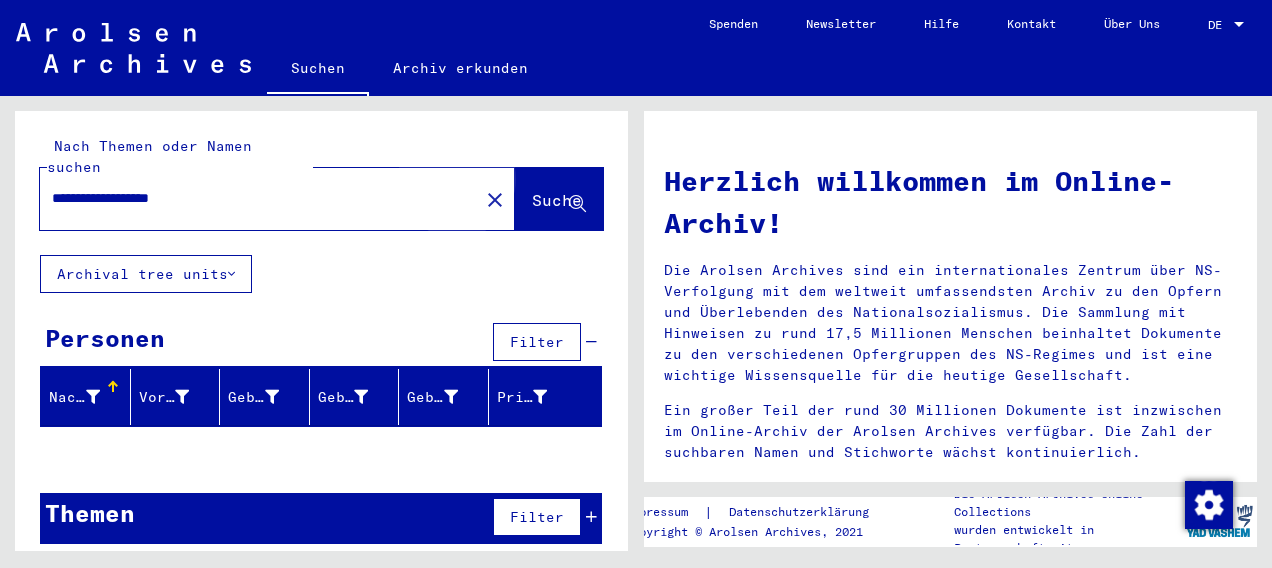 click on "Suche" 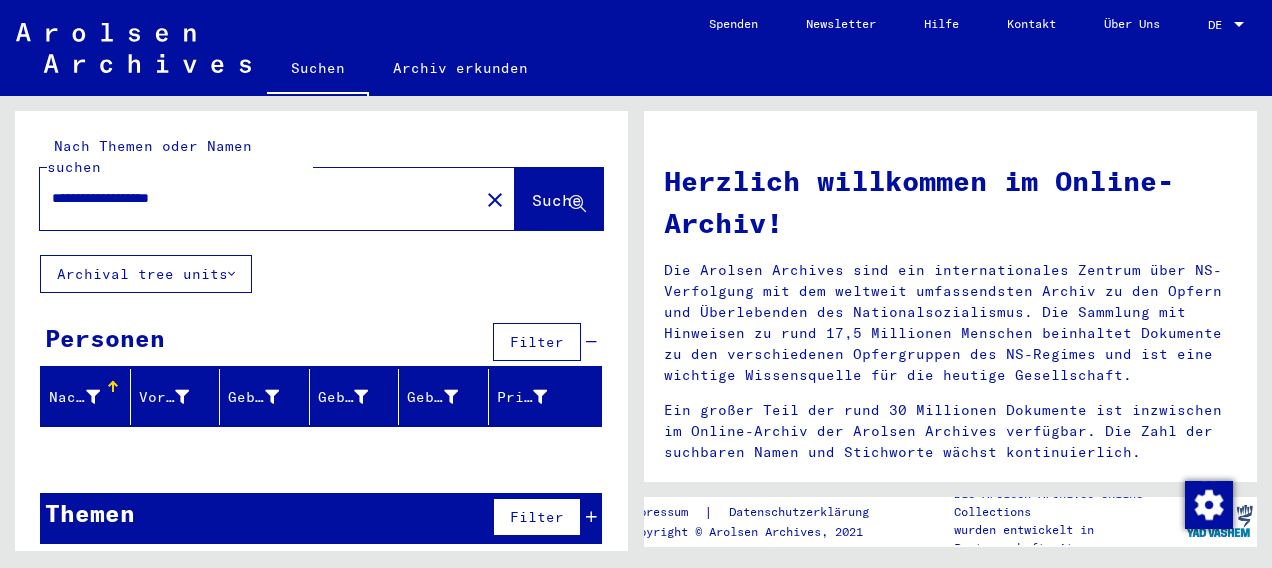 click on "Suche" 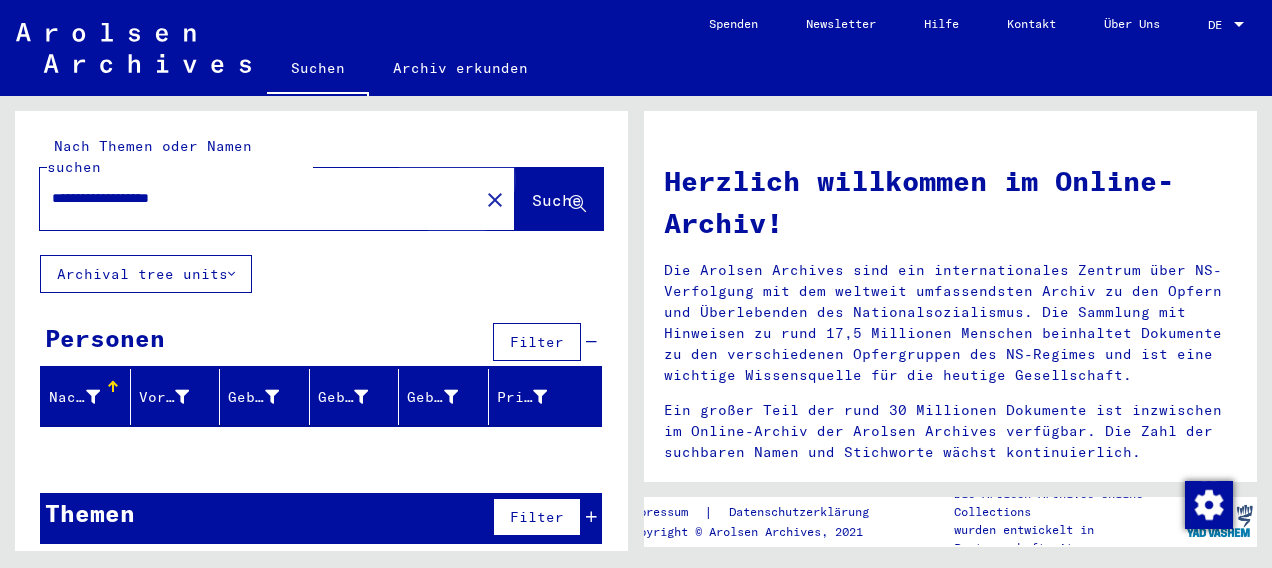 click on "Suche" 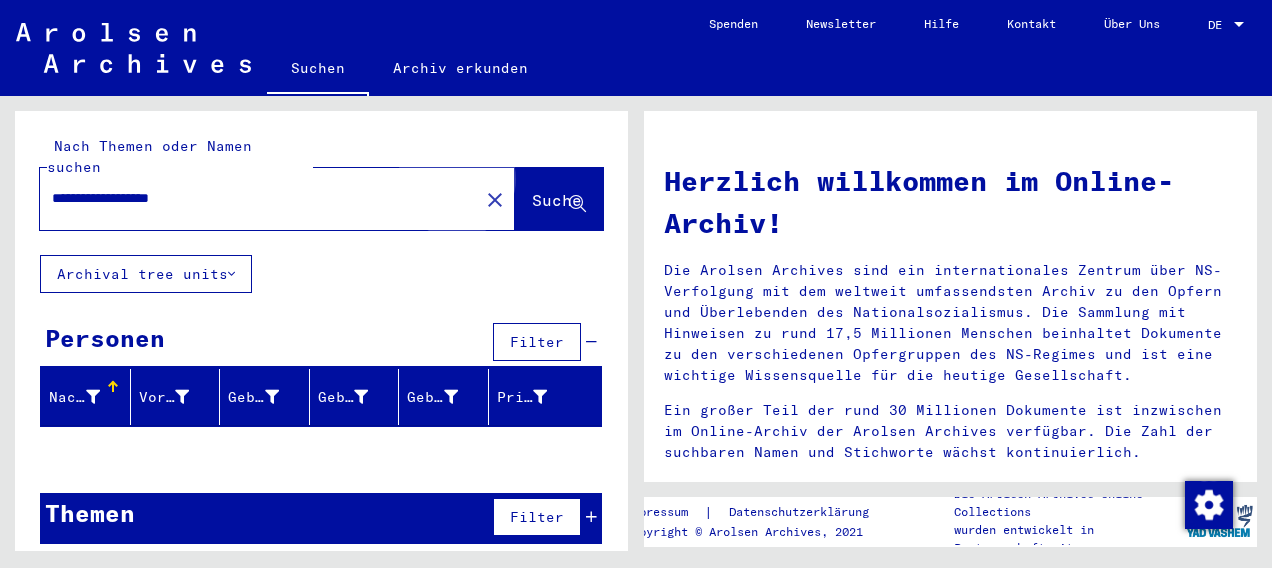 click on "Suche" 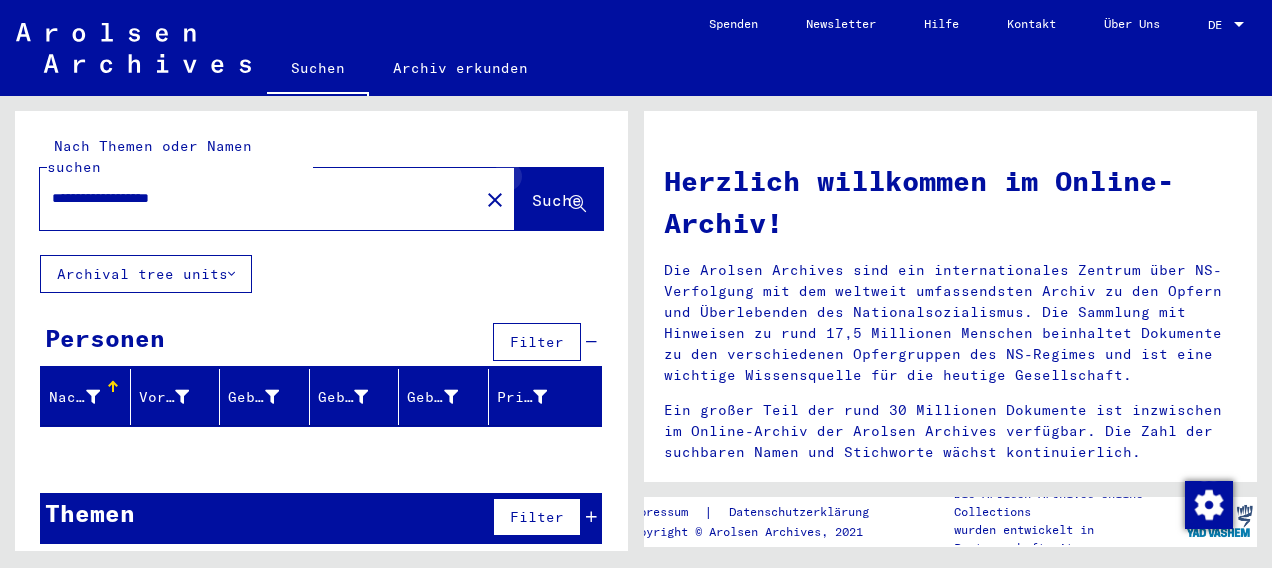 click 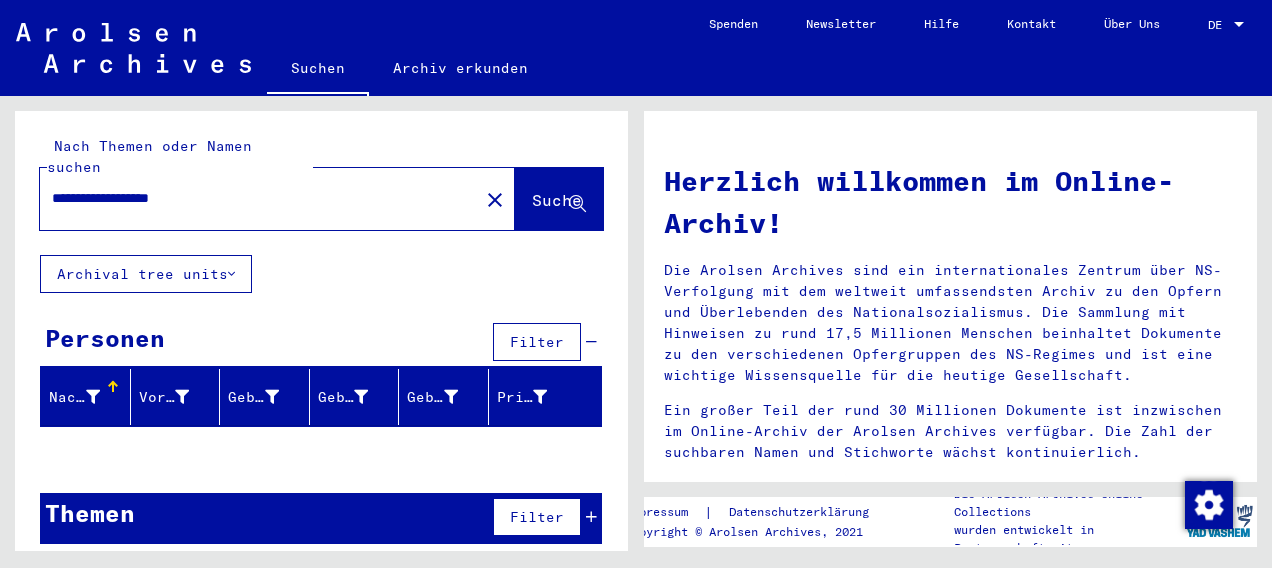 click on "**********" 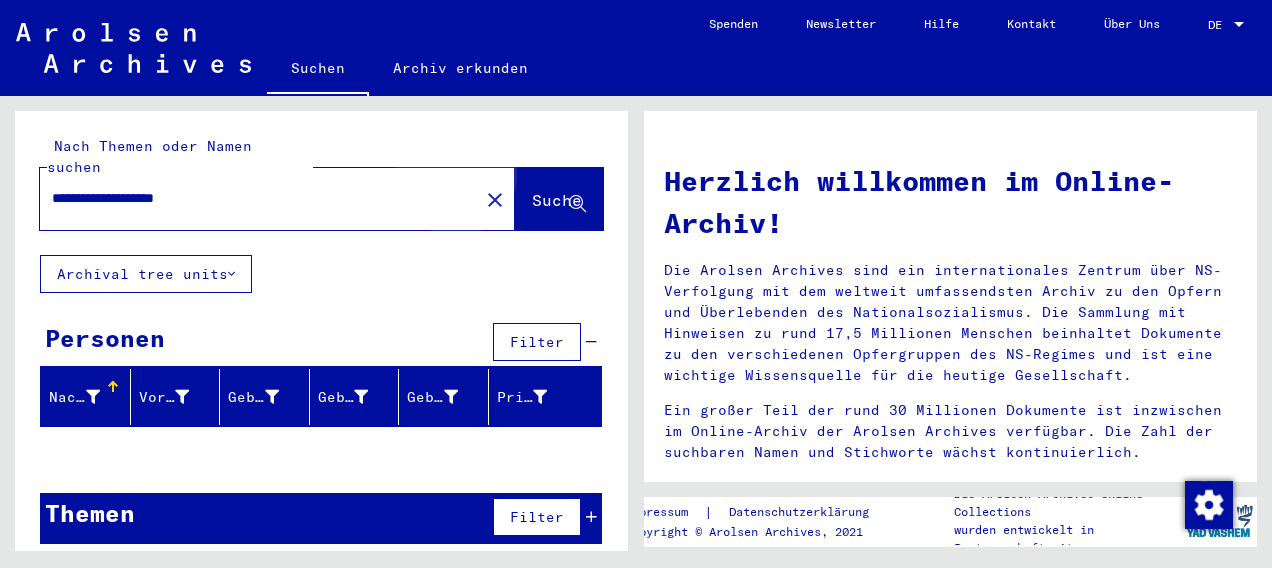 click on "Suche" 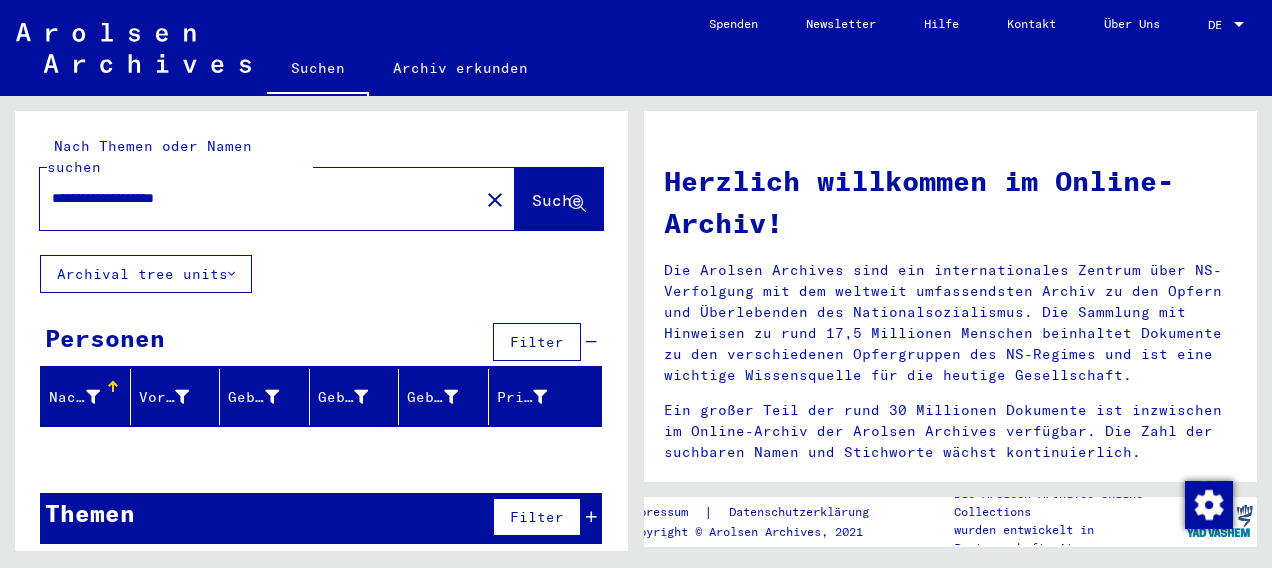 click on "**********" at bounding box center (253, 198) 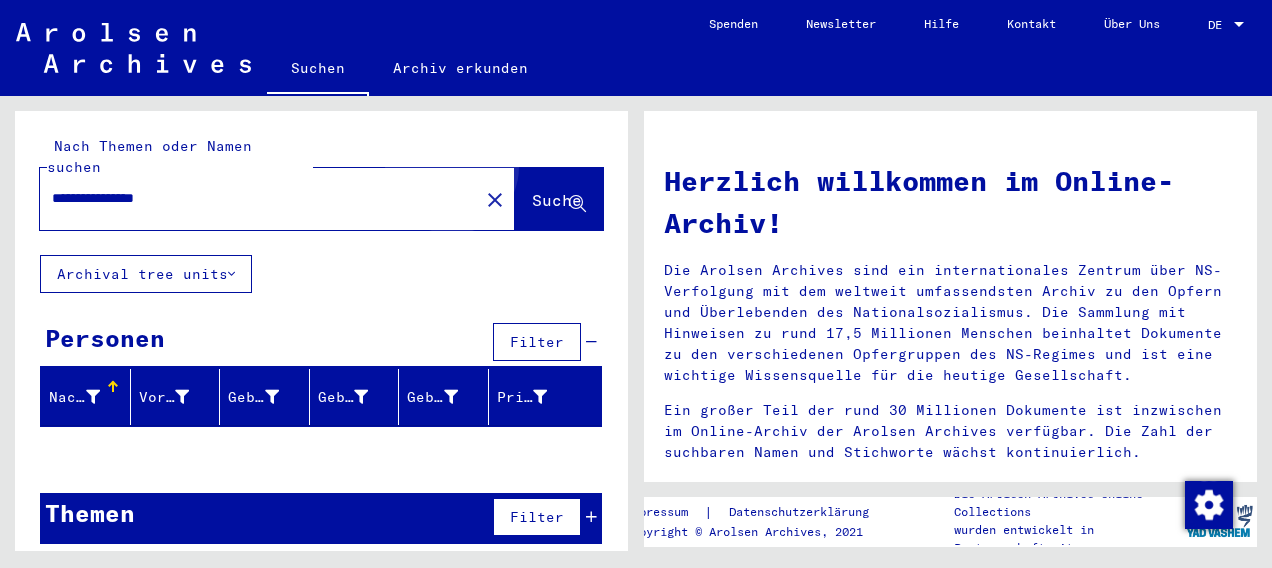 click on "Suche" 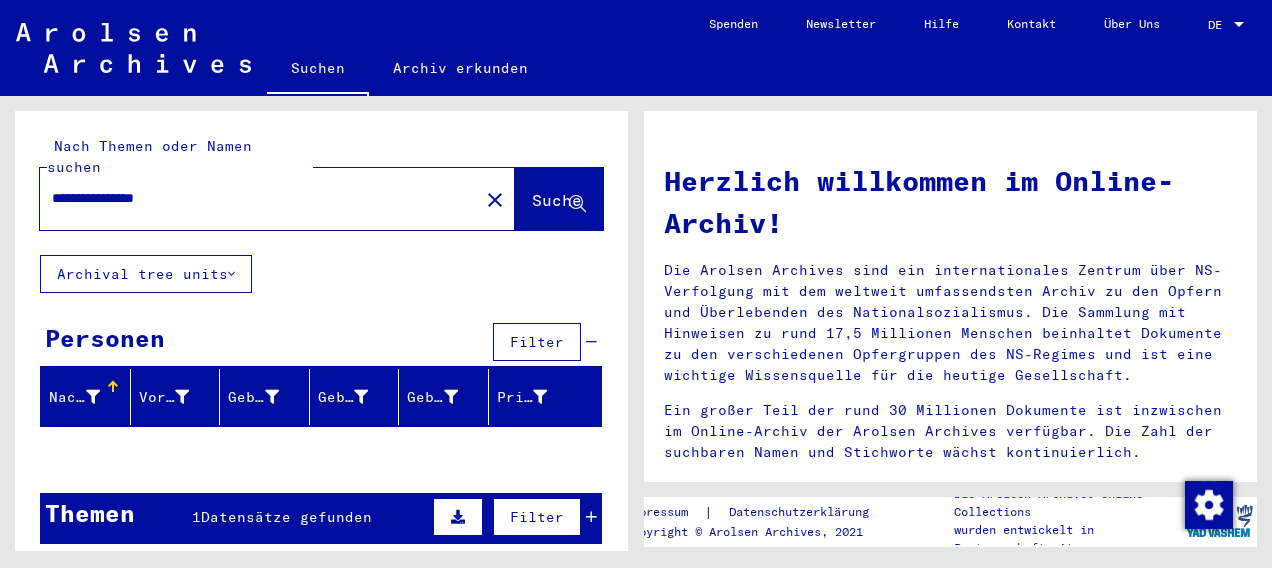 click on "**********" at bounding box center (253, 198) 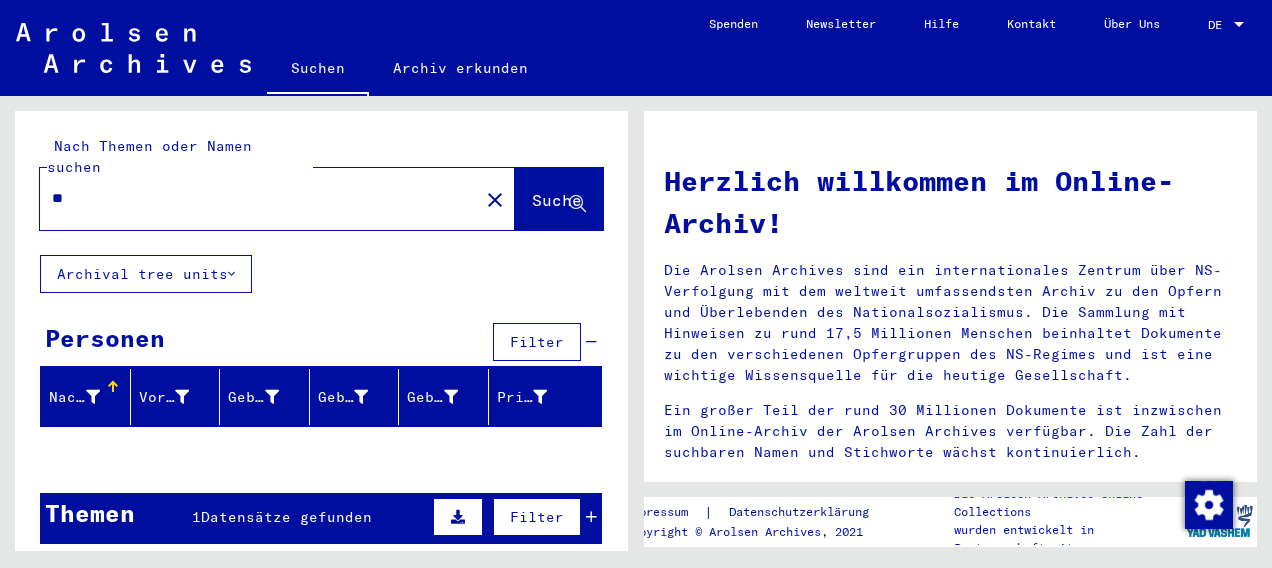 type on "*" 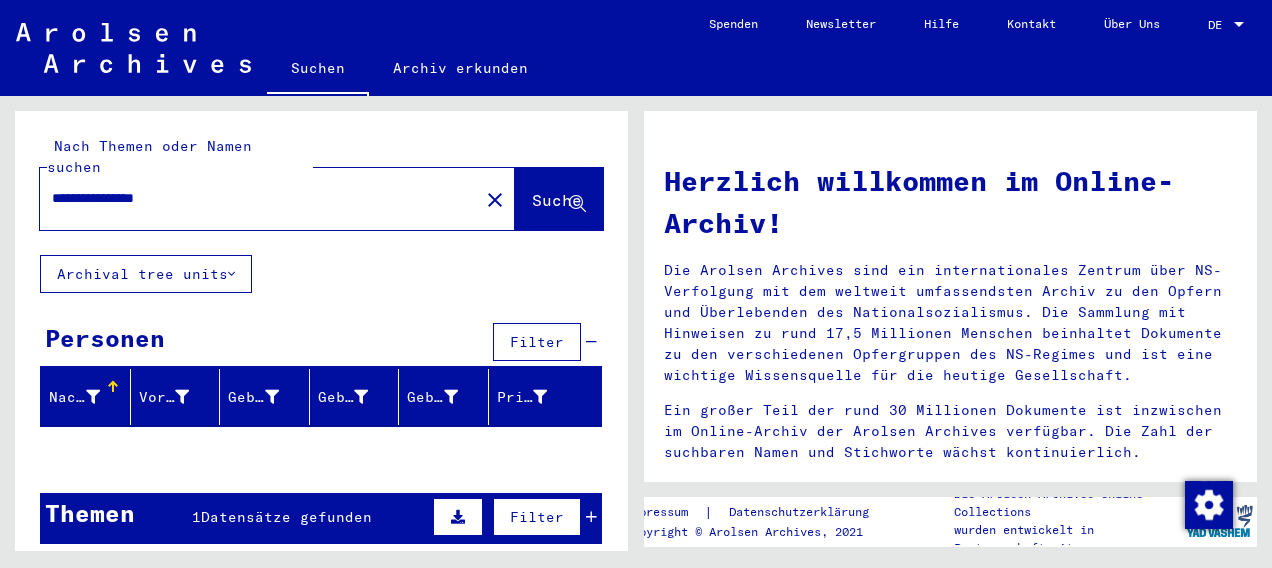 click on "**********" at bounding box center [253, 198] 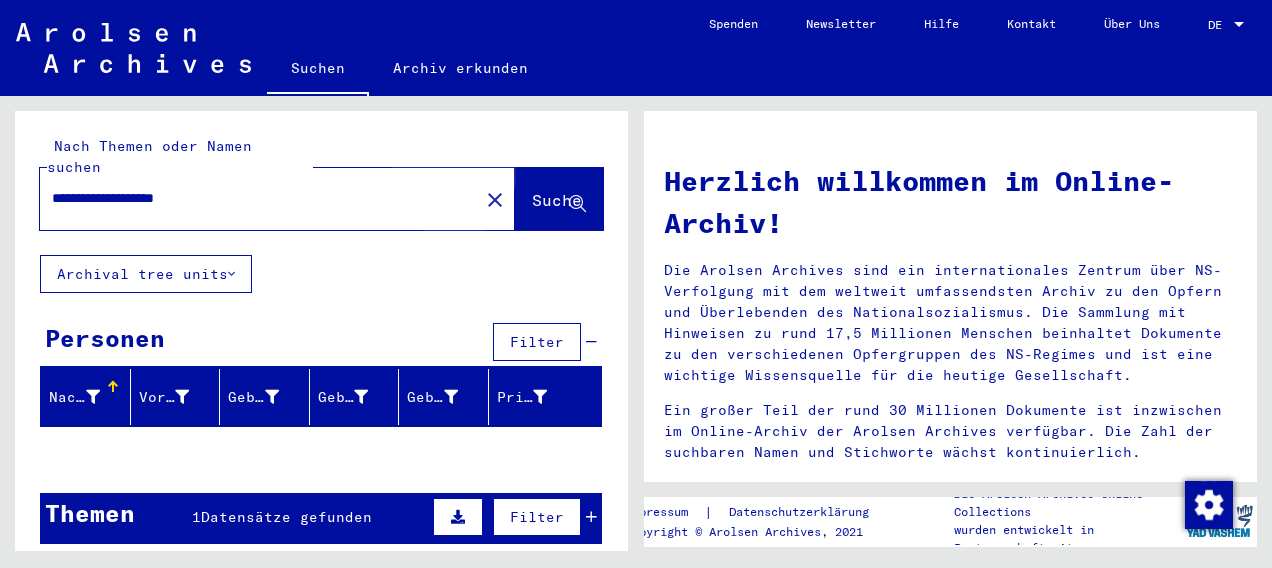 click on "Suche" 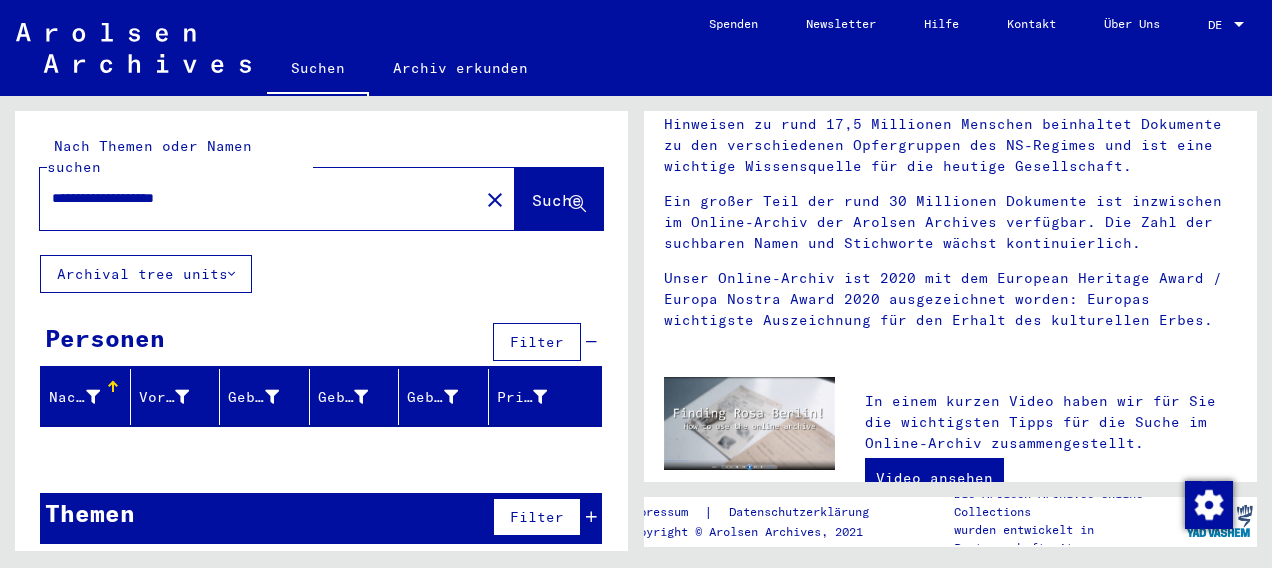 scroll, scrollTop: 302, scrollLeft: 0, axis: vertical 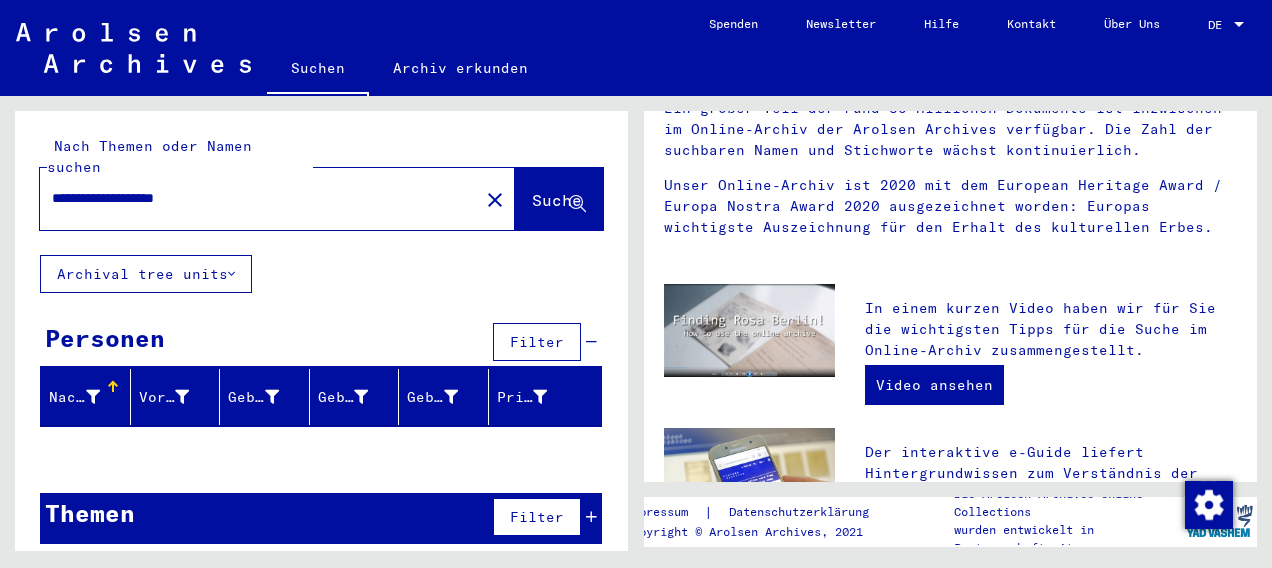 click on "**********" at bounding box center [253, 198] 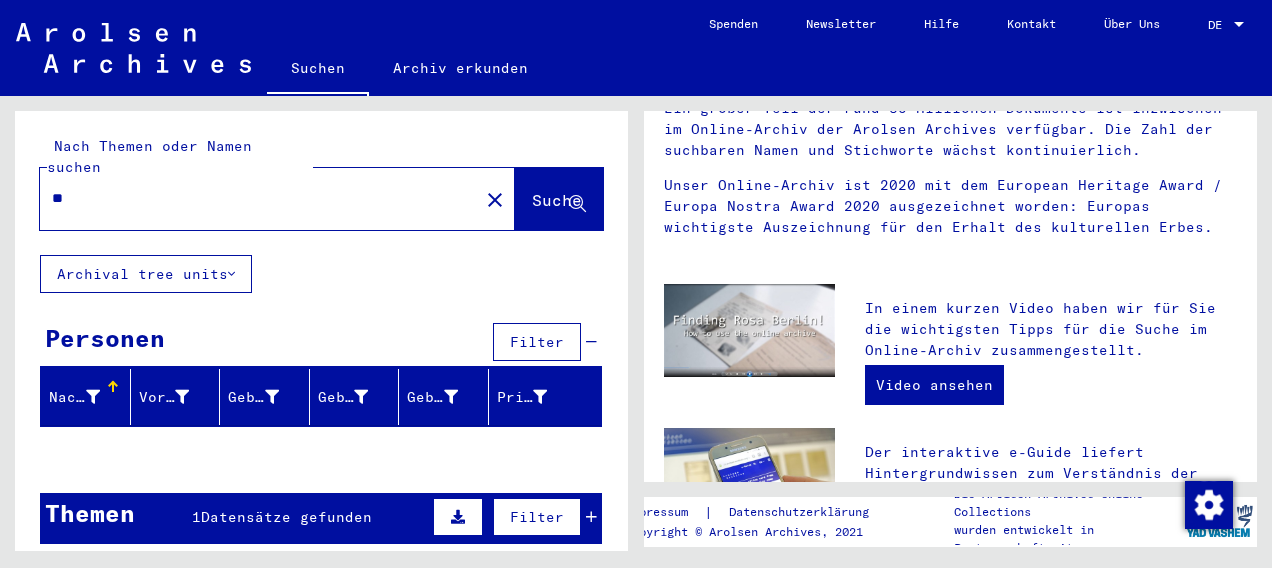 type on "*" 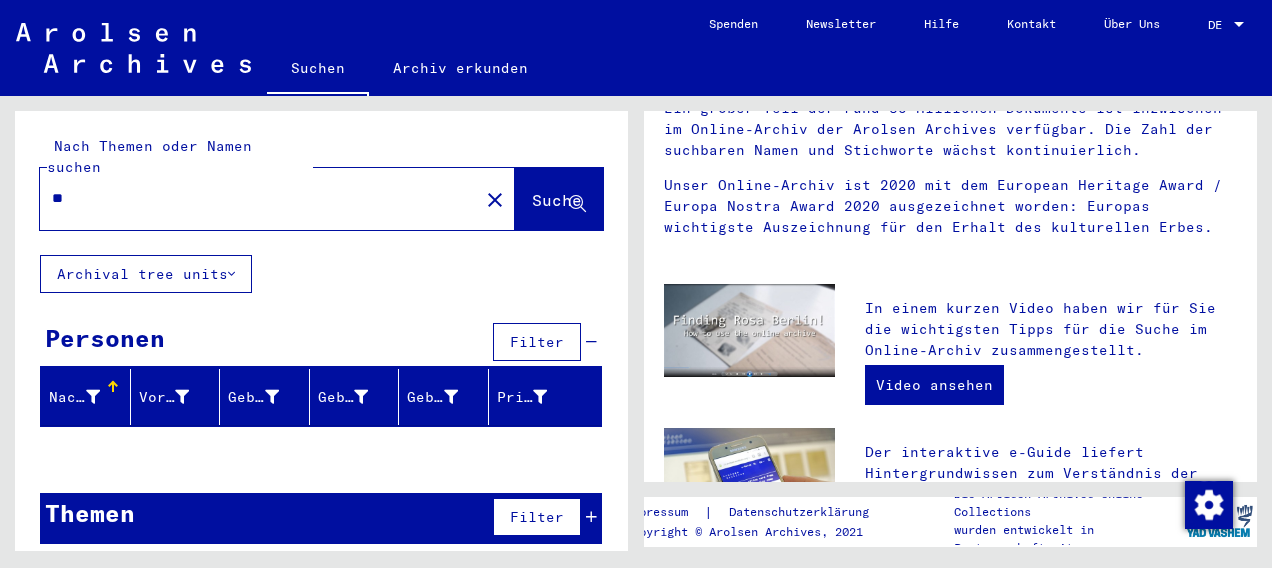 type on "*" 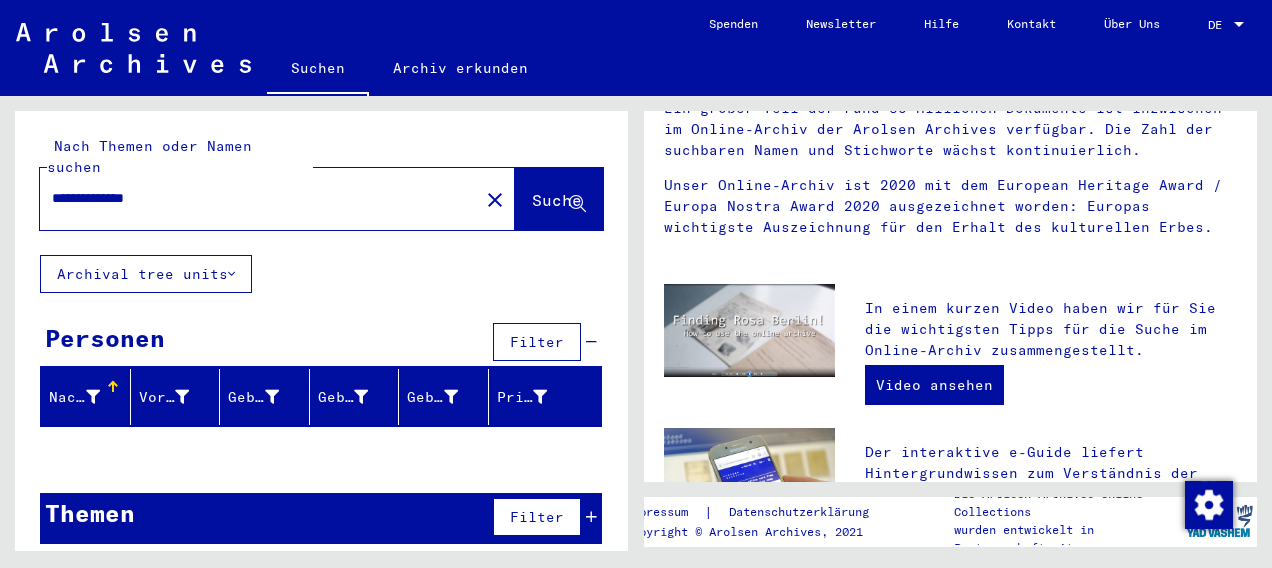 click on "Suche" 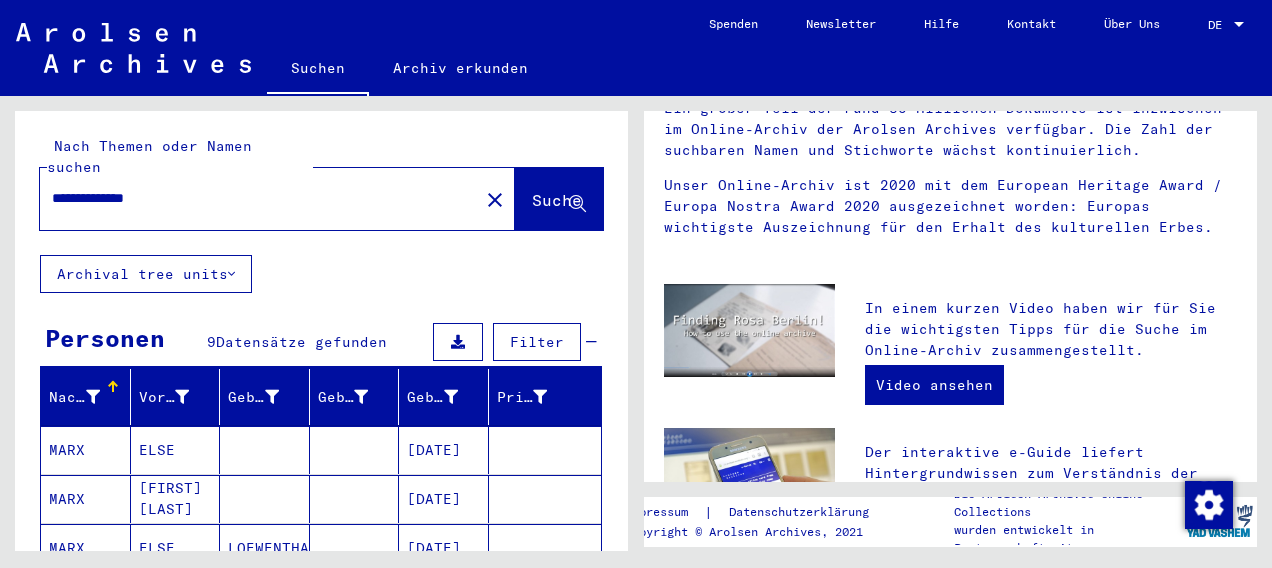 click on "MARX" at bounding box center (86, 499) 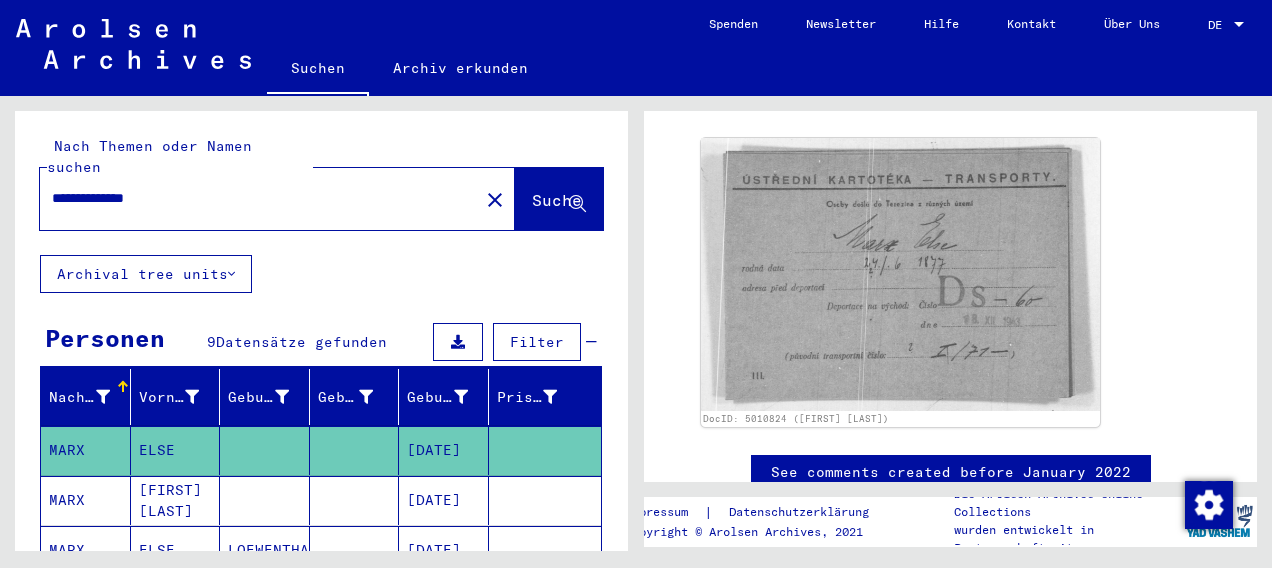 scroll, scrollTop: 270, scrollLeft: 0, axis: vertical 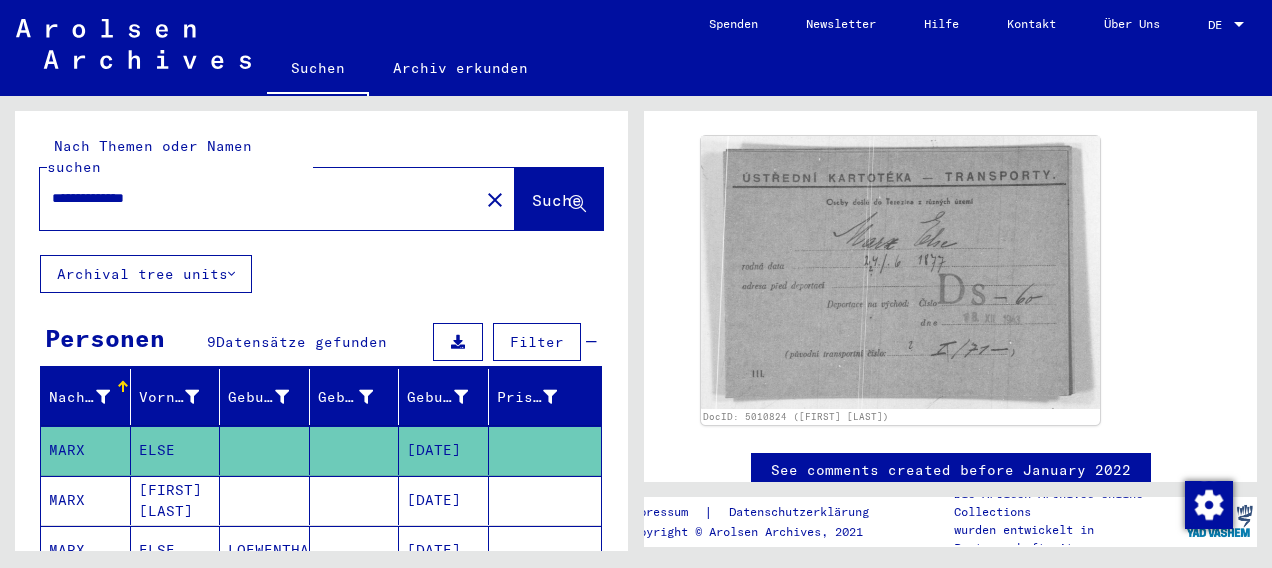 click 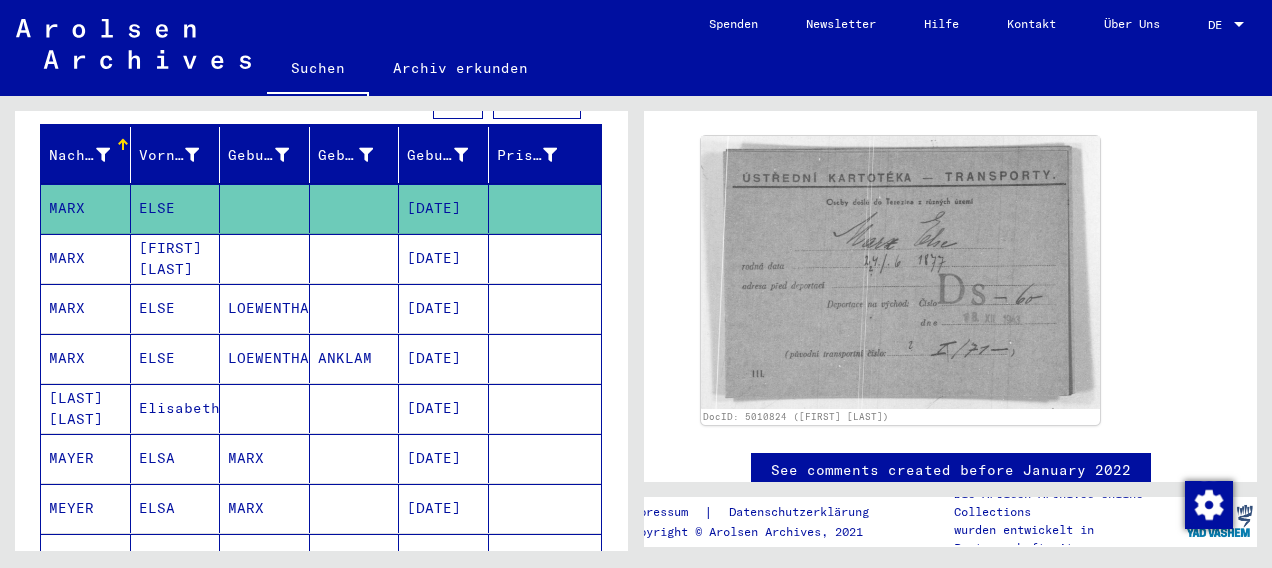 scroll, scrollTop: 286, scrollLeft: 0, axis: vertical 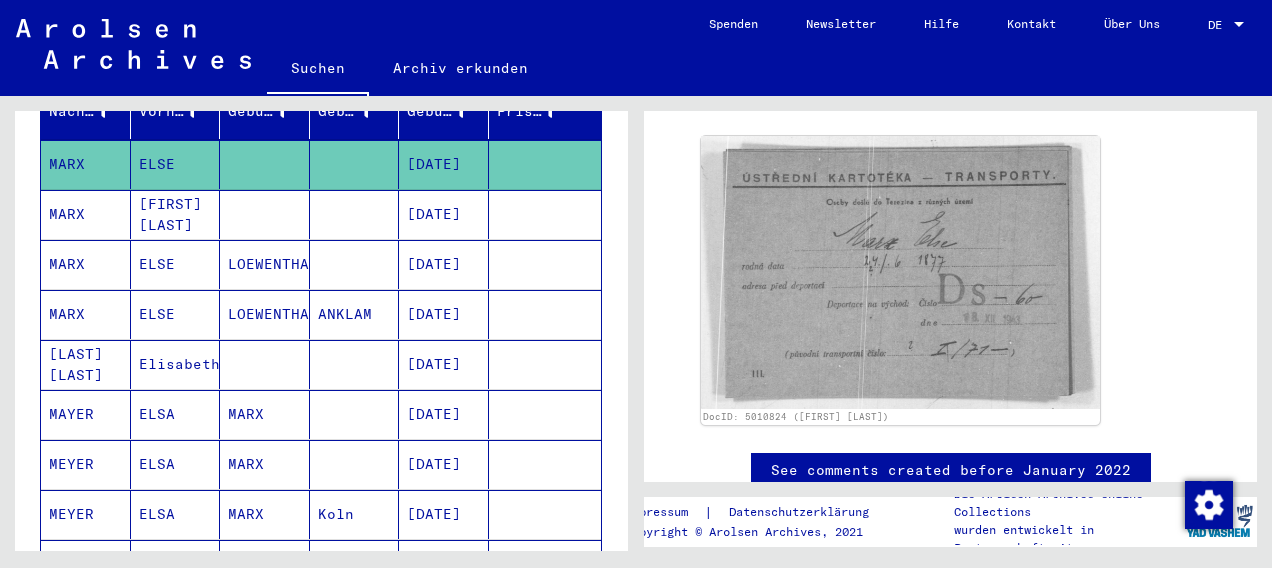 click on "MARX" at bounding box center (86, 264) 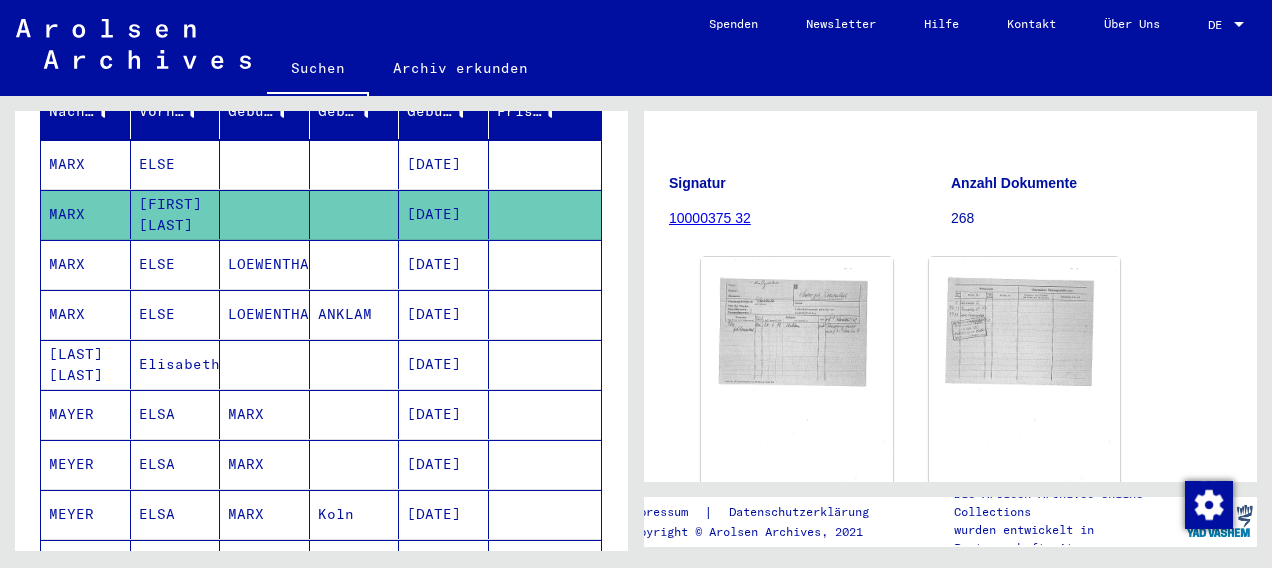 scroll, scrollTop: 188, scrollLeft: 0, axis: vertical 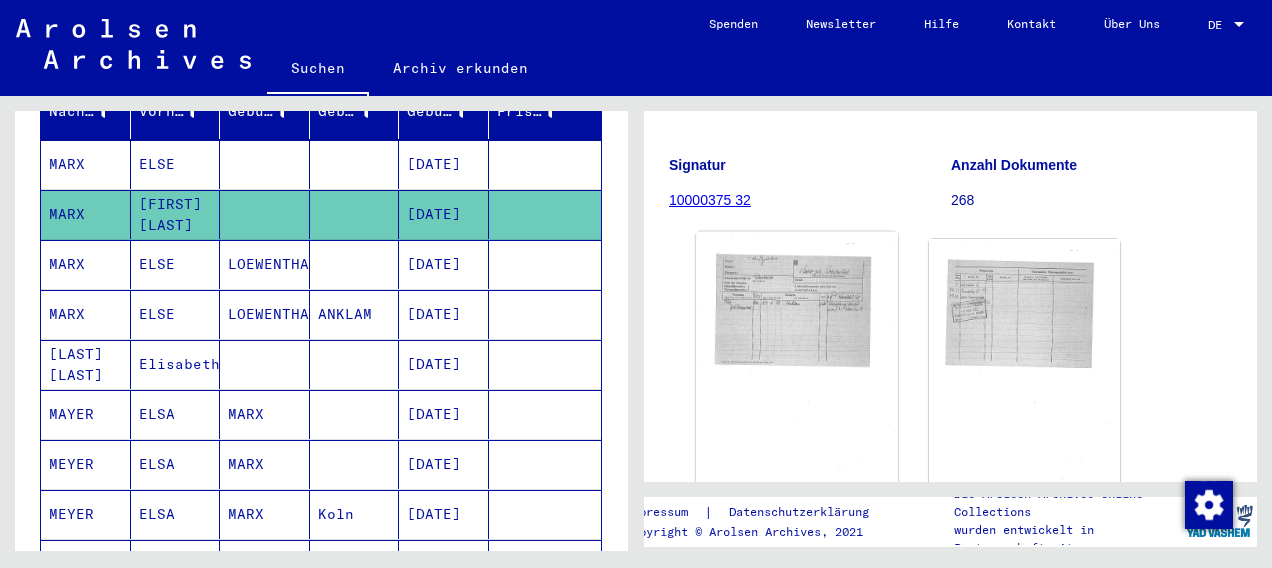 click 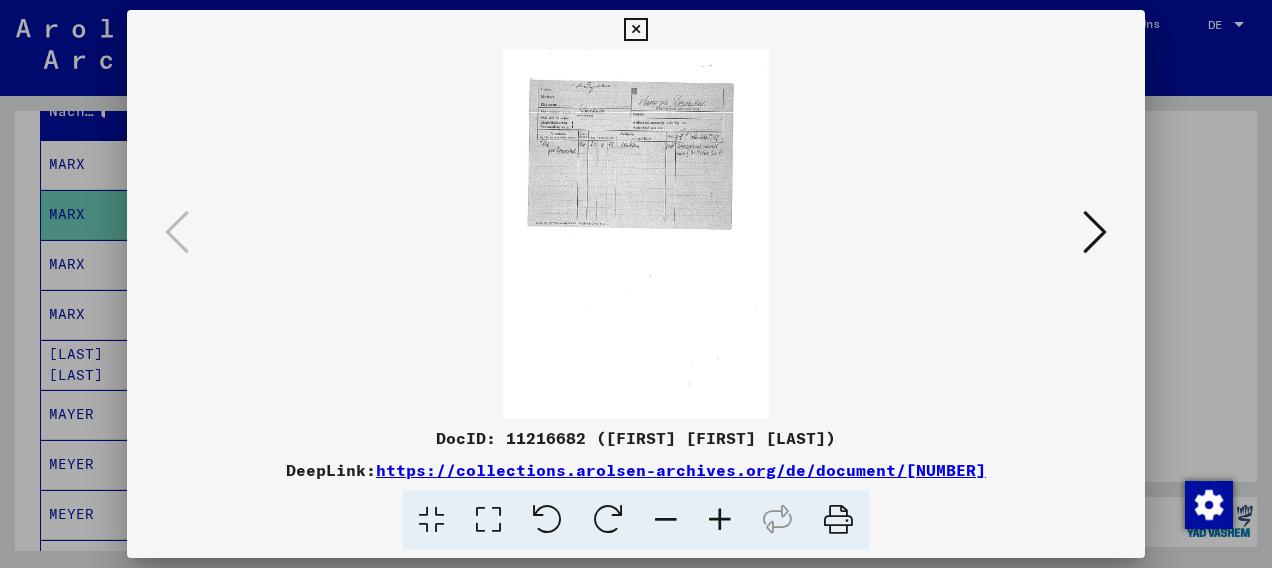 click at bounding box center (720, 520) 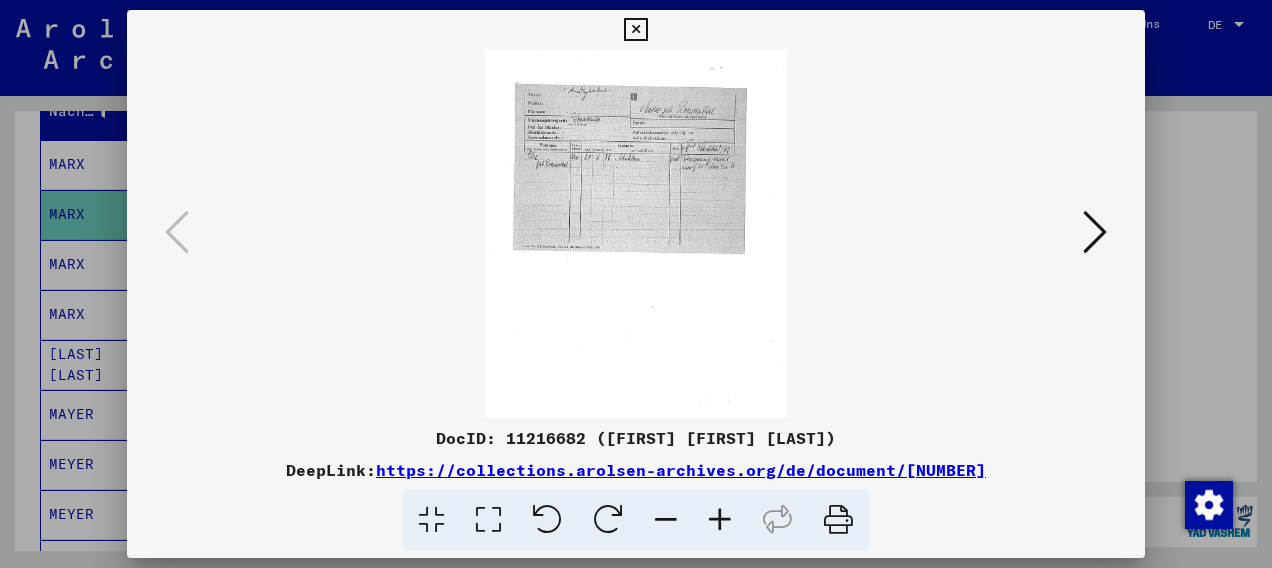 click at bounding box center [720, 520] 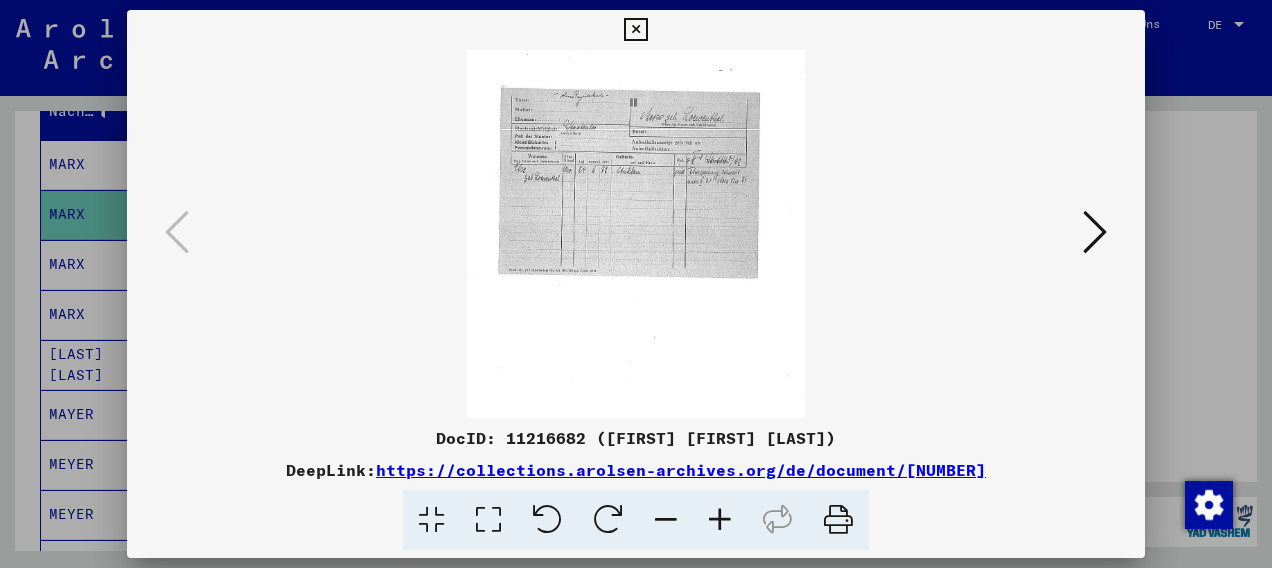 click at bounding box center (720, 520) 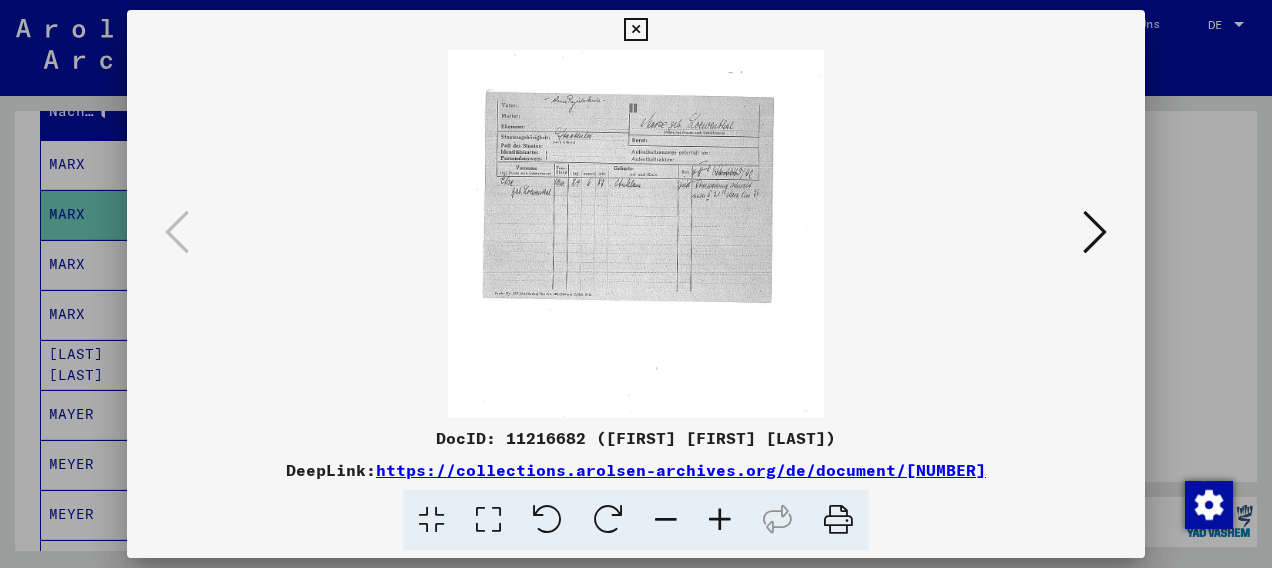 click at bounding box center (720, 520) 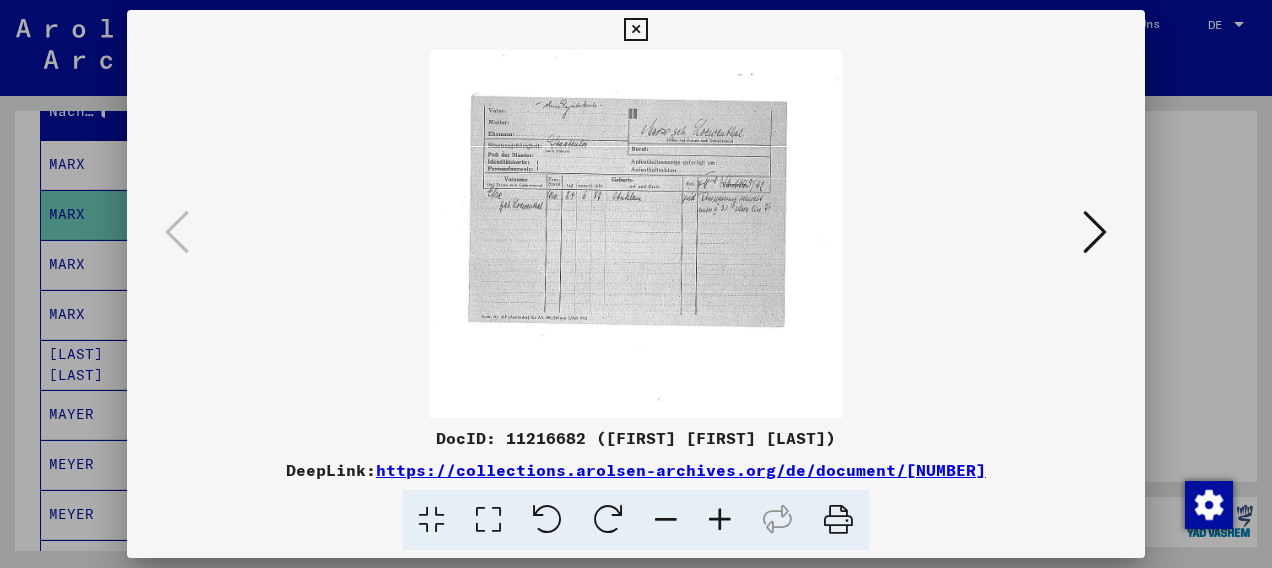 click at bounding box center [720, 520] 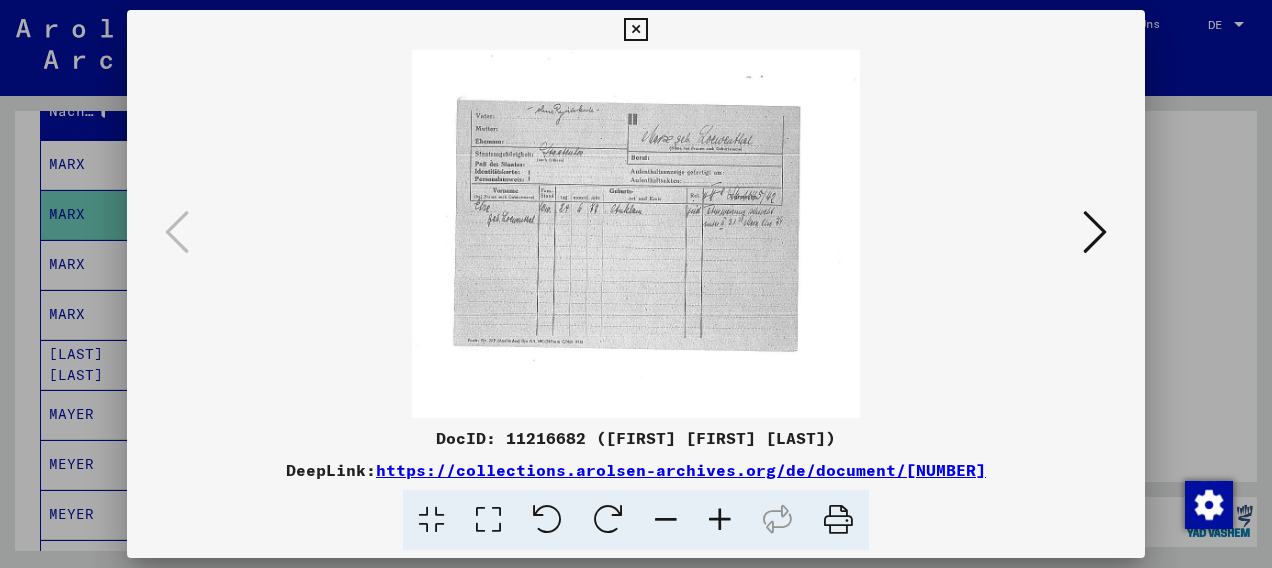 click at bounding box center [720, 520] 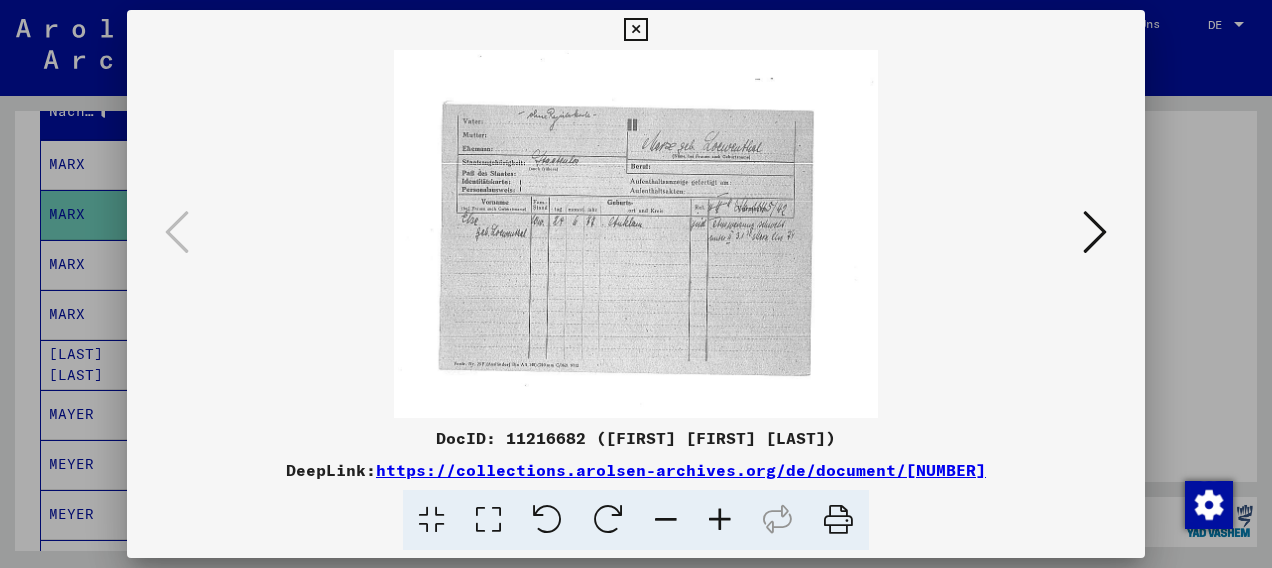 click at bounding box center (720, 520) 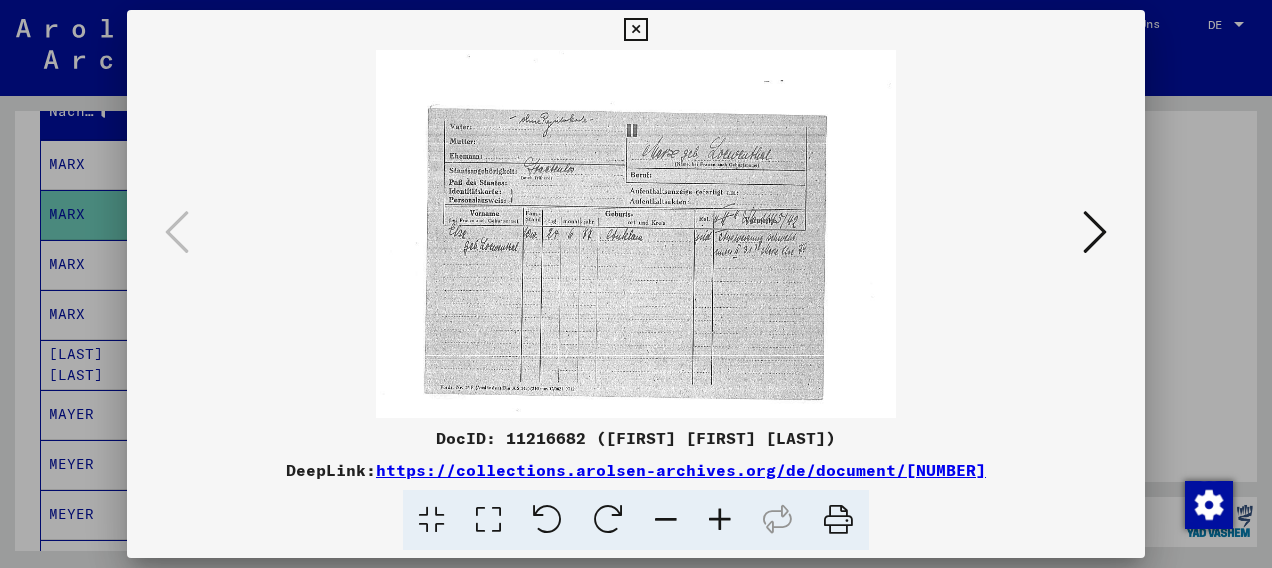 click at bounding box center [720, 520] 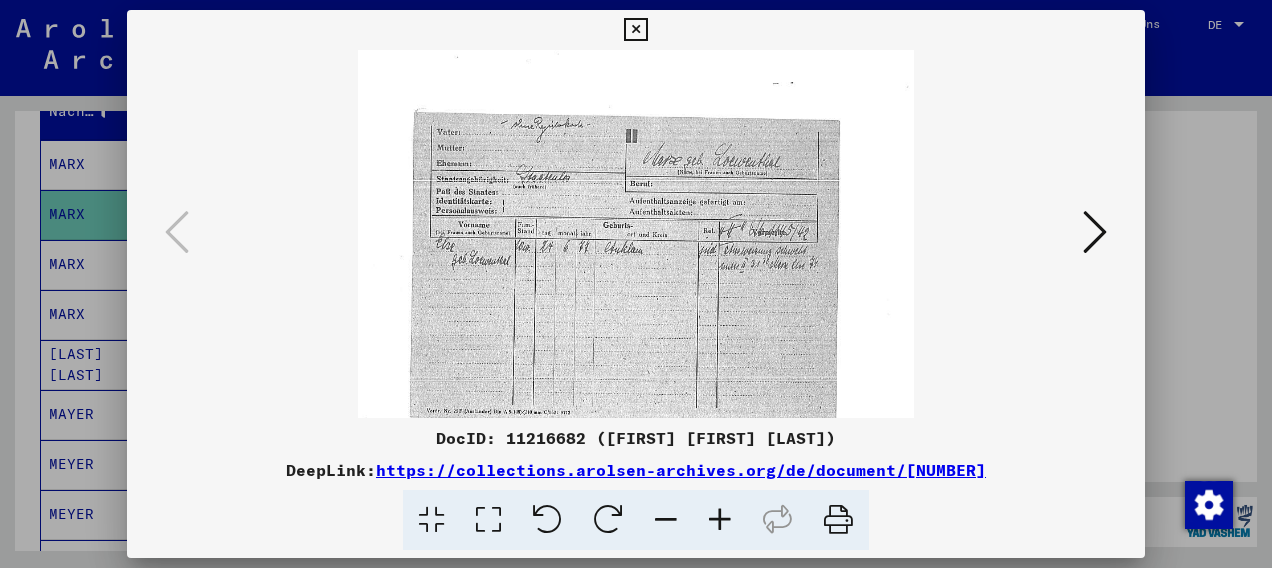 click at bounding box center (720, 520) 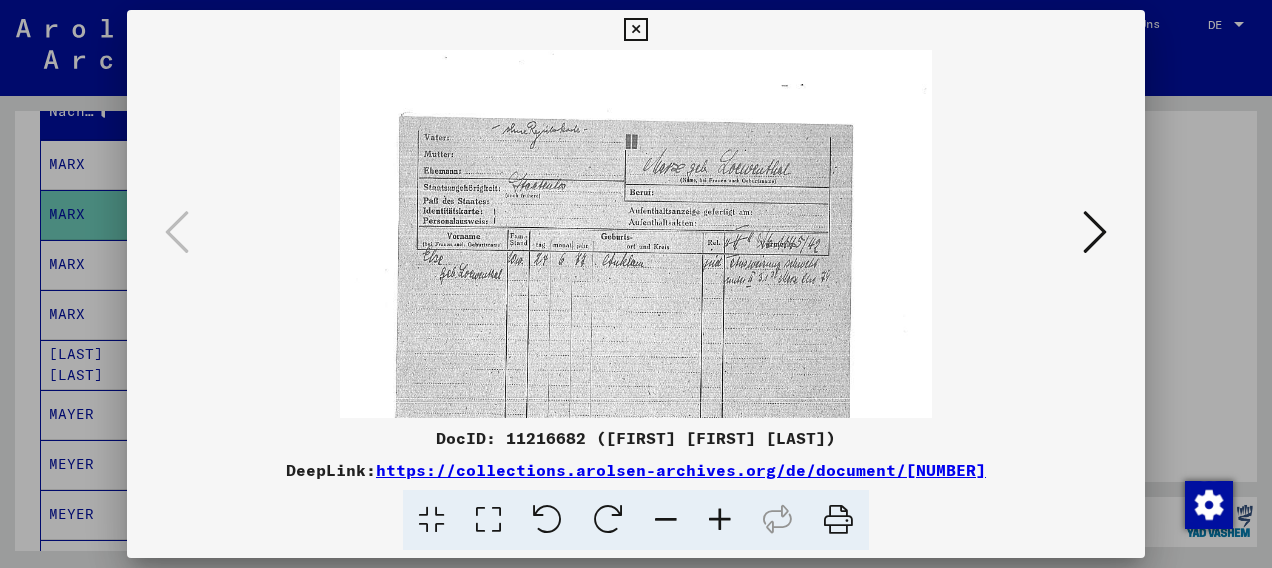 click at bounding box center [720, 520] 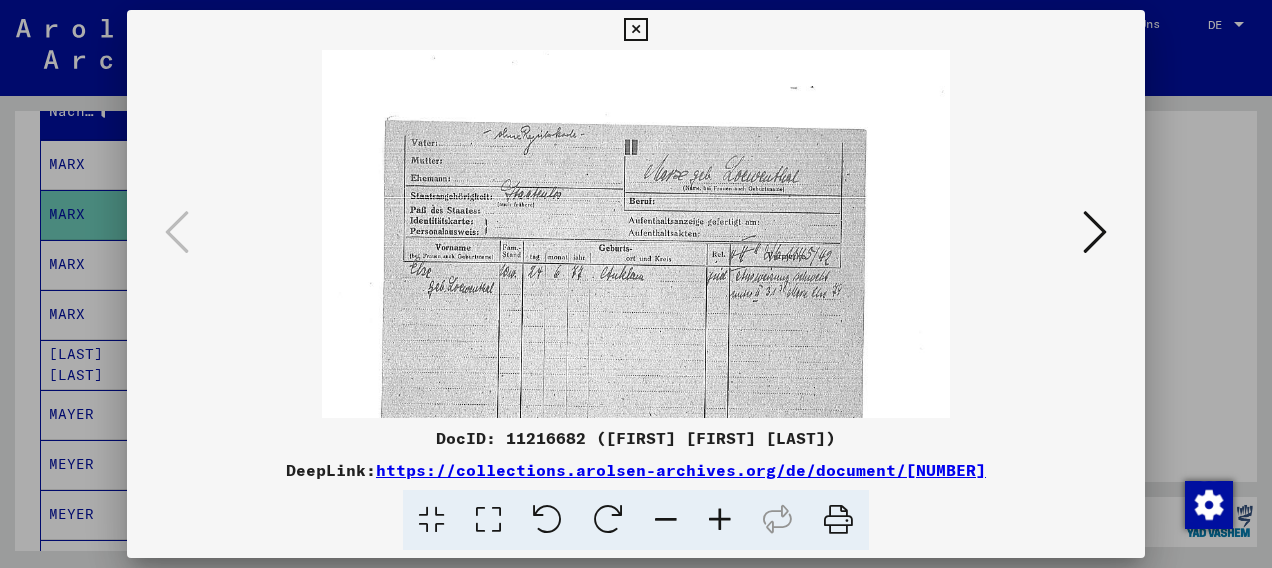 click at bounding box center (720, 520) 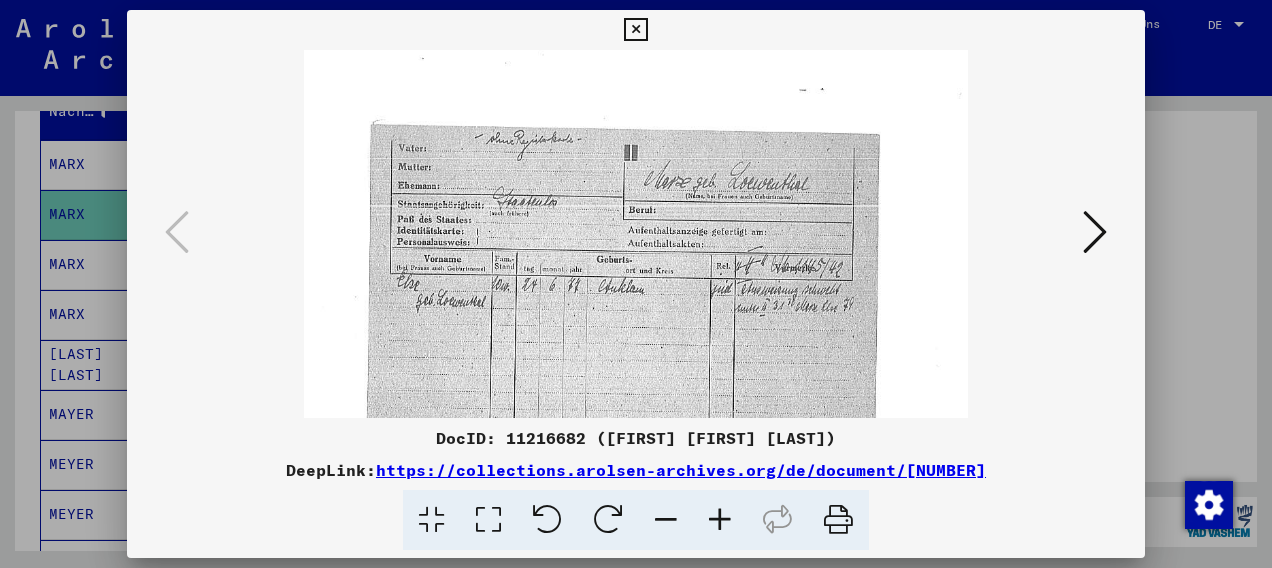 click at bounding box center [1095, 232] 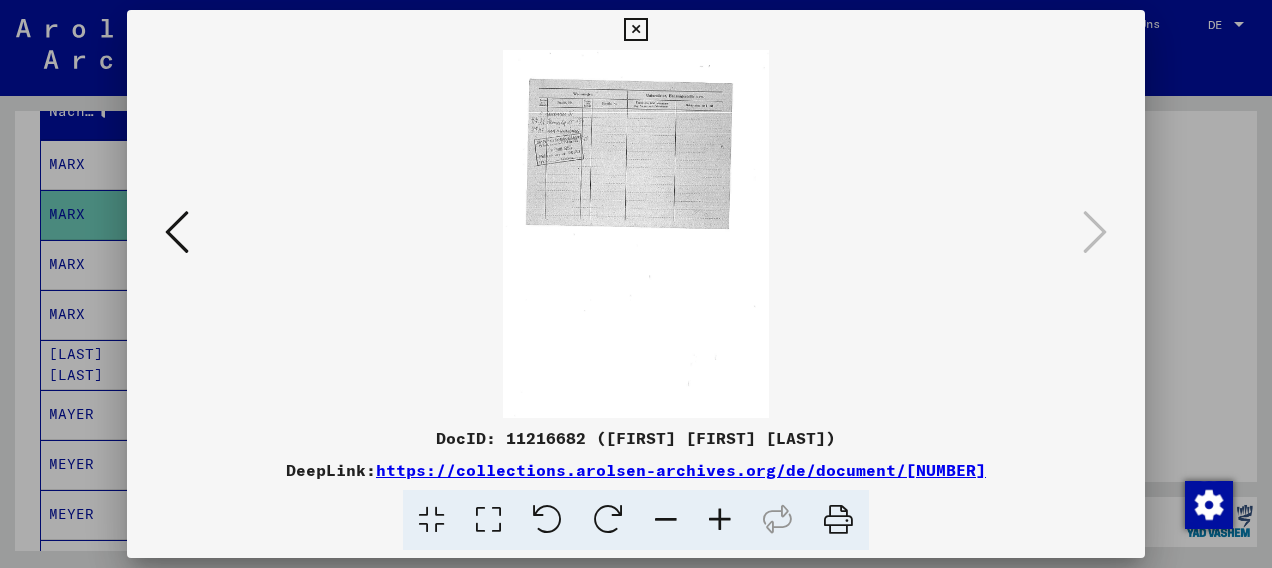 click at bounding box center (720, 520) 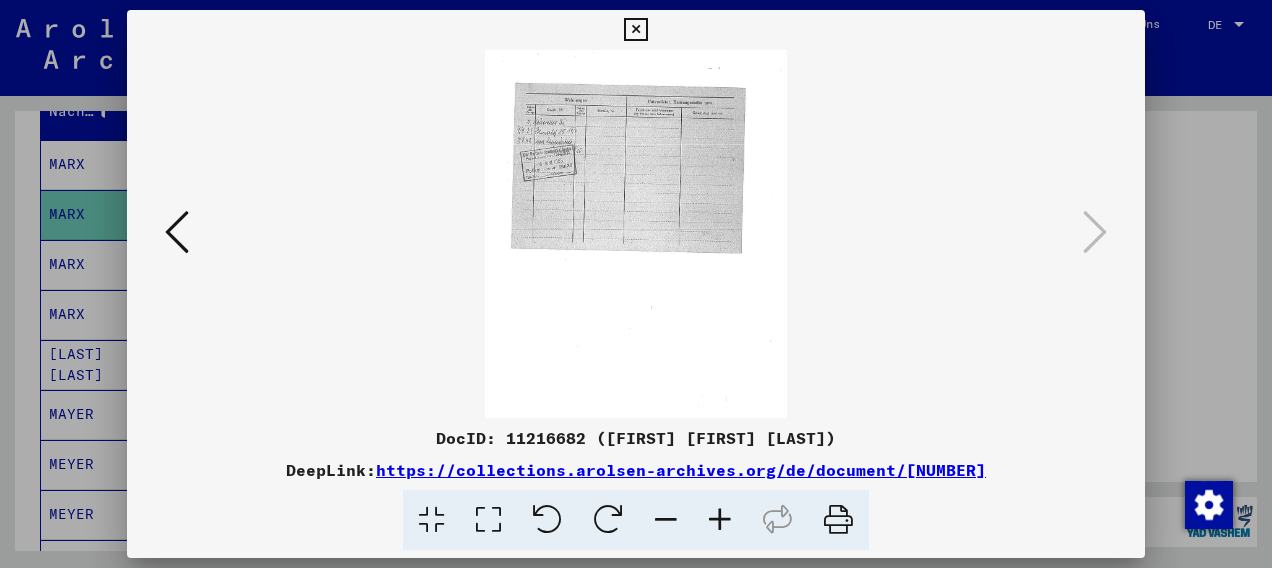 click at bounding box center [720, 520] 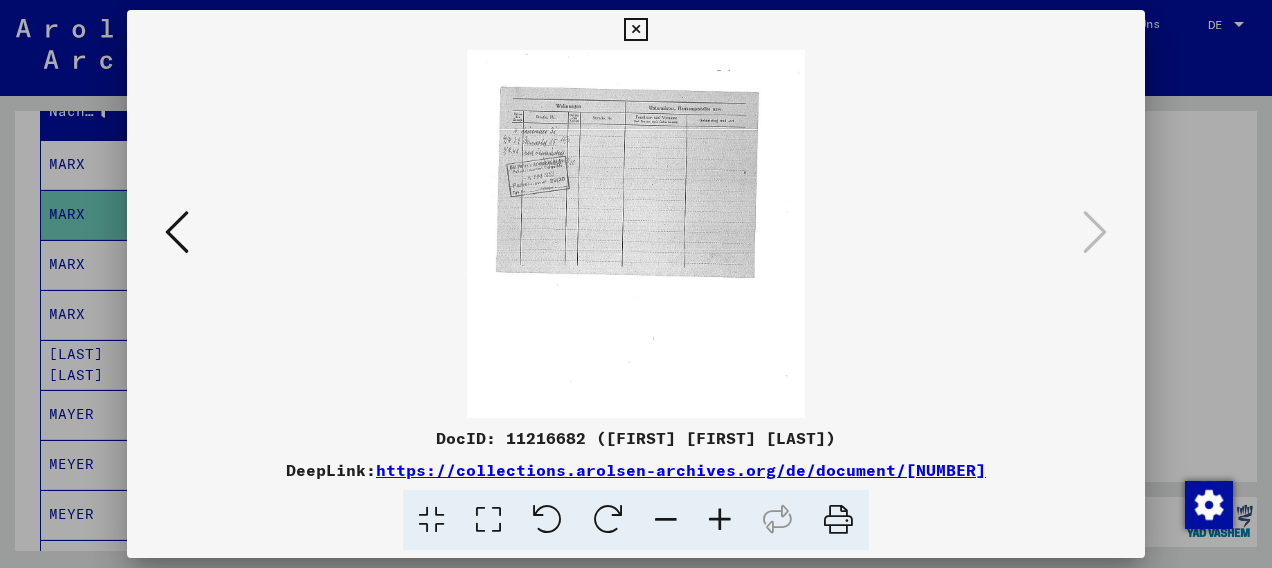 click at bounding box center [720, 520] 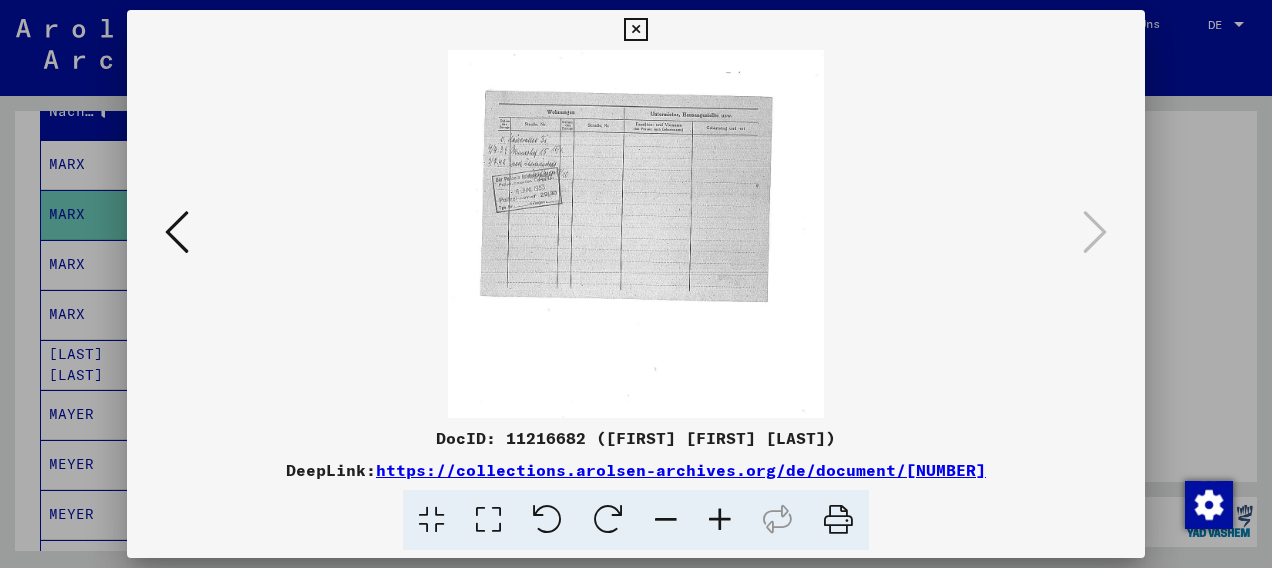 click at bounding box center [720, 520] 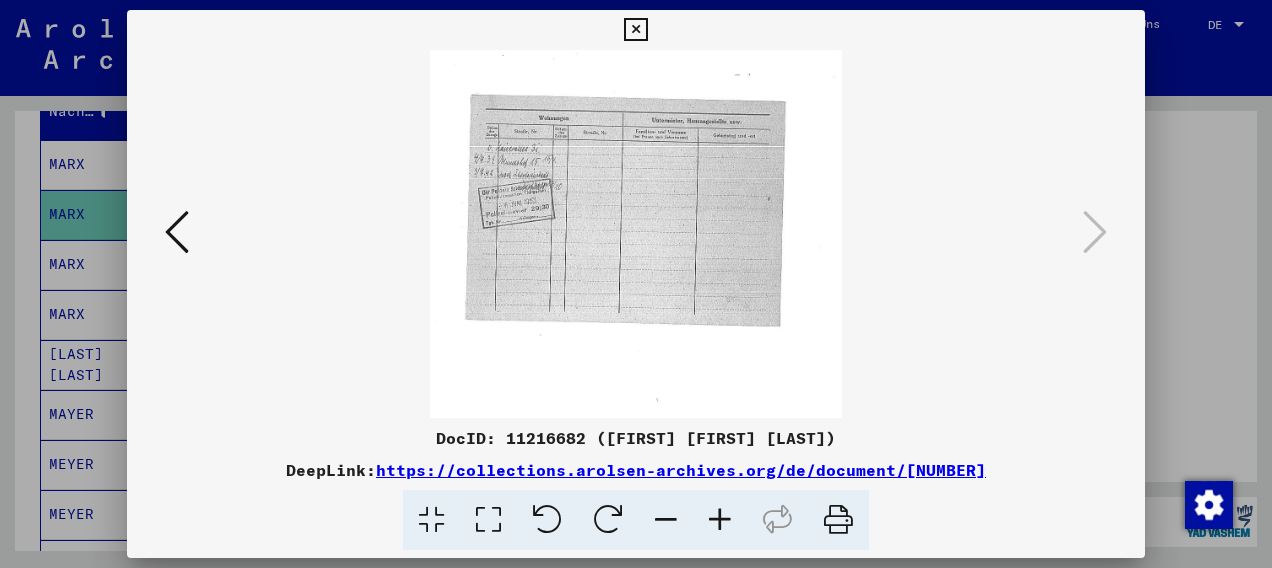 click at bounding box center (720, 520) 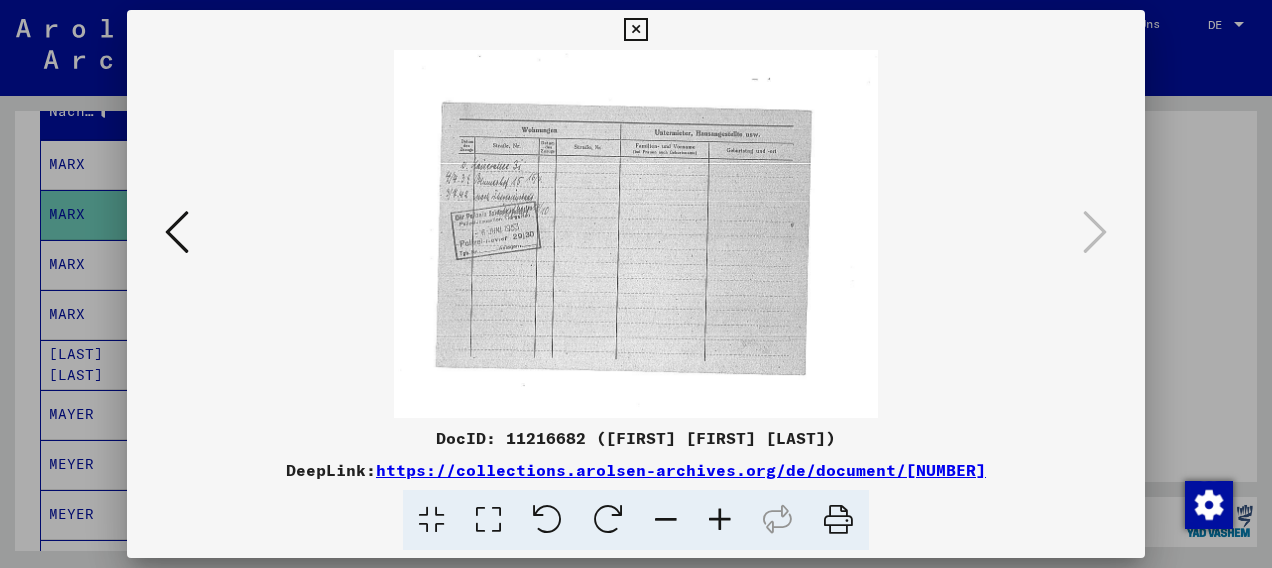 click at bounding box center [720, 520] 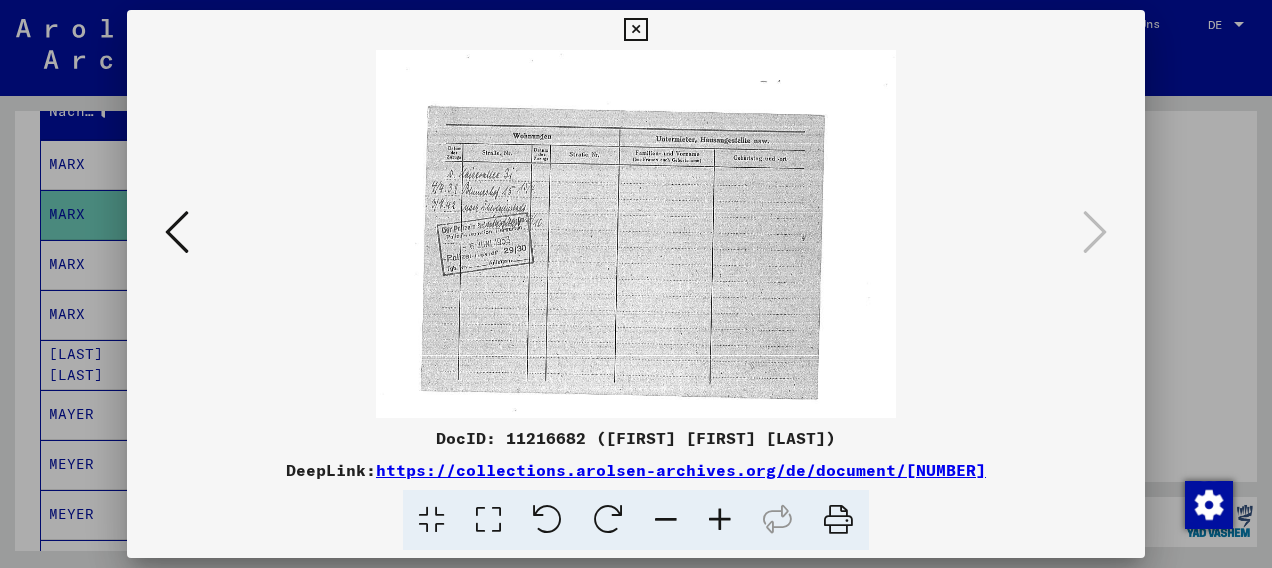 click at bounding box center (720, 520) 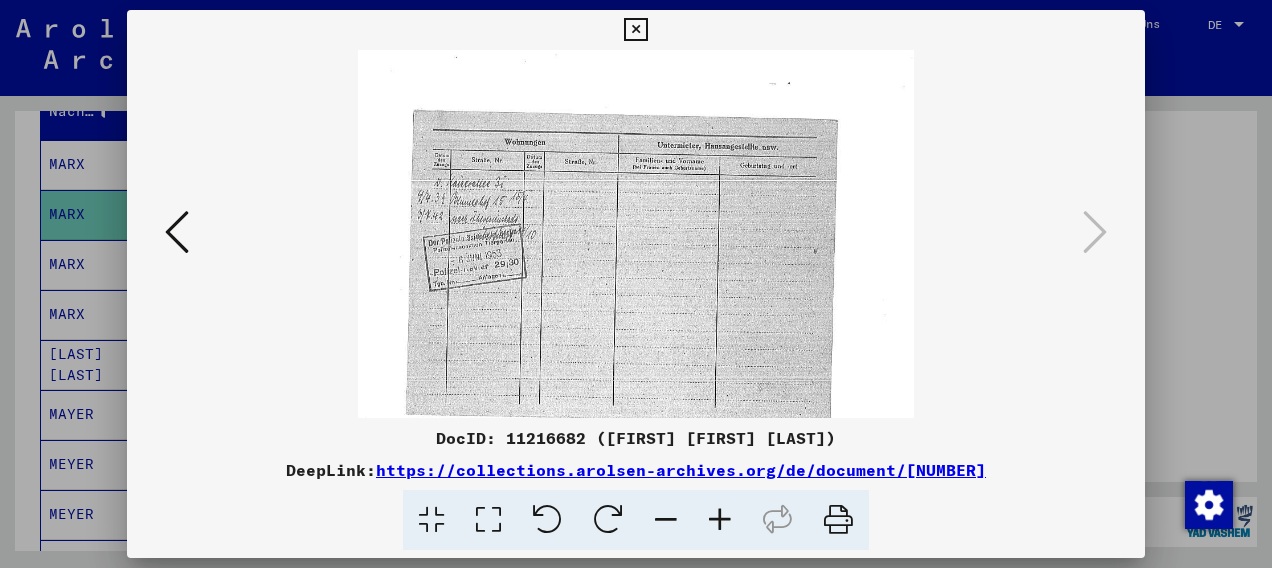 click at bounding box center [720, 520] 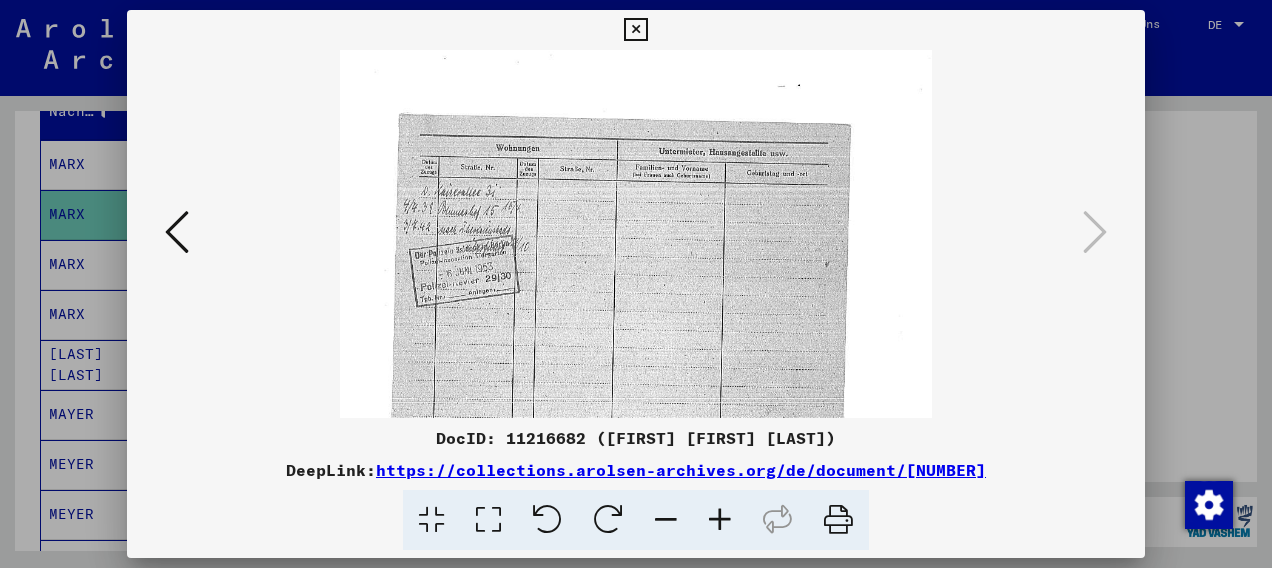click at bounding box center [720, 520] 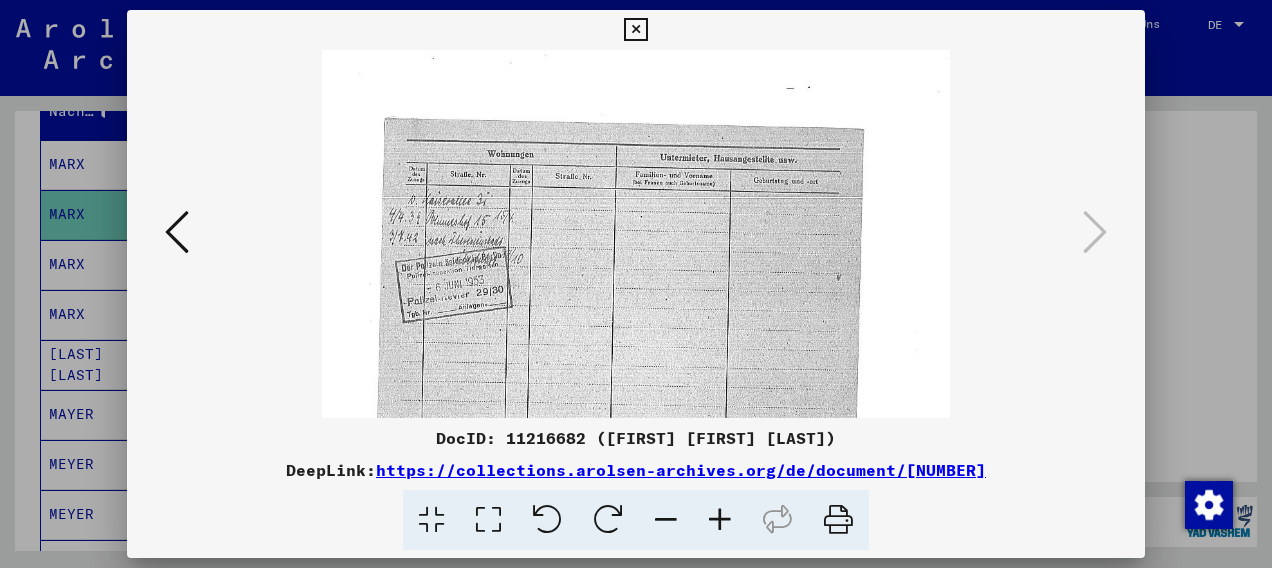 click at bounding box center [720, 520] 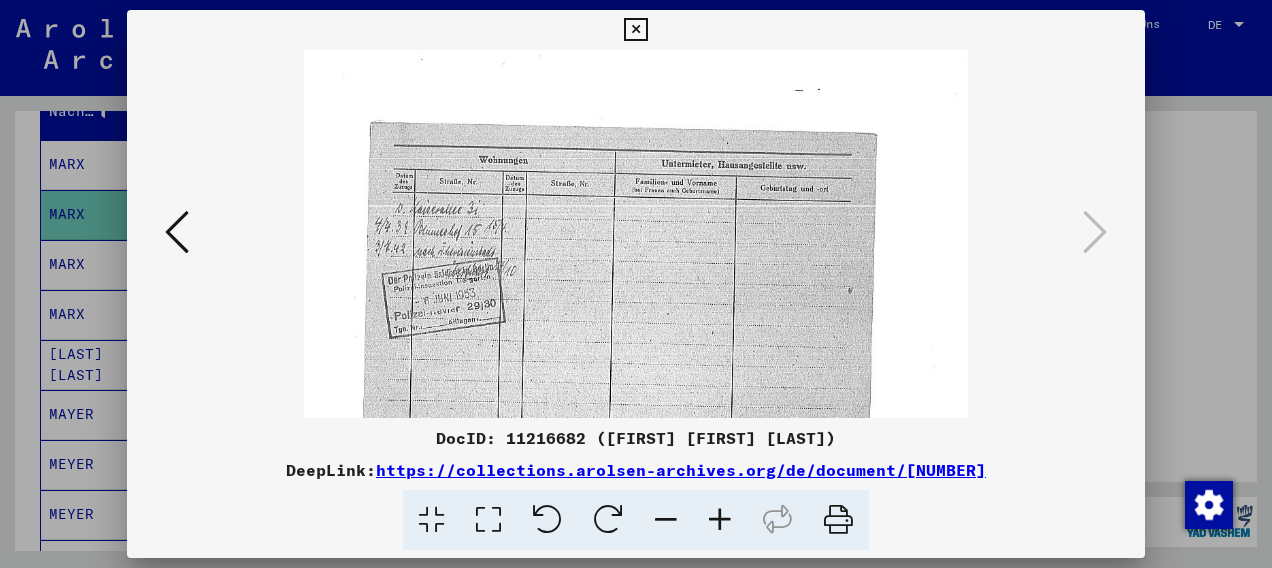 click at bounding box center (720, 520) 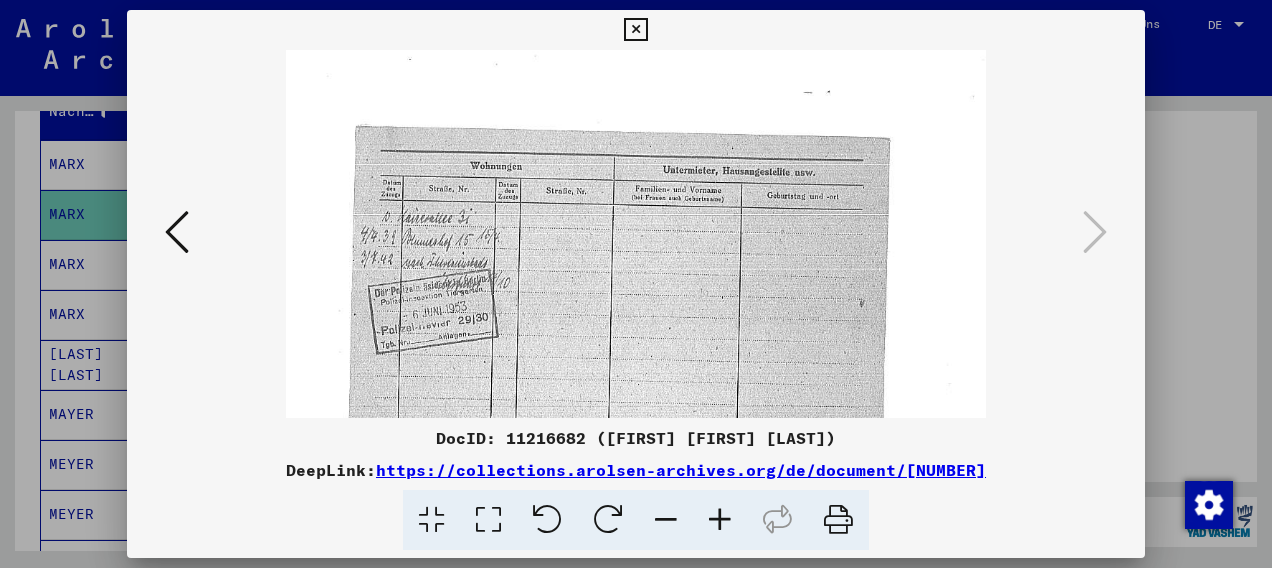 click at bounding box center [635, 30] 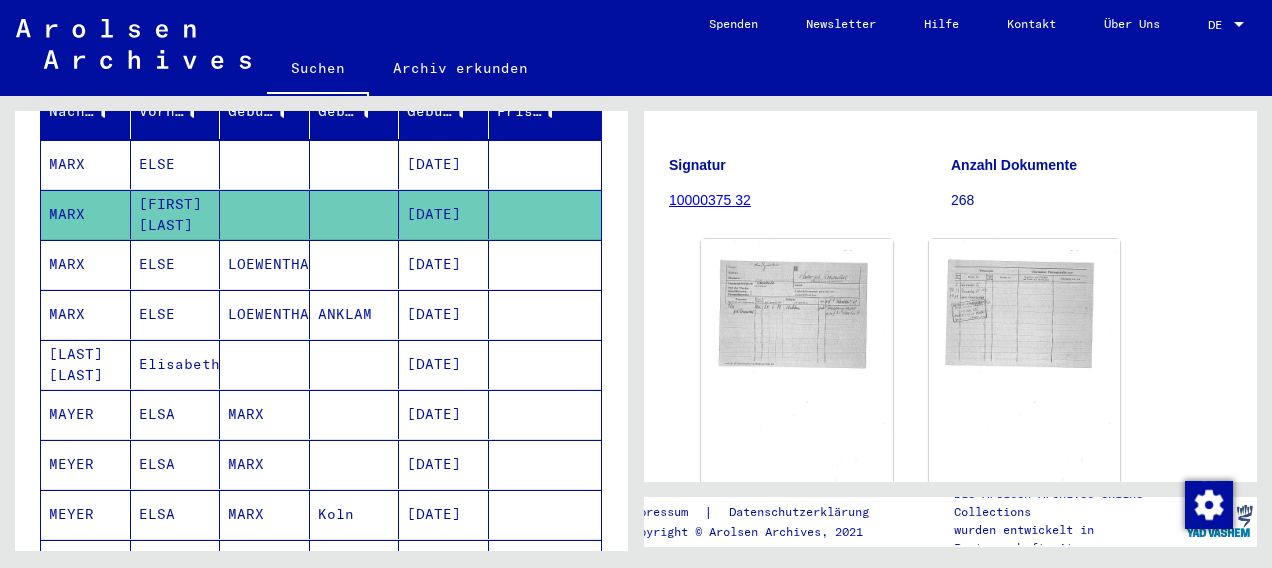 click on "MARX" at bounding box center [86, 364] 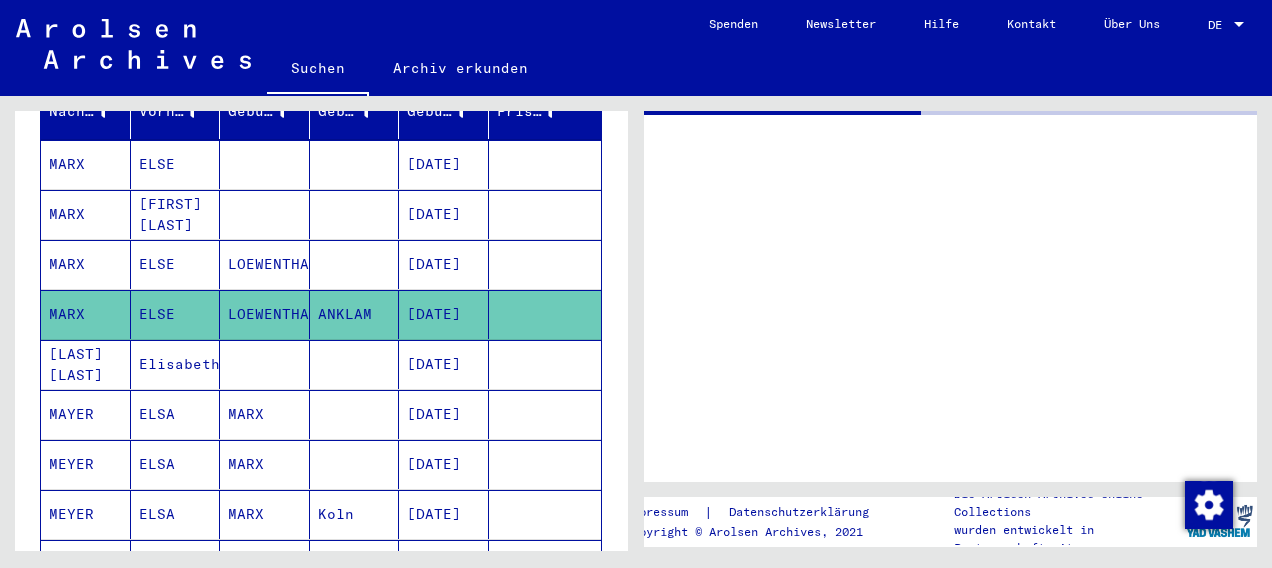 scroll, scrollTop: 0, scrollLeft: 0, axis: both 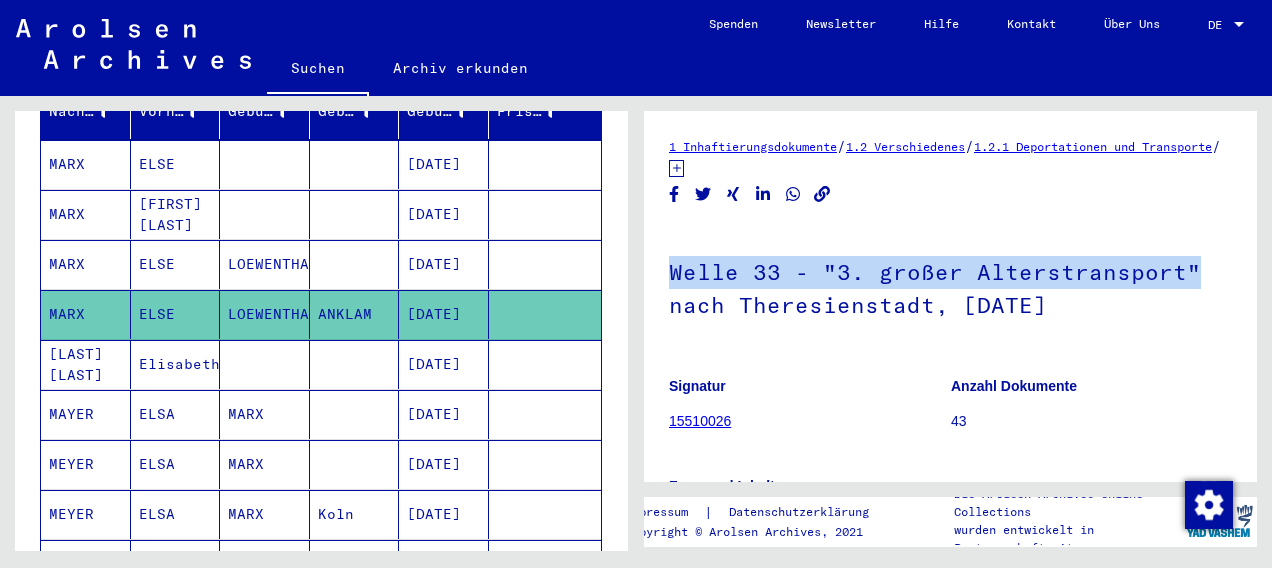 drag, startPoint x: 1257, startPoint y: 190, endPoint x: 1244, endPoint y: 211, distance: 24.698177 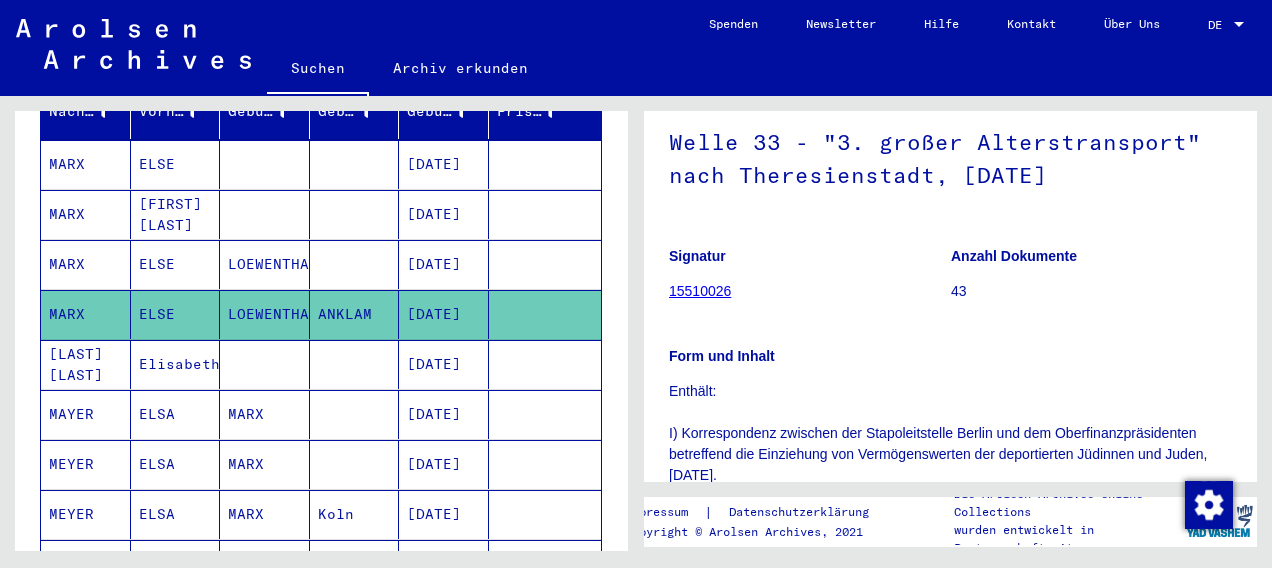 scroll, scrollTop: 30, scrollLeft: 0, axis: vertical 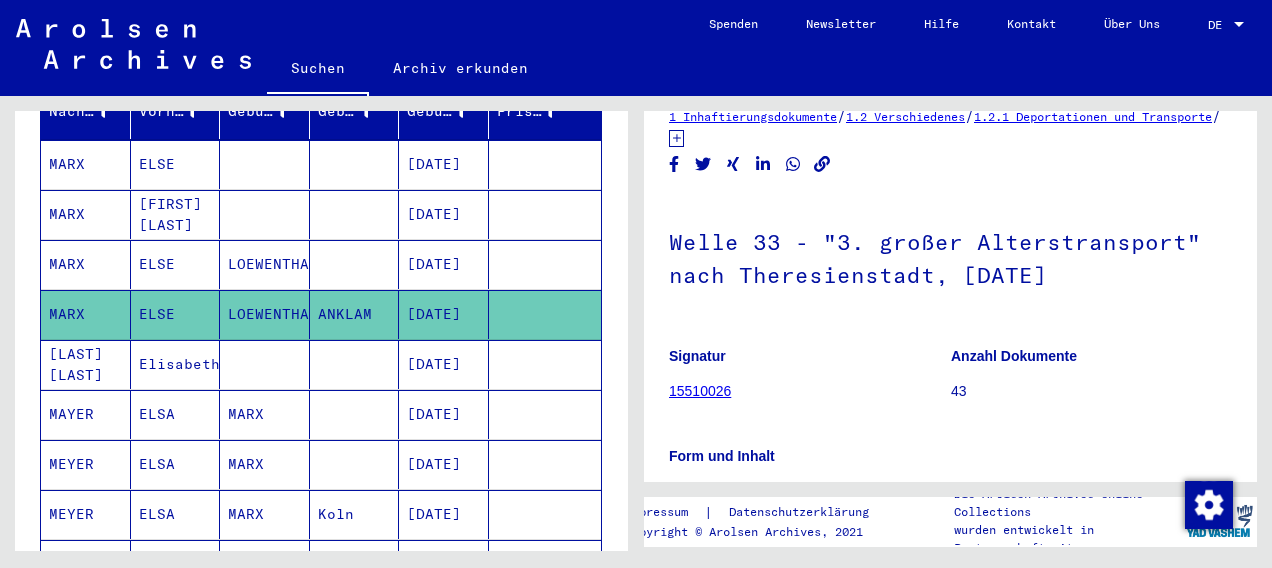 click on "[DATE]" at bounding box center [444, 314] 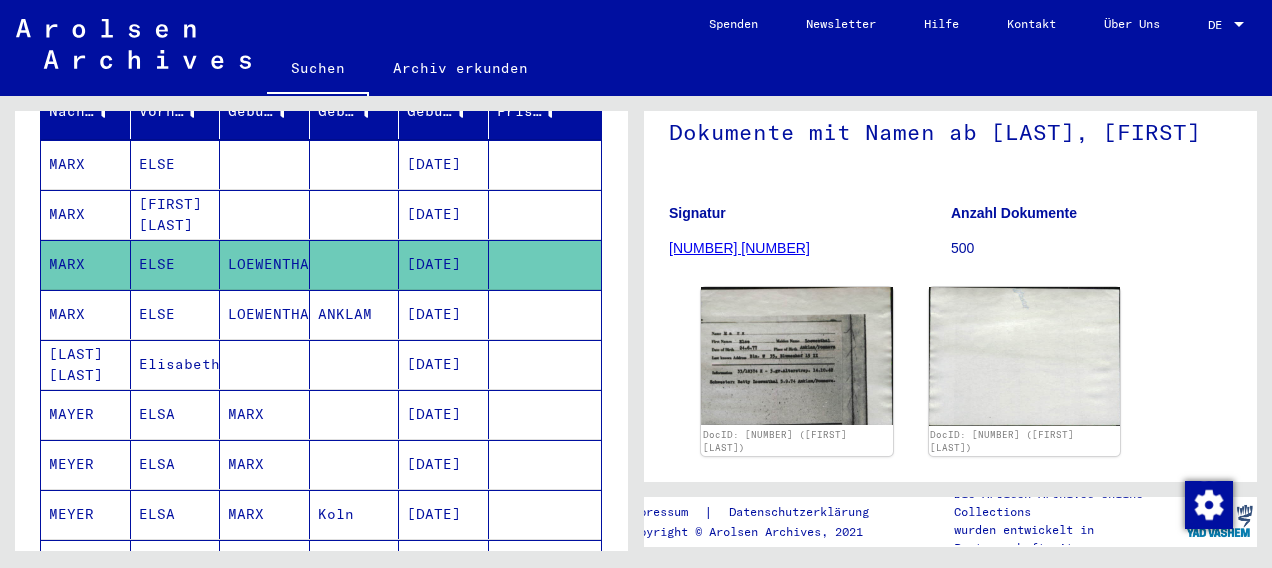 scroll, scrollTop: 209, scrollLeft: 0, axis: vertical 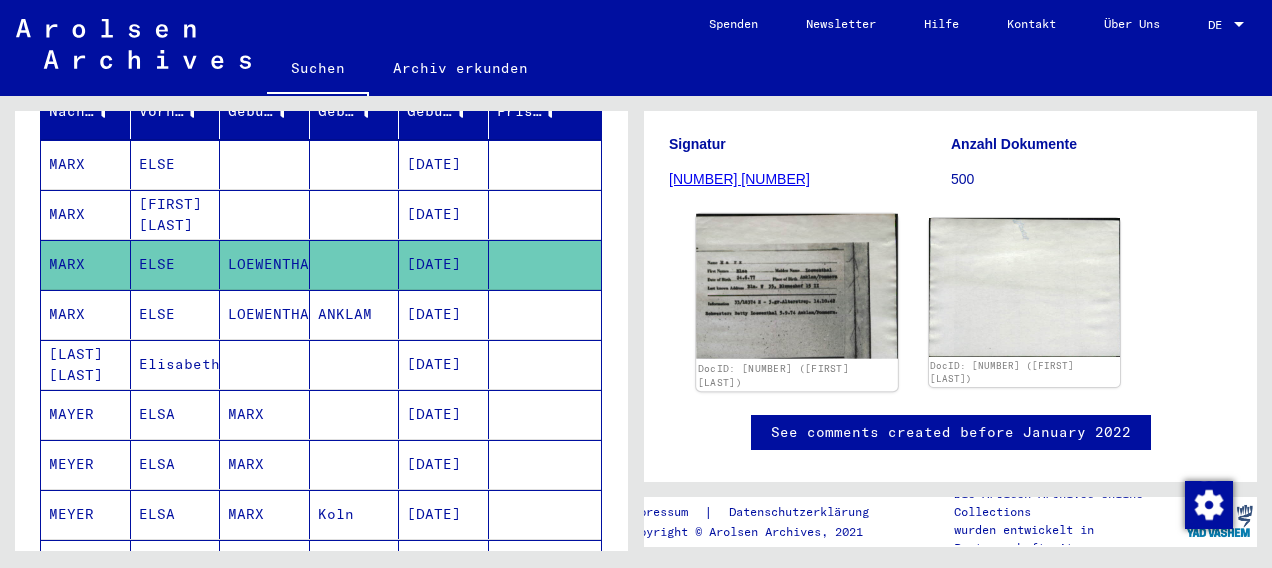 click 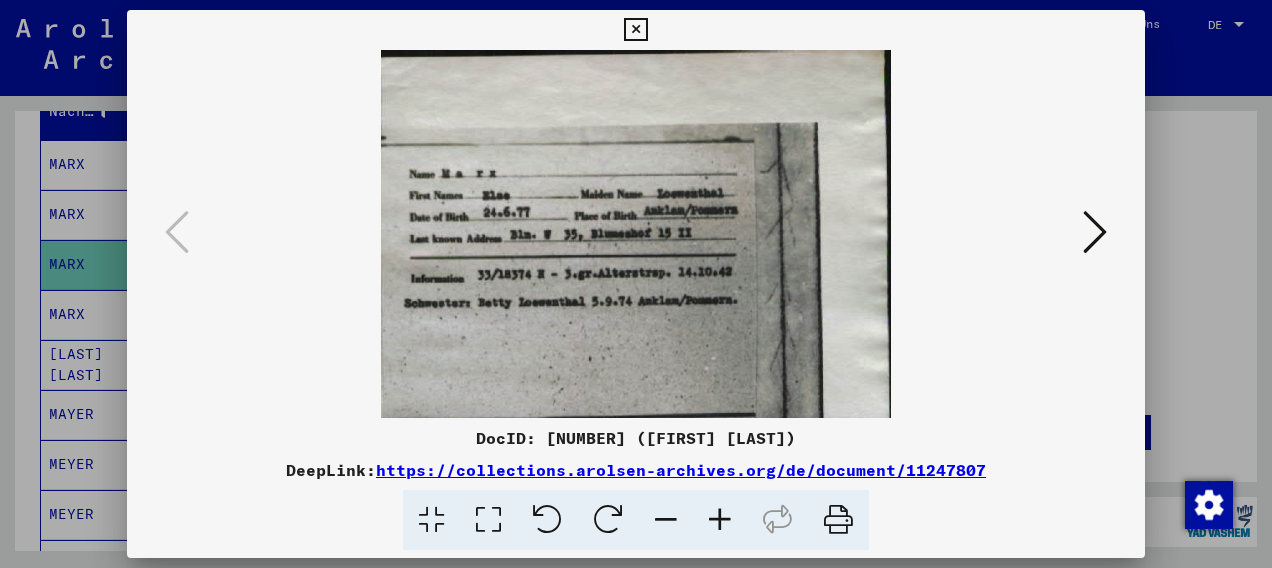 click at bounding box center [720, 520] 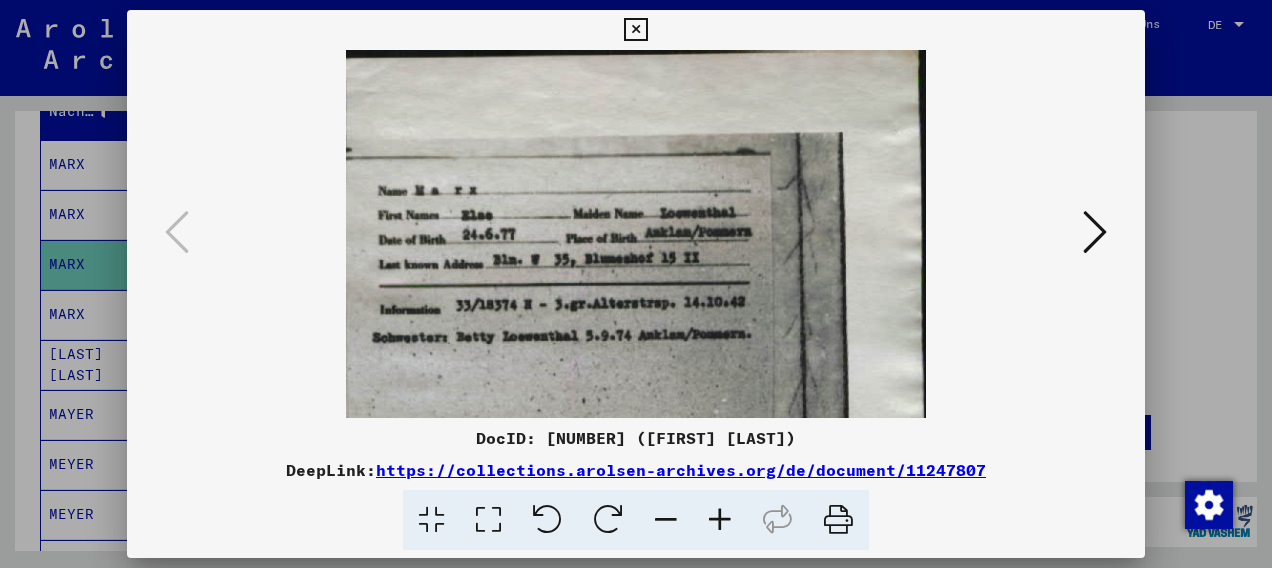 click at bounding box center (720, 520) 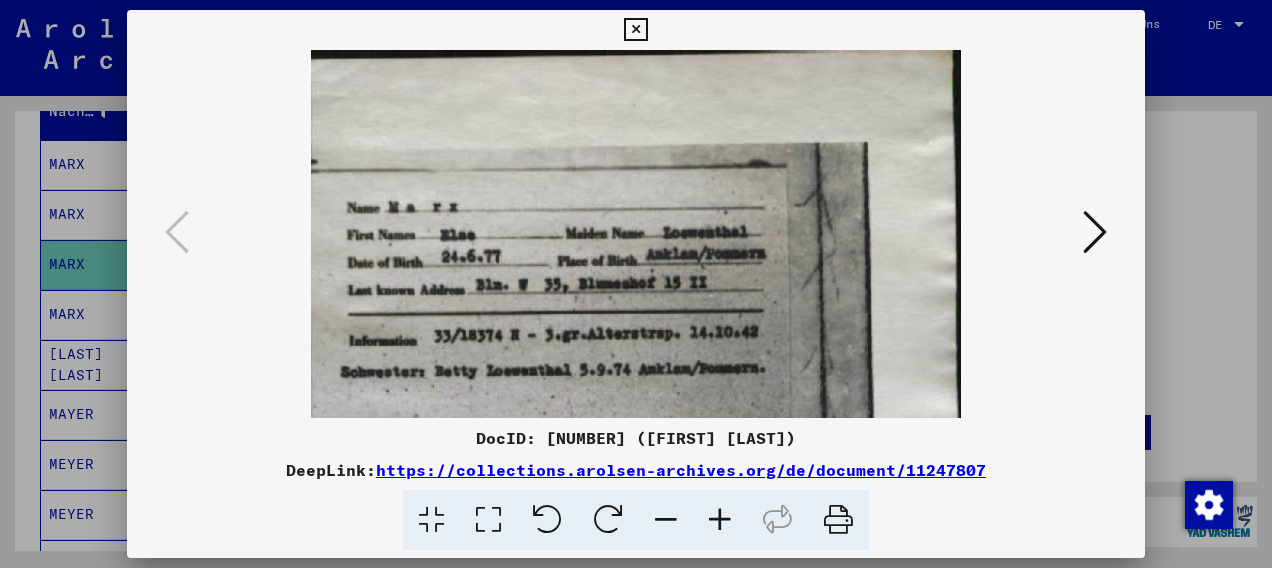 click at bounding box center (720, 520) 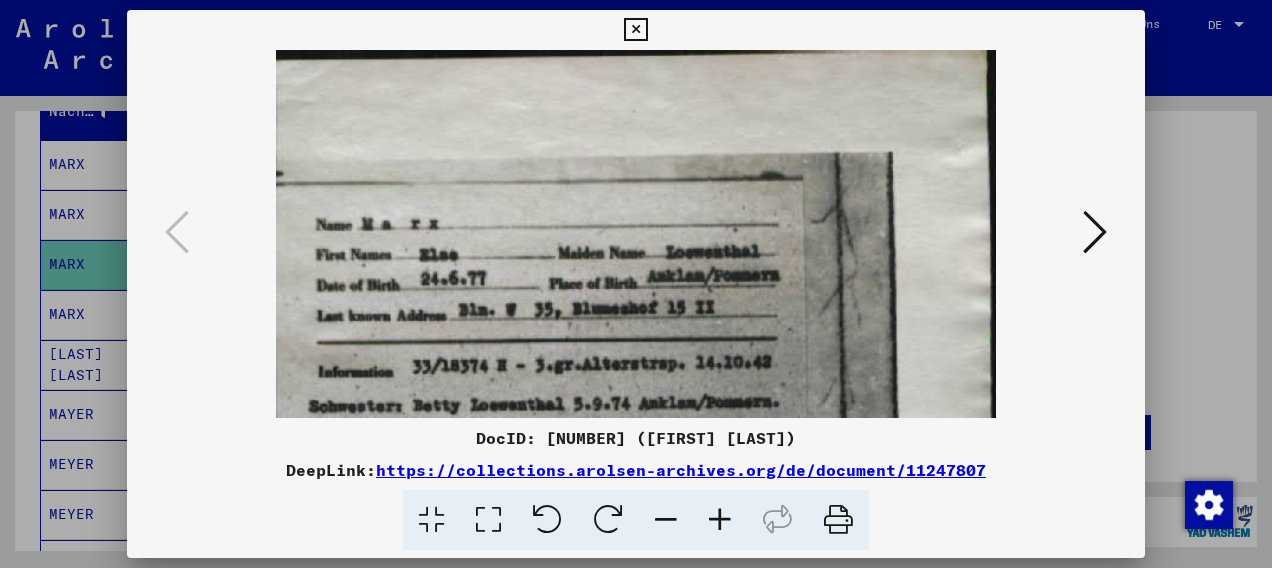 click at bounding box center [635, 30] 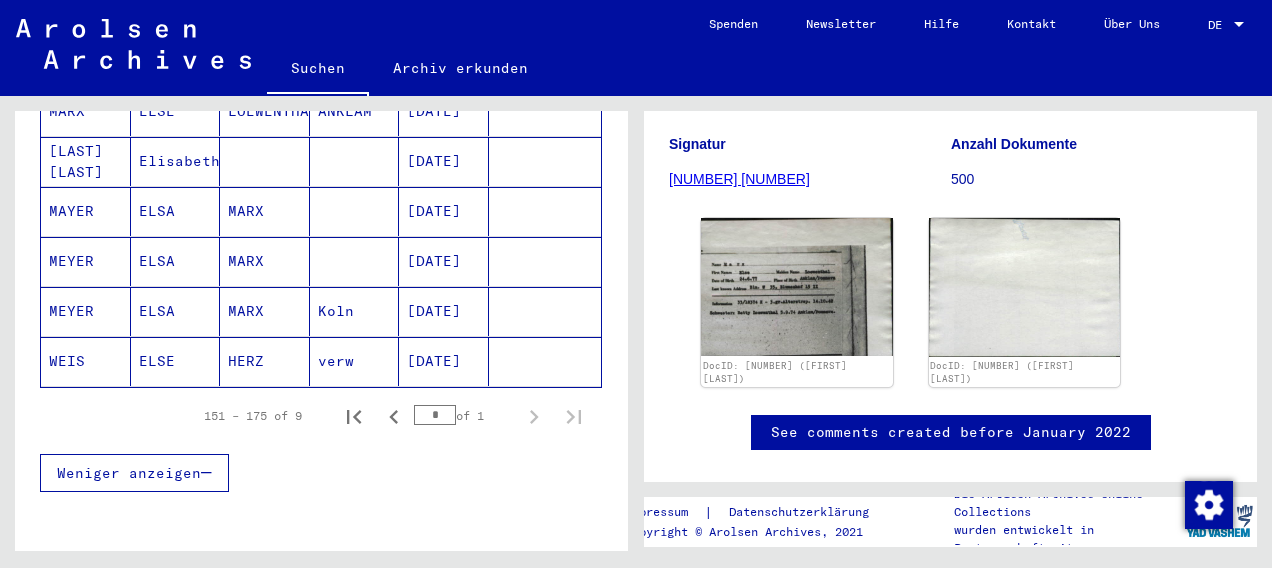 scroll, scrollTop: 47, scrollLeft: 0, axis: vertical 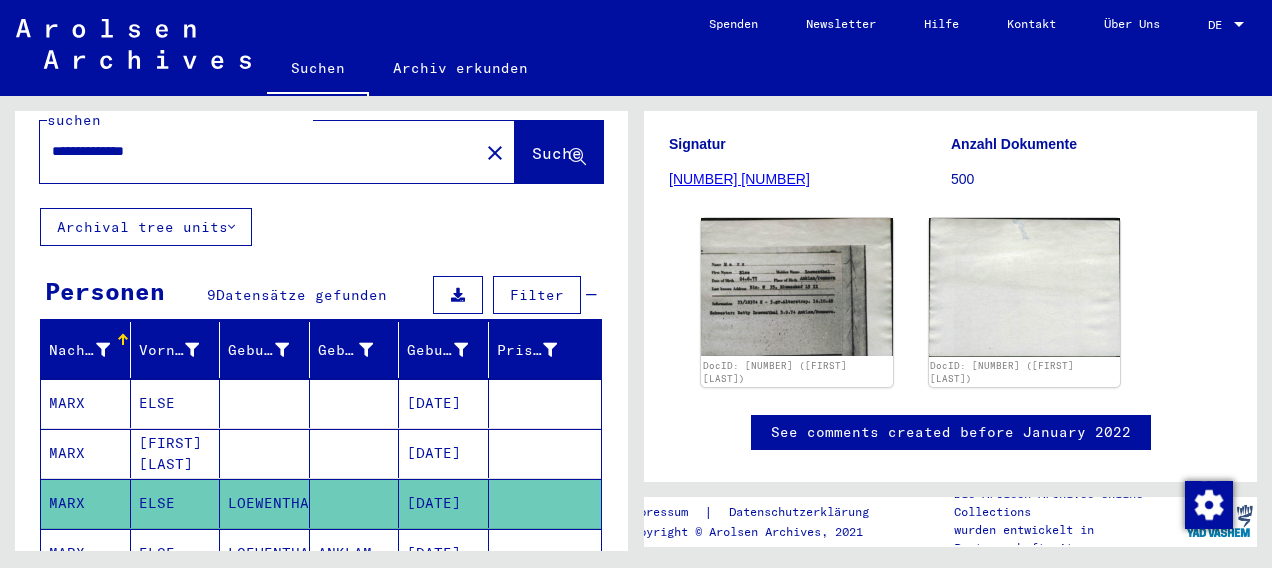 click on "**********" at bounding box center (259, 151) 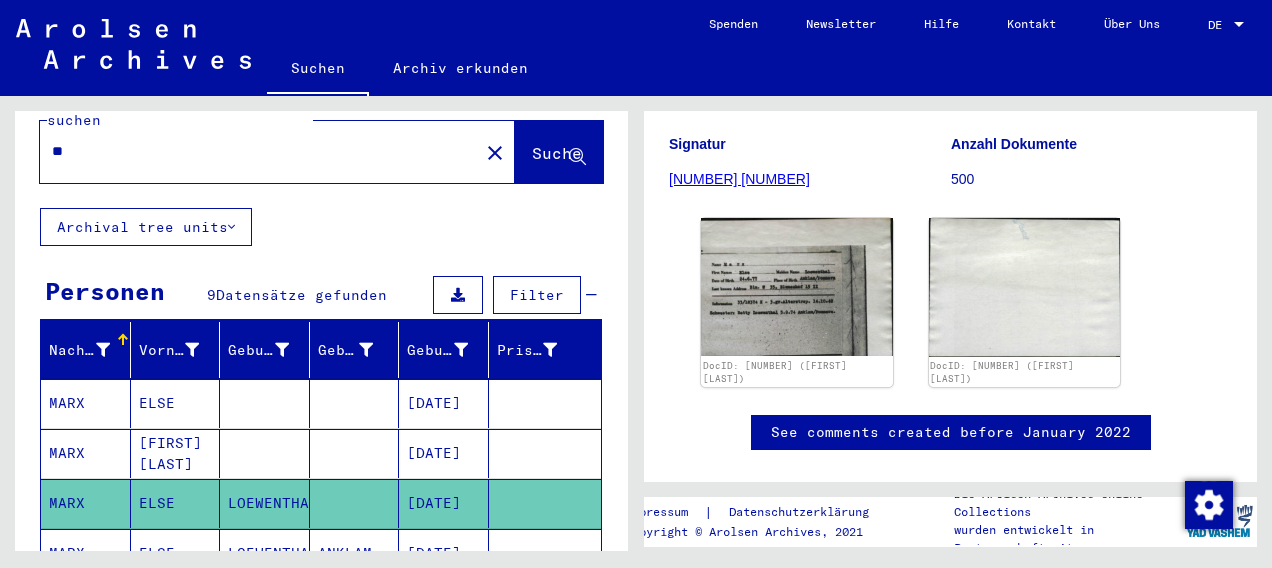 type on "*" 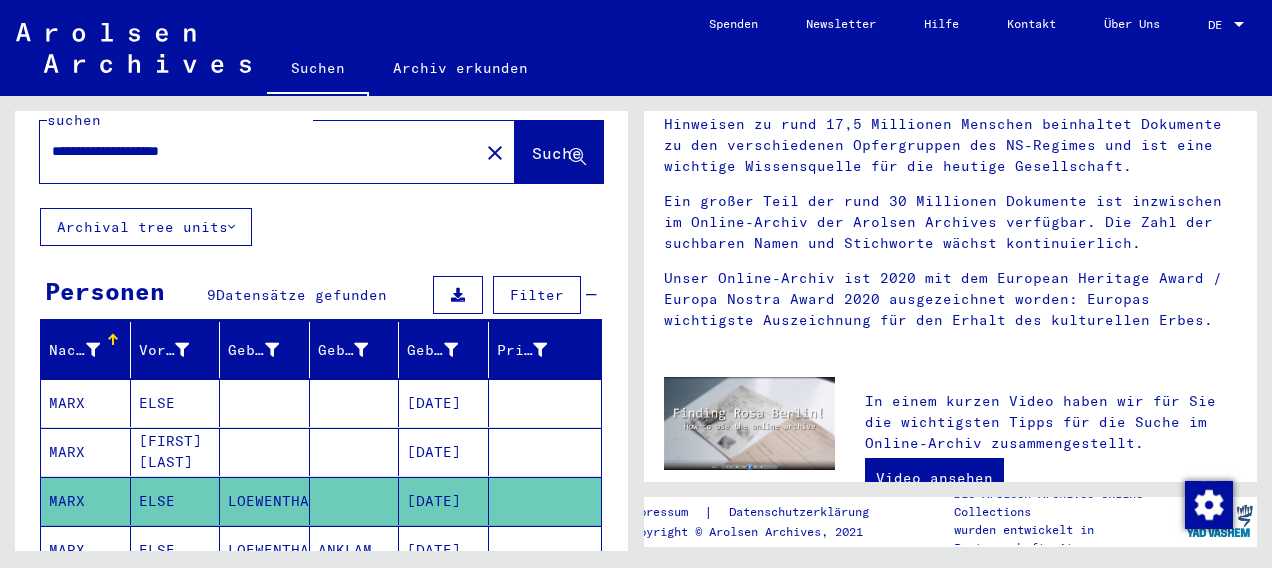 scroll, scrollTop: 0, scrollLeft: 0, axis: both 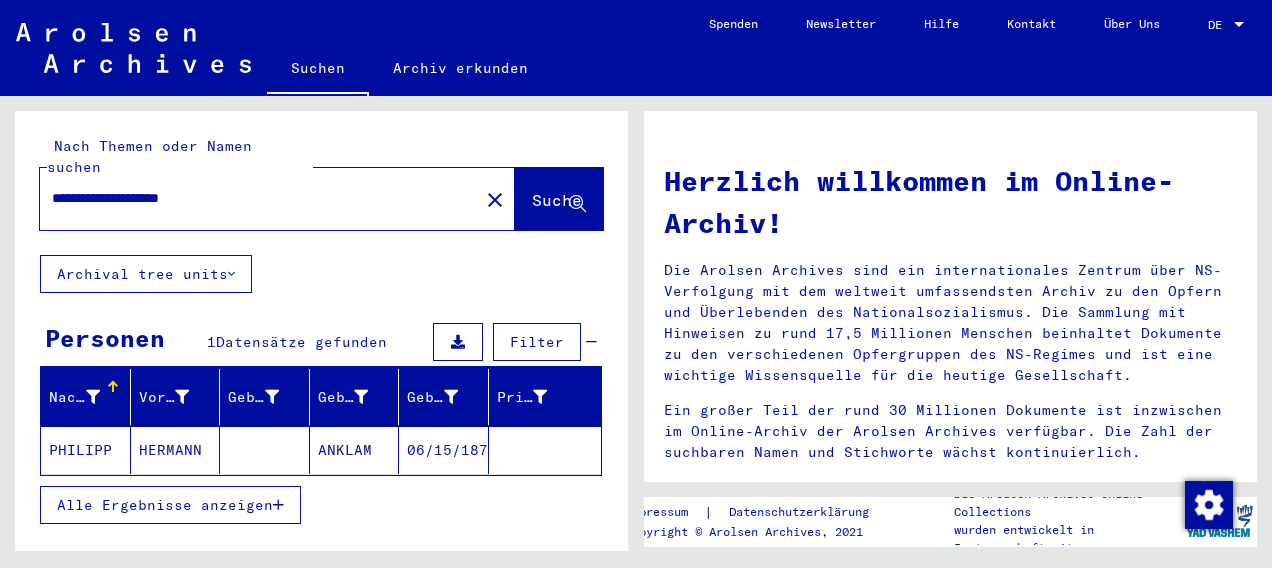 click on "PHILIPP" 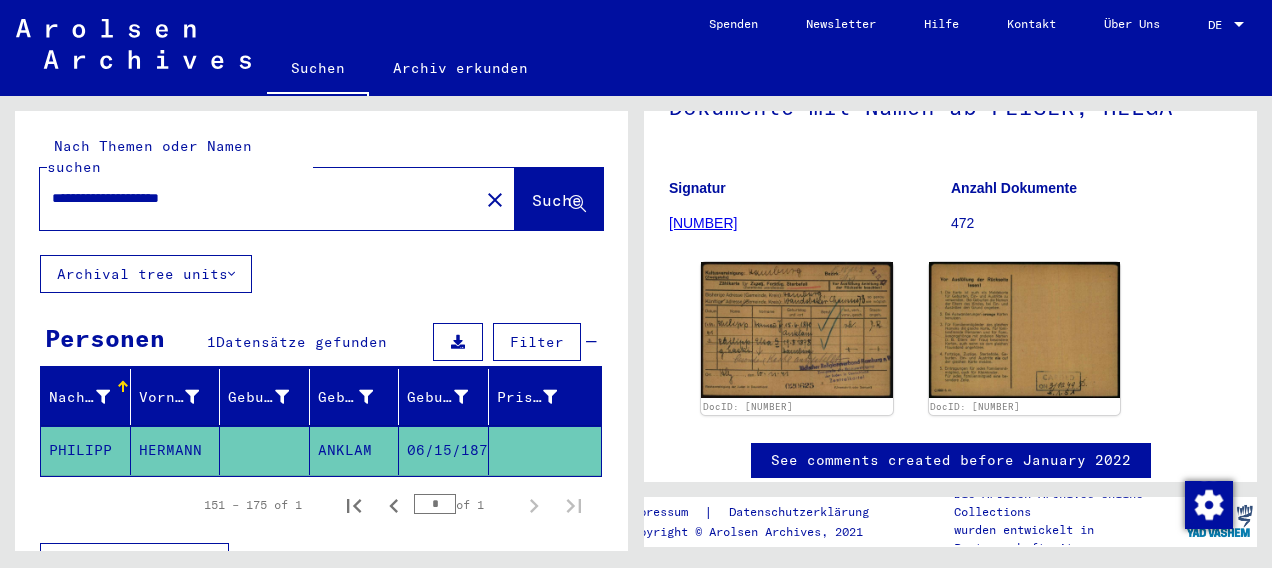 scroll, scrollTop: 150, scrollLeft: 0, axis: vertical 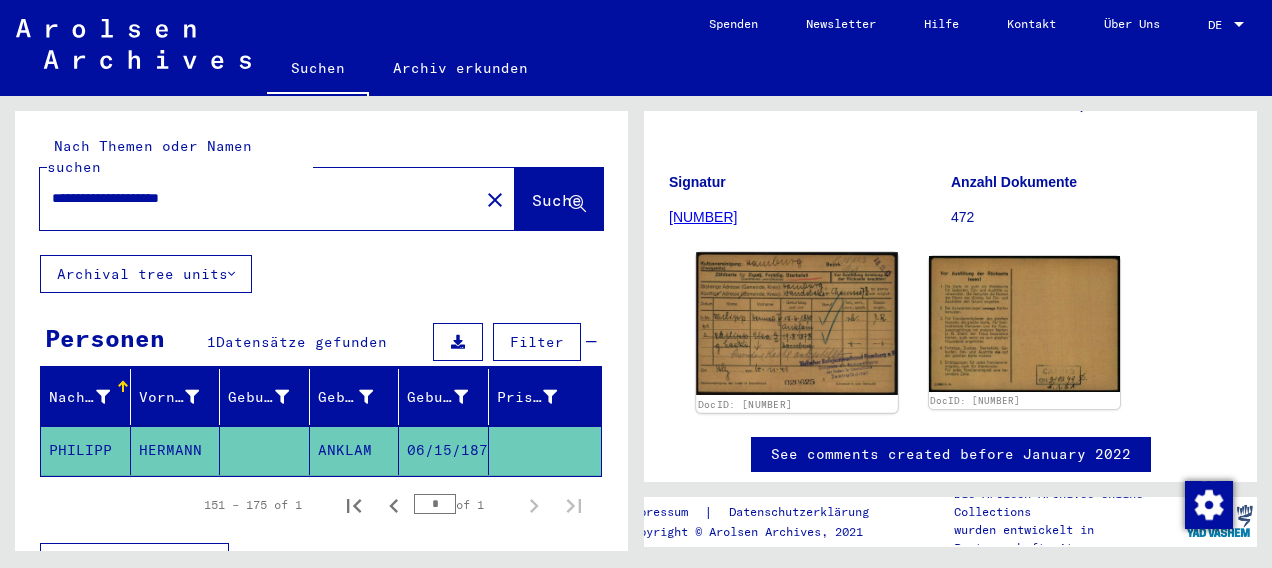 click 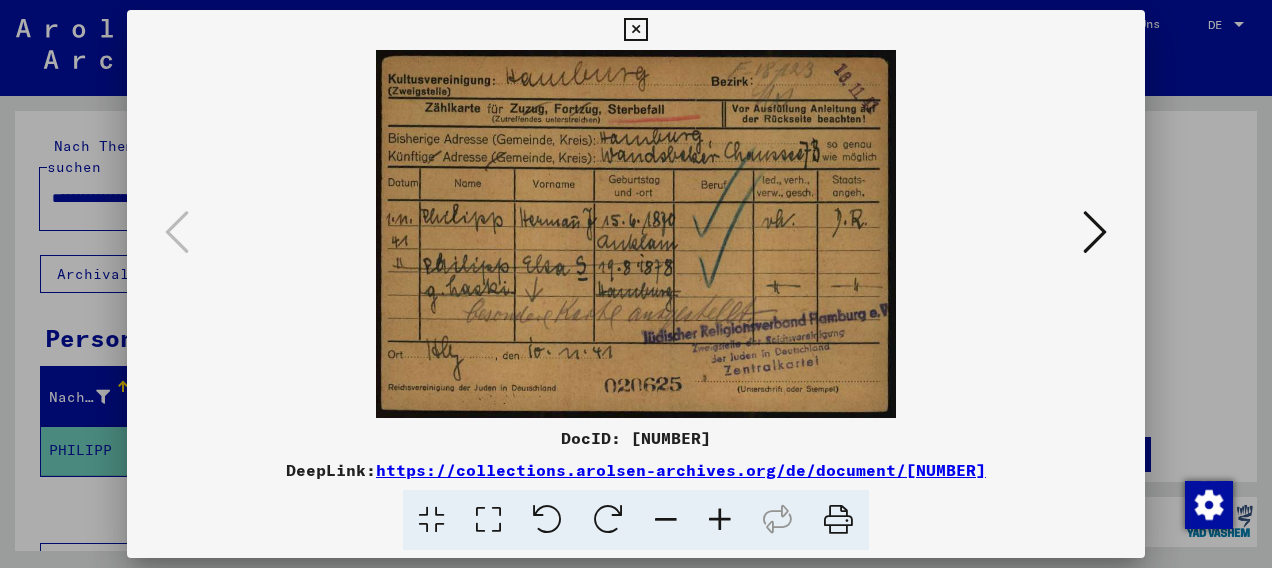 click at bounding box center (1095, 232) 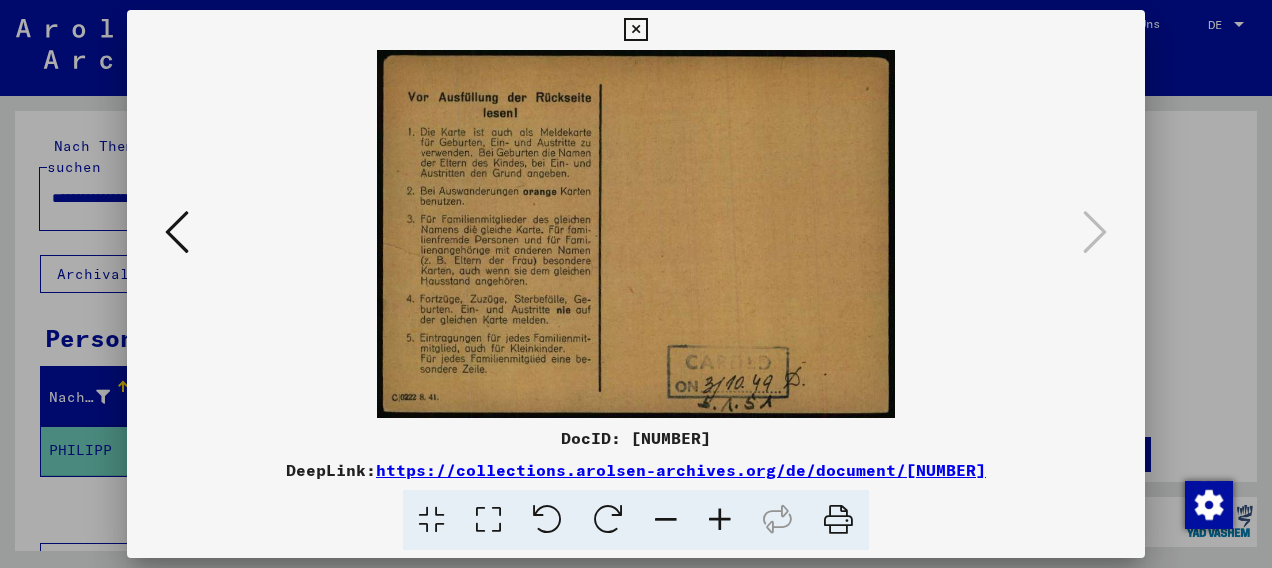 click at bounding box center [635, 30] 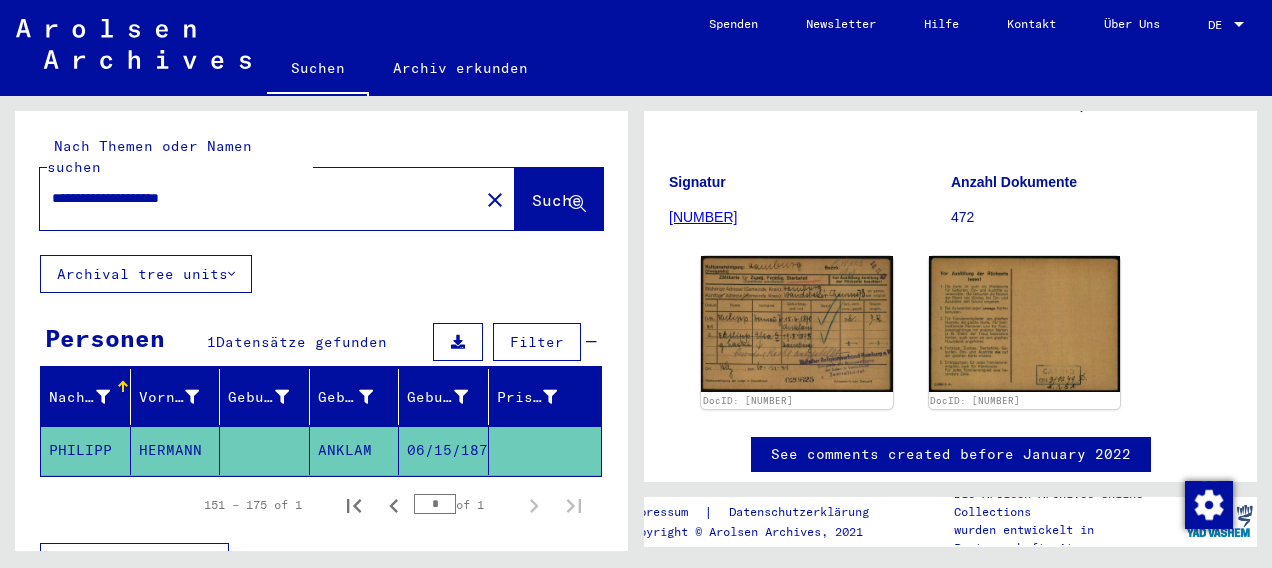 click on "**********" at bounding box center (259, 198) 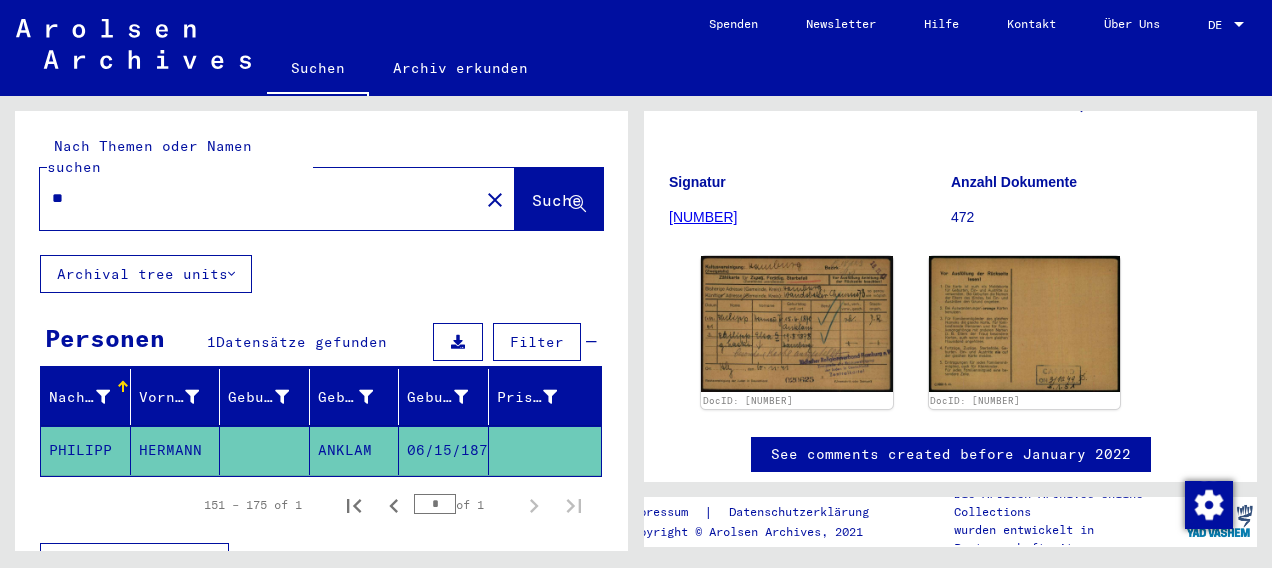 type on "*" 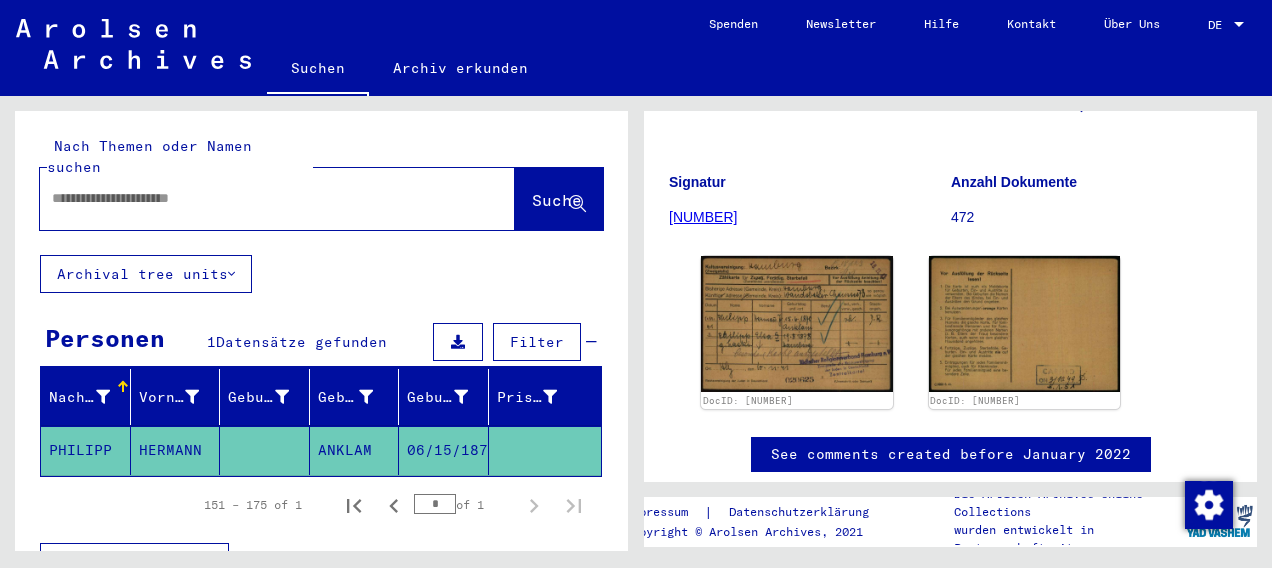 click at bounding box center (259, 198) 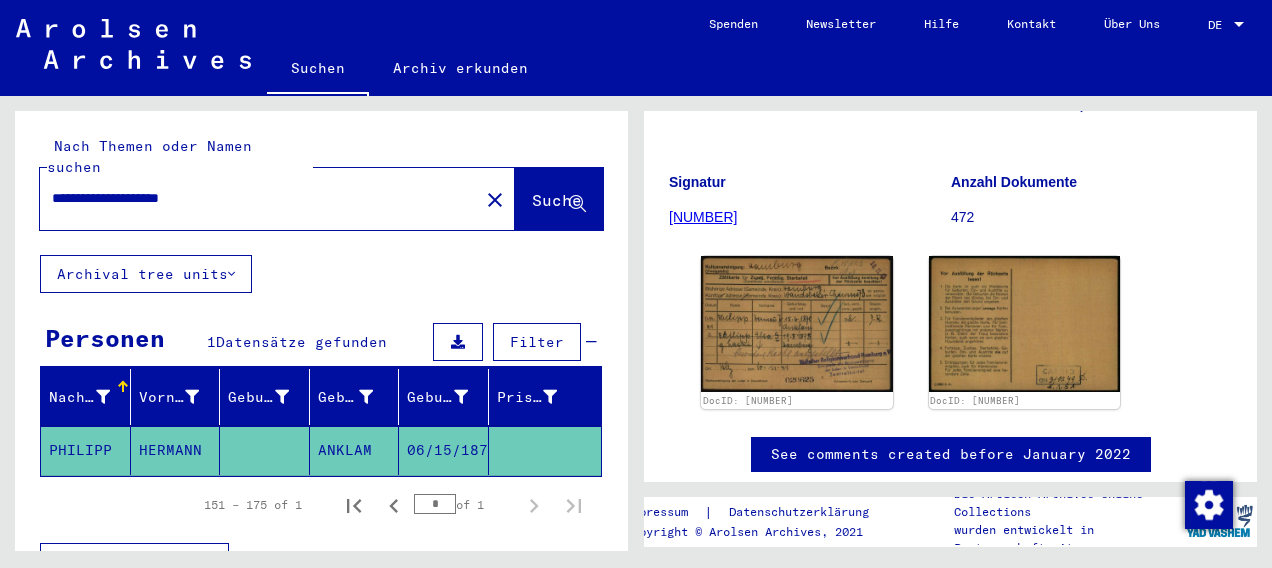 scroll, scrollTop: 0, scrollLeft: 0, axis: both 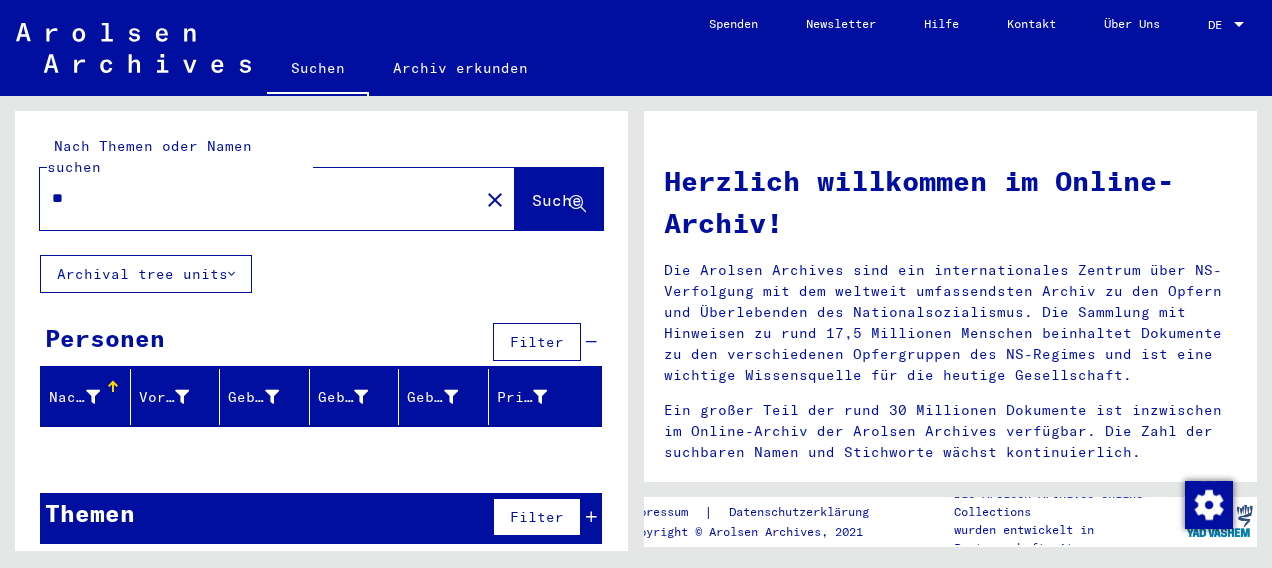 type on "*" 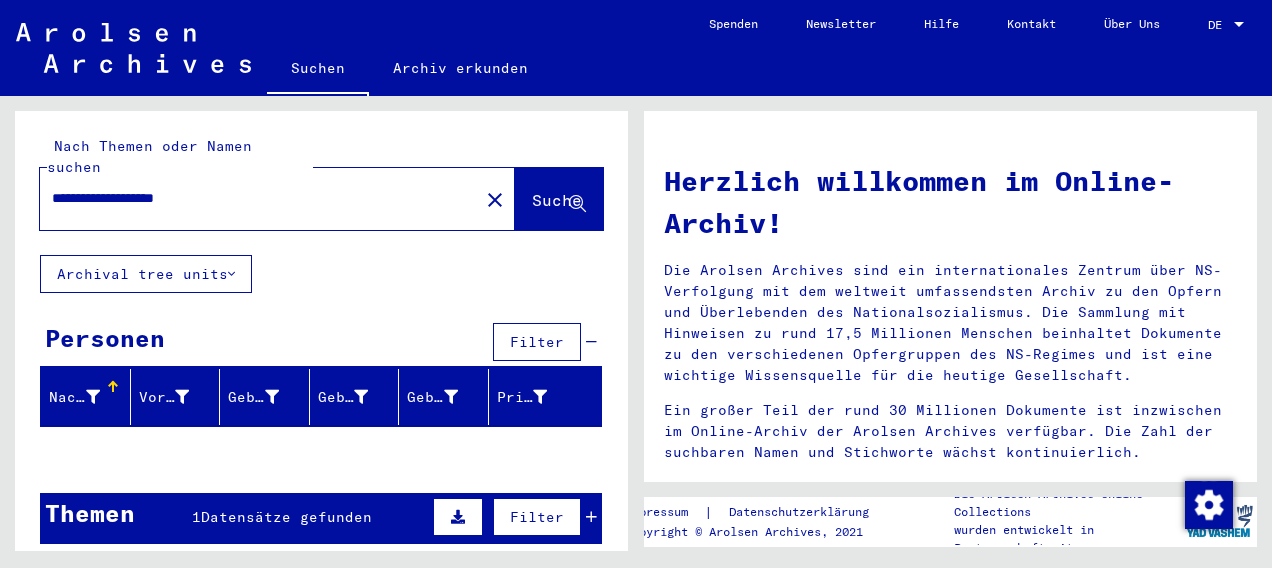 click on "Datensätze gefunden" at bounding box center [286, 517] 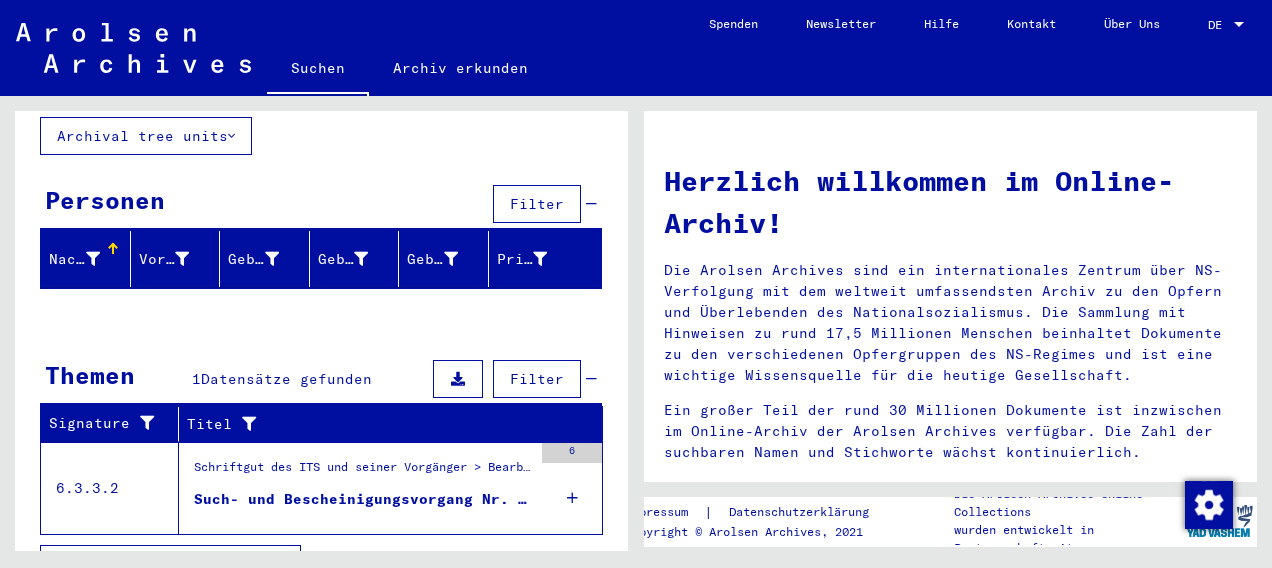 scroll, scrollTop: 154, scrollLeft: 0, axis: vertical 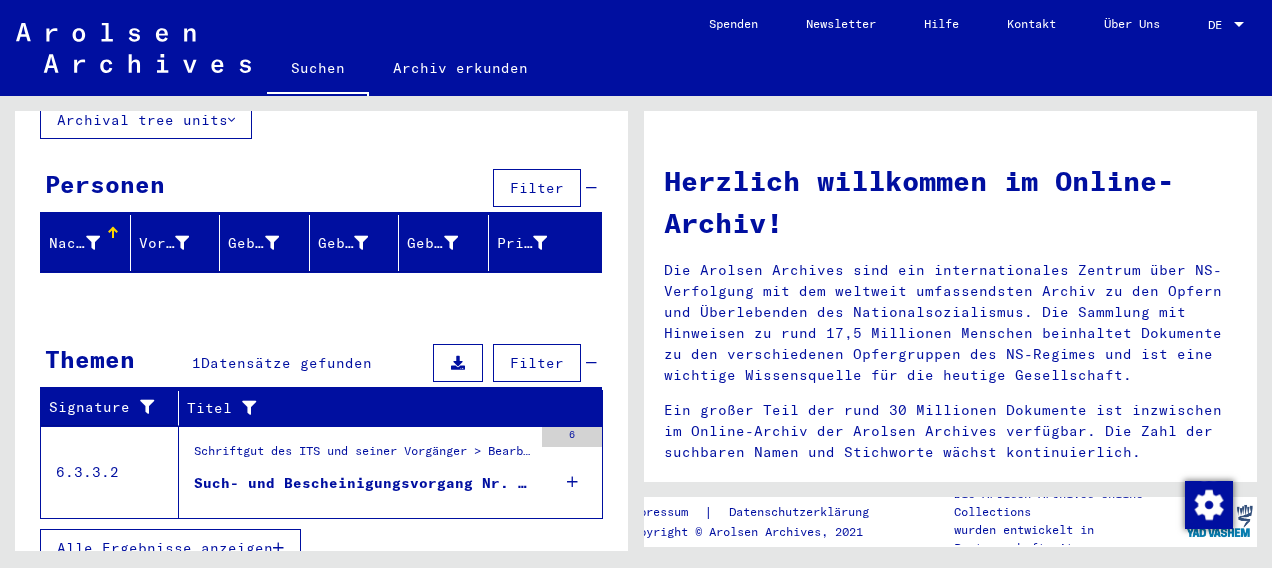 click on "Such- und Bescheinigungsvorgang Nr. 832.878 für SCHINDLER, KÄTHE geboren [DATE]" at bounding box center (363, 483) 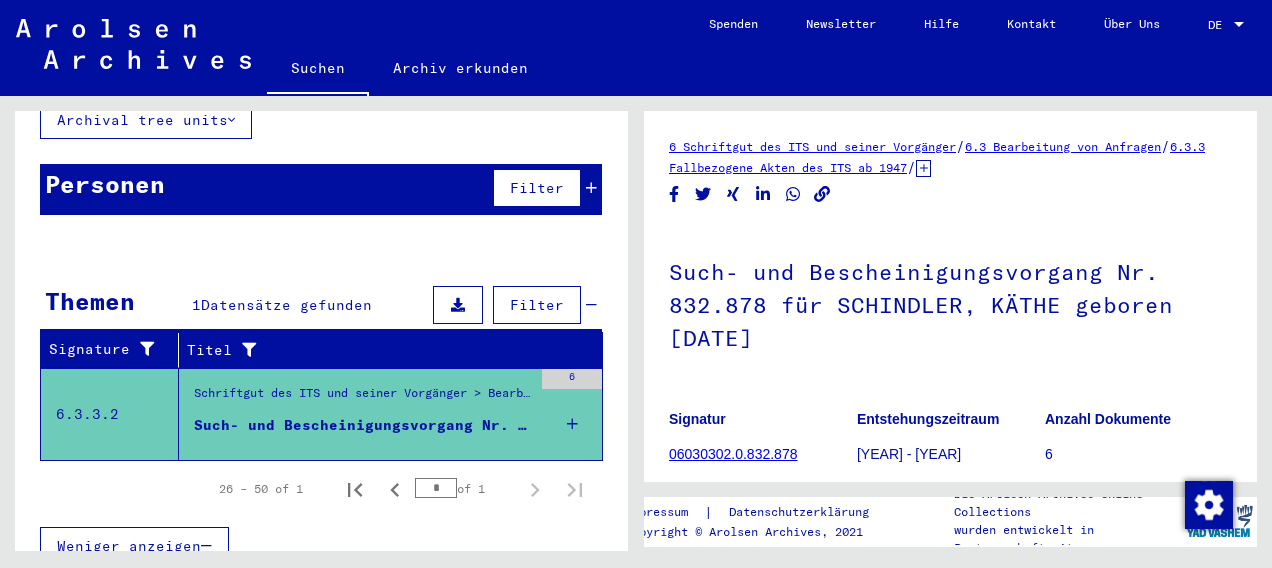 scroll, scrollTop: 152, scrollLeft: 0, axis: vertical 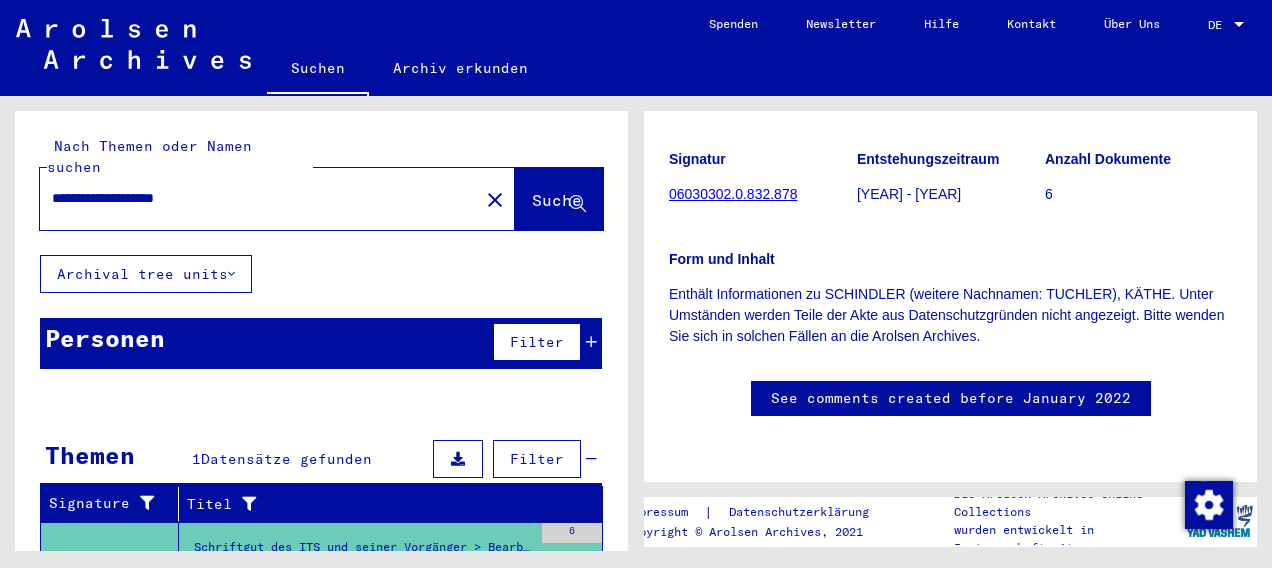 click on "**********" at bounding box center (259, 198) 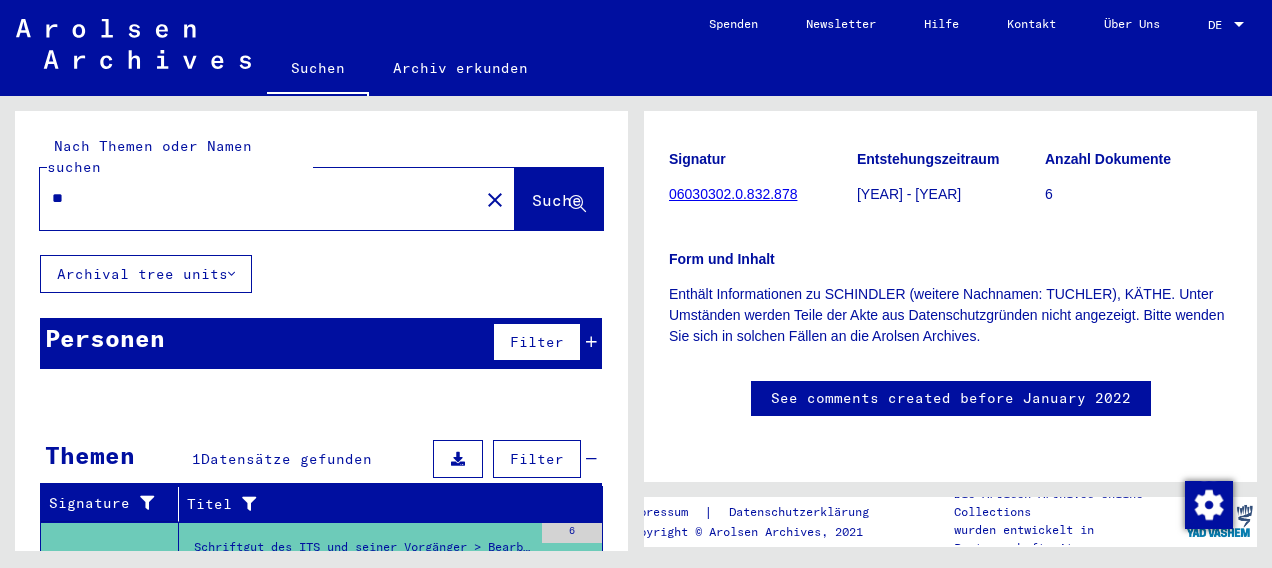 type on "*" 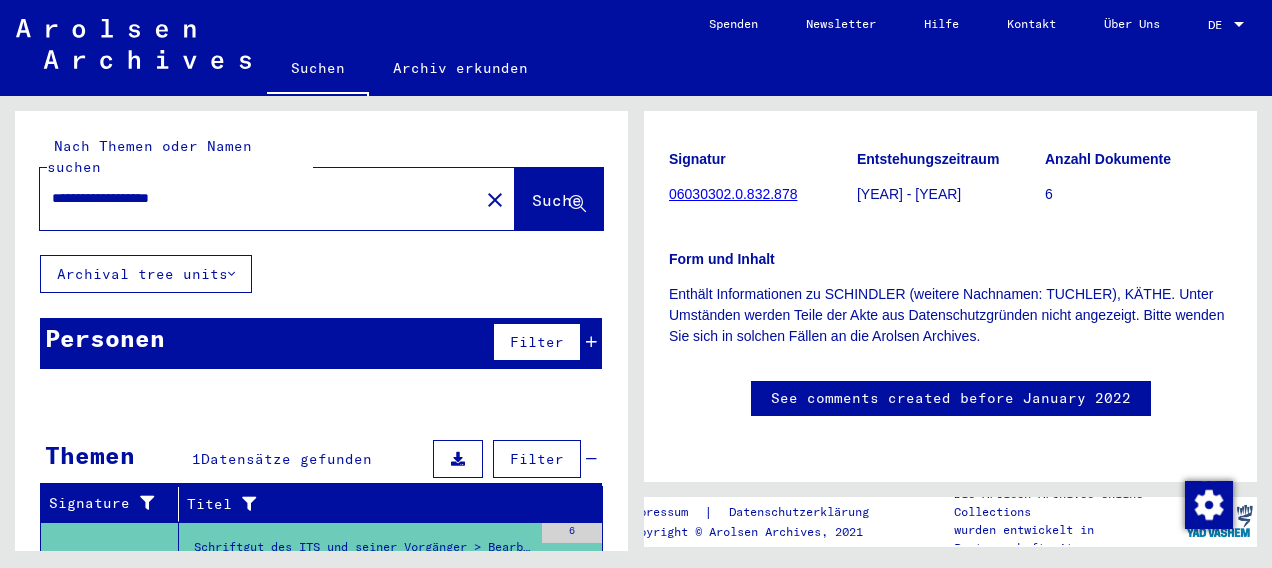 scroll, scrollTop: 0, scrollLeft: 0, axis: both 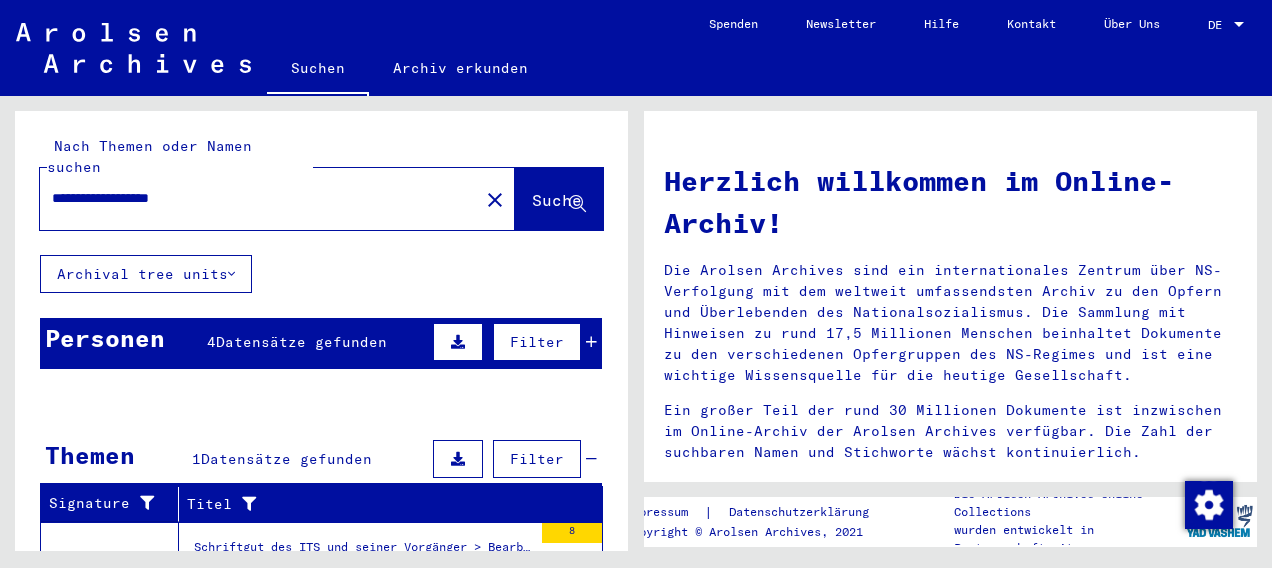click on "Datensätze gefunden" at bounding box center (301, 342) 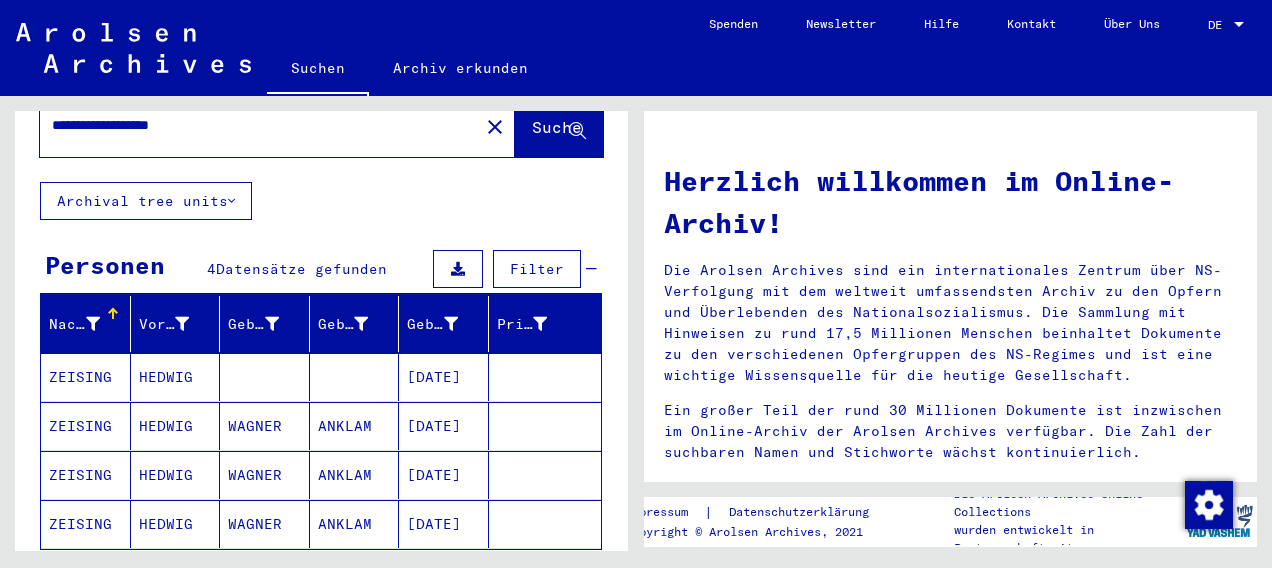 scroll, scrollTop: 114, scrollLeft: 0, axis: vertical 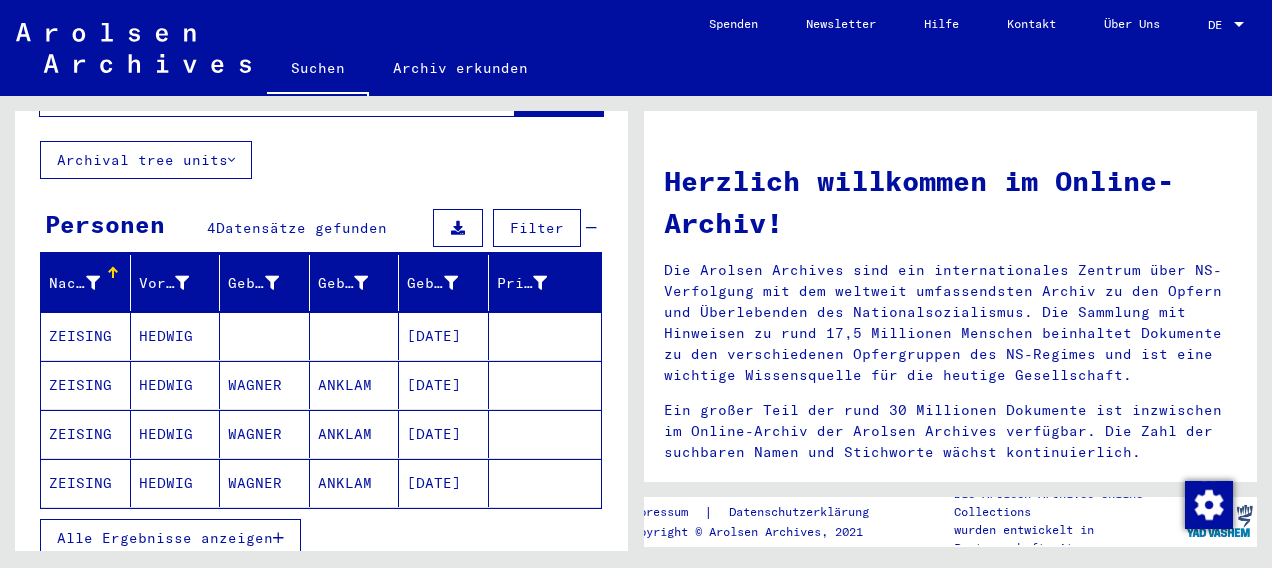 click on "ZEISING" at bounding box center (86, 385) 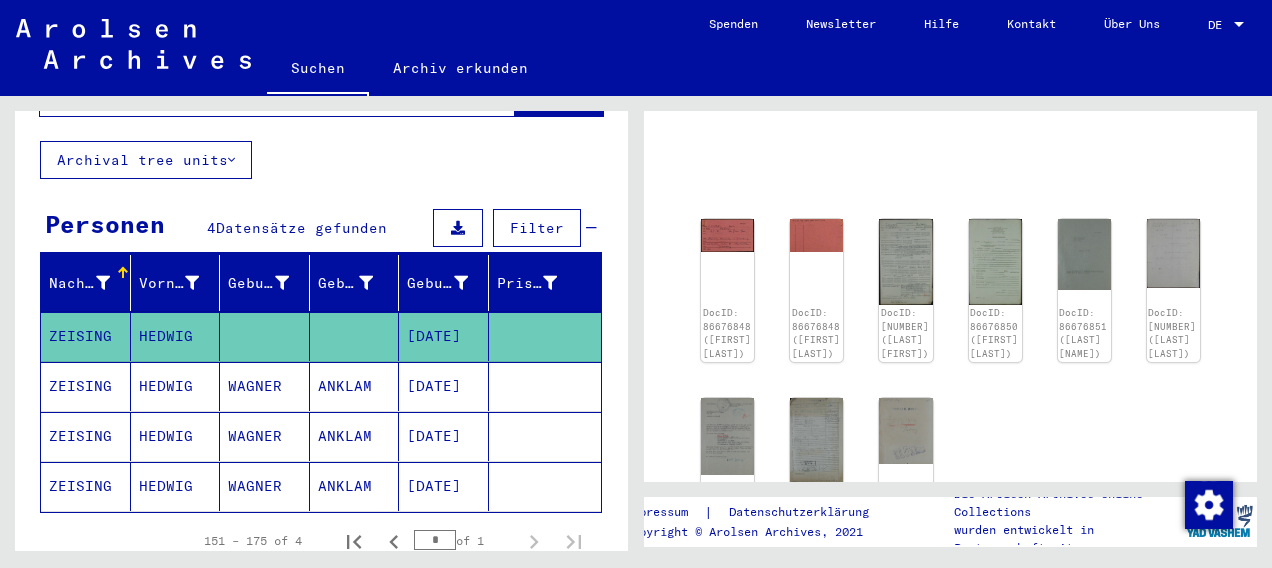 scroll, scrollTop: 156, scrollLeft: 0, axis: vertical 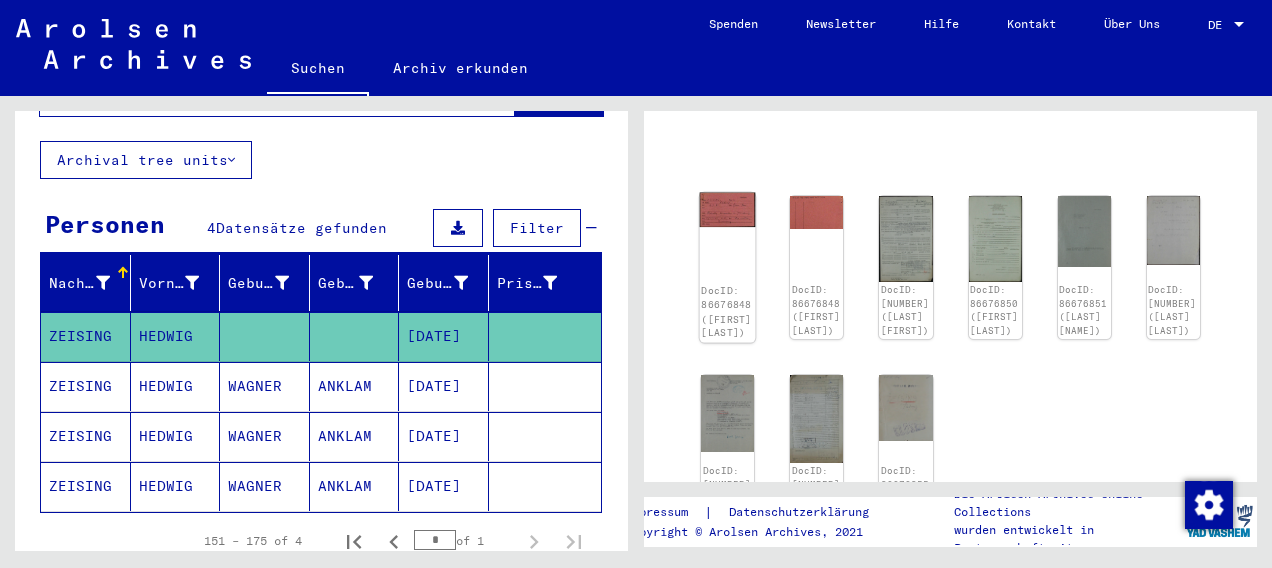 click on "DocID: 86676848 ([FIRST] [LAST])" 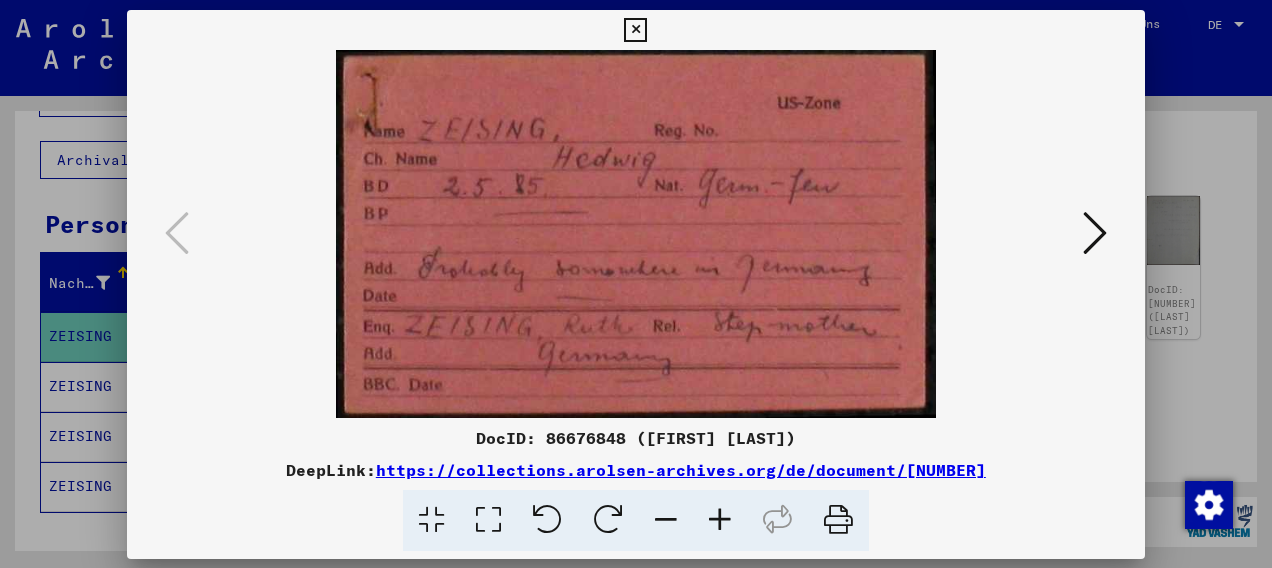 click at bounding box center [636, 234] 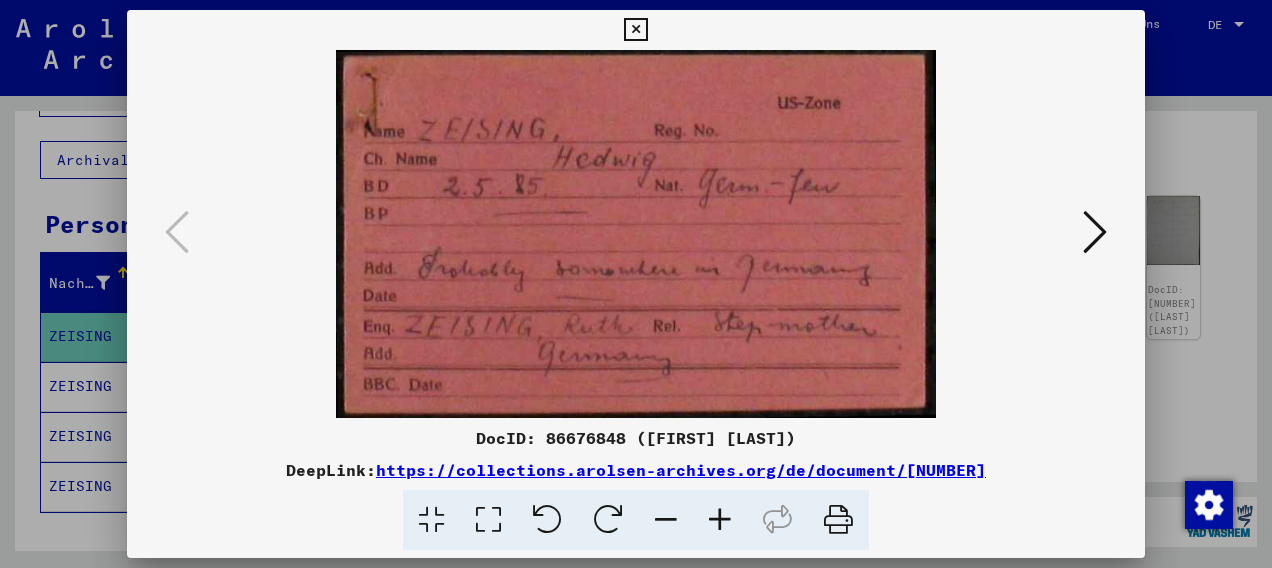 click at bounding box center [1095, 232] 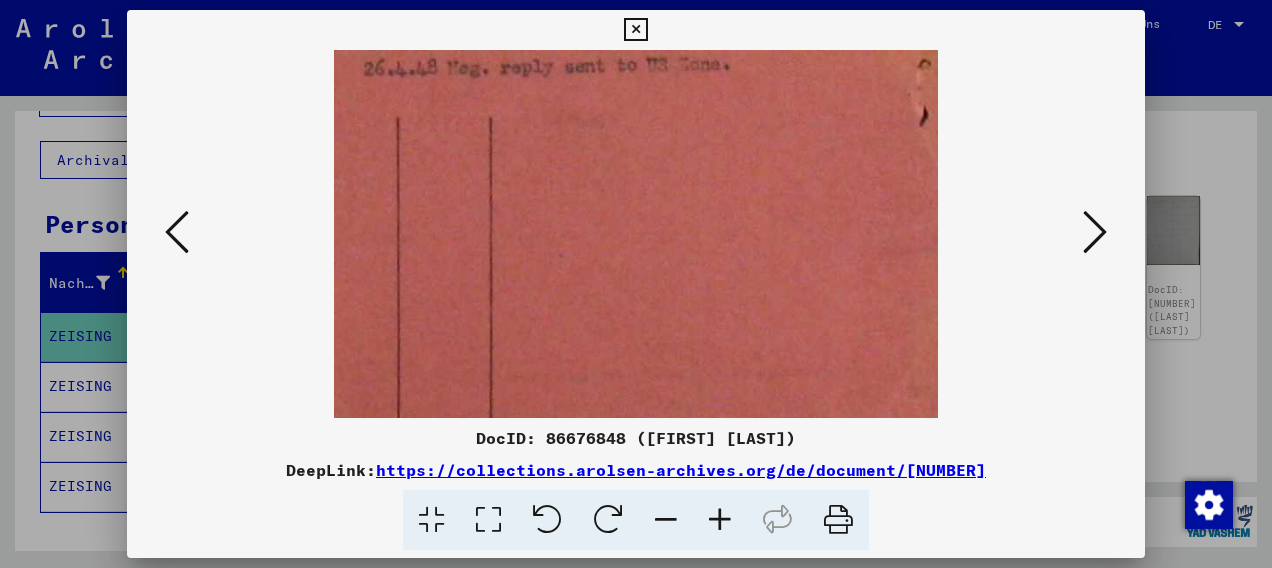 click at bounding box center [1095, 232] 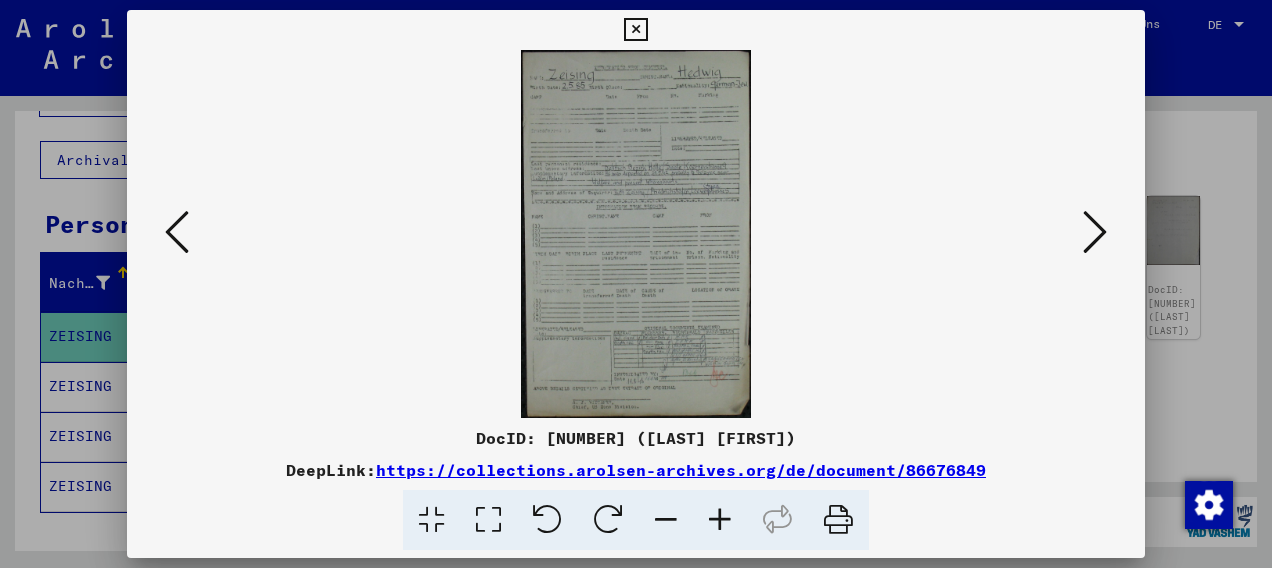 click at bounding box center [720, 520] 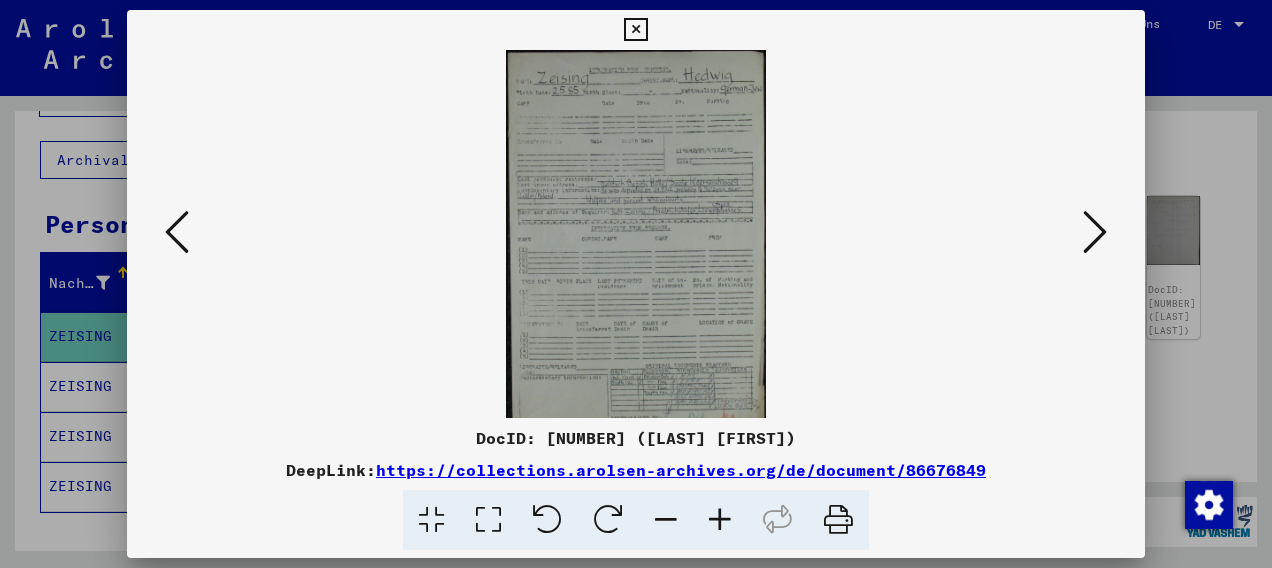 click at bounding box center [720, 520] 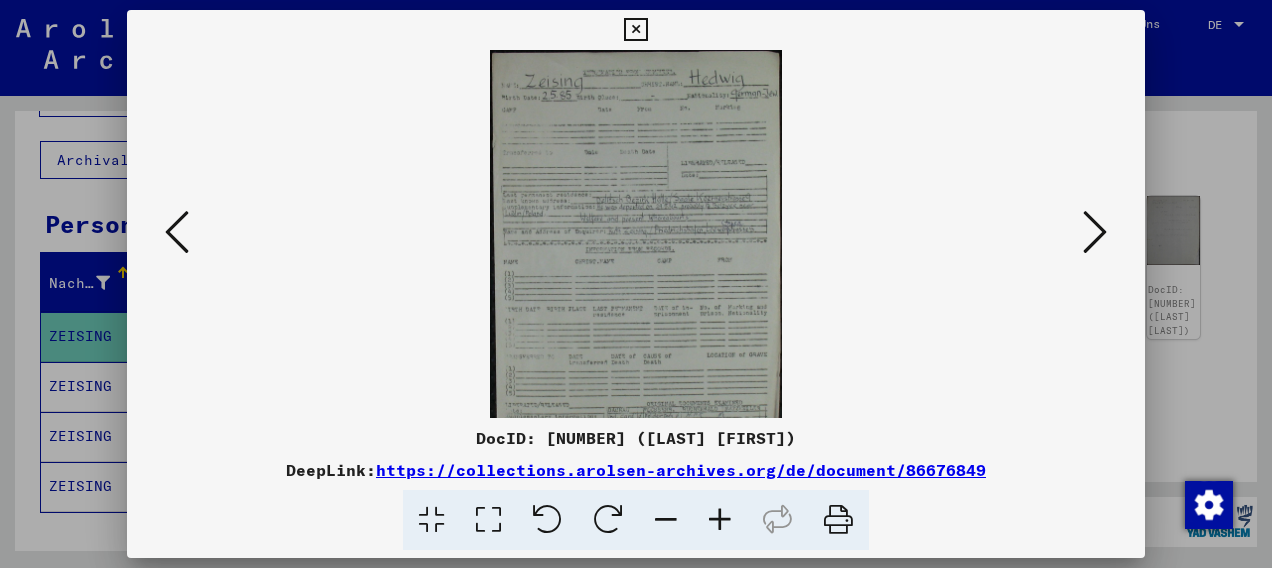 click at bounding box center (720, 520) 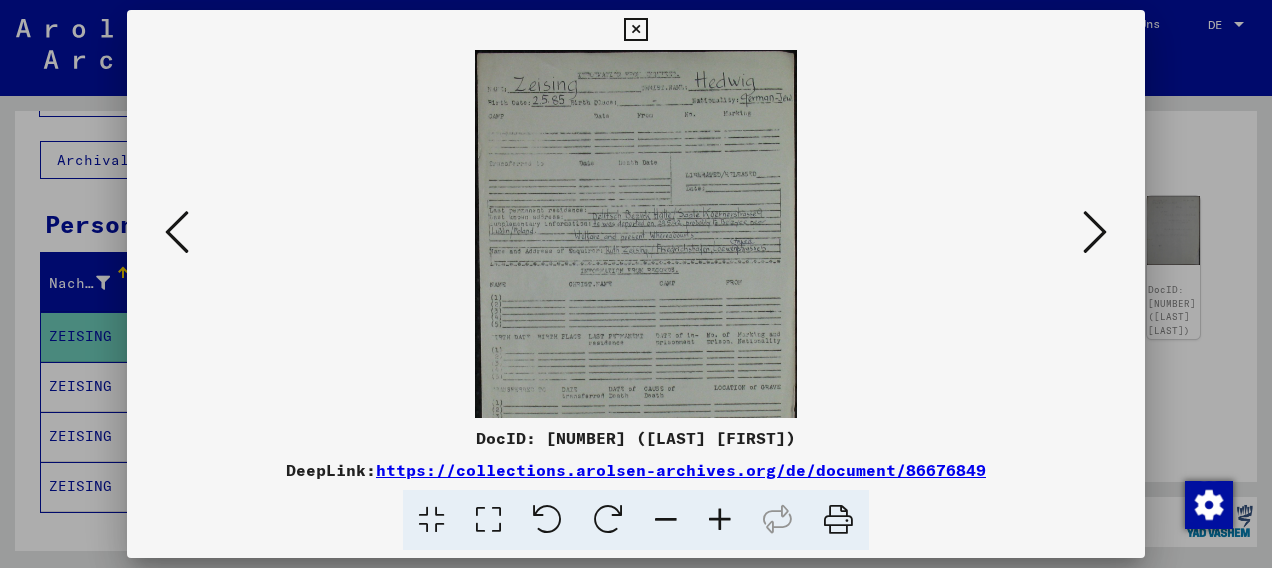 click at bounding box center [720, 520] 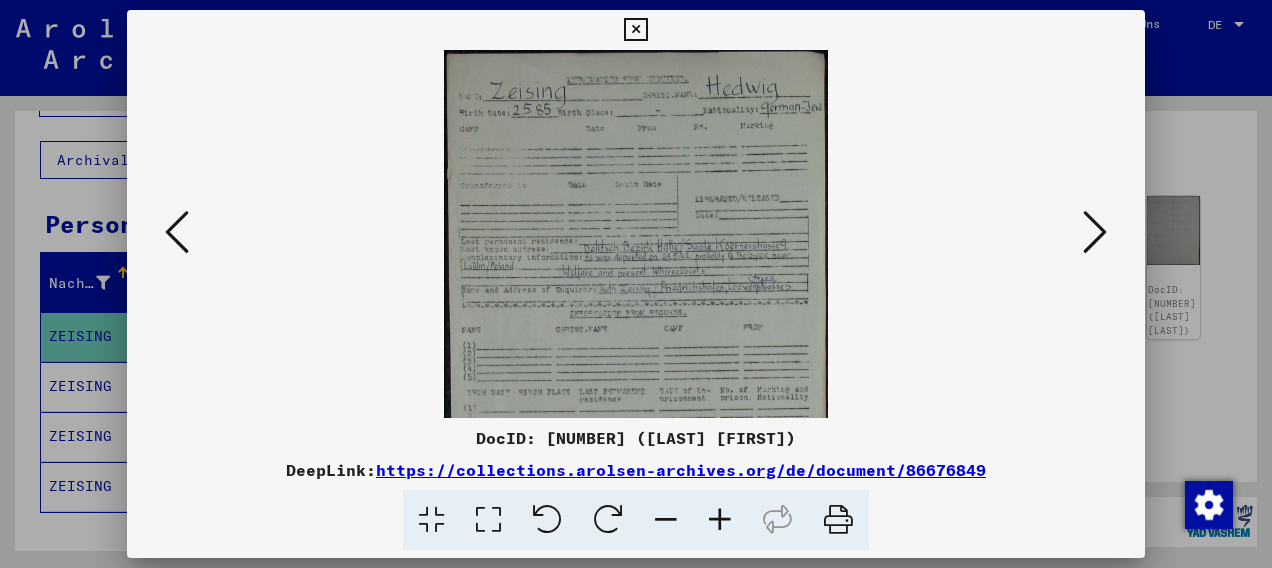 click at bounding box center (720, 520) 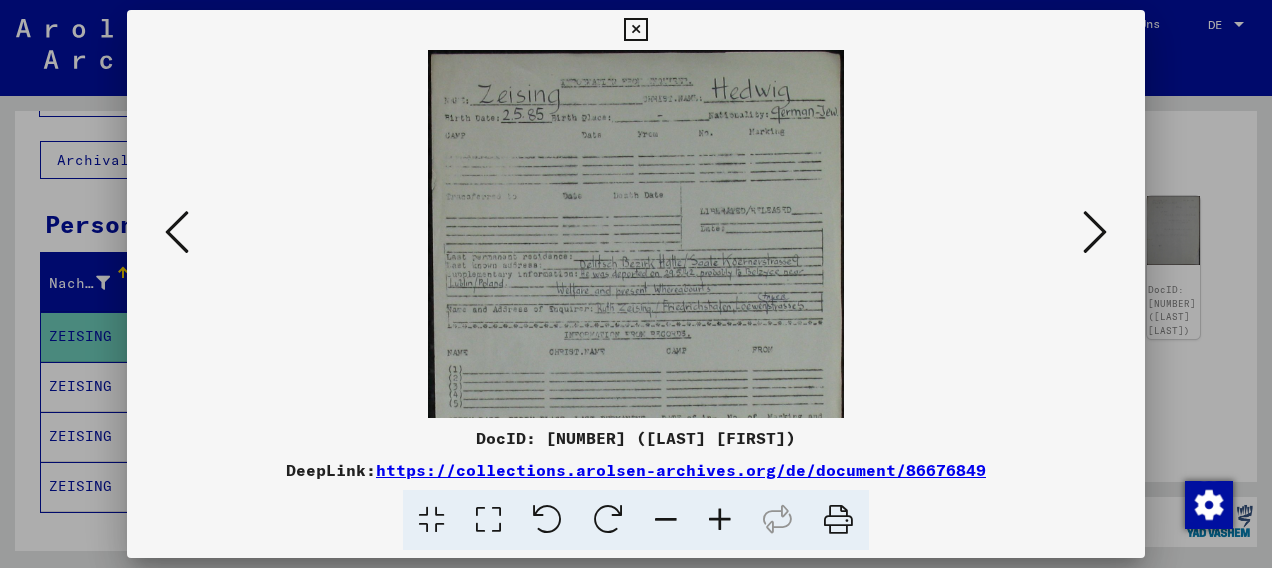 click at bounding box center (720, 520) 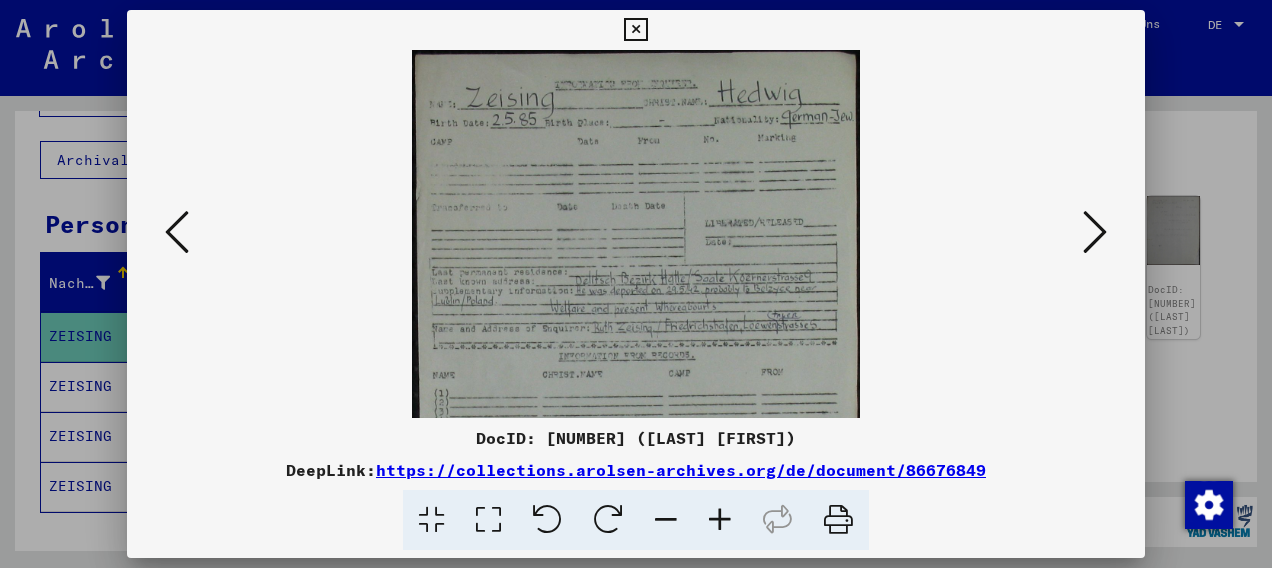 click at bounding box center [720, 520] 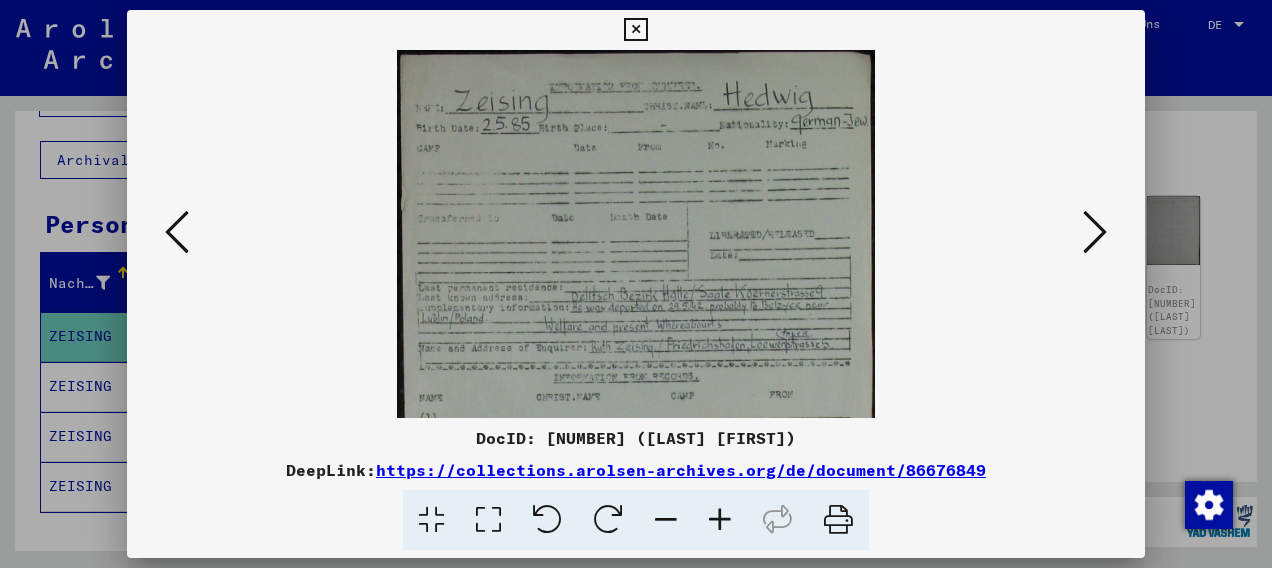 click at bounding box center [720, 520] 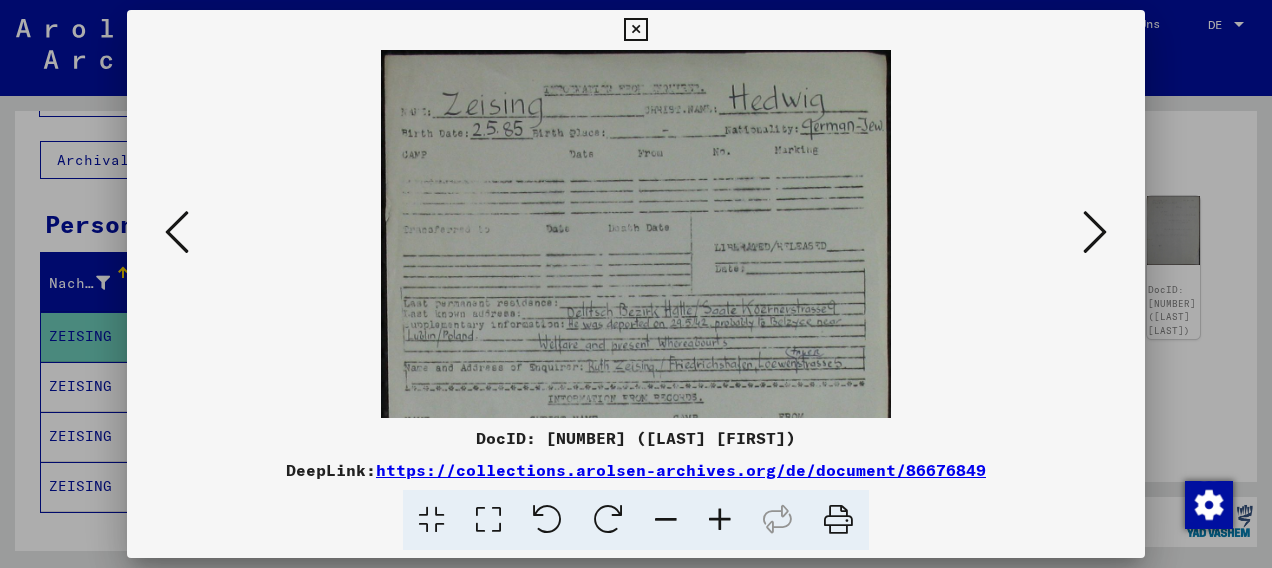 click at bounding box center [720, 520] 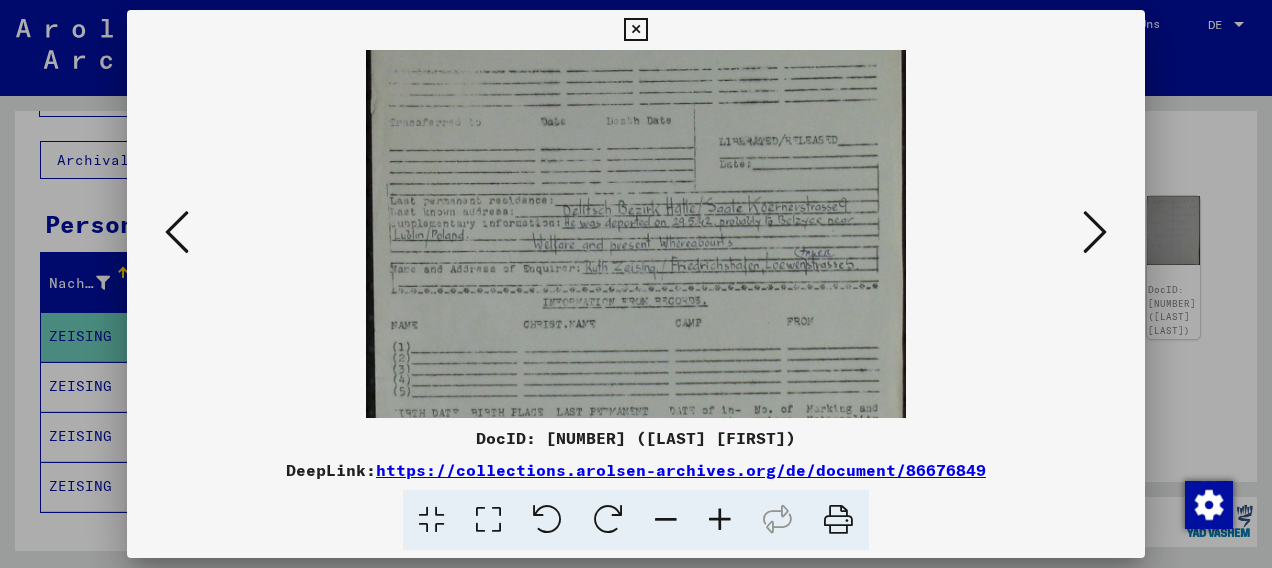 drag, startPoint x: 684, startPoint y: 362, endPoint x: 688, endPoint y: 245, distance: 117.06836 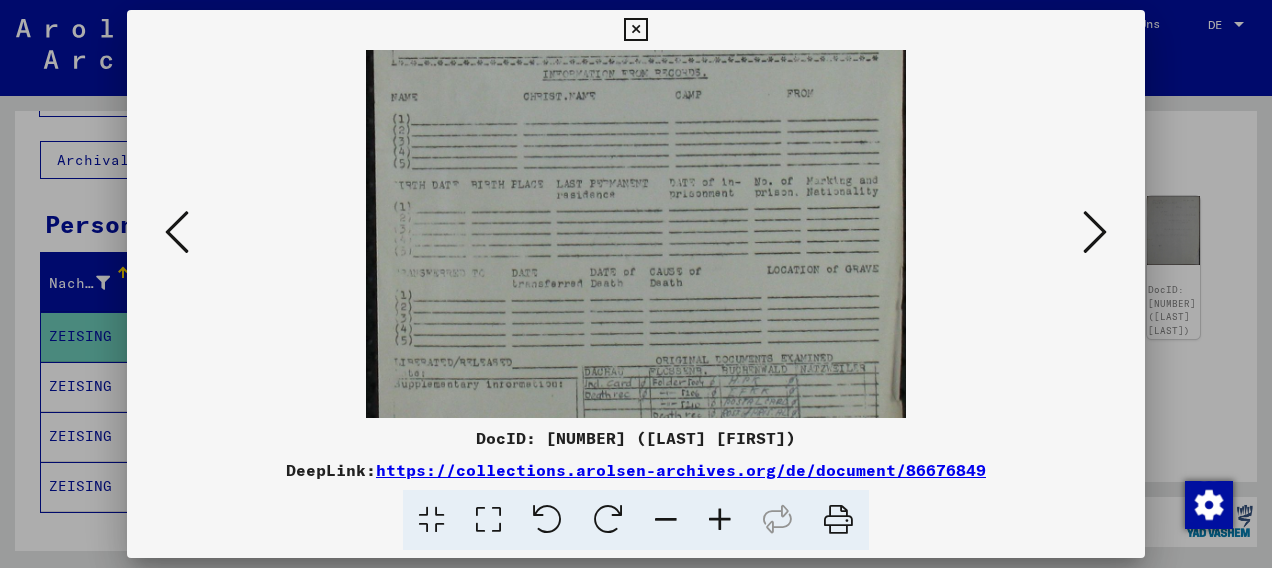 scroll, scrollTop: 366, scrollLeft: 0, axis: vertical 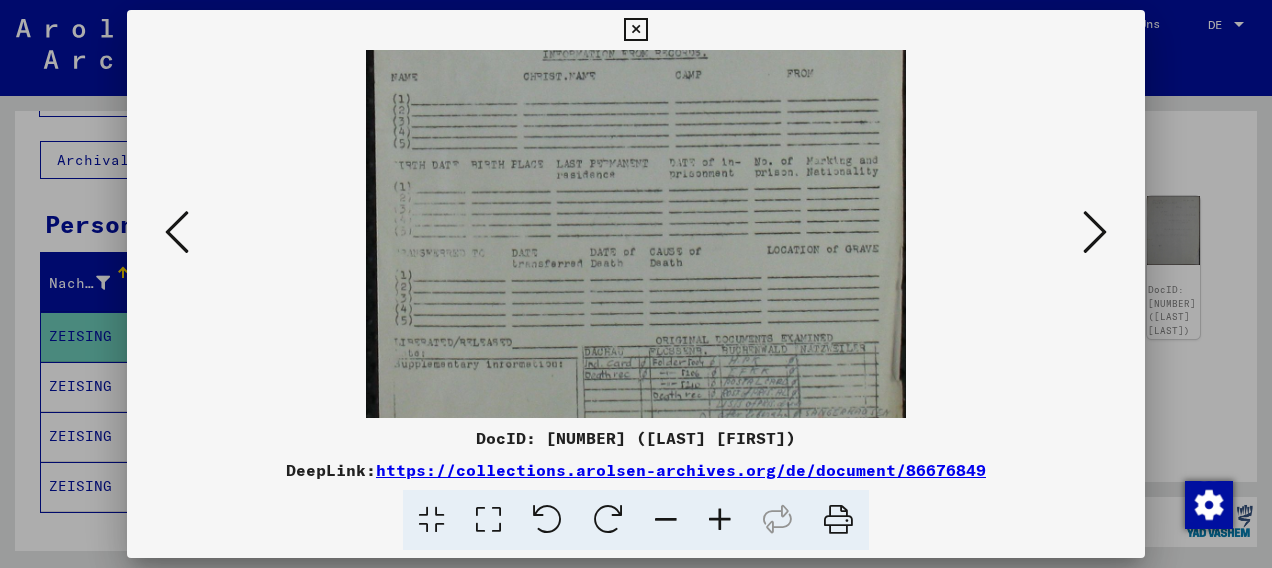 drag, startPoint x: 688, startPoint y: 304, endPoint x: 720, endPoint y: 91, distance: 215.39035 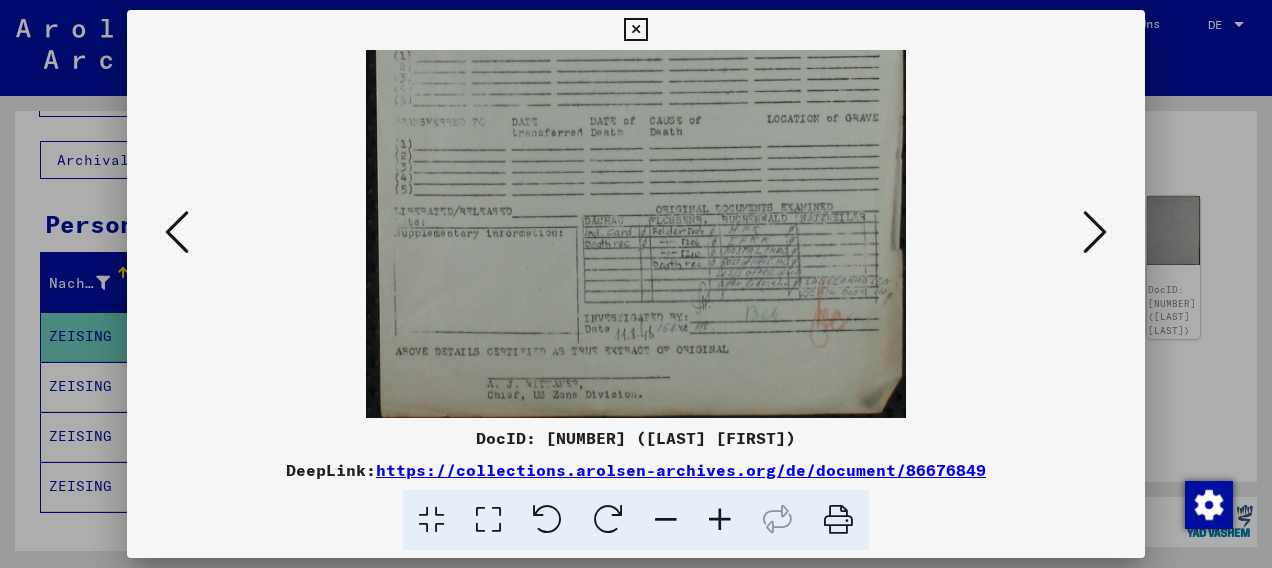 scroll, scrollTop: 500, scrollLeft: 0, axis: vertical 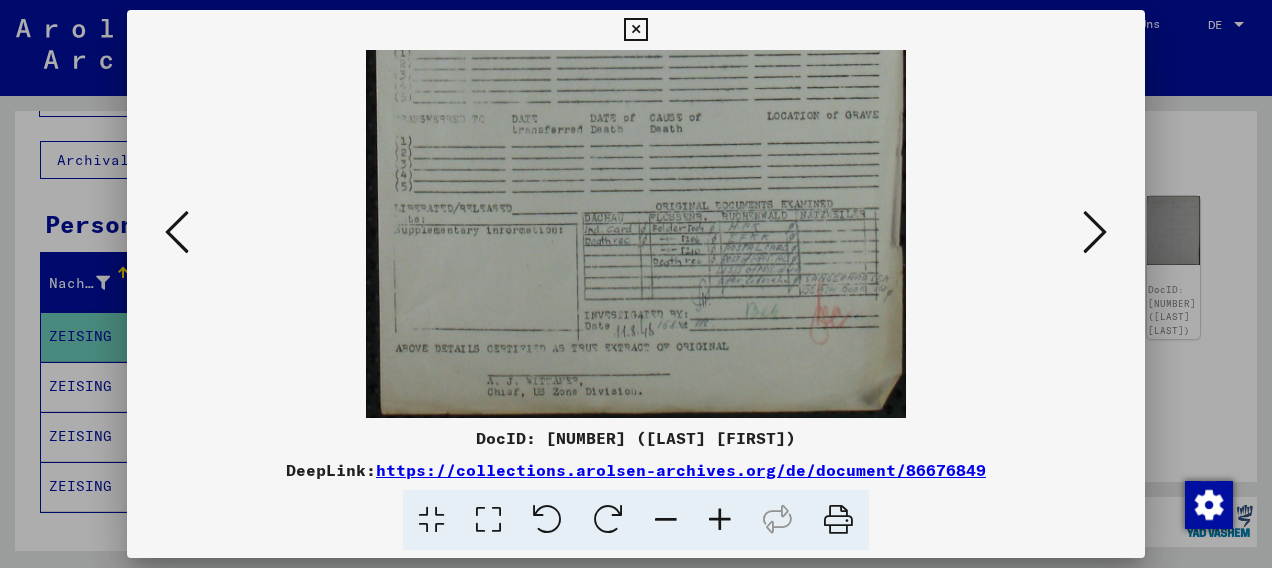 drag, startPoint x: 771, startPoint y: 302, endPoint x: 782, endPoint y: 162, distance: 140.43147 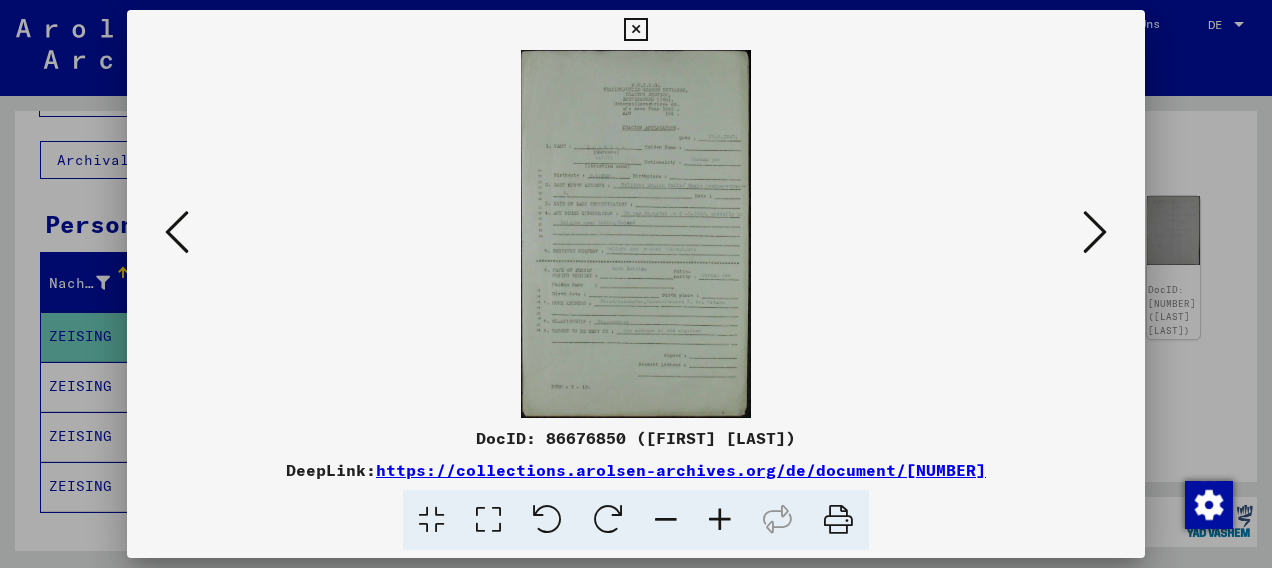 scroll, scrollTop: 0, scrollLeft: 0, axis: both 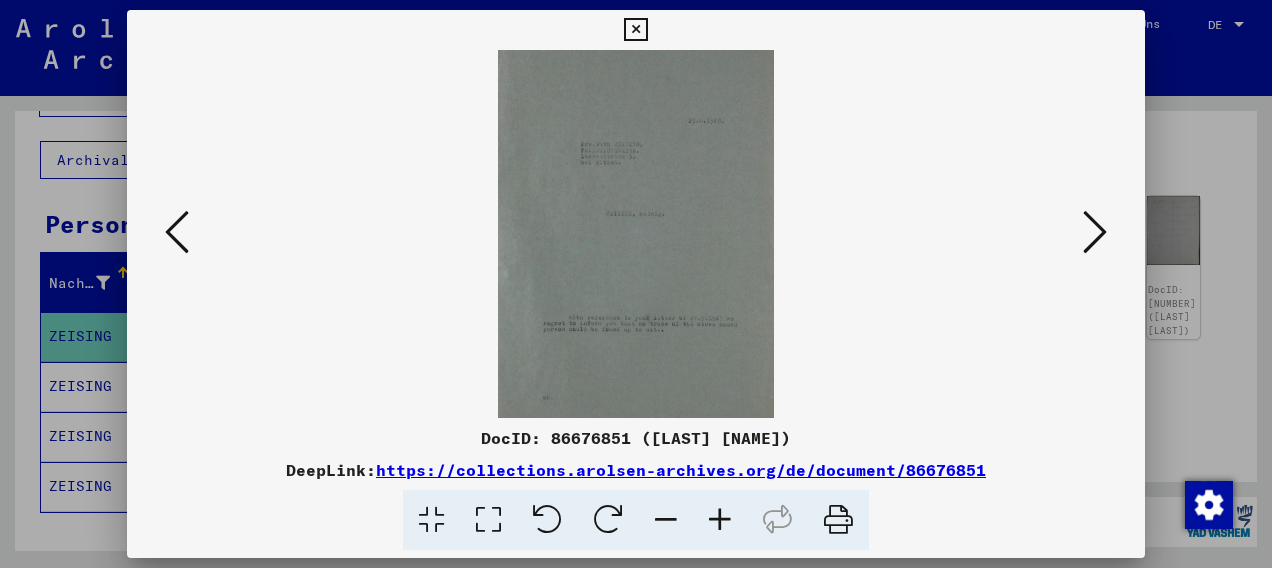 click at bounding box center (1095, 232) 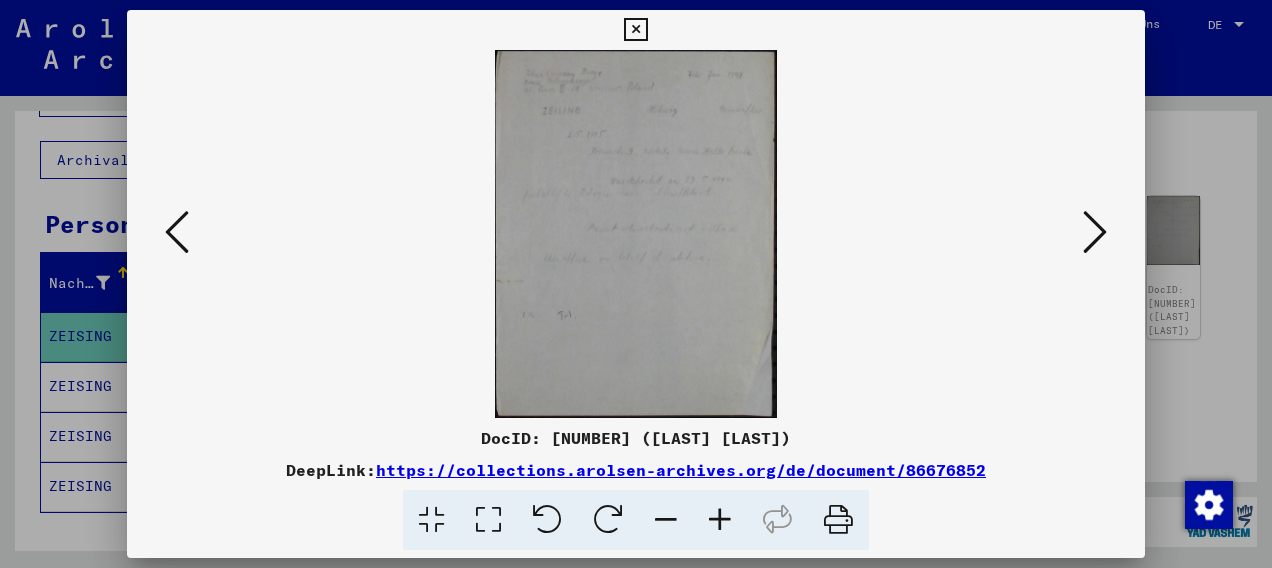 click at bounding box center (1095, 232) 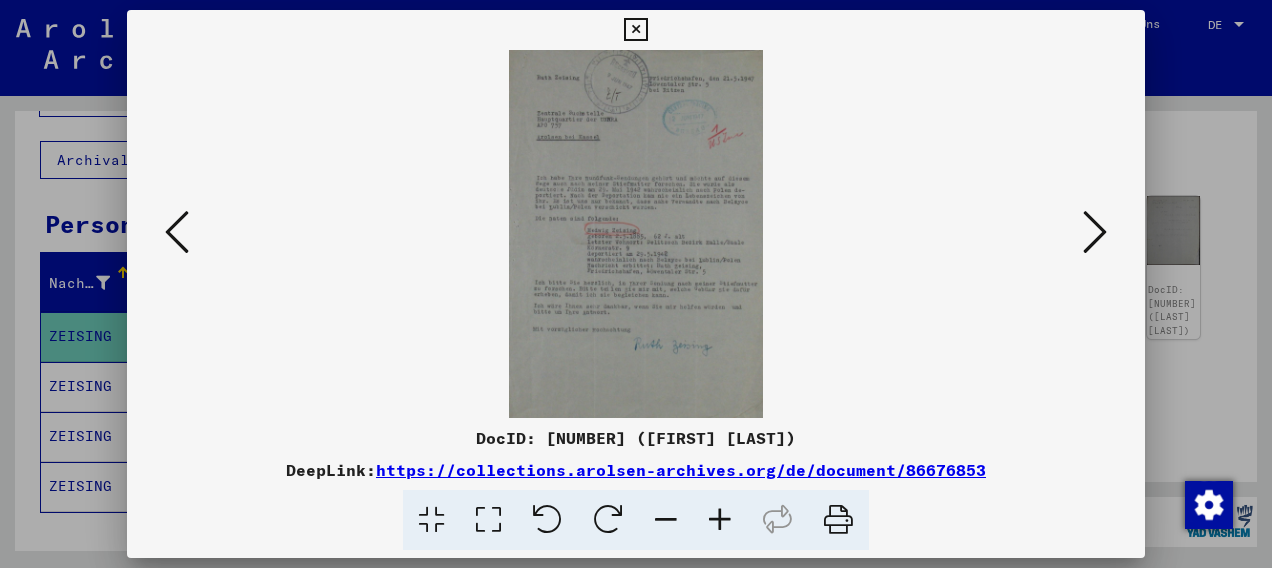 click at bounding box center [720, 520] 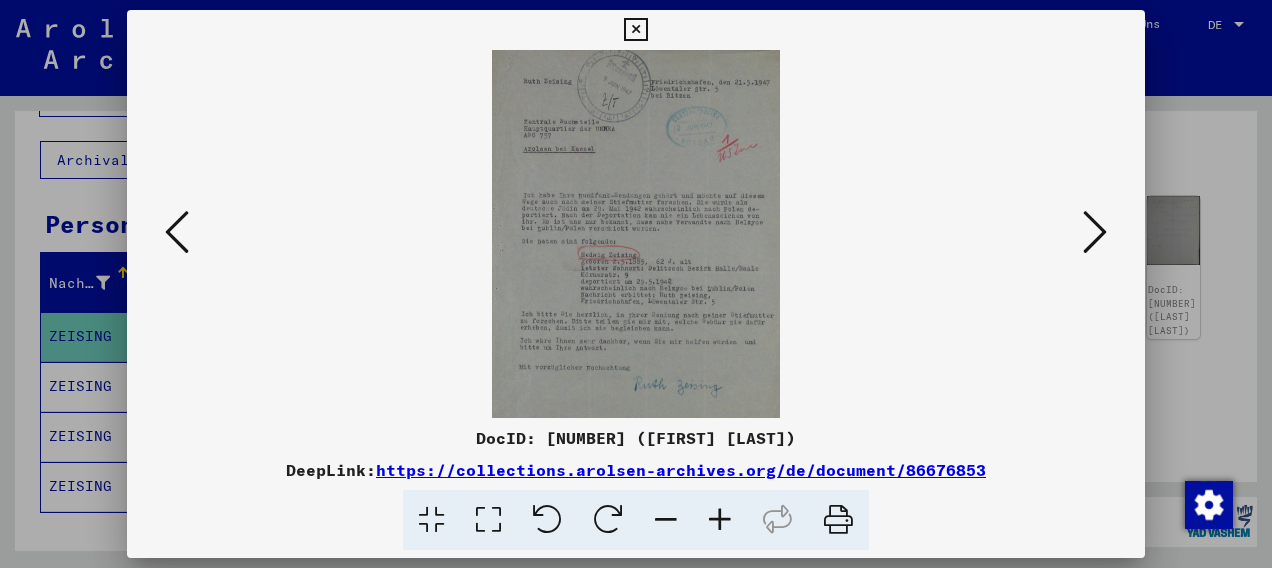 click at bounding box center (720, 520) 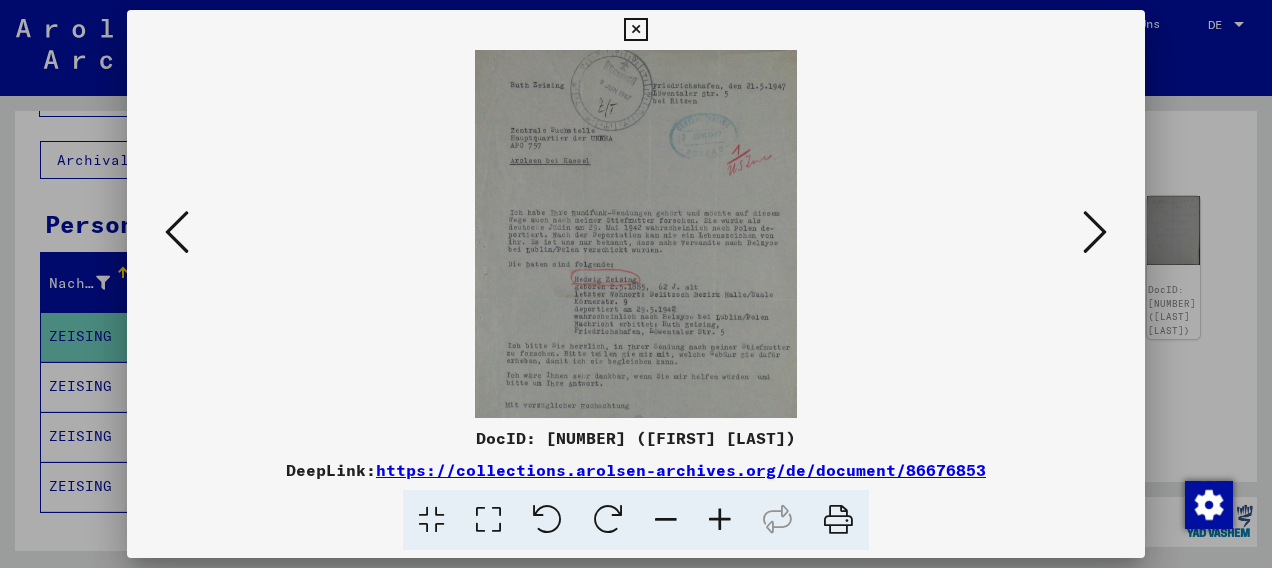click at bounding box center [720, 520] 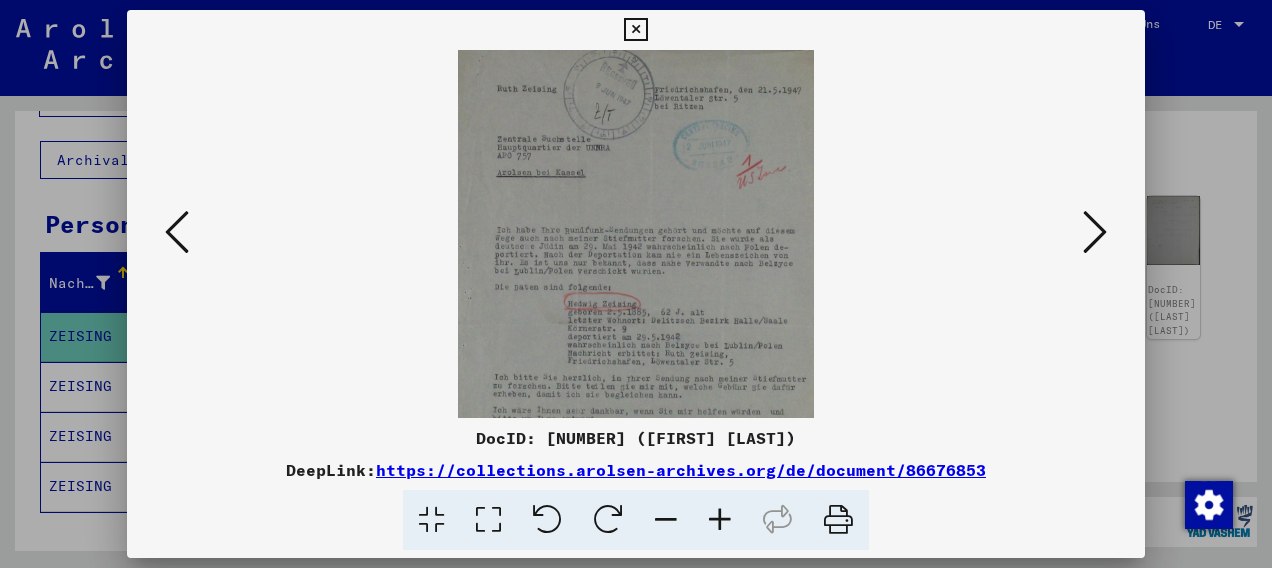 click at bounding box center [720, 520] 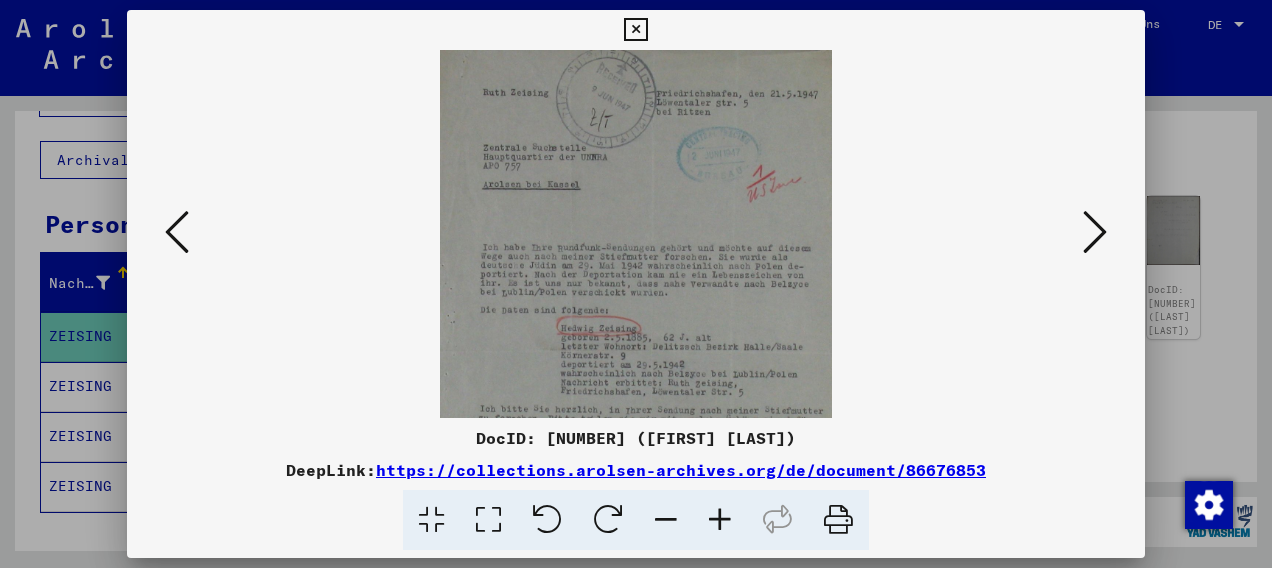 click at bounding box center [720, 520] 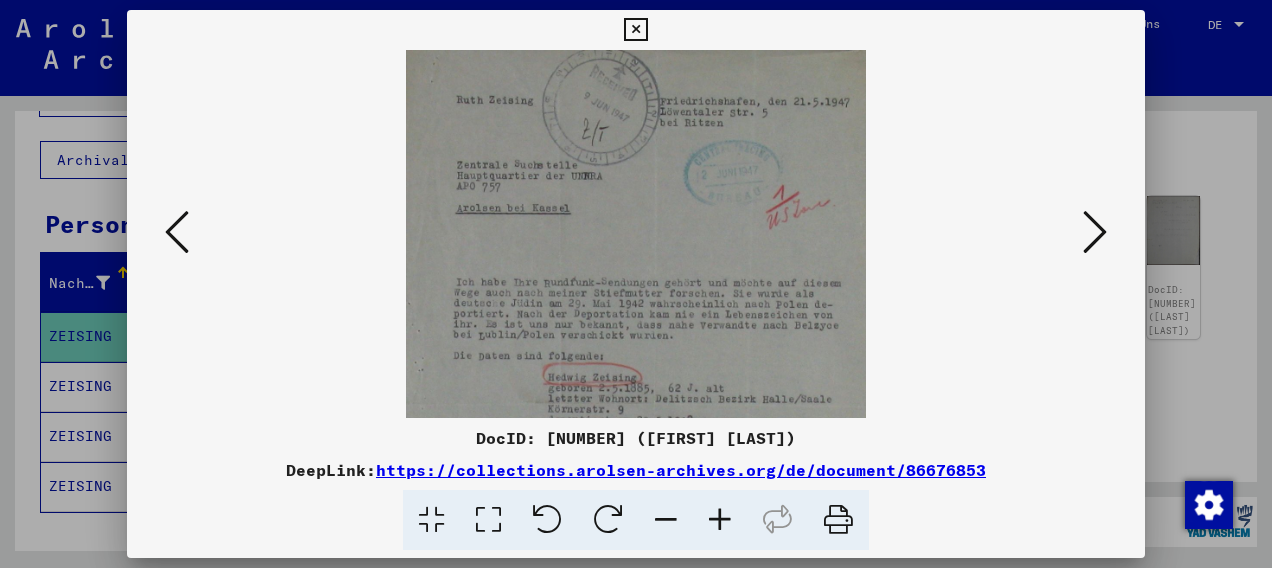 click at bounding box center [720, 520] 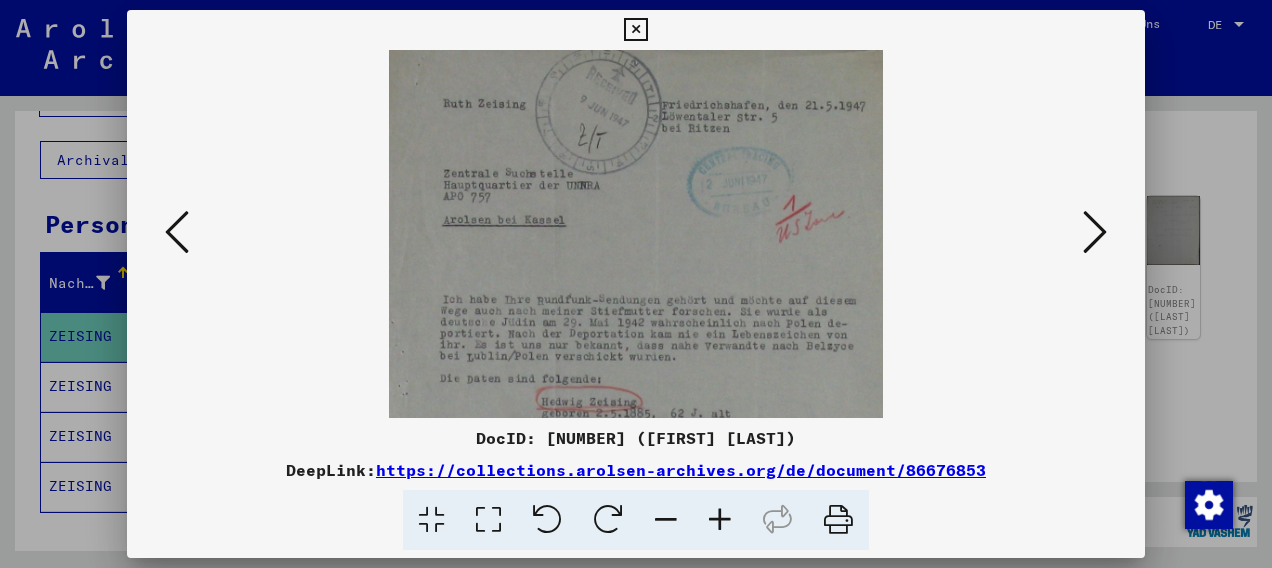 click at bounding box center [720, 520] 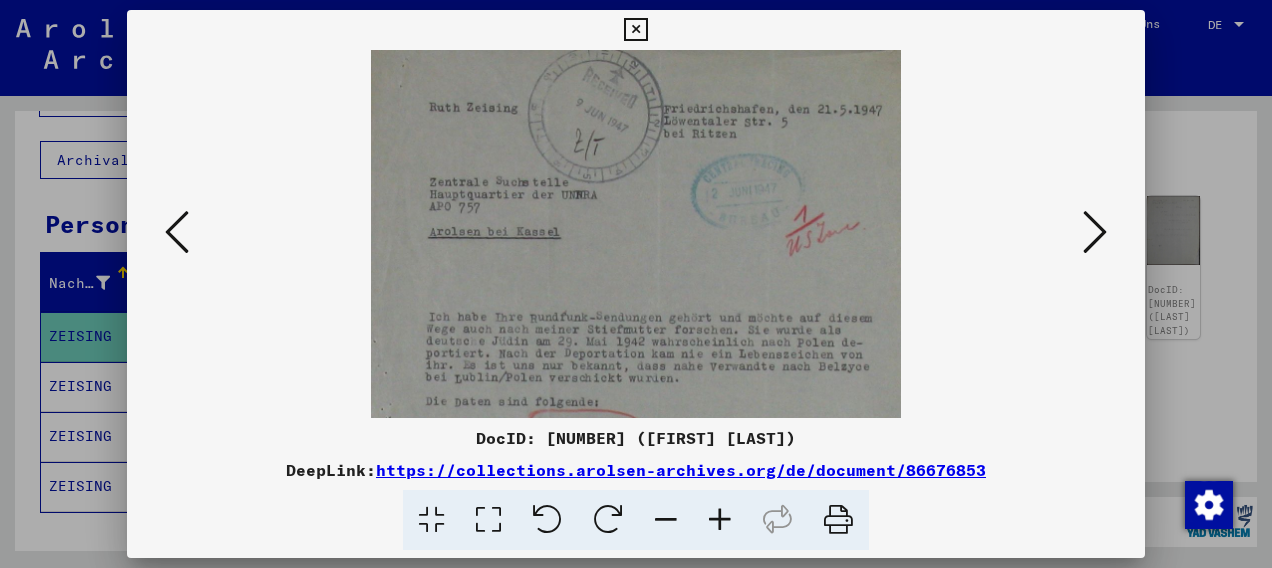 click at bounding box center (720, 520) 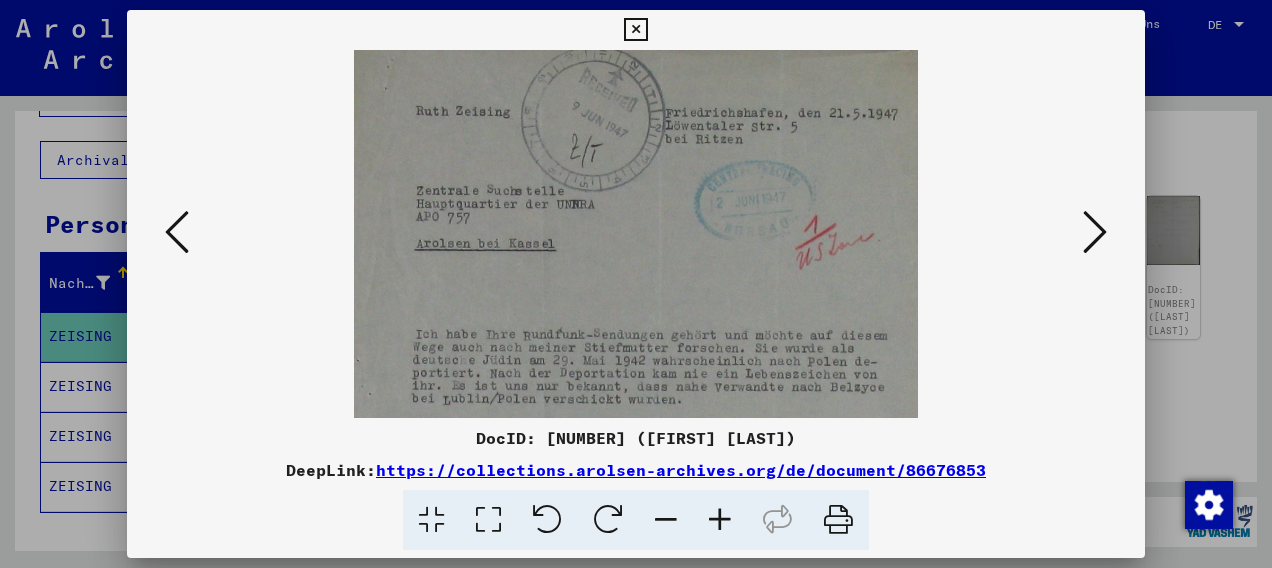 click at bounding box center (720, 520) 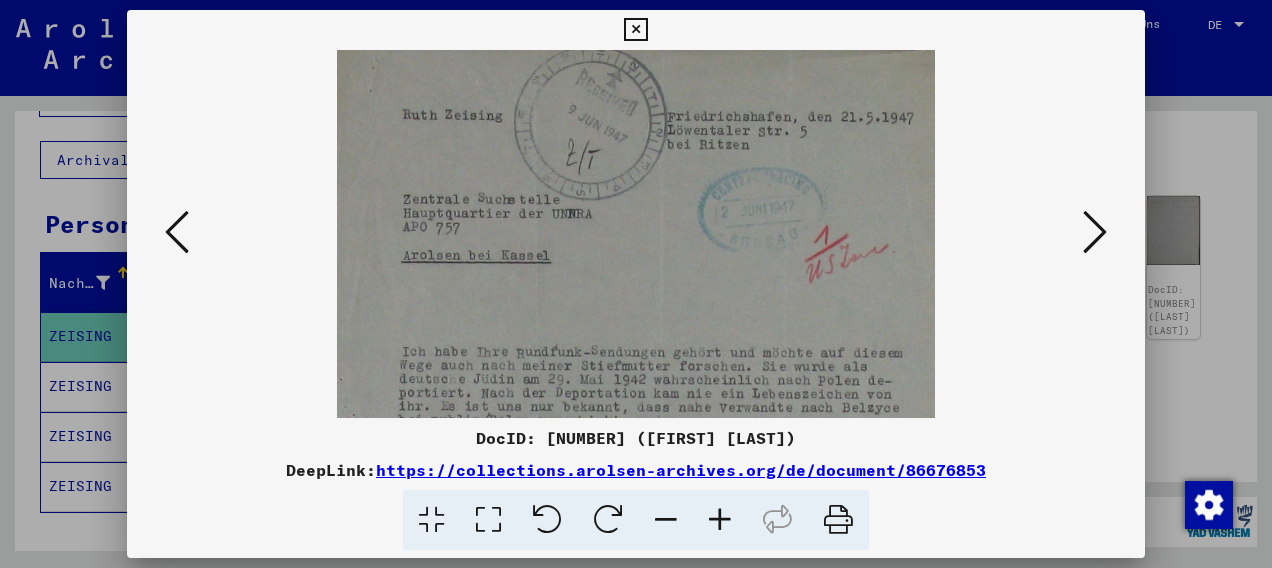 click at bounding box center [720, 520] 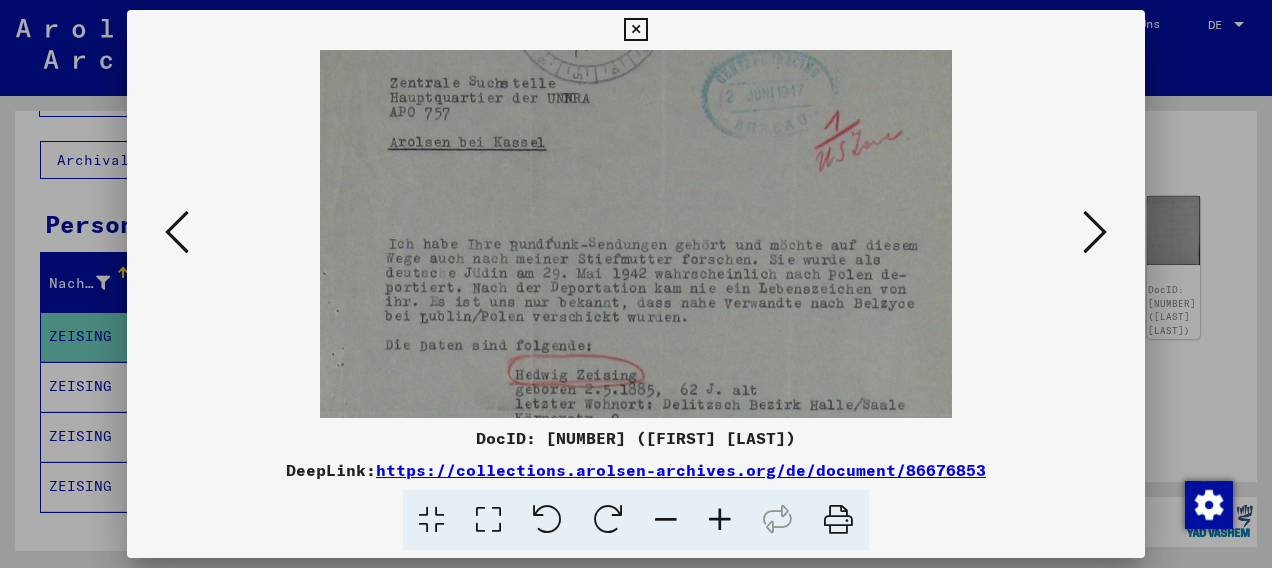 drag, startPoint x: 720, startPoint y: 361, endPoint x: 714, endPoint y: 243, distance: 118.15244 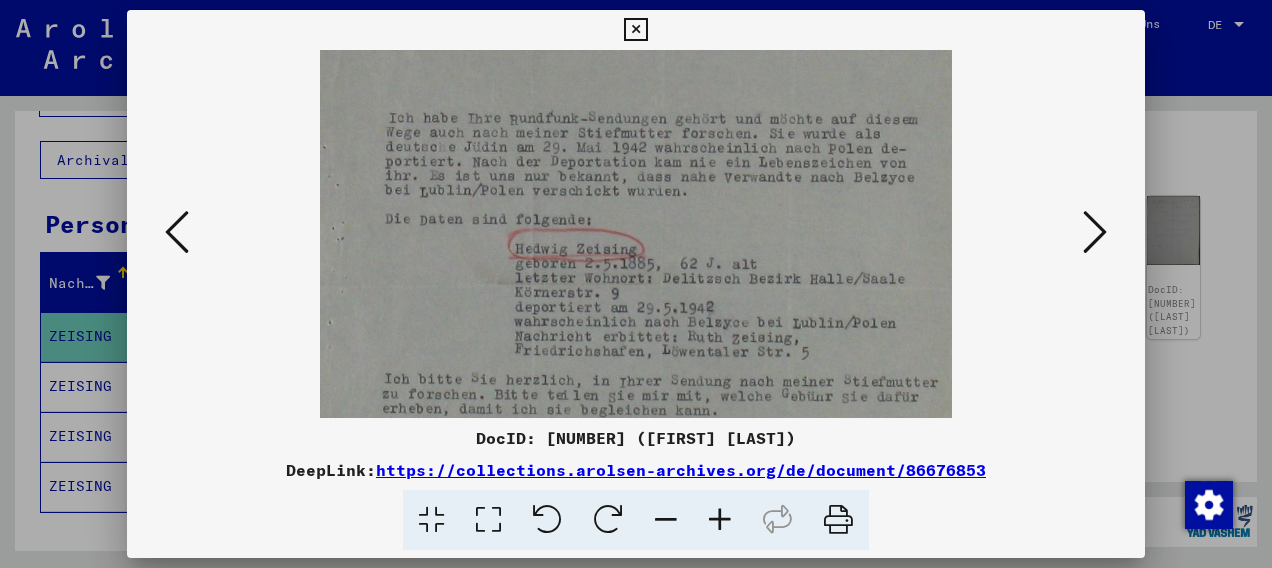 drag, startPoint x: 774, startPoint y: 354, endPoint x: 778, endPoint y: 243, distance: 111.07205 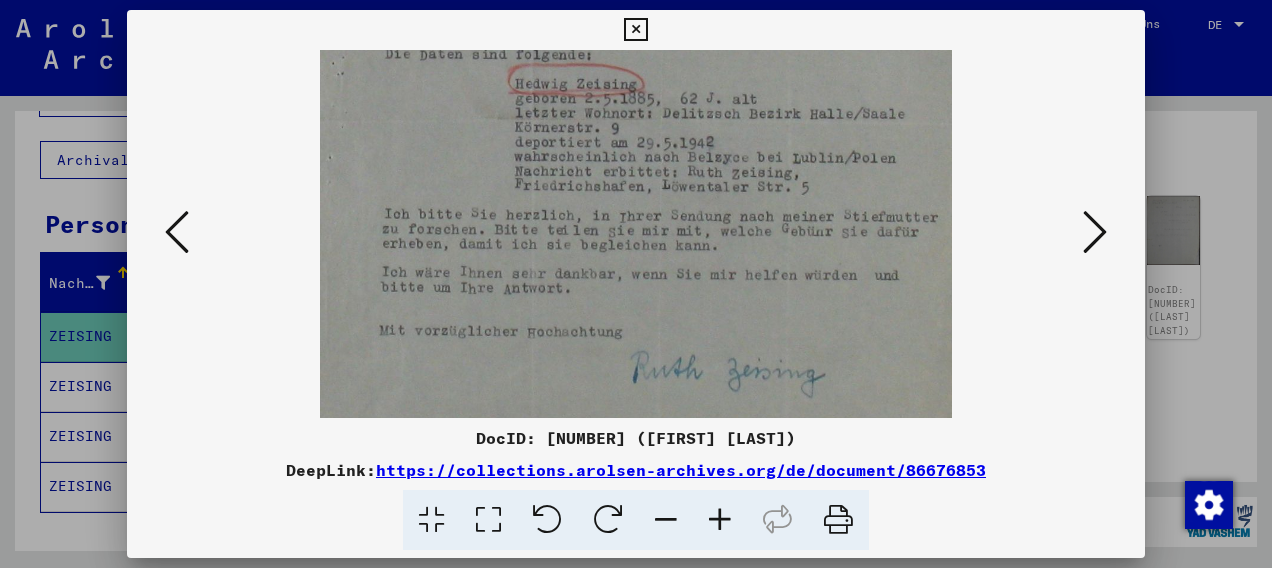 scroll, scrollTop: 421, scrollLeft: 0, axis: vertical 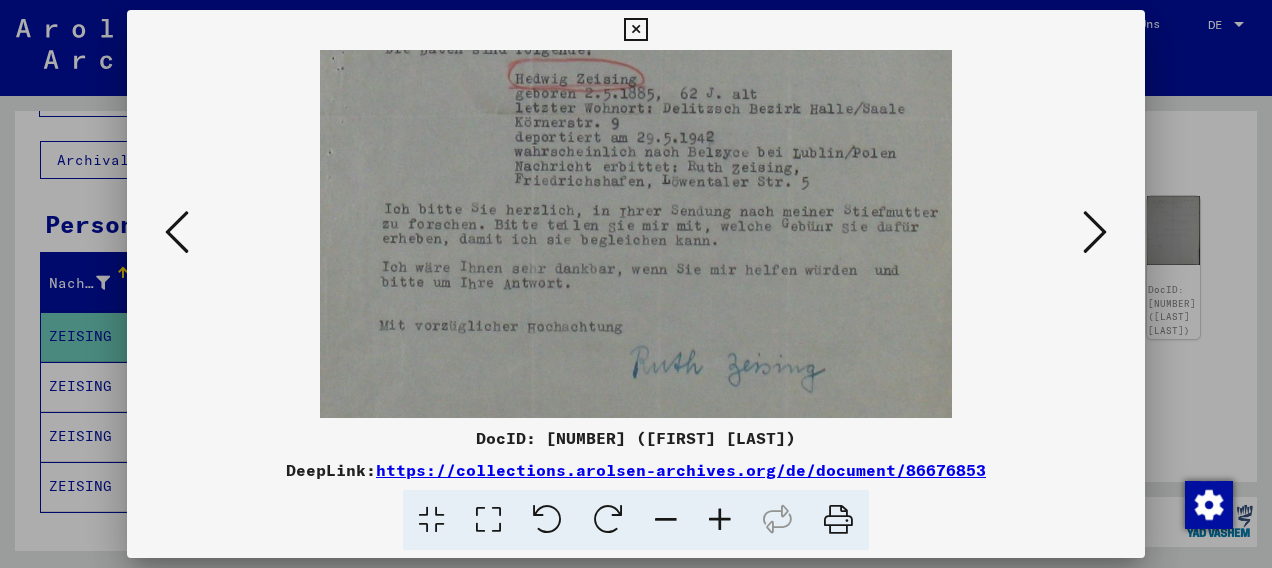drag, startPoint x: 868, startPoint y: 353, endPoint x: 864, endPoint y: 204, distance: 149.05368 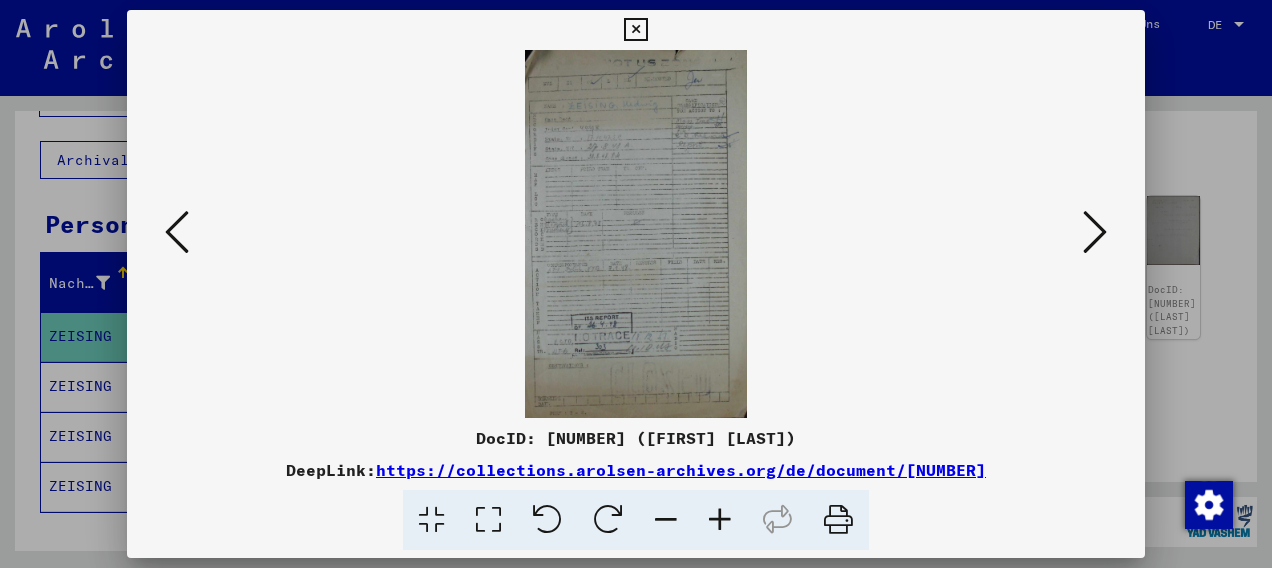 scroll, scrollTop: 0, scrollLeft: 0, axis: both 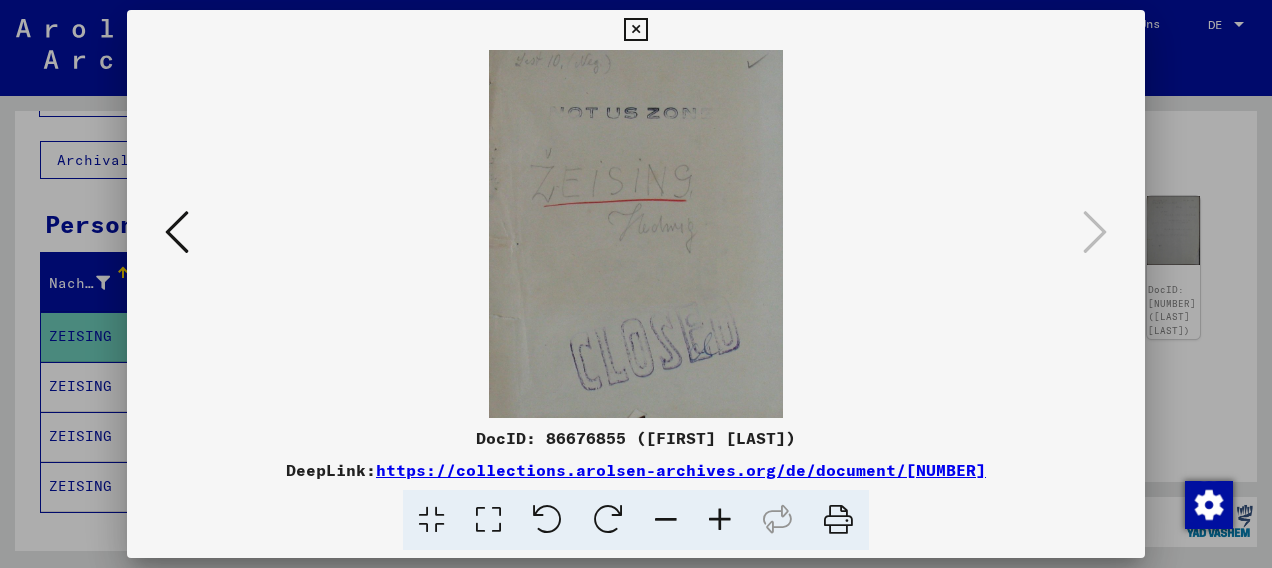 click at bounding box center [635, 30] 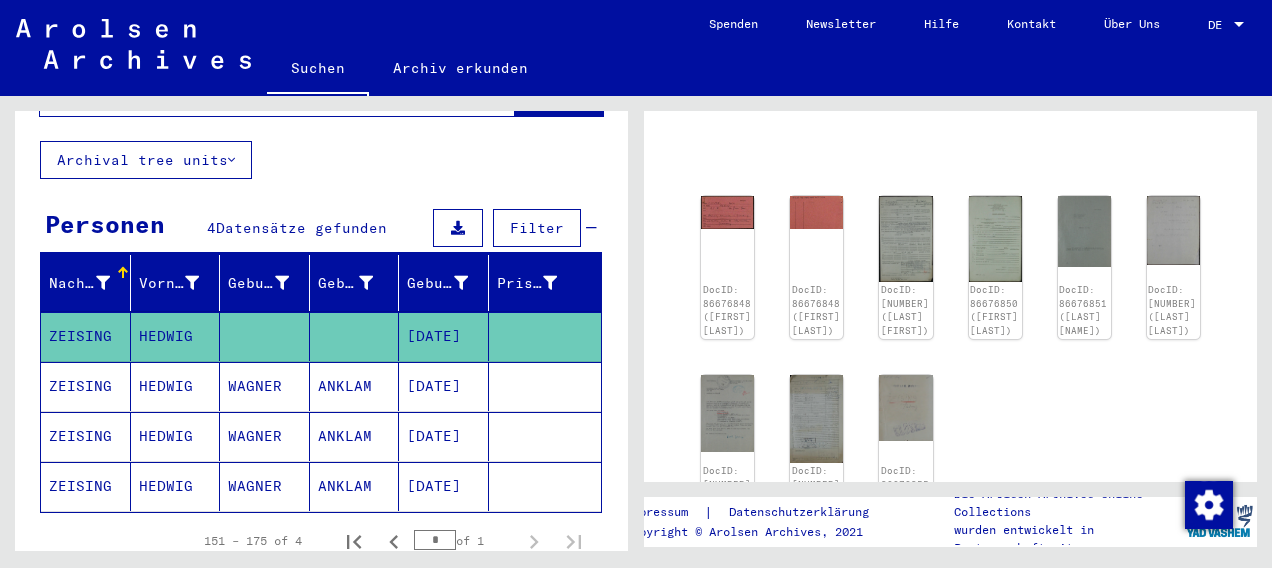 click on "ZEISING" at bounding box center [86, 436] 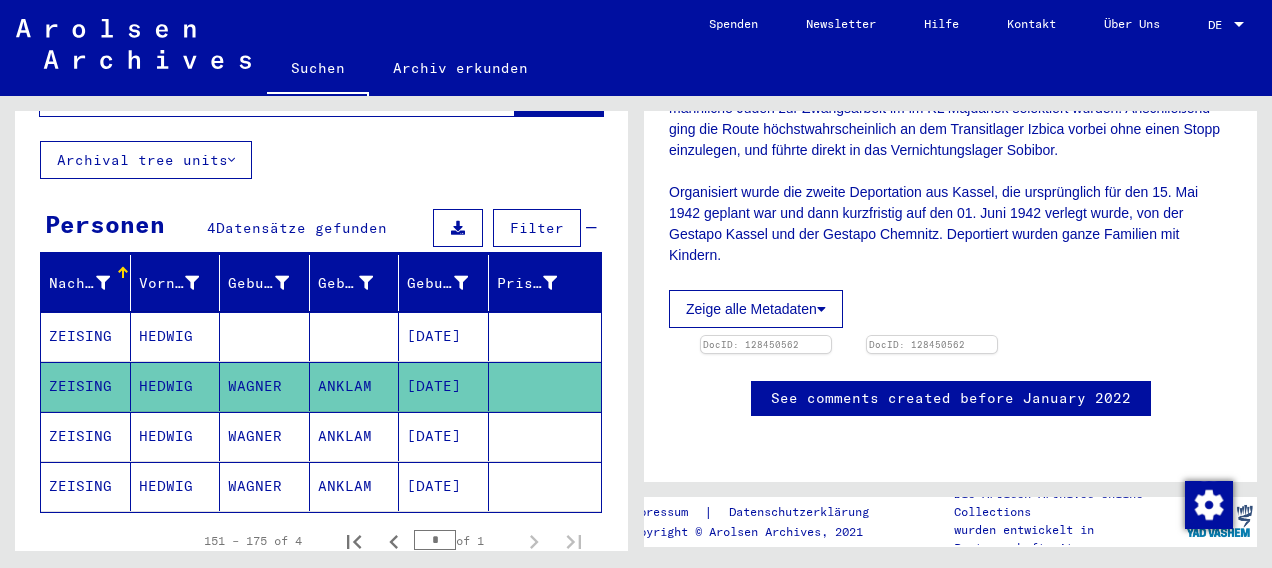 scroll, scrollTop: 1104, scrollLeft: 0, axis: vertical 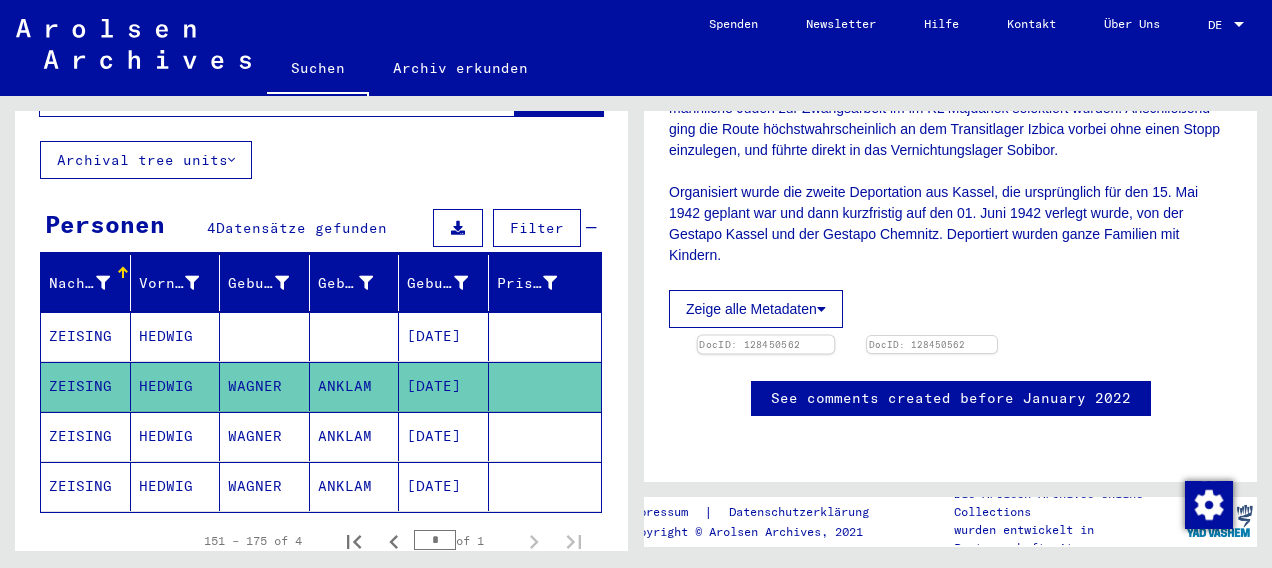 click 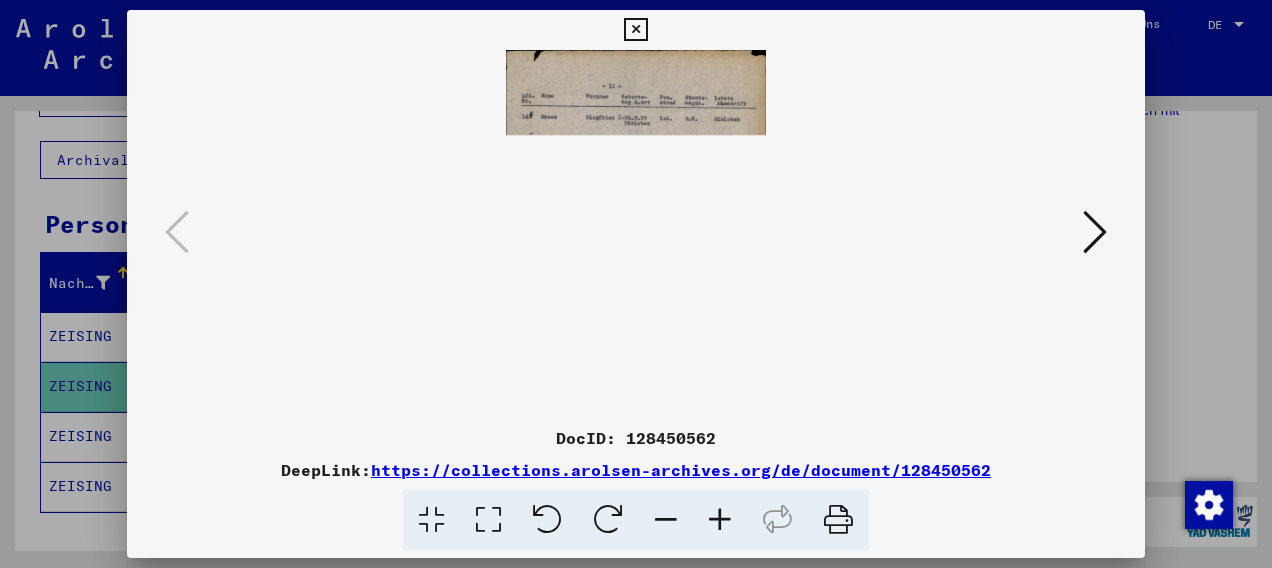 click at bounding box center (720, 520) 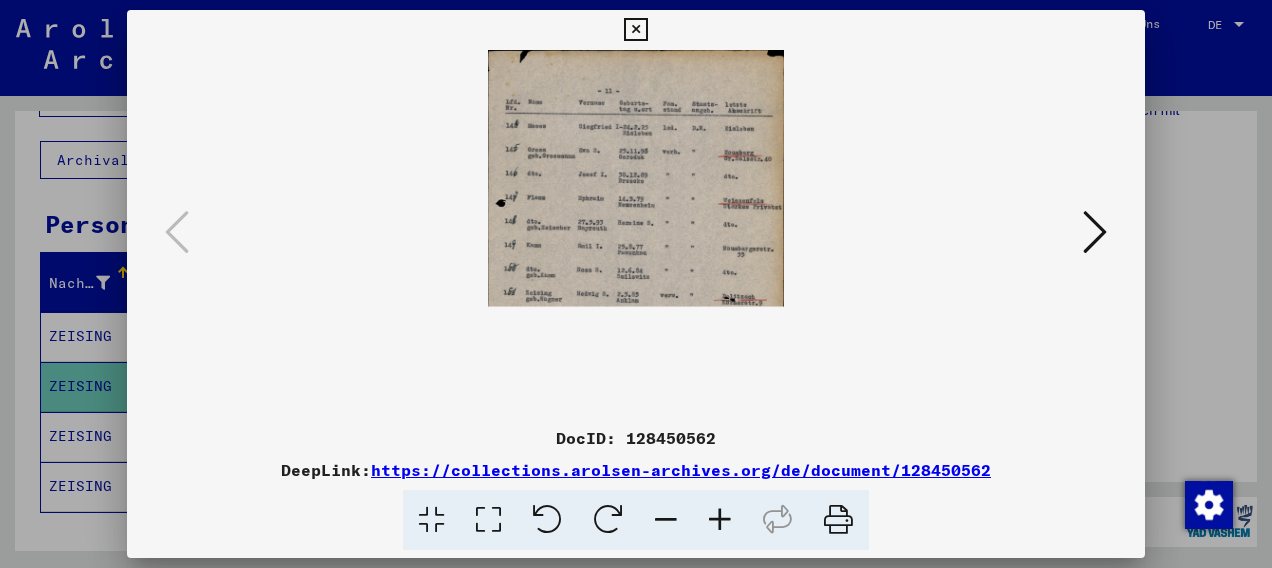 click at bounding box center (720, 520) 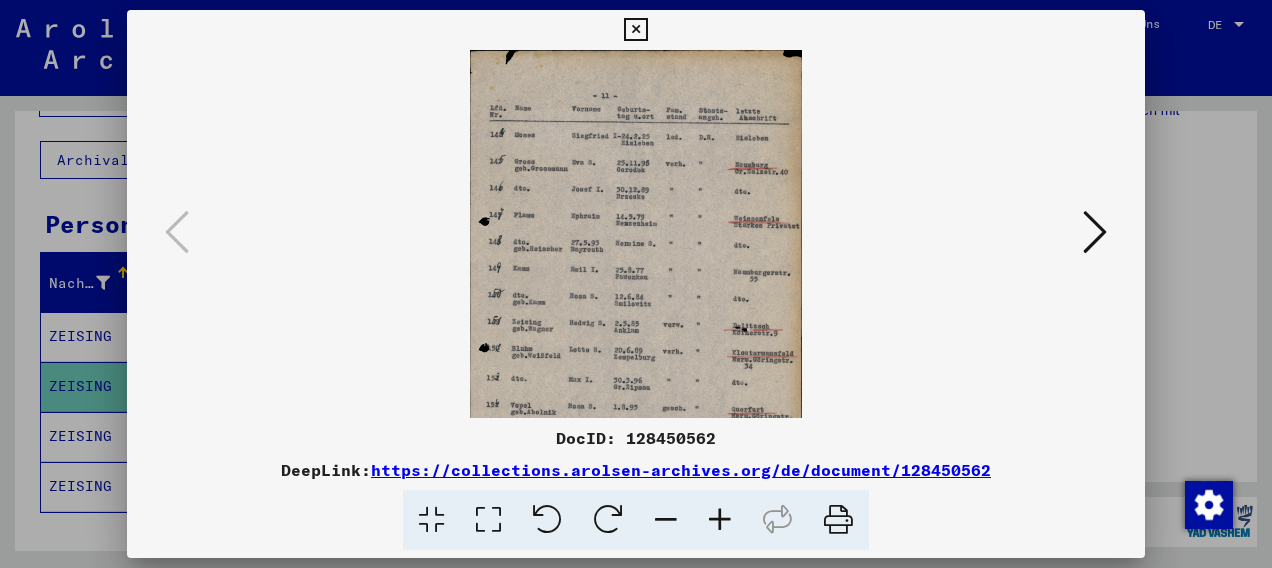 click at bounding box center [720, 520] 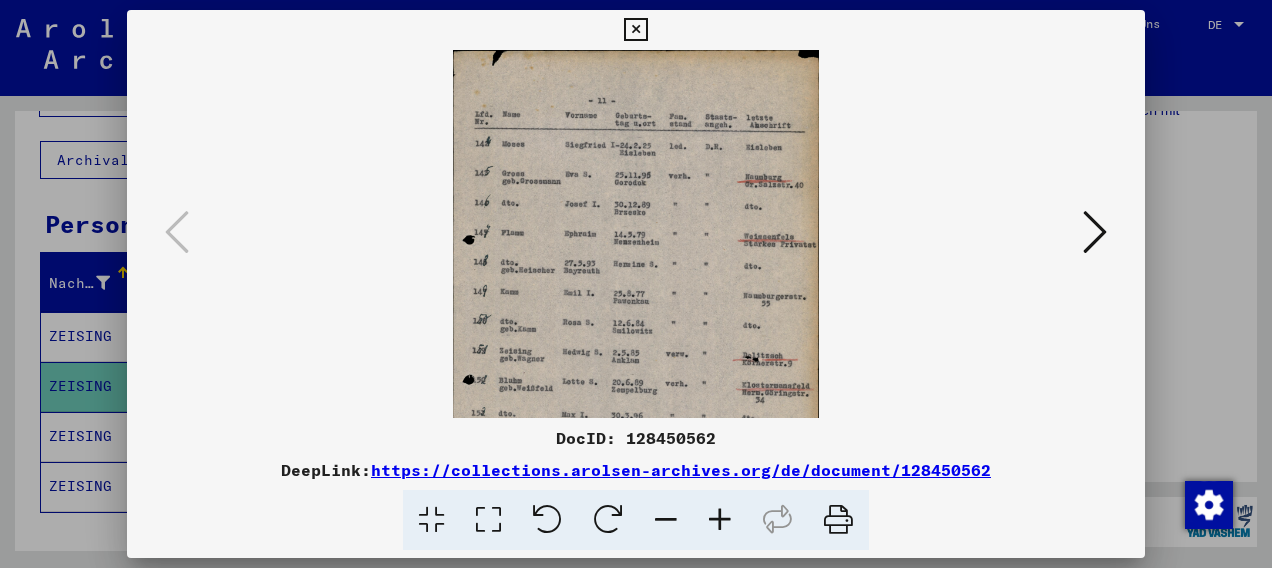 click at bounding box center (720, 520) 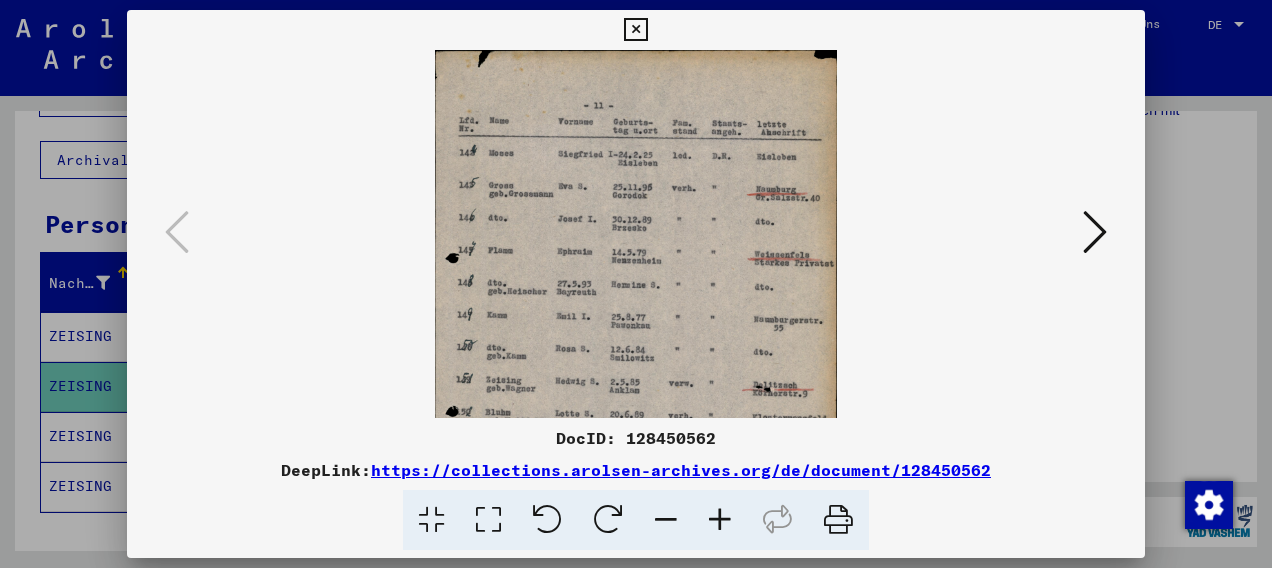 click at bounding box center [720, 520] 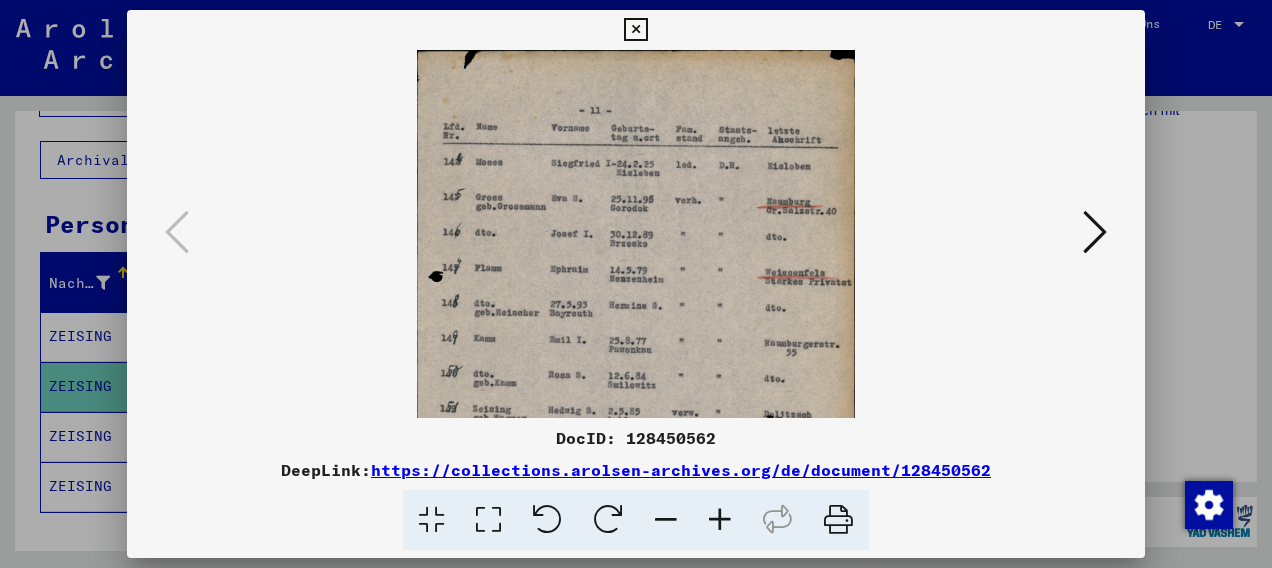 click at bounding box center (720, 520) 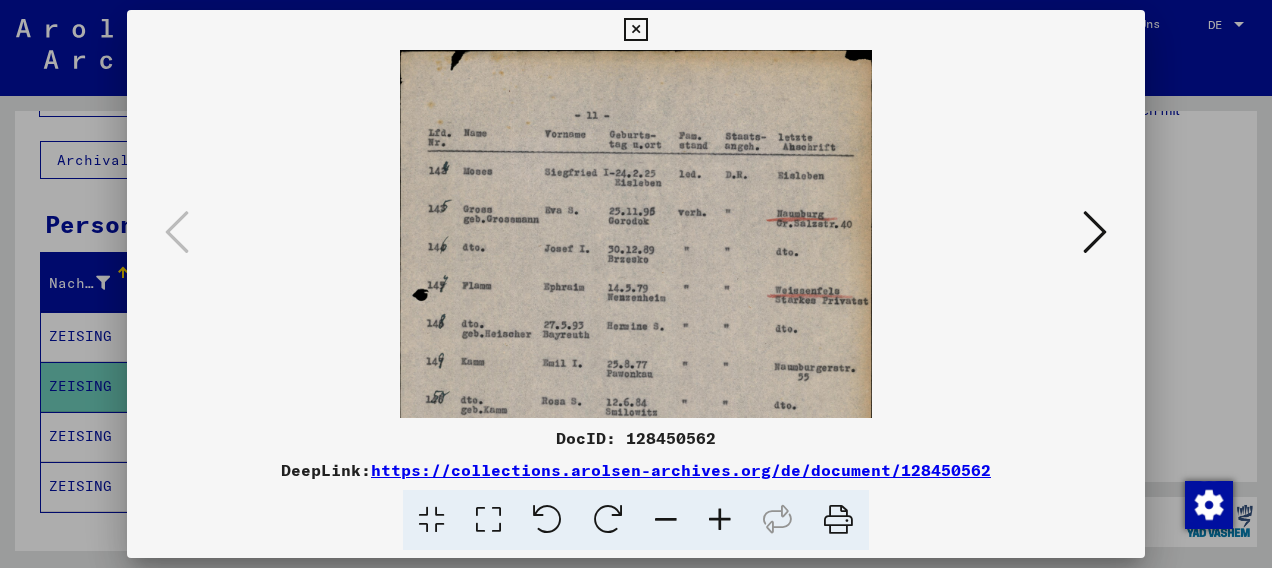 click at bounding box center [720, 520] 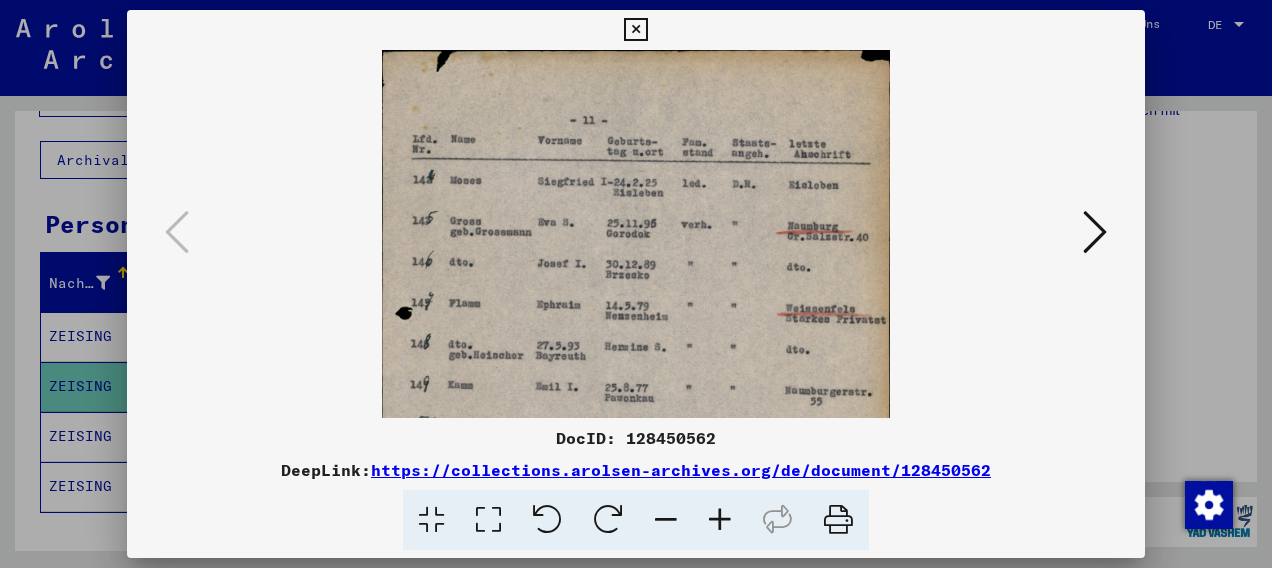 click at bounding box center [720, 520] 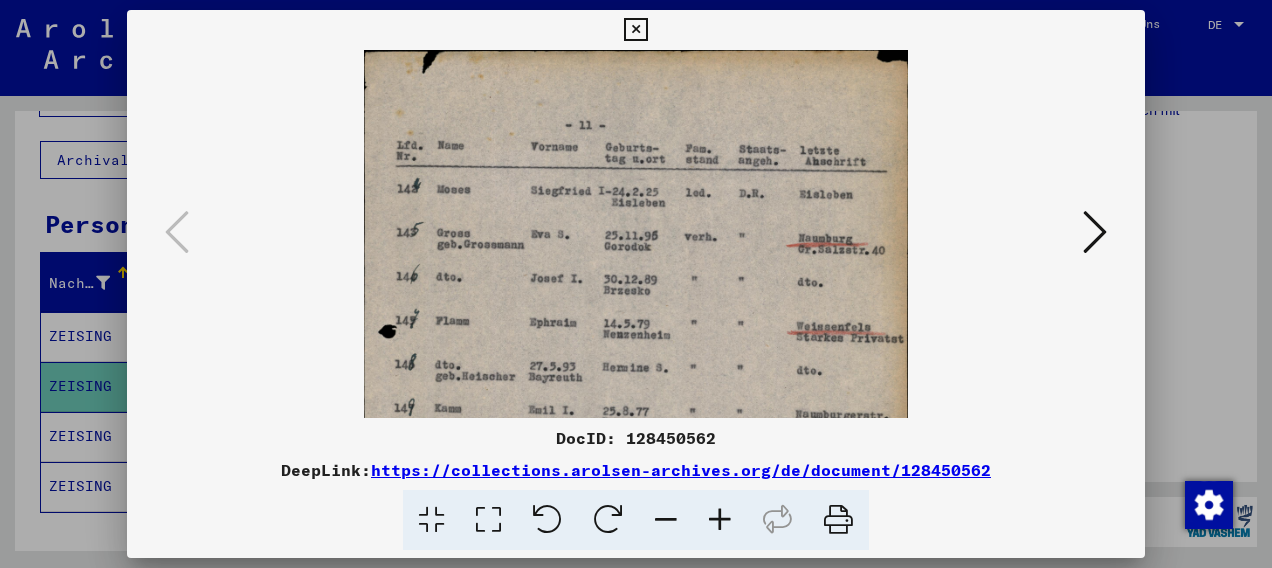 click at bounding box center [720, 520] 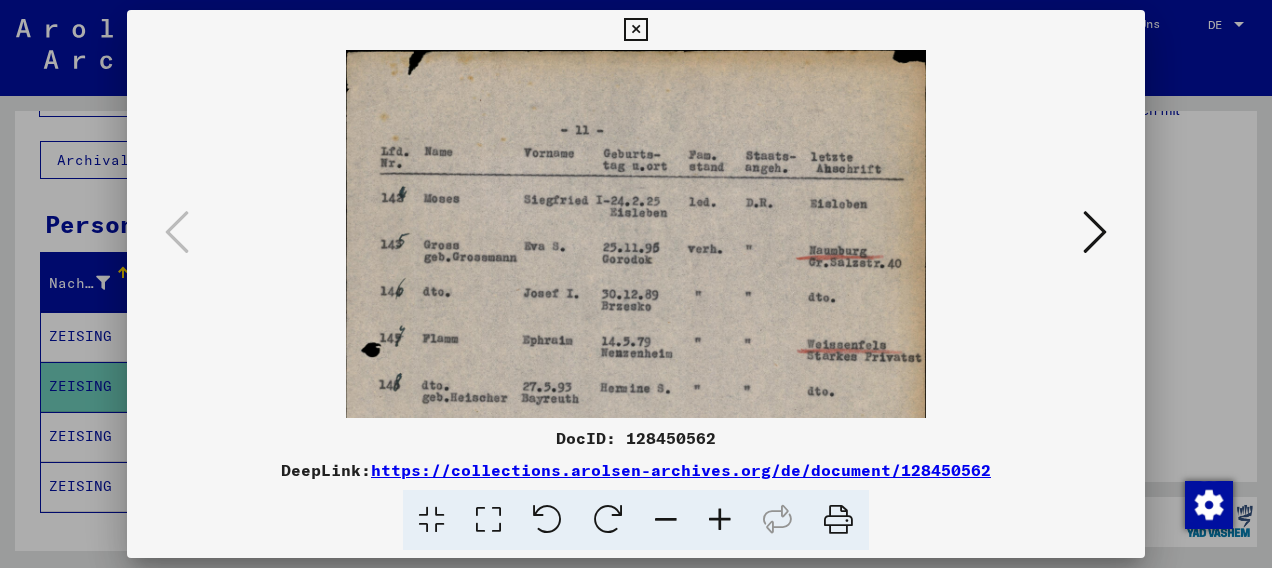click at bounding box center [720, 520] 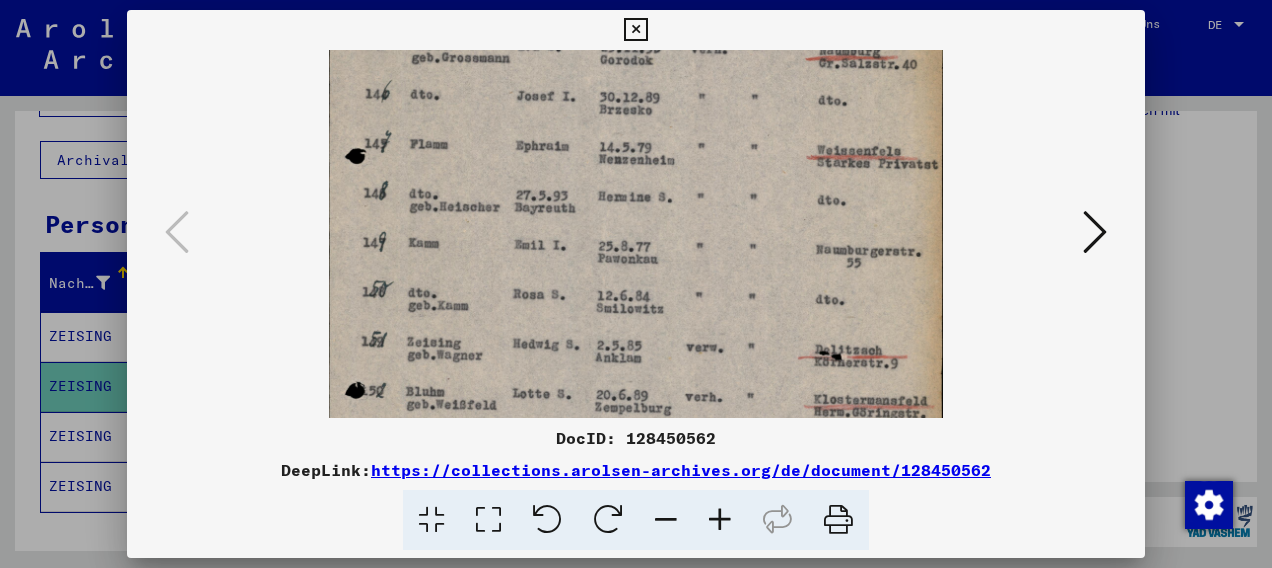 drag, startPoint x: 726, startPoint y: 375, endPoint x: 721, endPoint y: 170, distance: 205.06097 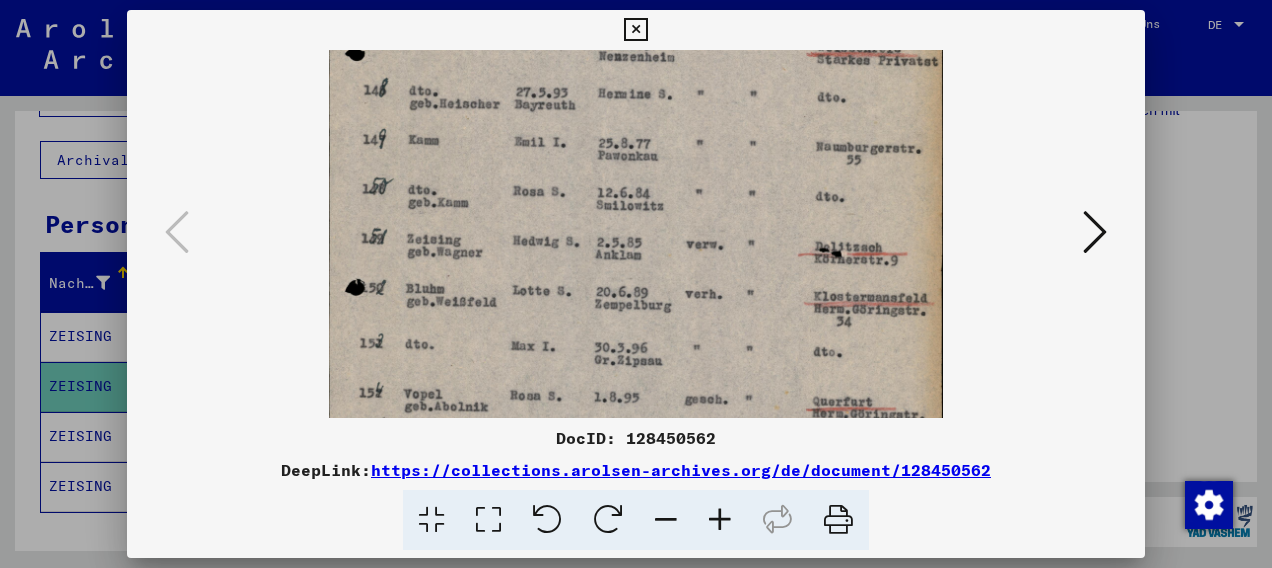 drag, startPoint x: 719, startPoint y: 366, endPoint x: 748, endPoint y: 317, distance: 56.938564 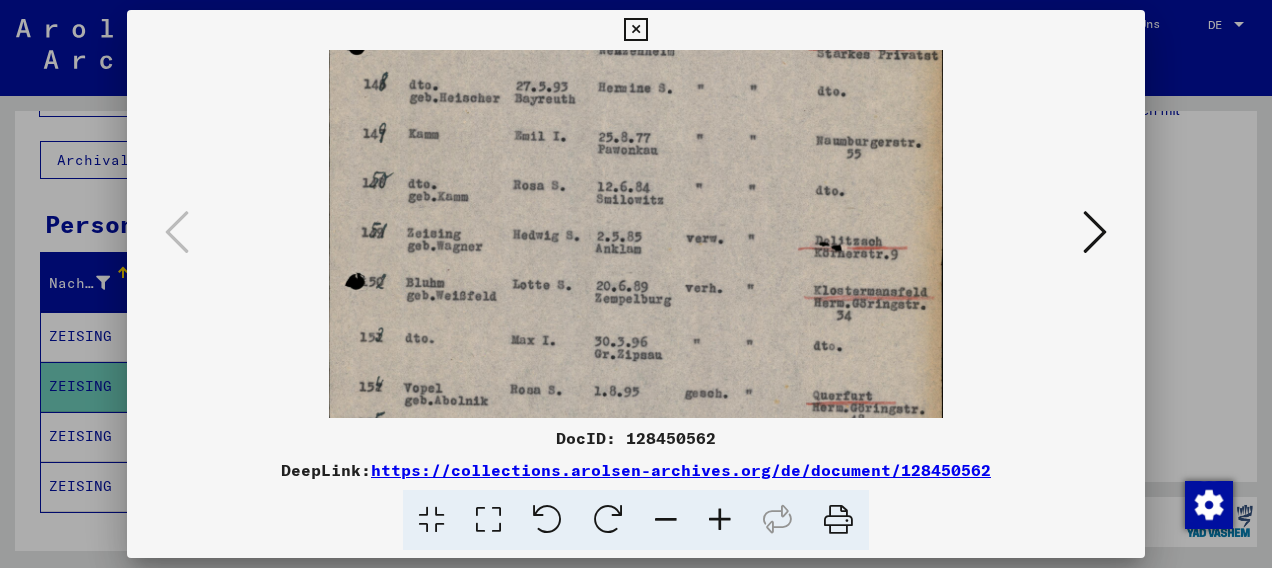 click at bounding box center (1095, 232) 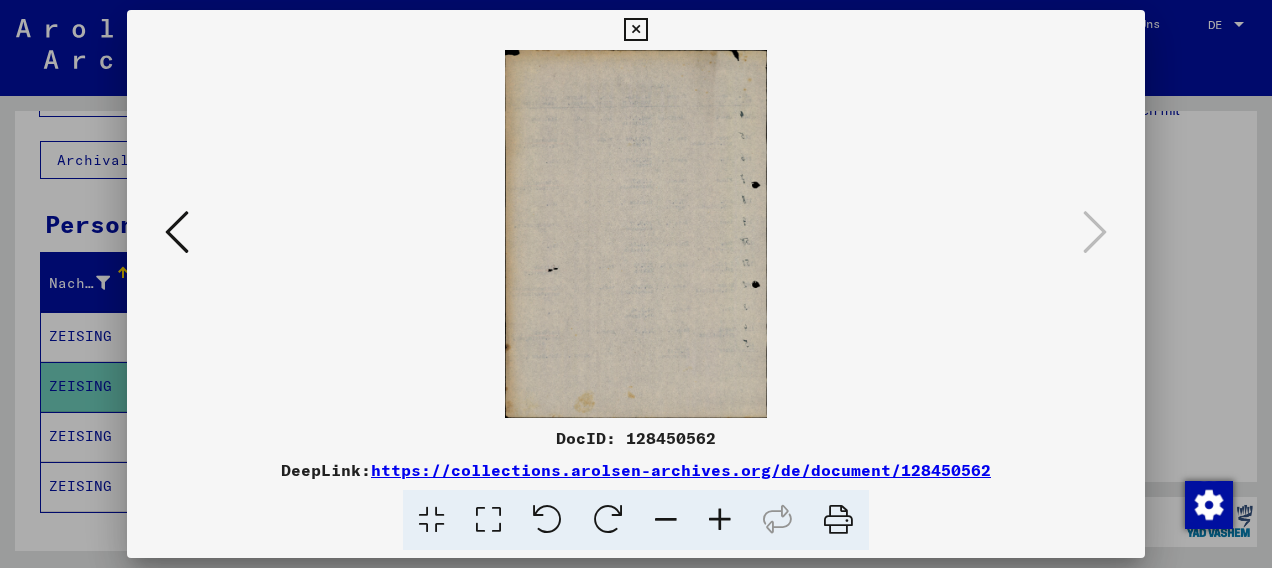 scroll, scrollTop: 0, scrollLeft: 0, axis: both 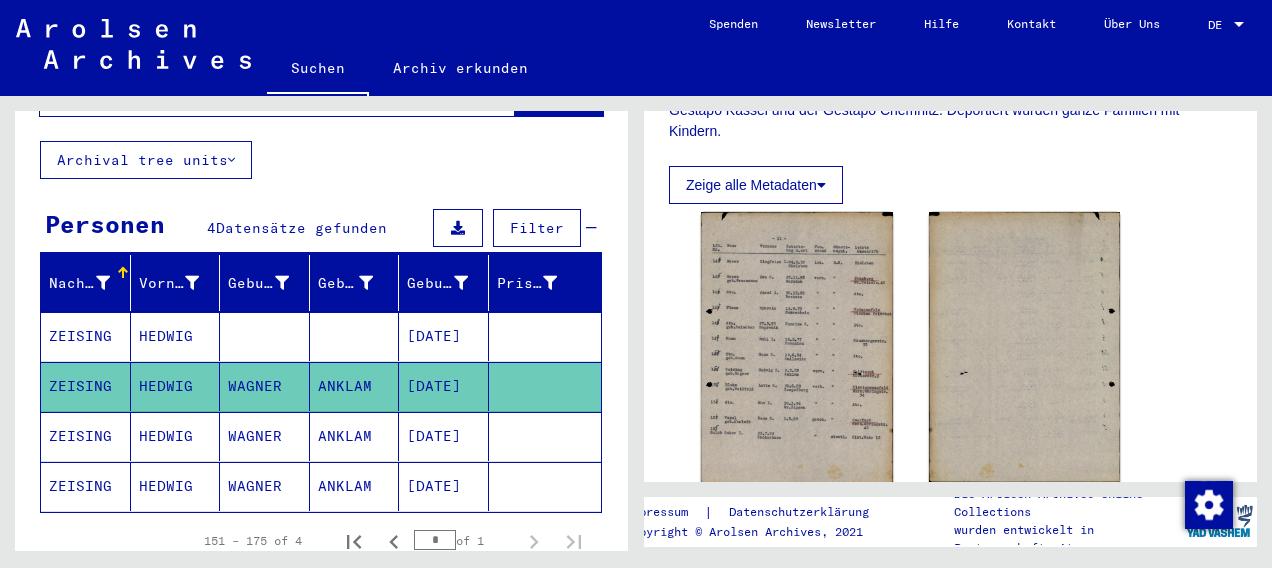 click on "ZEISING" at bounding box center (86, 486) 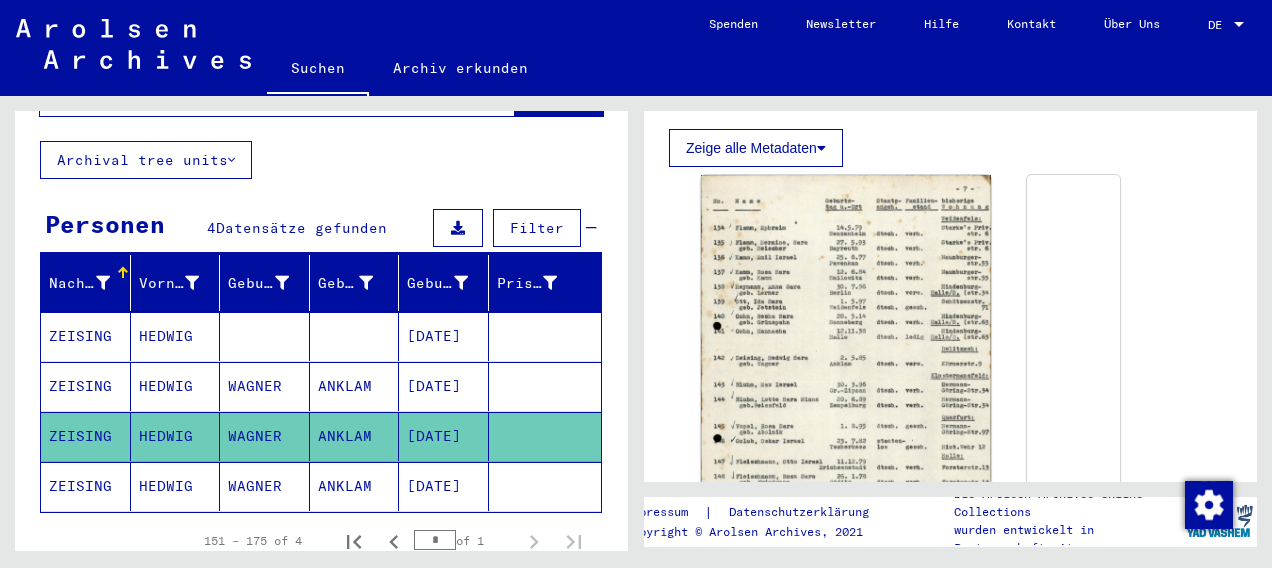 scroll, scrollTop: 1138, scrollLeft: 0, axis: vertical 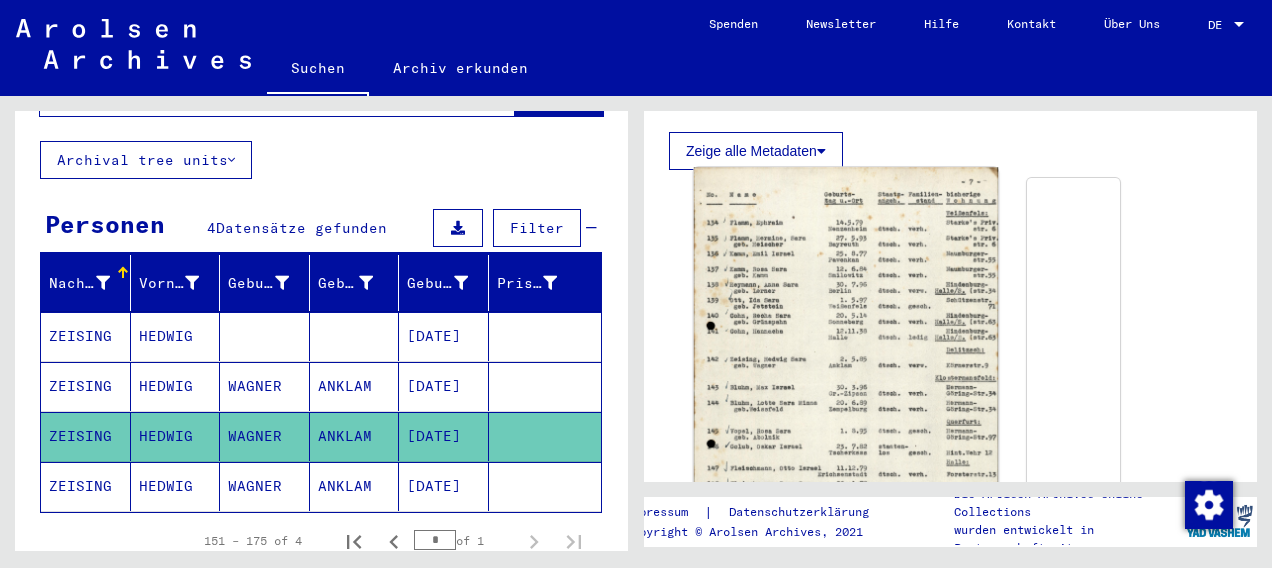 click 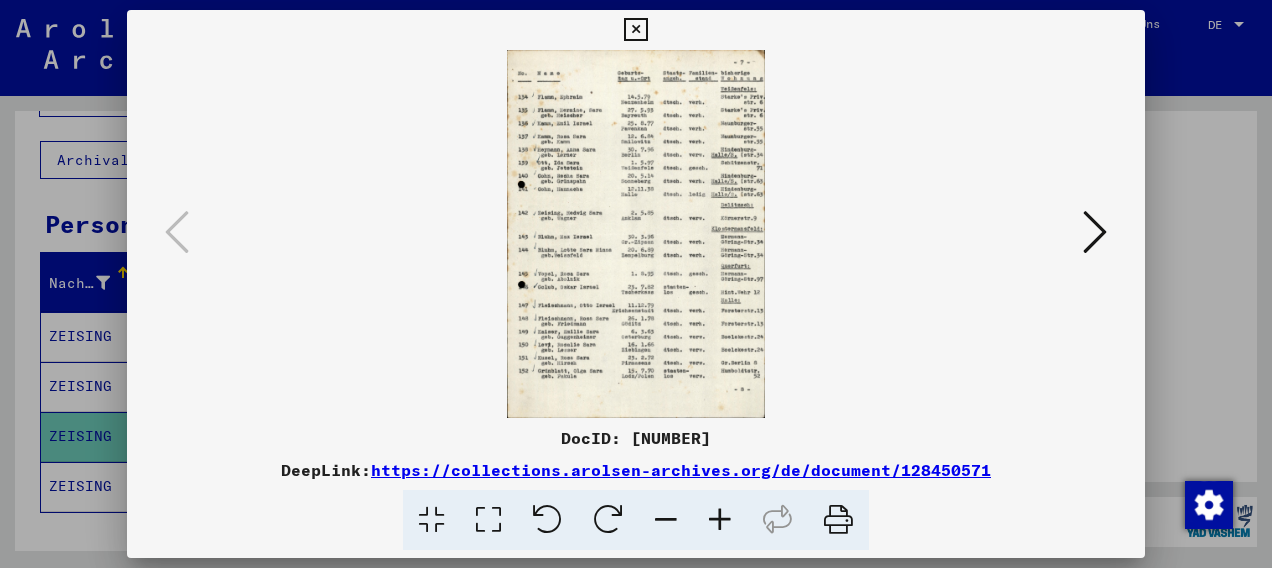 click at bounding box center [720, 520] 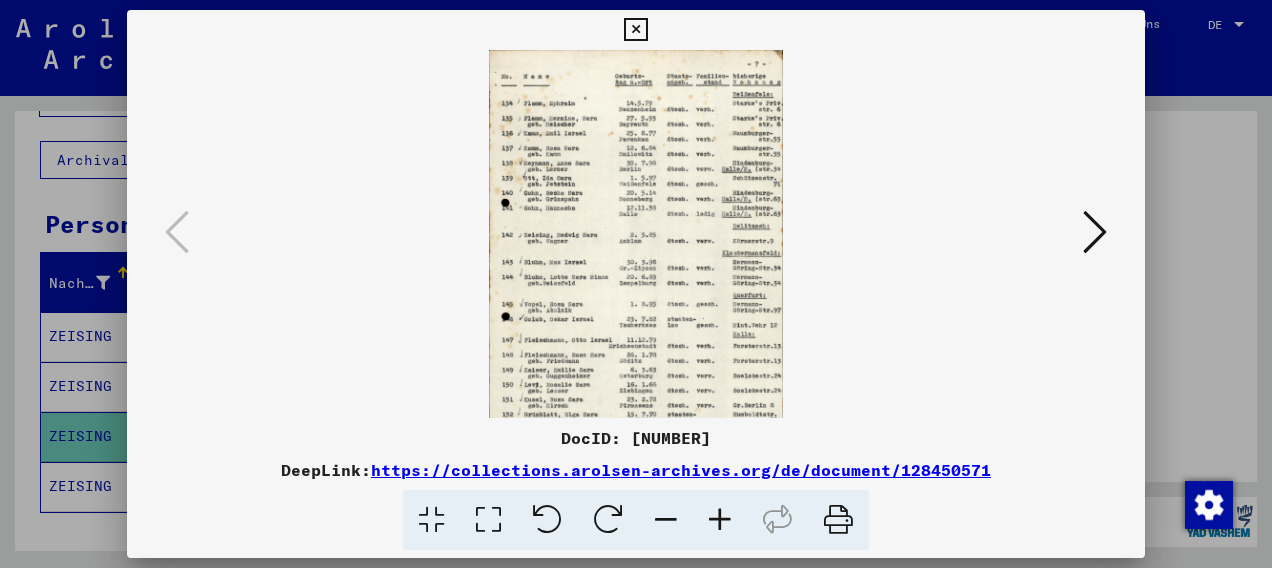 click at bounding box center [720, 520] 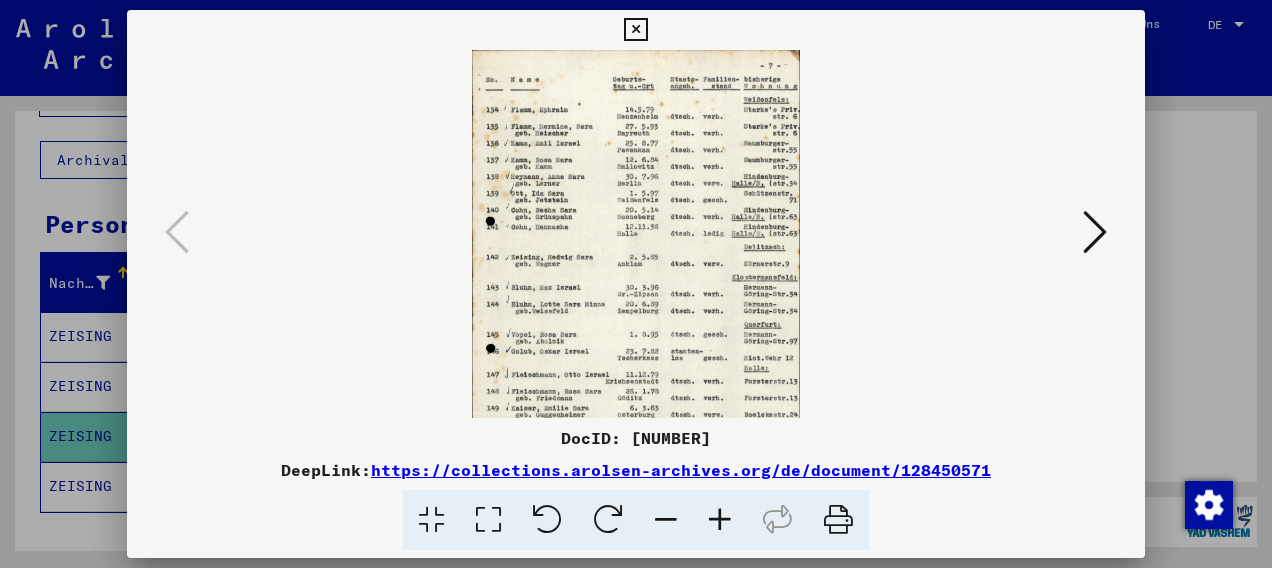 click at bounding box center (720, 520) 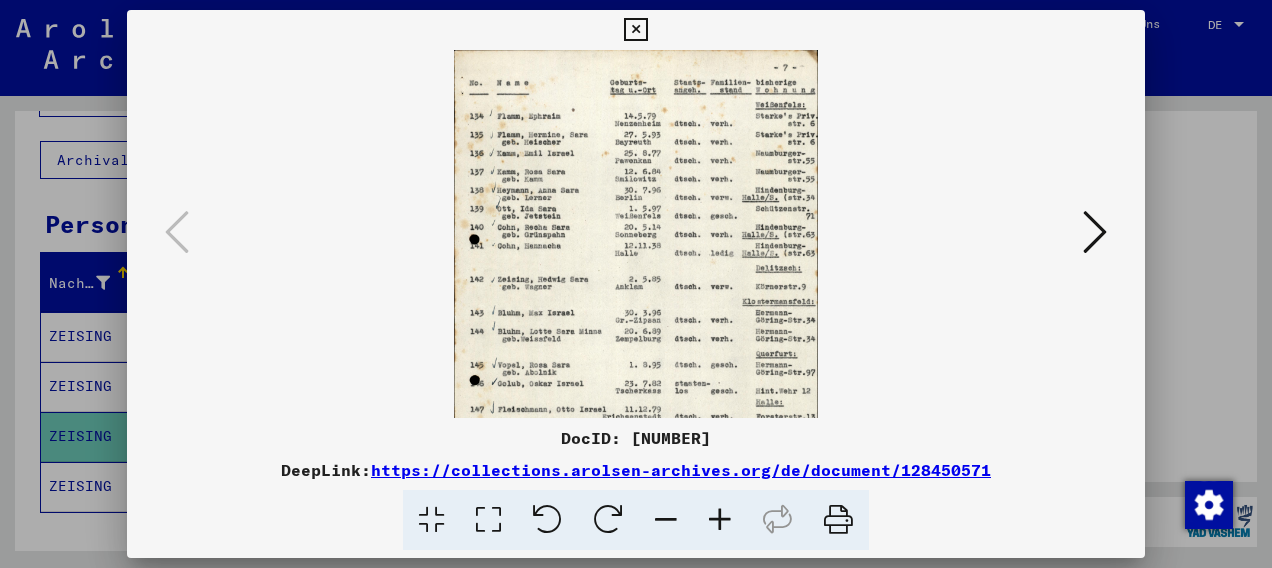 click at bounding box center [720, 520] 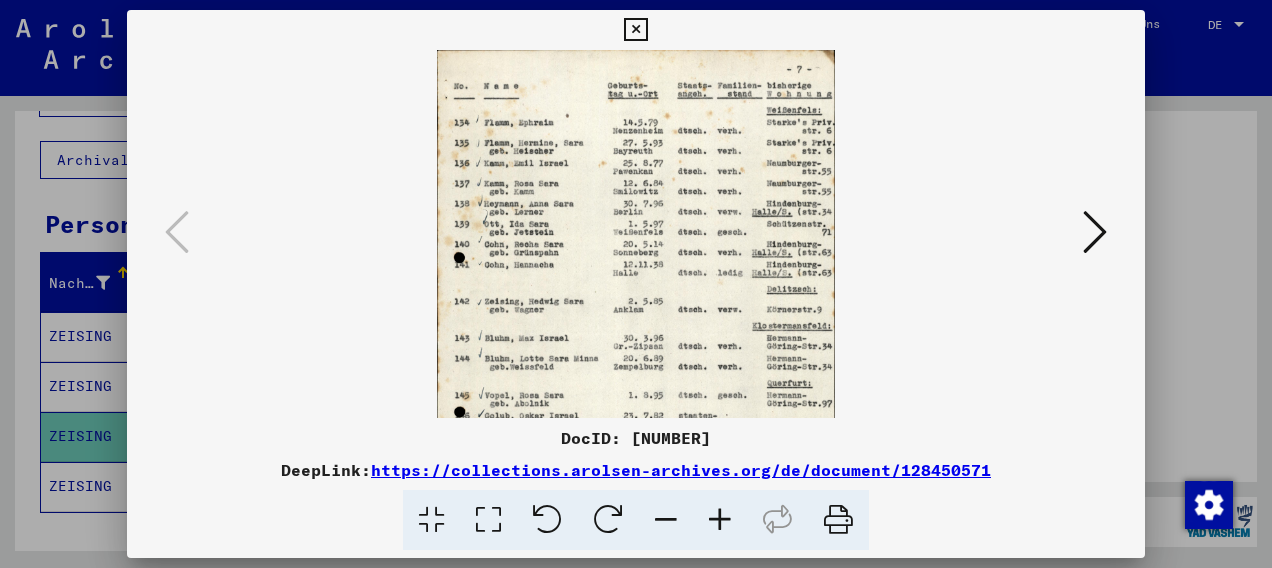 click at bounding box center (720, 520) 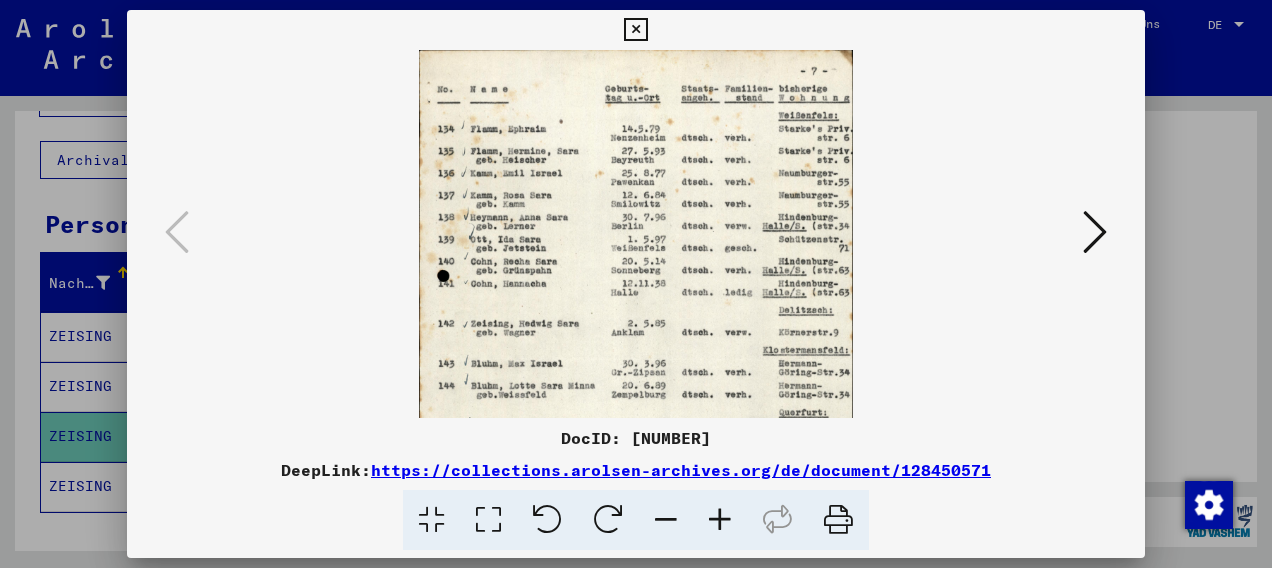 click at bounding box center [720, 520] 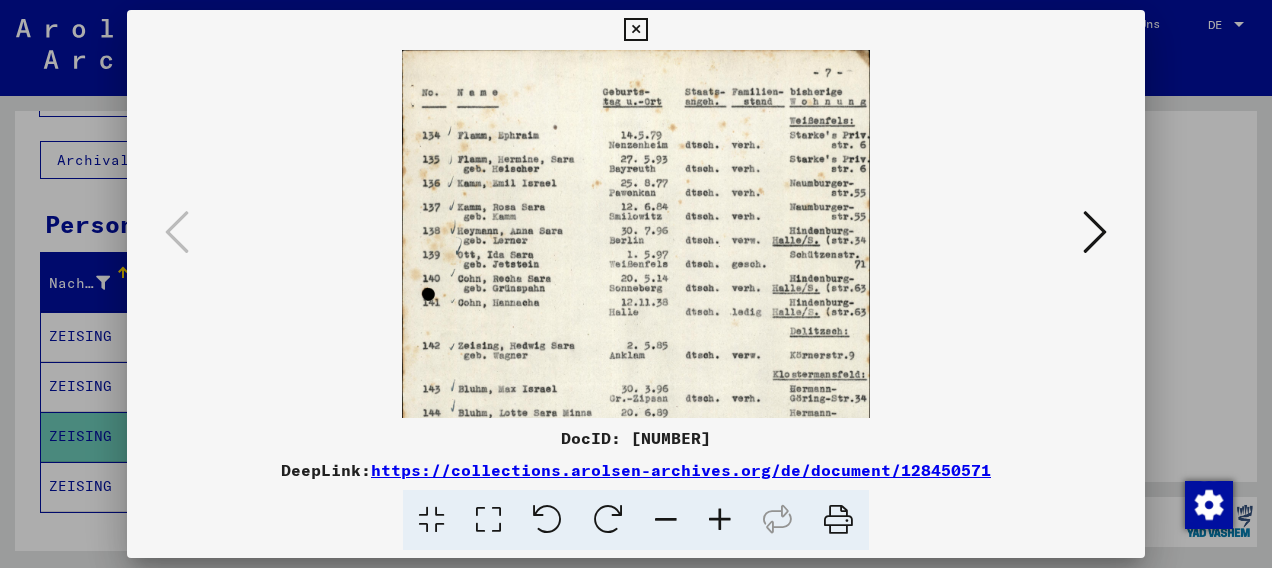 click at bounding box center [720, 520] 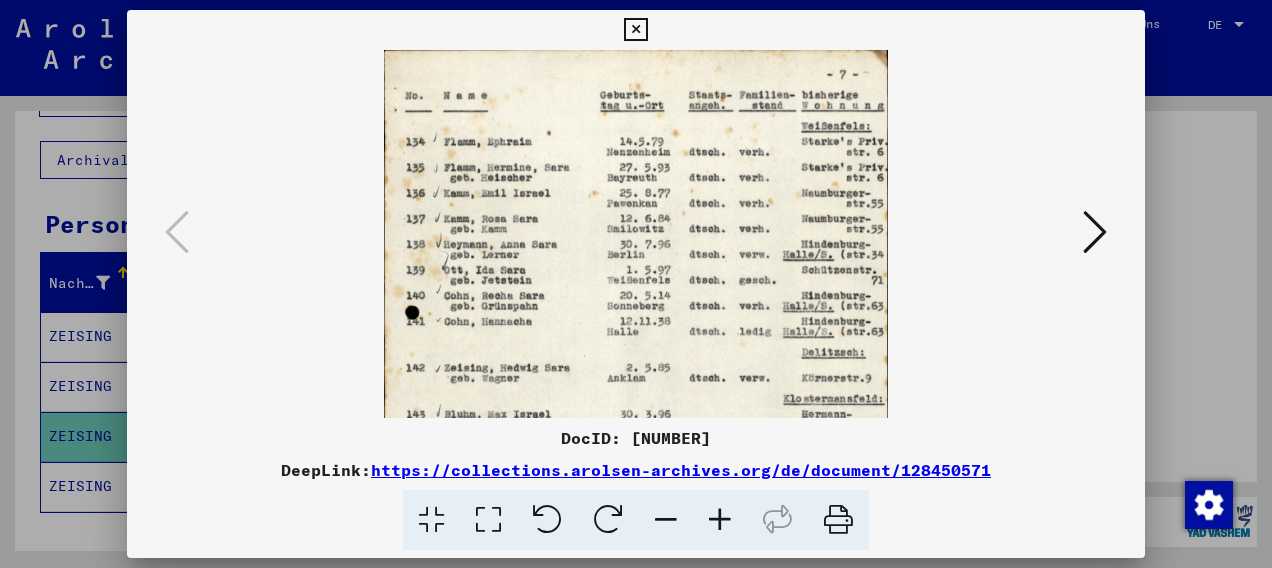 click at bounding box center [720, 520] 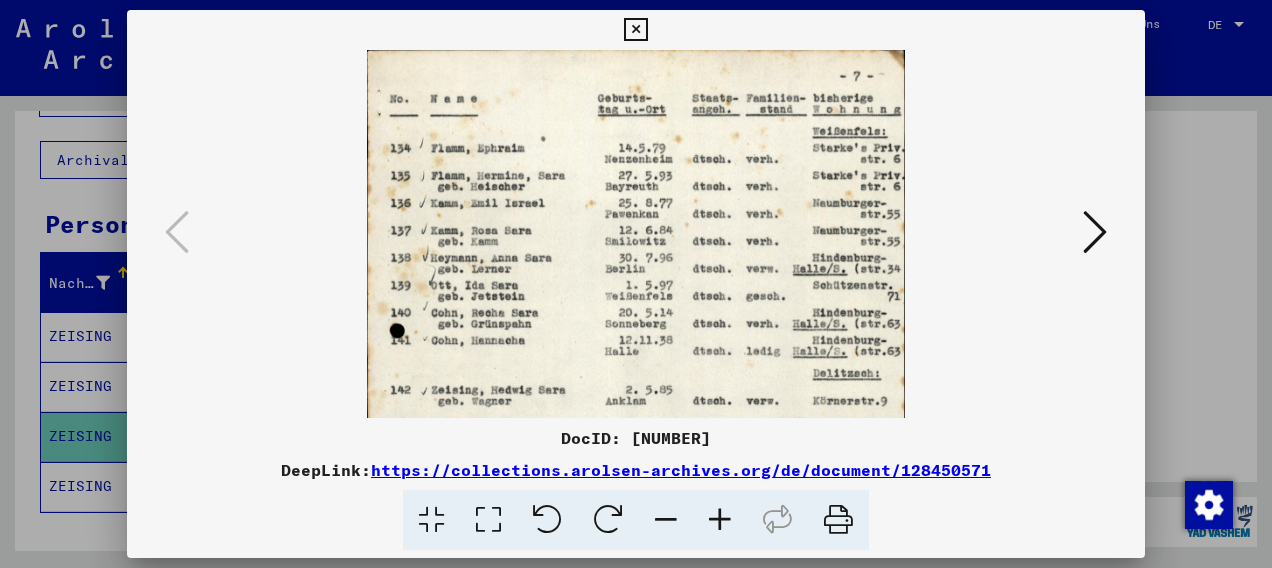 click at bounding box center [720, 520] 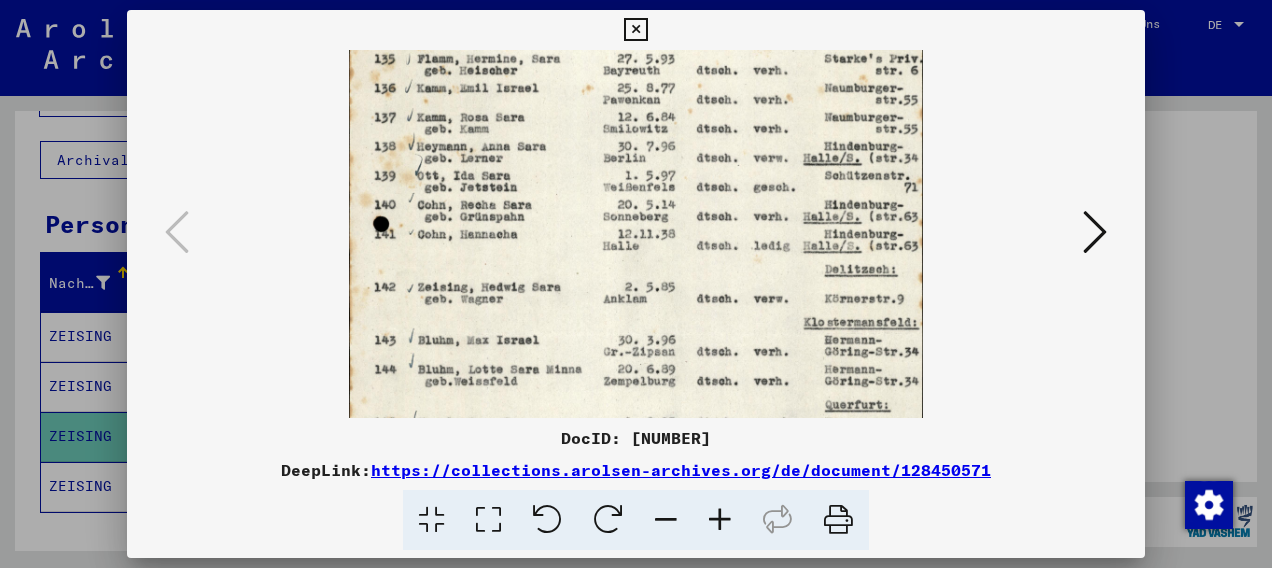 scroll, scrollTop: 129, scrollLeft: 0, axis: vertical 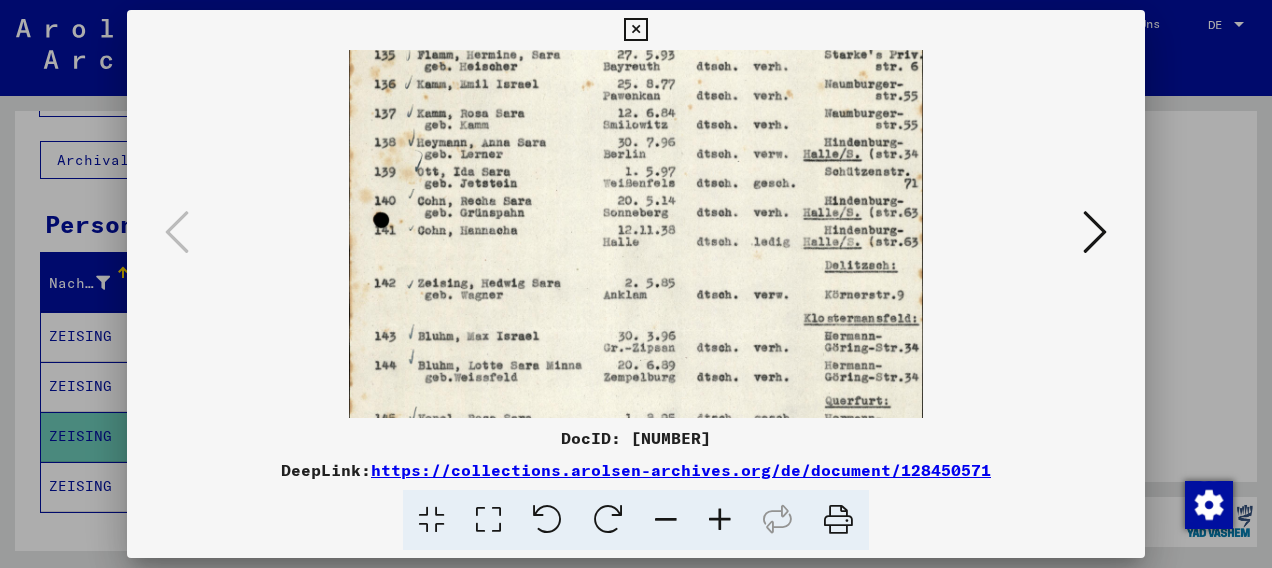drag, startPoint x: 635, startPoint y: 354, endPoint x: 640, endPoint y: 242, distance: 112.11155 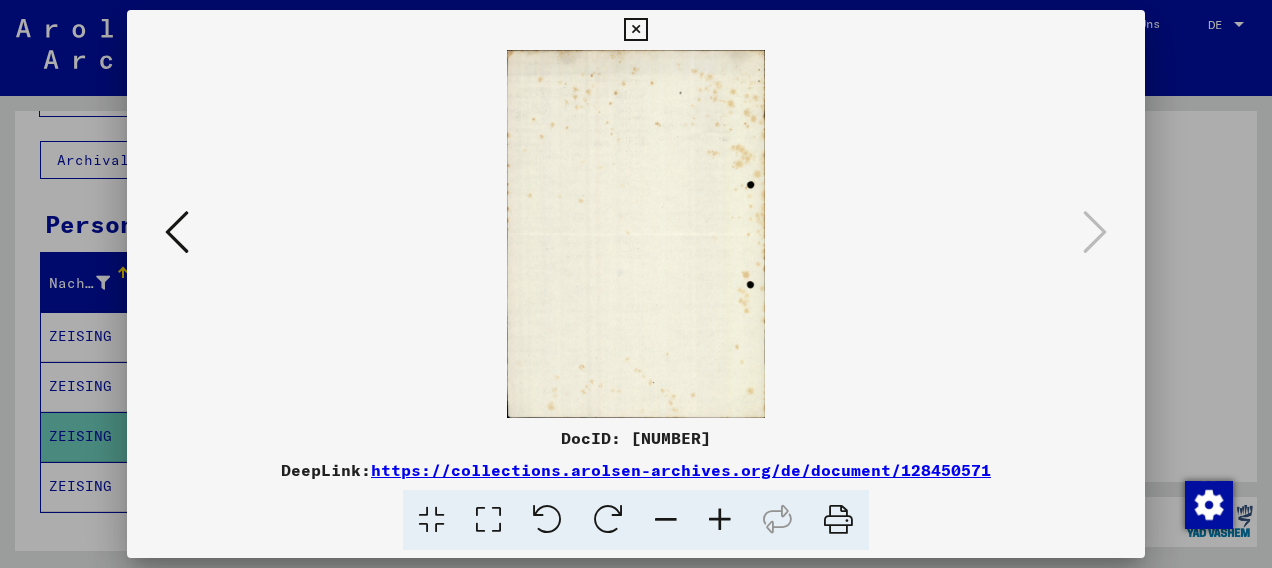 scroll, scrollTop: 0, scrollLeft: 0, axis: both 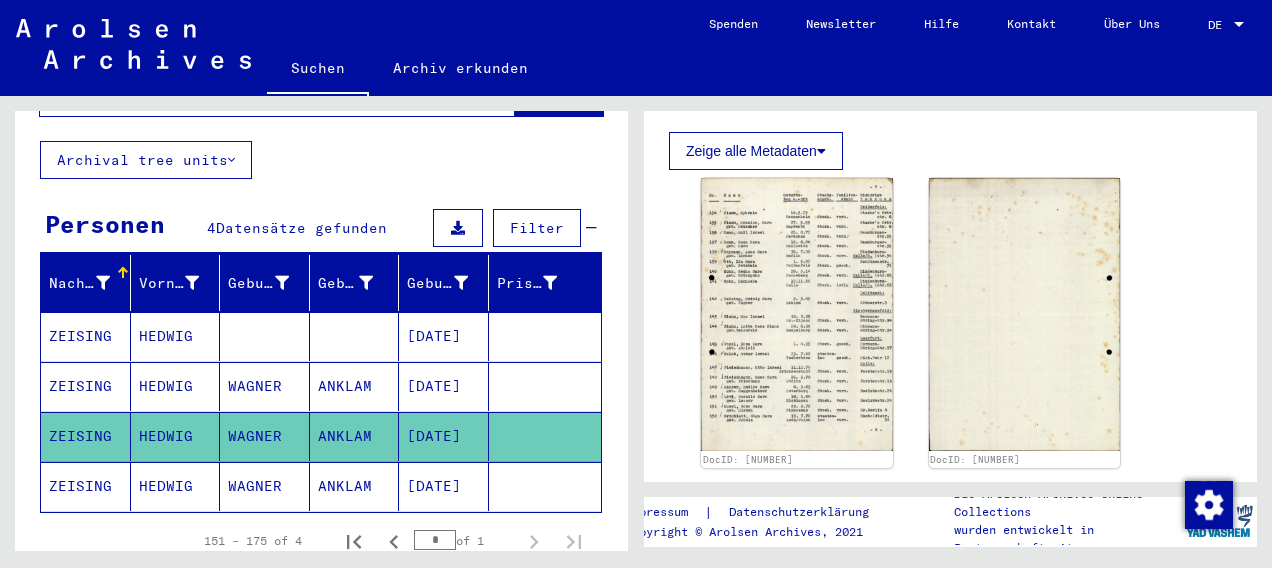 click 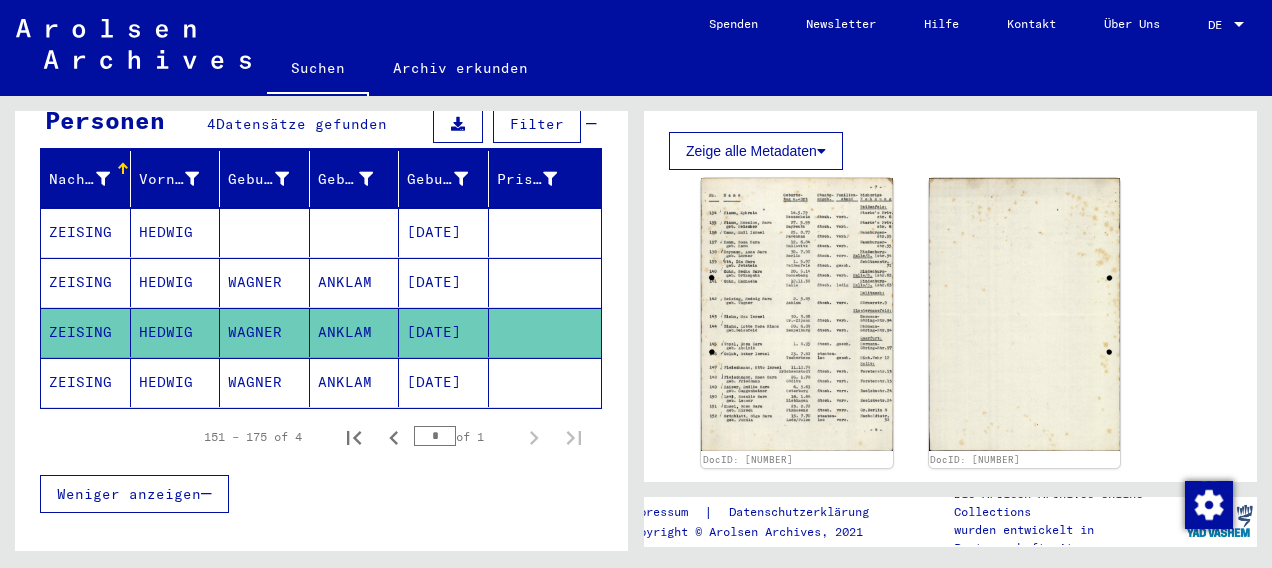 scroll, scrollTop: 225, scrollLeft: 0, axis: vertical 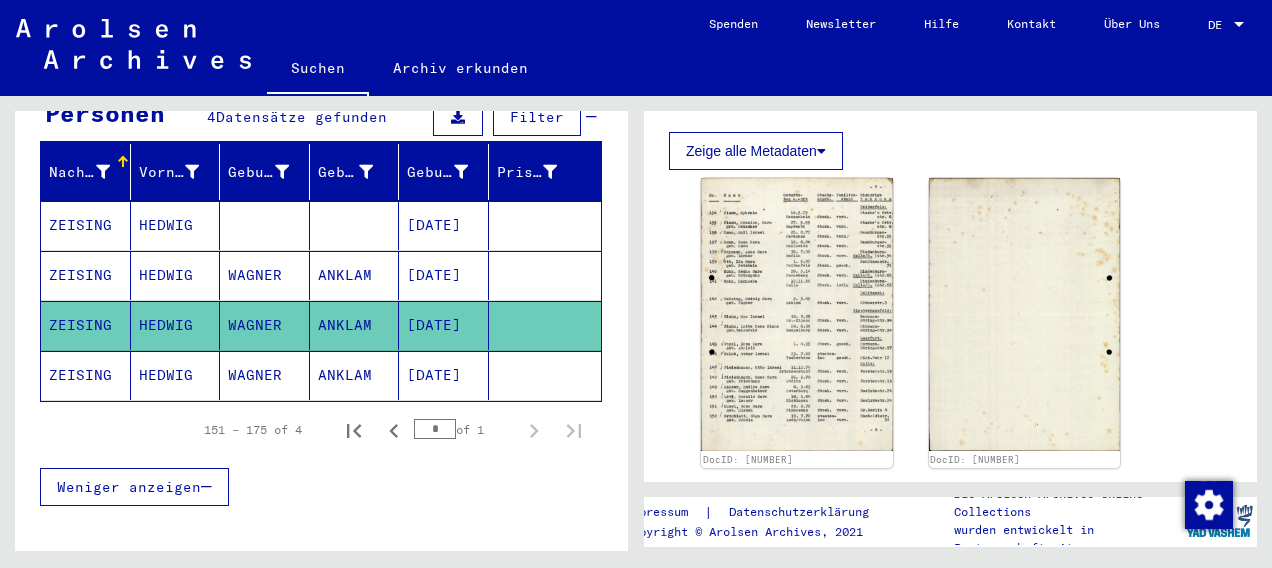 click on "ZEISING" 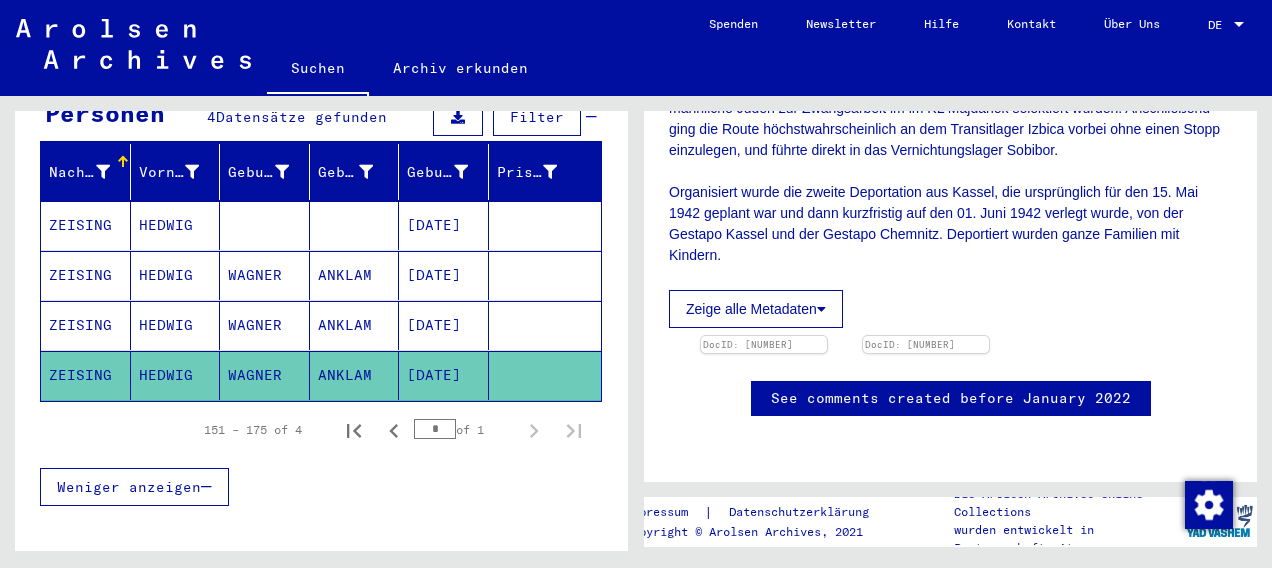 scroll, scrollTop: 1232, scrollLeft: 0, axis: vertical 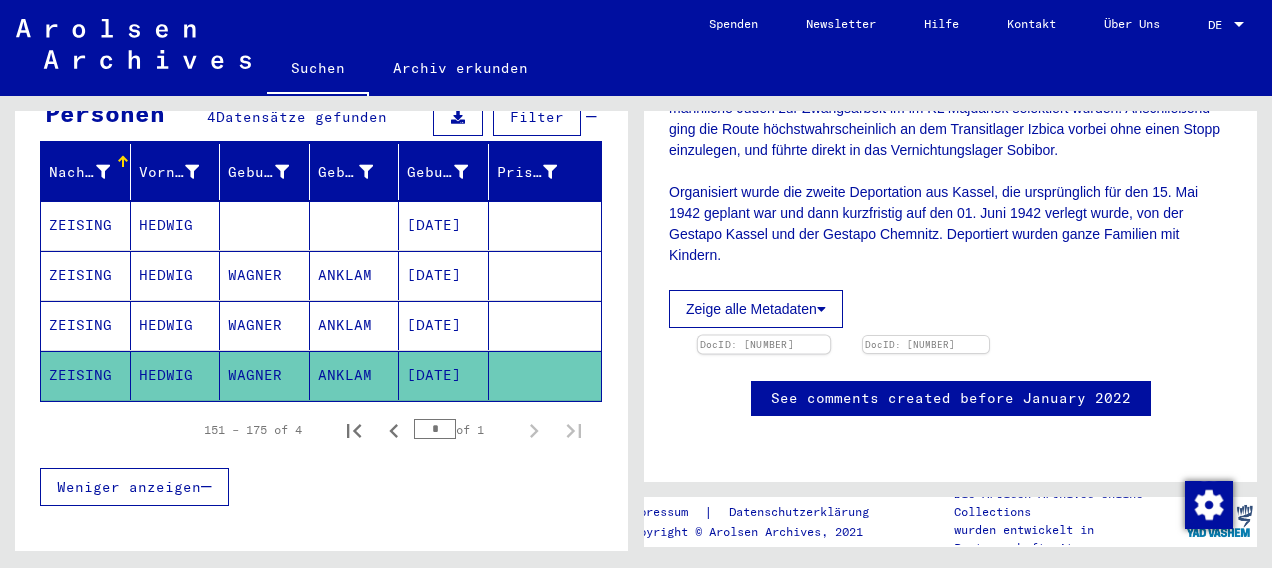 click 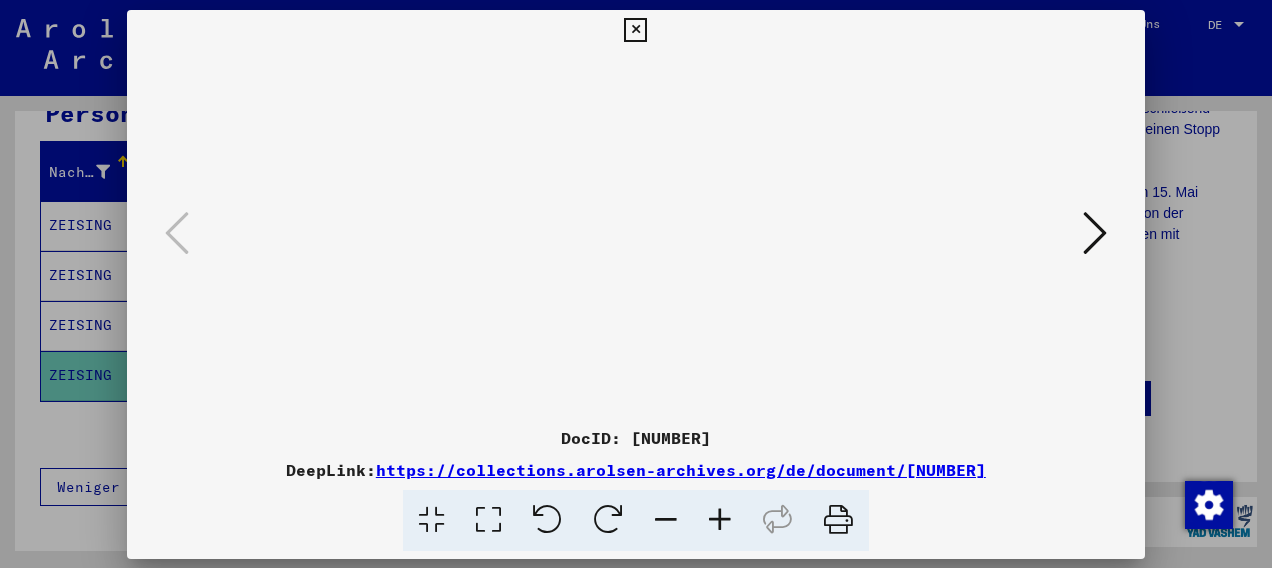 scroll, scrollTop: 1210, scrollLeft: 0, axis: vertical 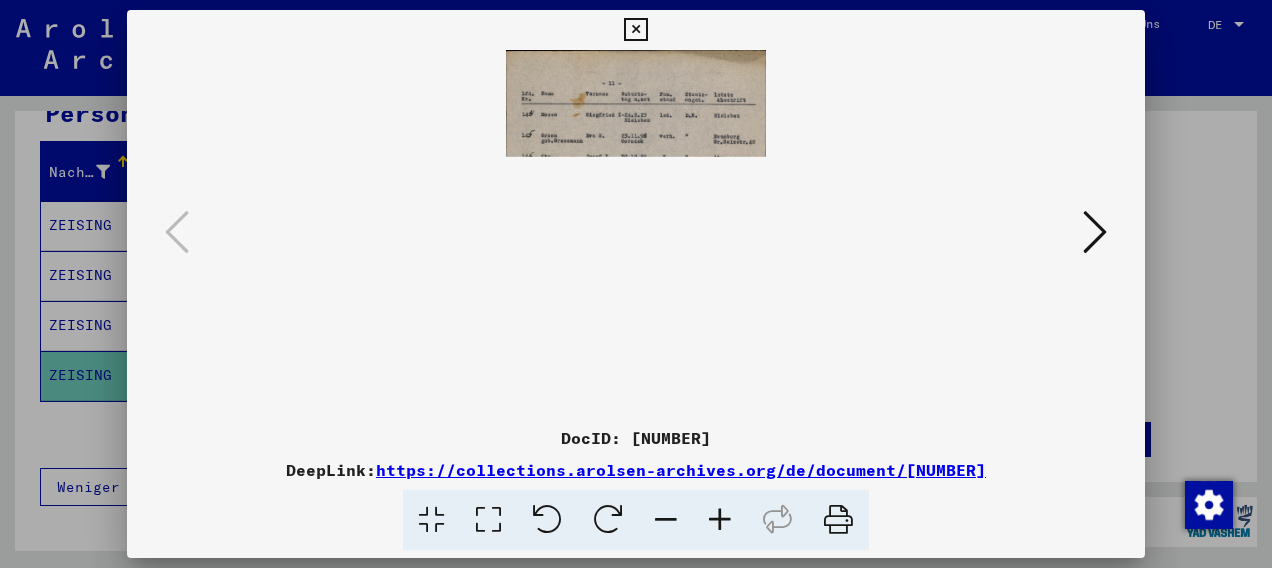 click at bounding box center (720, 520) 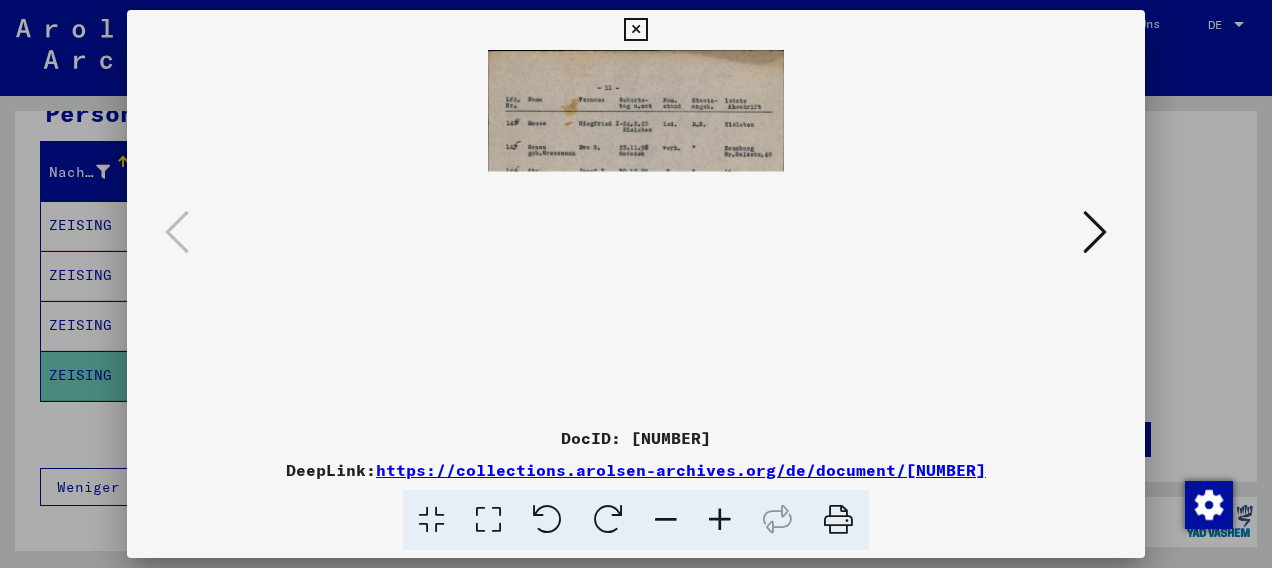 click at bounding box center (720, 520) 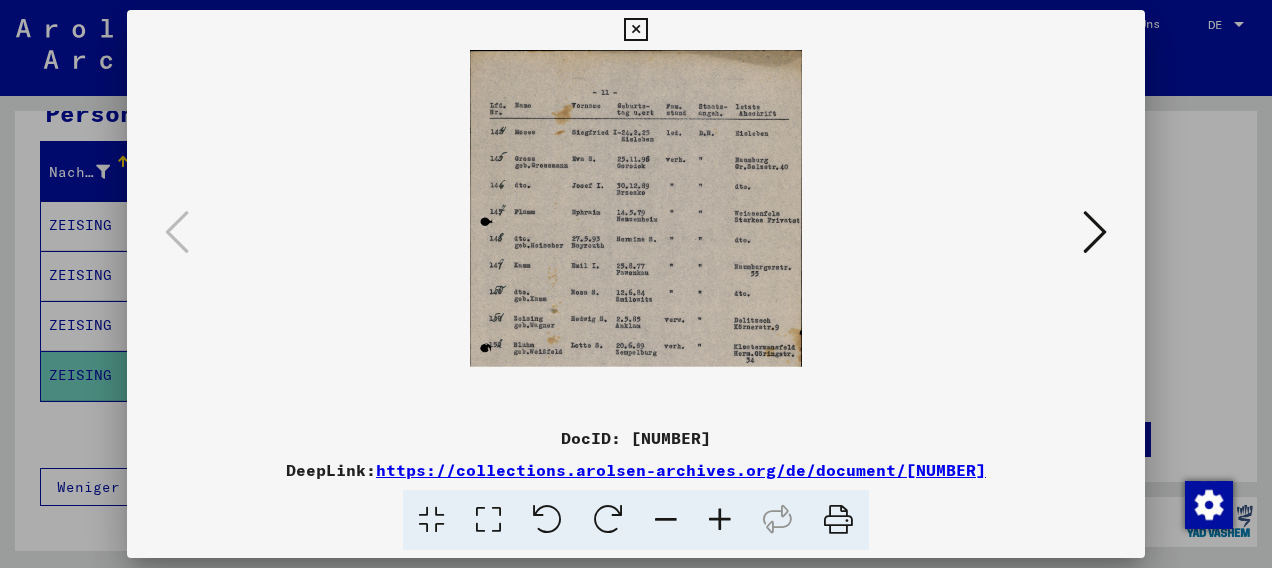 click at bounding box center [720, 520] 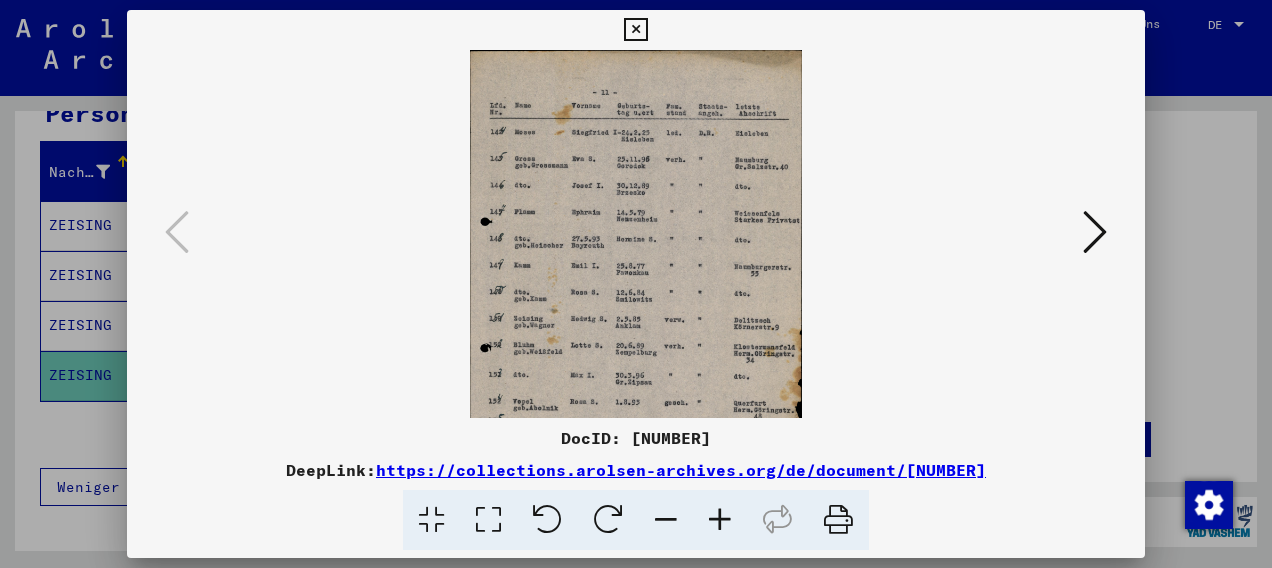 click at bounding box center [720, 520] 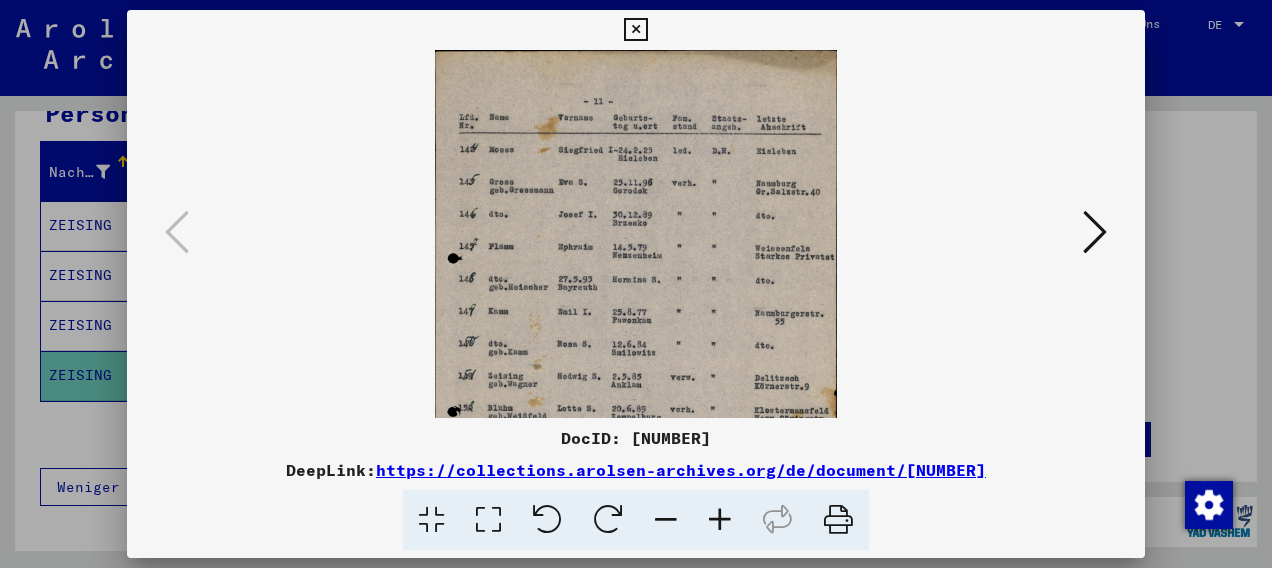 click at bounding box center [720, 520] 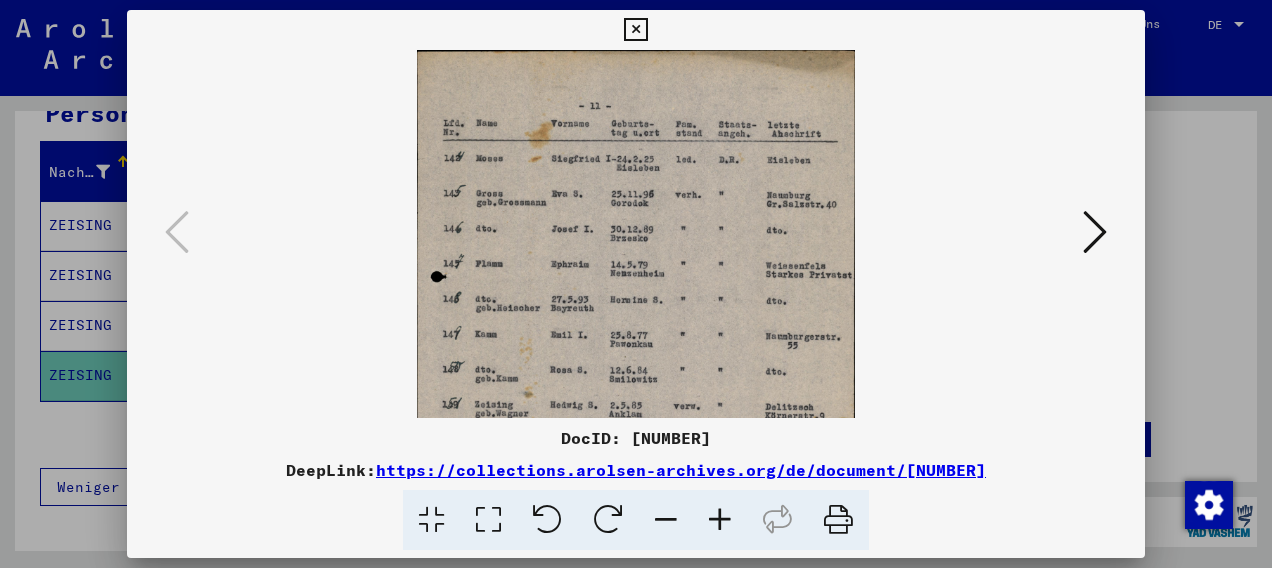 click at bounding box center [720, 520] 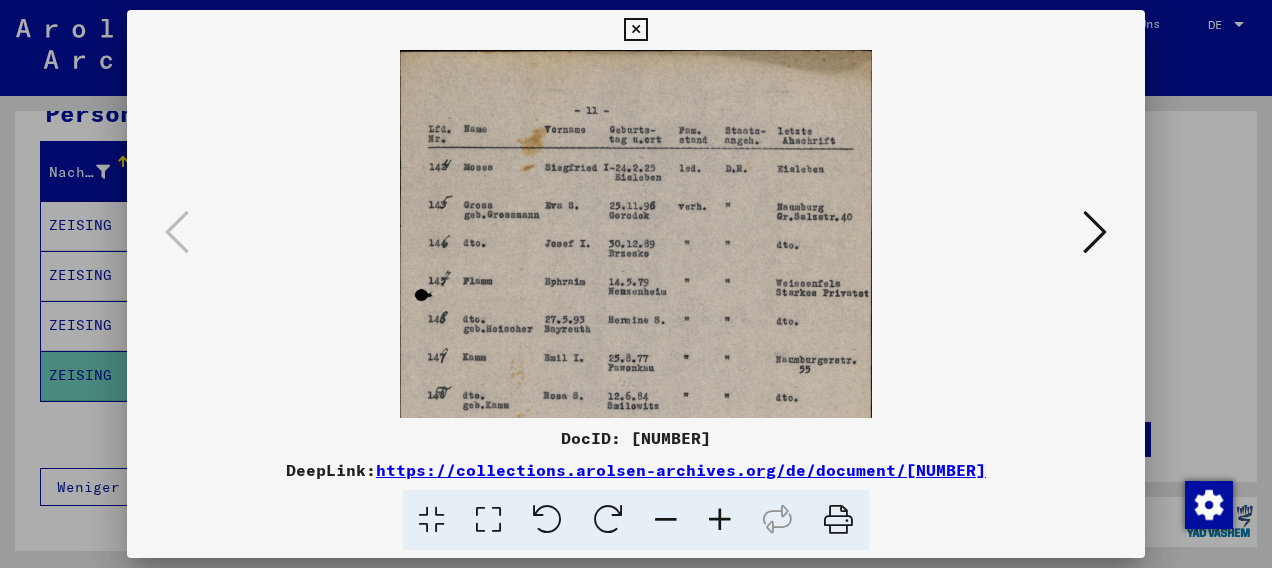 click at bounding box center [720, 520] 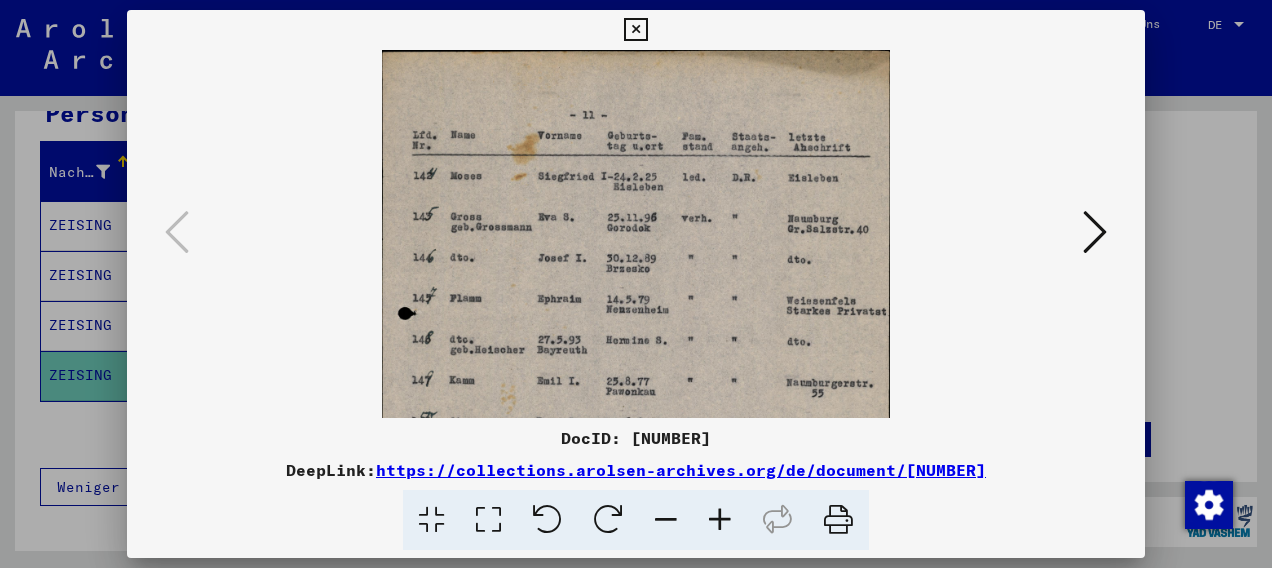 click at bounding box center [720, 520] 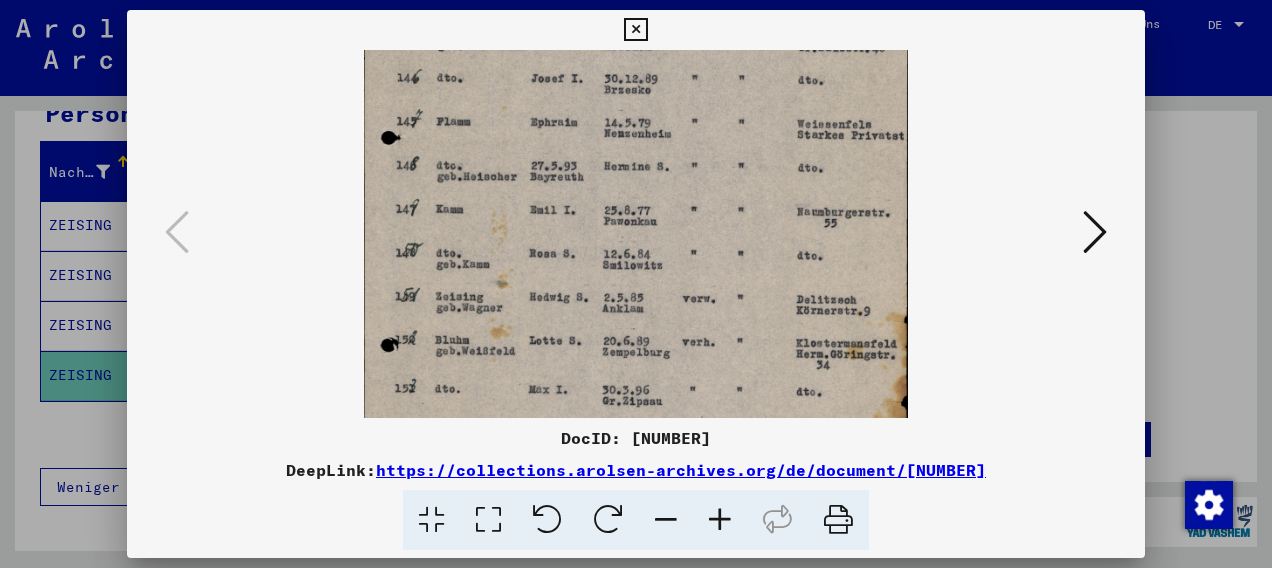 scroll, scrollTop: 201, scrollLeft: 0, axis: vertical 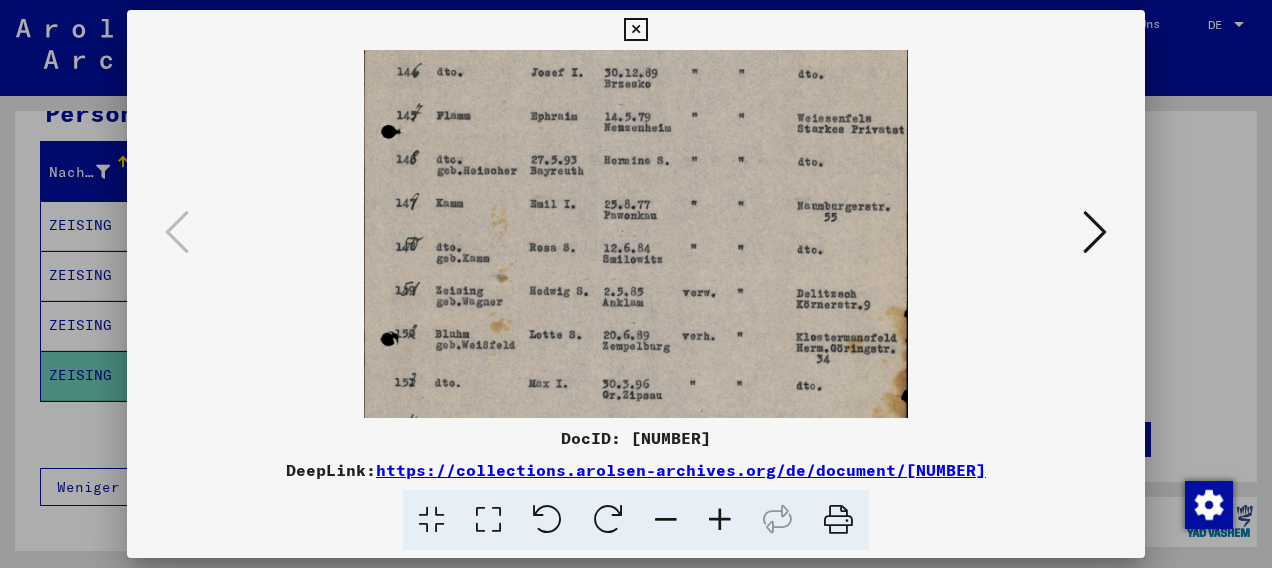 drag, startPoint x: 724, startPoint y: 336, endPoint x: 748, endPoint y: 152, distance: 185.55861 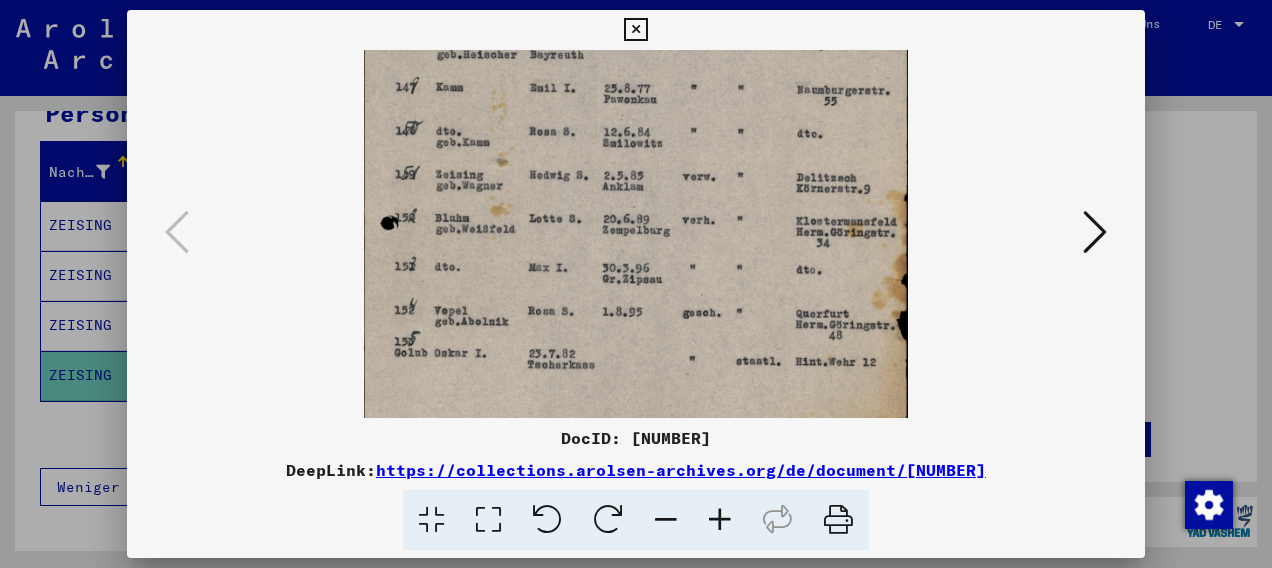 scroll, scrollTop: 319, scrollLeft: 0, axis: vertical 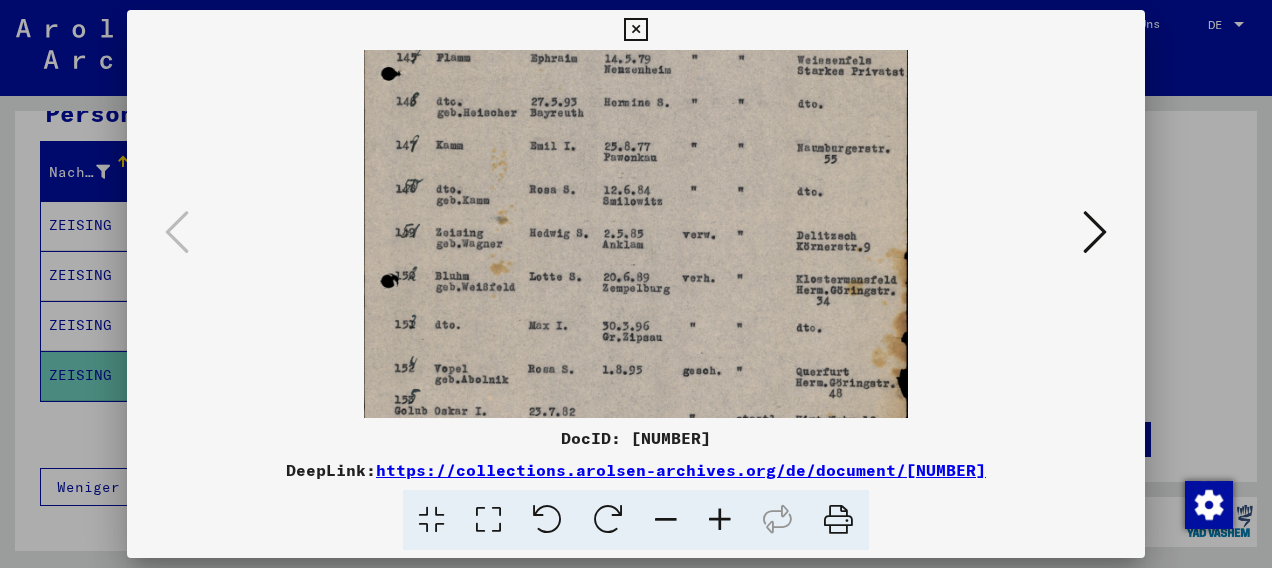 drag, startPoint x: 704, startPoint y: 386, endPoint x: 732, endPoint y: 390, distance: 28.284271 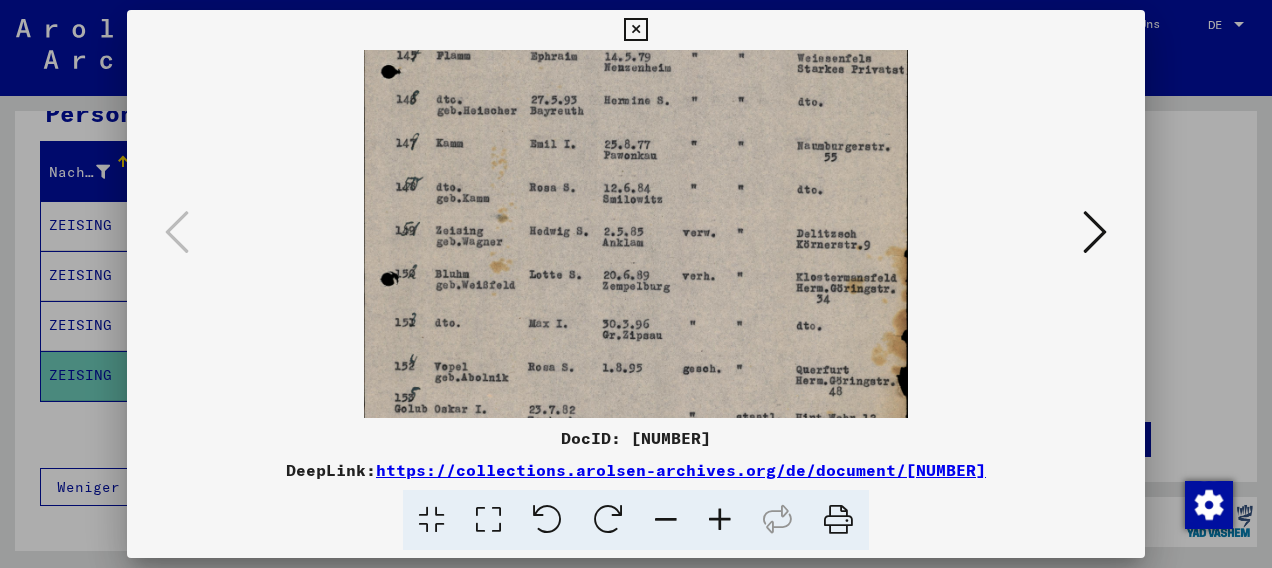 click at bounding box center (635, 30) 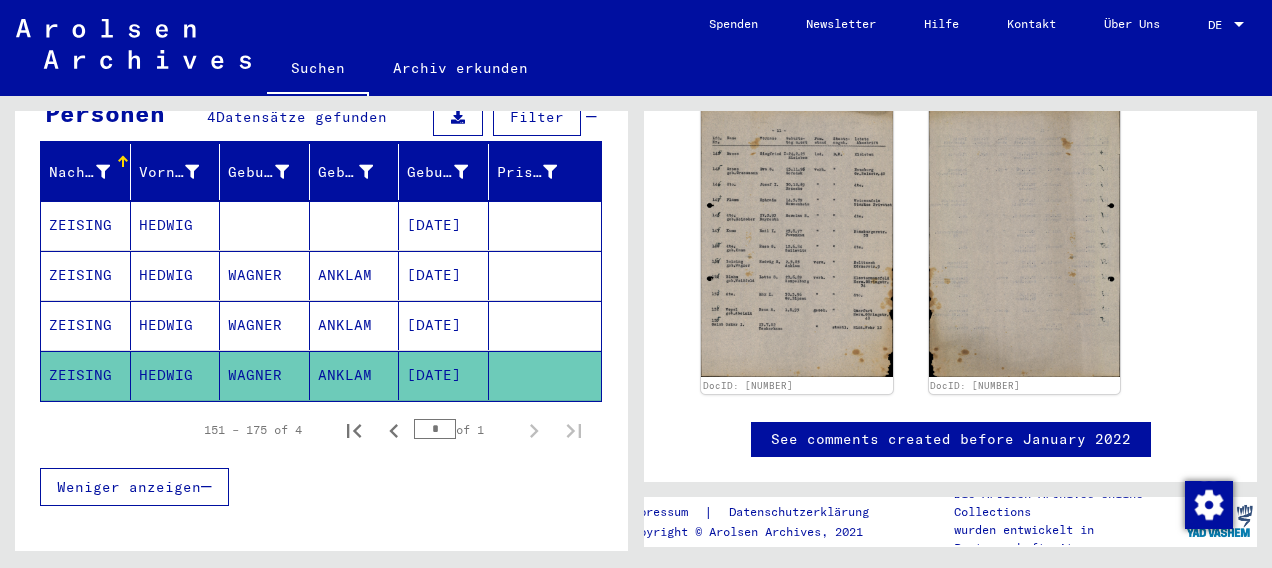scroll, scrollTop: 0, scrollLeft: 0, axis: both 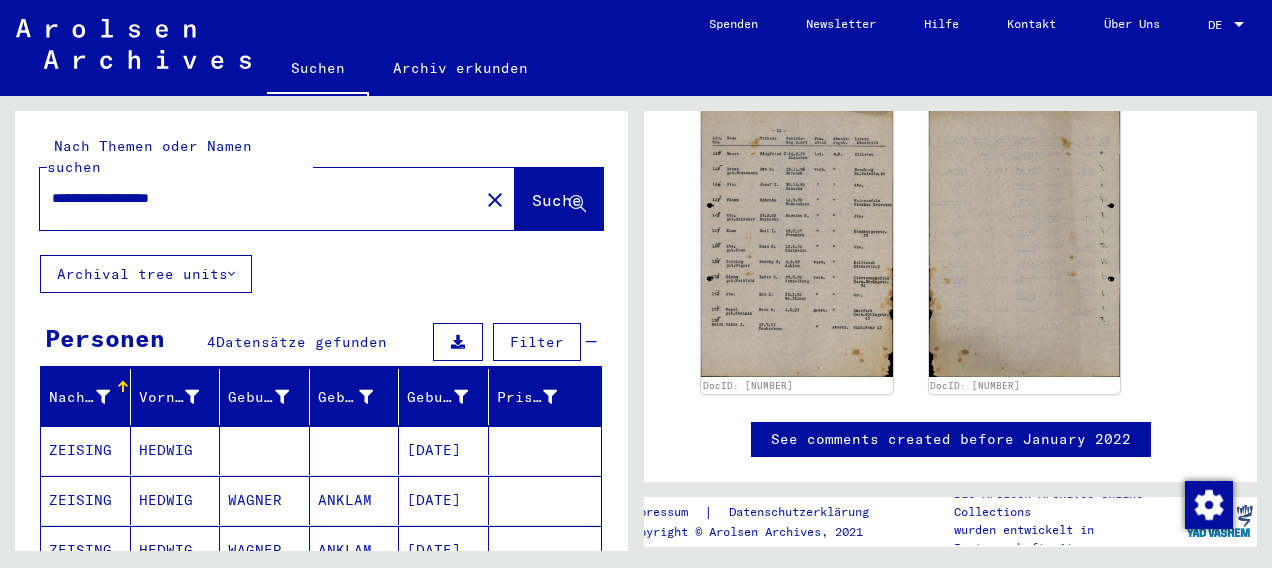 click on "**********" at bounding box center (259, 198) 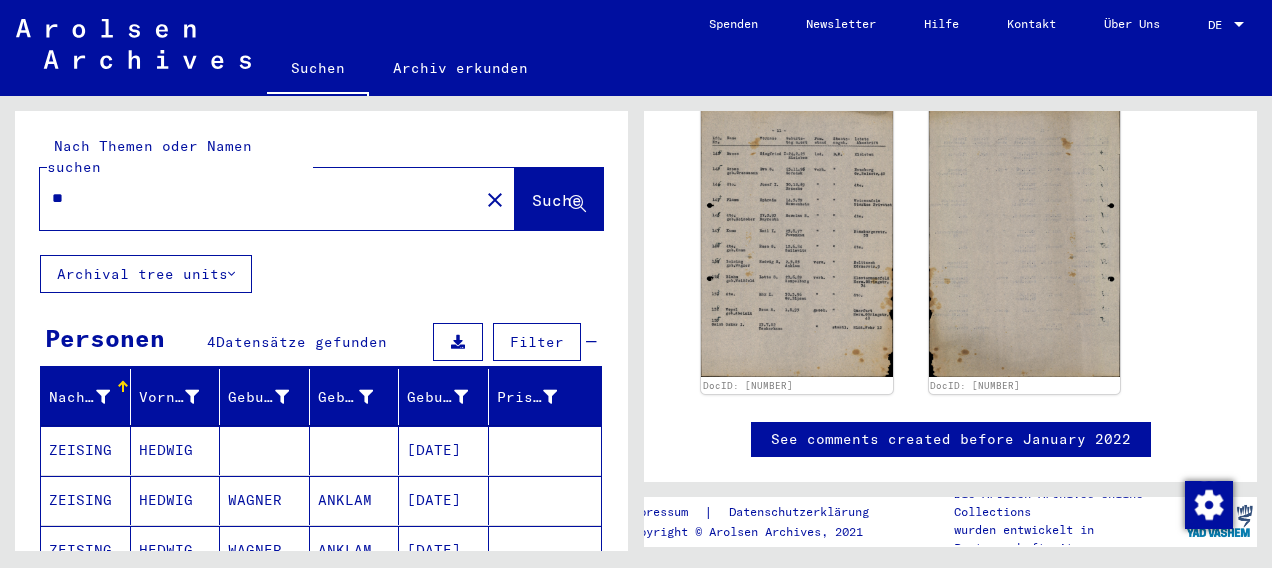 type on "*" 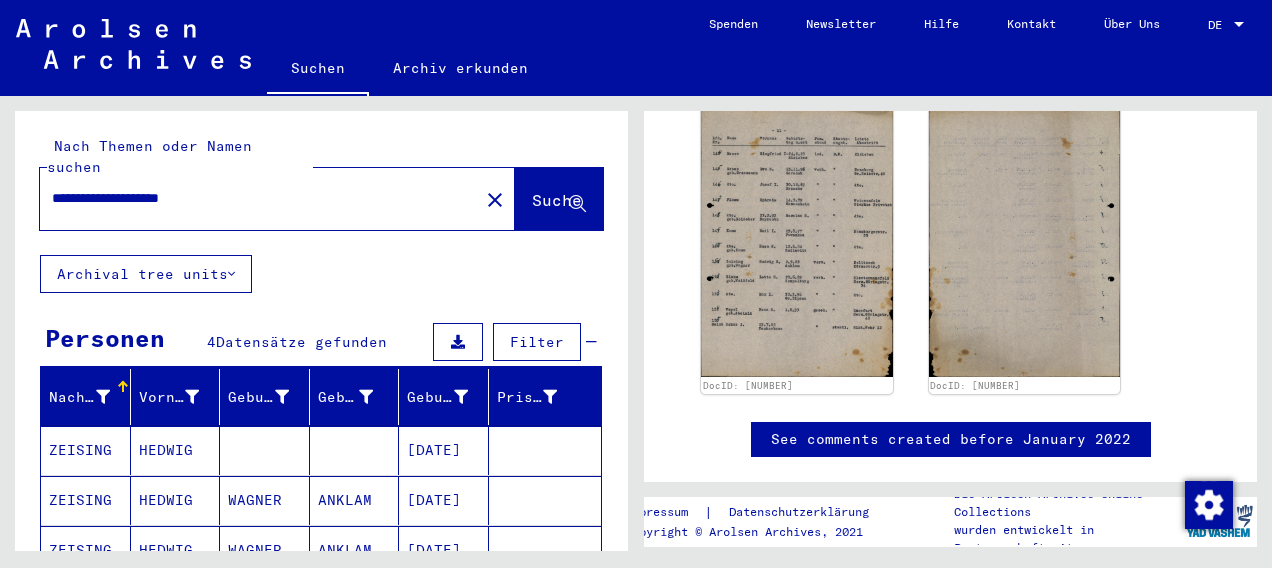 scroll, scrollTop: 0, scrollLeft: 0, axis: both 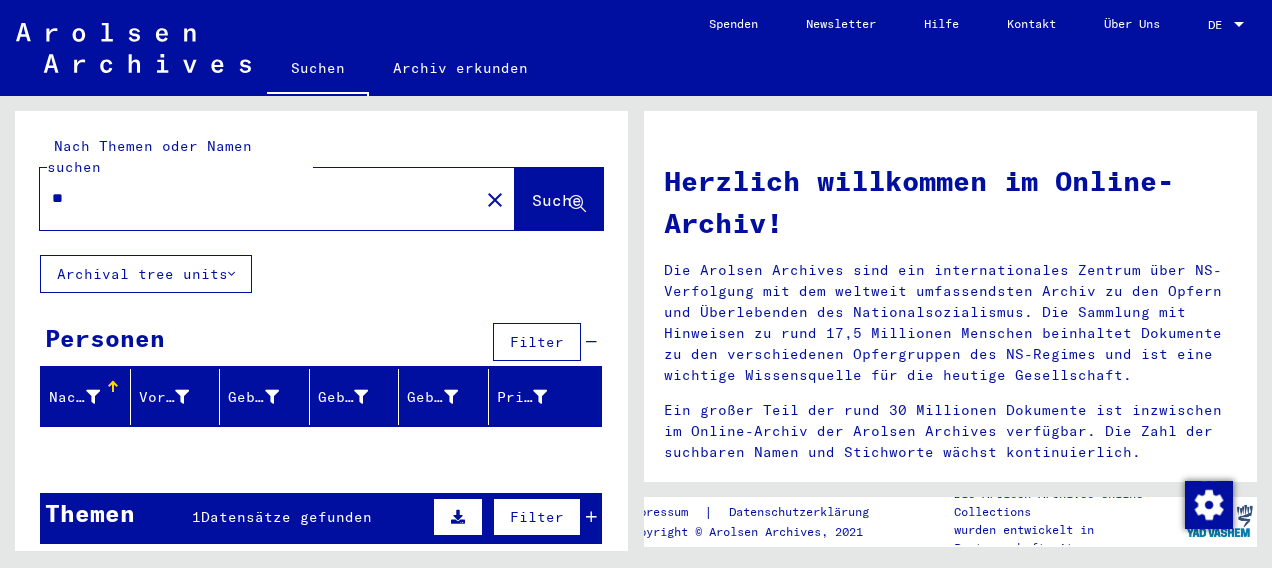 type on "*" 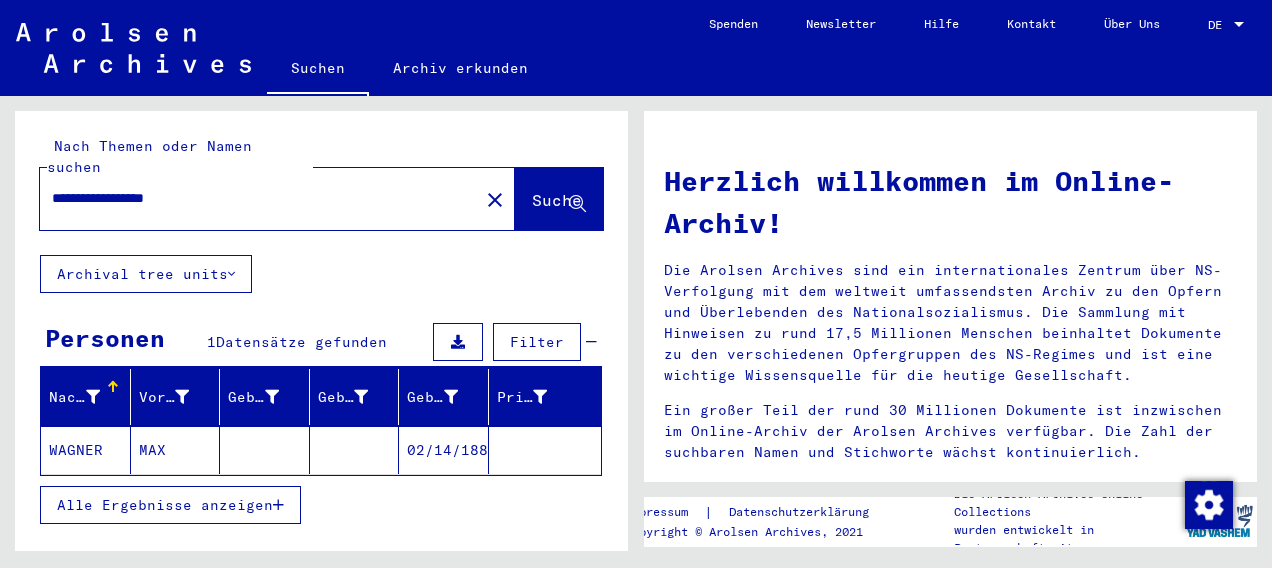 click on "Datensätze gefunden" at bounding box center [301, 342] 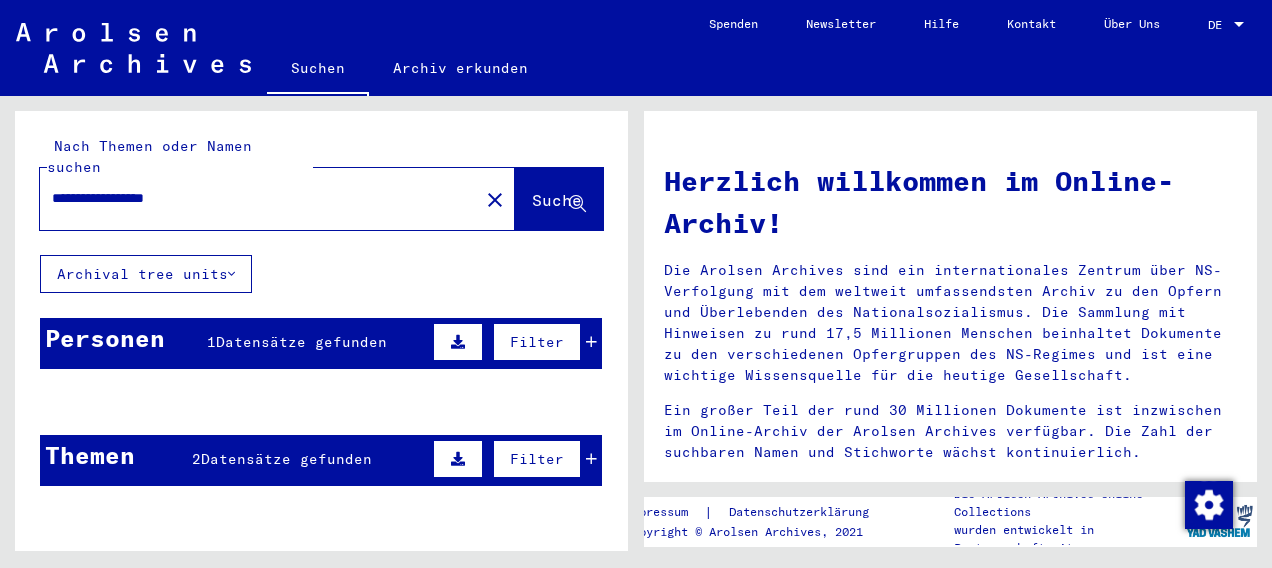 click on "Datensätze gefunden" at bounding box center [301, 342] 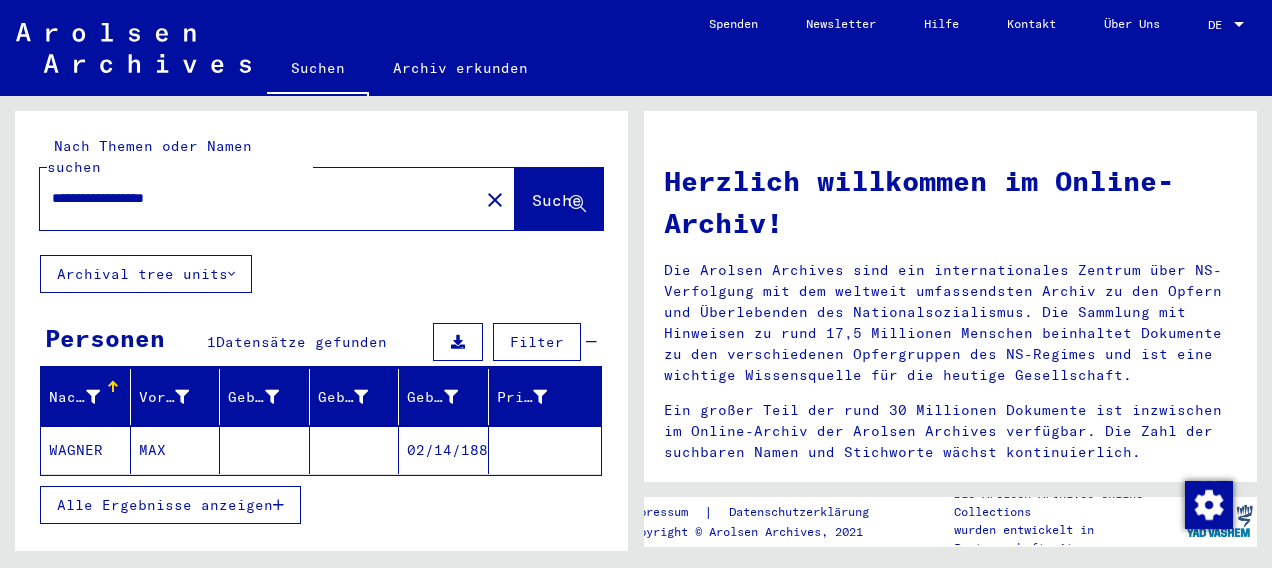 click on "Alle Ergebnisse anzeigen" at bounding box center [165, 505] 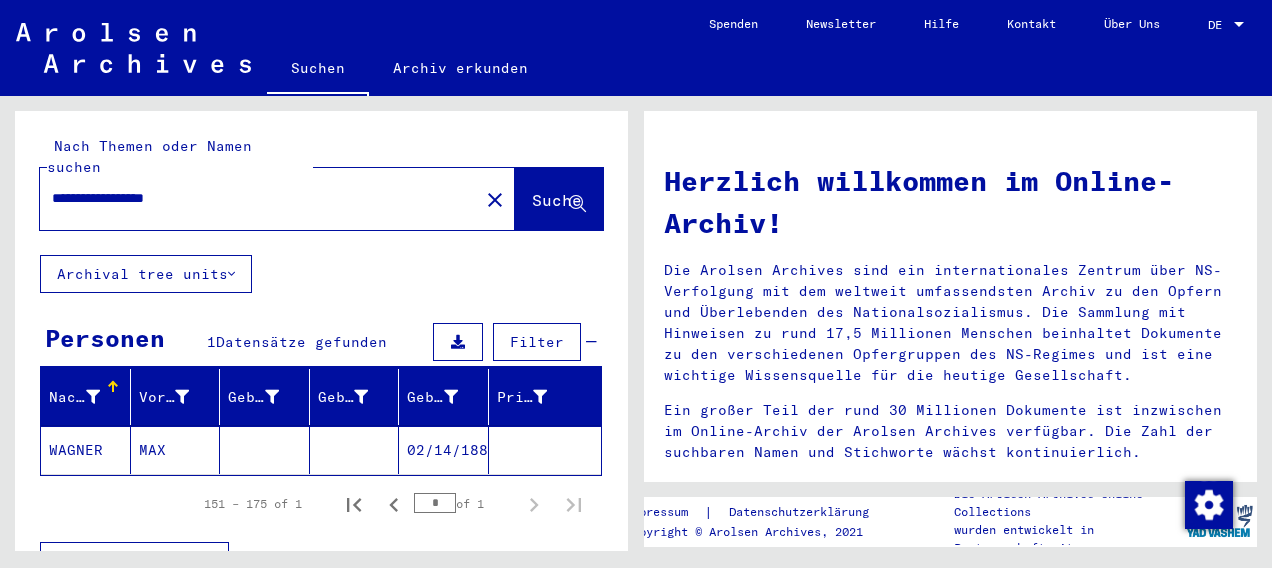 click on "WAGNER" 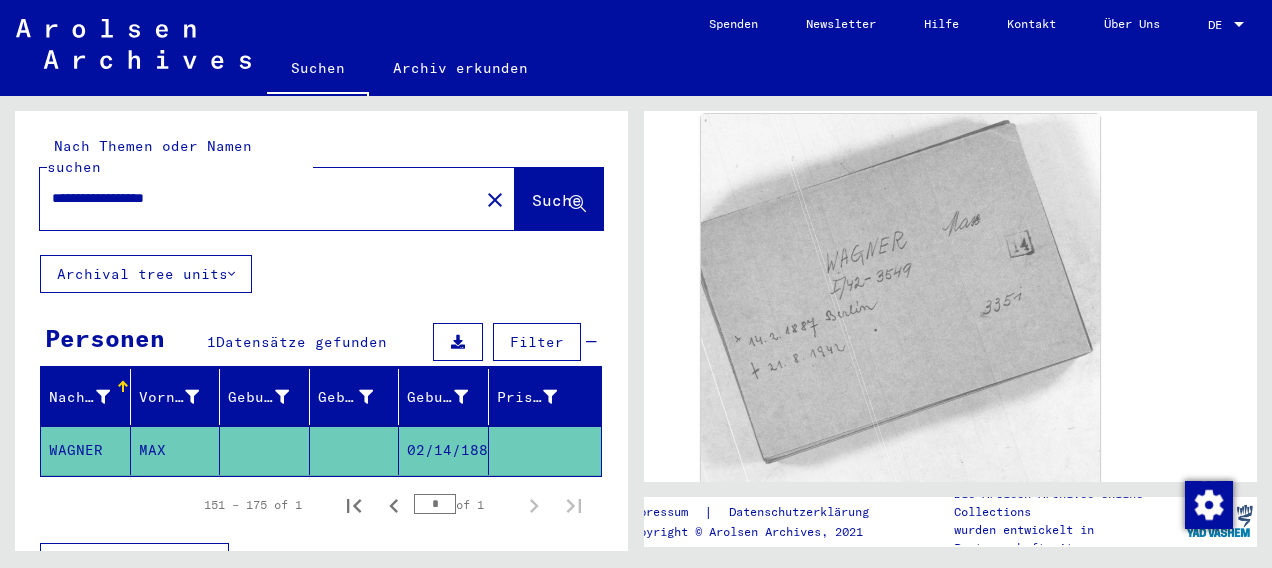 scroll, scrollTop: 320, scrollLeft: 0, axis: vertical 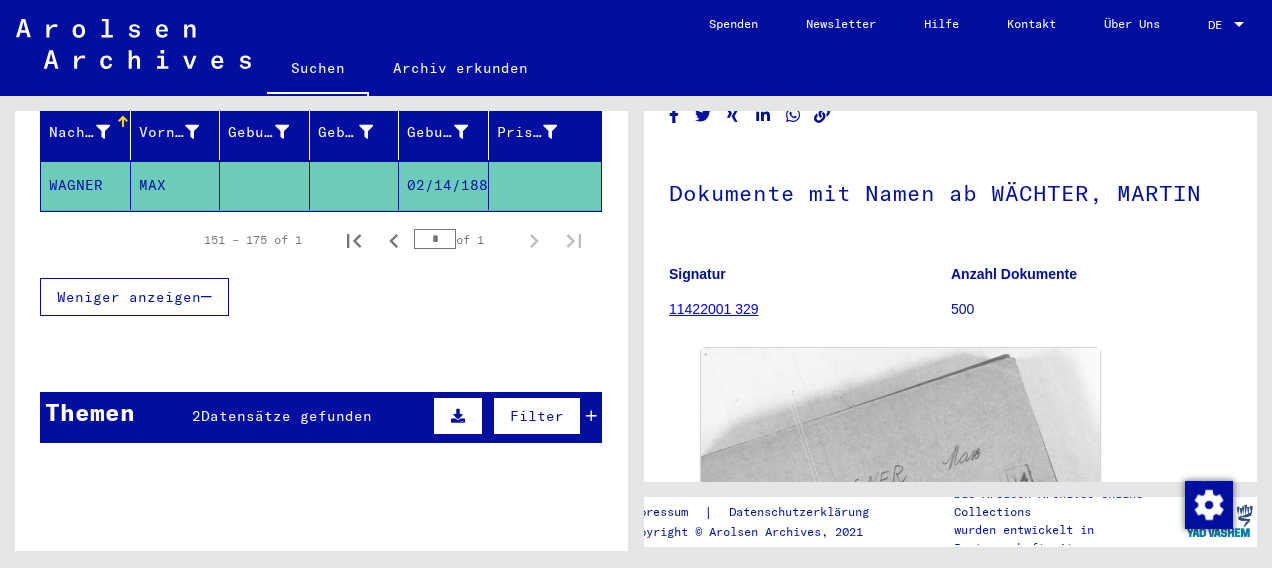 click on "Datensätze gefunden" at bounding box center (286, 416) 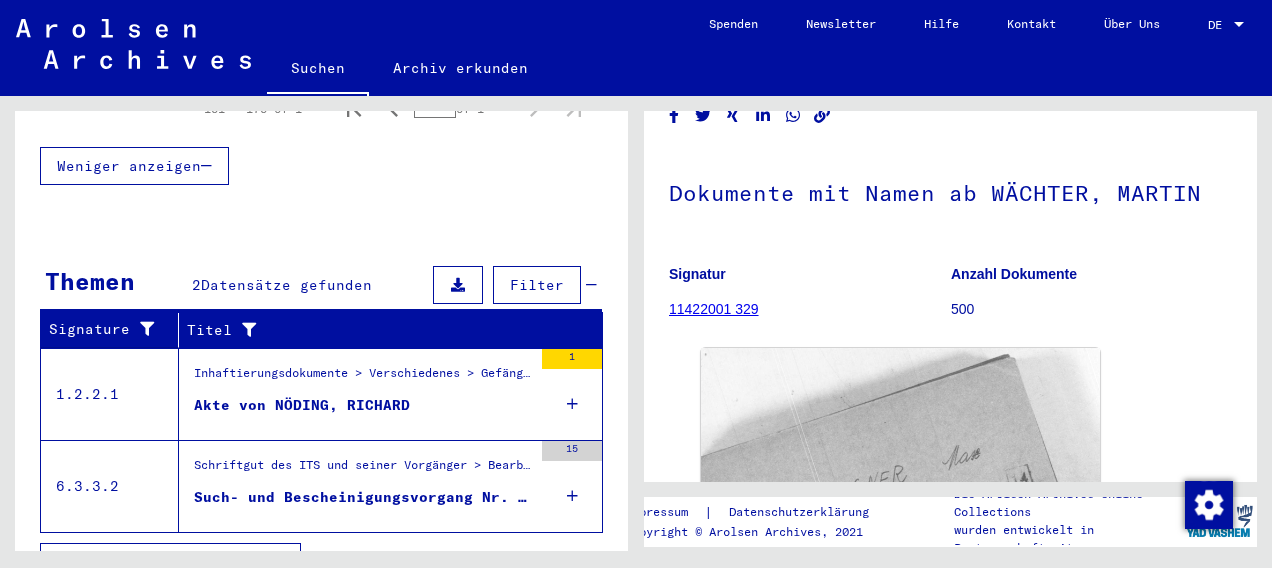 scroll, scrollTop: 408, scrollLeft: 0, axis: vertical 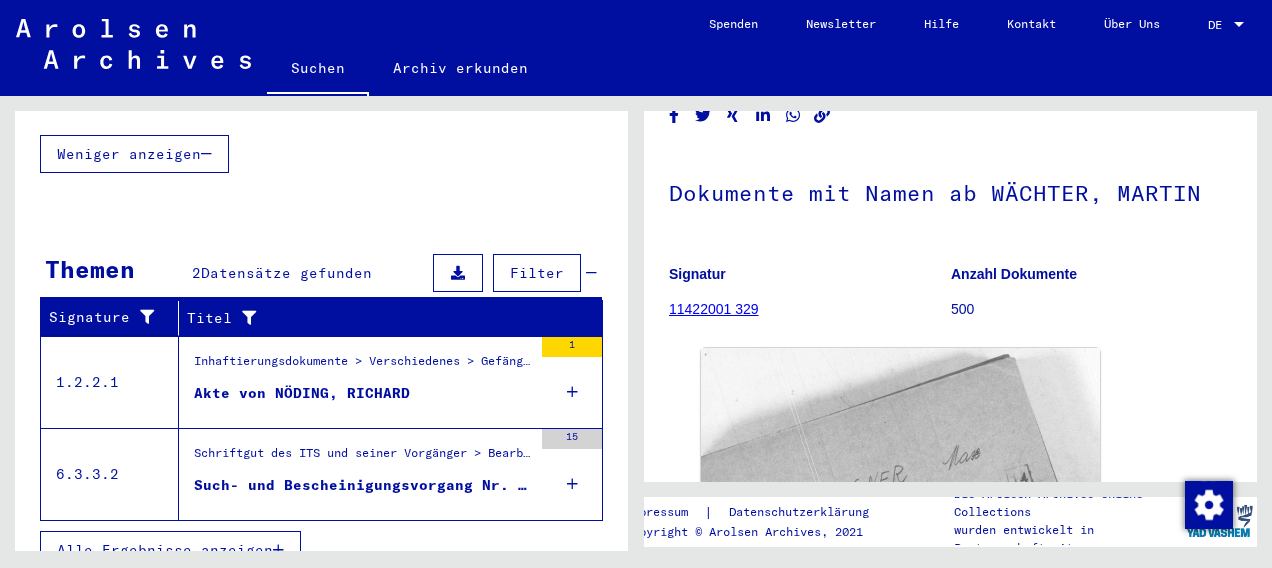 click on "Such- und Bescheinigungsvorgang Nr. 746.325 für WAGNER, MARTIN geboren [DATE] oder[DATE]" at bounding box center (363, 485) 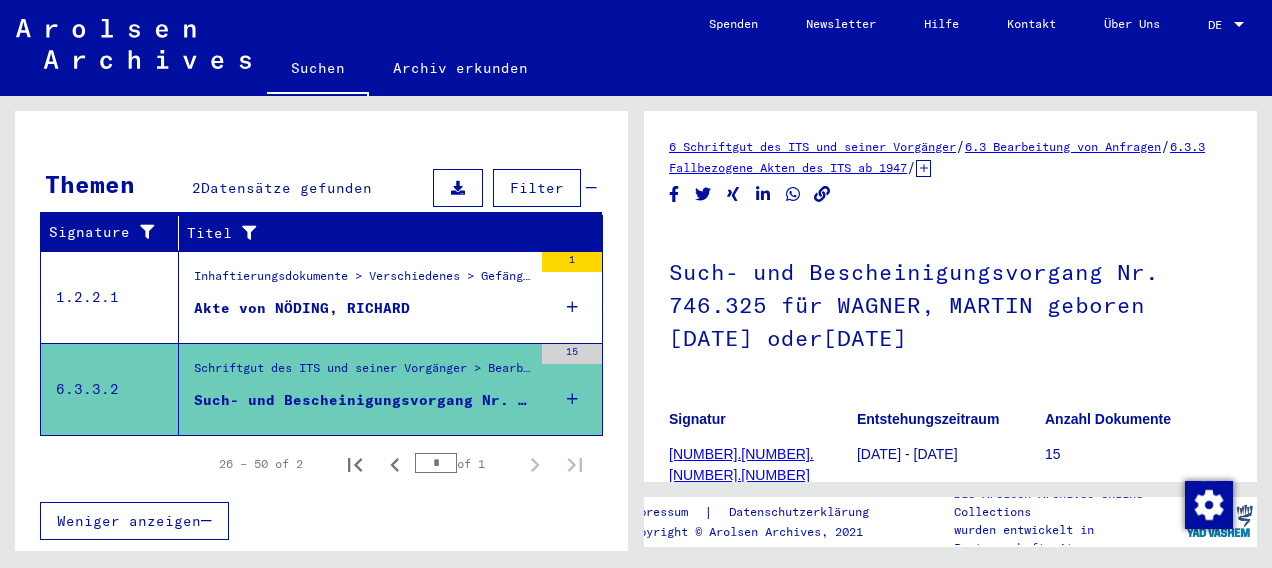 scroll, scrollTop: 244, scrollLeft: 0, axis: vertical 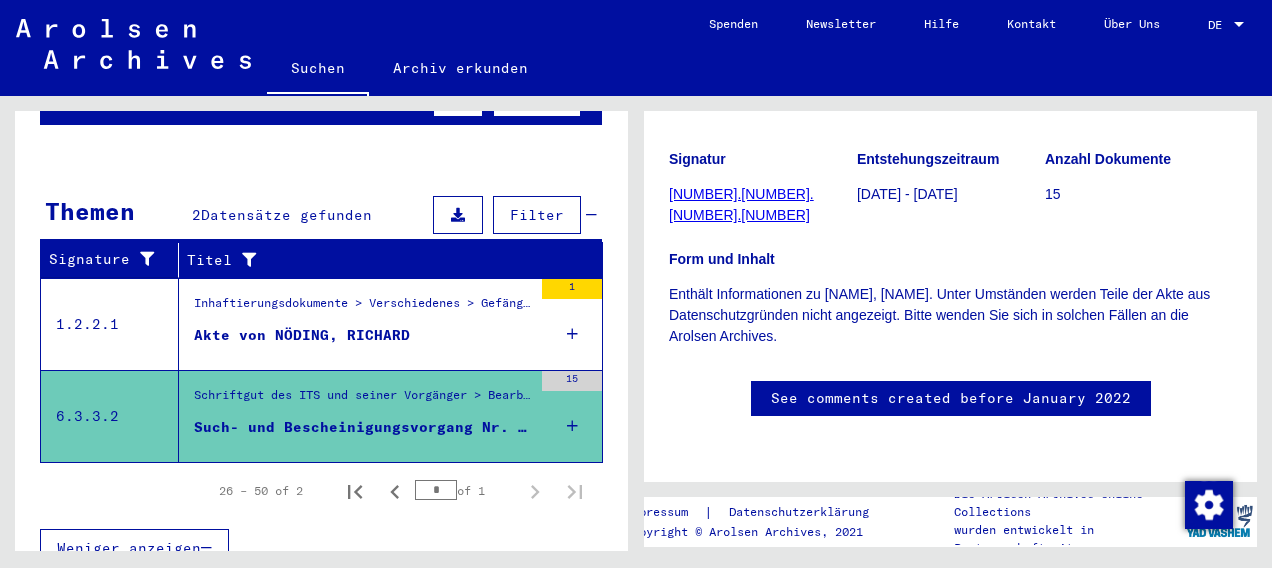 click on "Akte von NÖDING, RICHARD" at bounding box center [302, 335] 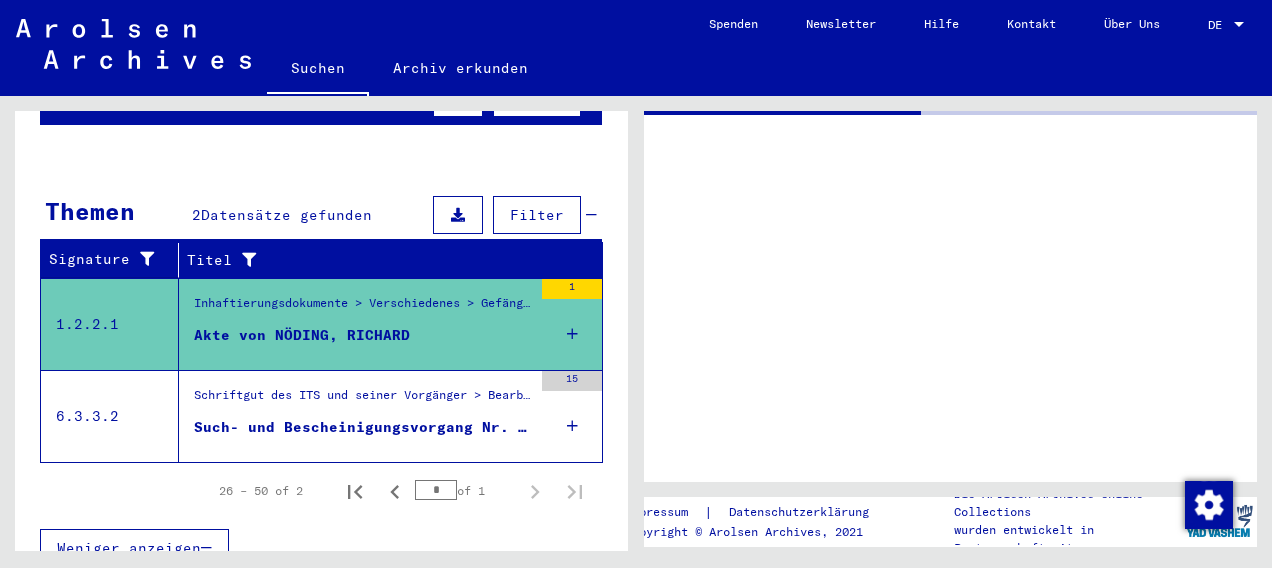 scroll, scrollTop: 0, scrollLeft: 0, axis: both 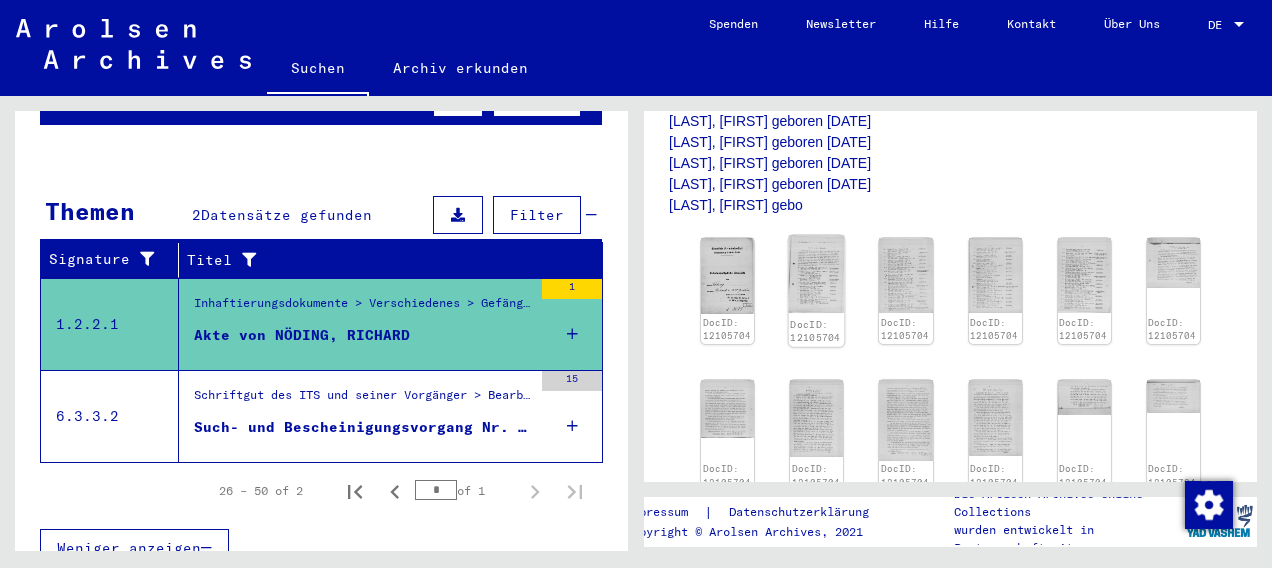 click 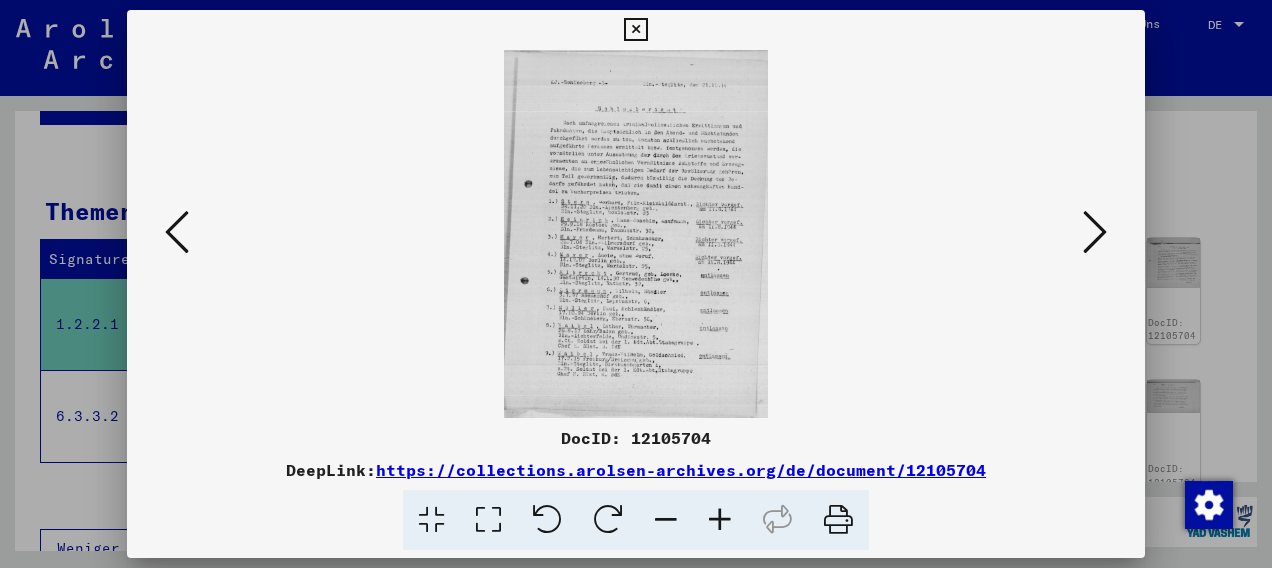 click at bounding box center (177, 232) 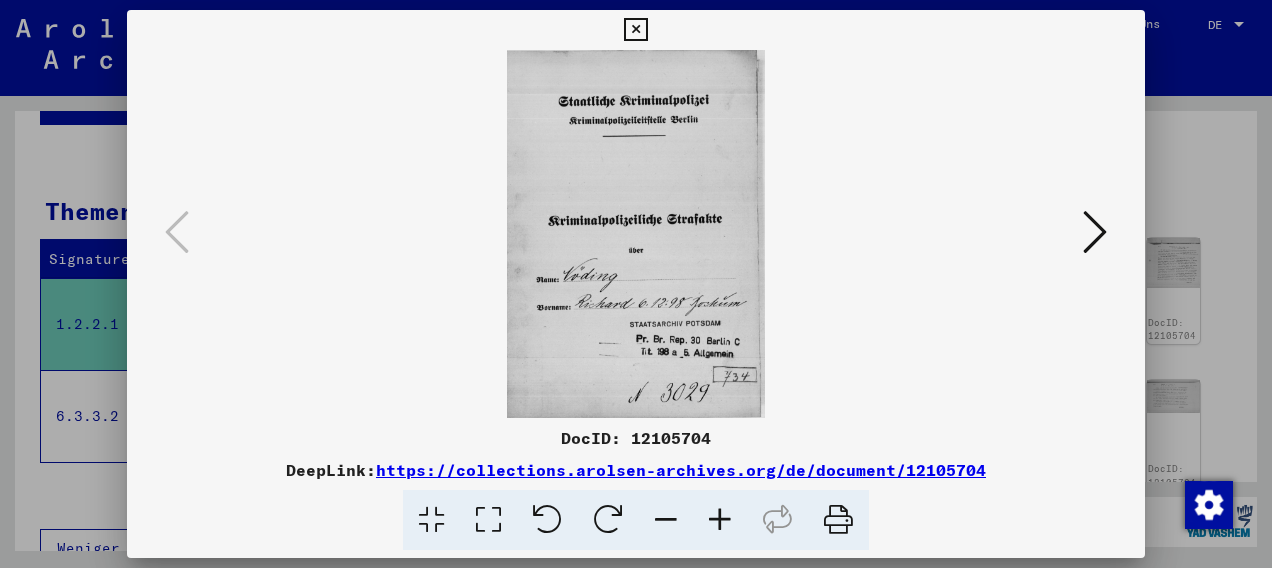 click at bounding box center [635, 30] 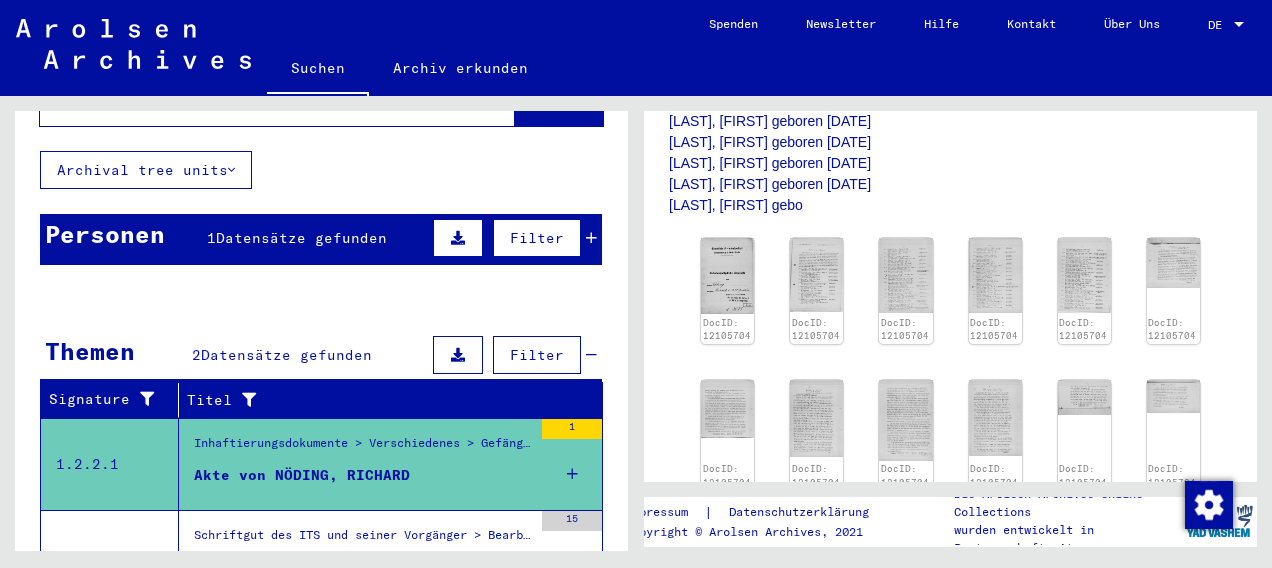 scroll, scrollTop: 0, scrollLeft: 0, axis: both 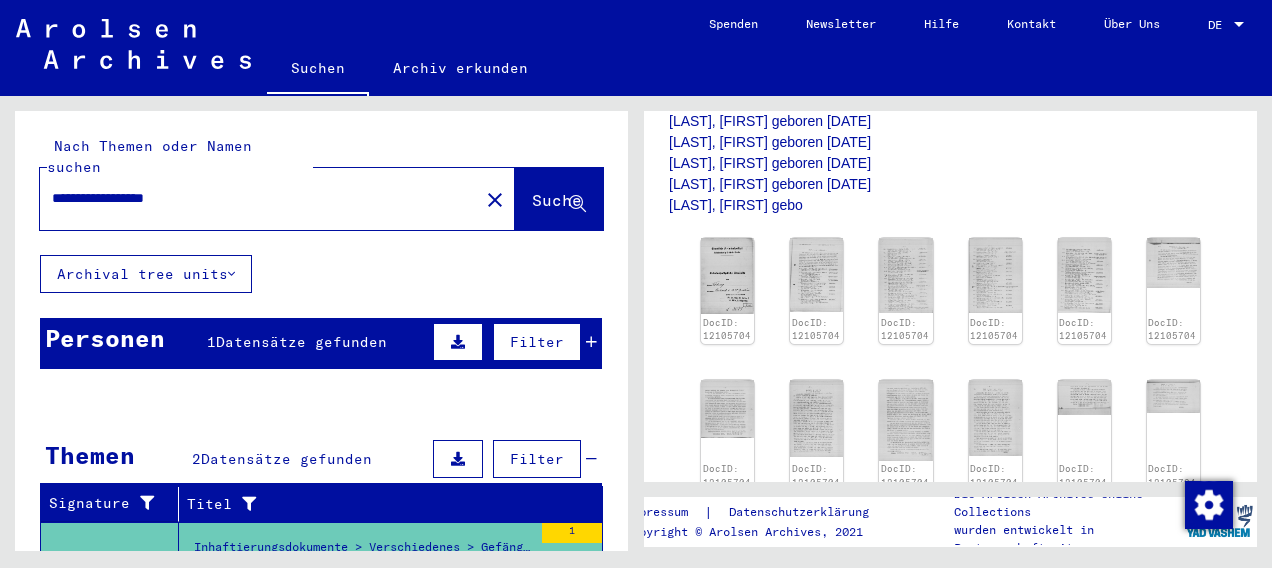 click on "**********" at bounding box center (259, 198) 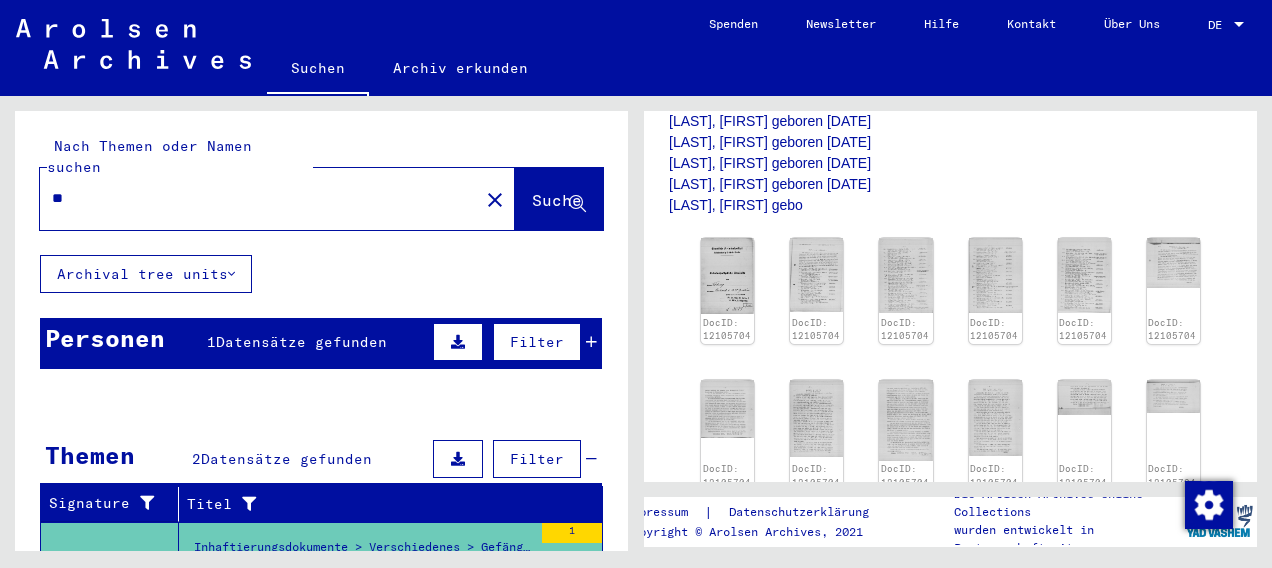 type on "*" 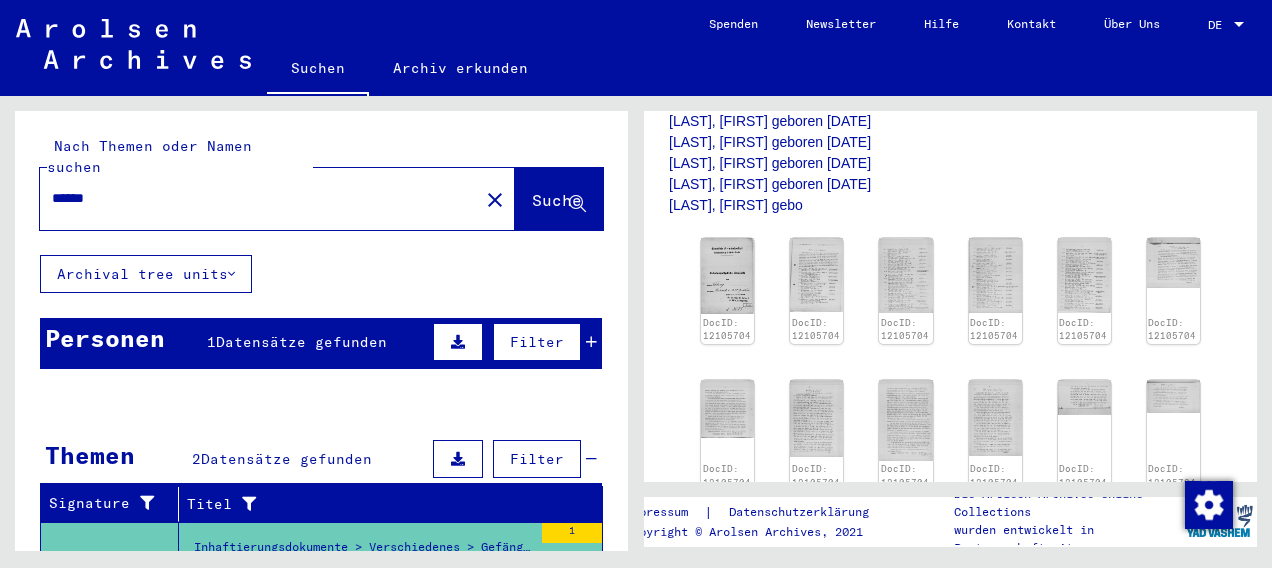 type on "******" 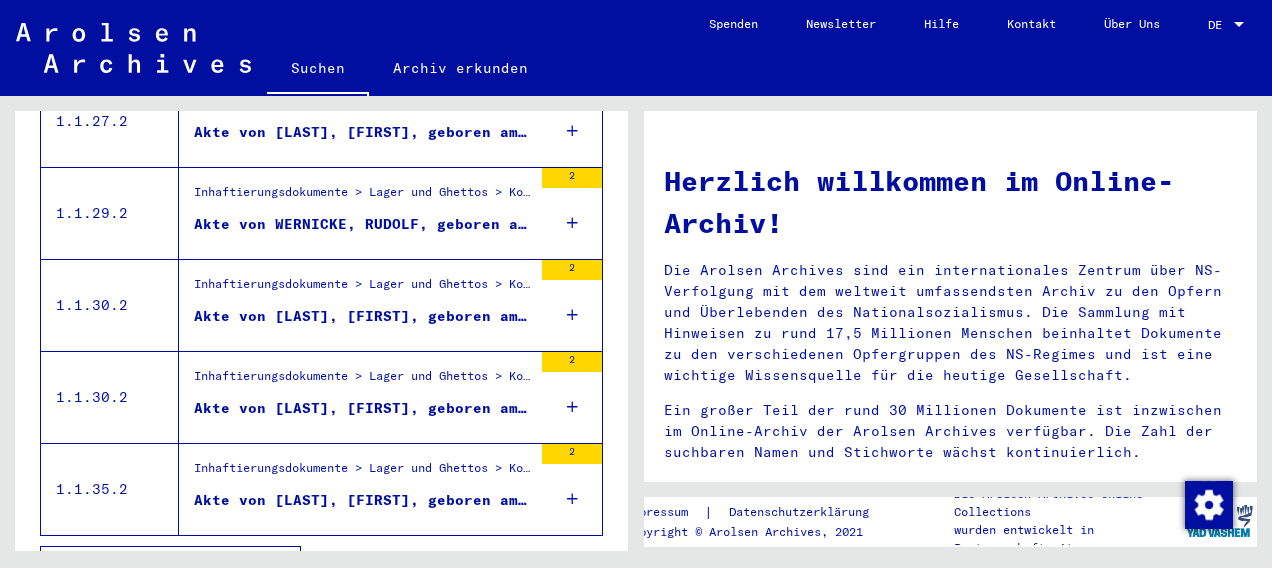 scroll, scrollTop: 463, scrollLeft: 0, axis: vertical 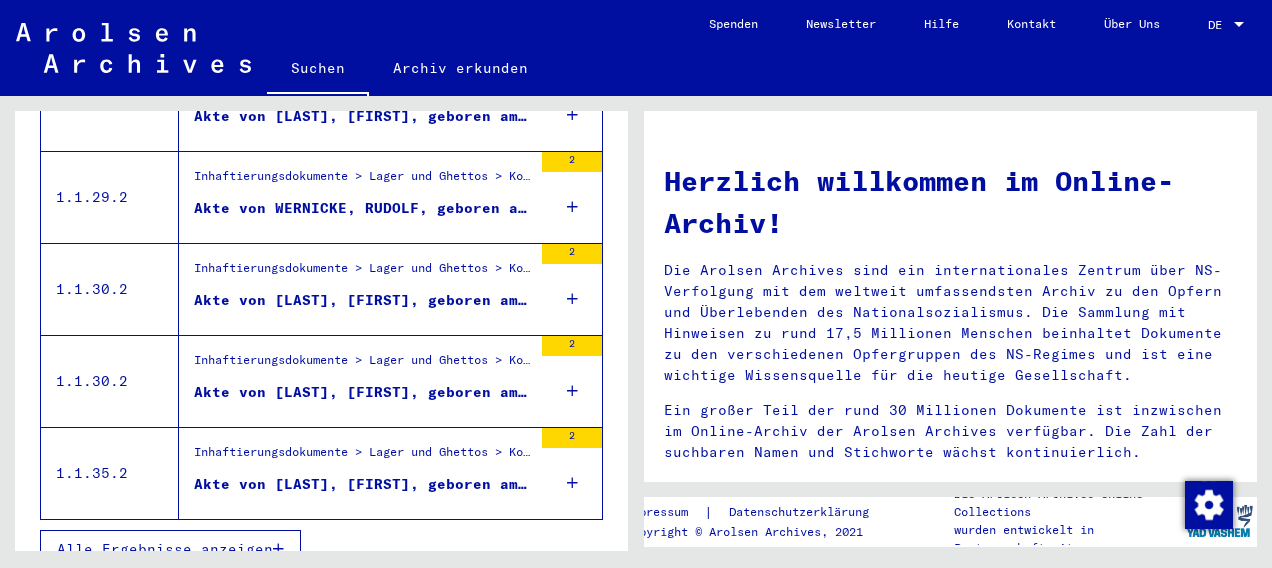 click on "Alle Ergebnisse anzeigen" at bounding box center (165, 549) 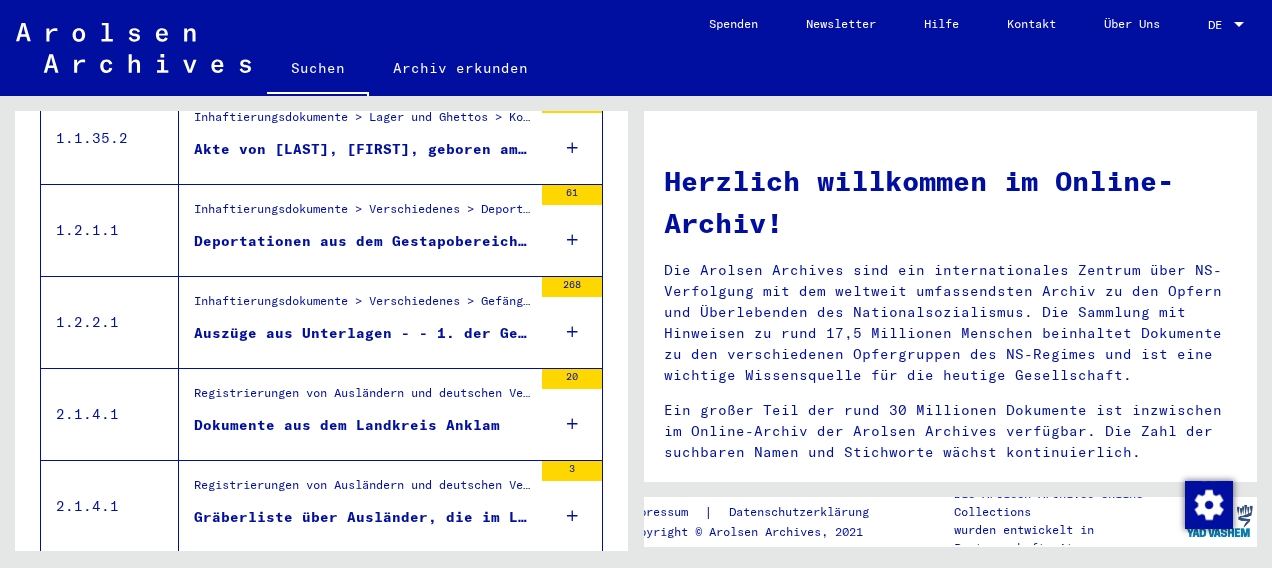 scroll, scrollTop: 802, scrollLeft: 0, axis: vertical 